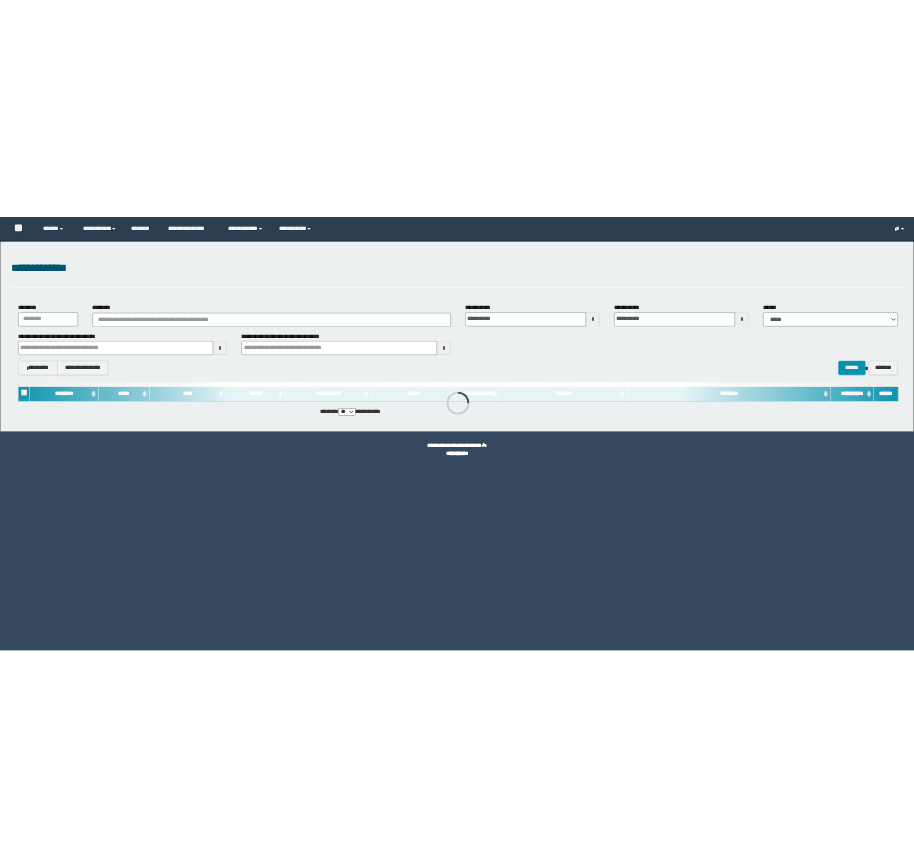 scroll, scrollTop: 0, scrollLeft: 0, axis: both 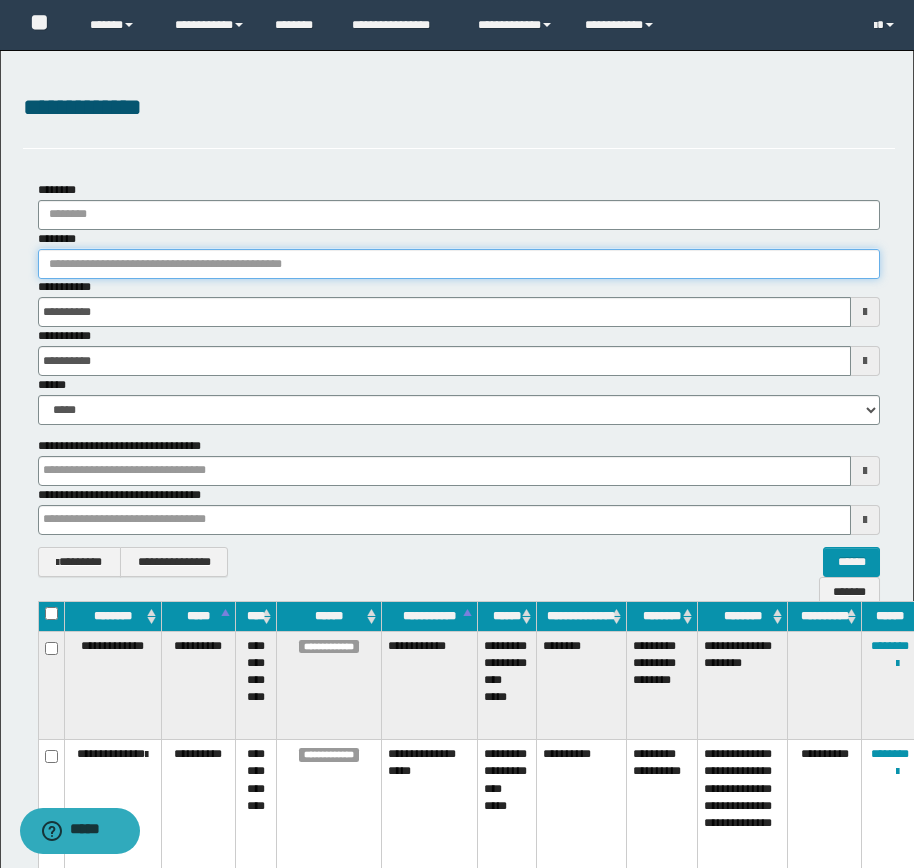 click on "********" at bounding box center [459, 264] 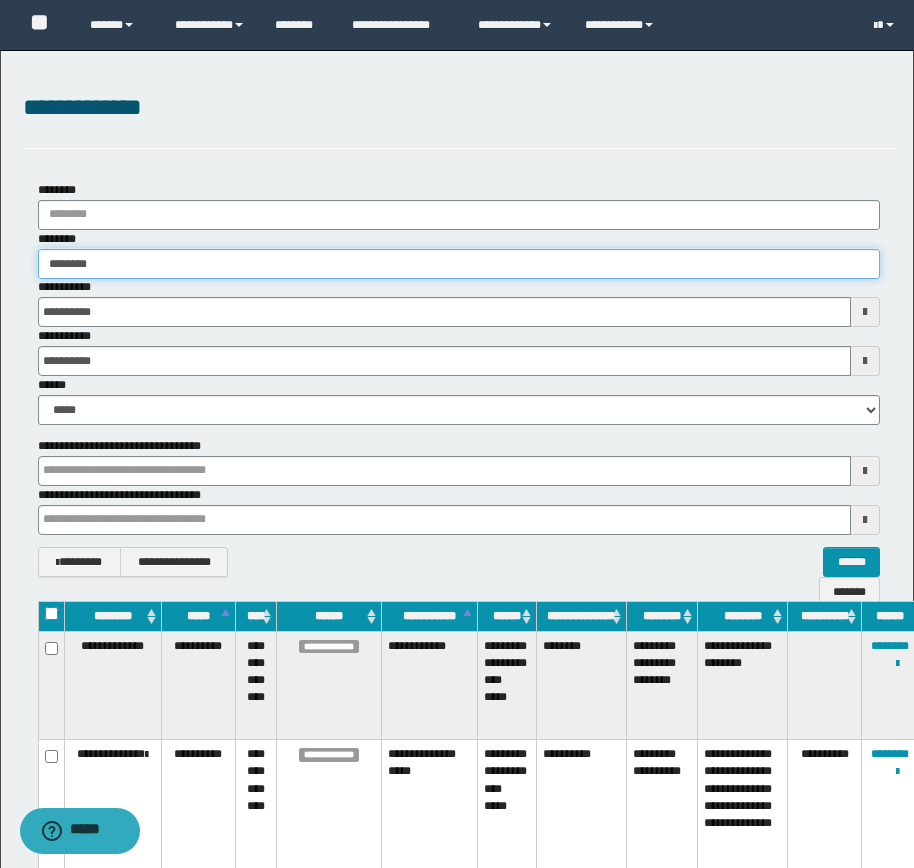 type on "********" 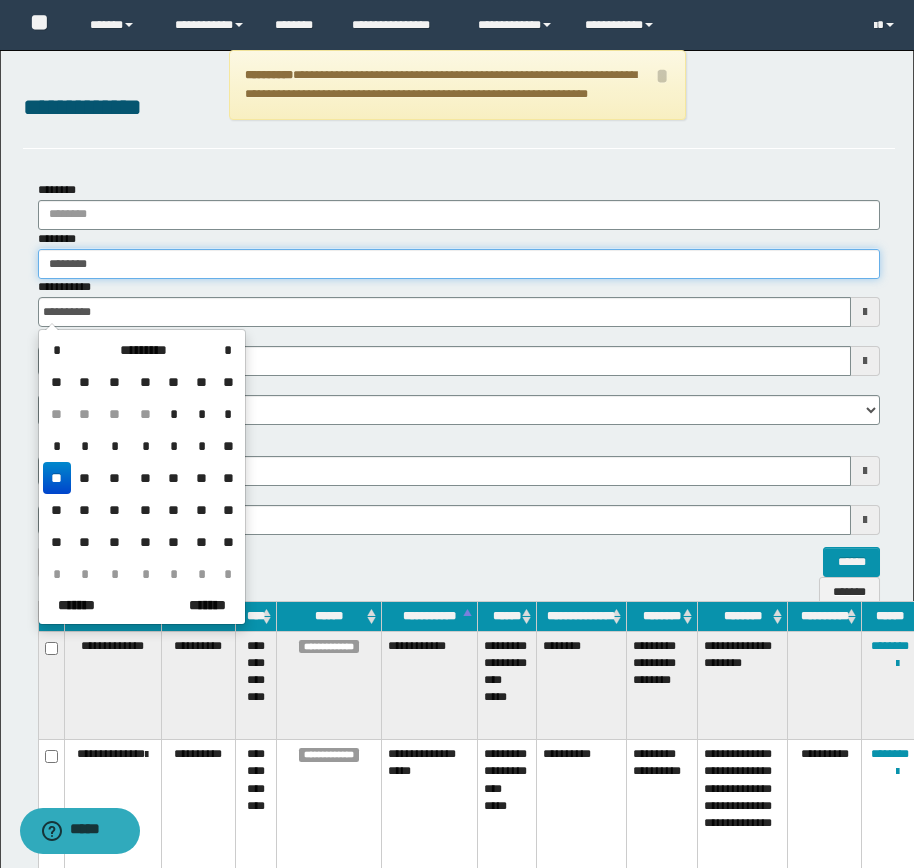 type on "********" 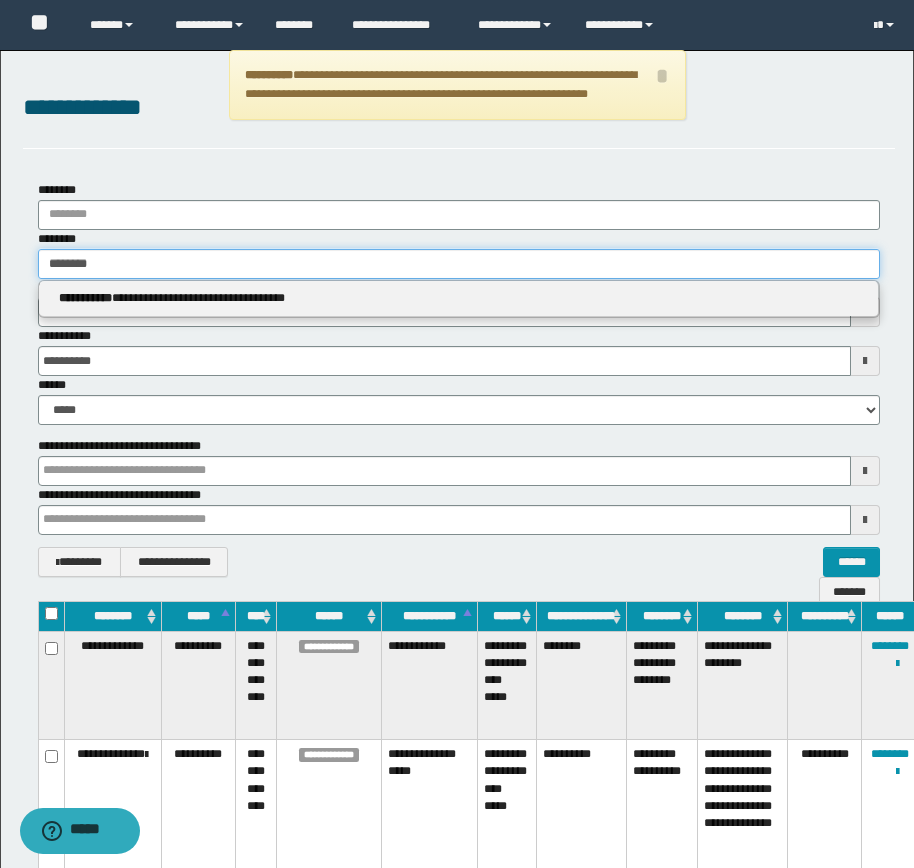 click on "********" at bounding box center [459, 264] 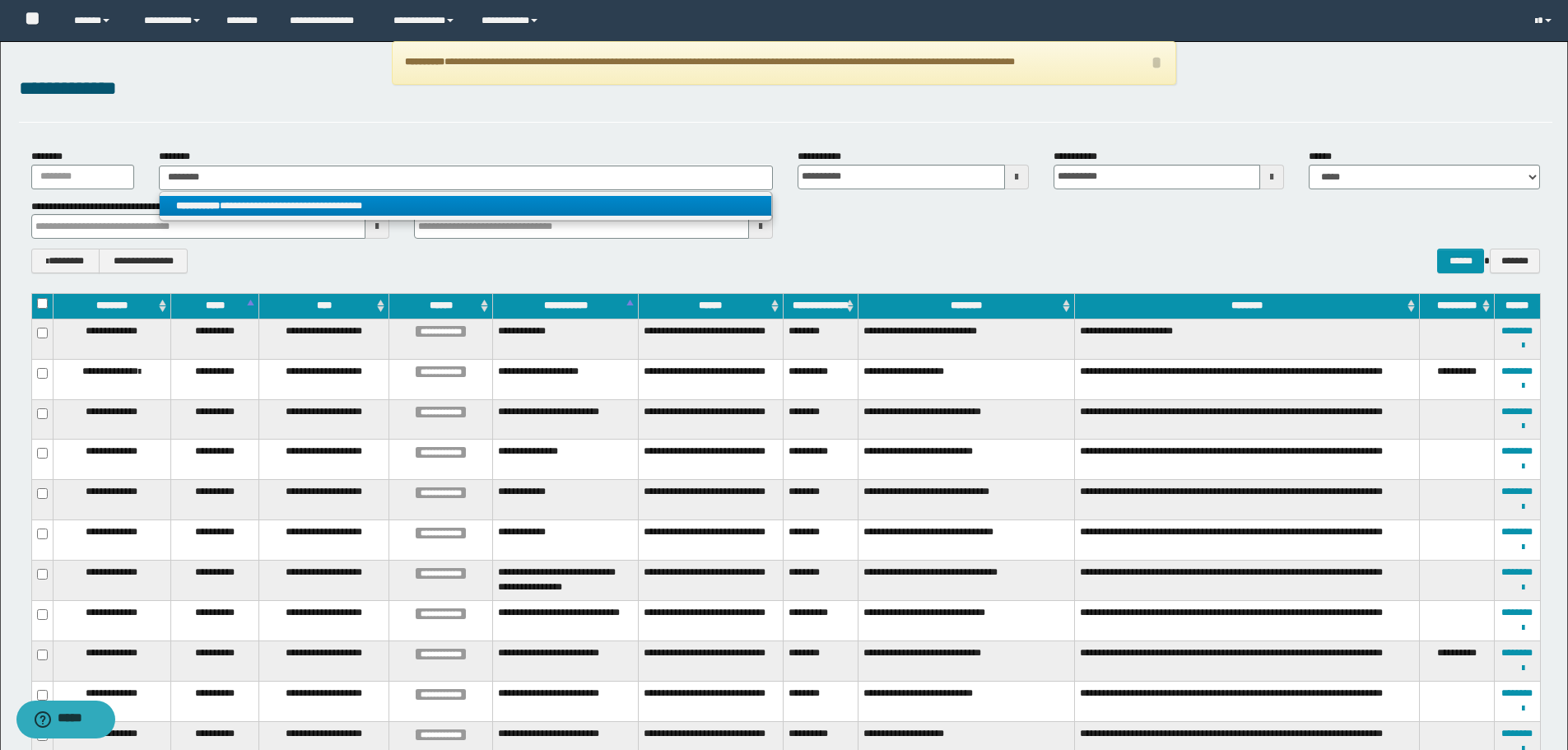click on "**********" at bounding box center (465, 206) 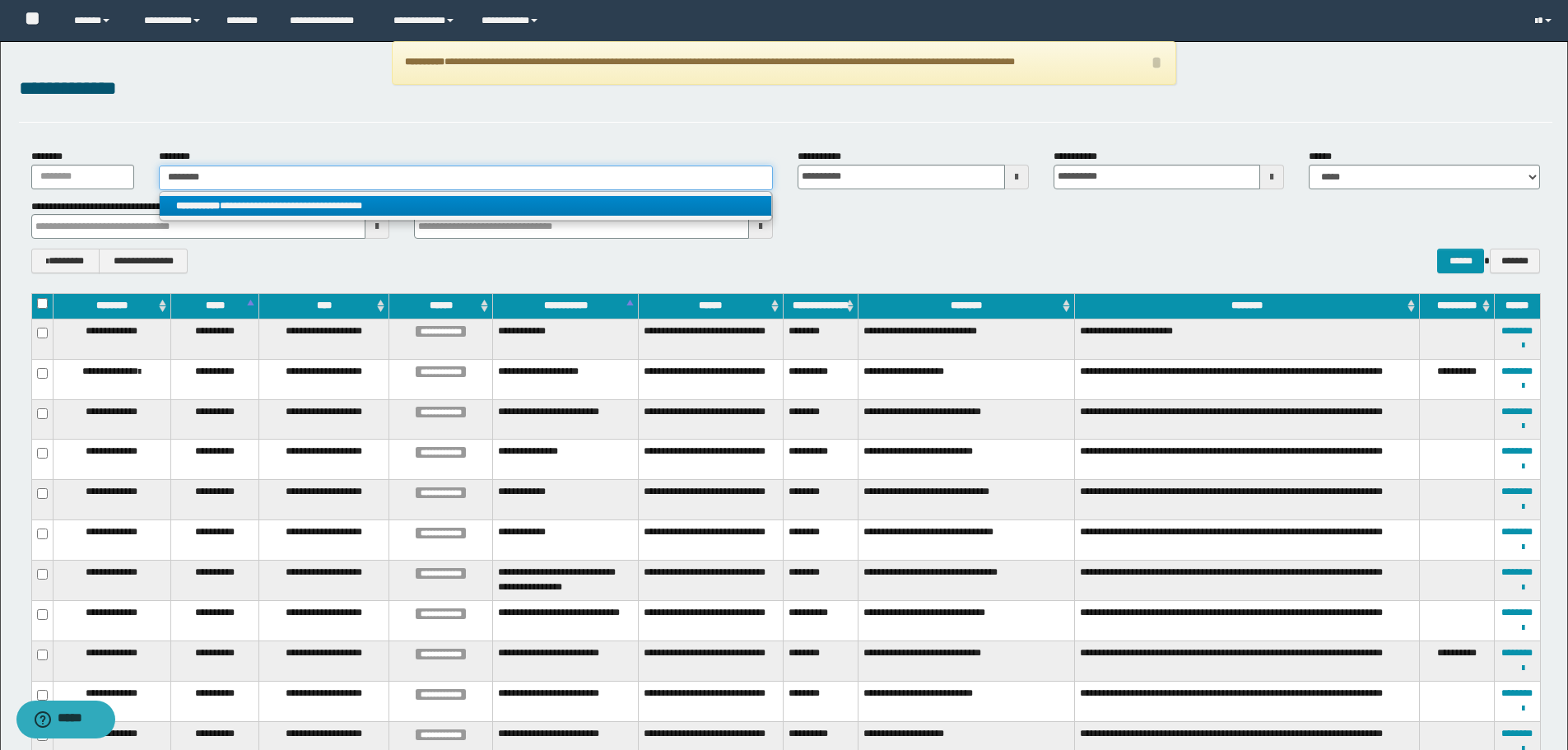 type 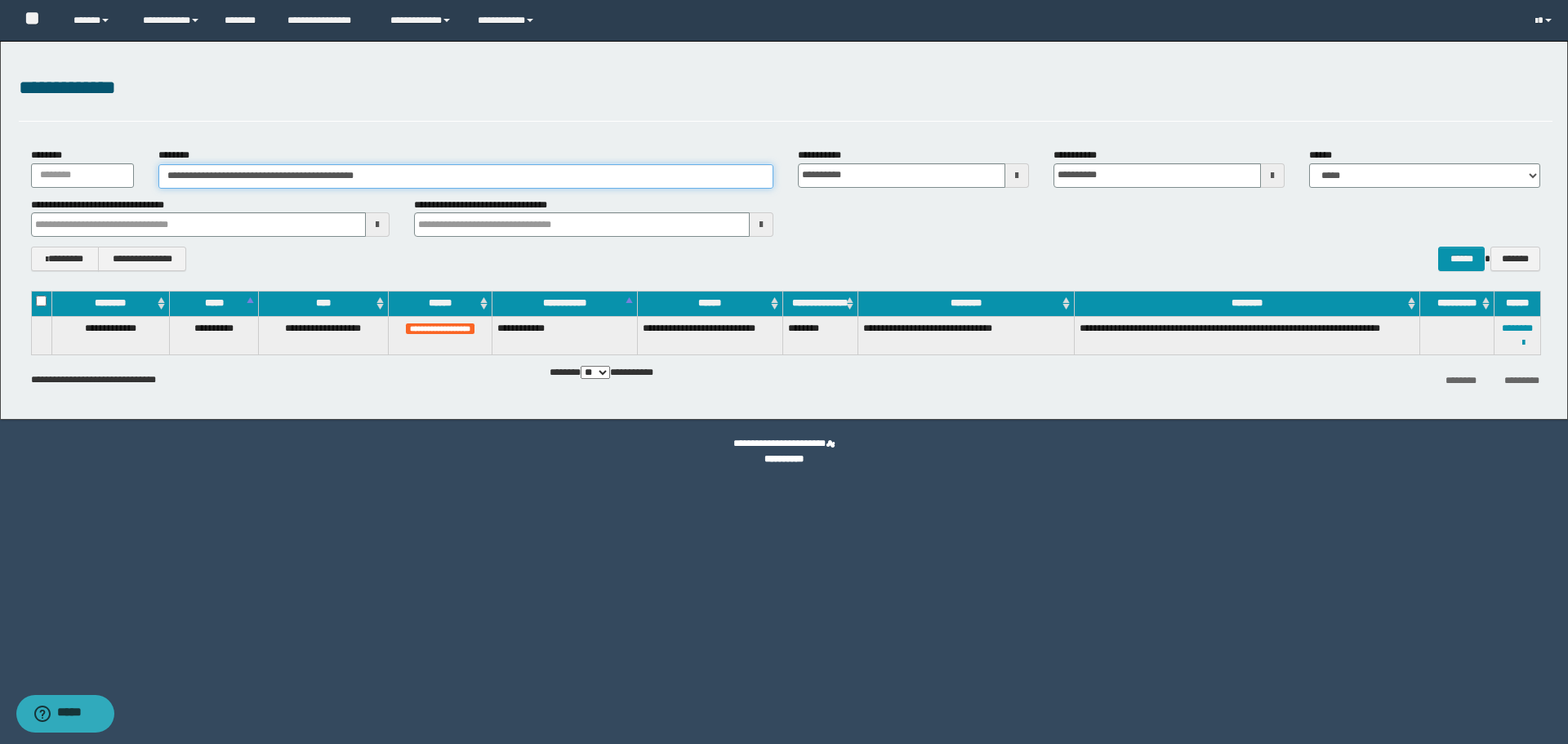 drag, startPoint x: 233, startPoint y: 179, endPoint x: 390, endPoint y: 191, distance: 157.45793 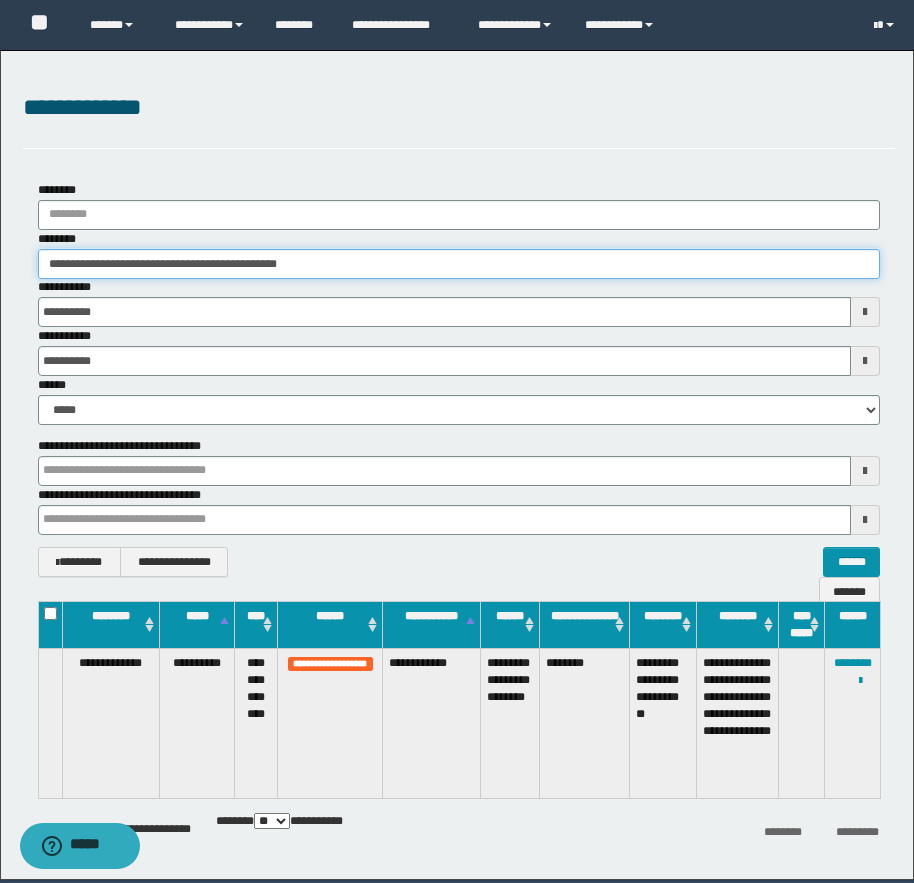 drag, startPoint x: 72, startPoint y: 264, endPoint x: 92, endPoint y: 264, distance: 20 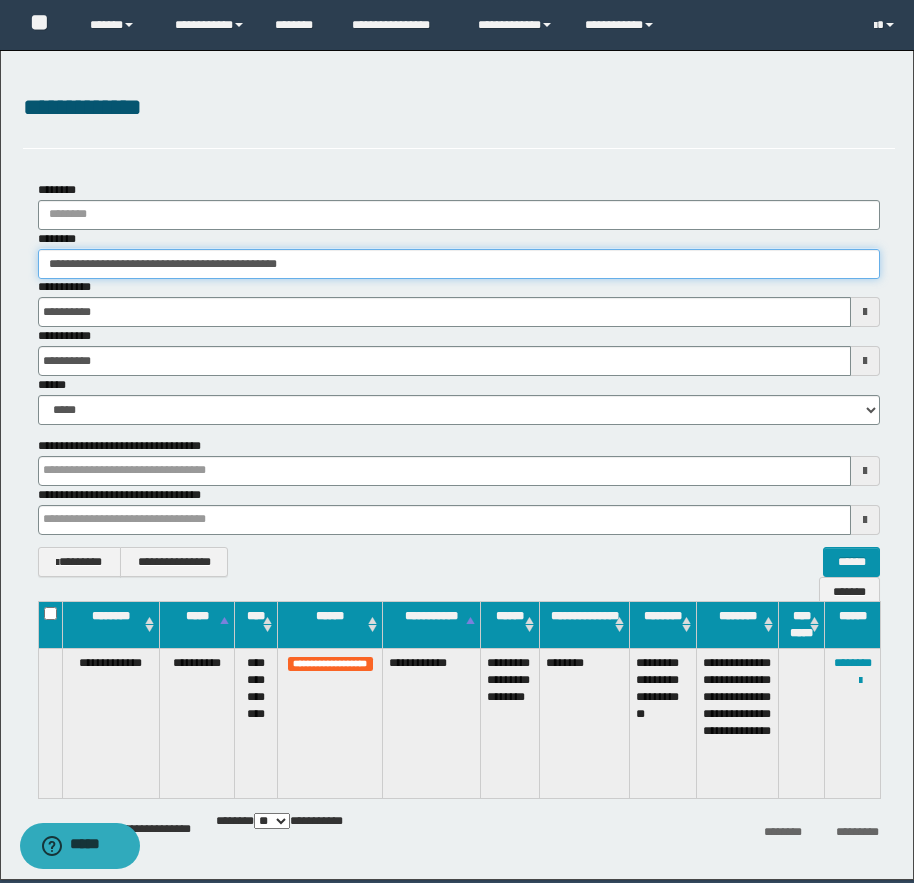 click on "**********" at bounding box center [459, 264] 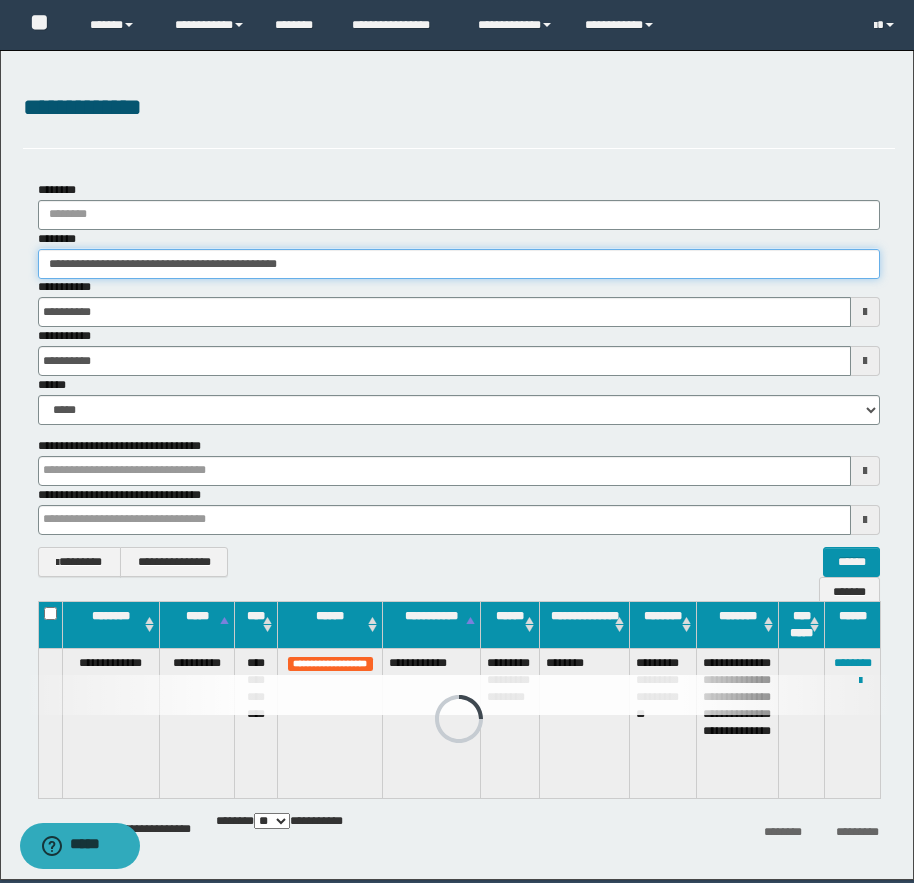 click on "**********" at bounding box center [459, 264] 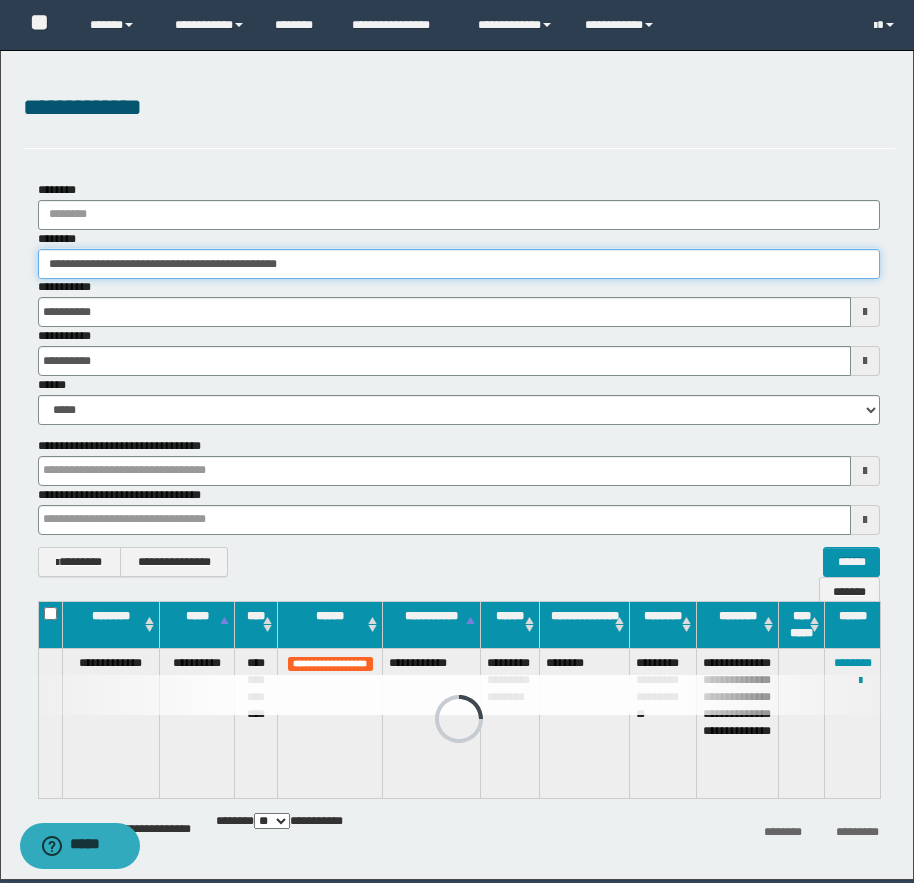 click on "**********" at bounding box center (459, 264) 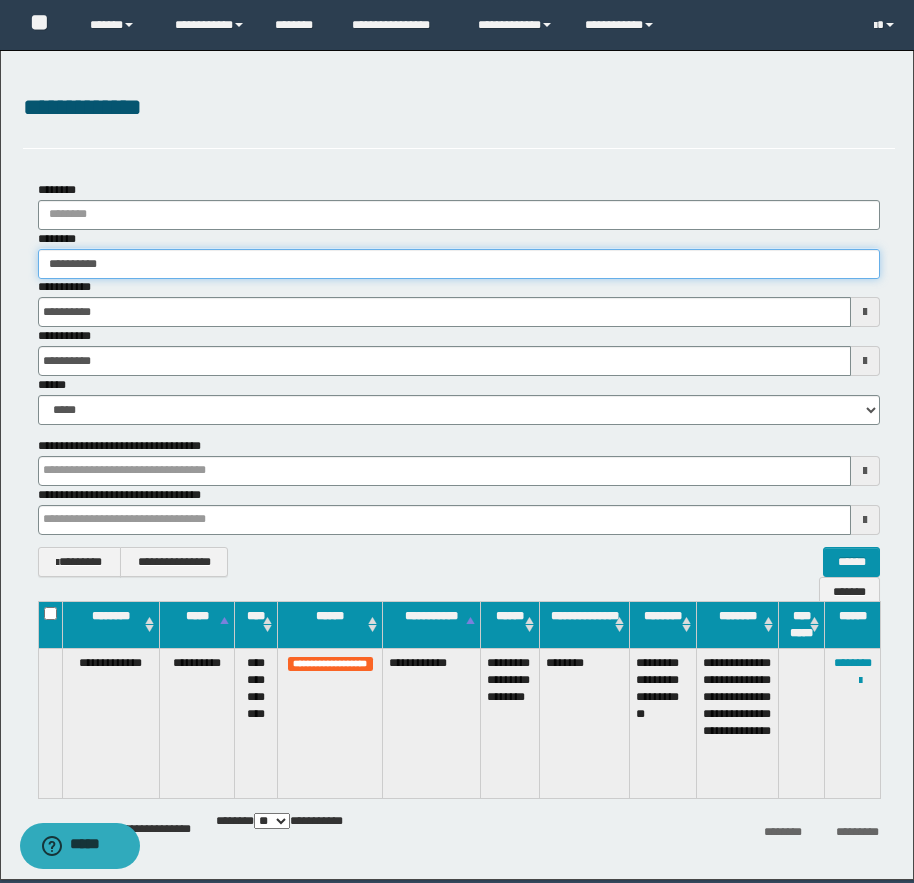 type on "**********" 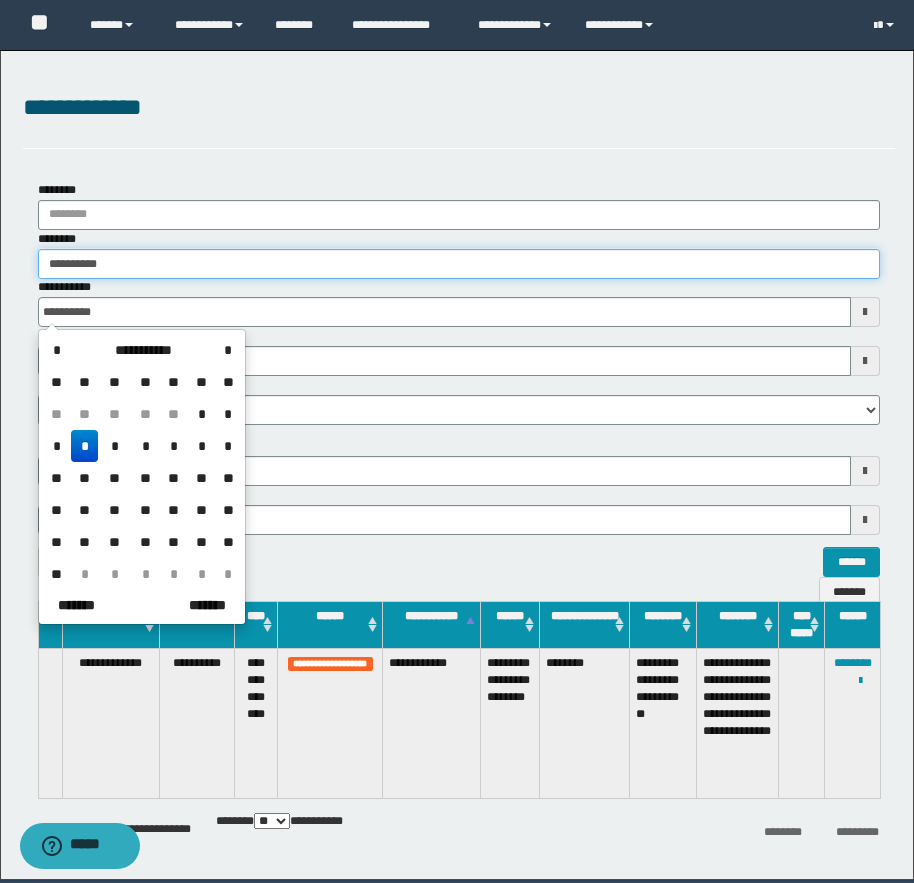 type on "**********" 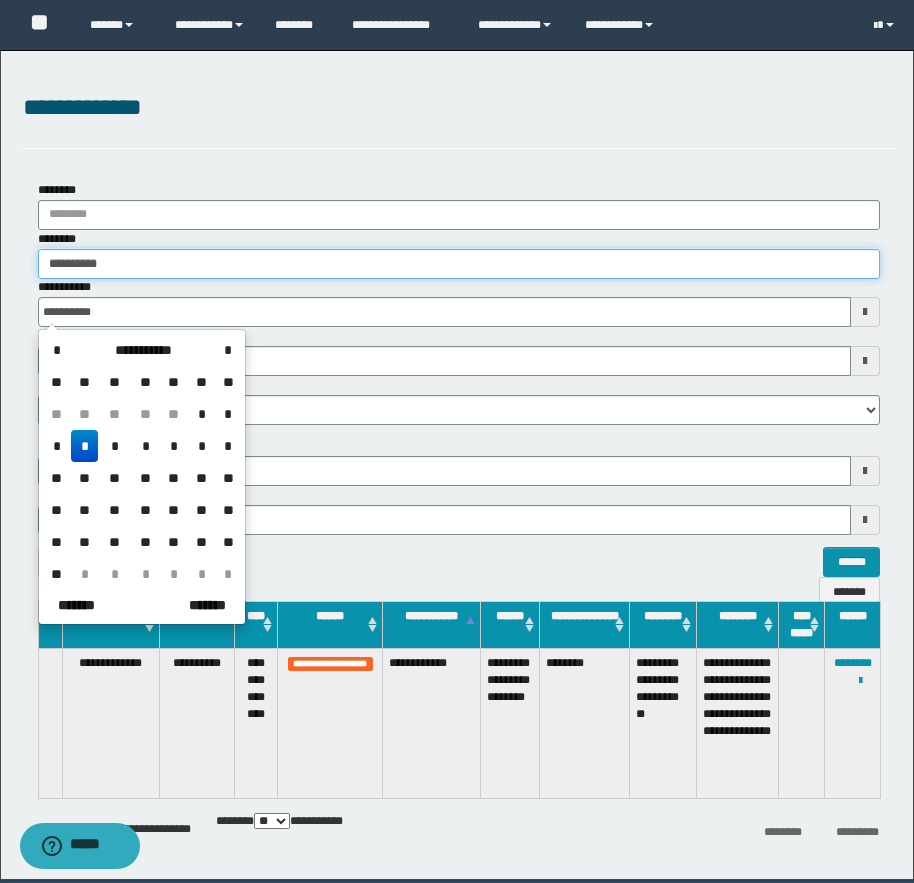 click on "**********" at bounding box center [459, 264] 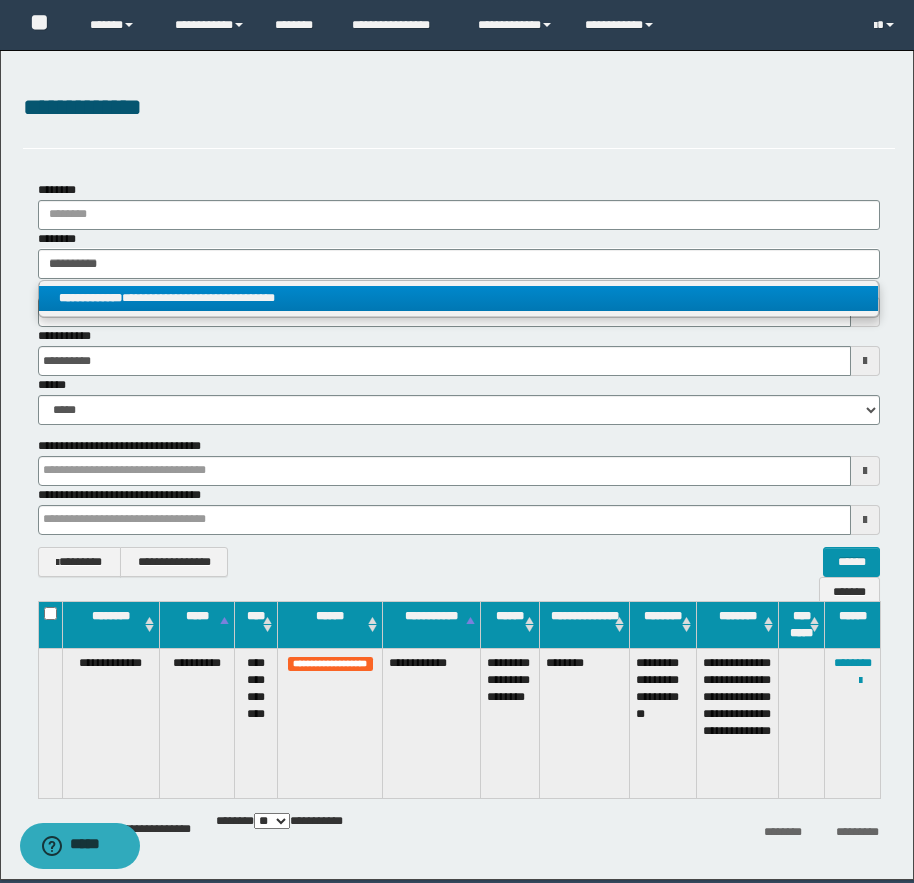 click on "**********" at bounding box center (458, 298) 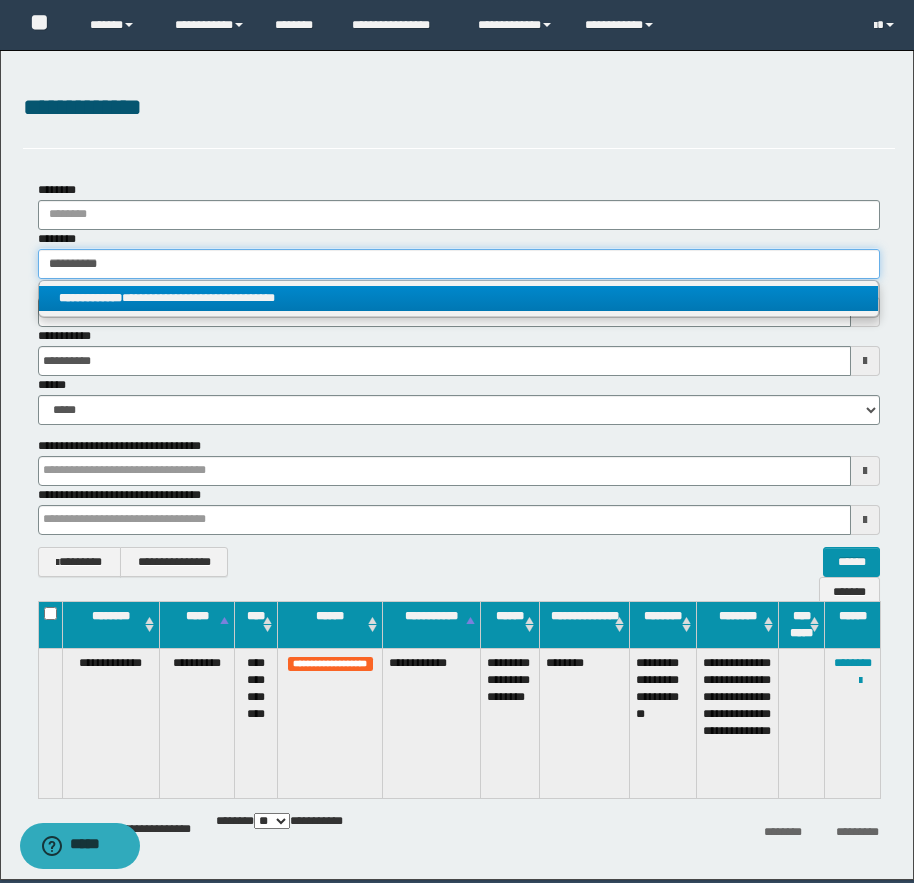 type 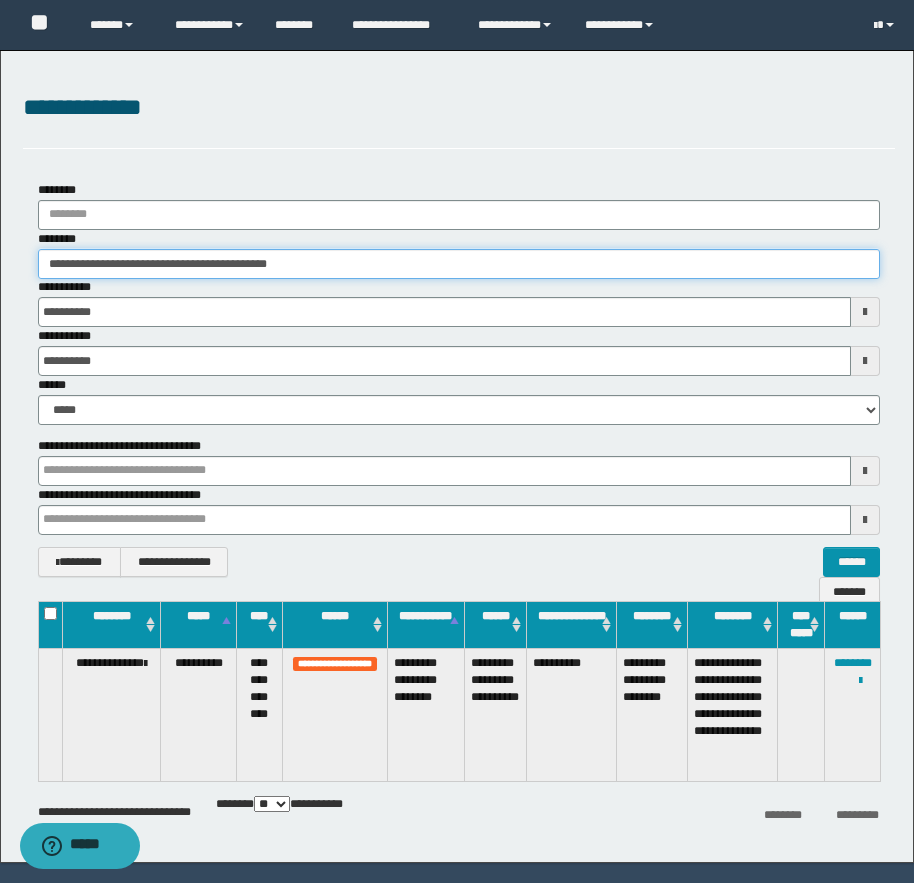 drag, startPoint x: 66, startPoint y: 263, endPoint x: 131, endPoint y: 277, distance: 66.4906 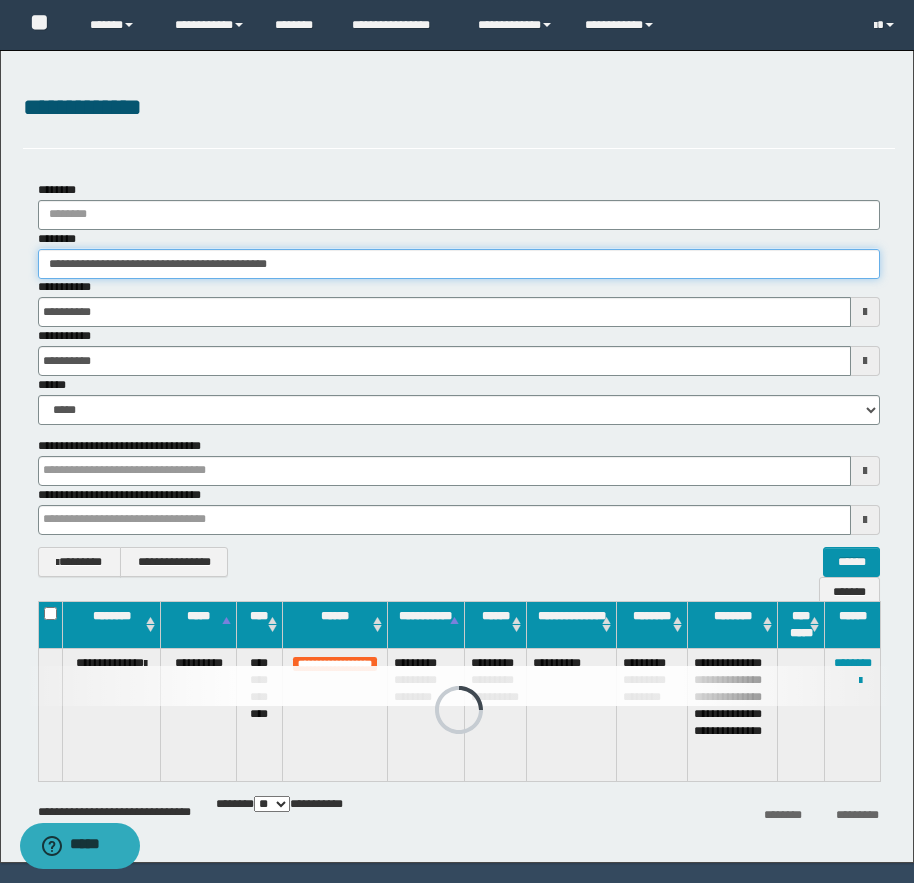drag, startPoint x: 145, startPoint y: 265, endPoint x: 259, endPoint y: 273, distance: 114.28036 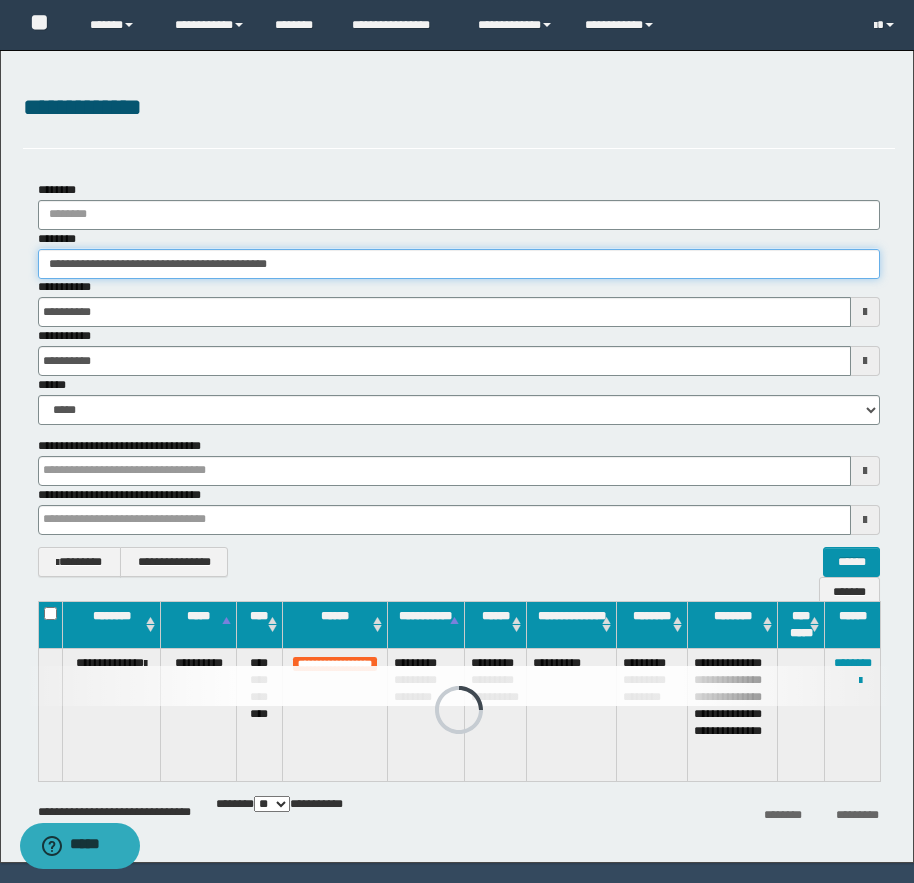 click on "**********" at bounding box center [459, 264] 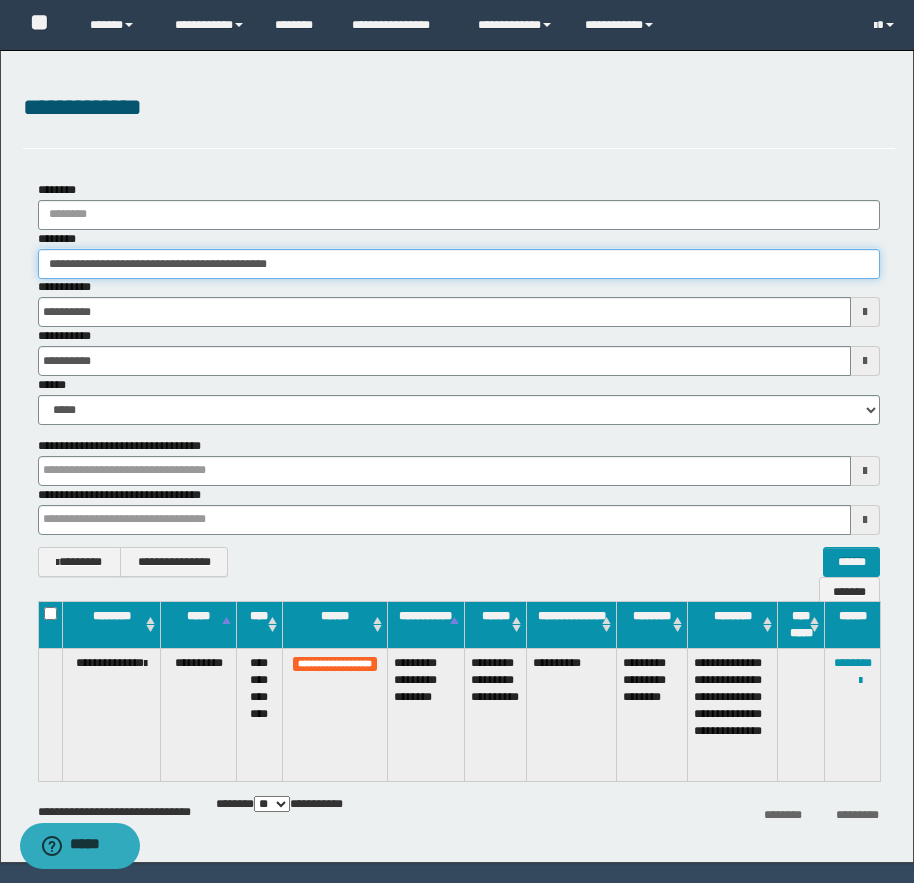 drag, startPoint x: 143, startPoint y: 263, endPoint x: 313, endPoint y: 269, distance: 170.10585 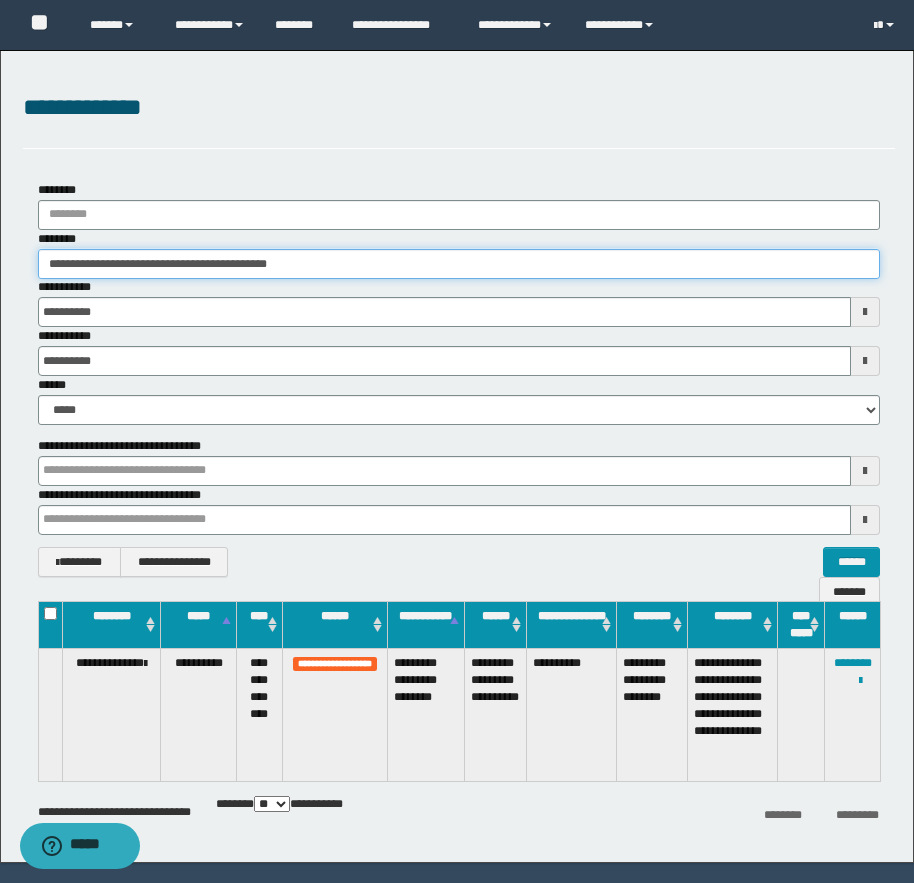 click on "**********" at bounding box center [459, 264] 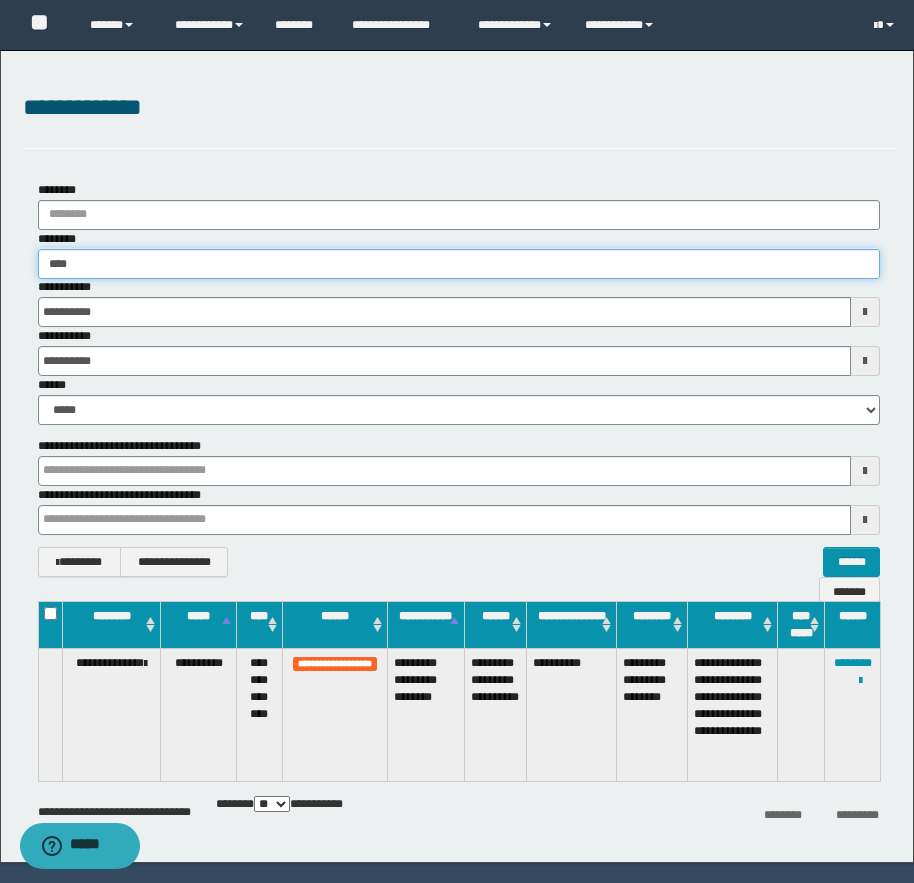 type on "*****" 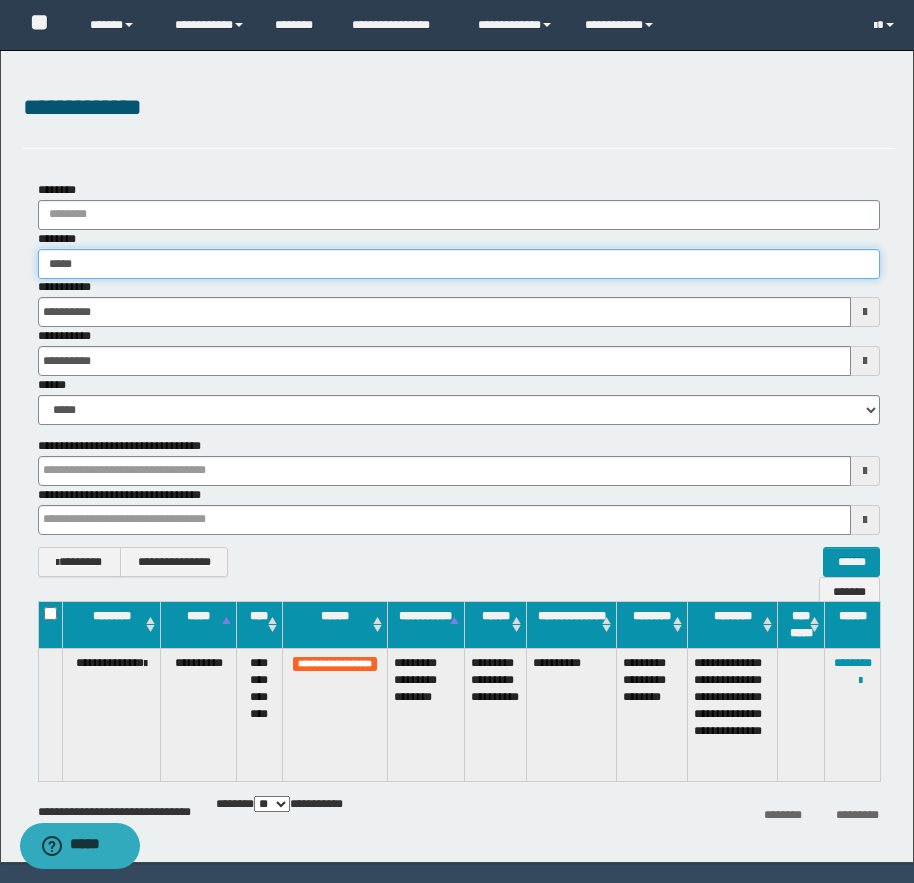 type on "*****" 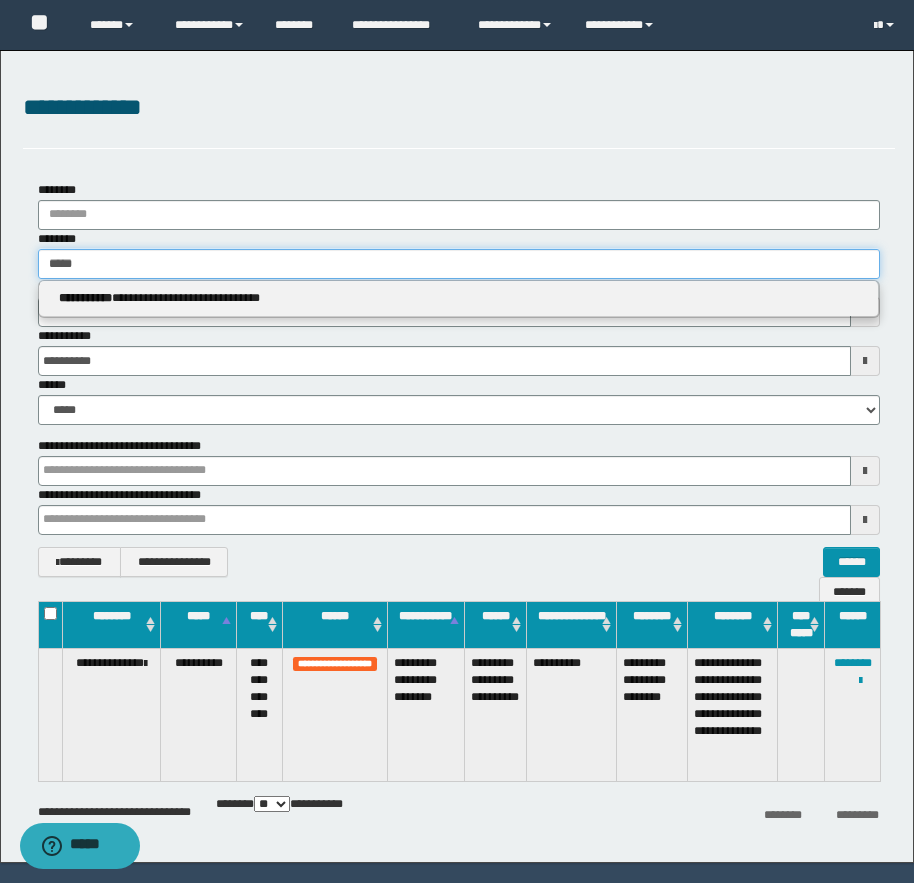 type 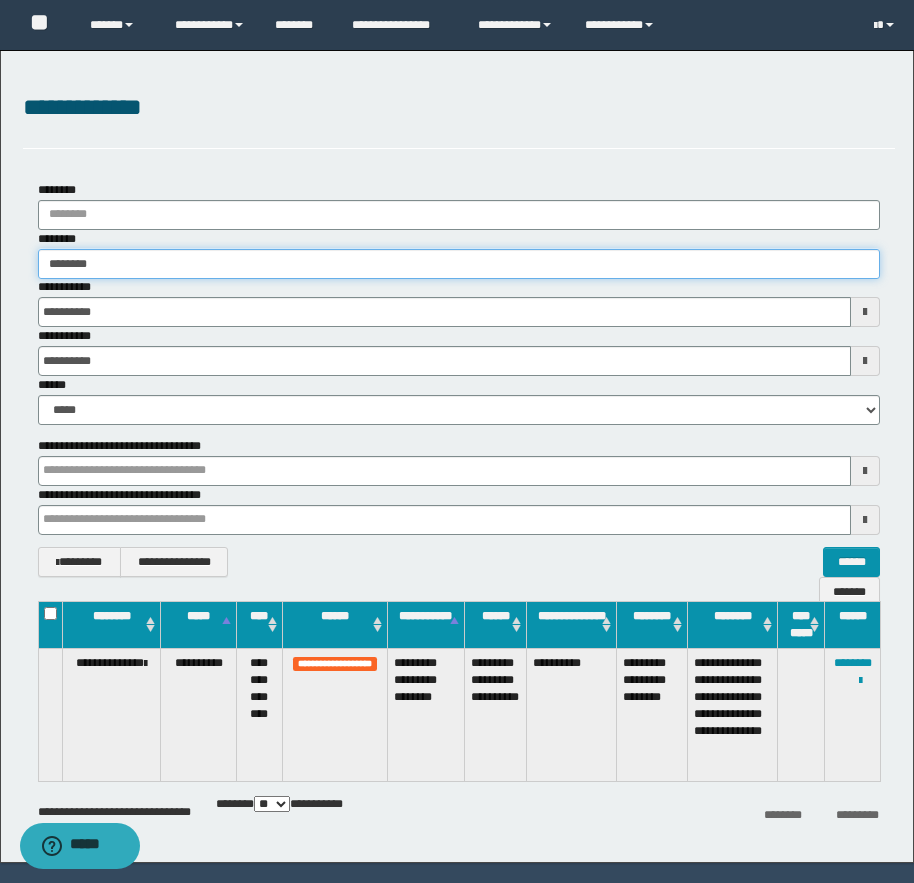 type on "********" 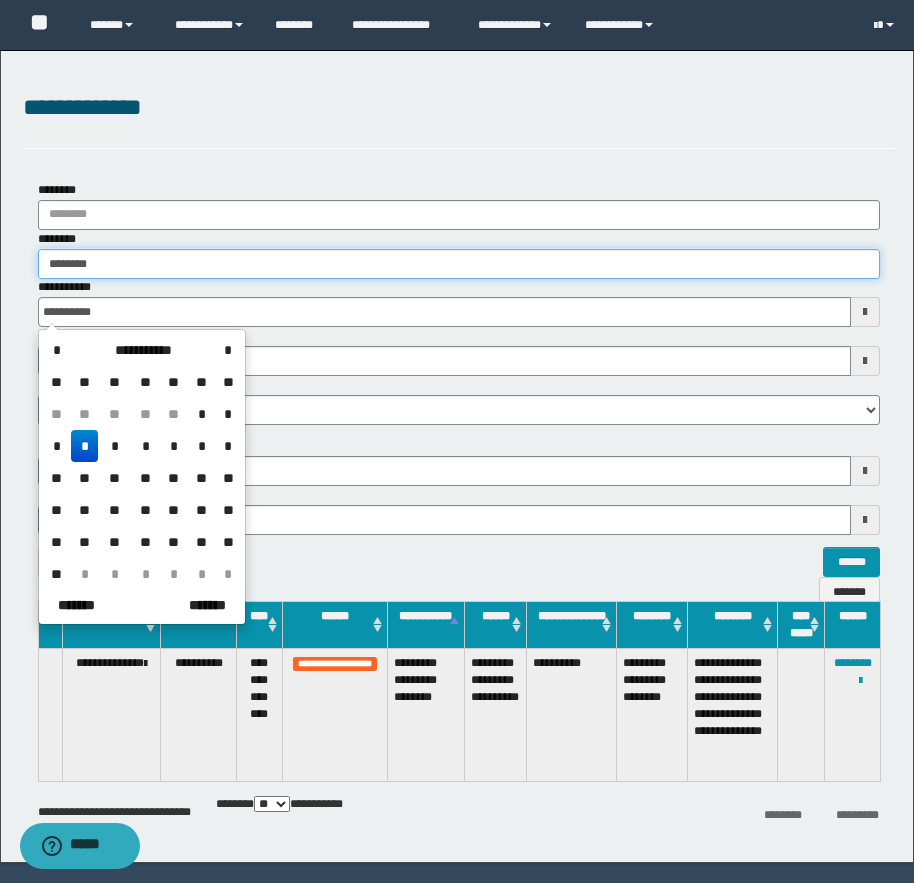 type on "********" 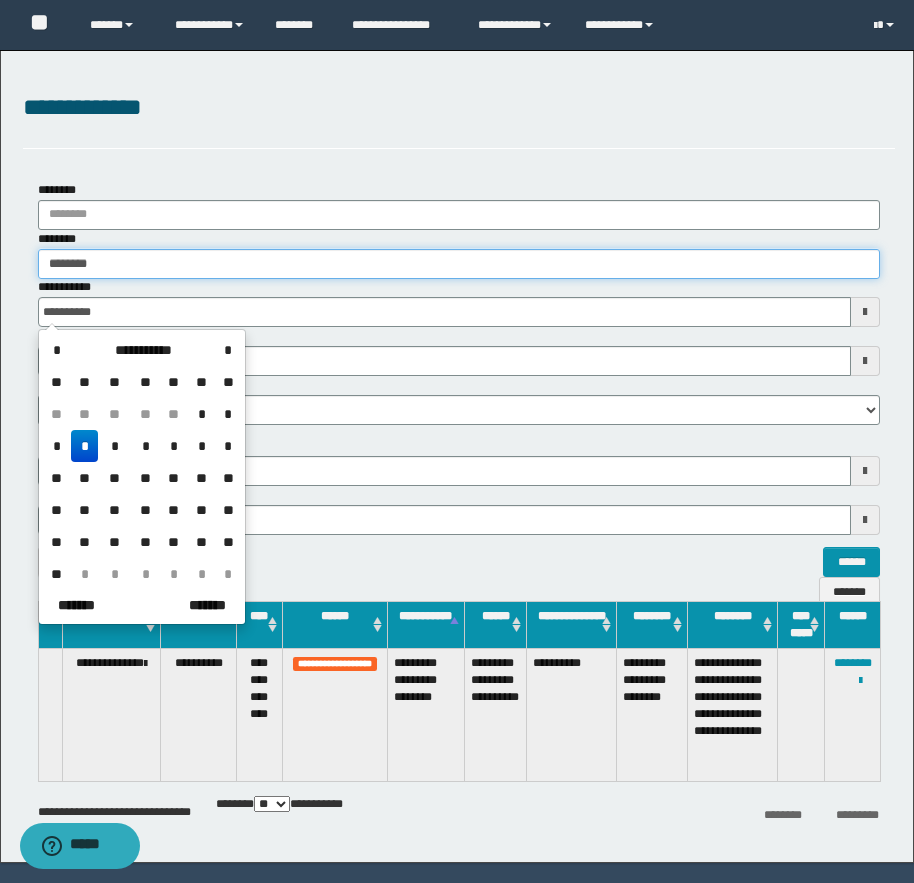 click on "********" at bounding box center (459, 264) 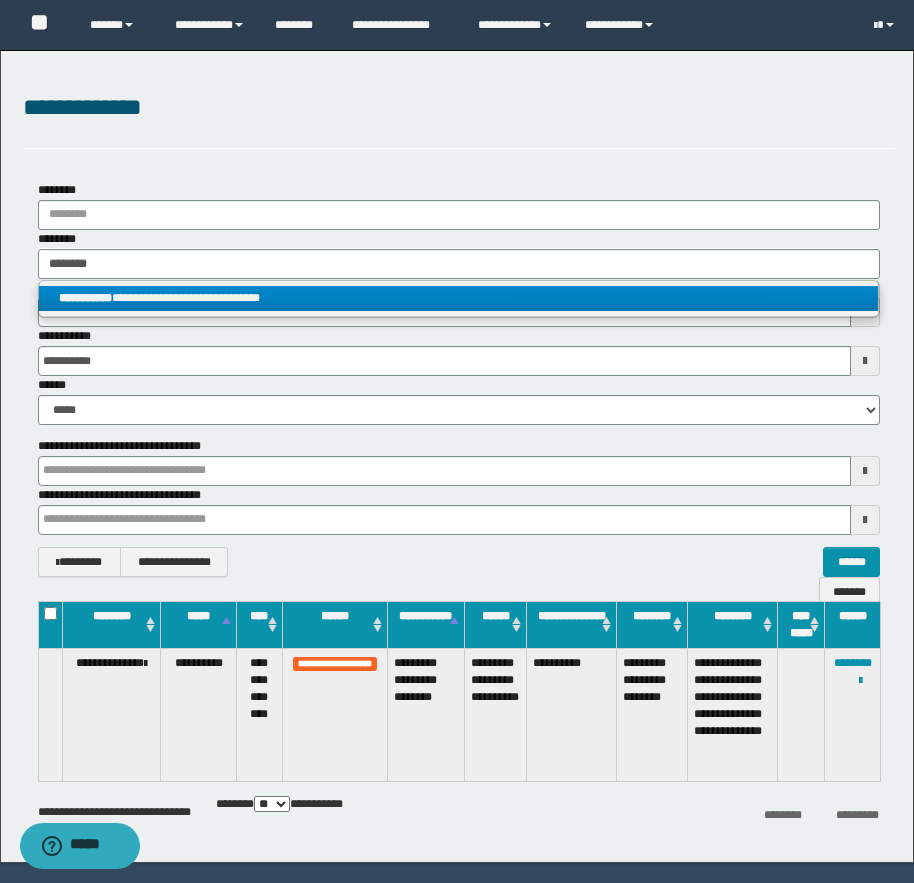 click on "**********" at bounding box center [458, 298] 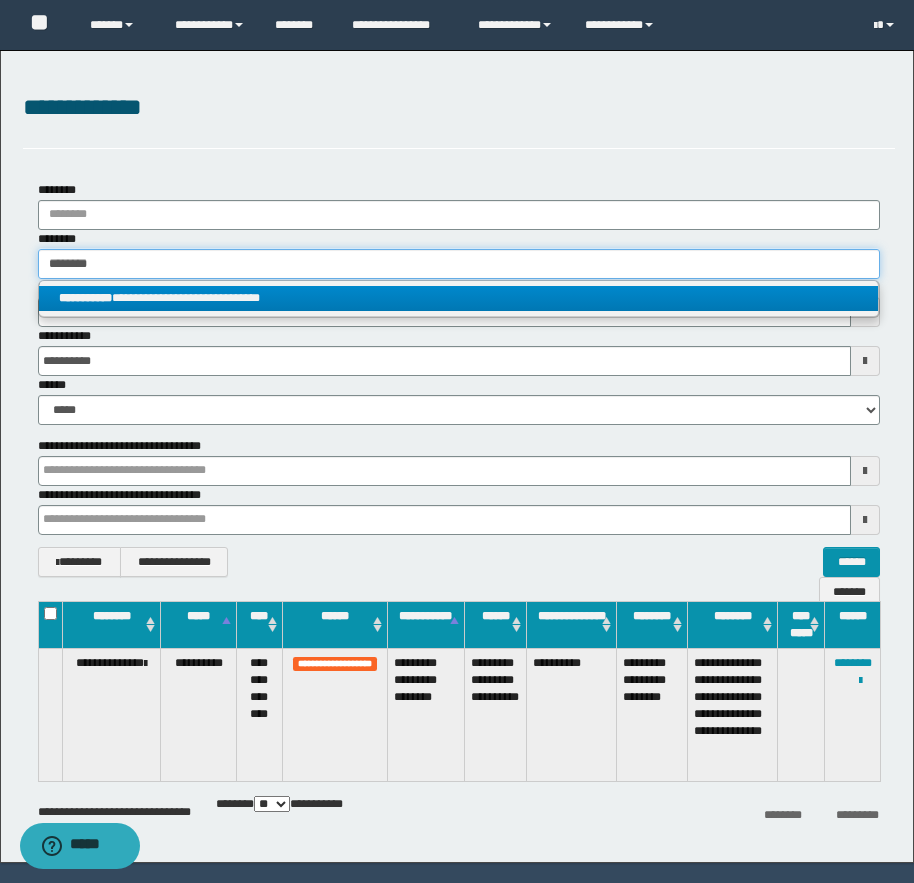 type 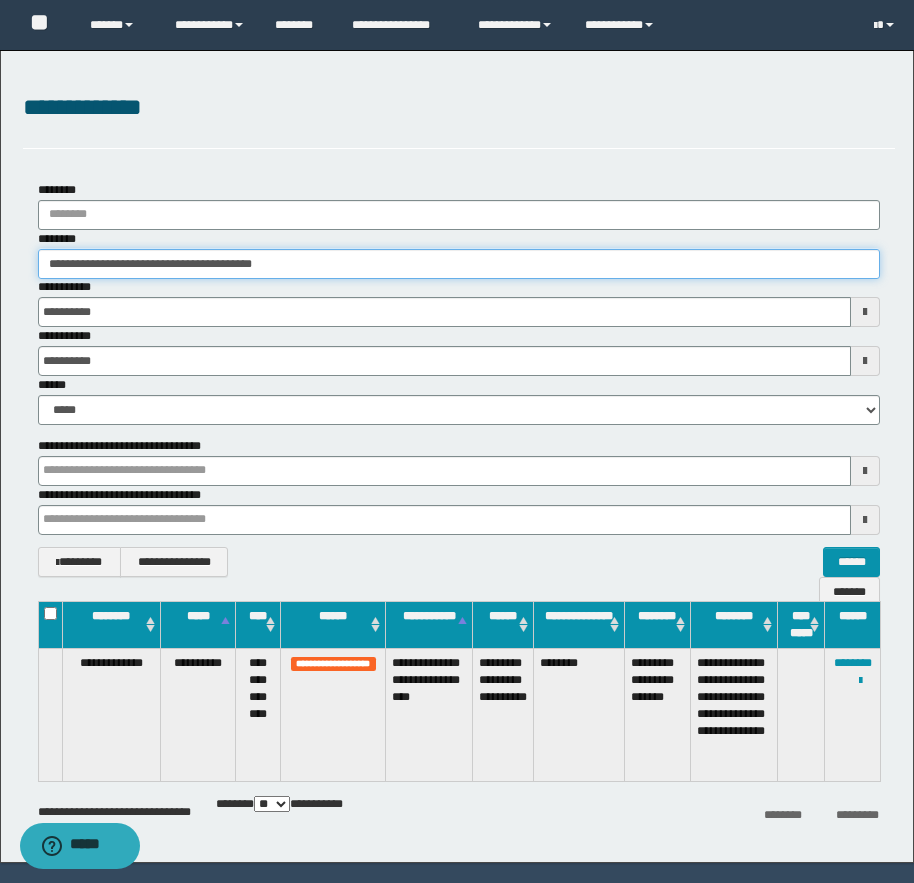 drag, startPoint x: 129, startPoint y: 266, endPoint x: 323, endPoint y: 269, distance: 194.0232 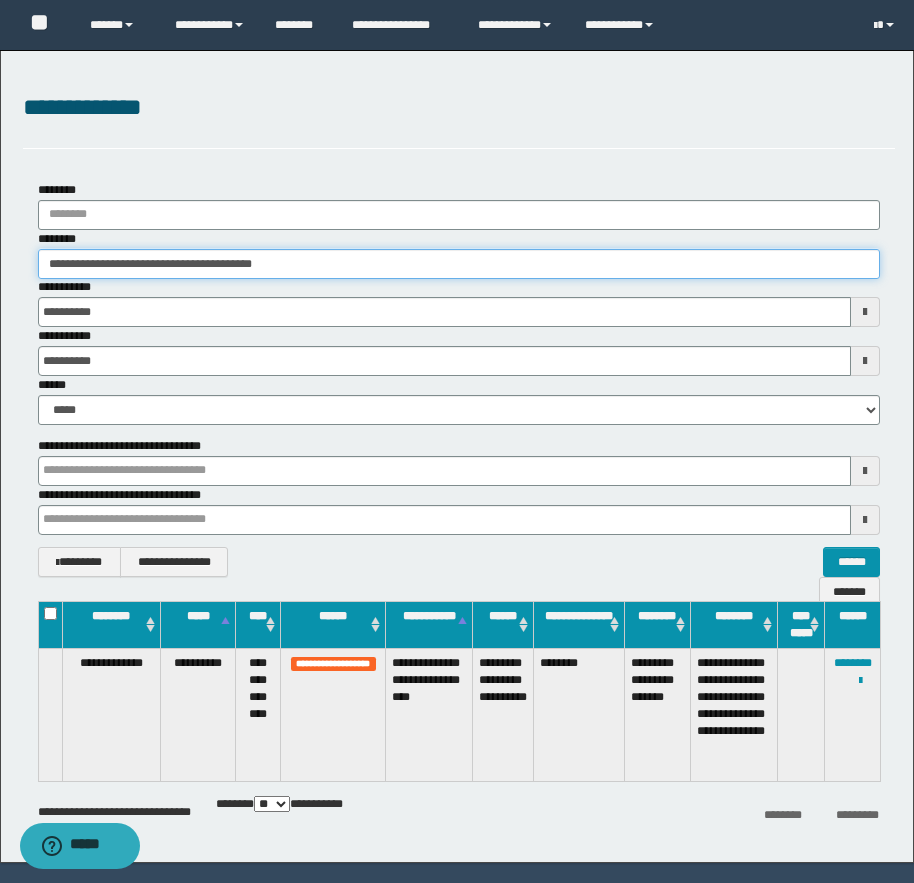 click on "**********" at bounding box center (459, 264) 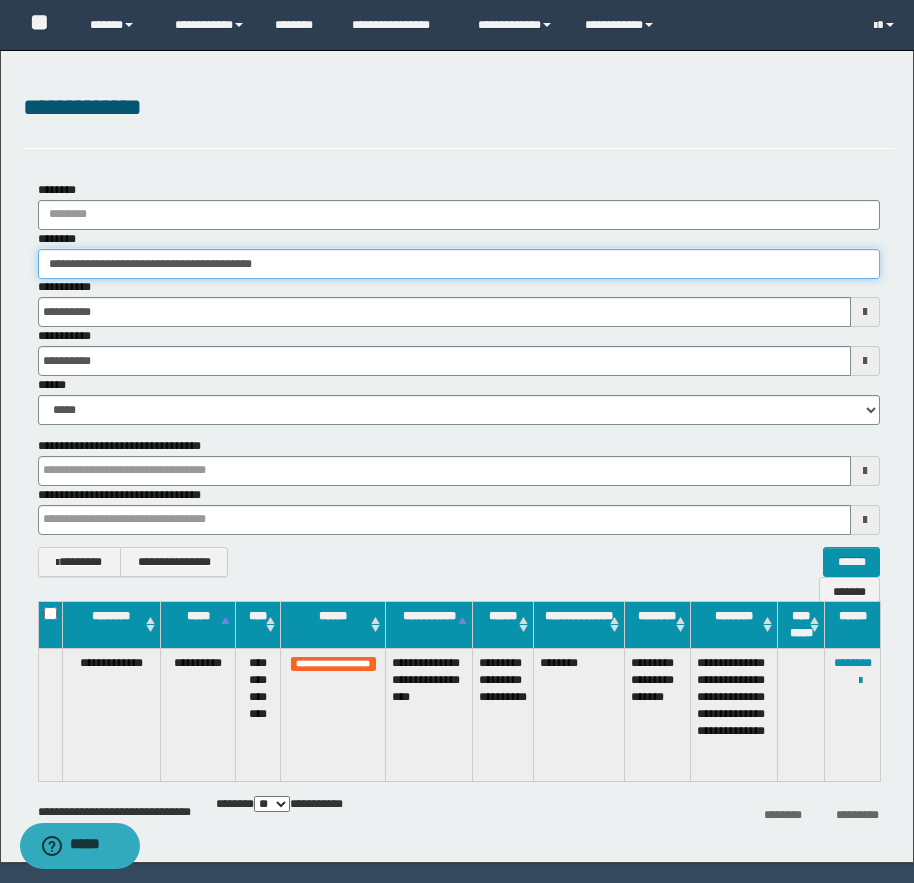 drag, startPoint x: 67, startPoint y: 268, endPoint x: 117, endPoint y: 268, distance: 50 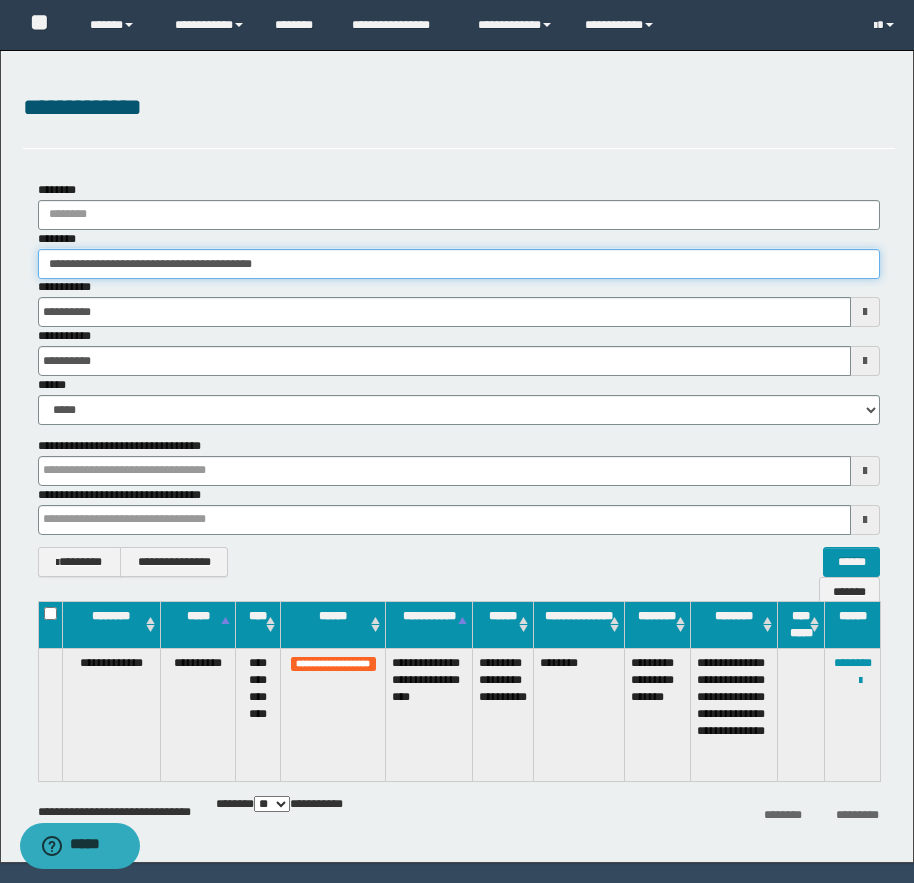 click on "**********" at bounding box center (459, 264) 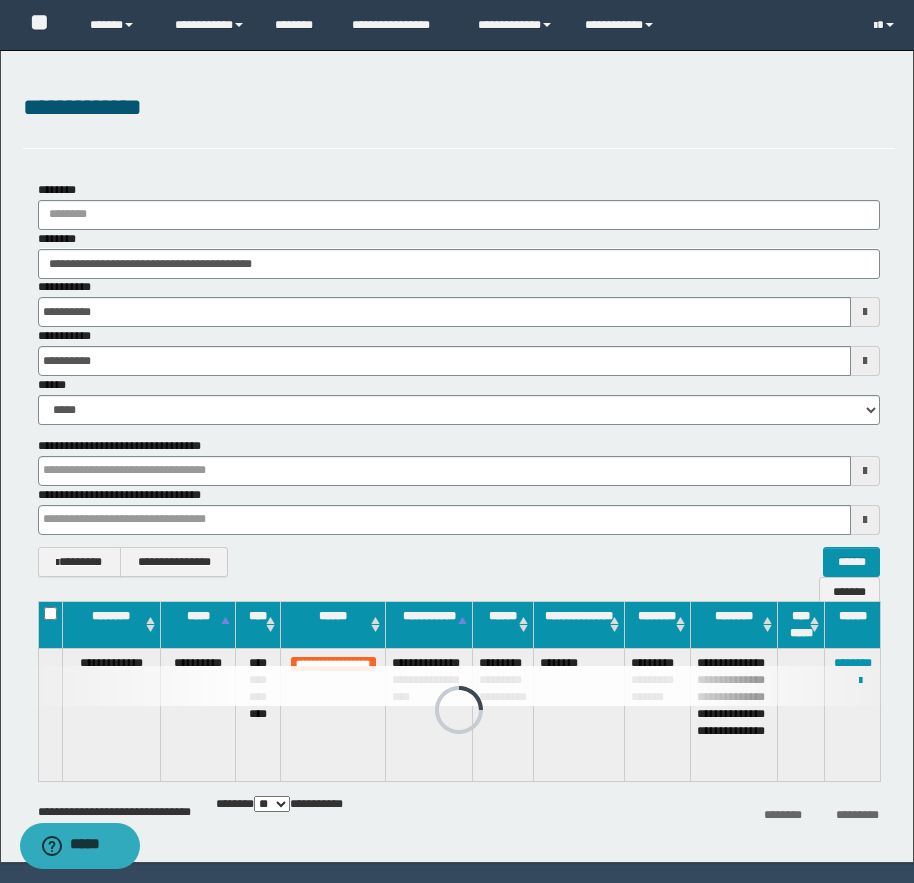 drag, startPoint x: 414, startPoint y: 716, endPoint x: 394, endPoint y: 701, distance: 25 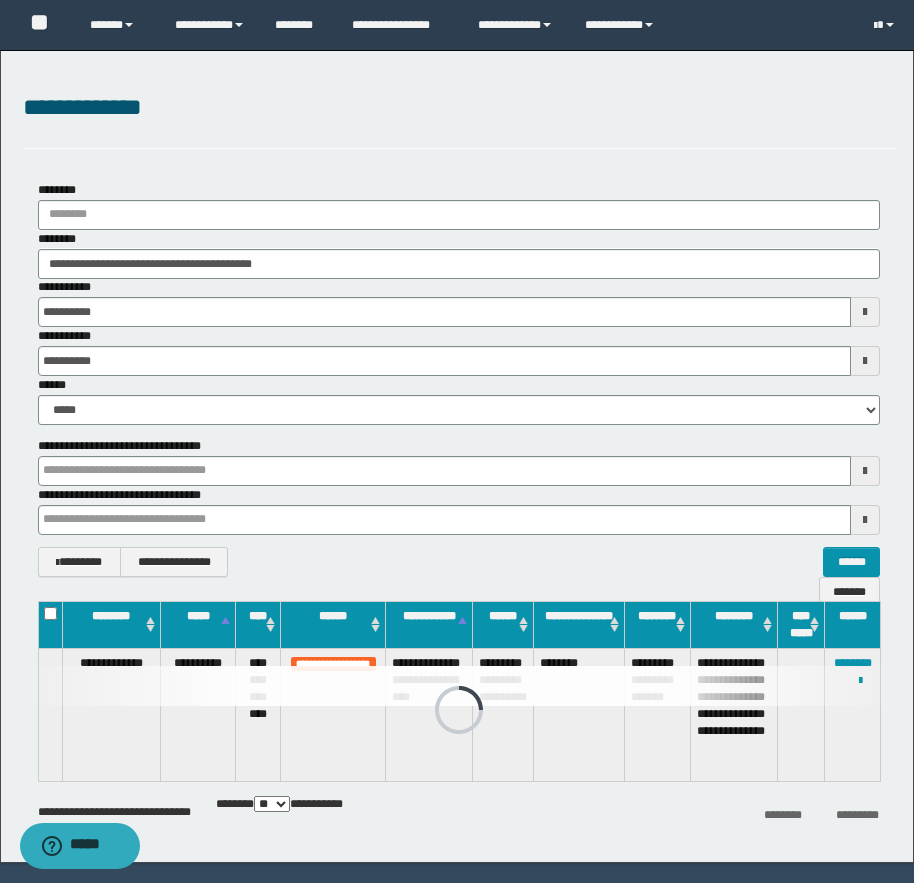 click at bounding box center (459, 686) 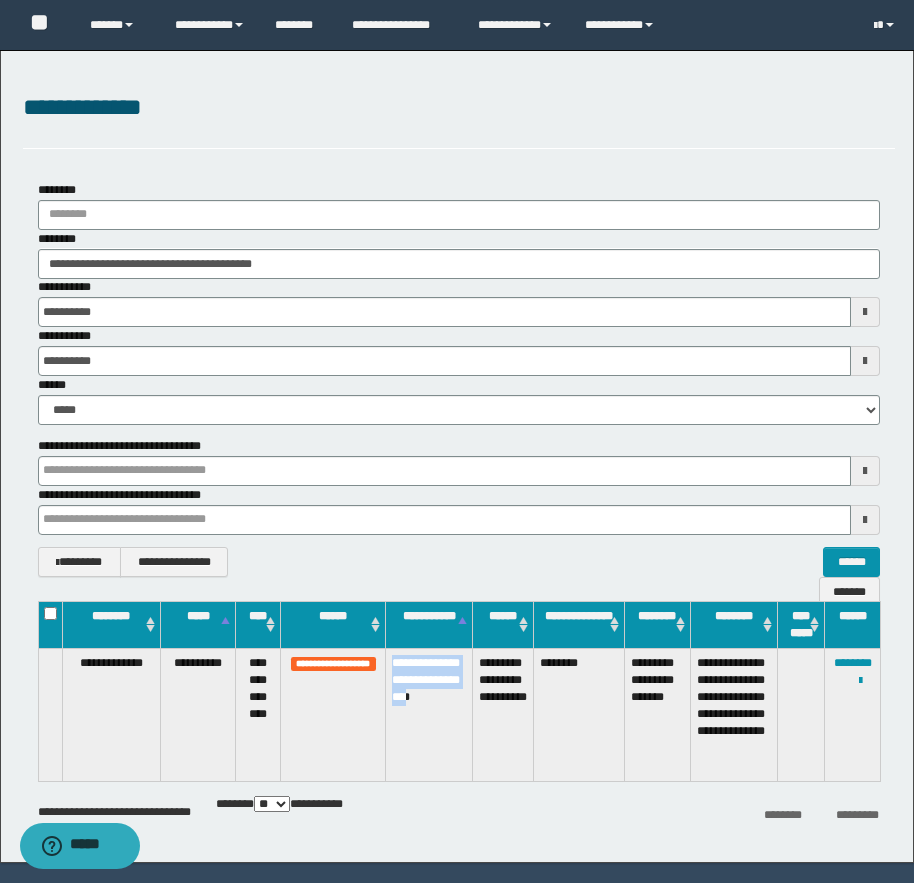 drag, startPoint x: 409, startPoint y: 716, endPoint x: 396, endPoint y: 666, distance: 51.662365 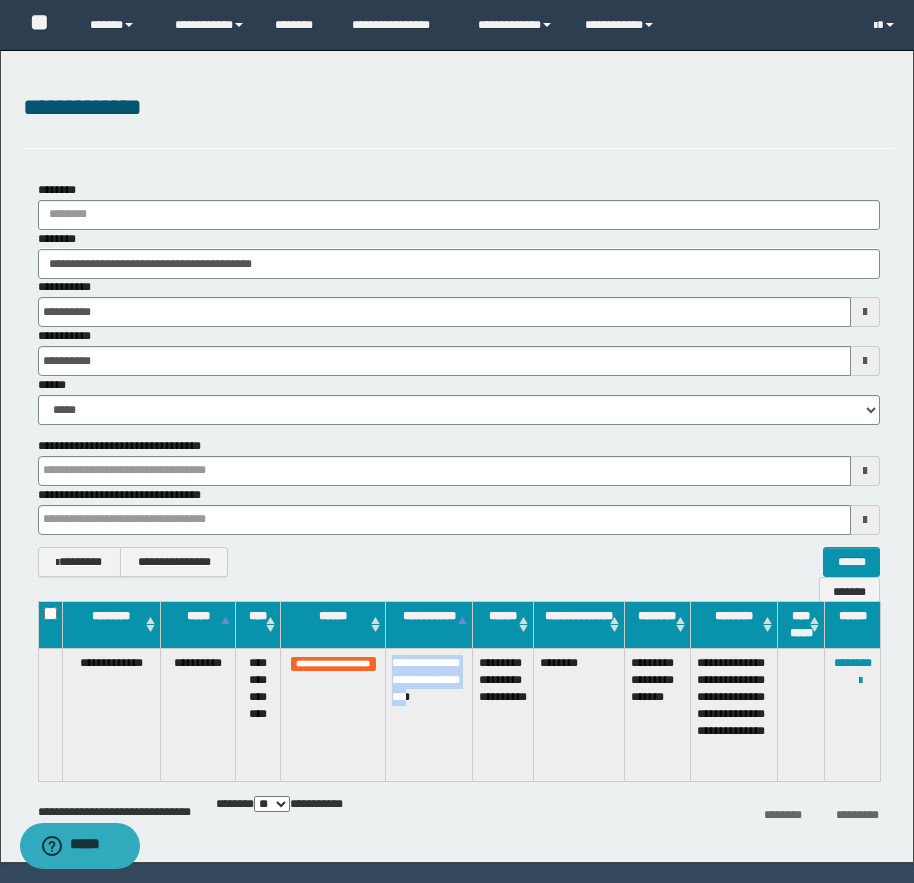 click on "**********" at bounding box center (429, 714) 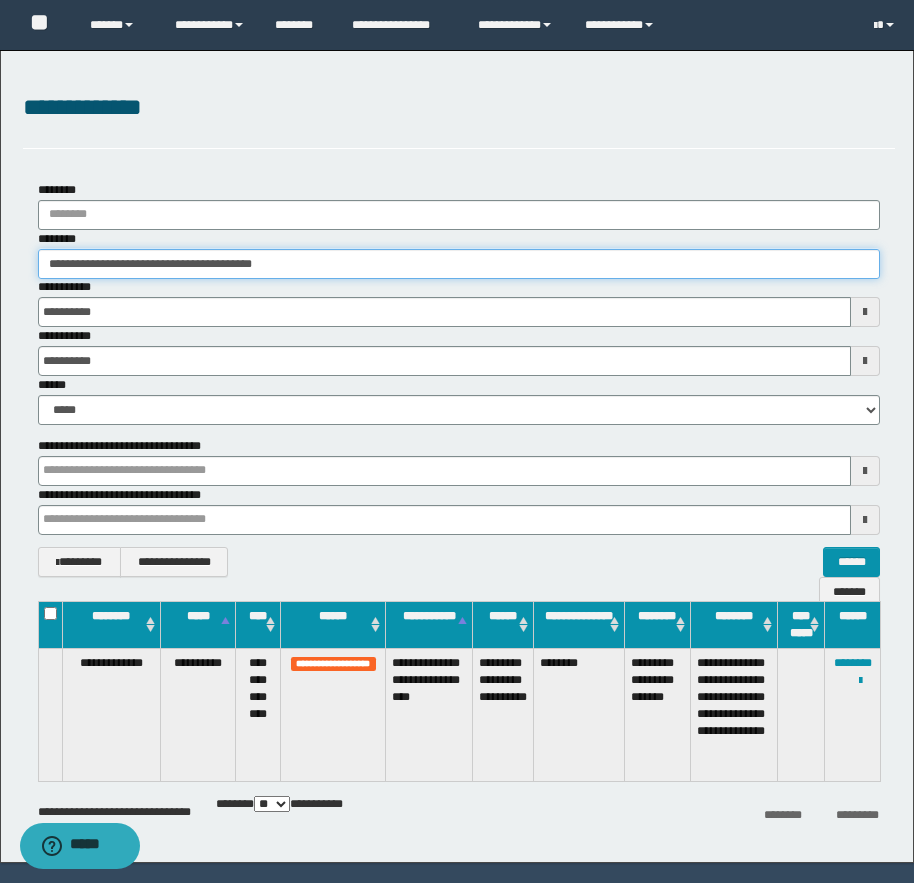click on "**********" at bounding box center (459, 264) 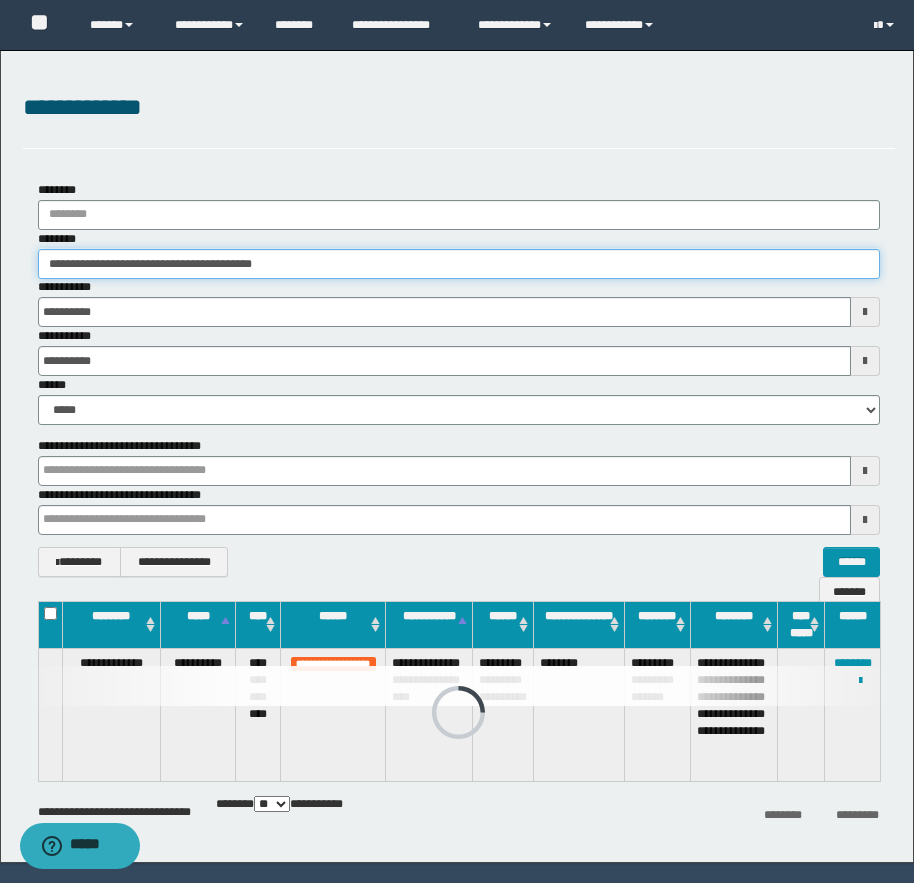 click on "**********" at bounding box center [459, 264] 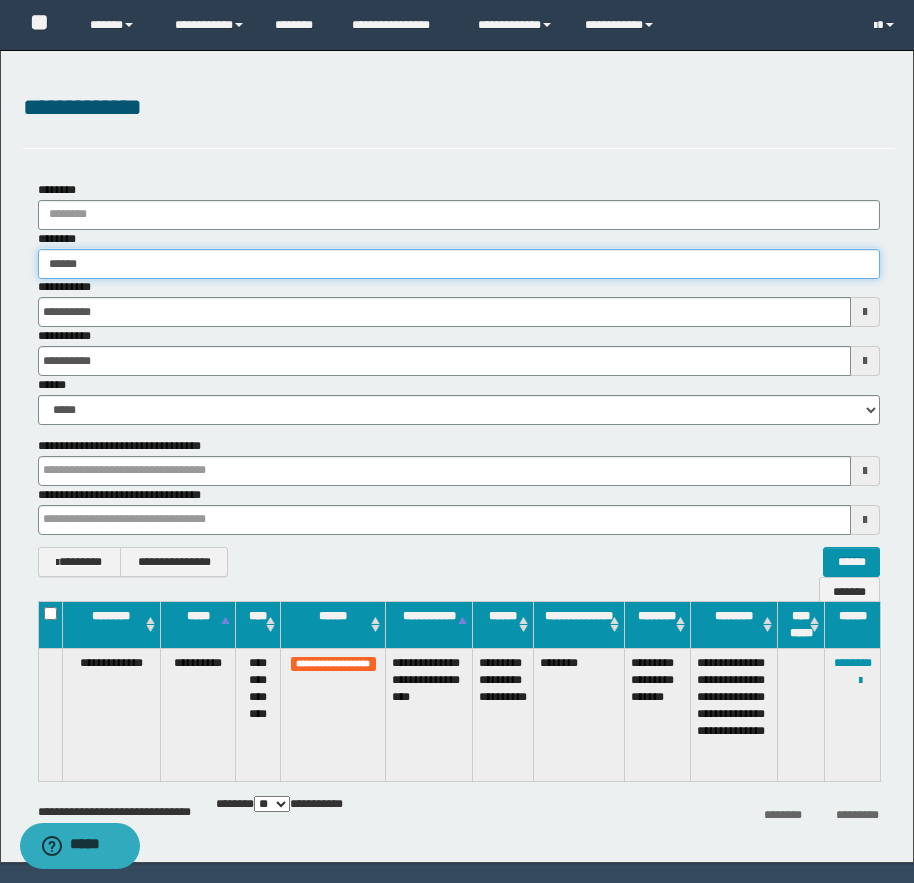 type on "*******" 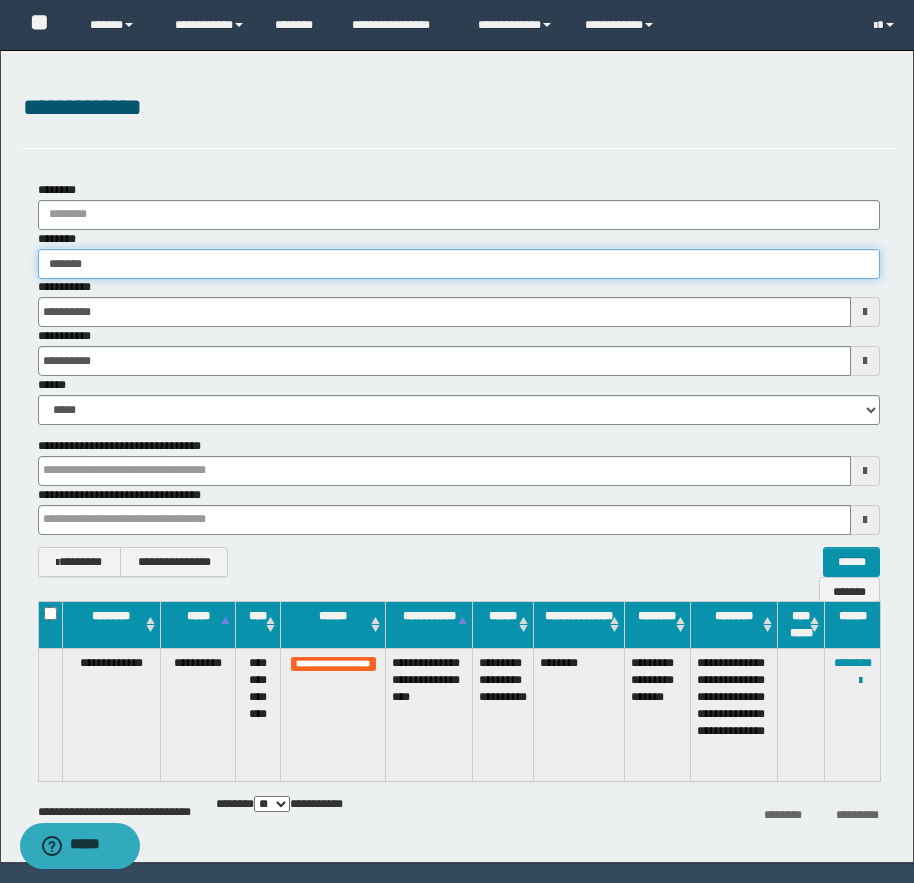type on "*******" 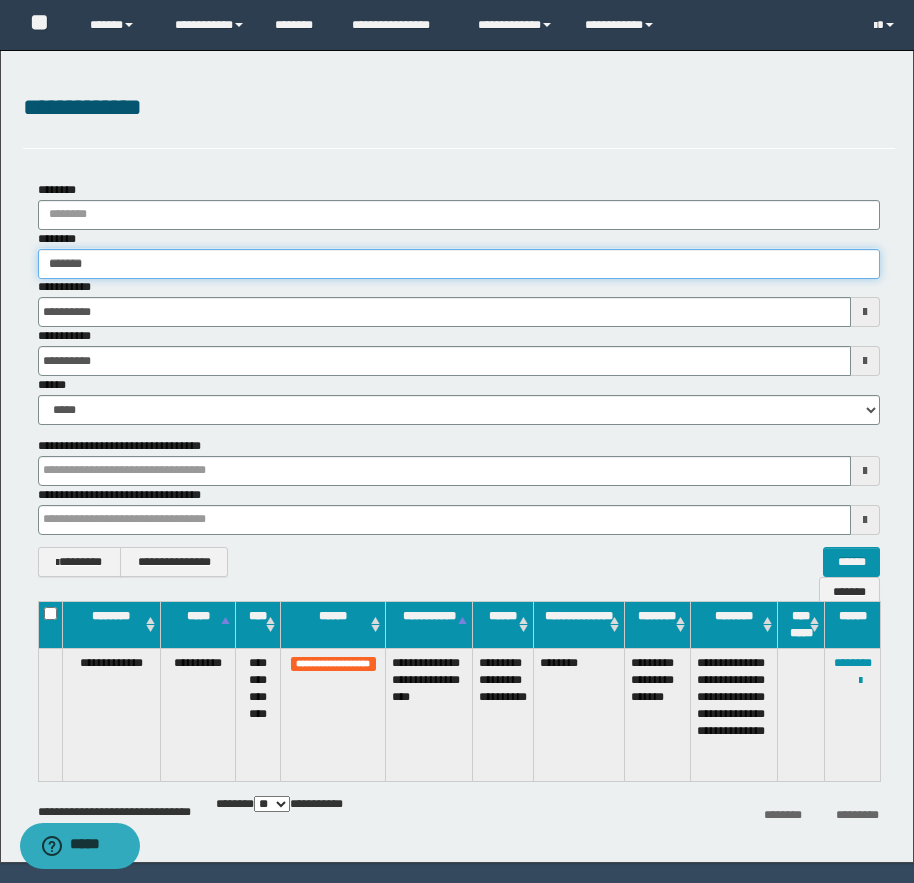 type on "*******" 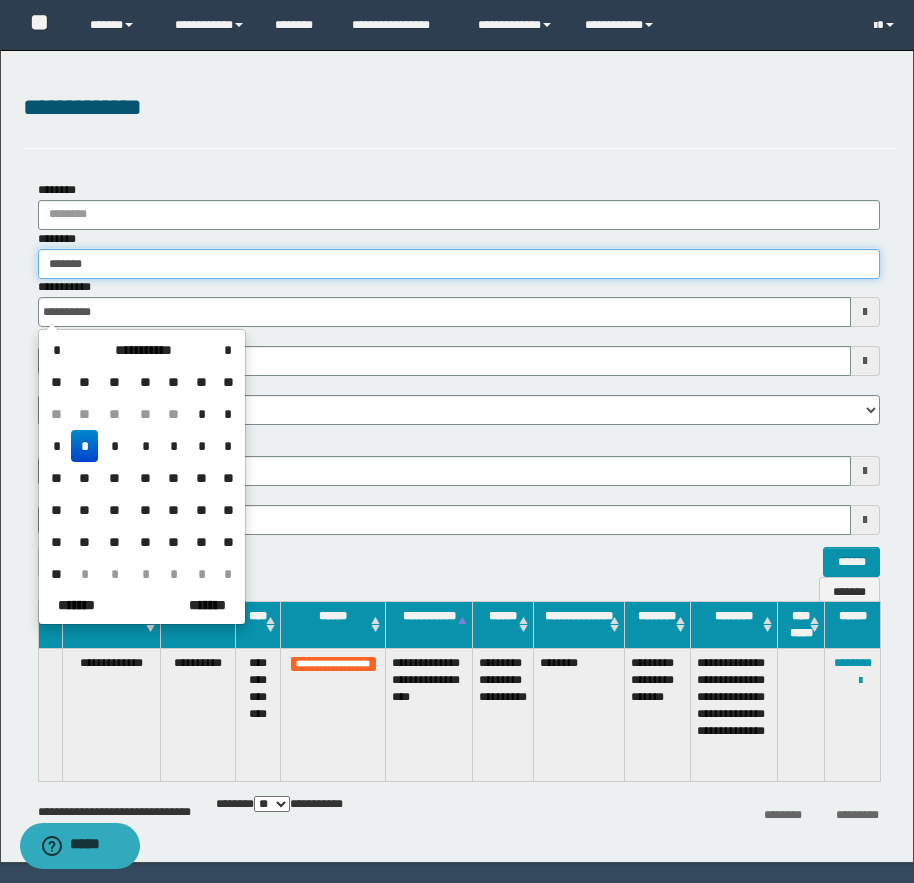 type on "*******" 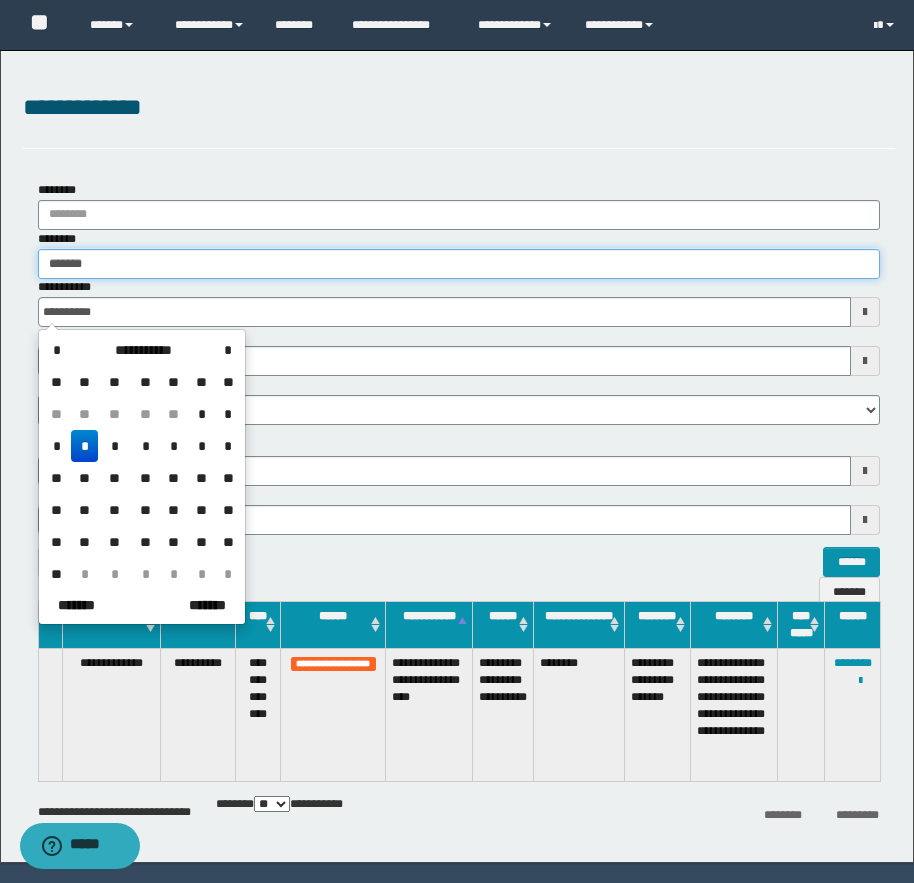 click on "*******" at bounding box center (459, 264) 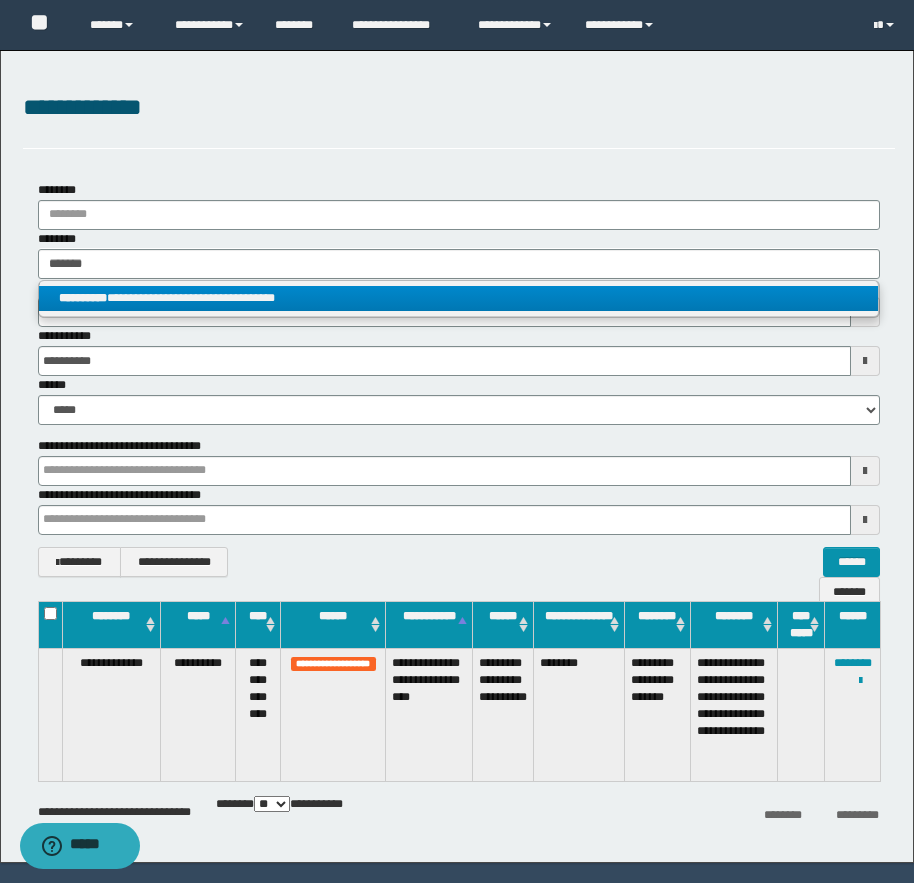 click on "**********" at bounding box center (458, 298) 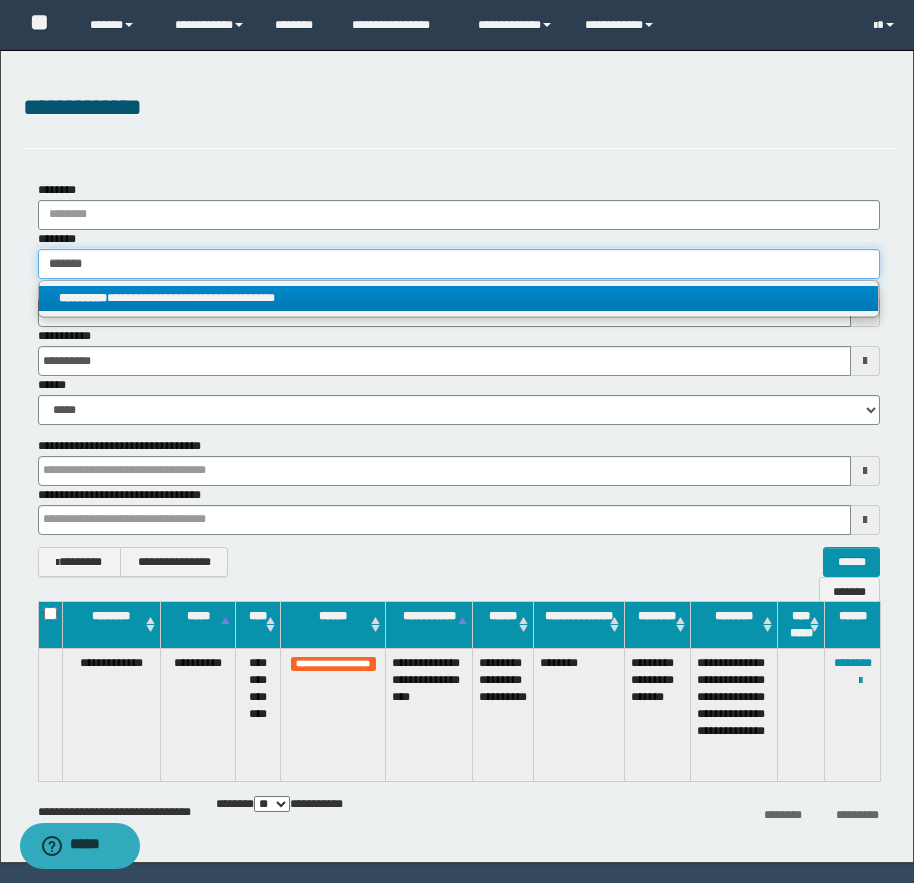 type 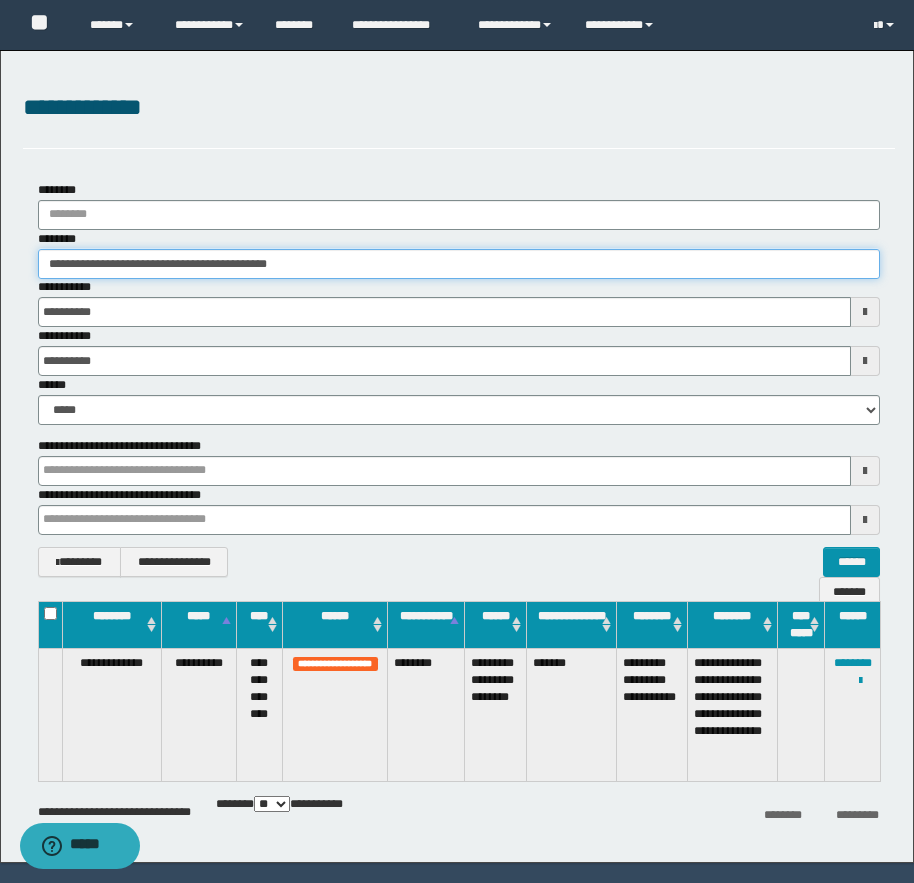 drag, startPoint x: 125, startPoint y: 267, endPoint x: 293, endPoint y: 273, distance: 168.1071 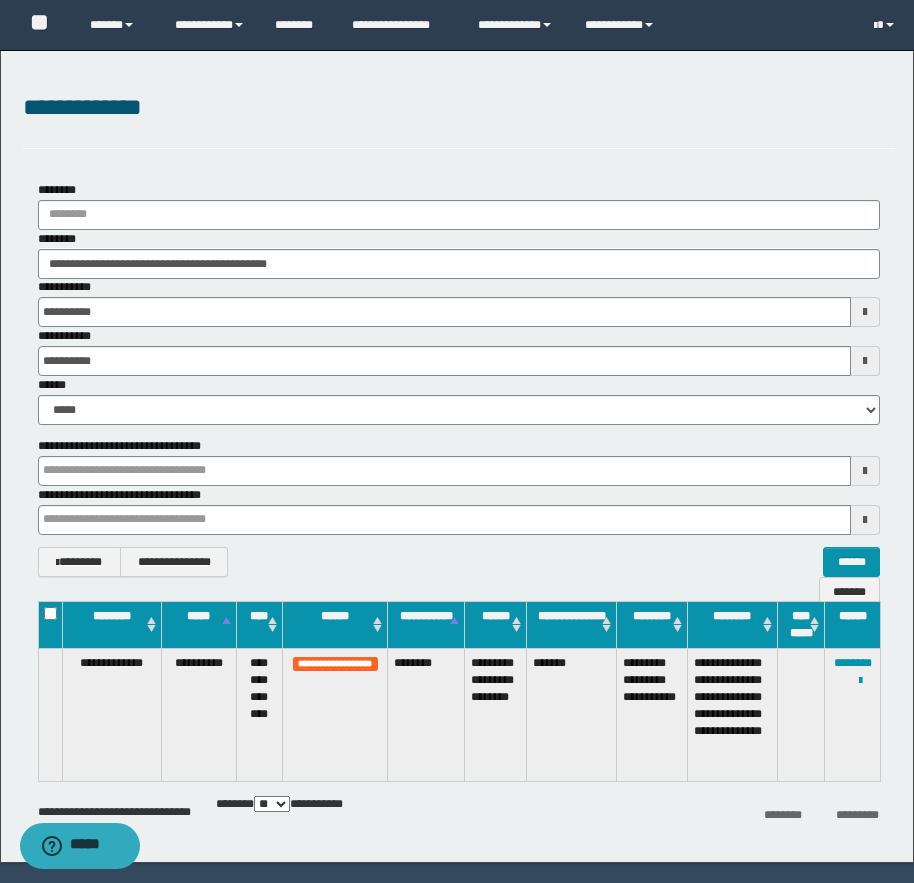 click on "**********" at bounding box center (459, 302) 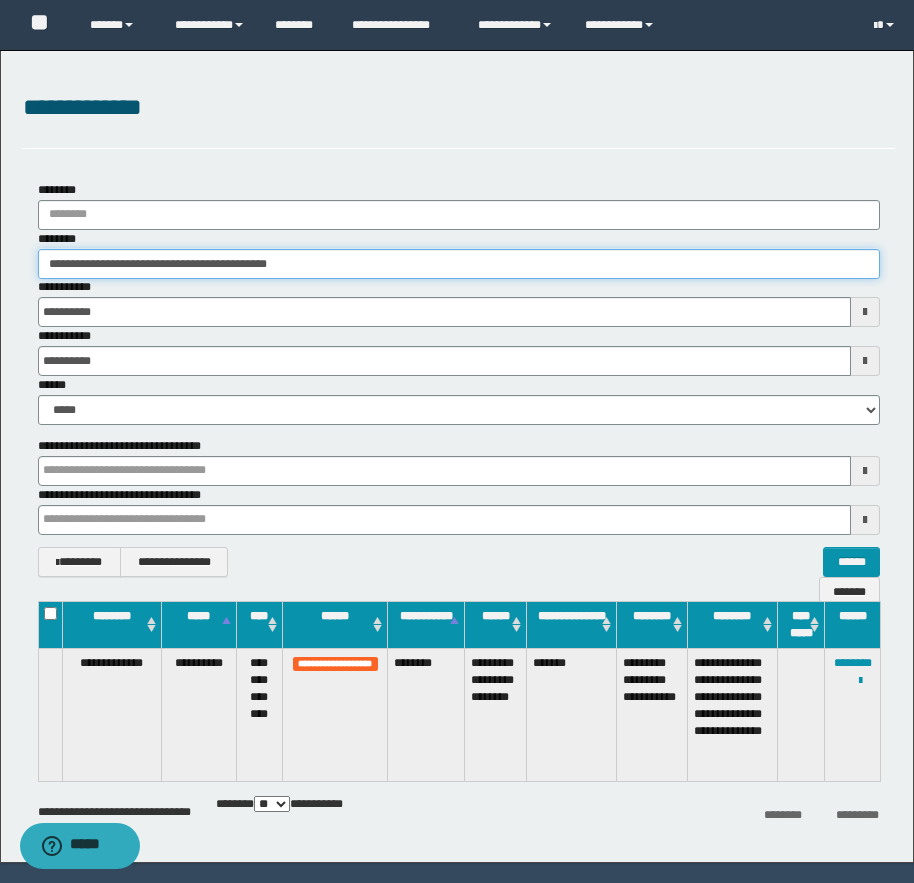 drag, startPoint x: 66, startPoint y: 263, endPoint x: 111, endPoint y: 264, distance: 45.01111 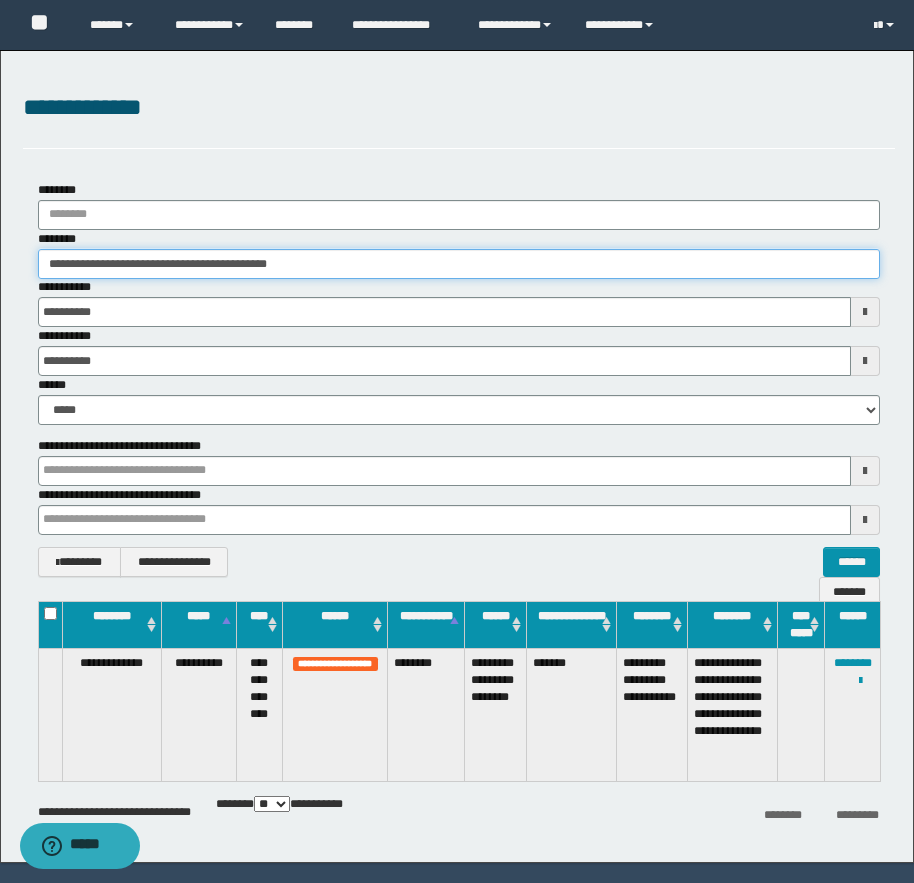 click on "**********" at bounding box center (459, 264) 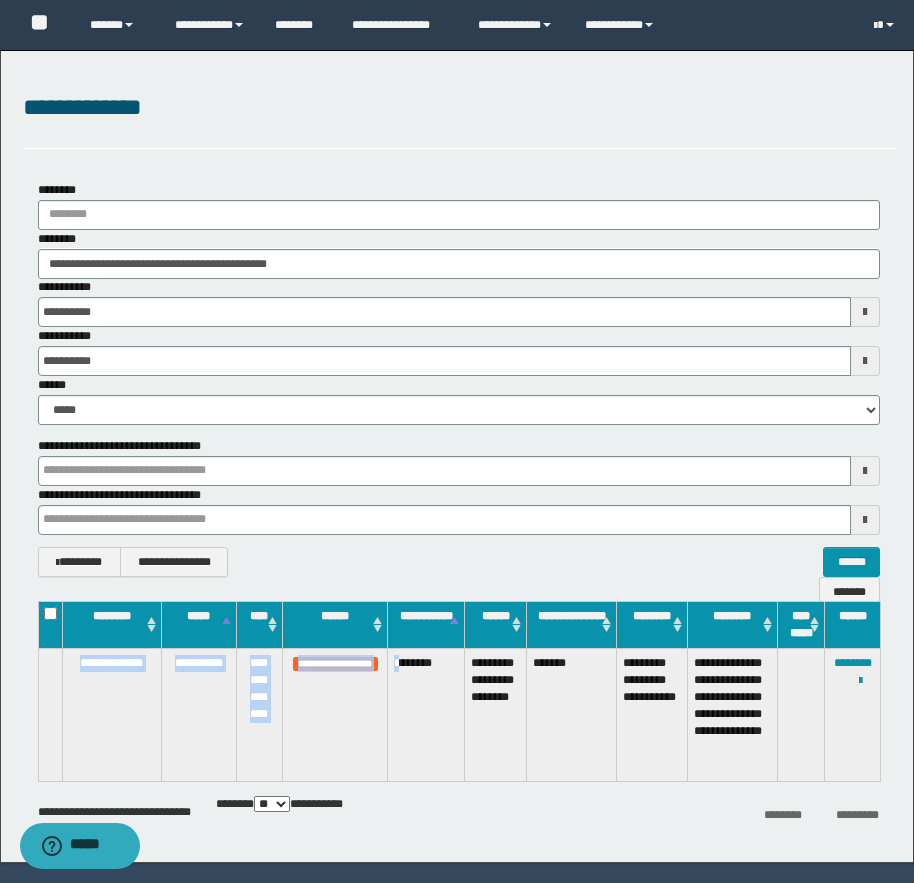 drag, startPoint x: 445, startPoint y: 660, endPoint x: 409, endPoint y: 663, distance: 36.124783 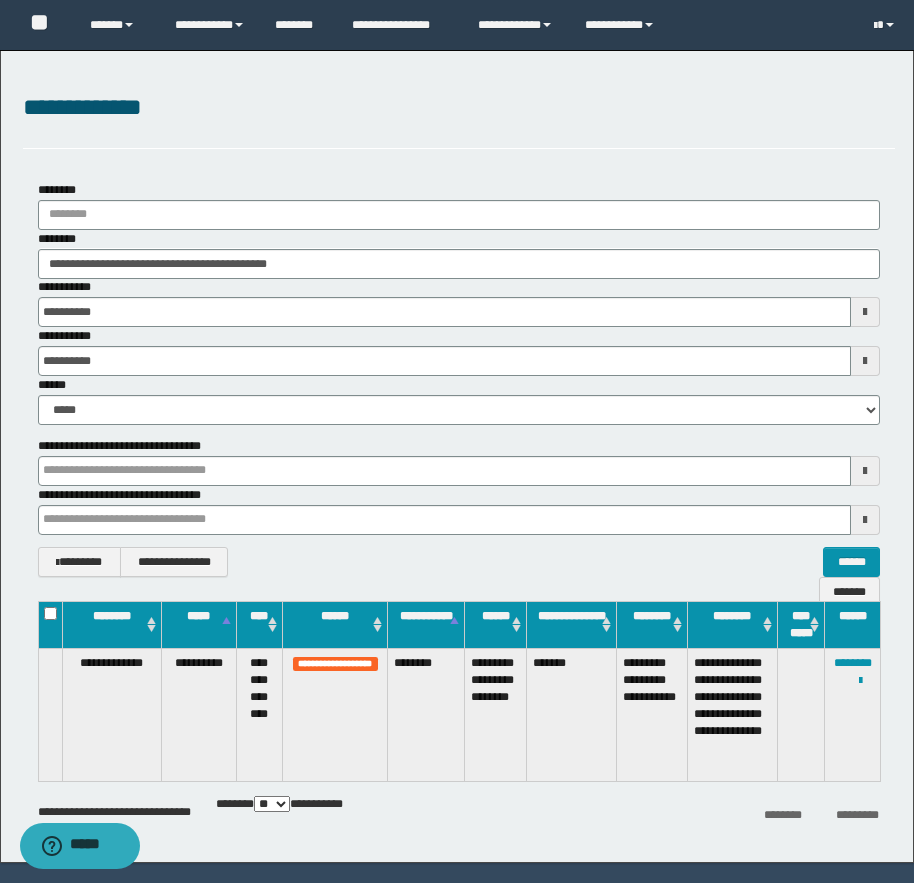 click on "********" at bounding box center [426, 714] 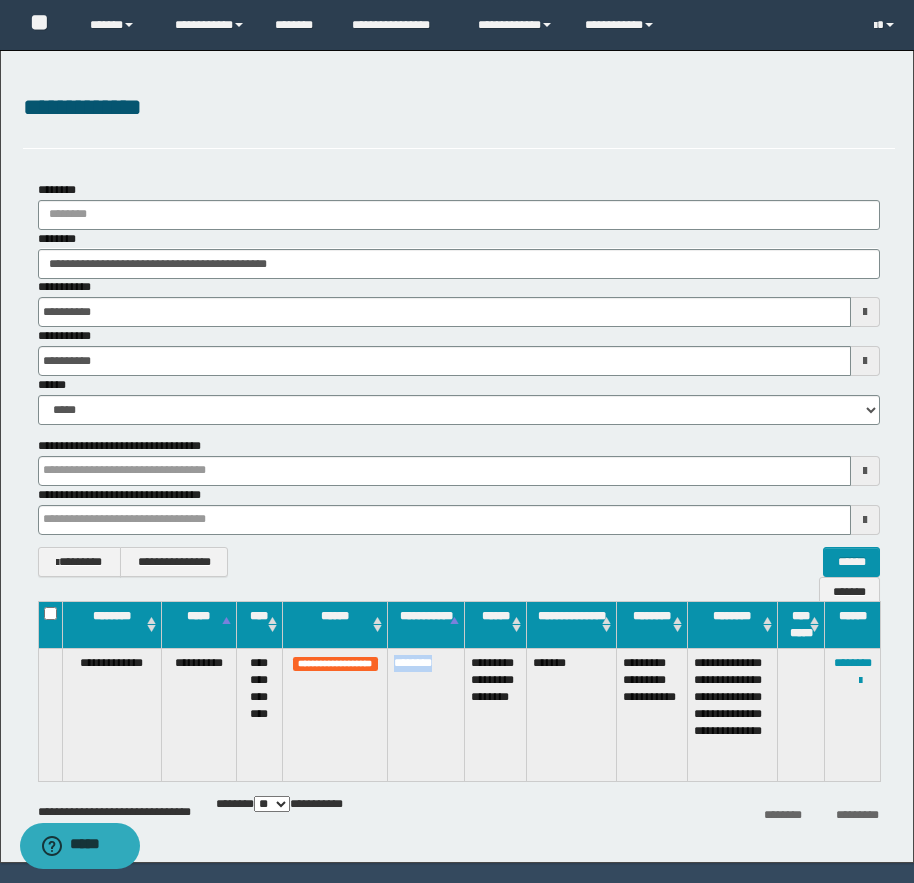 drag, startPoint x: 397, startPoint y: 666, endPoint x: 446, endPoint y: 669, distance: 49.09175 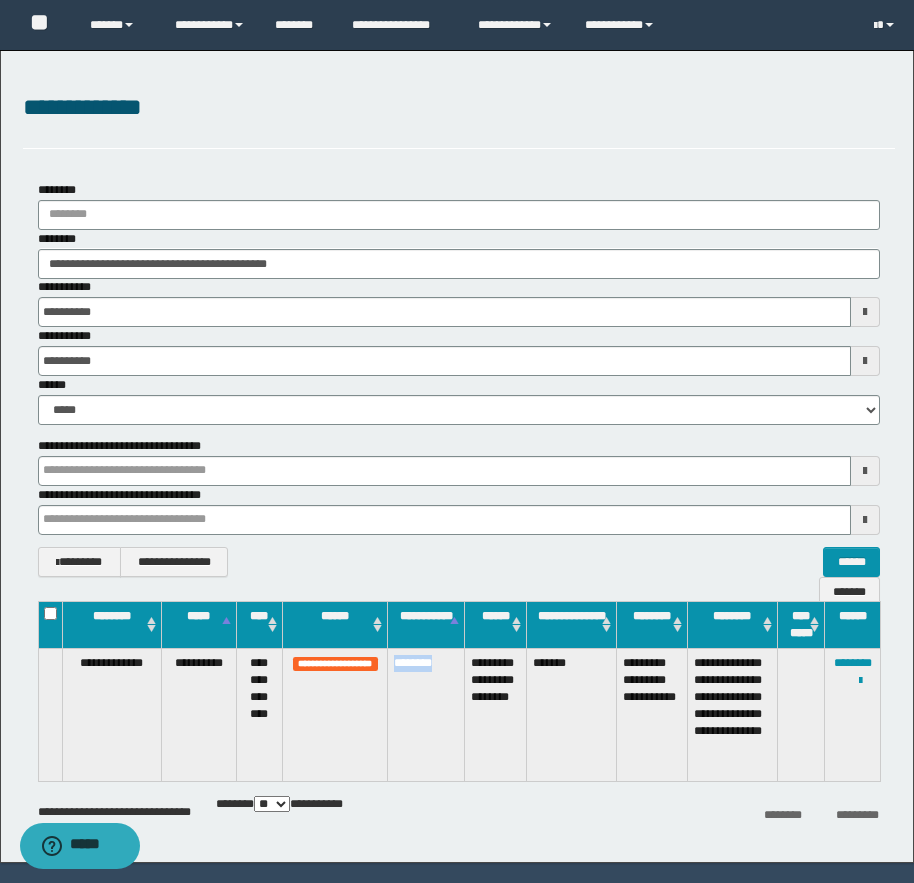 click on "********" at bounding box center (426, 714) 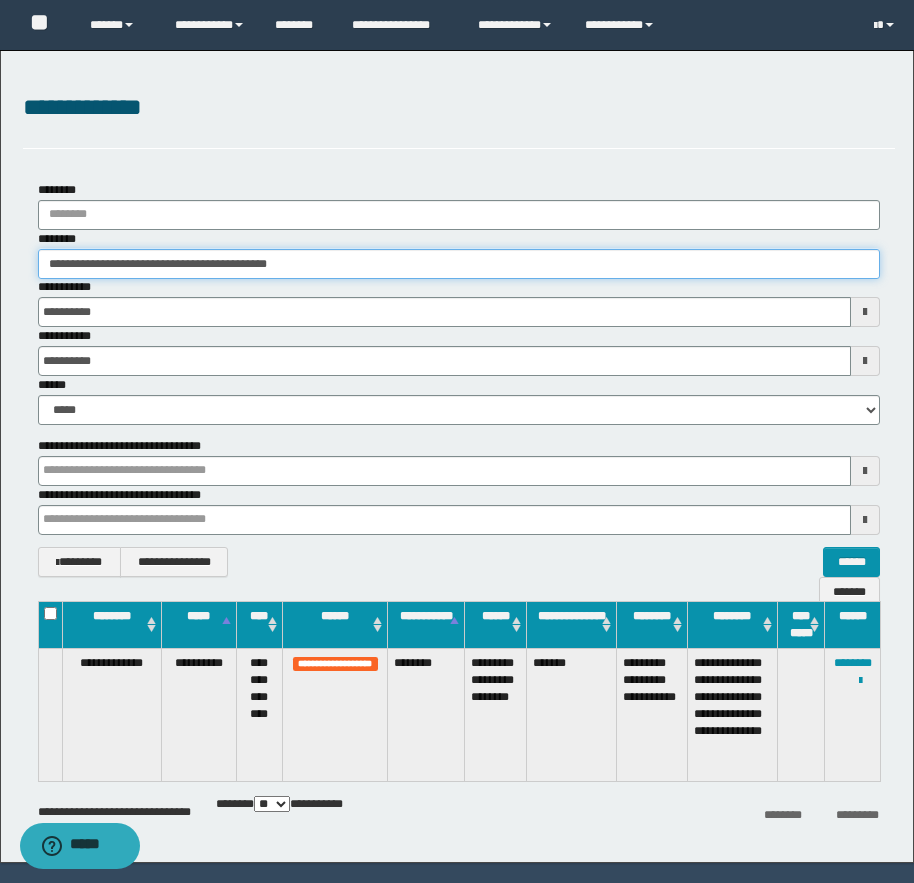 click on "**********" at bounding box center [459, 264] 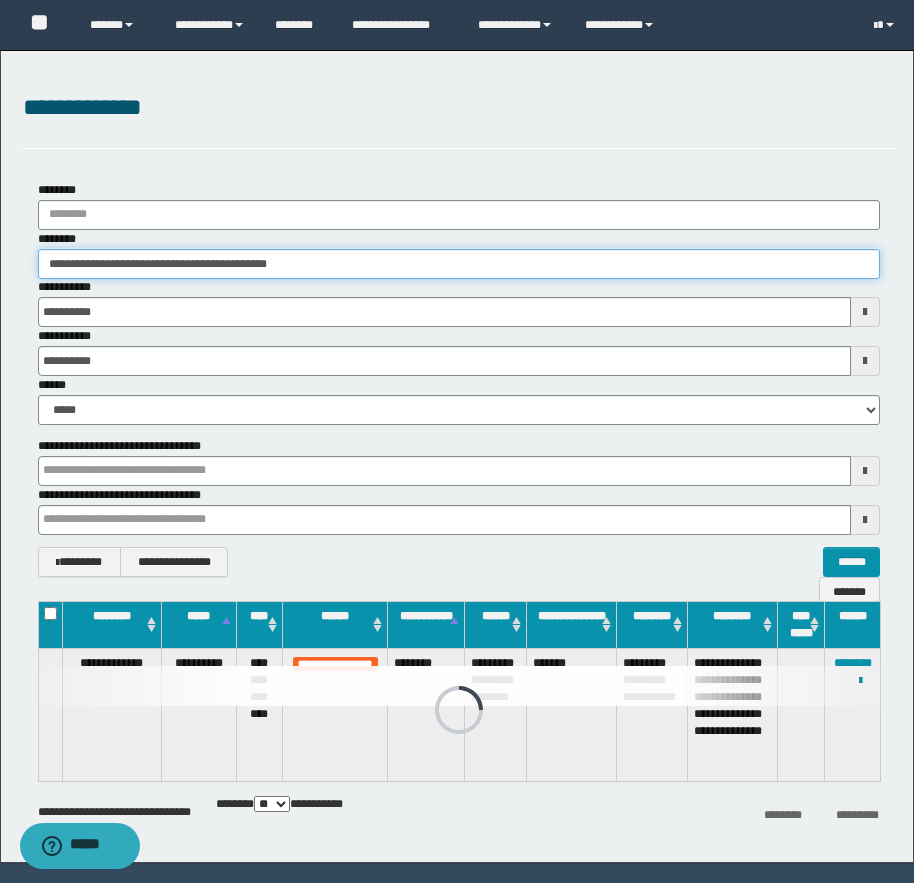 click on "**********" at bounding box center [459, 264] 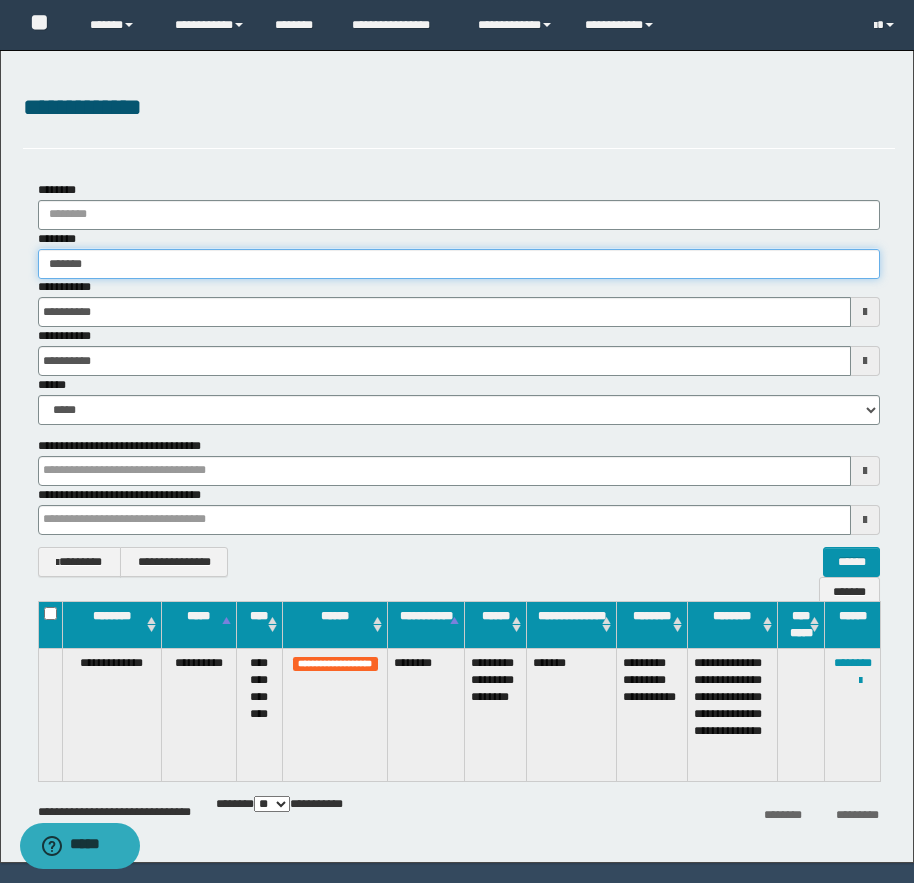type on "********" 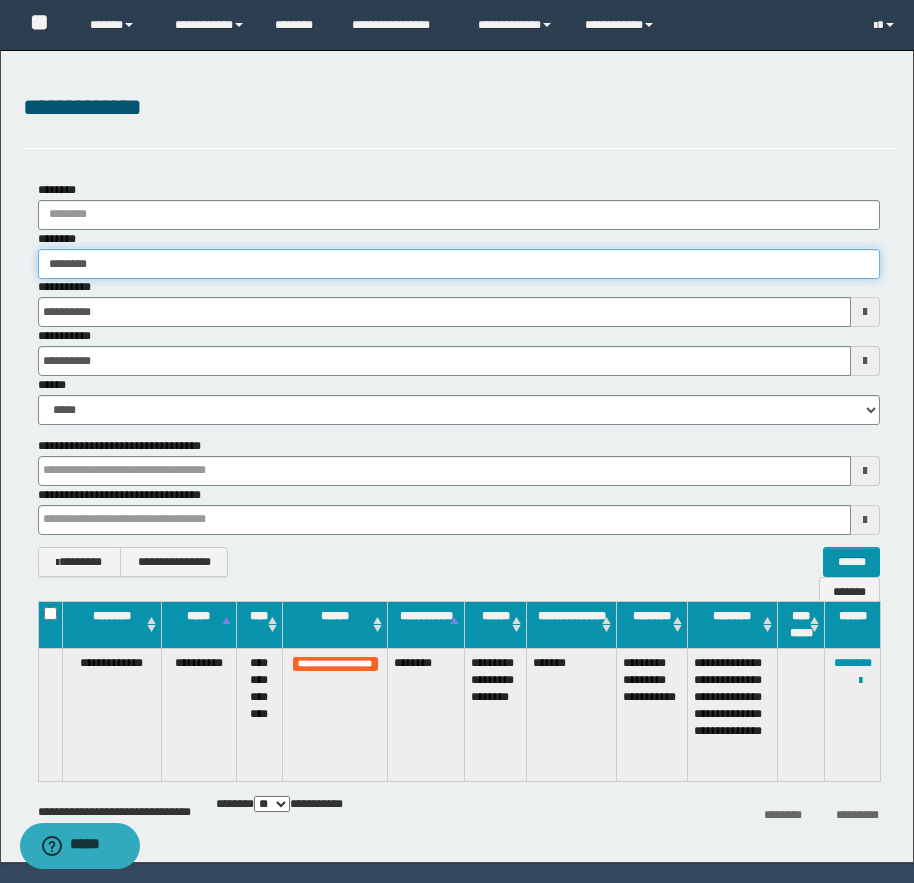 type on "********" 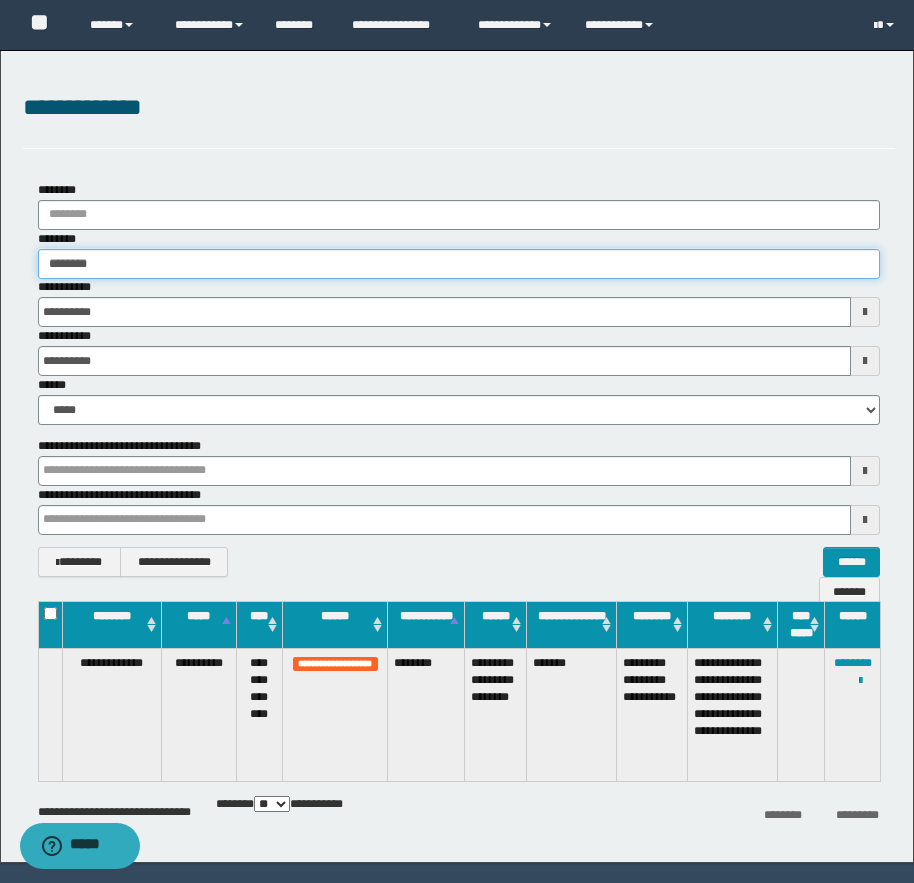 type 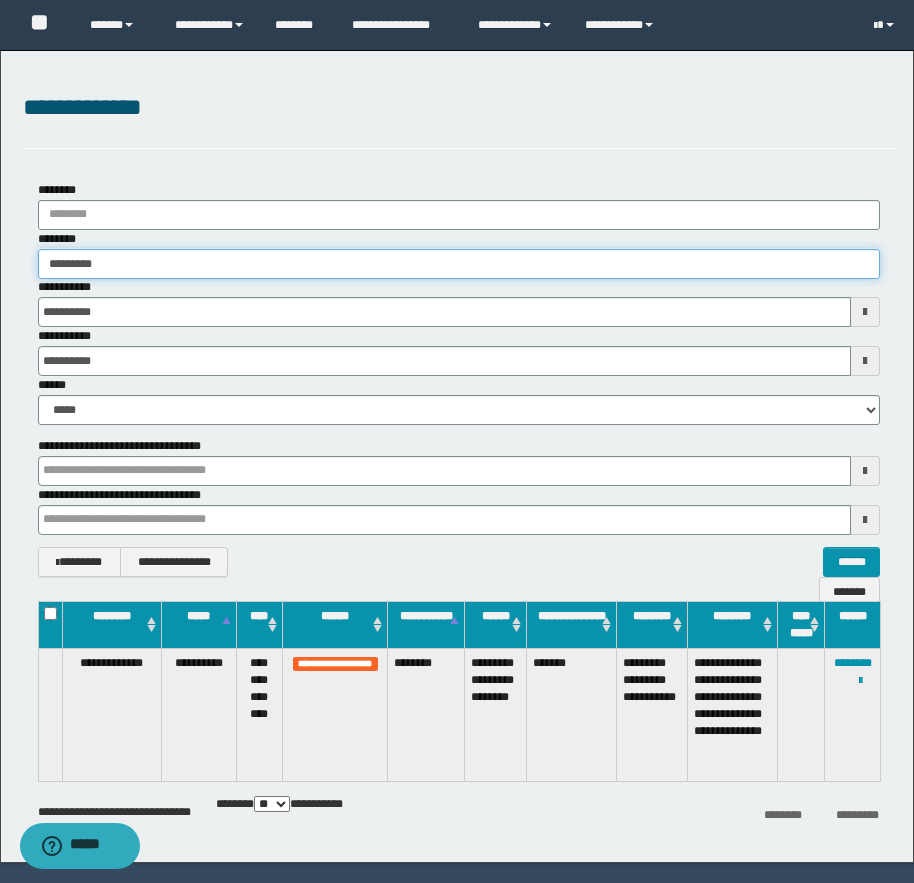 type on "**********" 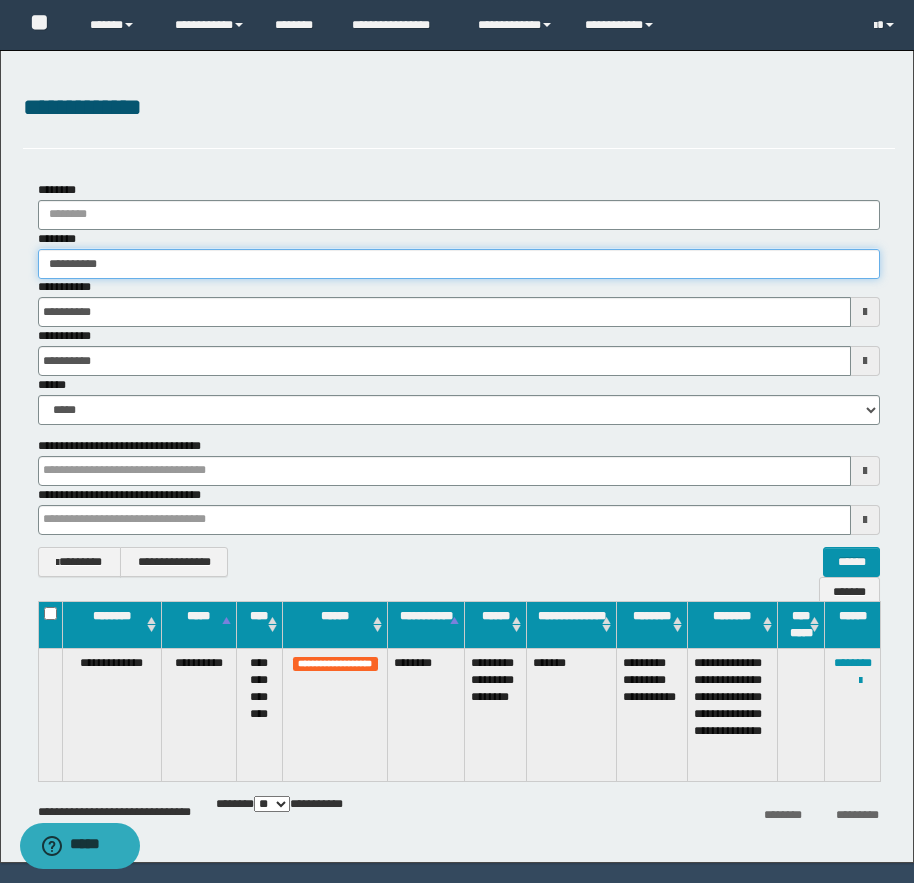 type on "**********" 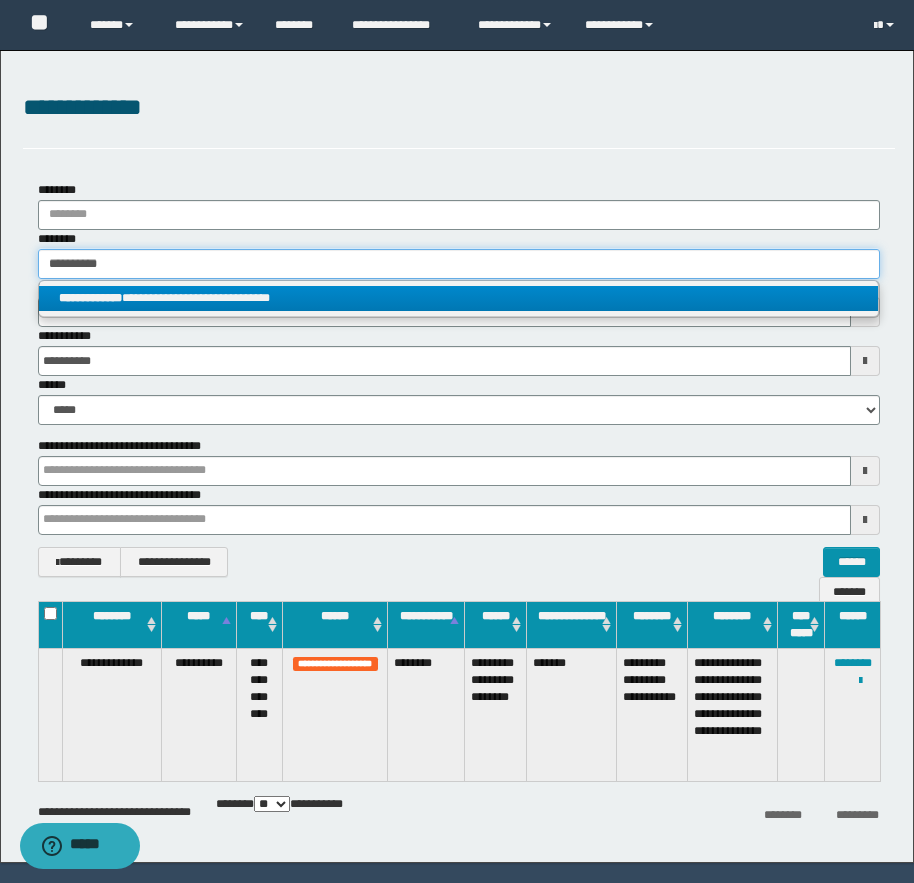 type on "**********" 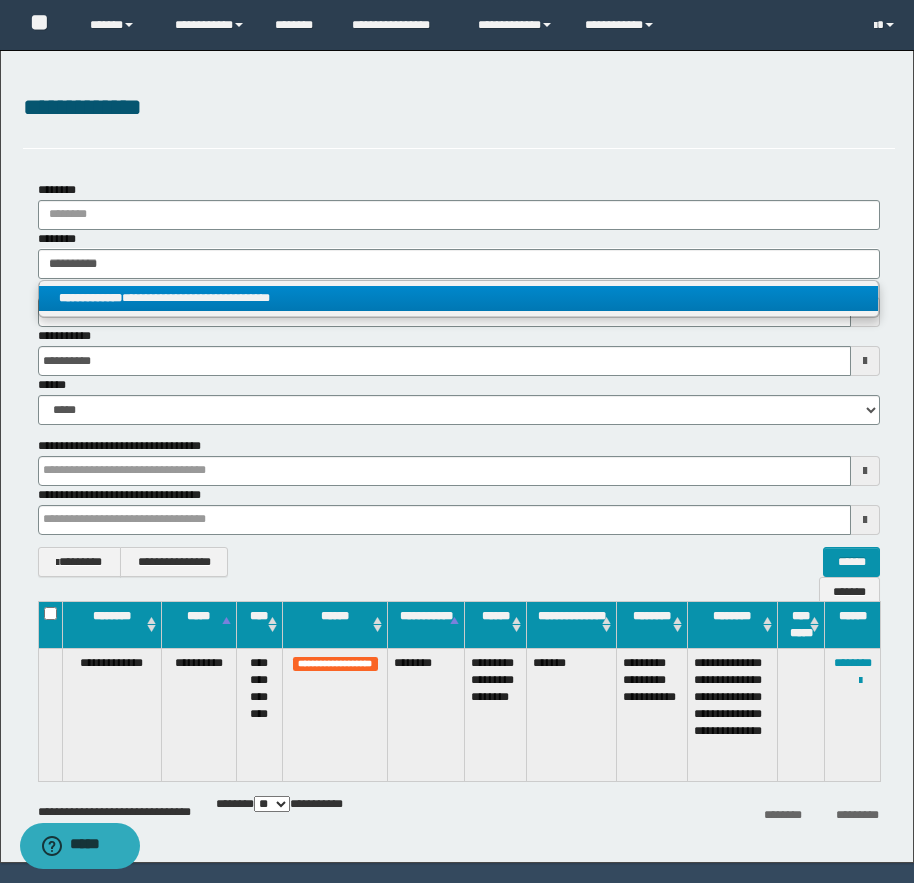 click on "**********" at bounding box center [458, 298] 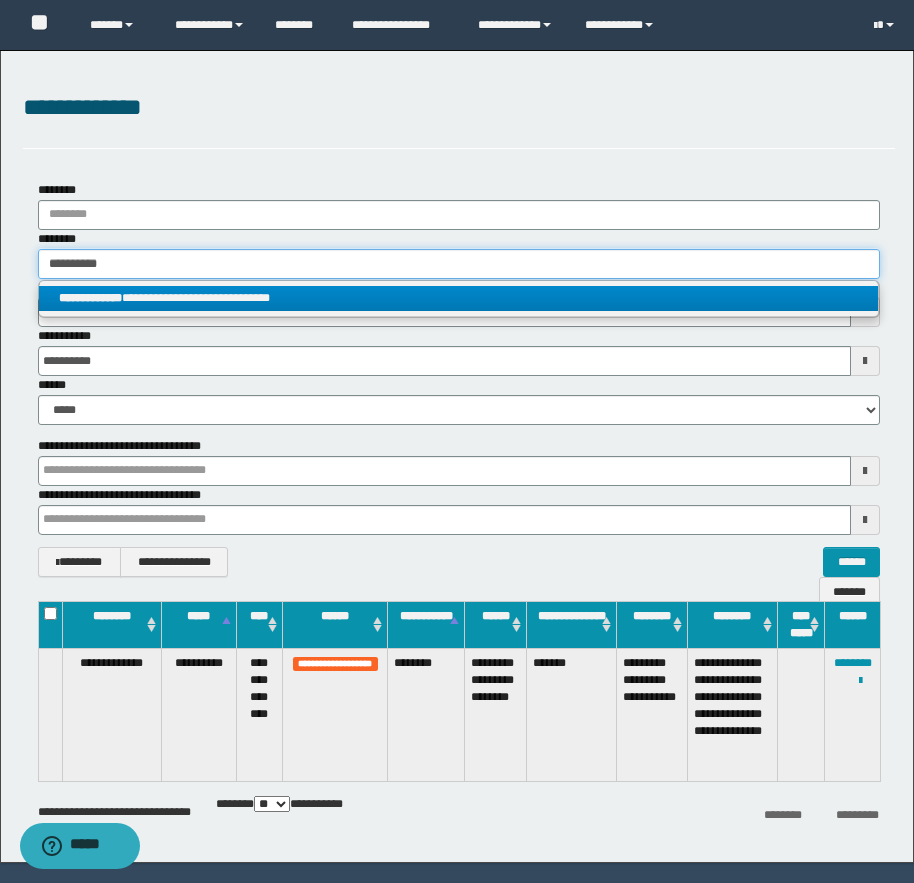 type 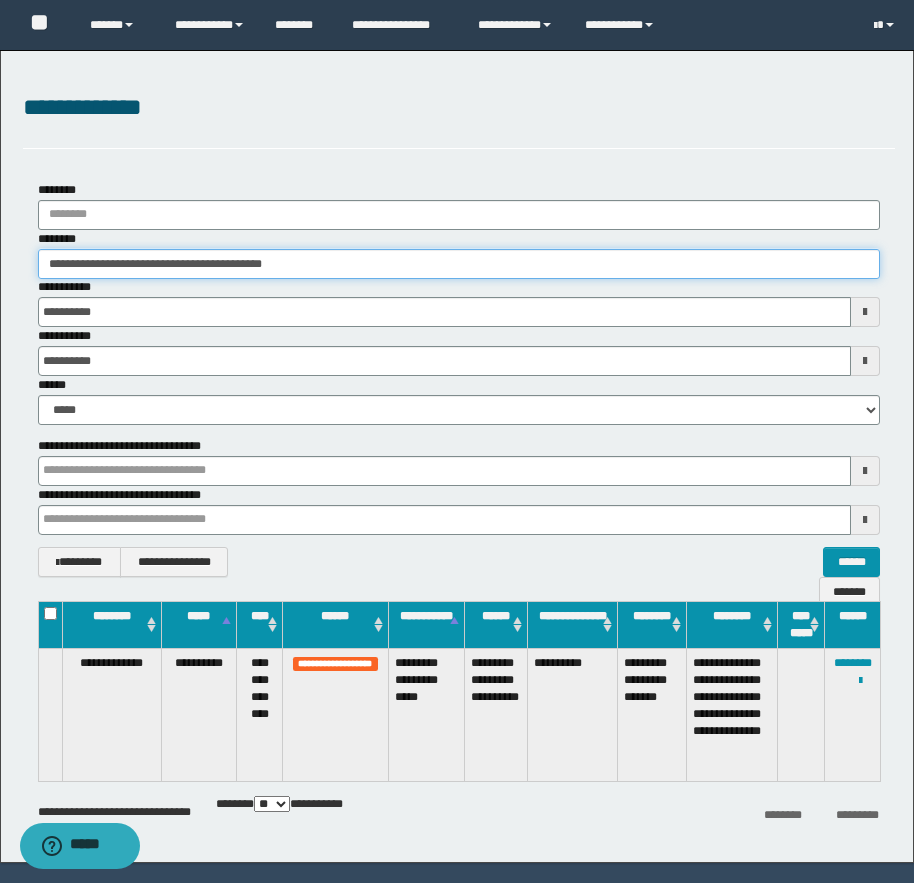 drag, startPoint x: 142, startPoint y: 264, endPoint x: 300, endPoint y: 276, distance: 158.45505 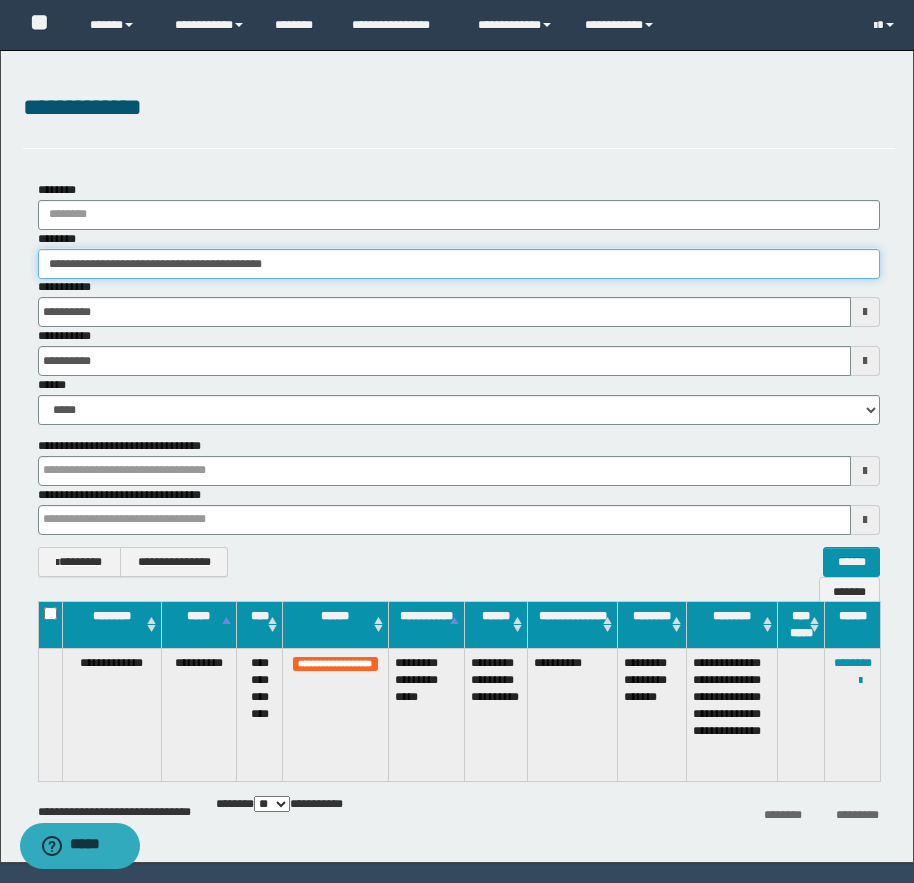 click on "**********" at bounding box center (459, 264) 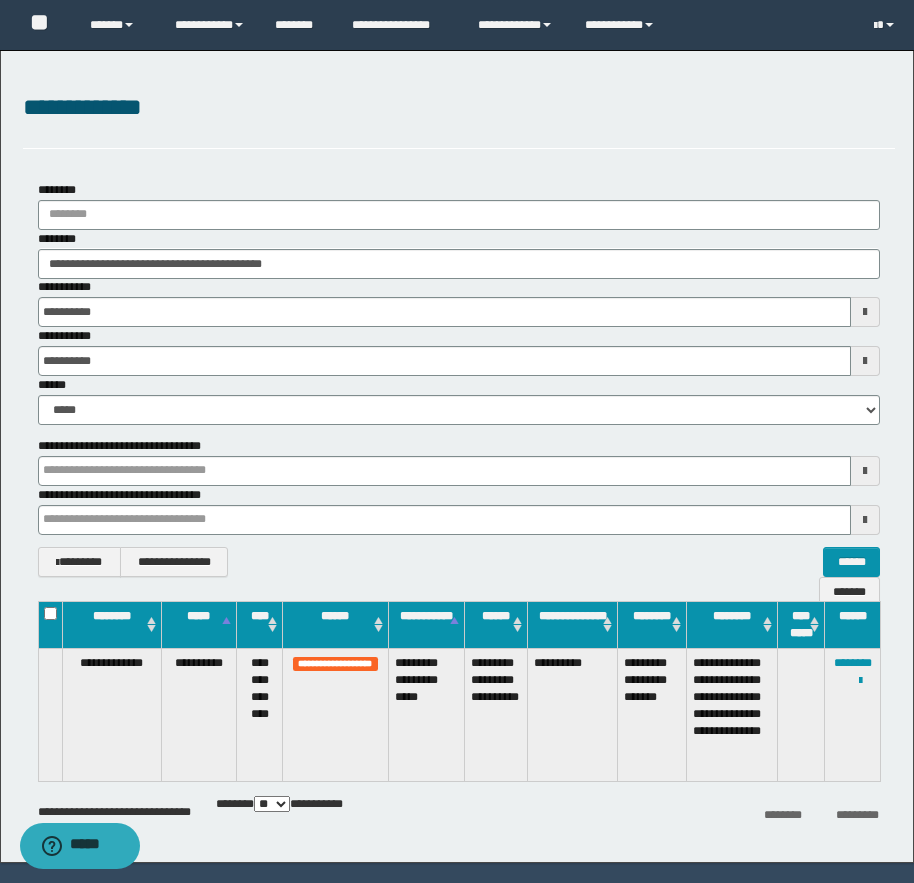 click on "**********" at bounding box center (459, 302) 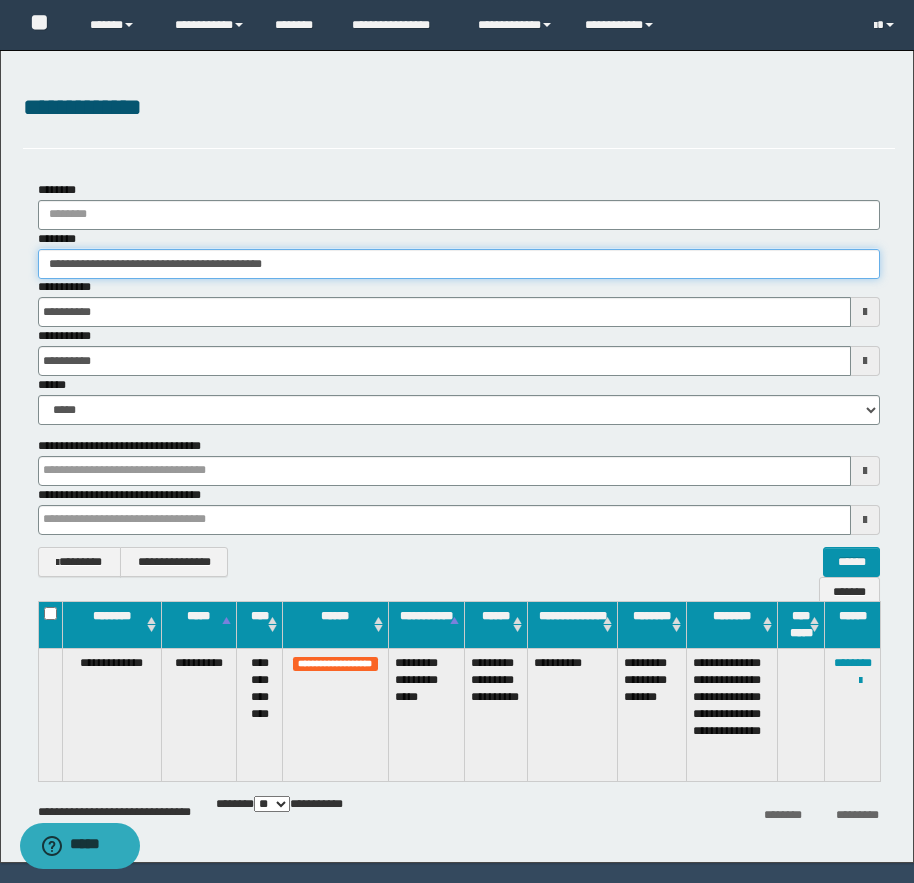 drag, startPoint x: 68, startPoint y: 263, endPoint x: 132, endPoint y: 260, distance: 64.070274 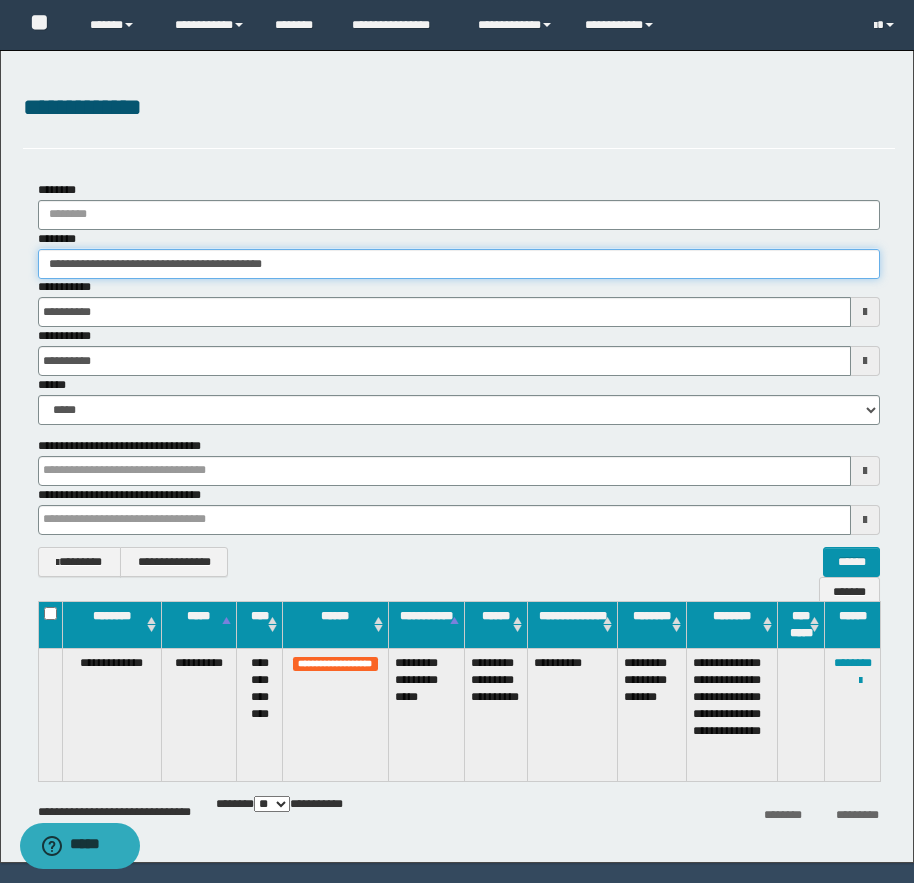 click on "**********" at bounding box center [459, 264] 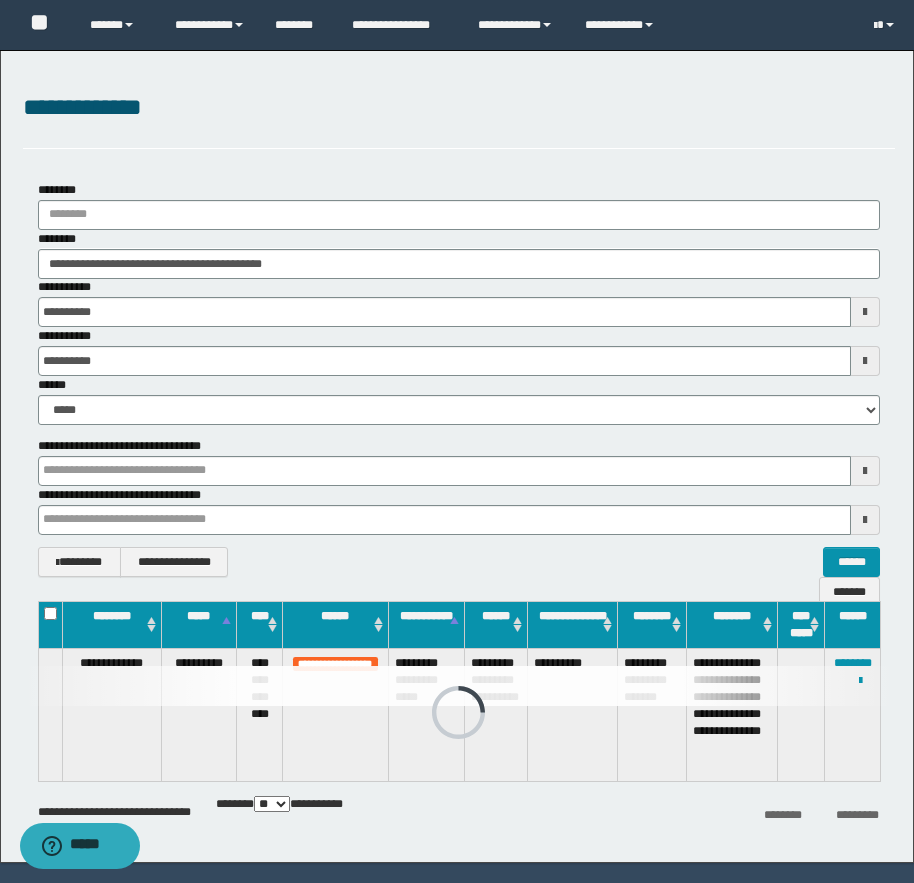 drag, startPoint x: 427, startPoint y: 696, endPoint x: 412, endPoint y: 684, distance: 19.209373 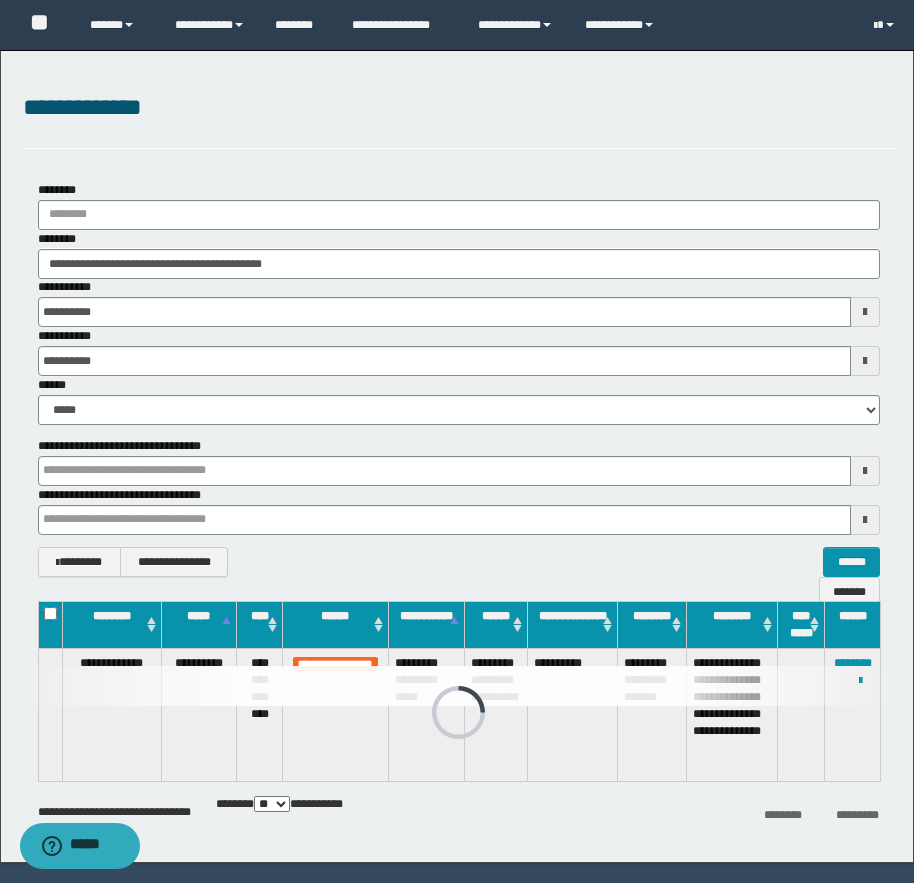 click at bounding box center (459, 686) 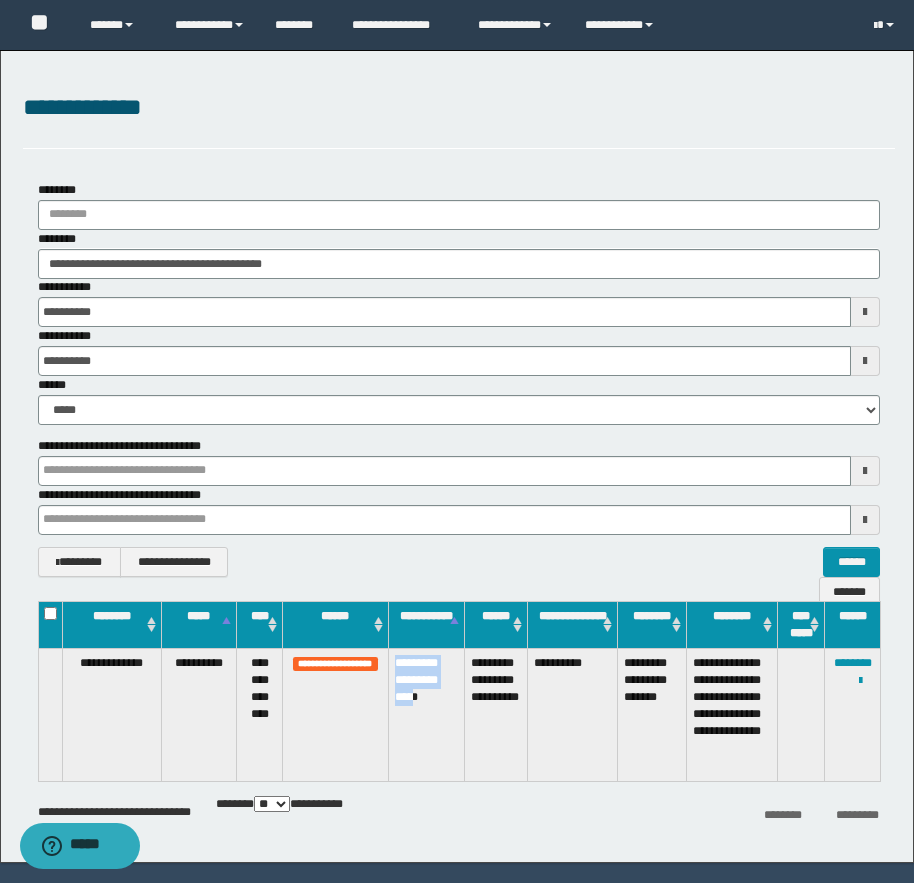 drag, startPoint x: 442, startPoint y: 702, endPoint x: 395, endPoint y: 665, distance: 59.816387 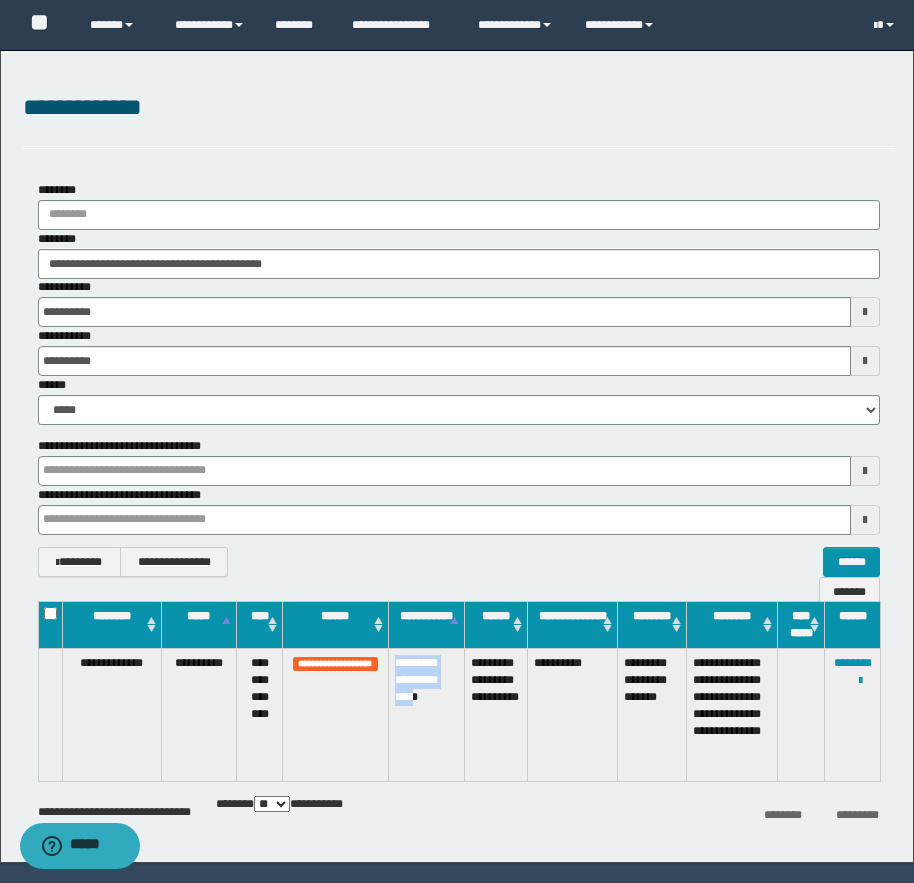 click on "**********" at bounding box center (426, 714) 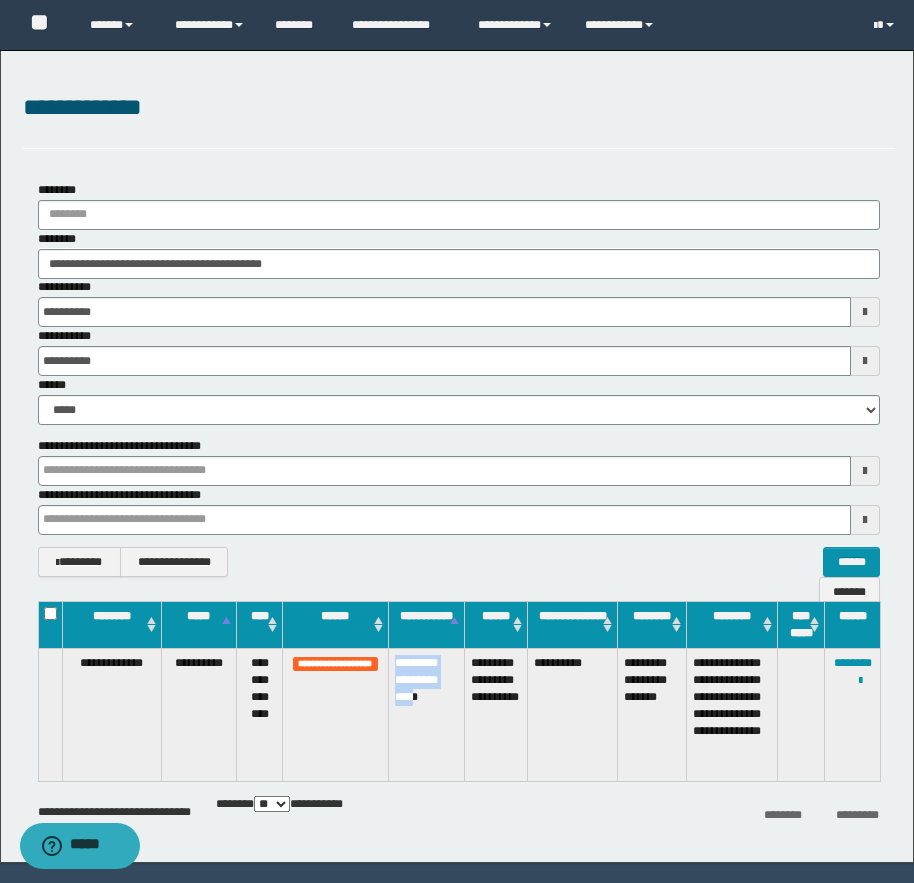 copy on "**********" 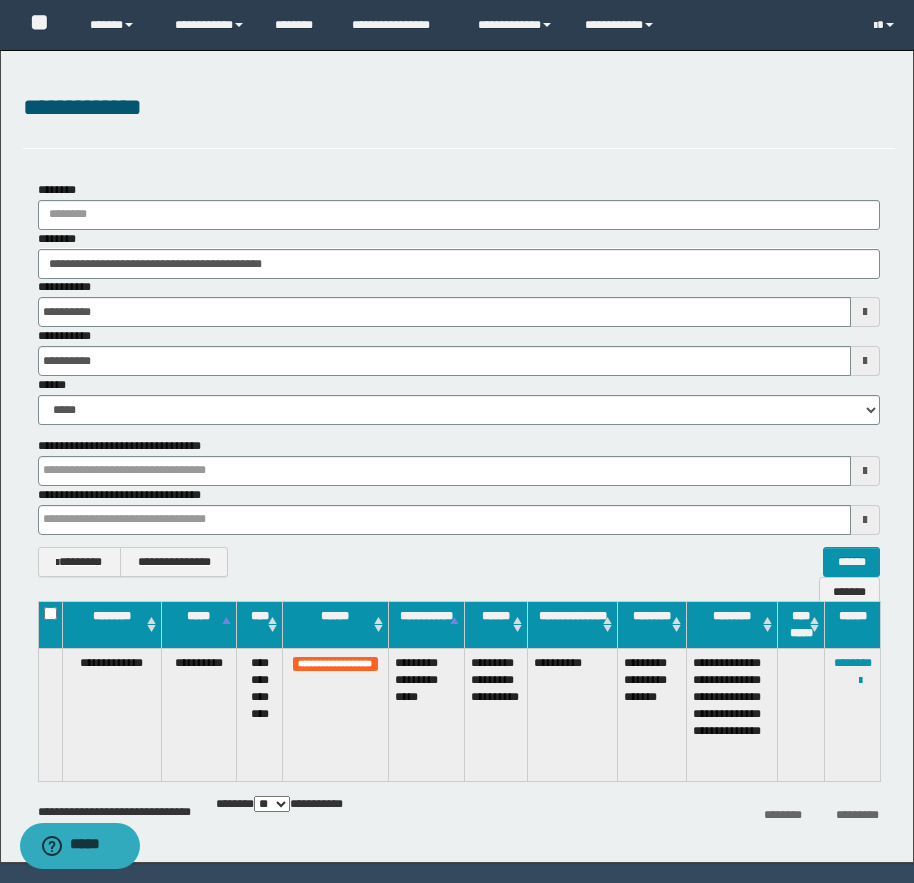 click on "**********" at bounding box center [459, 302] 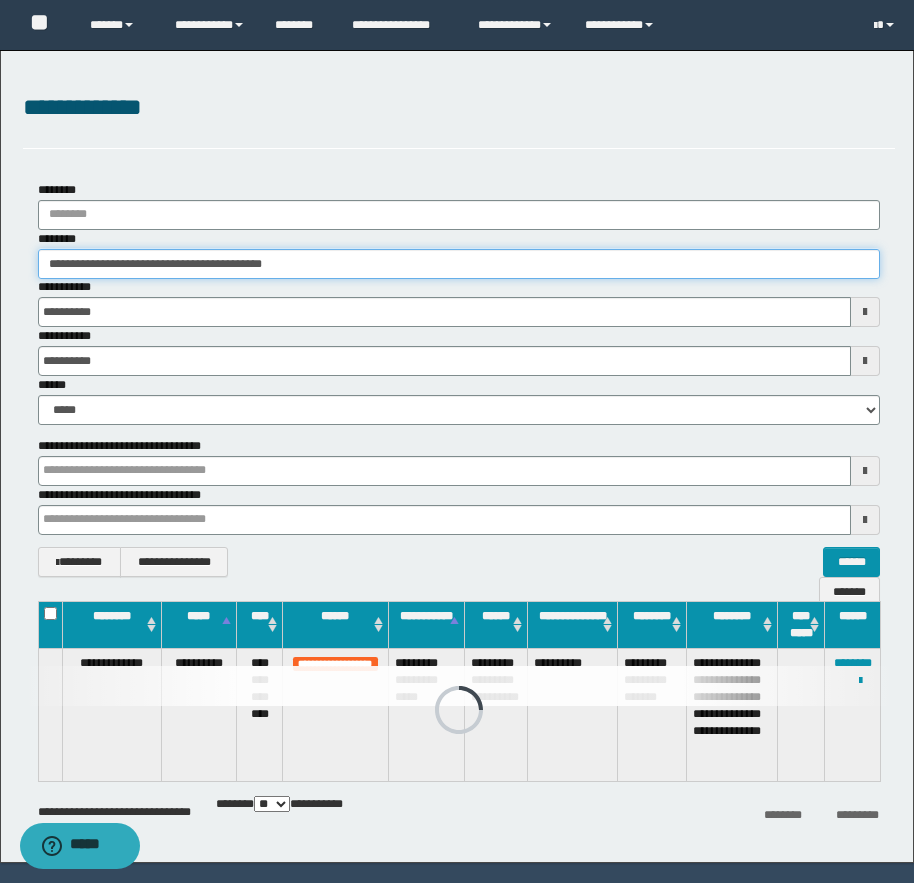 click on "**********" at bounding box center [459, 264] 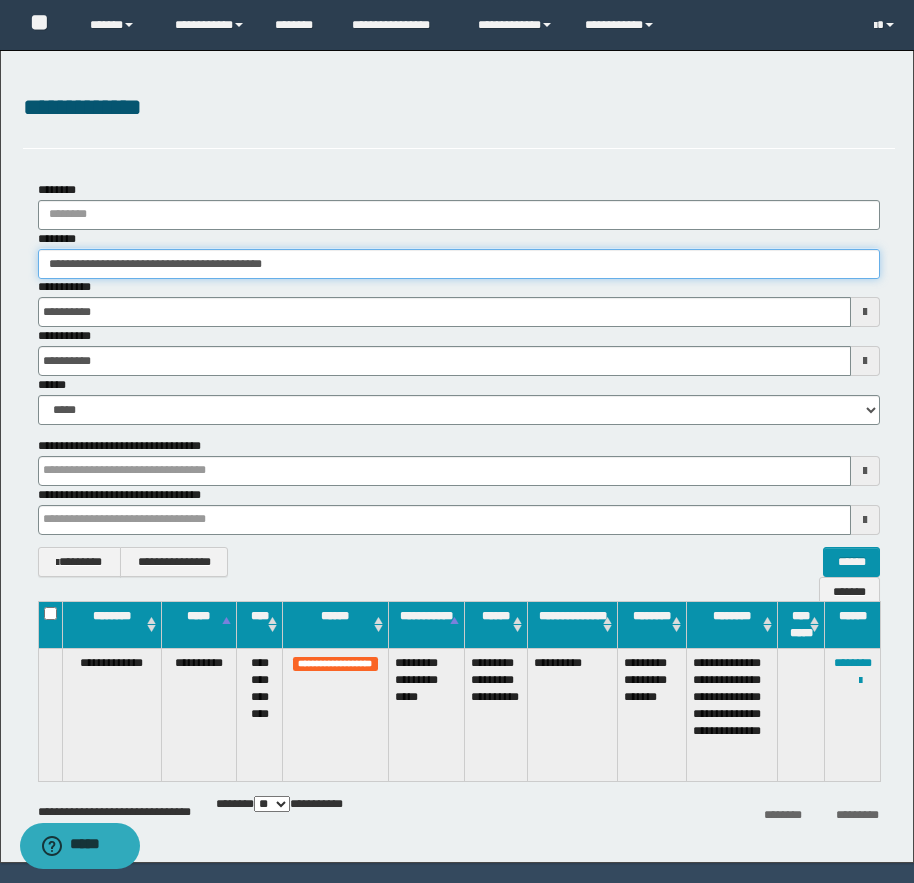 click on "**********" at bounding box center [459, 264] 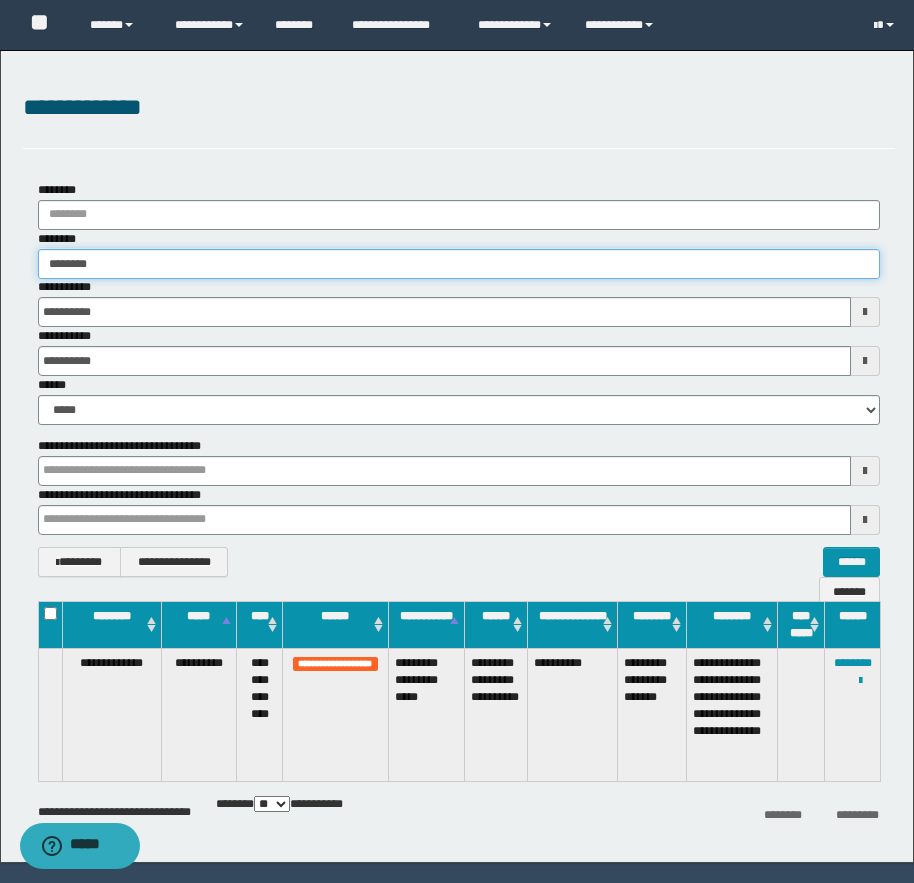 type on "********" 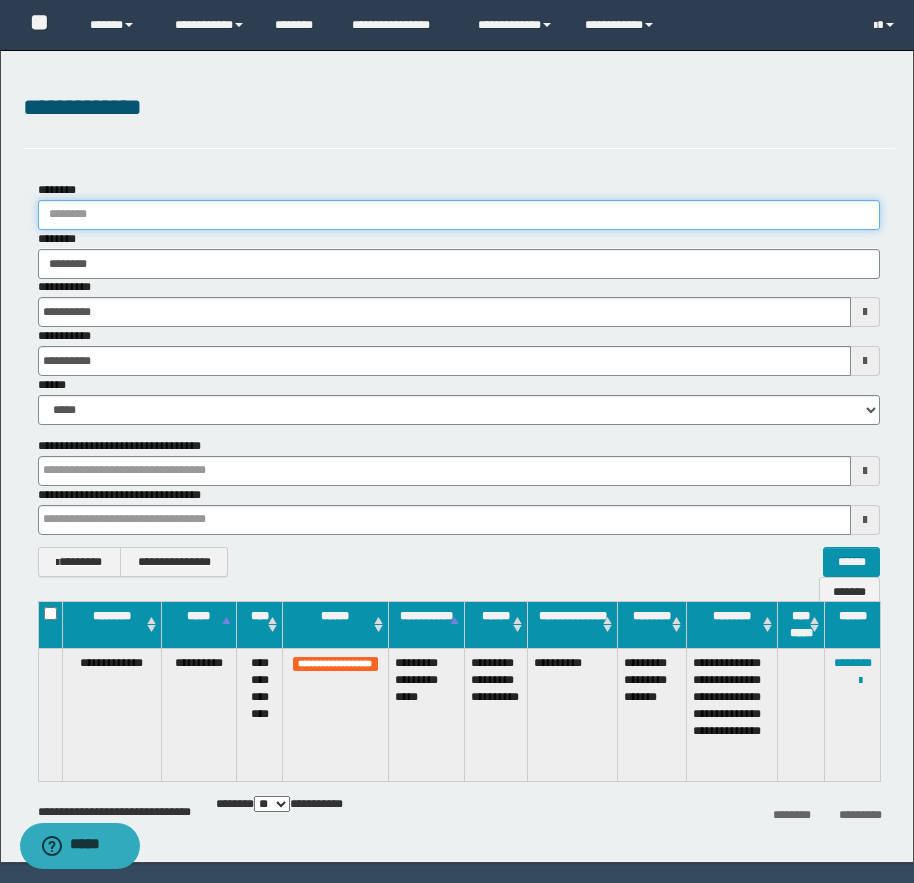 click on "********" at bounding box center [459, 215] 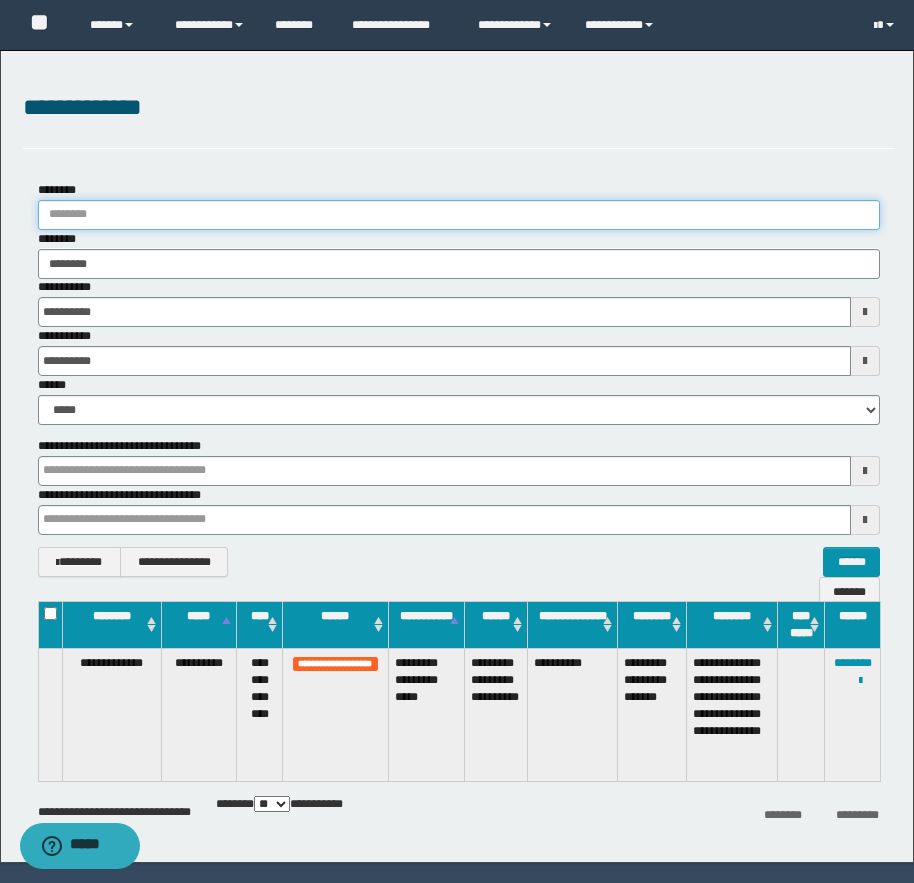 type on "****" 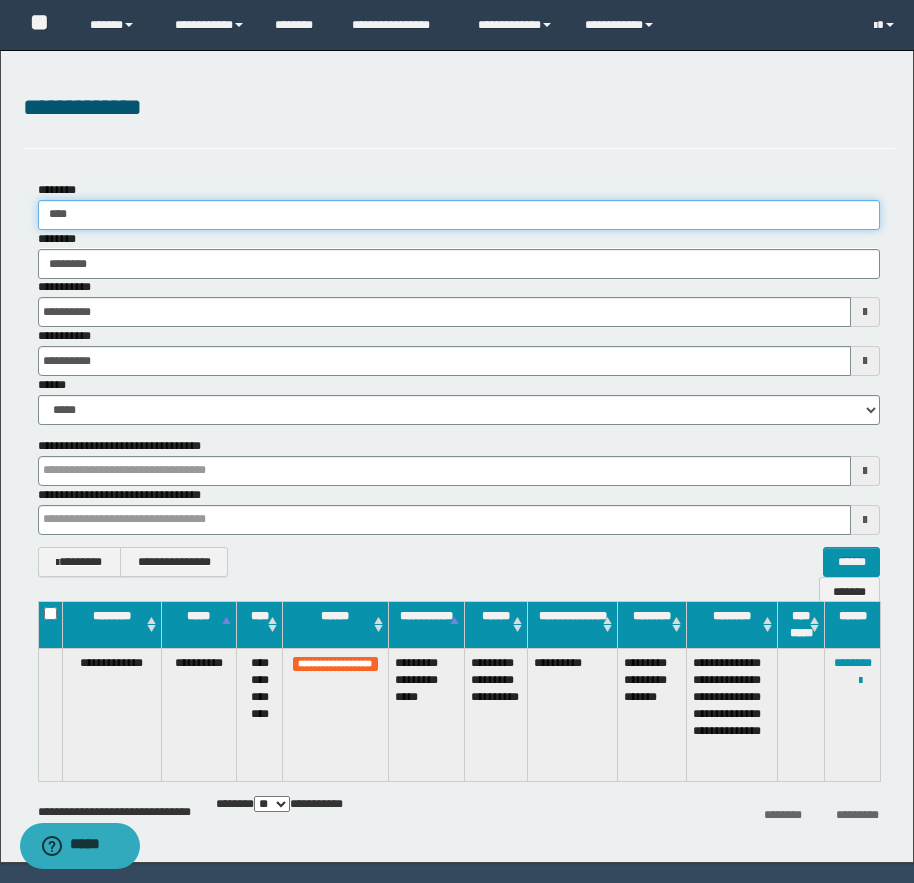 type 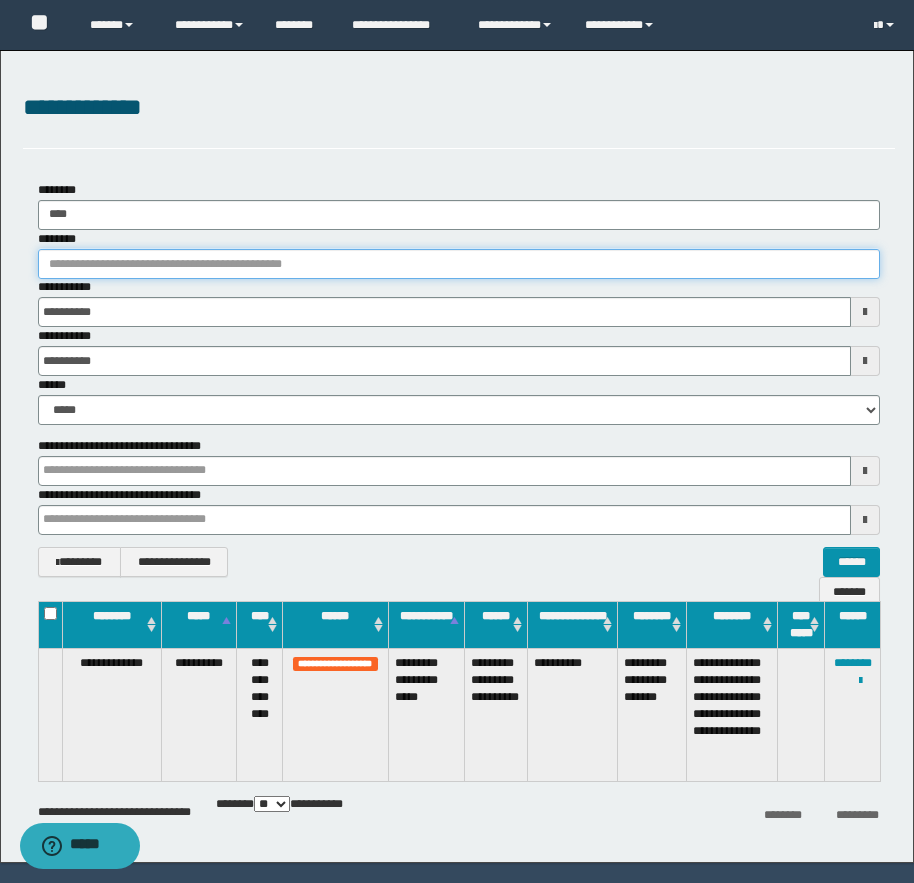 click on "********" at bounding box center (459, 264) 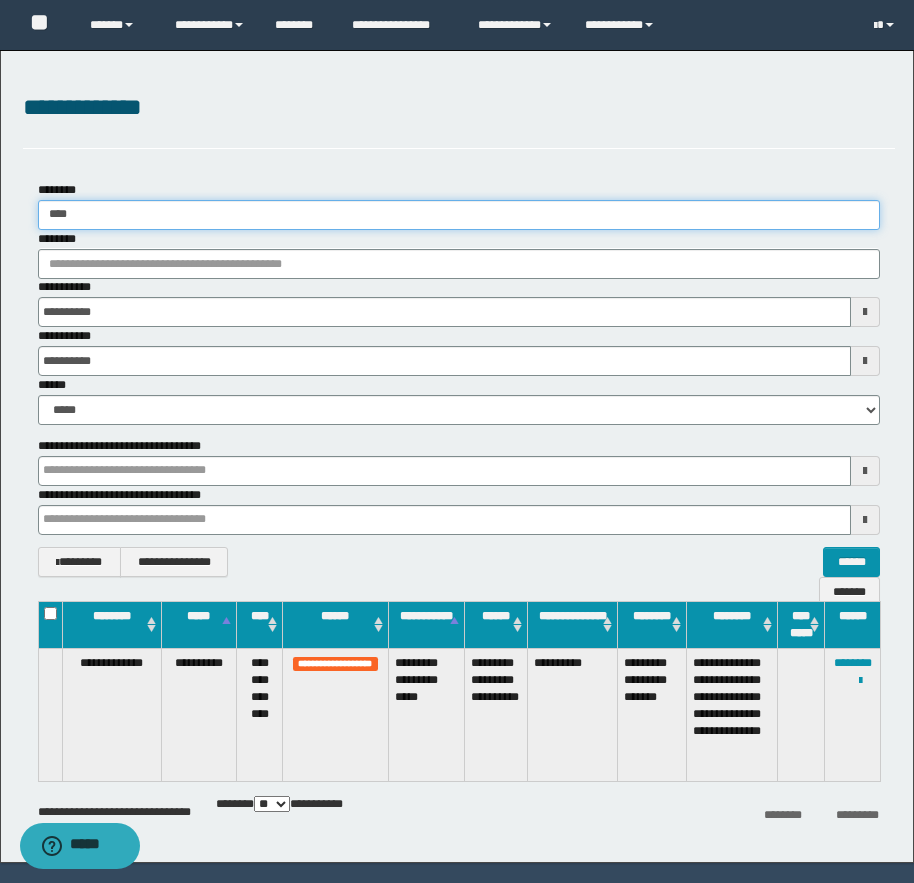 drag, startPoint x: 77, startPoint y: 219, endPoint x: 7, endPoint y: 213, distance: 70.256676 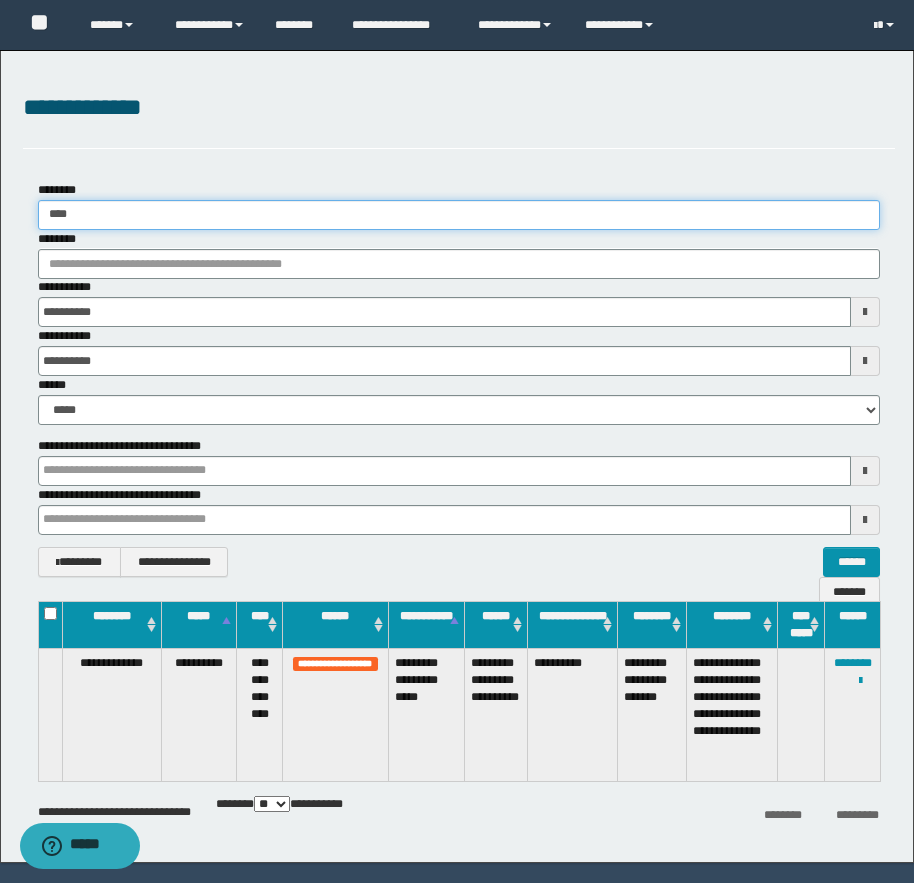 click on "**********" at bounding box center [459, 379] 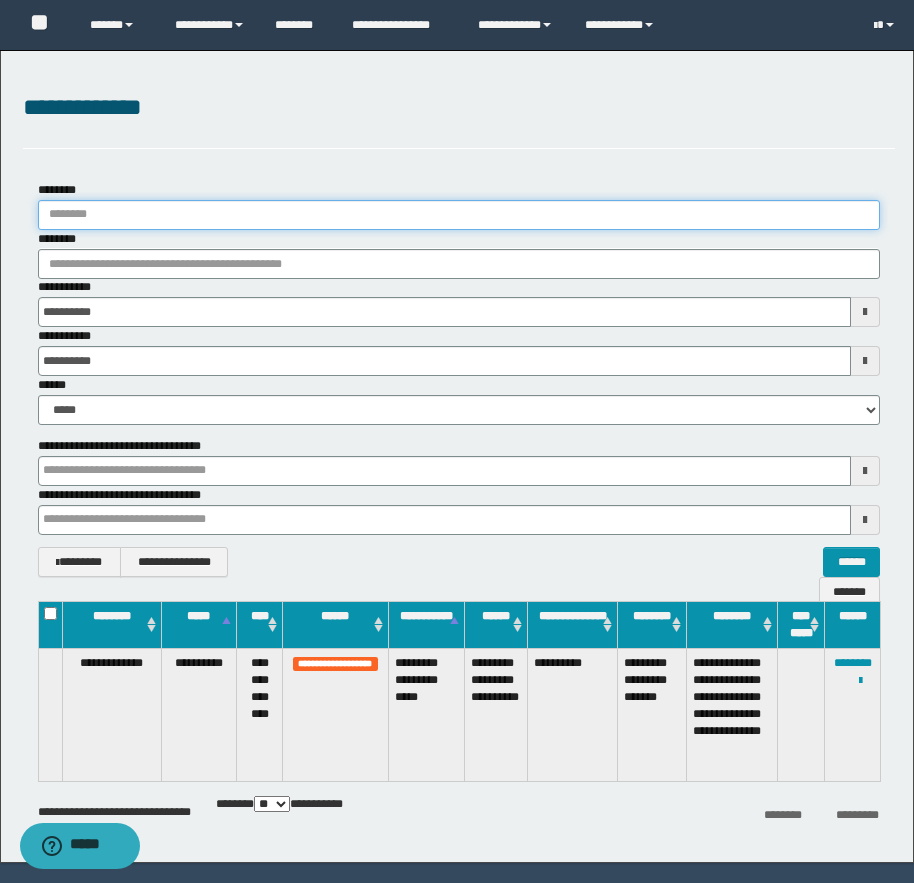 type 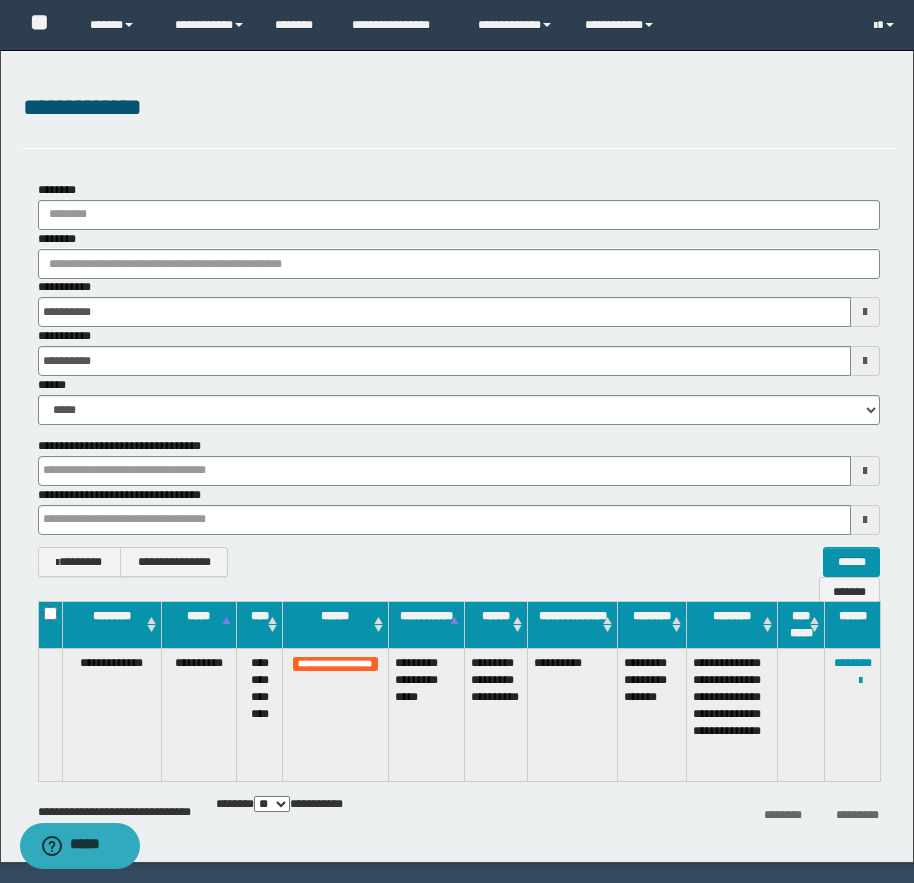 click on "**********" at bounding box center (71, 287) 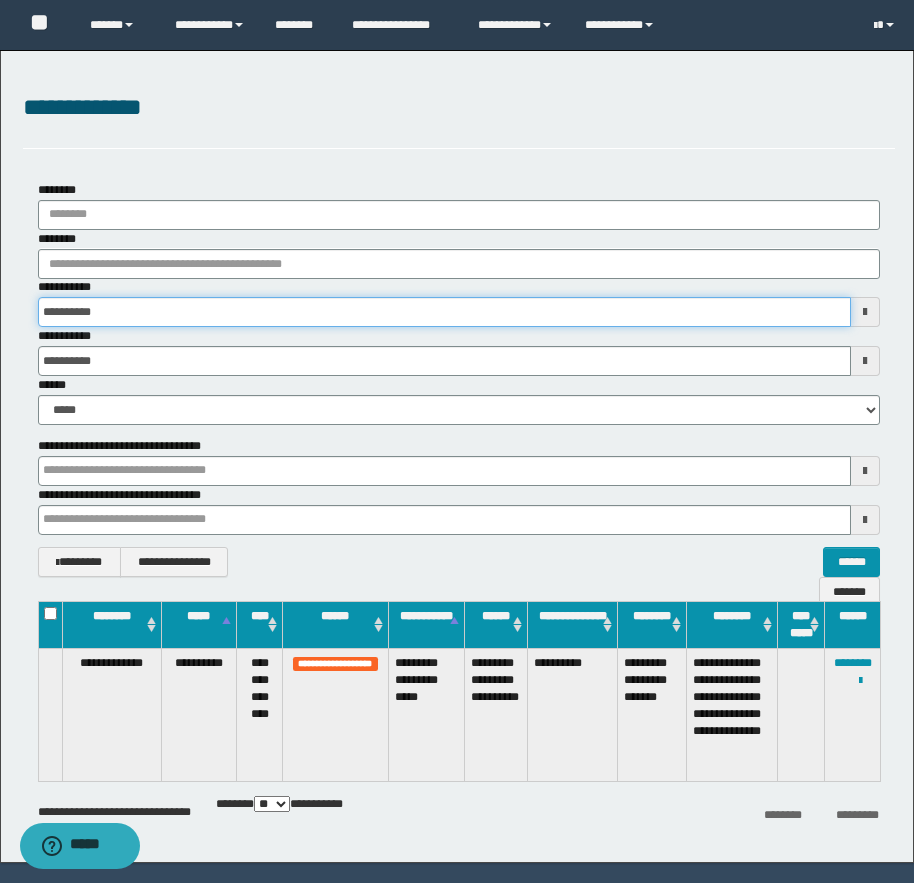 click on "**********" at bounding box center [444, 312] 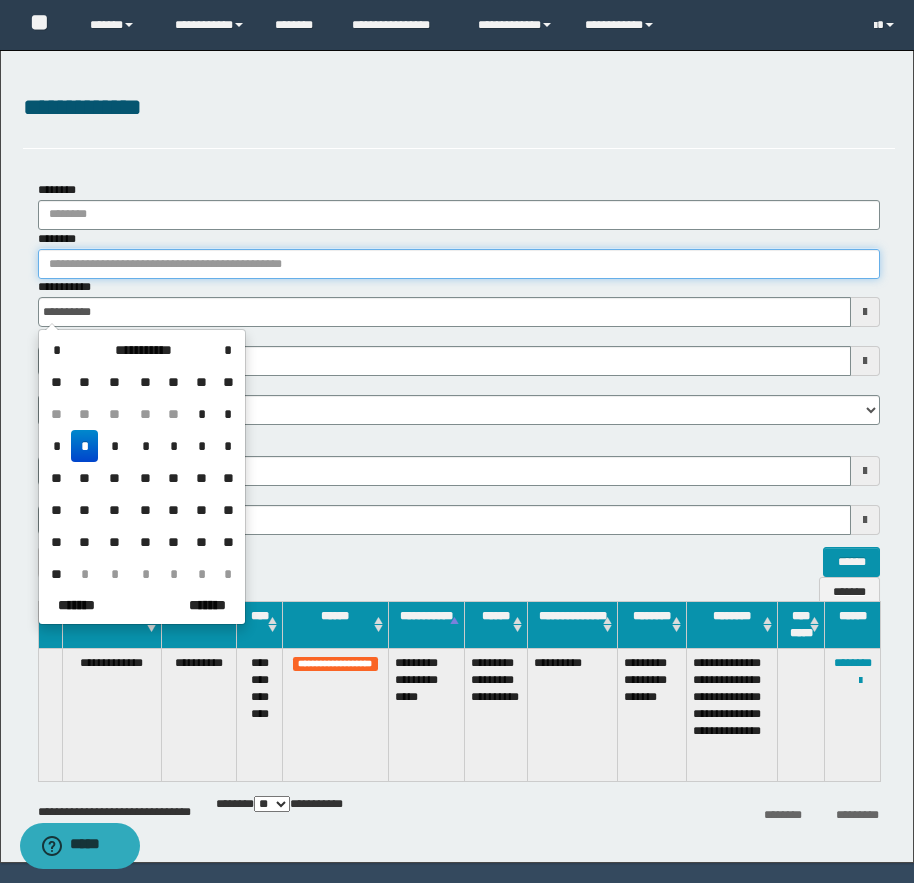 click on "********" at bounding box center (459, 264) 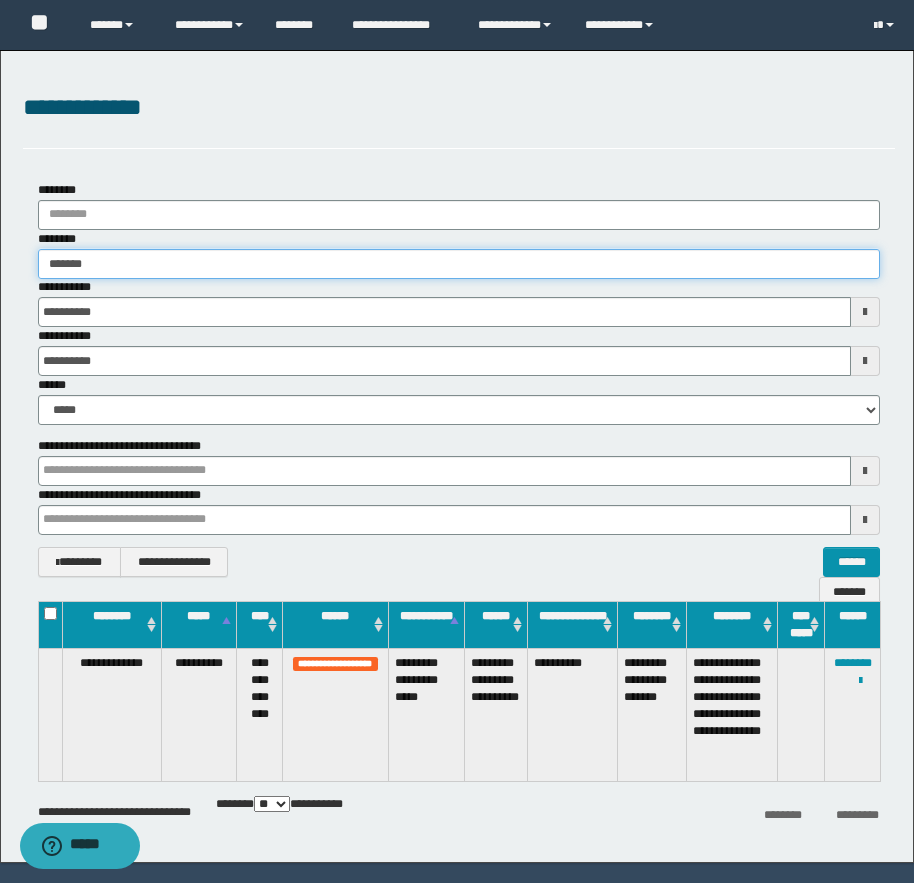 type on "********" 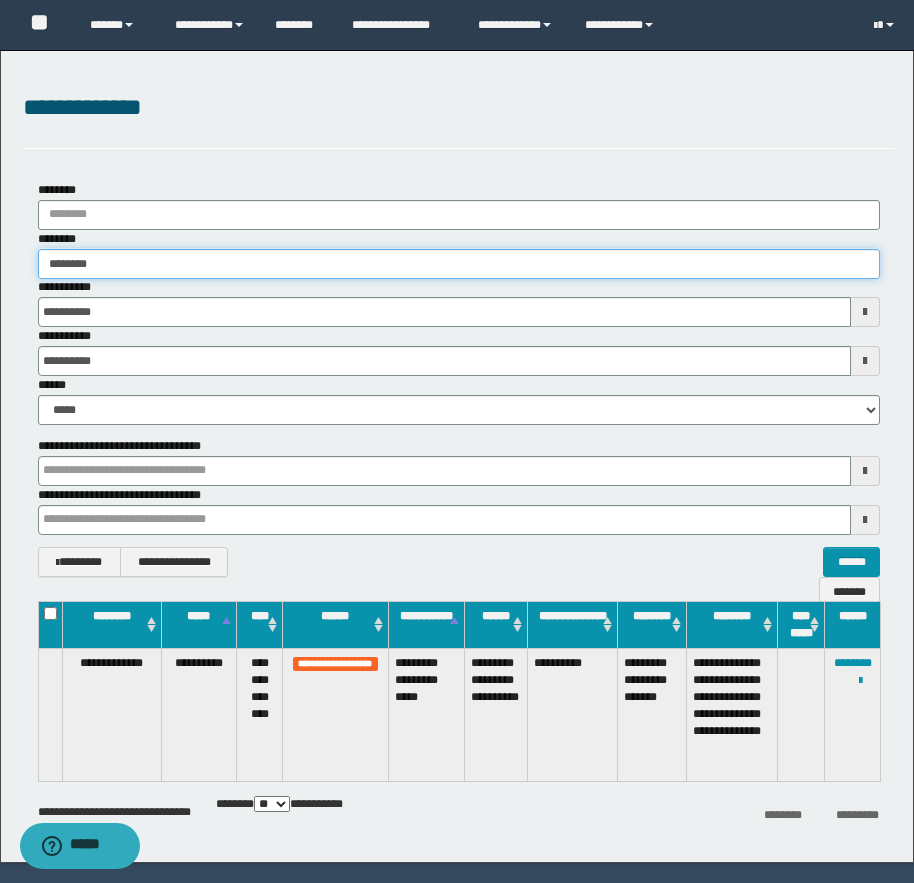 type on "********" 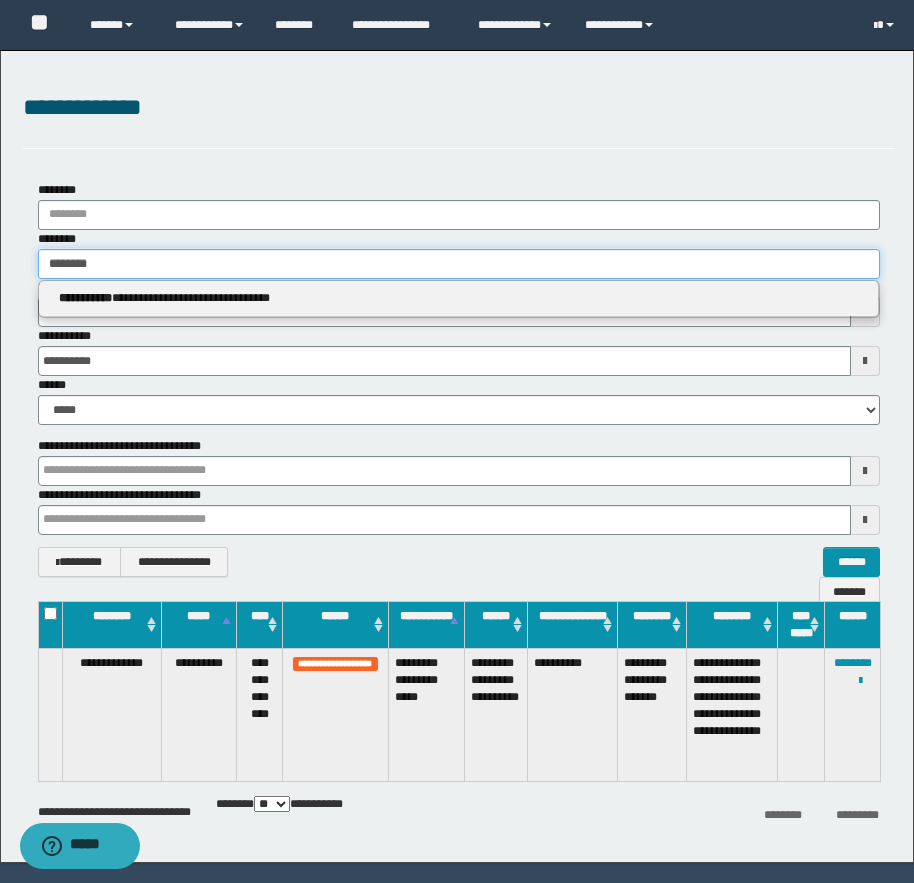 type on "********" 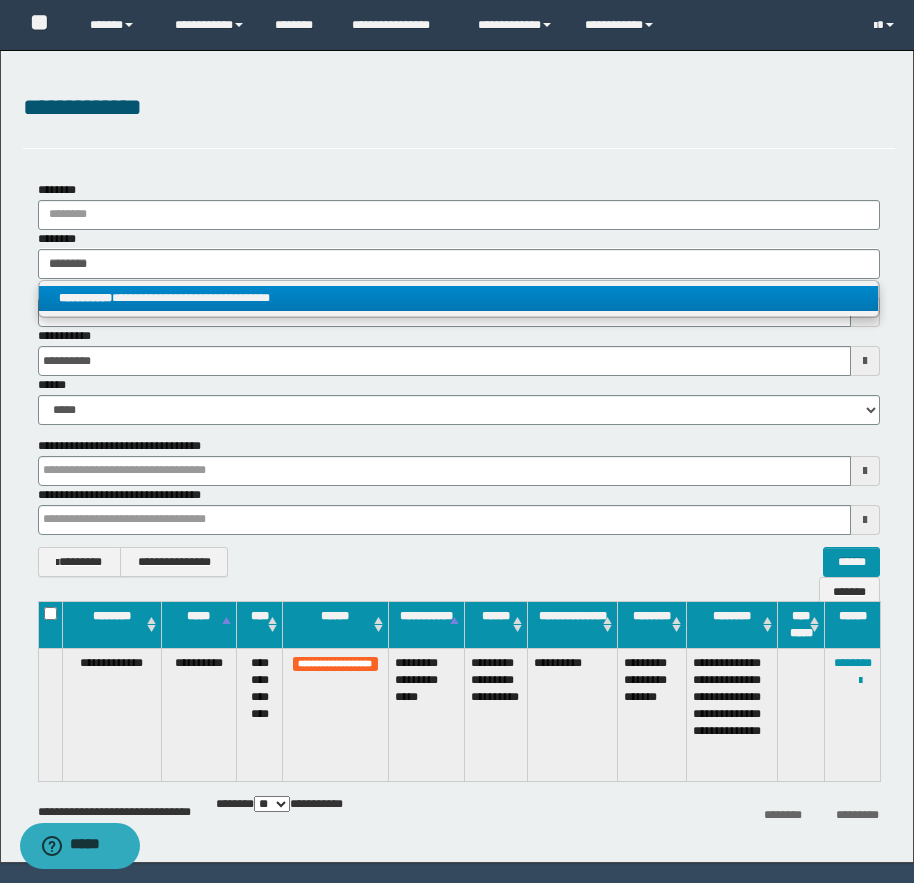 click on "**********" at bounding box center [458, 298] 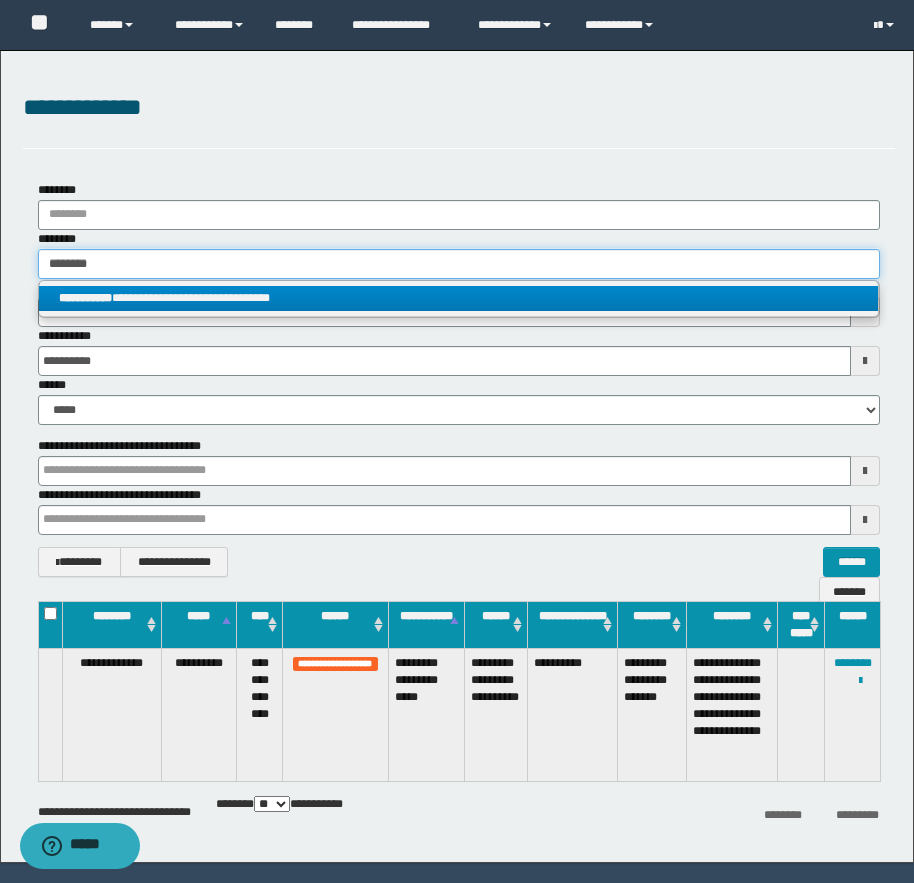 type 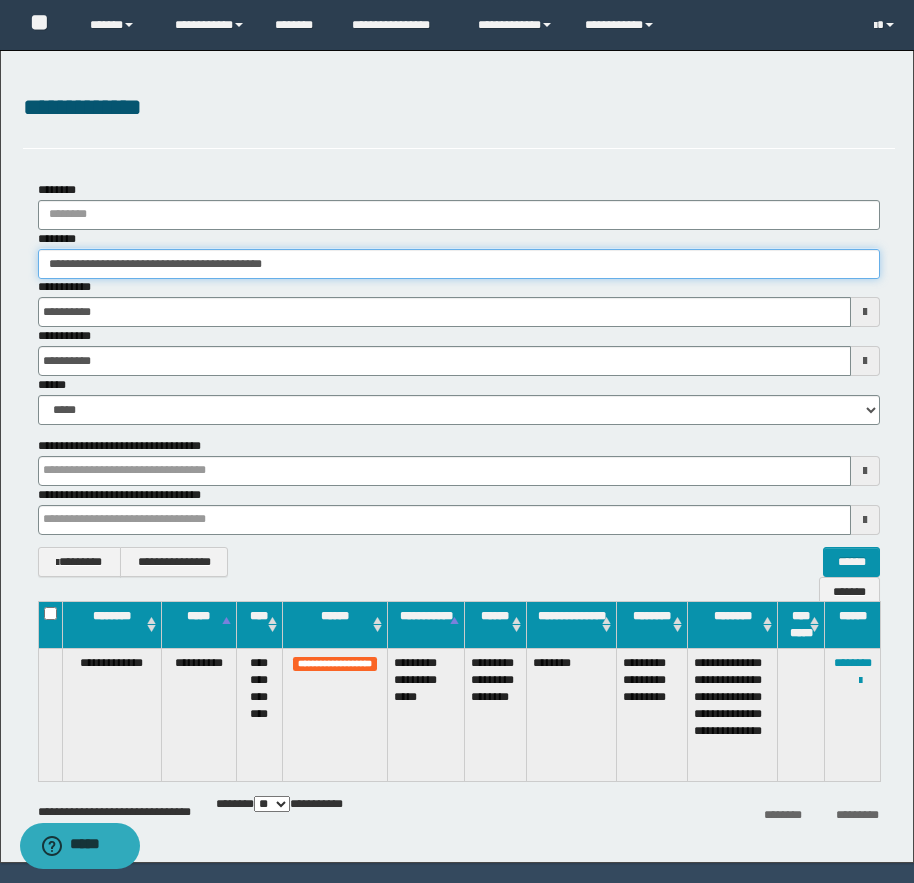 drag, startPoint x: 131, startPoint y: 263, endPoint x: 311, endPoint y: 260, distance: 180.025 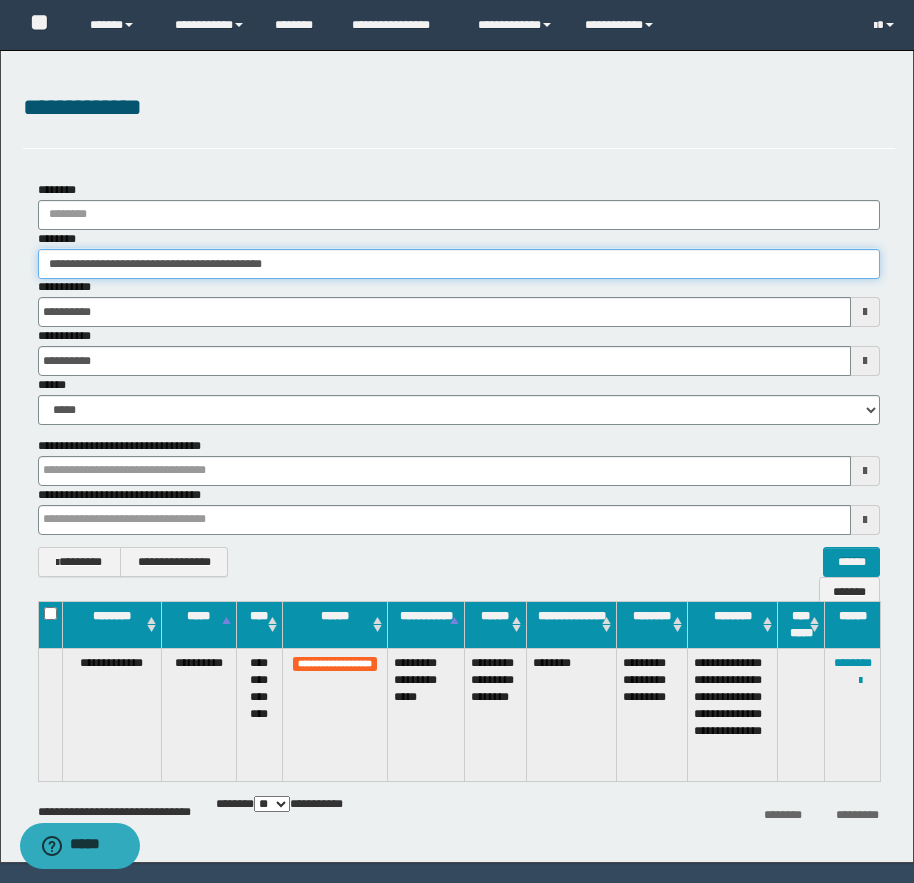 click on "**********" at bounding box center [459, 264] 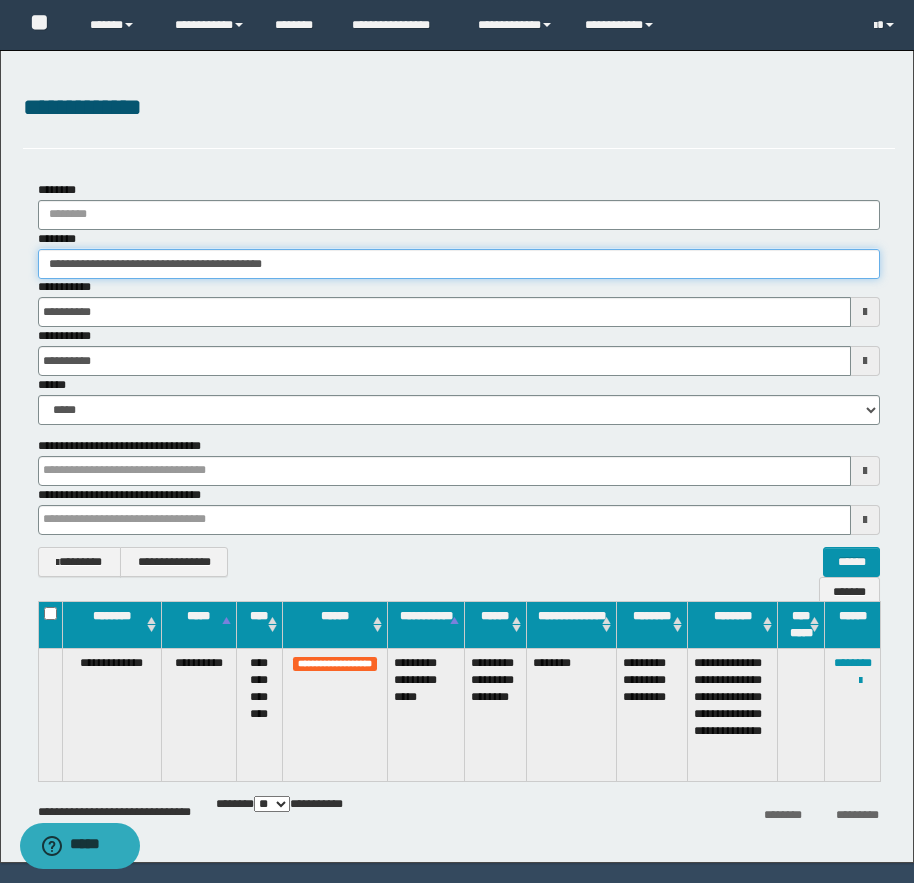 click on "**********" at bounding box center [459, 264] 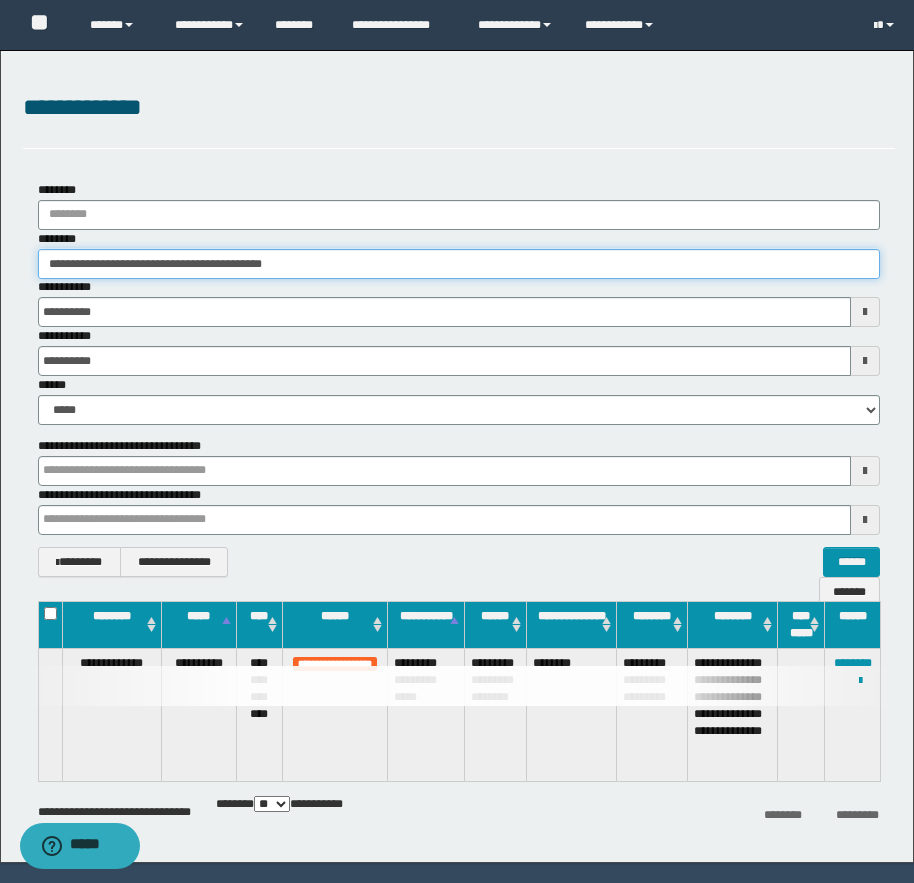 click on "**********" at bounding box center [459, 264] 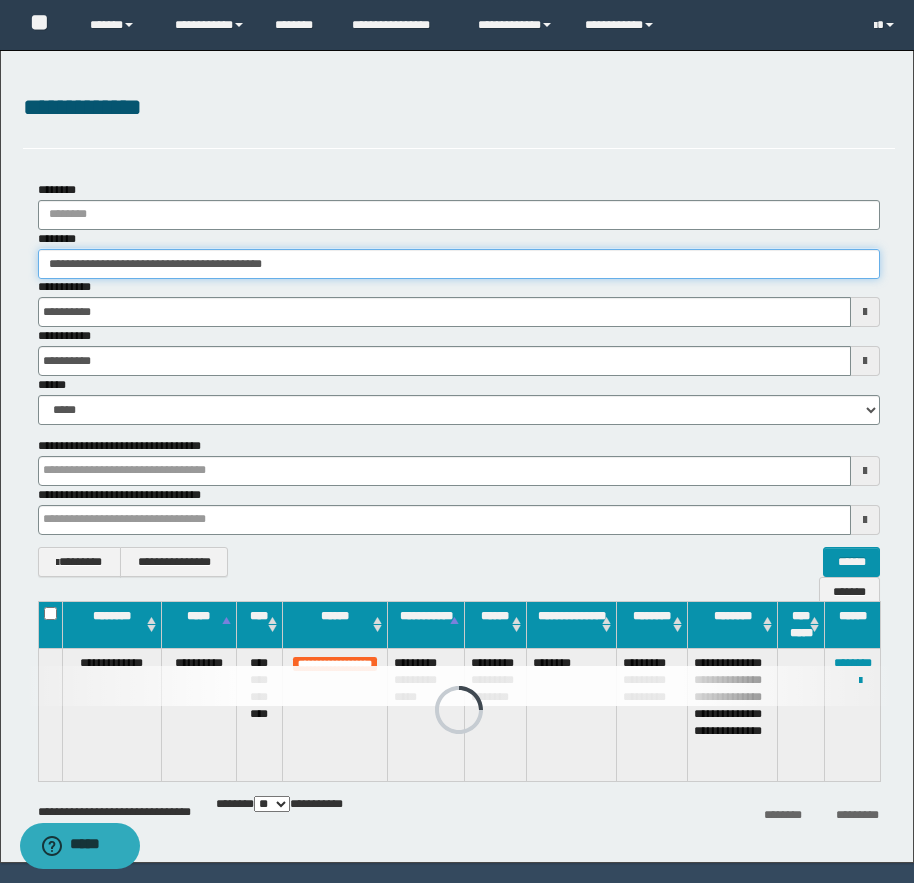 click on "**********" at bounding box center (459, 264) 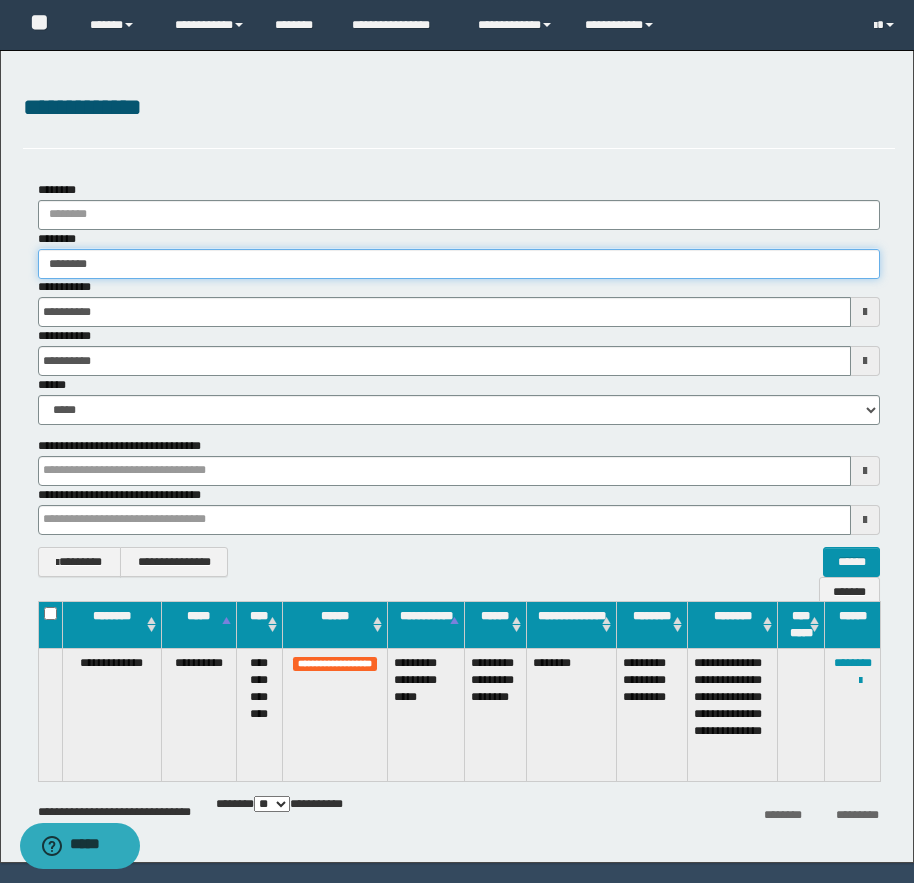 type on "*******" 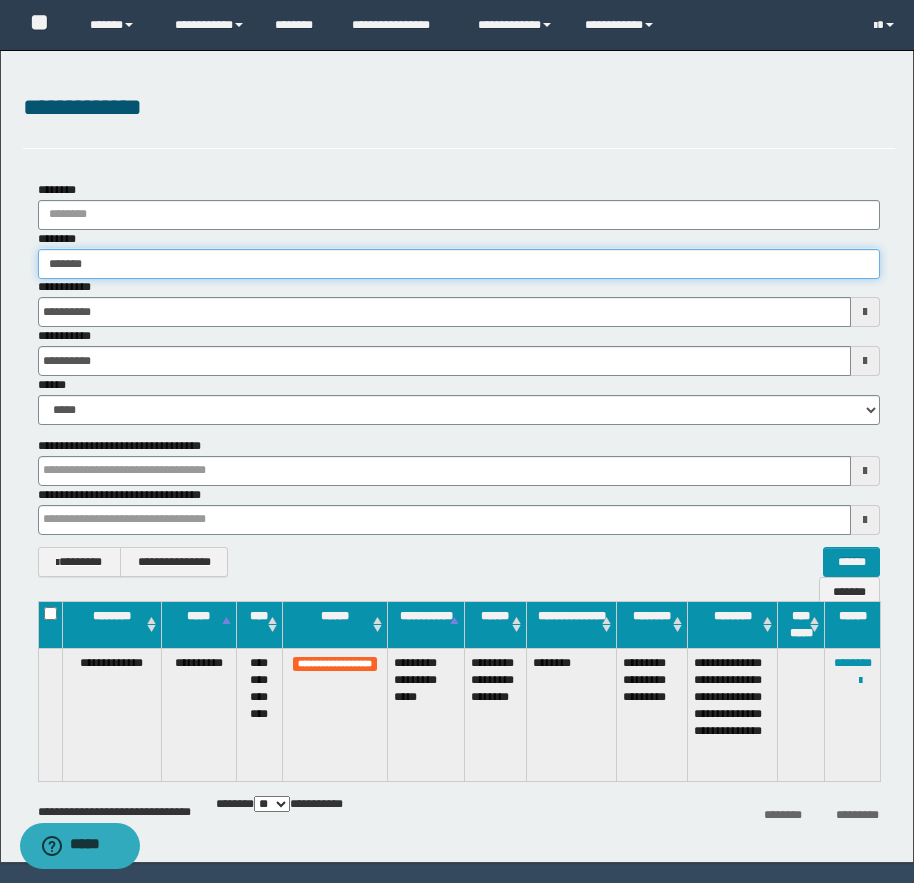 type on "*******" 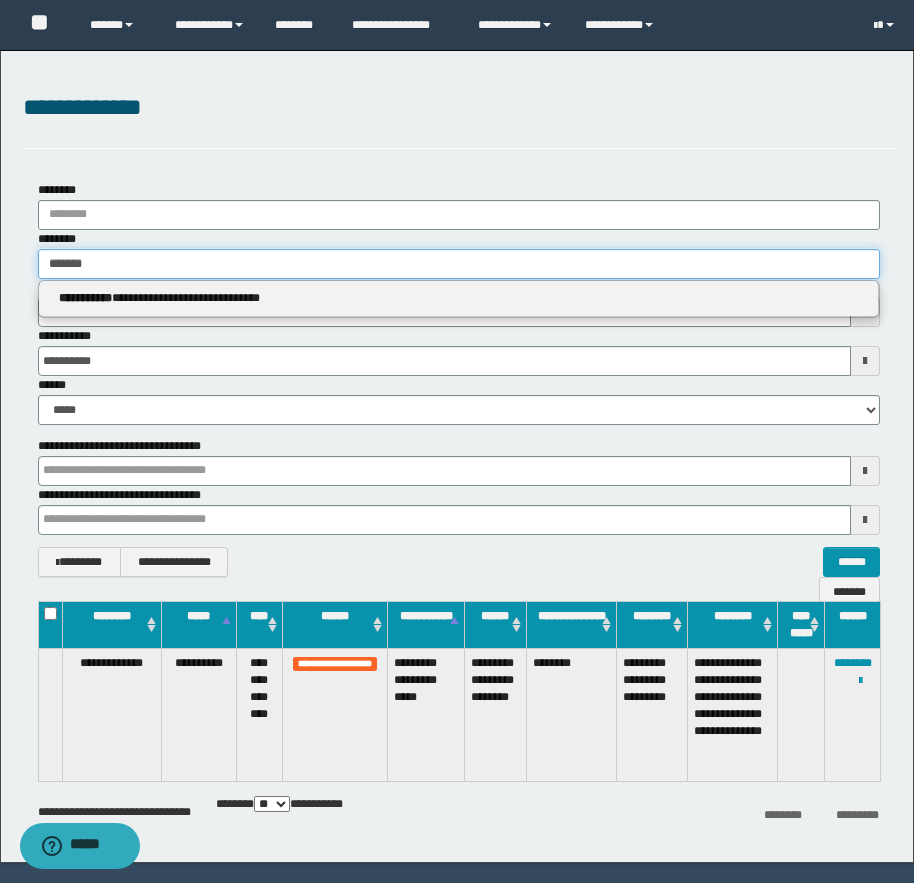 type 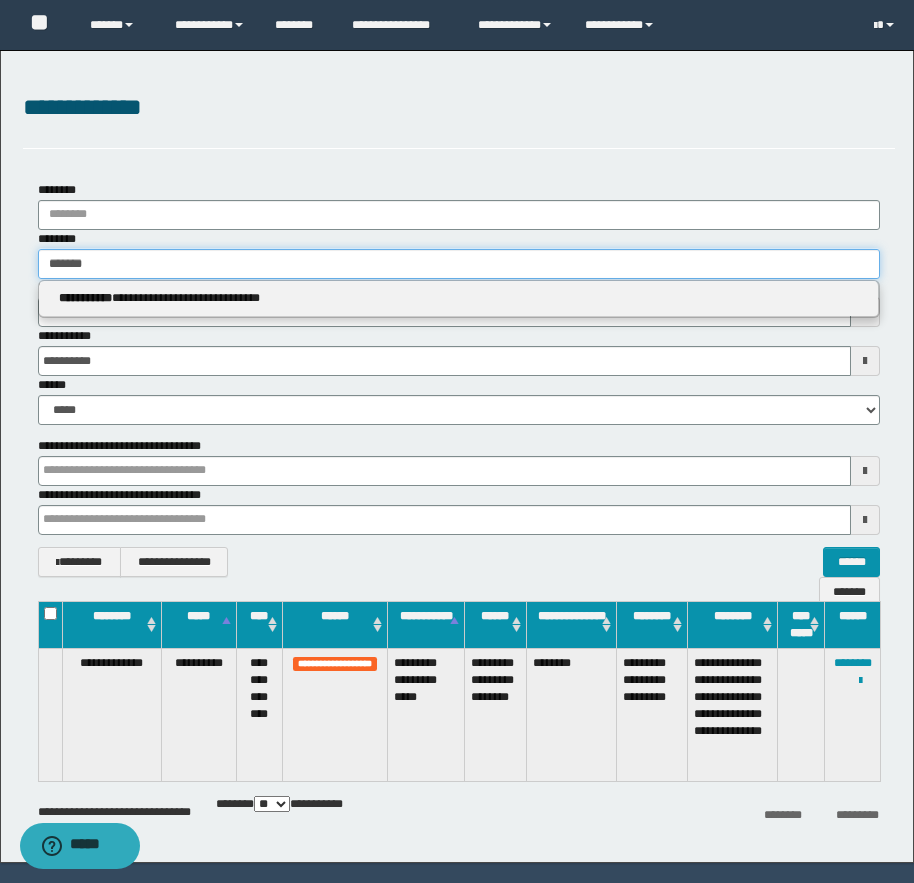 type on "********" 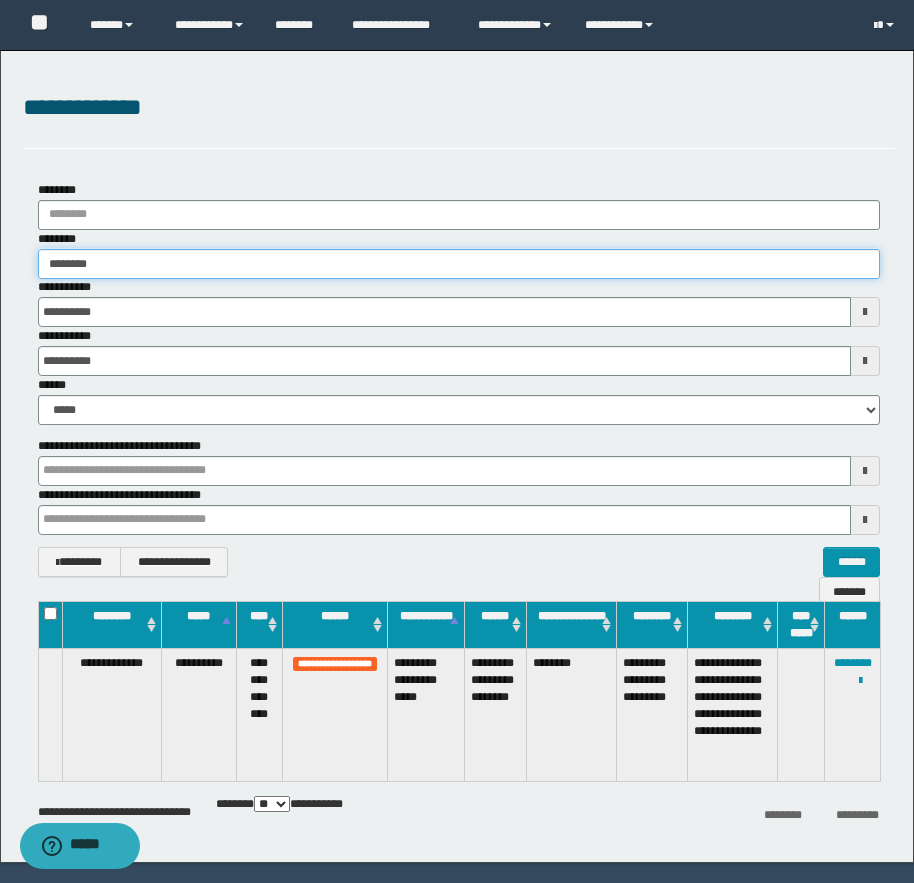 type on "********" 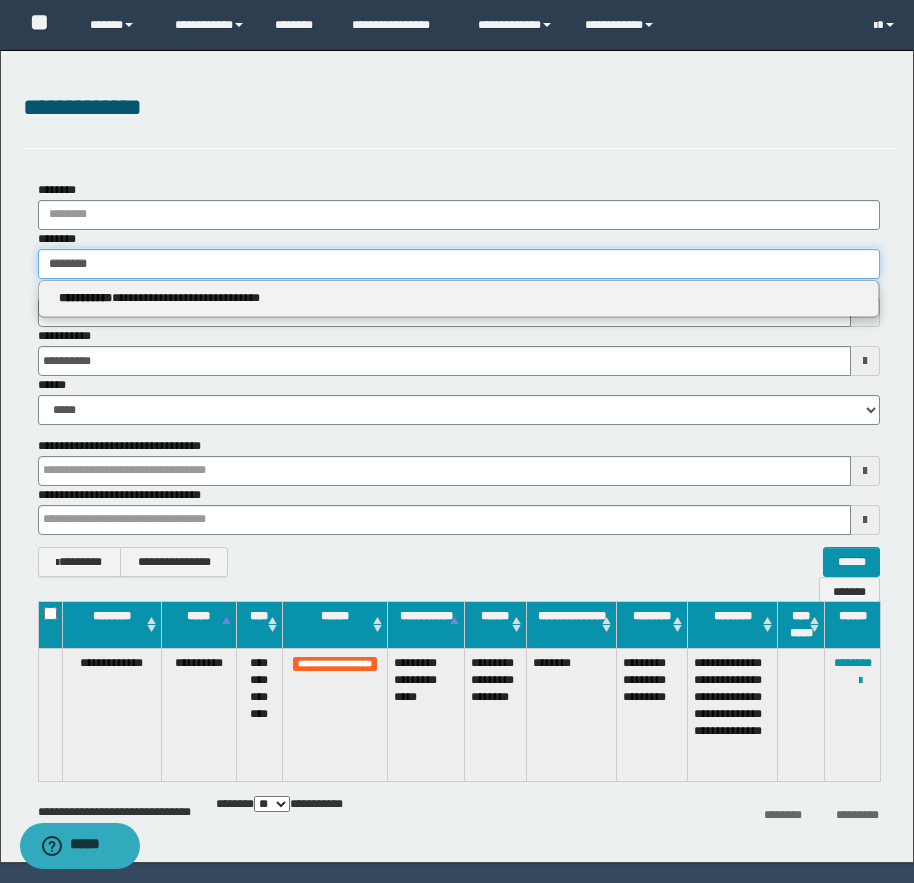 type on "********" 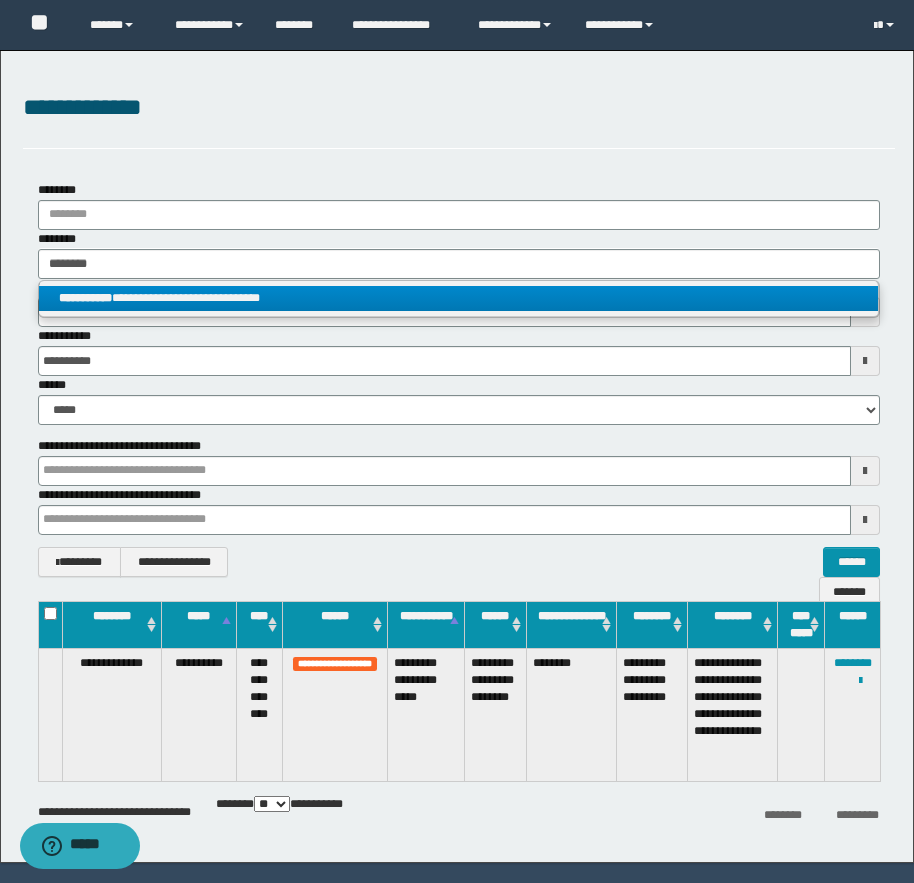 click on "**********" at bounding box center [458, 298] 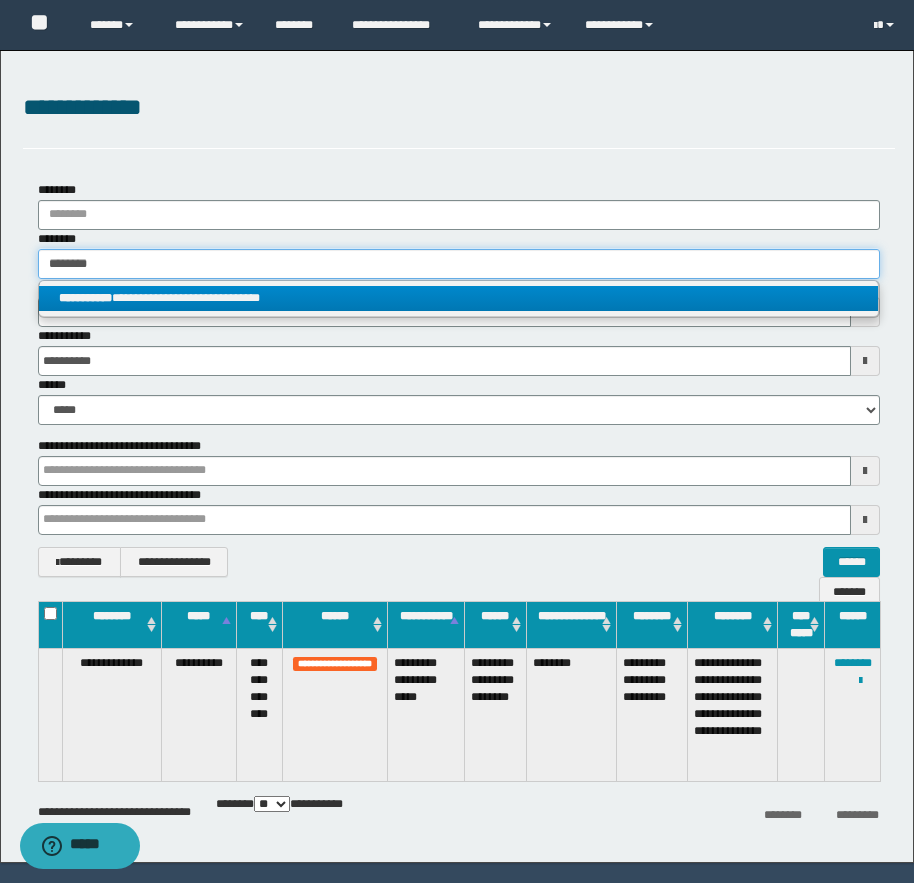 type 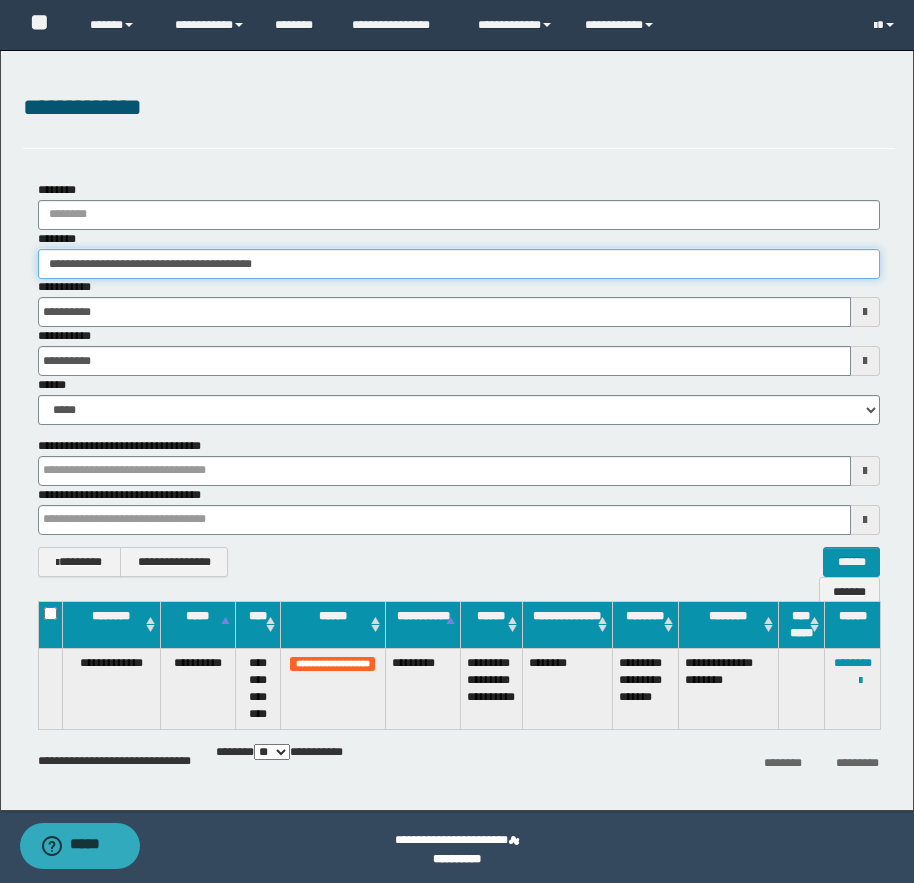 drag, startPoint x: 128, startPoint y: 264, endPoint x: 309, endPoint y: 269, distance: 181.06905 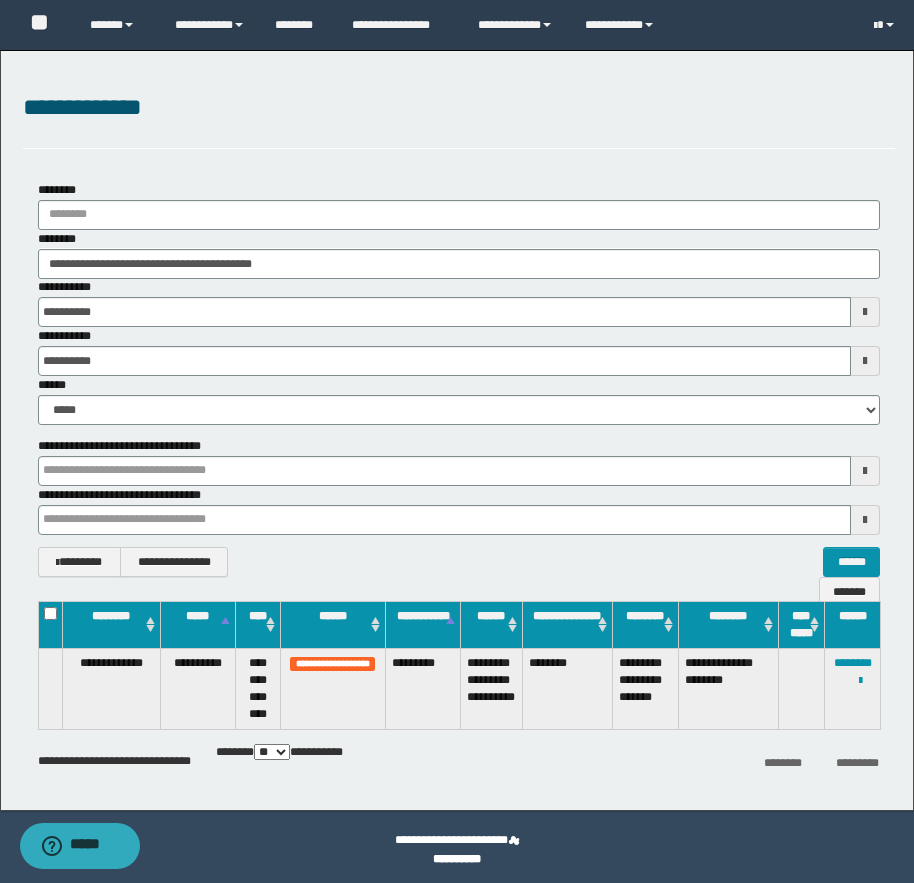 click on "**********" at bounding box center [459, 302] 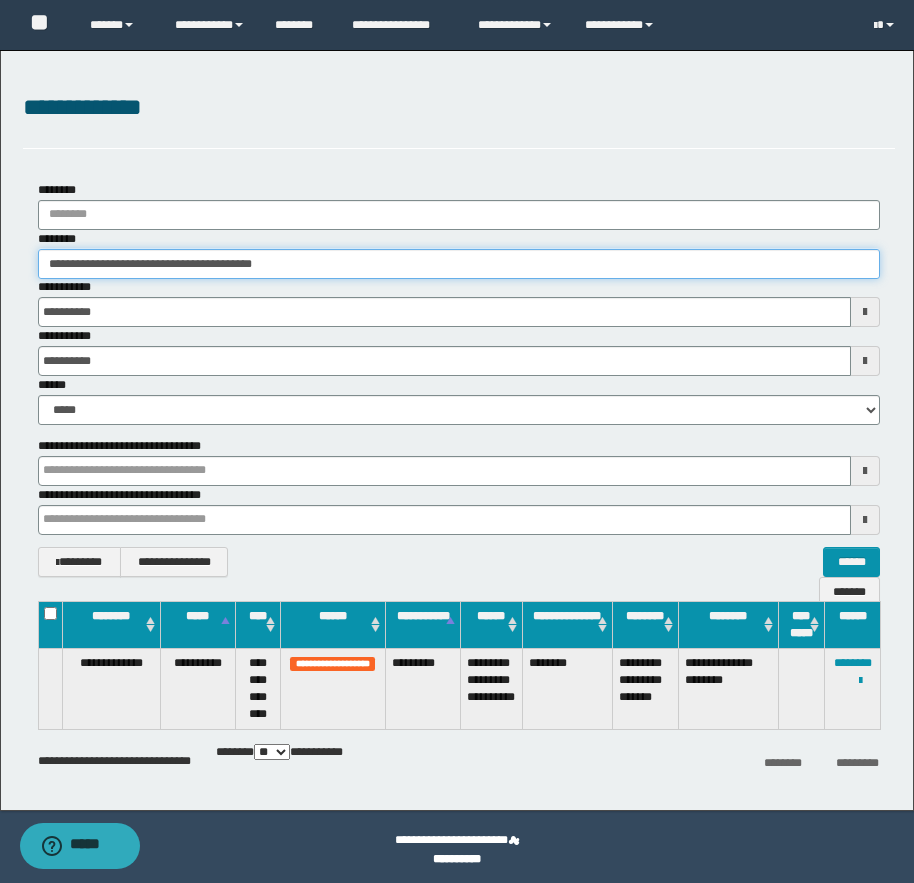 drag, startPoint x: 67, startPoint y: 261, endPoint x: 118, endPoint y: 263, distance: 51.0392 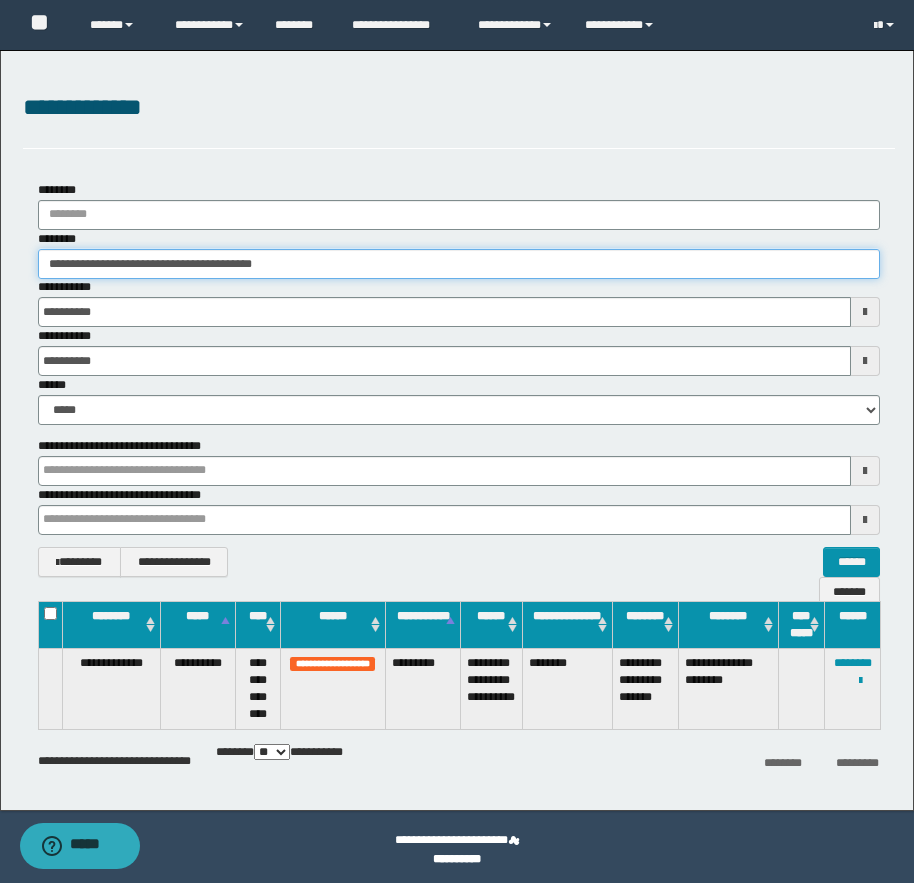 click on "**********" at bounding box center (459, 264) 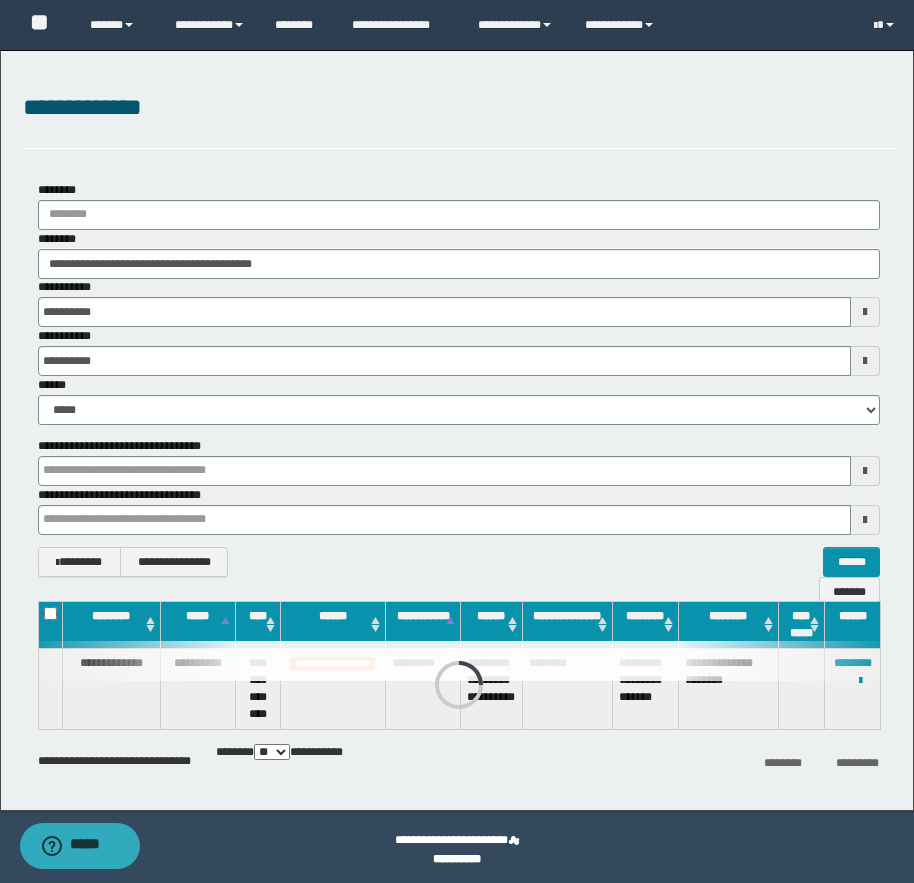 drag, startPoint x: 395, startPoint y: 665, endPoint x: 437, endPoint y: 663, distance: 42.047592 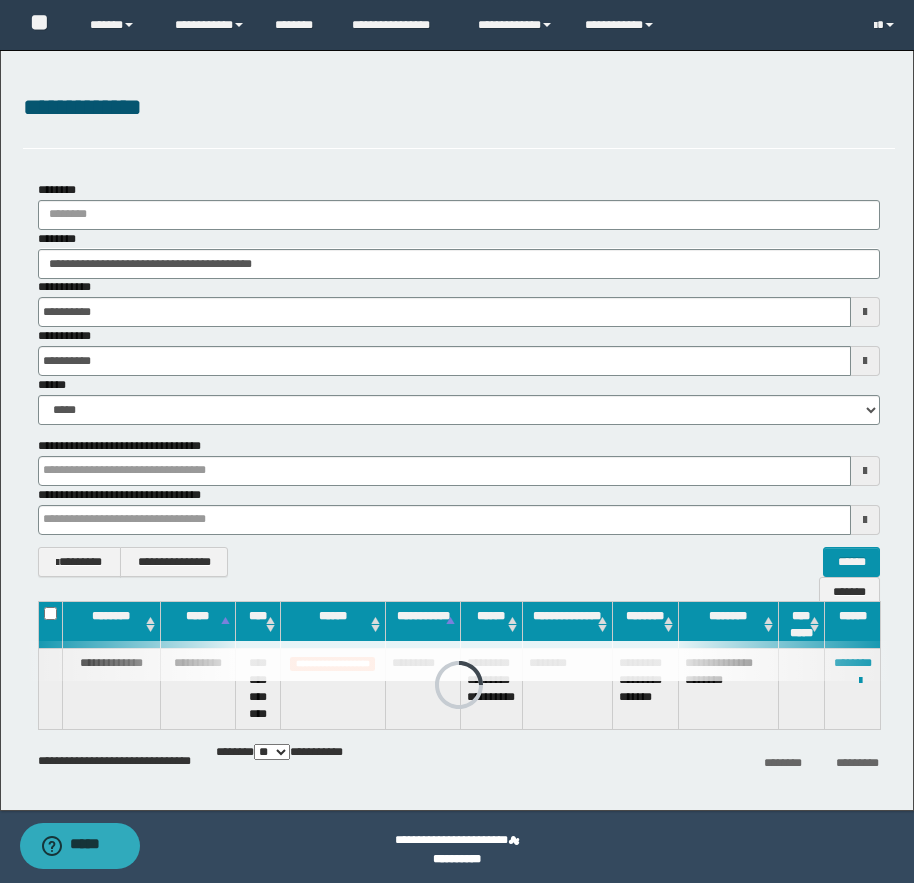 click at bounding box center (459, 661) 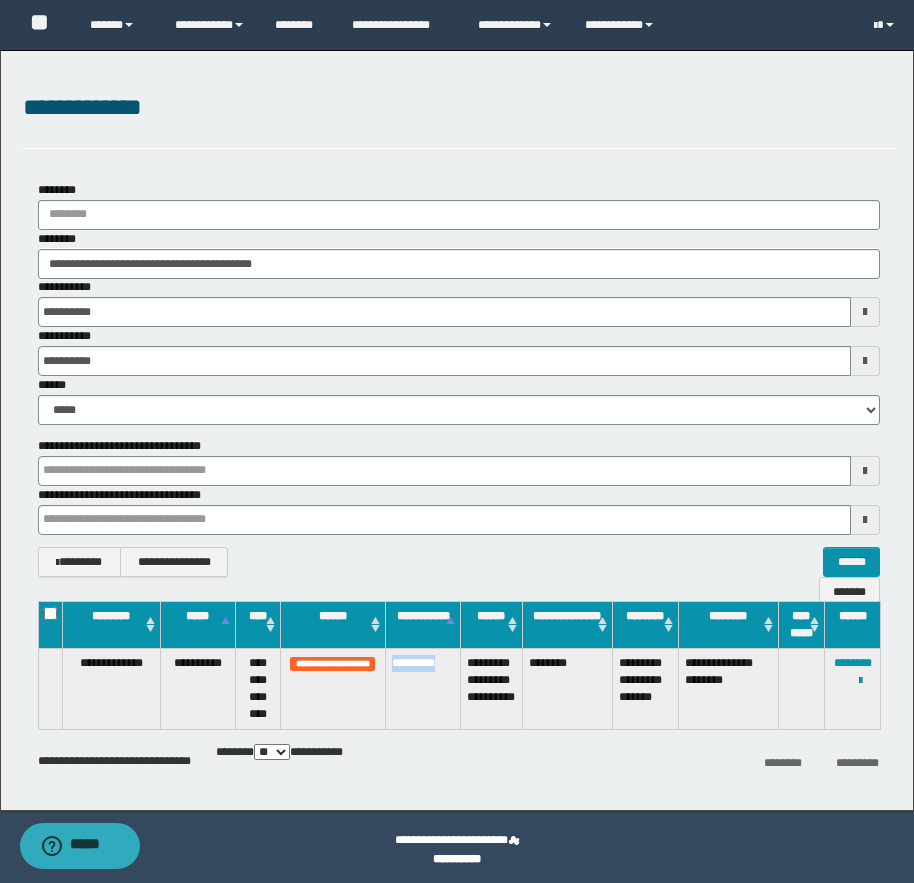 drag, startPoint x: 452, startPoint y: 669, endPoint x: 389, endPoint y: 664, distance: 63.1981 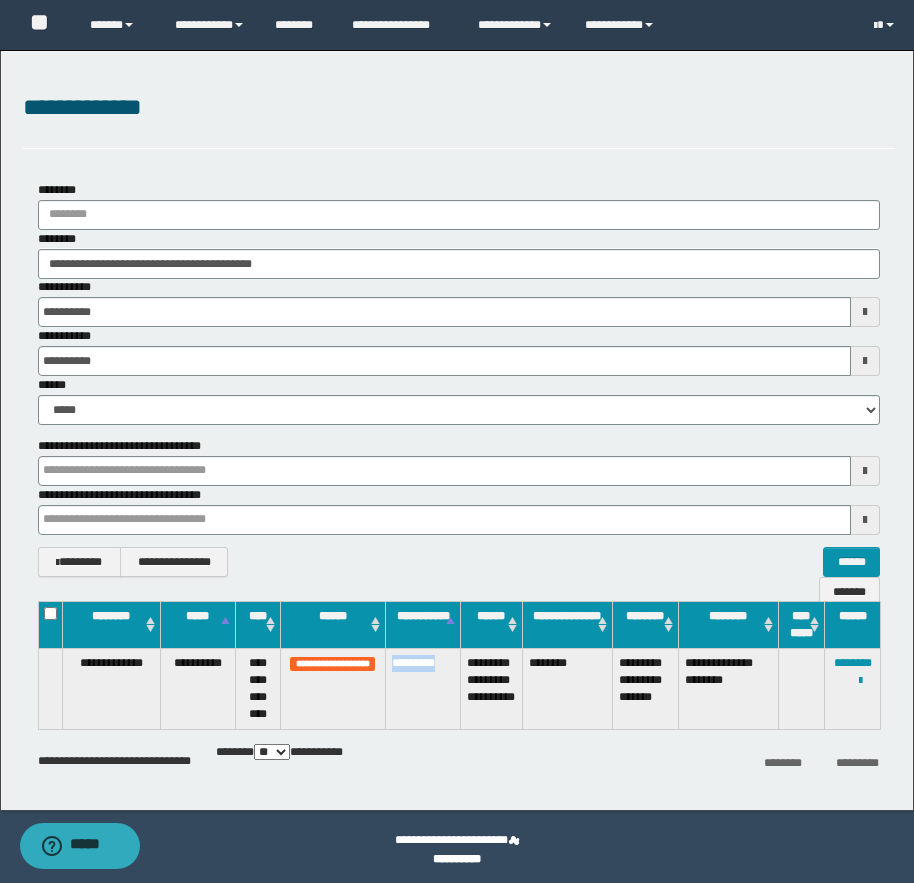 click on "*********" at bounding box center [422, 689] 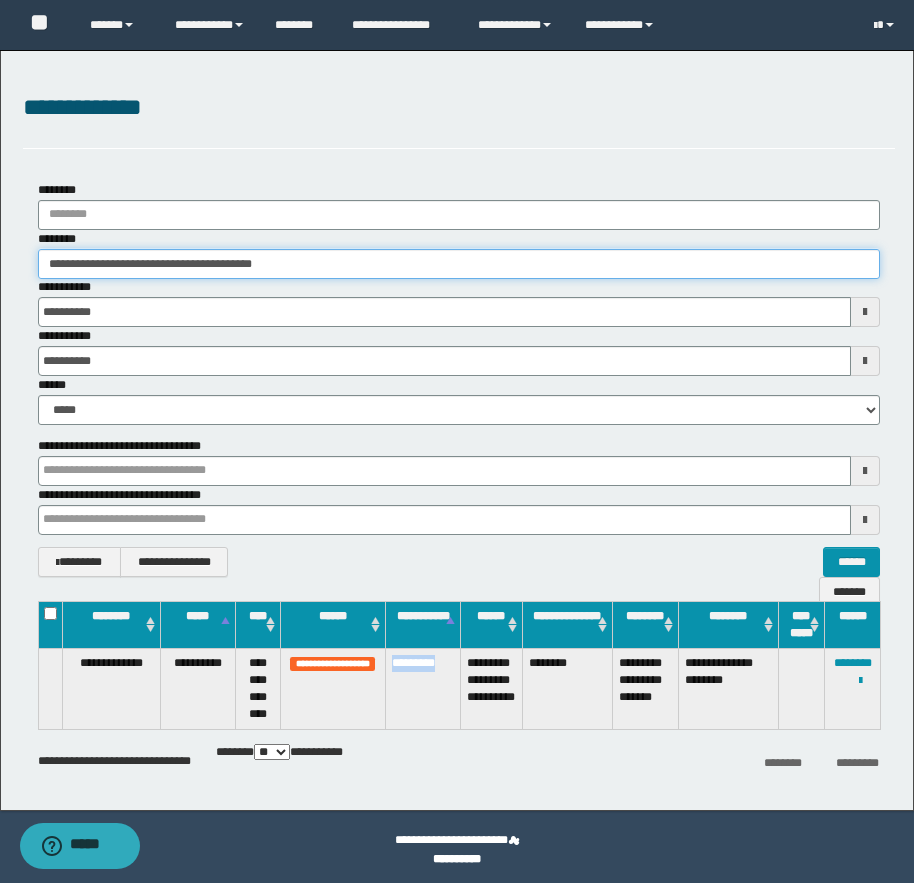click on "**********" at bounding box center [459, 264] 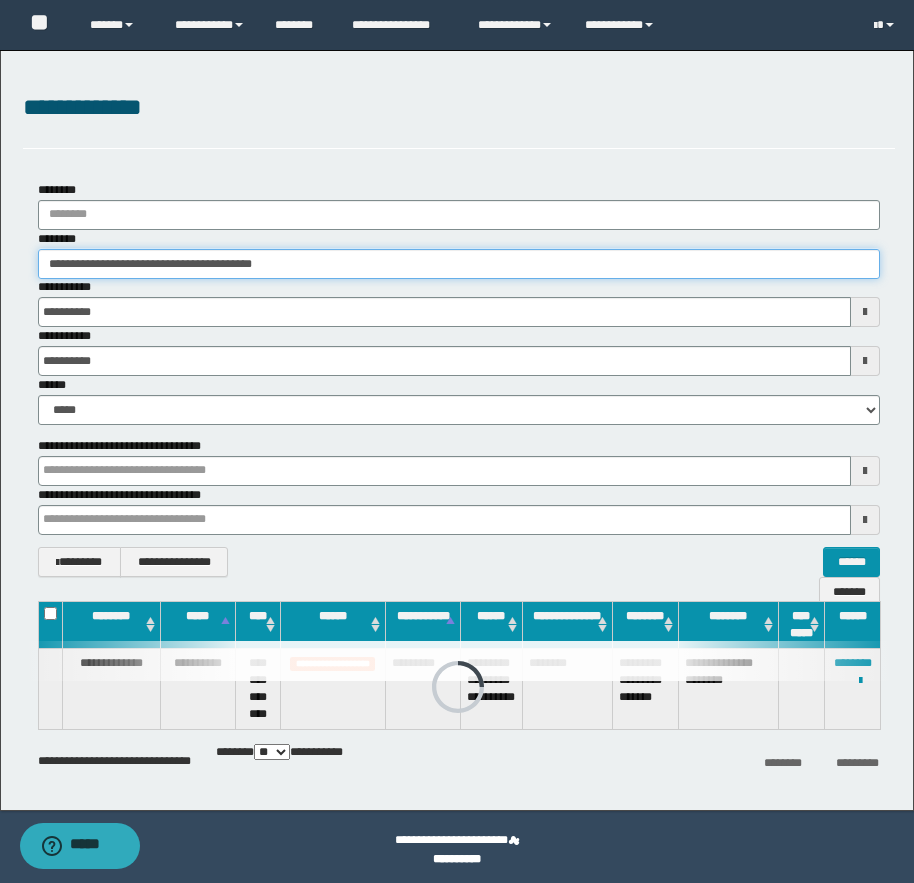 click on "**********" at bounding box center [459, 264] 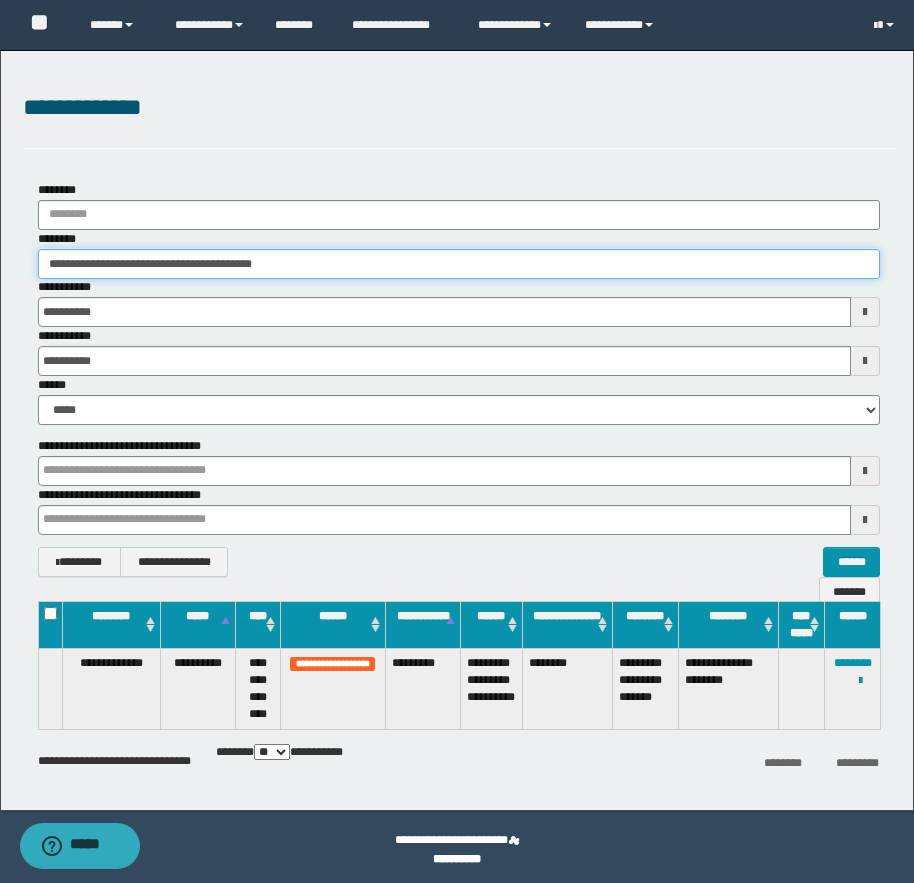 click on "**********" at bounding box center [459, 264] 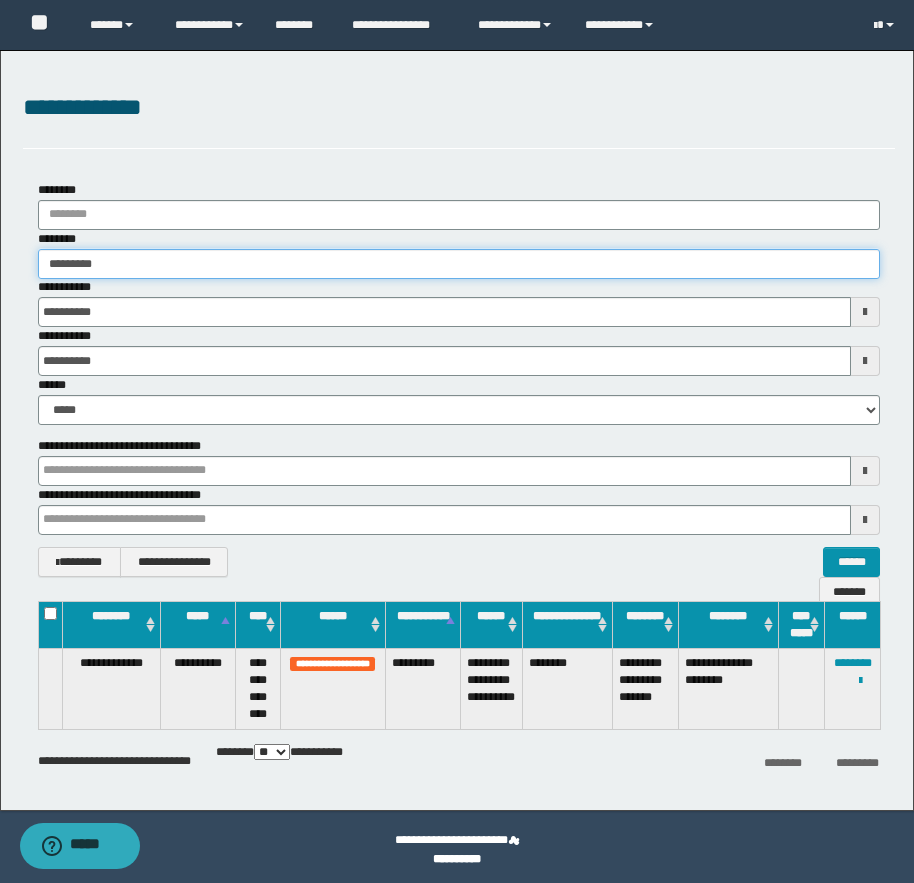 type on "**********" 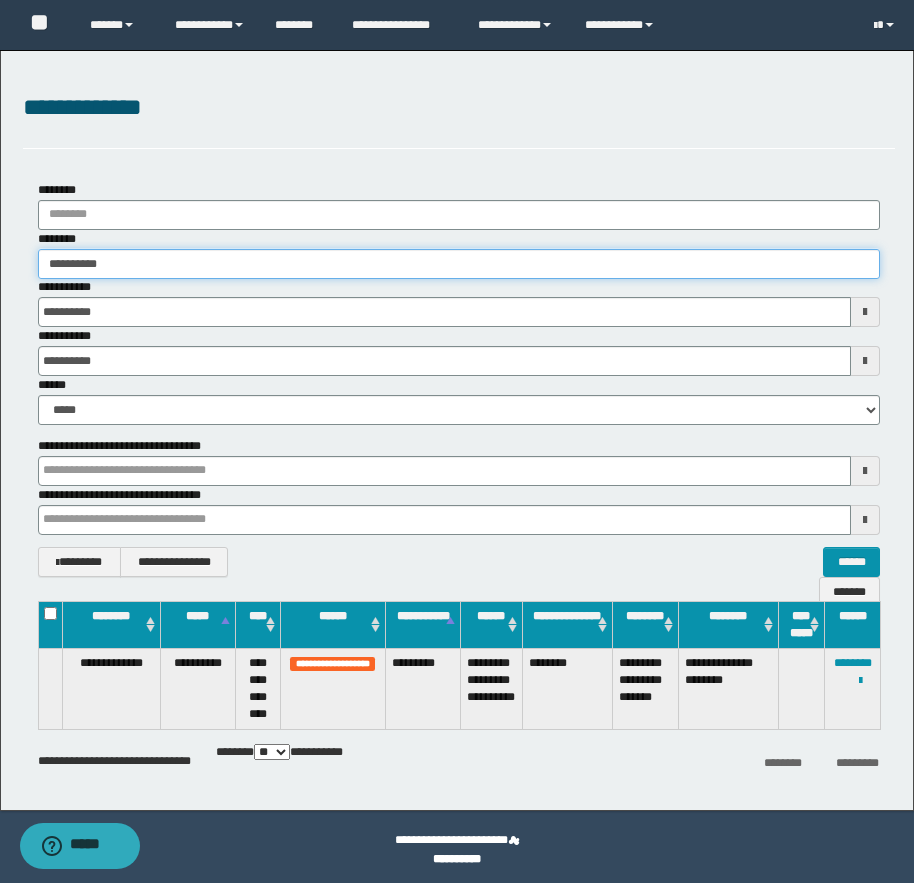 type on "**********" 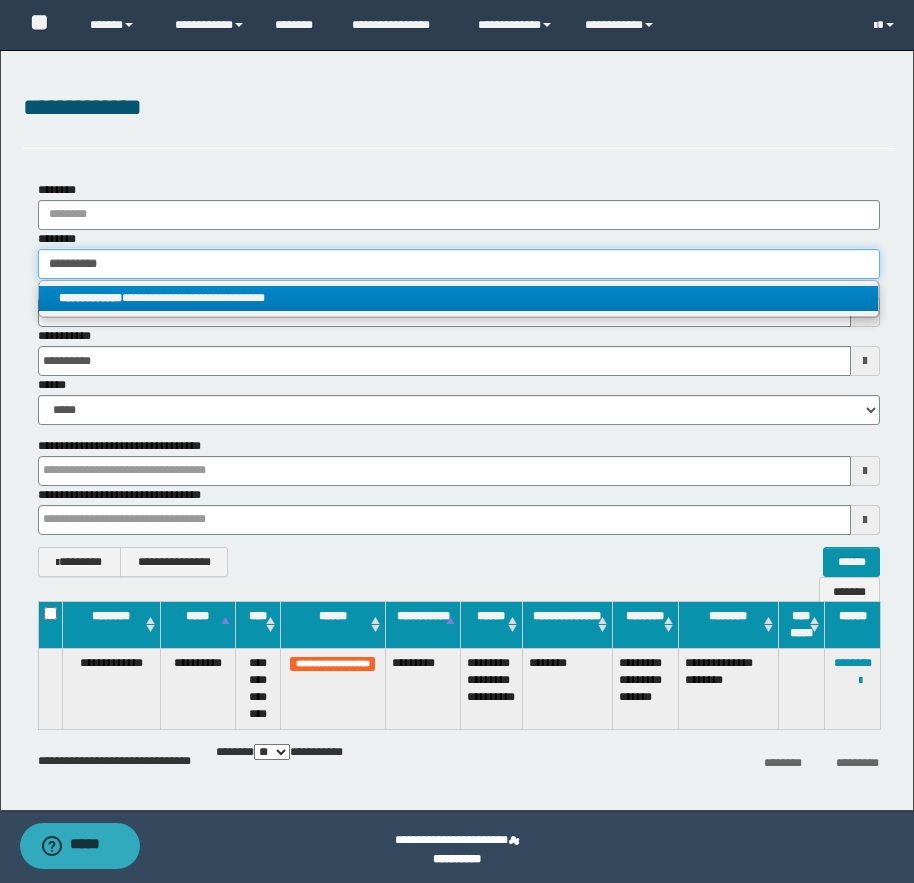 type on "**********" 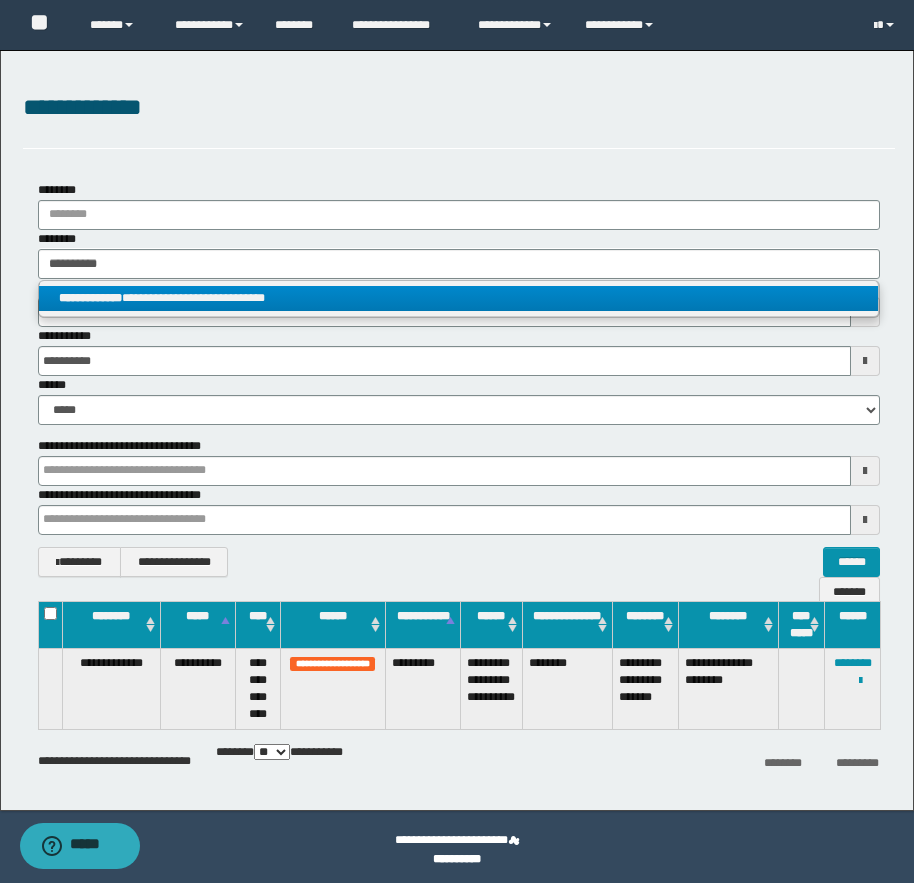click on "**********" at bounding box center [458, 298] 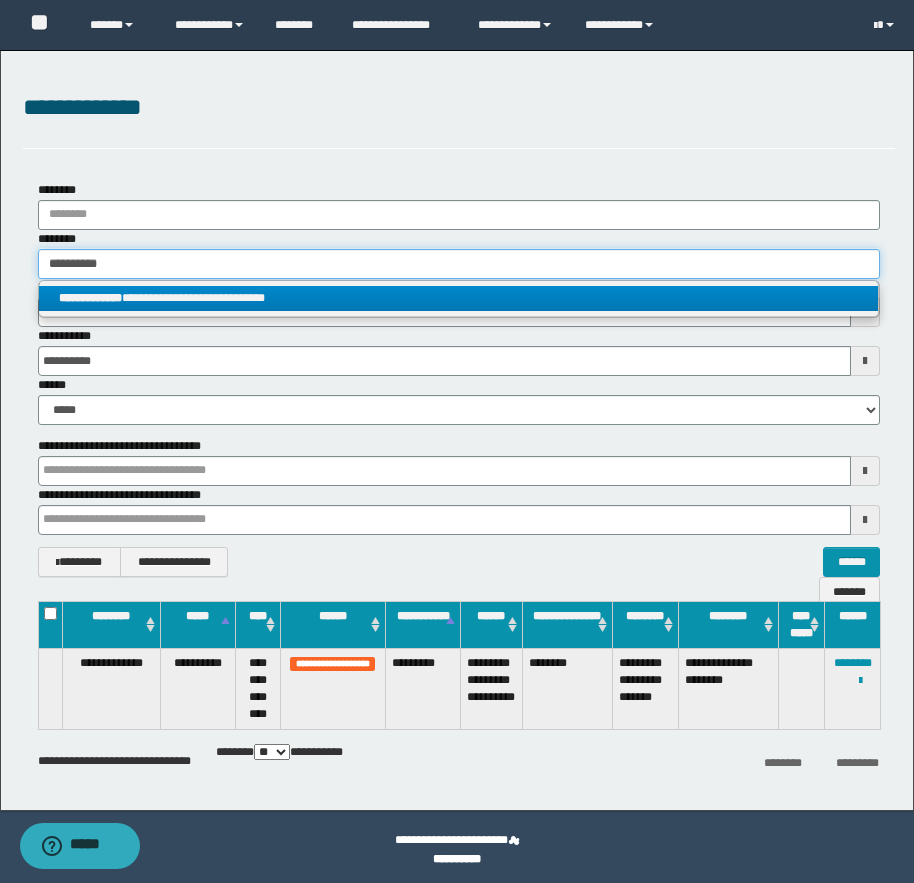 type 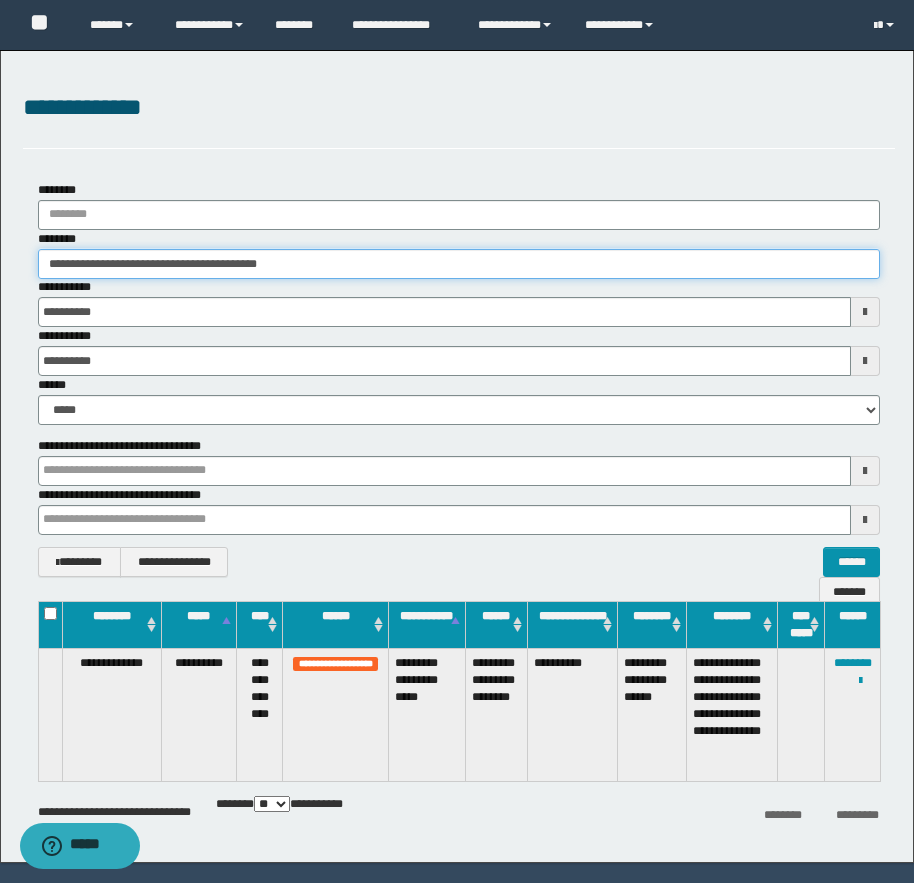 drag, startPoint x: 145, startPoint y: 264, endPoint x: 302, endPoint y: 274, distance: 157.31815 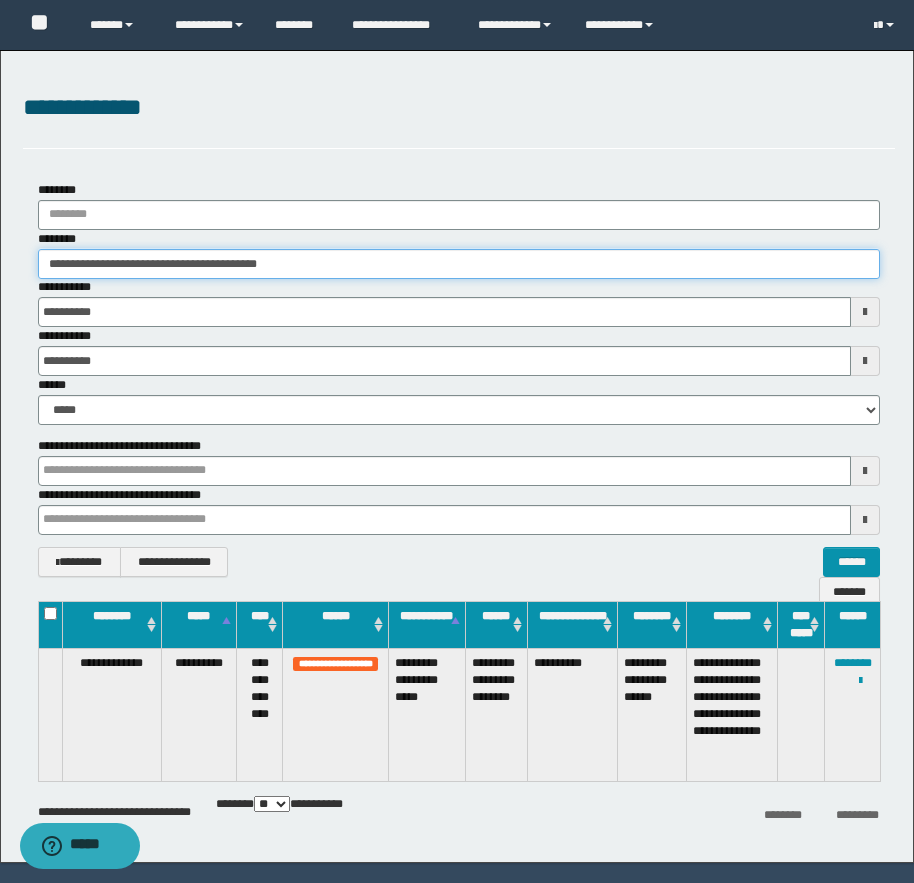 click on "**********" at bounding box center (459, 264) 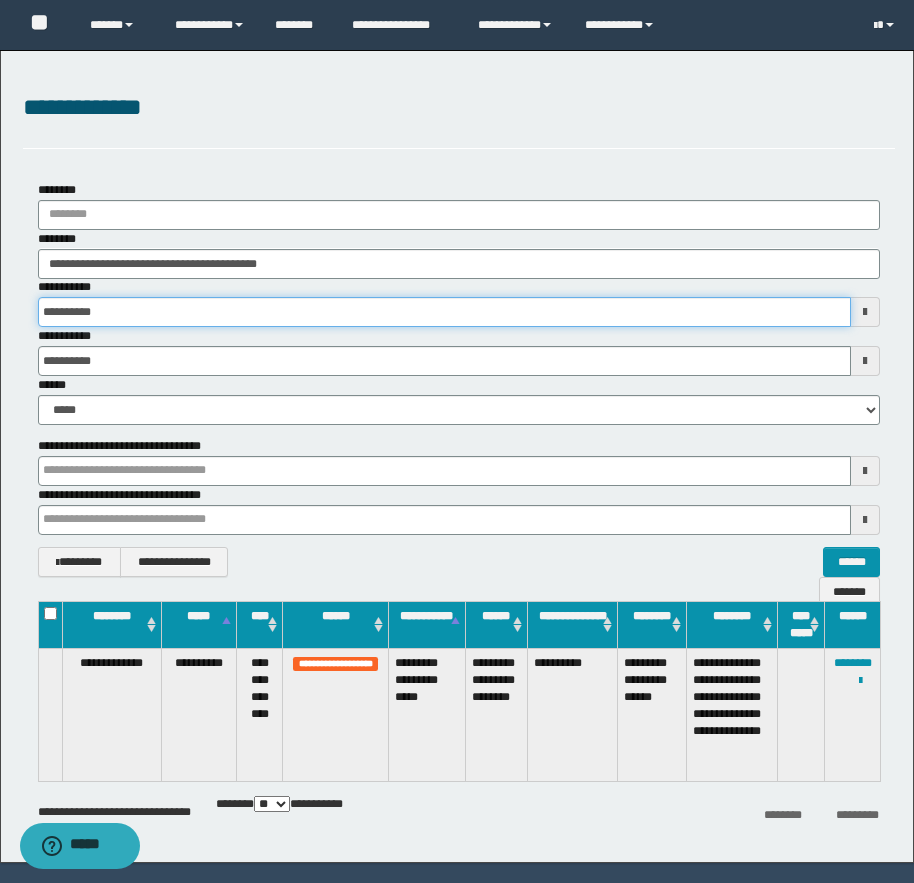 click on "**********" at bounding box center [444, 312] 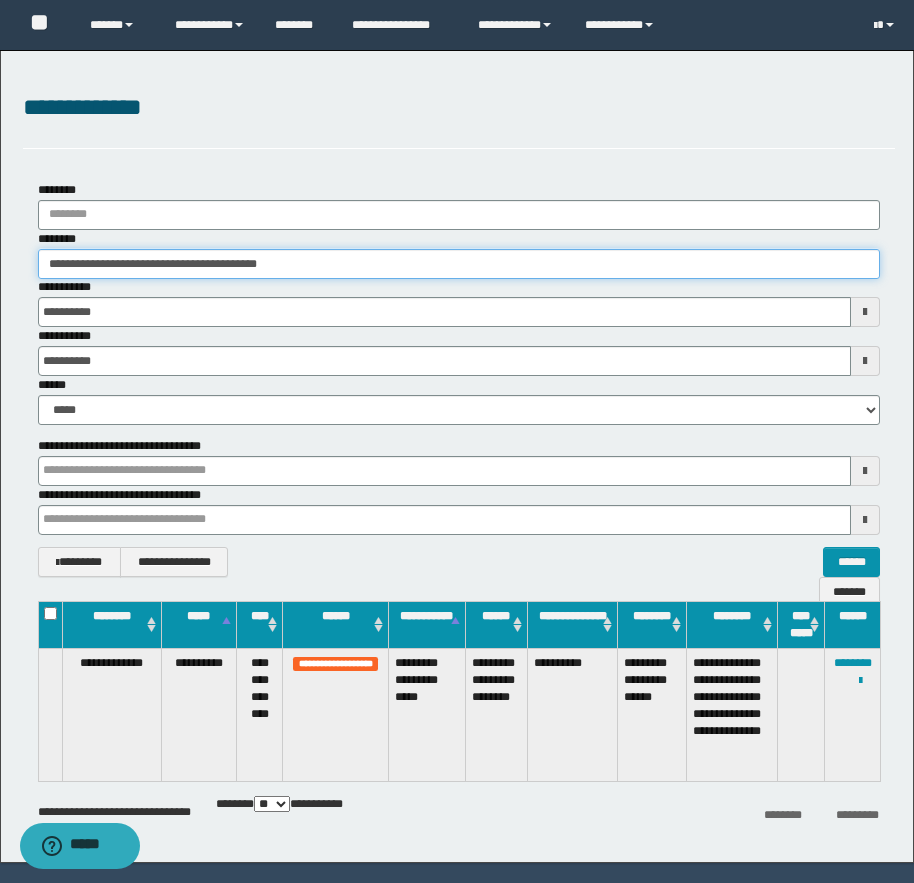 drag, startPoint x: 70, startPoint y: 262, endPoint x: 107, endPoint y: 263, distance: 37.01351 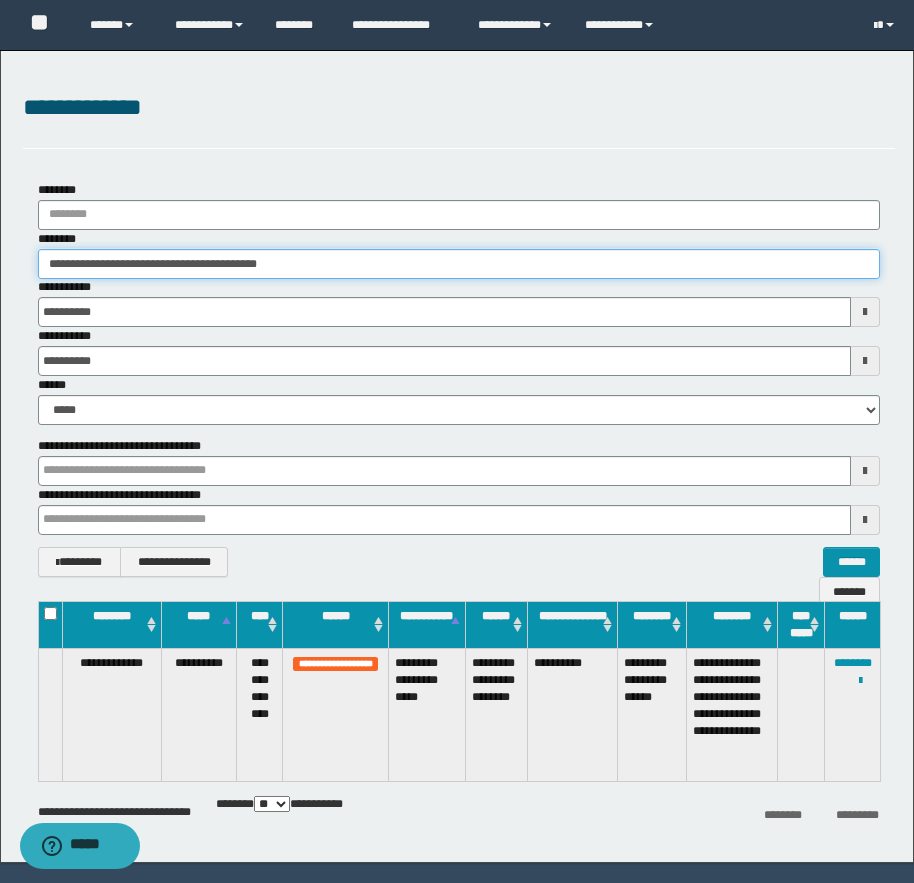 click on "**********" at bounding box center [459, 264] 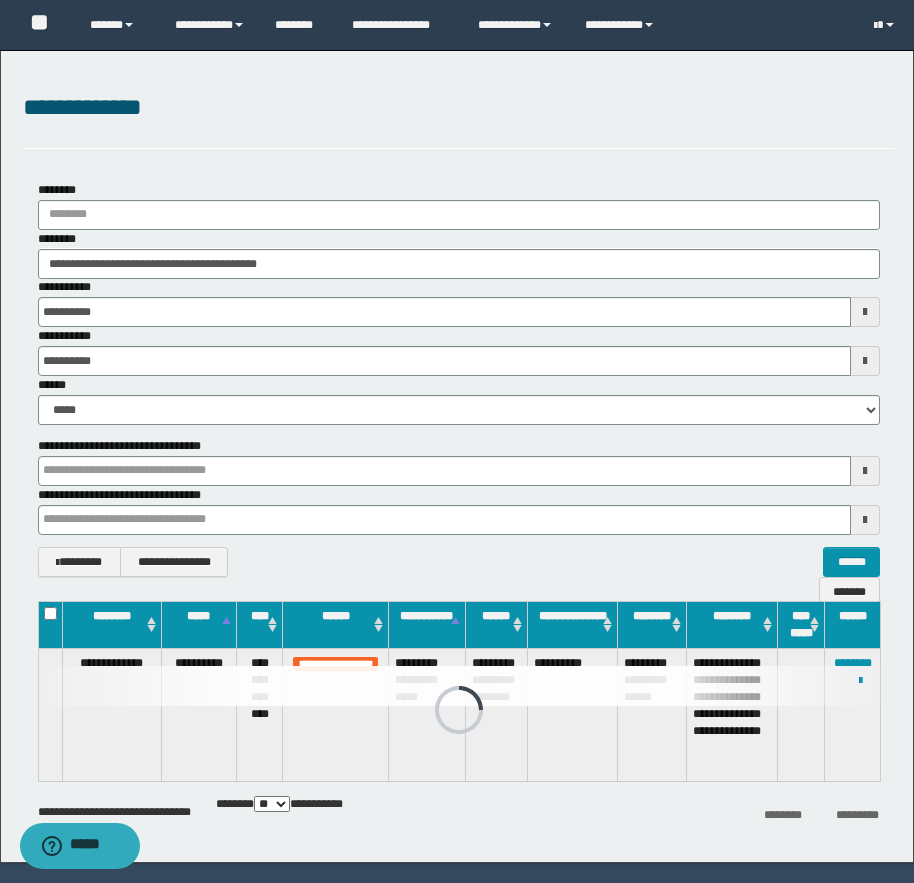drag, startPoint x: 445, startPoint y: 698, endPoint x: 404, endPoint y: 666, distance: 52.009613 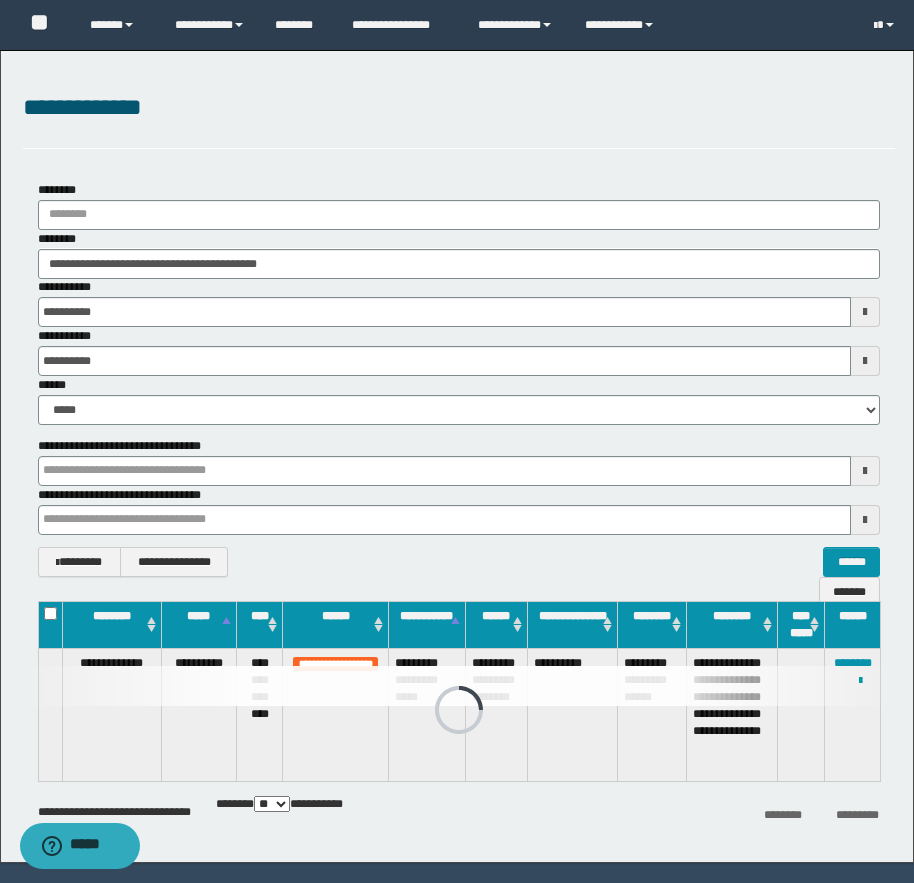 click at bounding box center (459, 686) 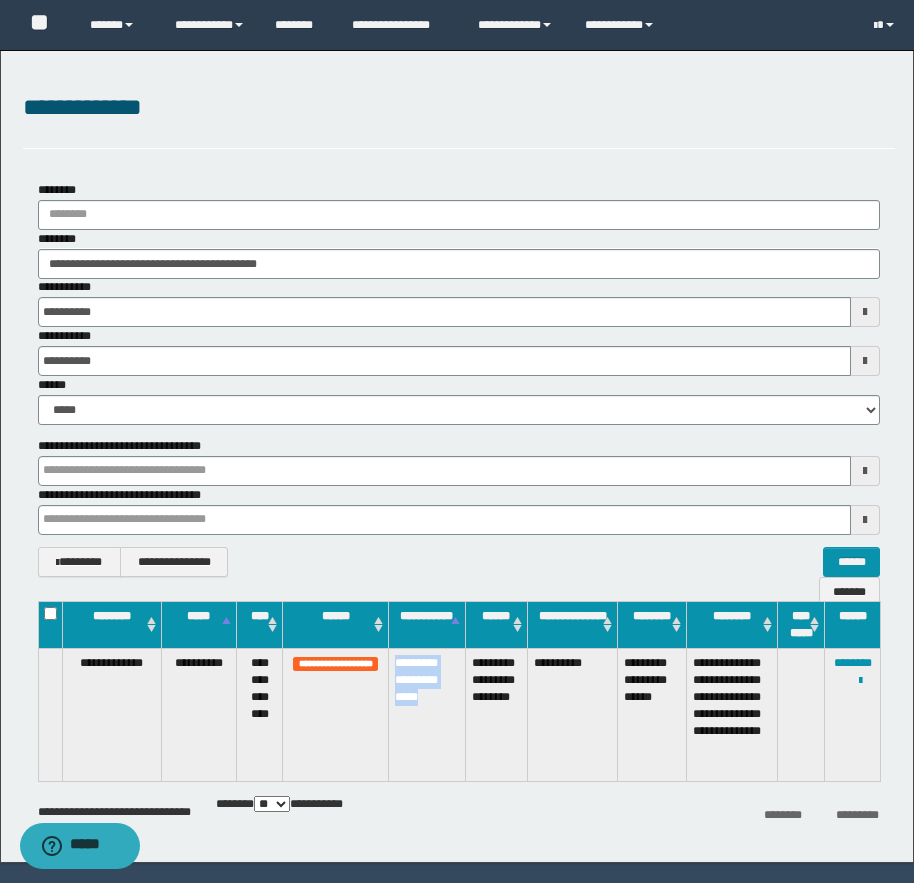 drag, startPoint x: 447, startPoint y: 703, endPoint x: 396, endPoint y: 670, distance: 60.74537 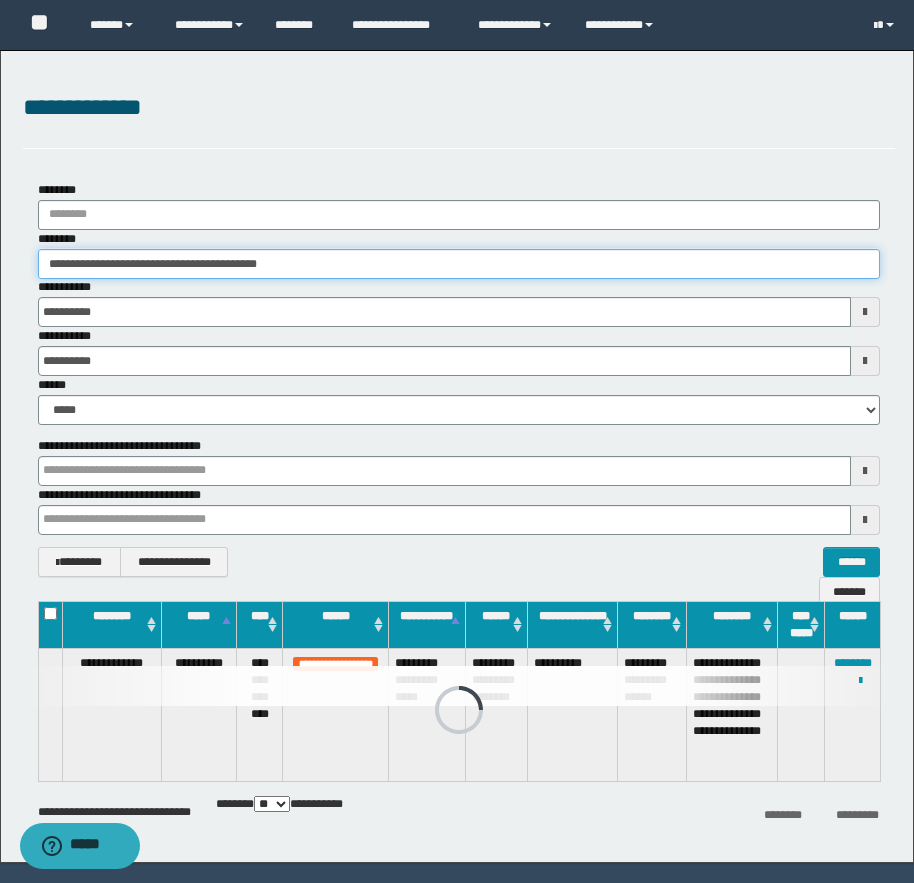 click on "**********" at bounding box center (459, 264) 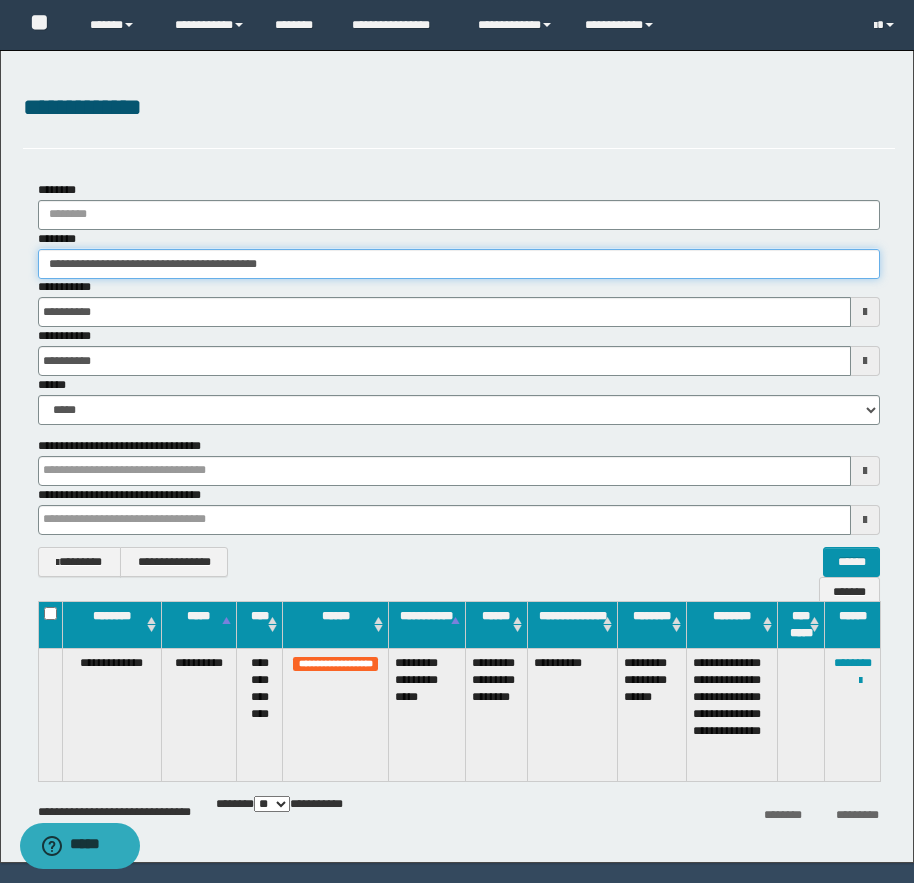 click on "**********" at bounding box center [459, 264] 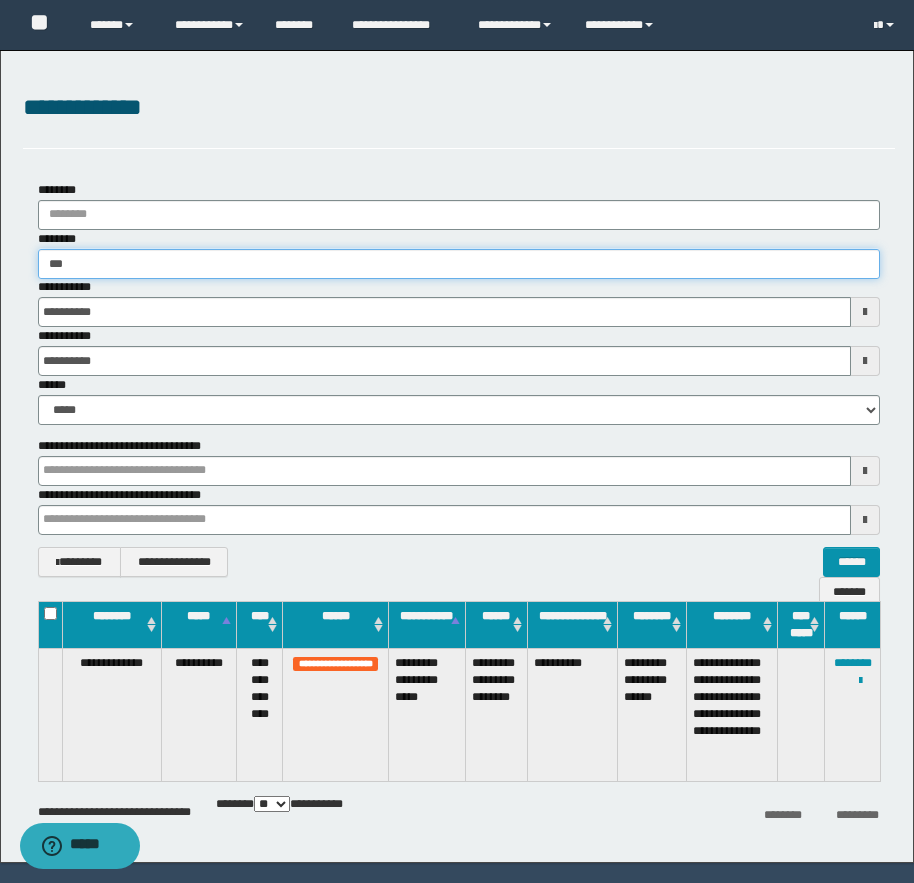type on "****" 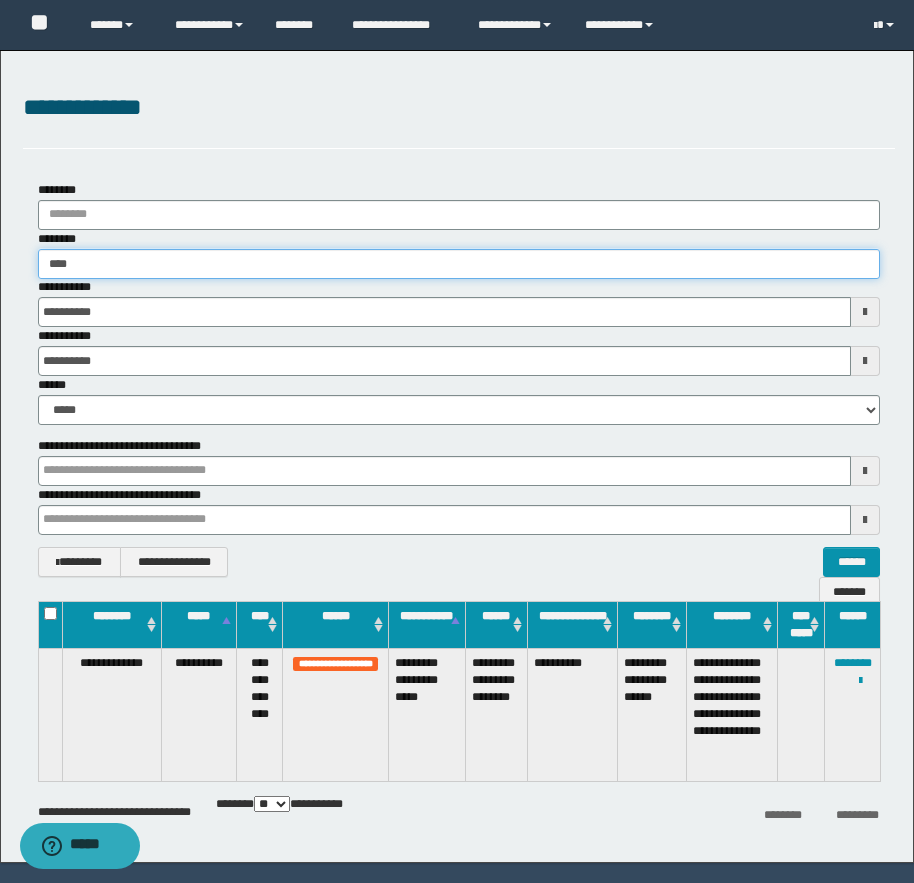 type on "****" 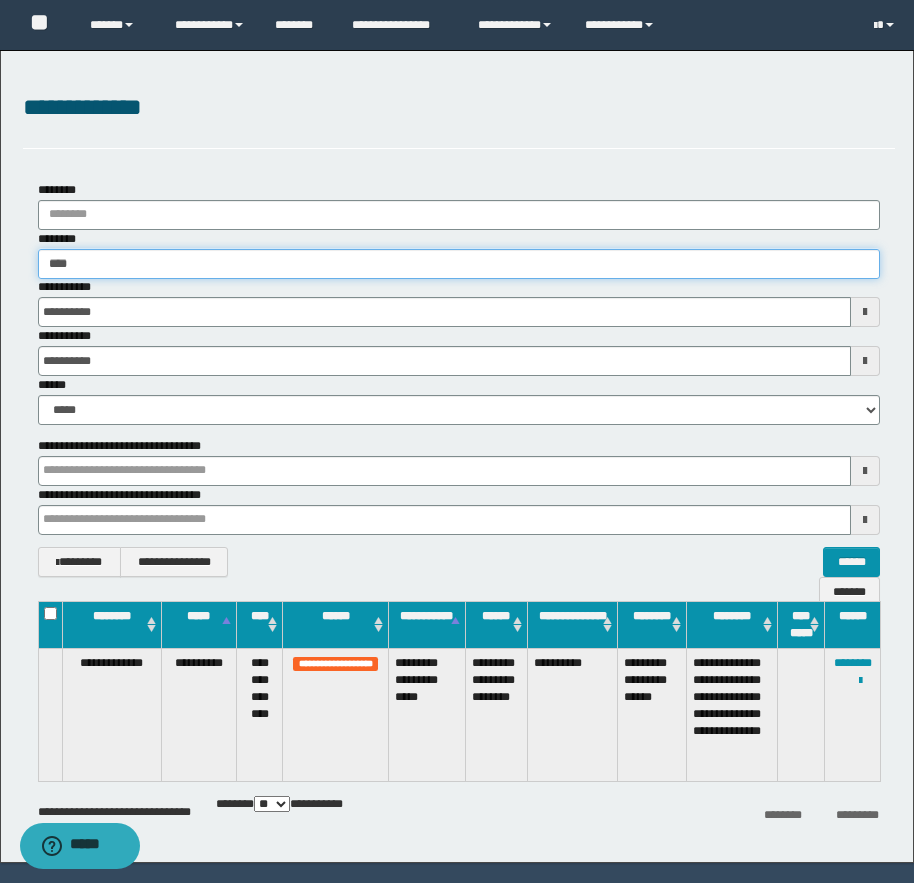 type 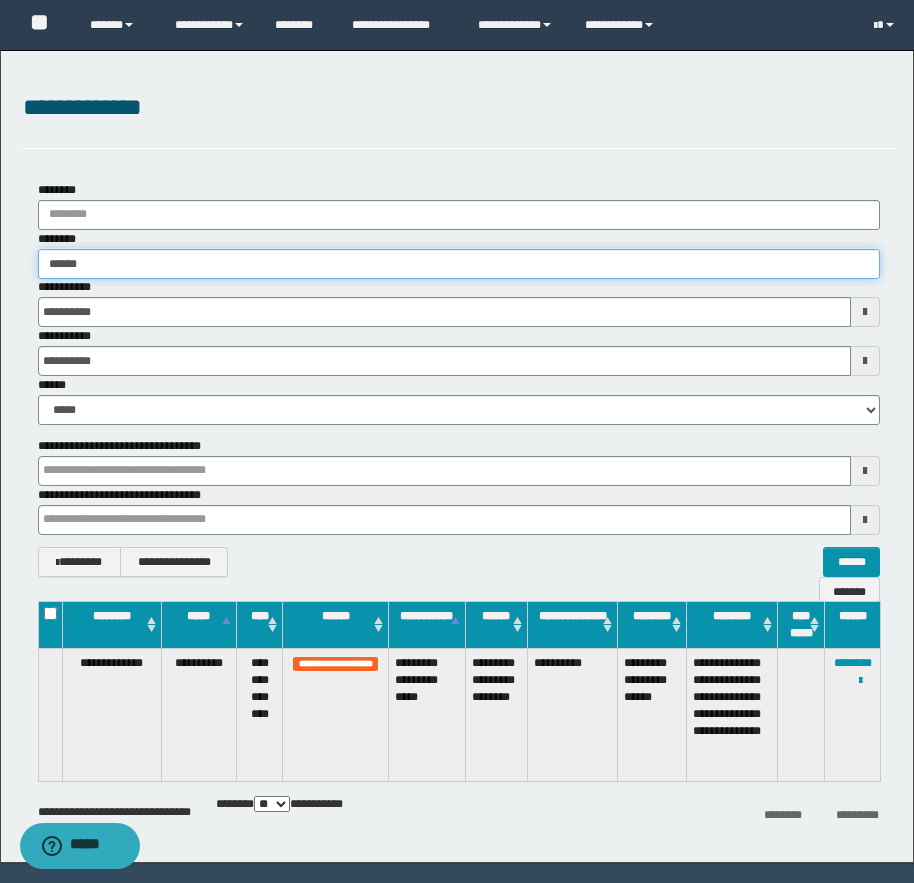 type on "*******" 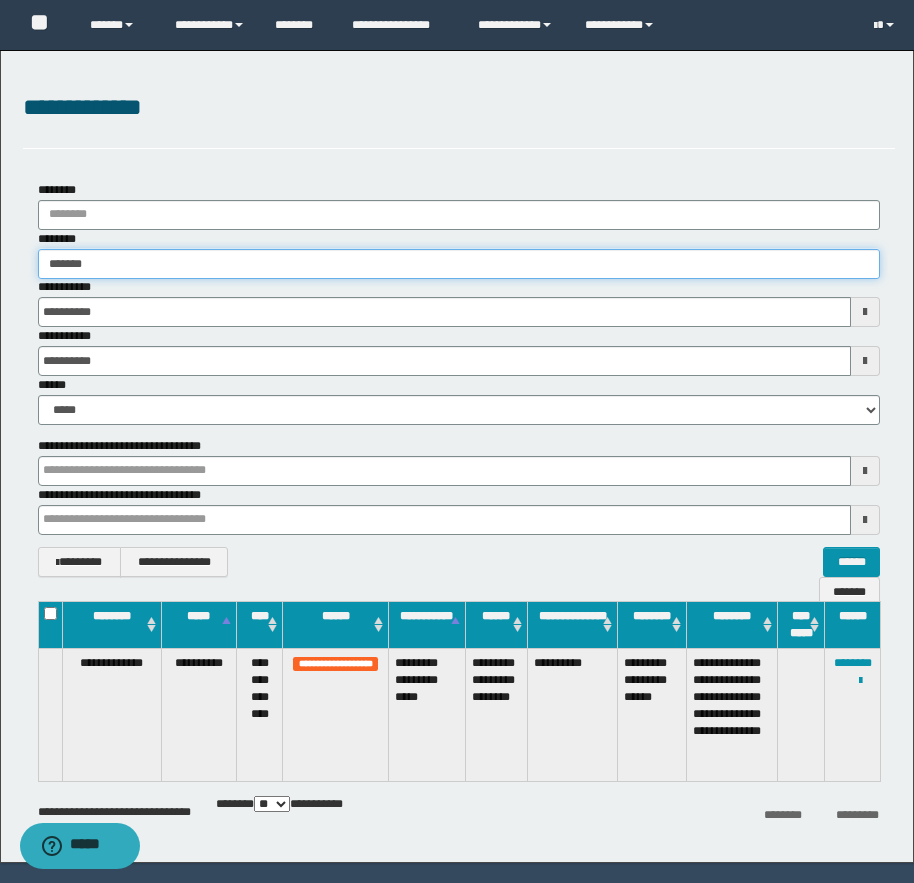 type on "*******" 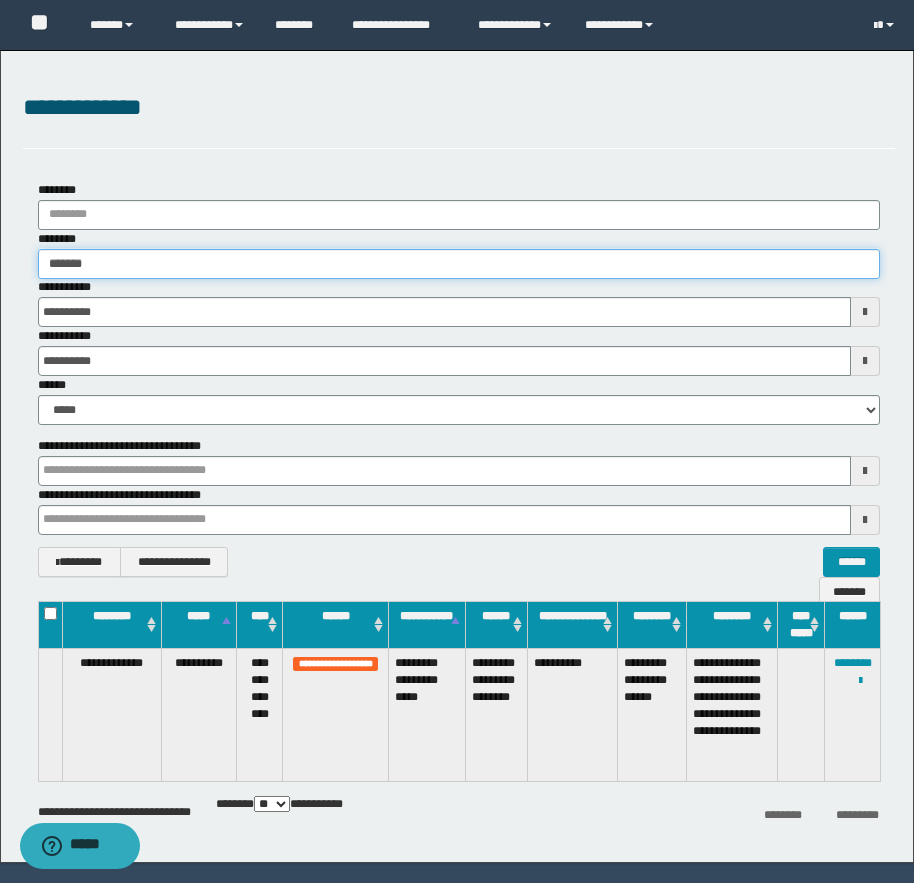 type 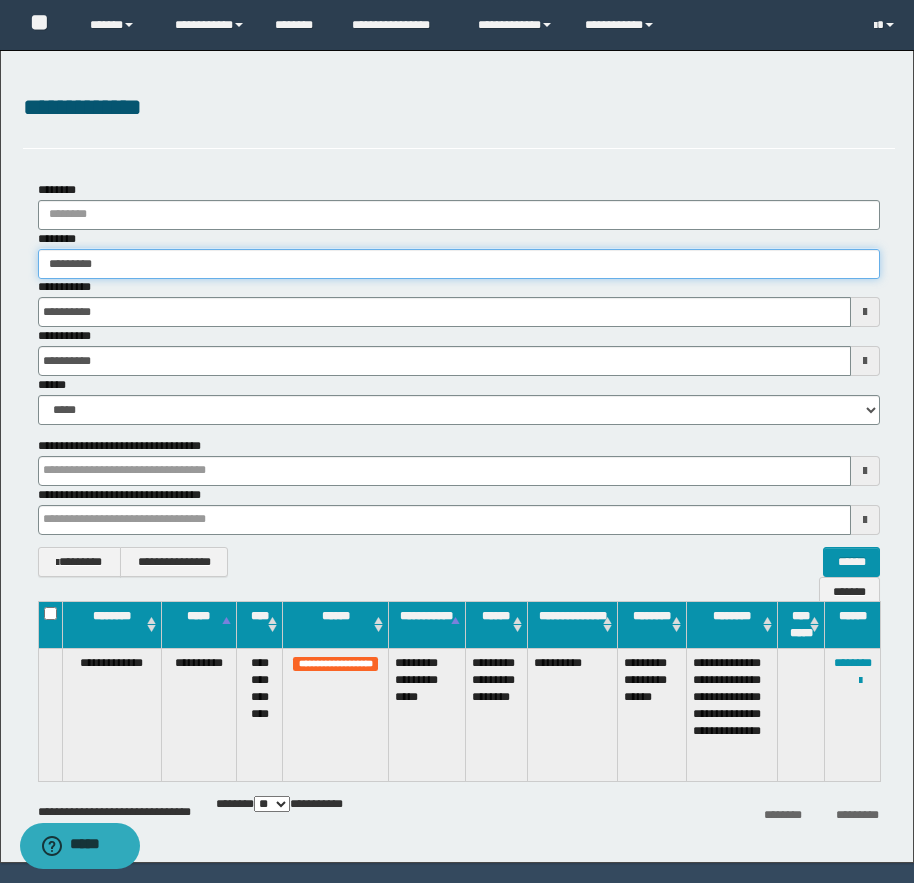 type on "**********" 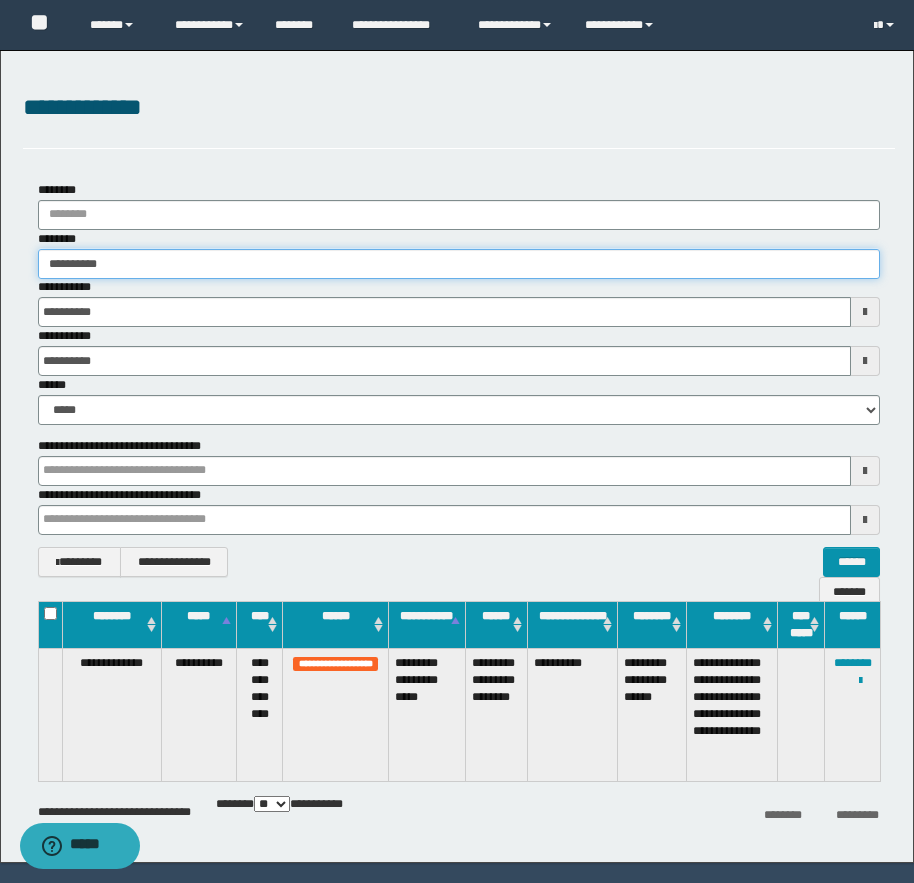 type on "**********" 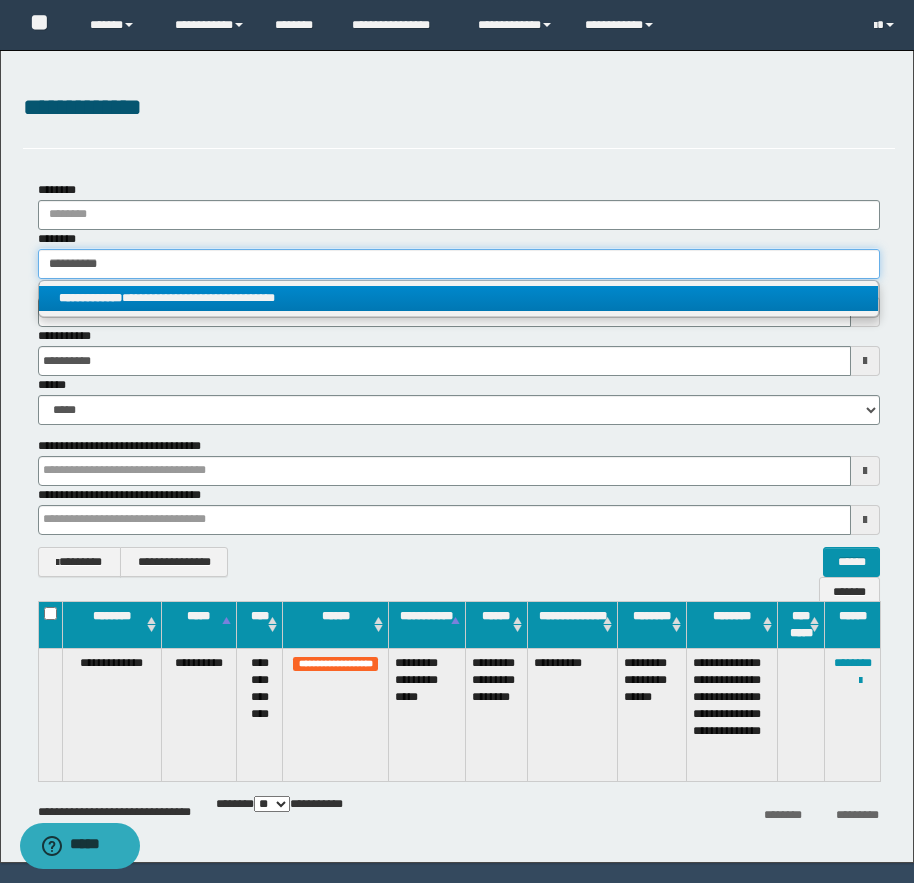 type on "**********" 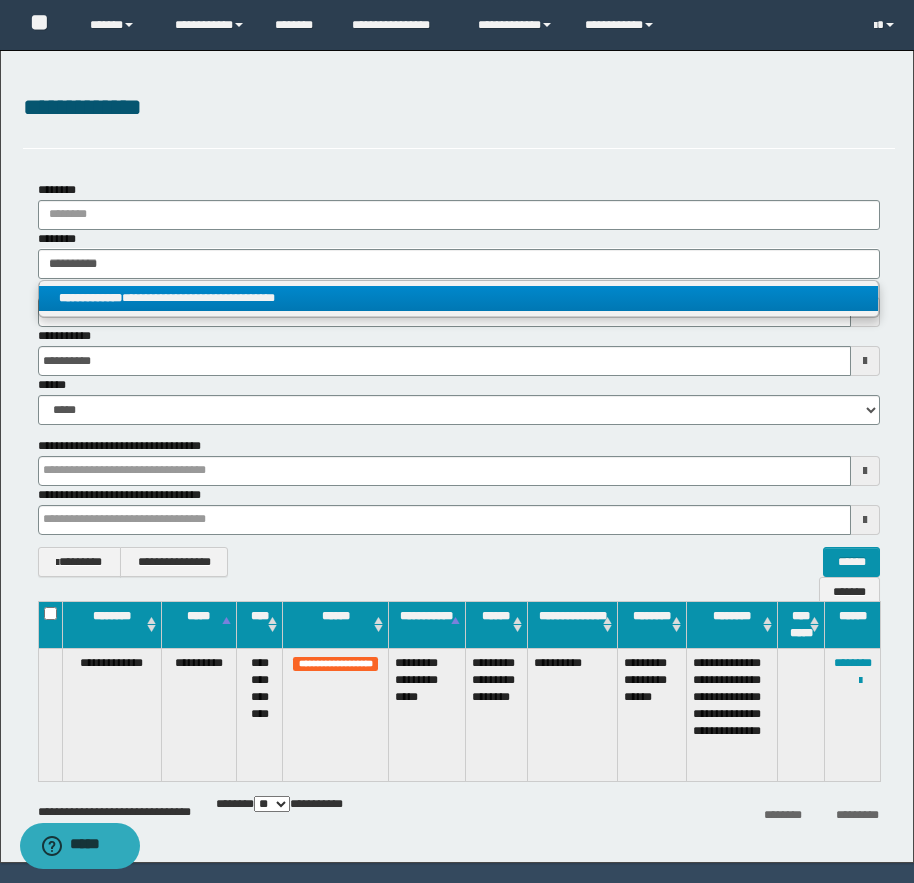 click on "**********" at bounding box center [458, 298] 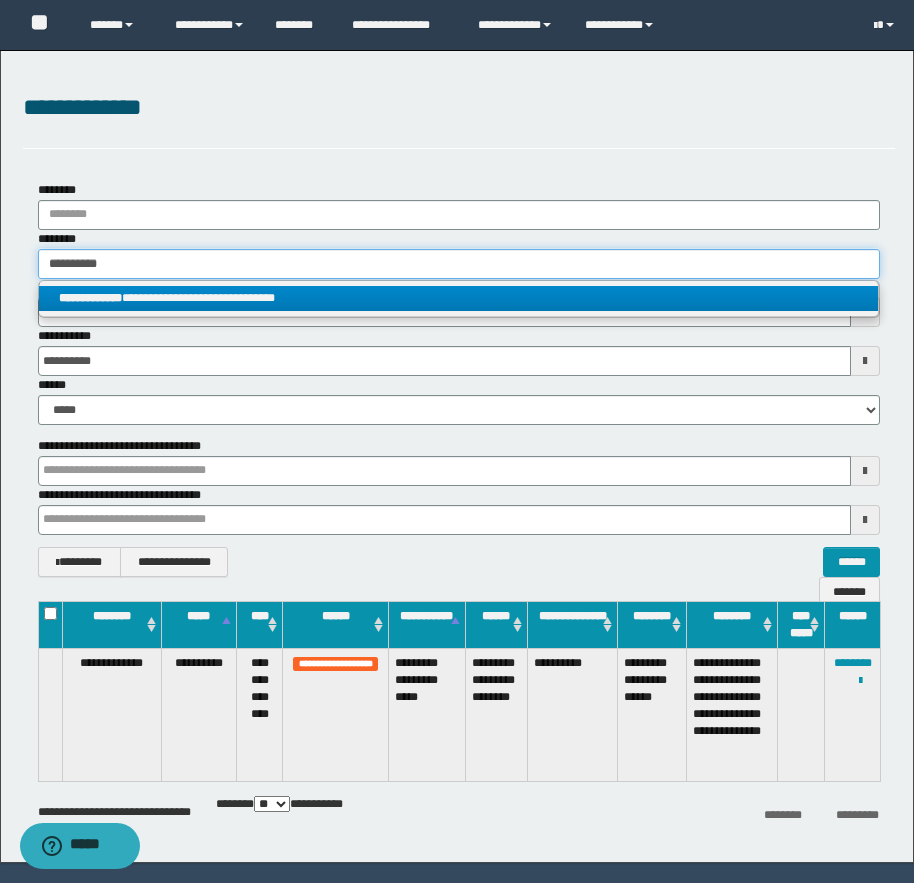 type 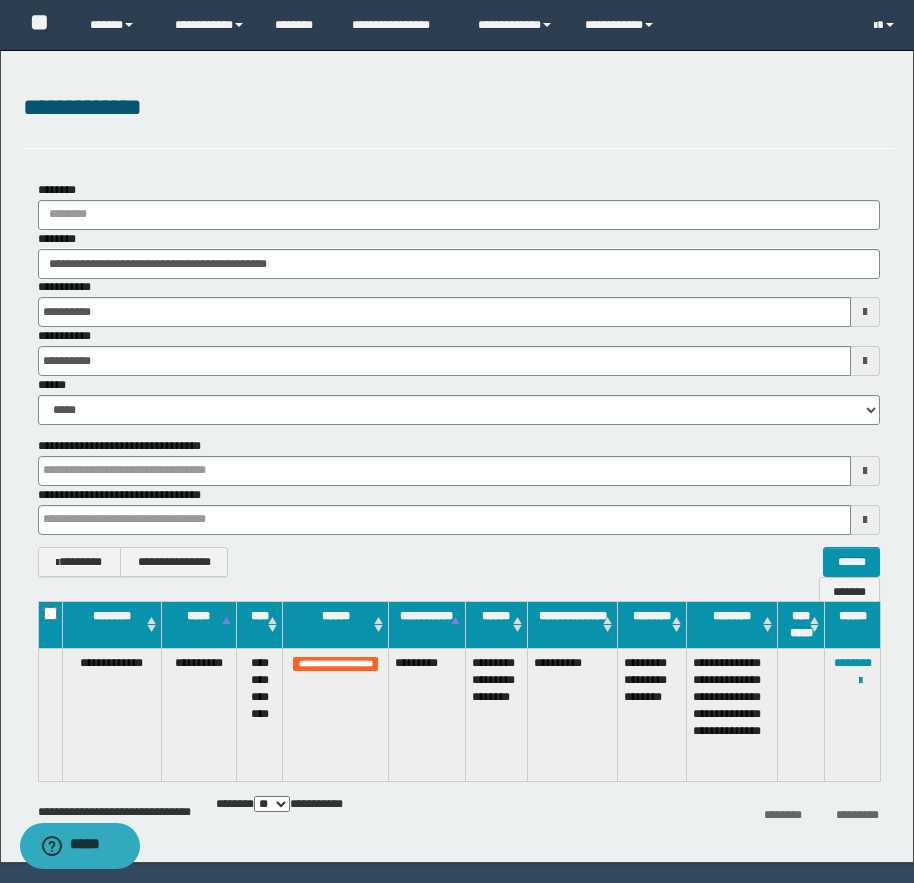 click on "**********" at bounding box center [459, 302] 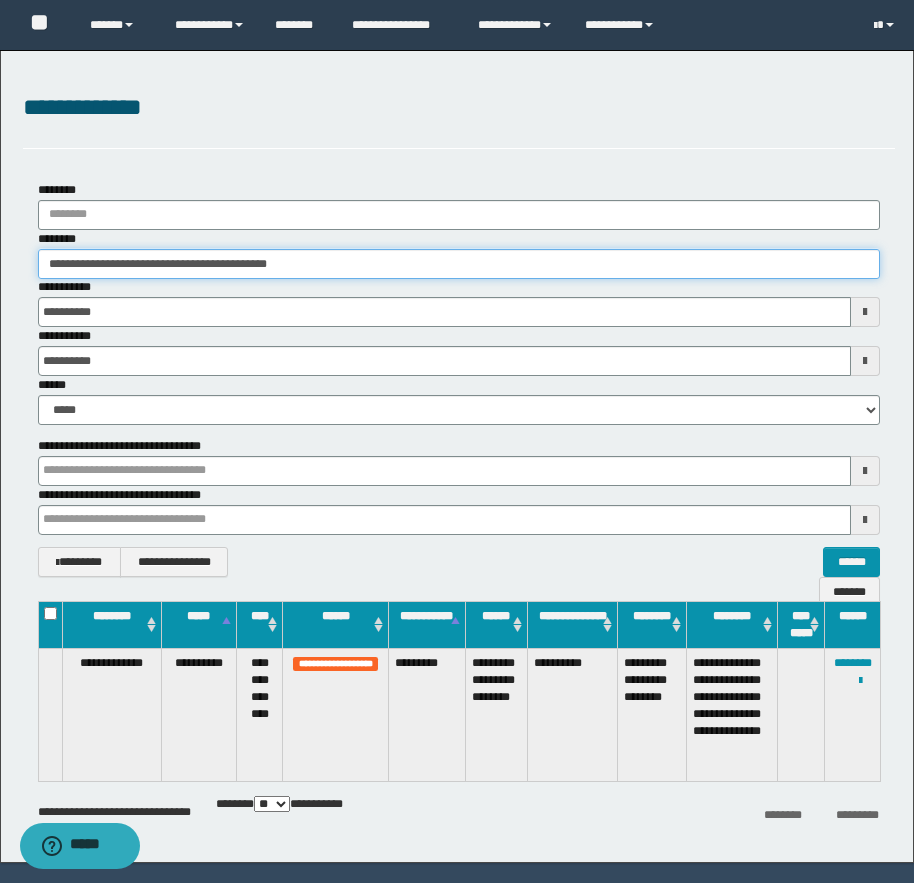 drag, startPoint x: 67, startPoint y: 263, endPoint x: 129, endPoint y: 272, distance: 62.649822 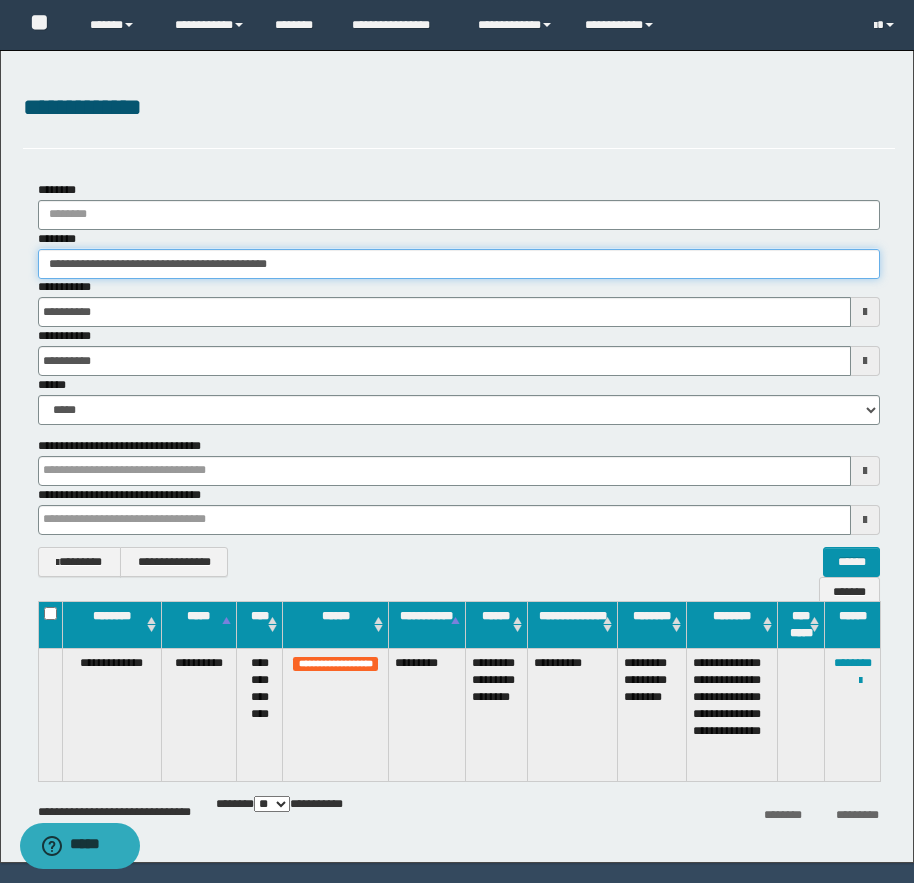 click on "**********" at bounding box center (459, 264) 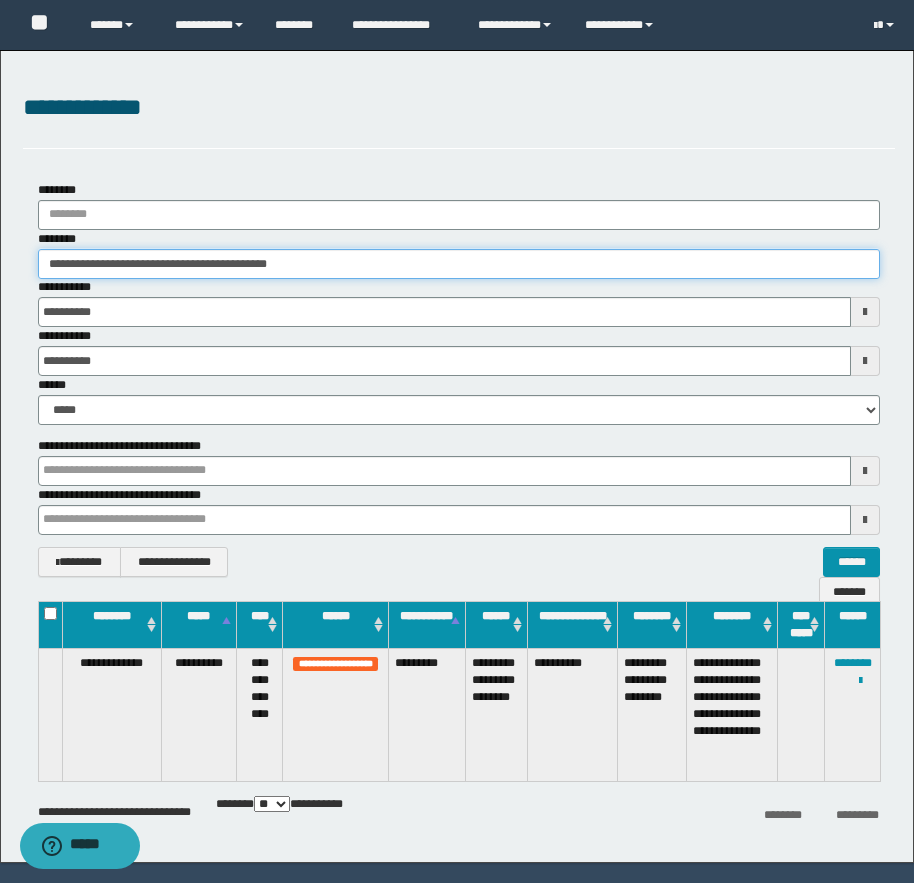 drag, startPoint x: 144, startPoint y: 265, endPoint x: 304, endPoint y: 266, distance: 160.00313 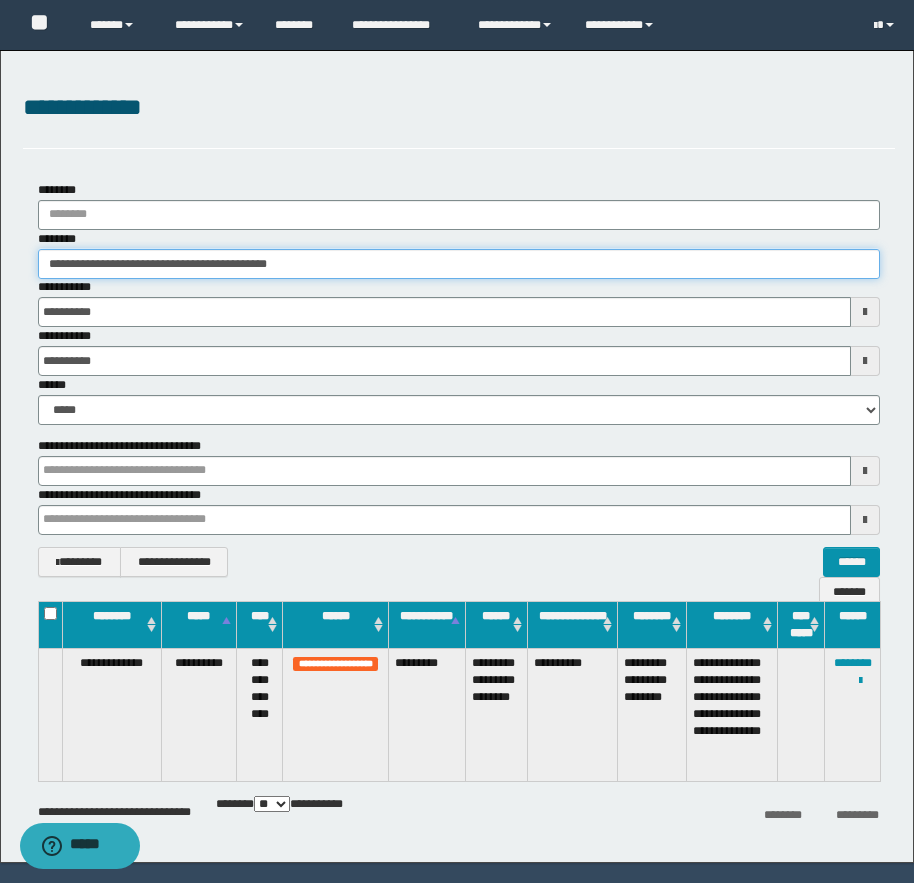 click on "**********" at bounding box center (459, 264) 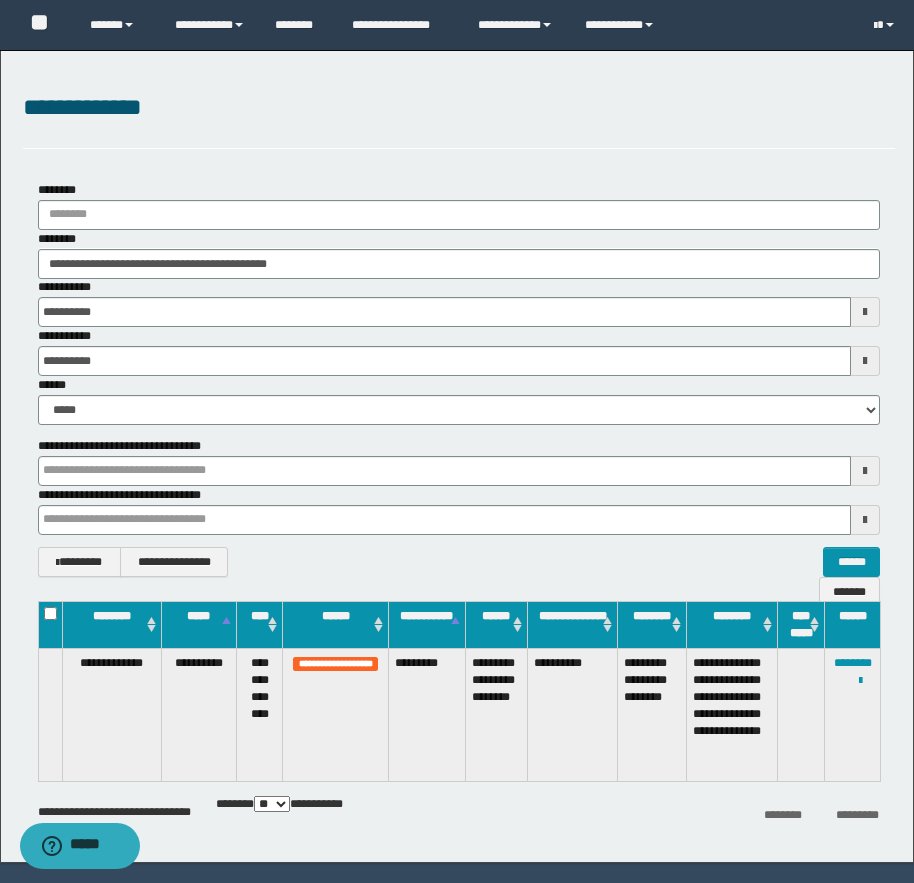 click on "**********" at bounding box center [459, 302] 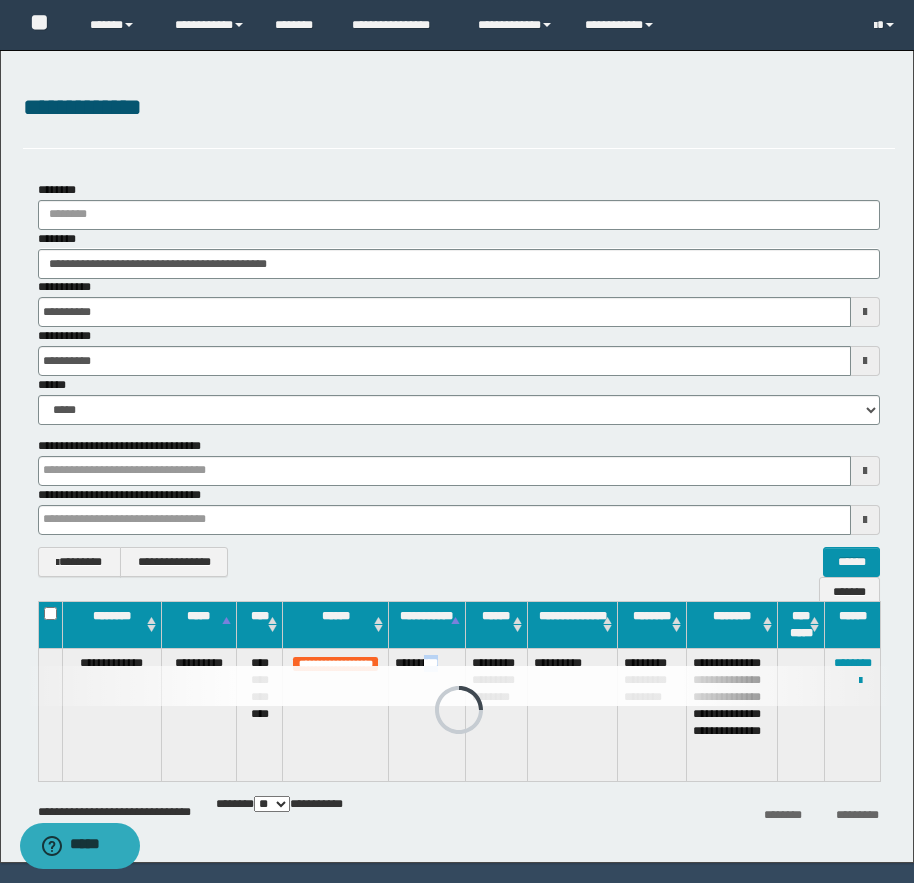 drag, startPoint x: 456, startPoint y: 661, endPoint x: 432, endPoint y: 661, distance: 24 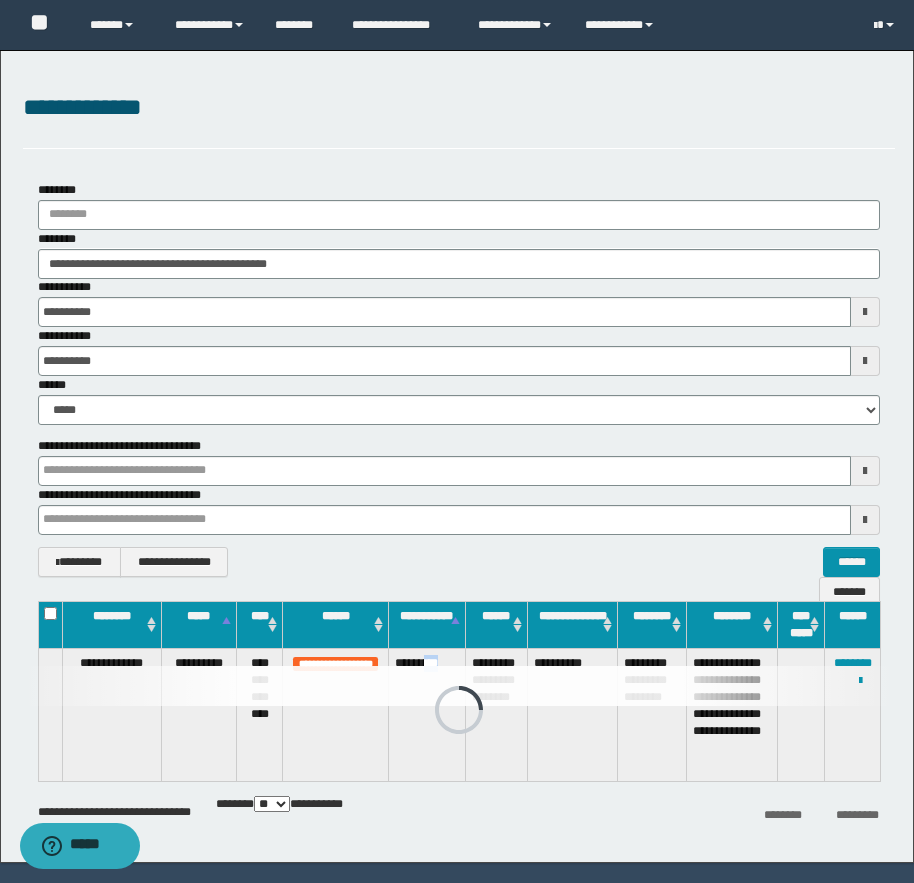 click on "*********" at bounding box center (426, 714) 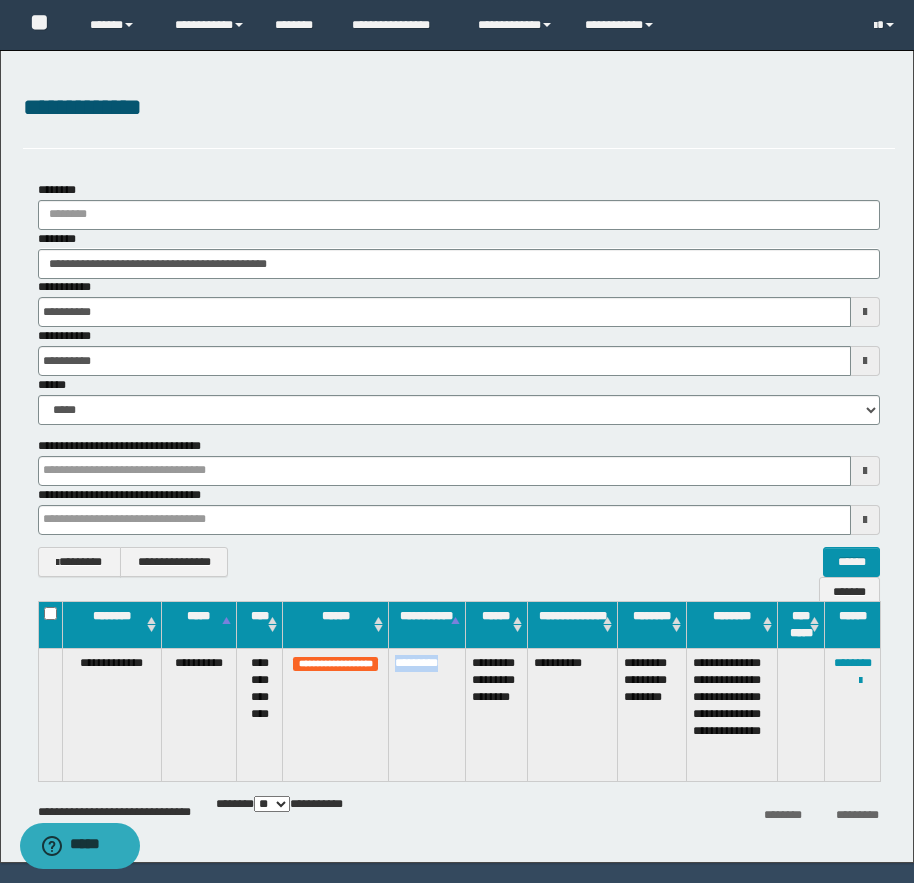 drag, startPoint x: 455, startPoint y: 666, endPoint x: 397, endPoint y: 662, distance: 58.137768 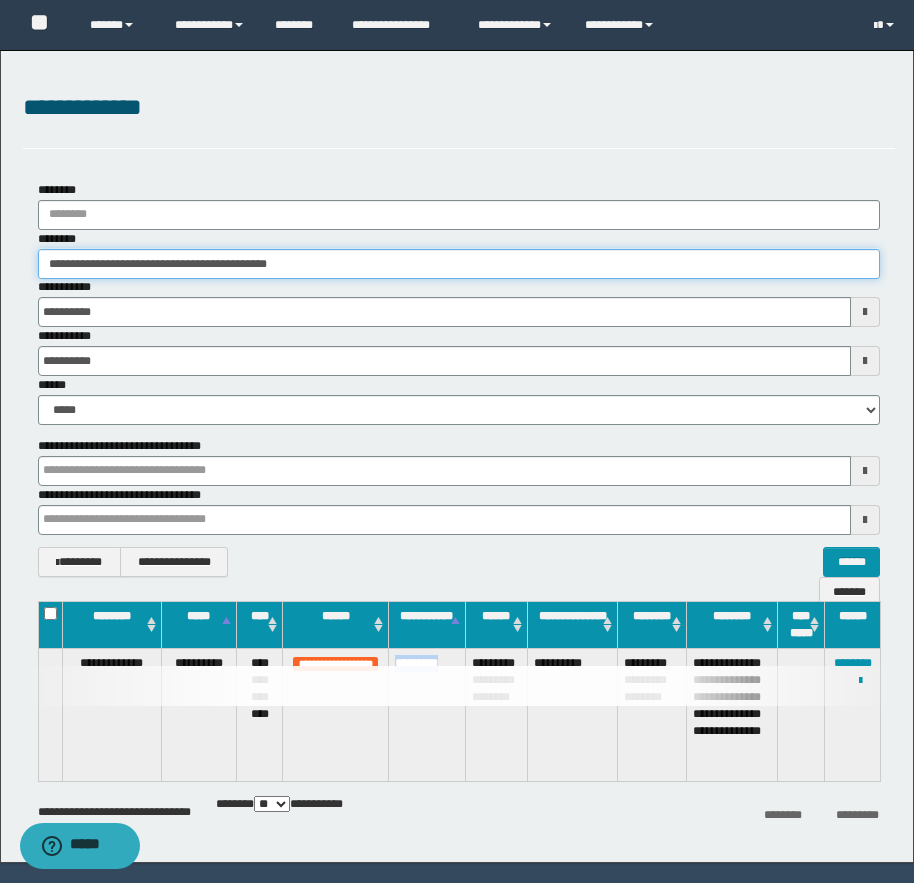 click on "**********" at bounding box center (459, 264) 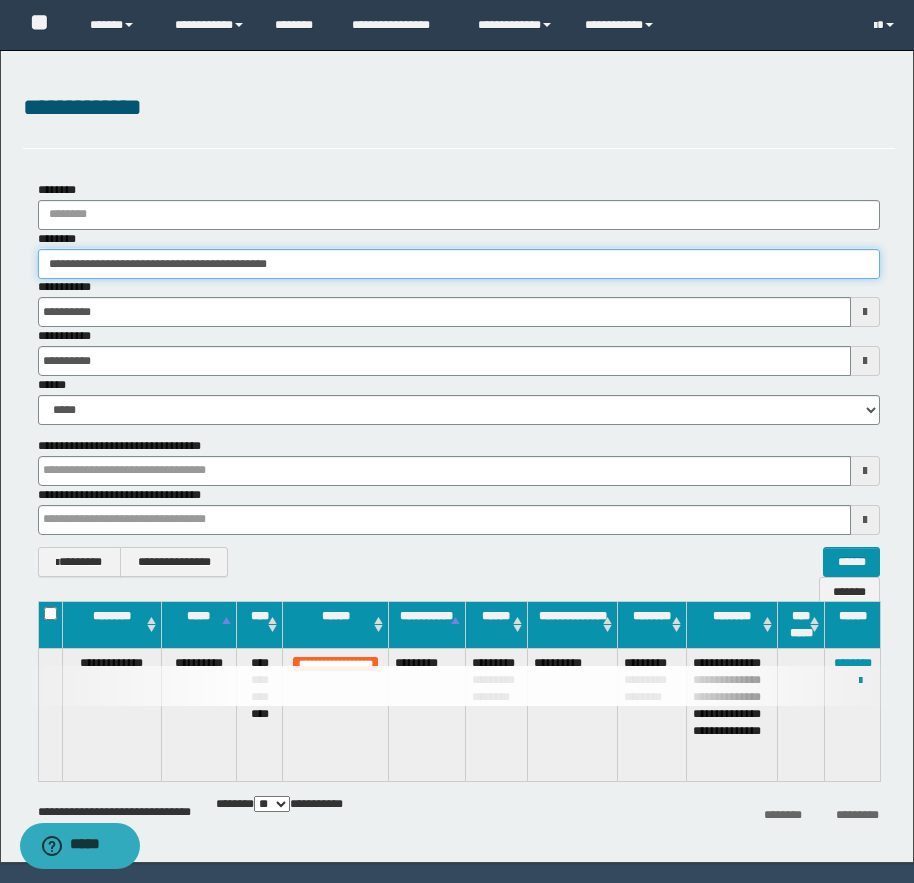 click on "**********" at bounding box center [459, 264] 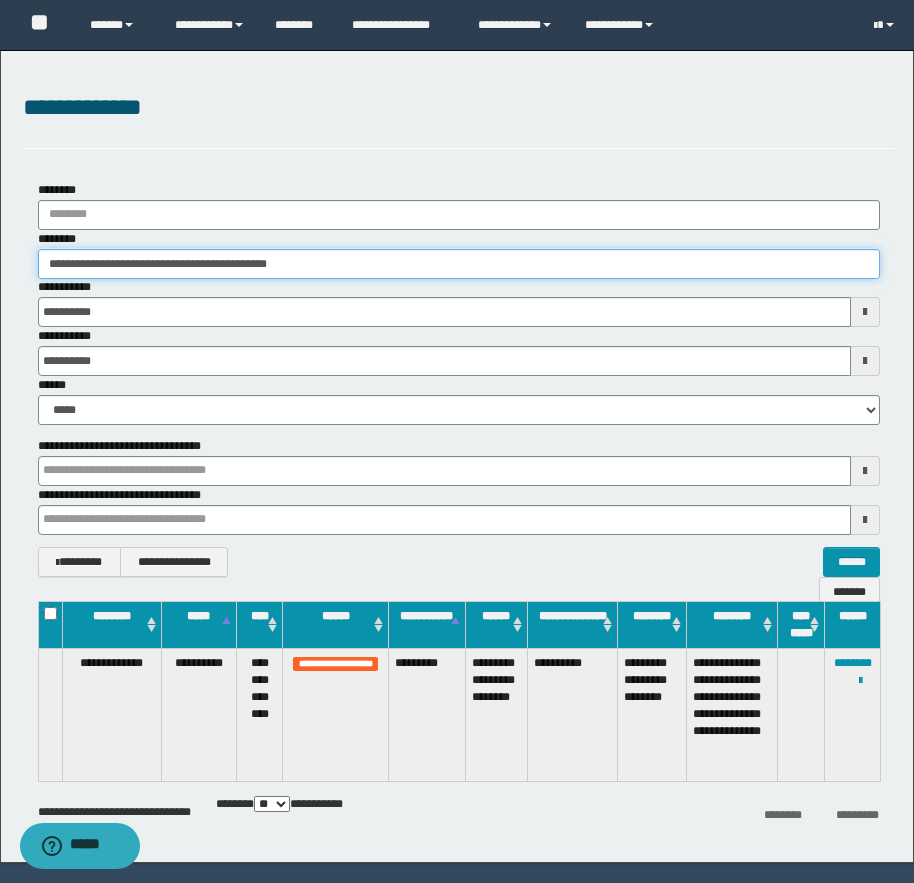 click on "**********" at bounding box center [459, 264] 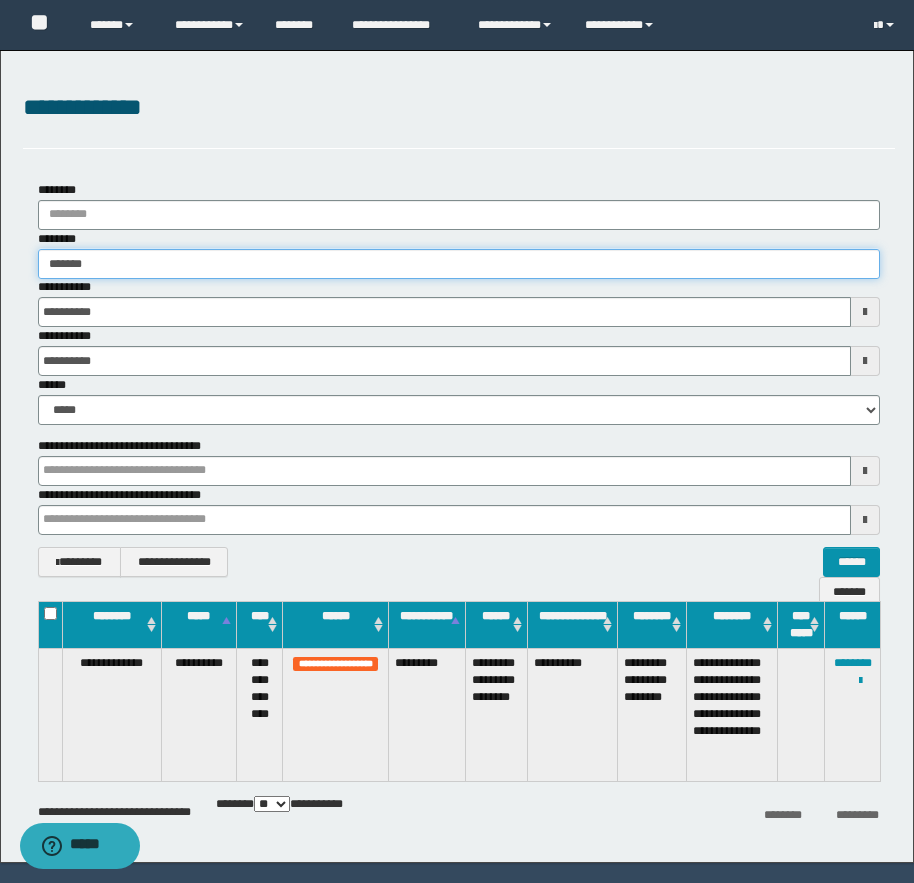 type on "********" 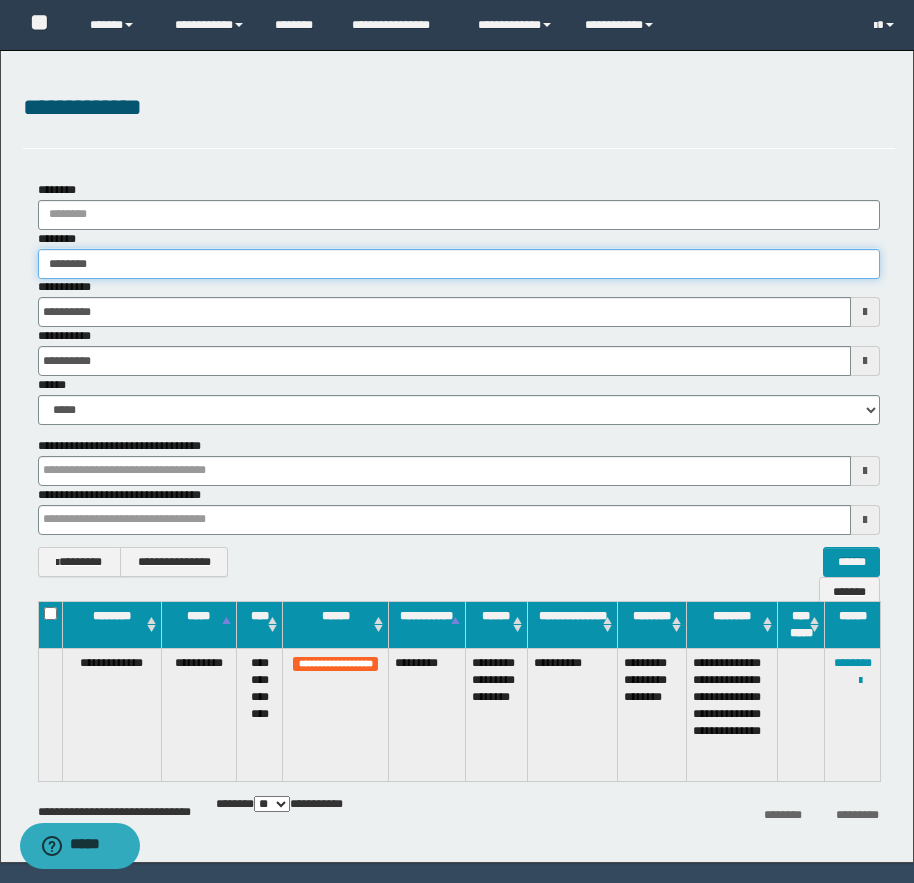 type on "********" 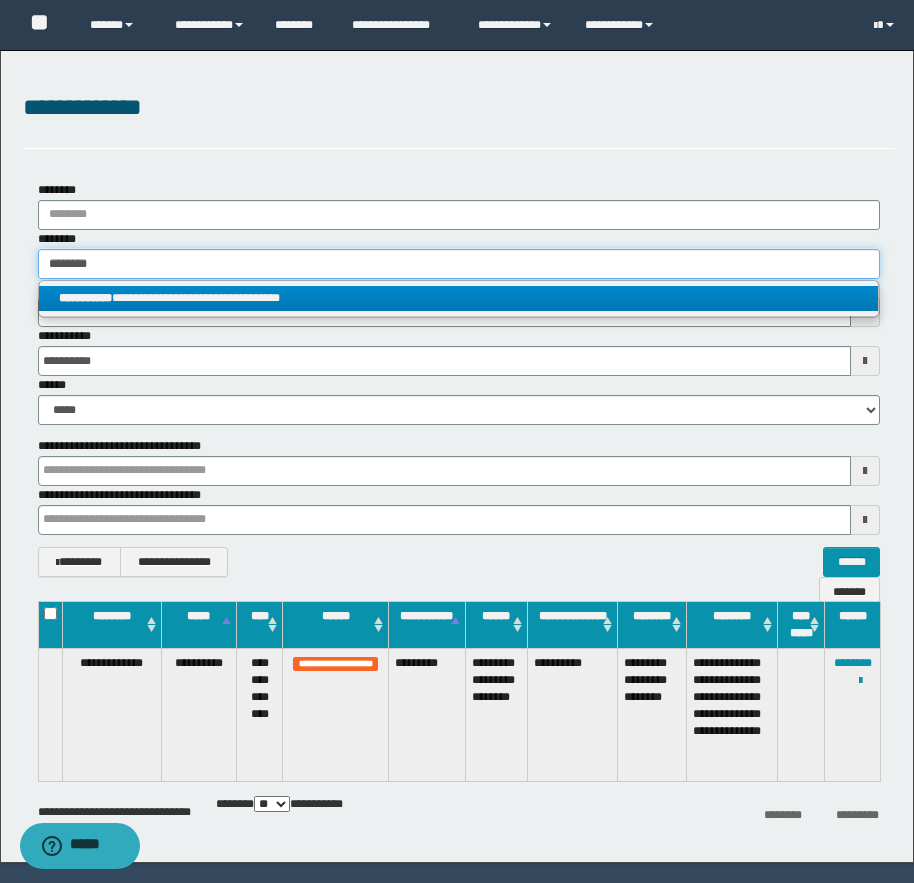 type on "********" 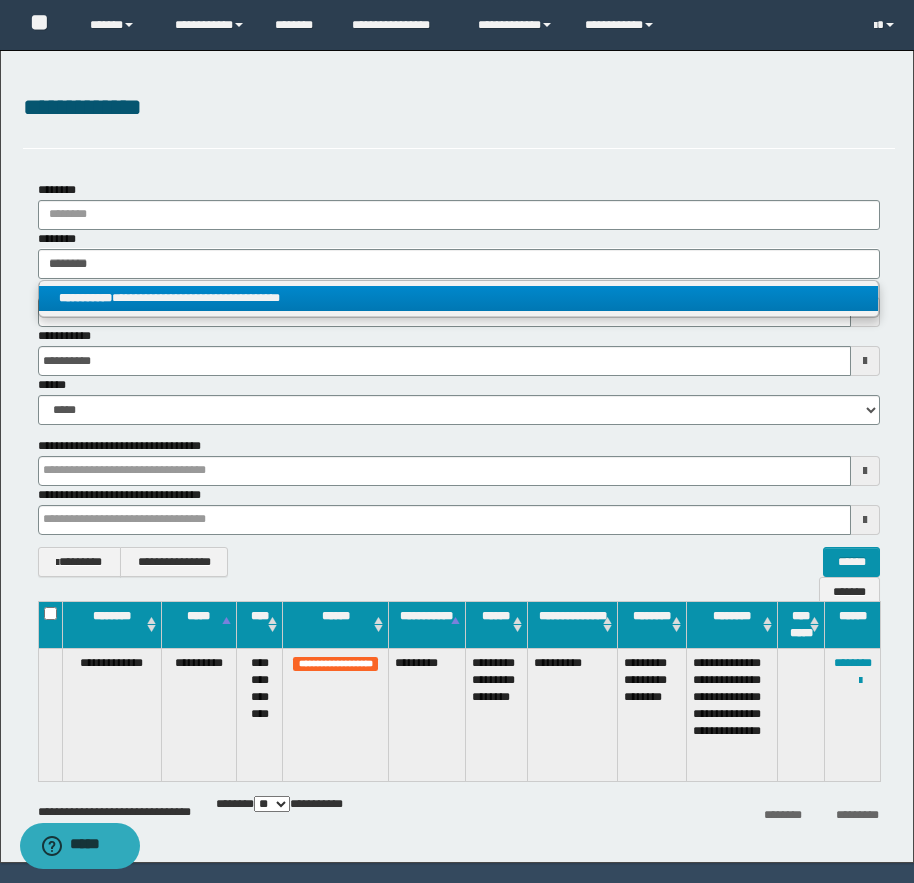 click on "**********" at bounding box center (458, 298) 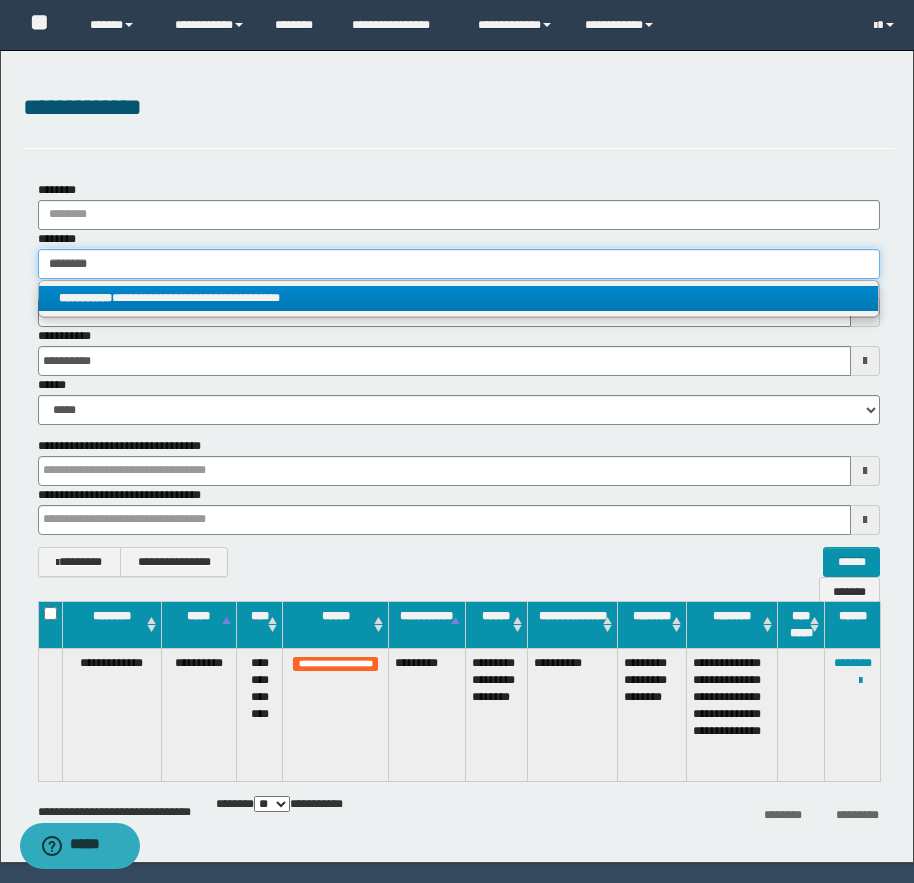 type 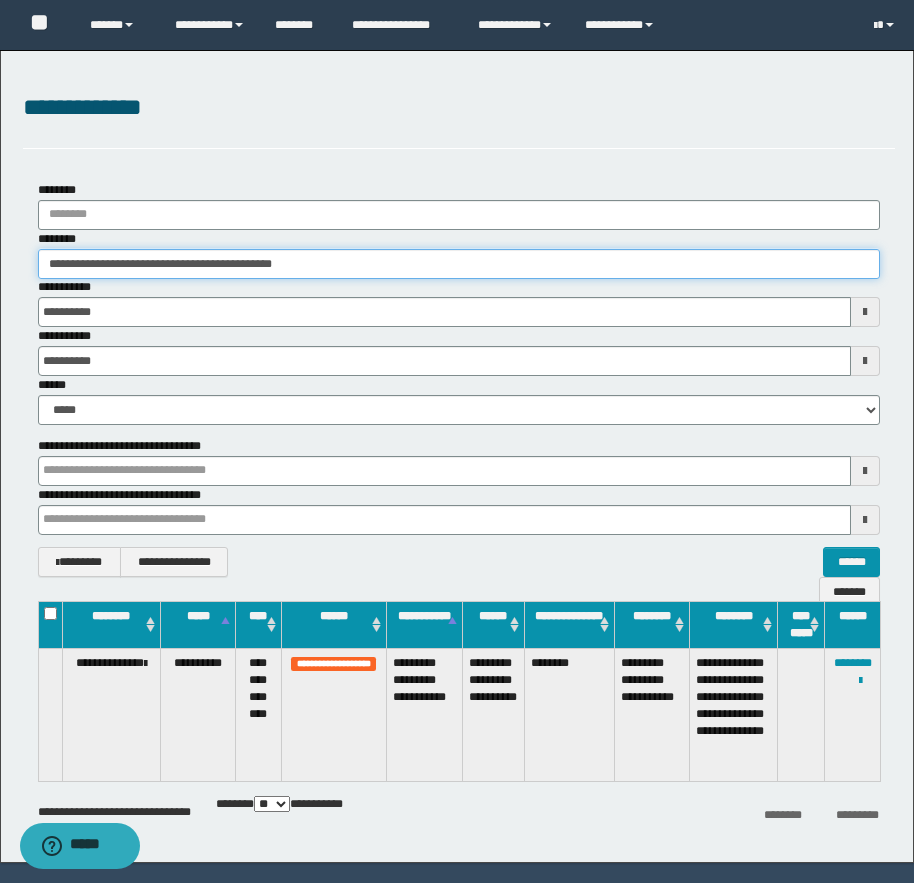 drag, startPoint x: 132, startPoint y: 264, endPoint x: 320, endPoint y: 269, distance: 188.06648 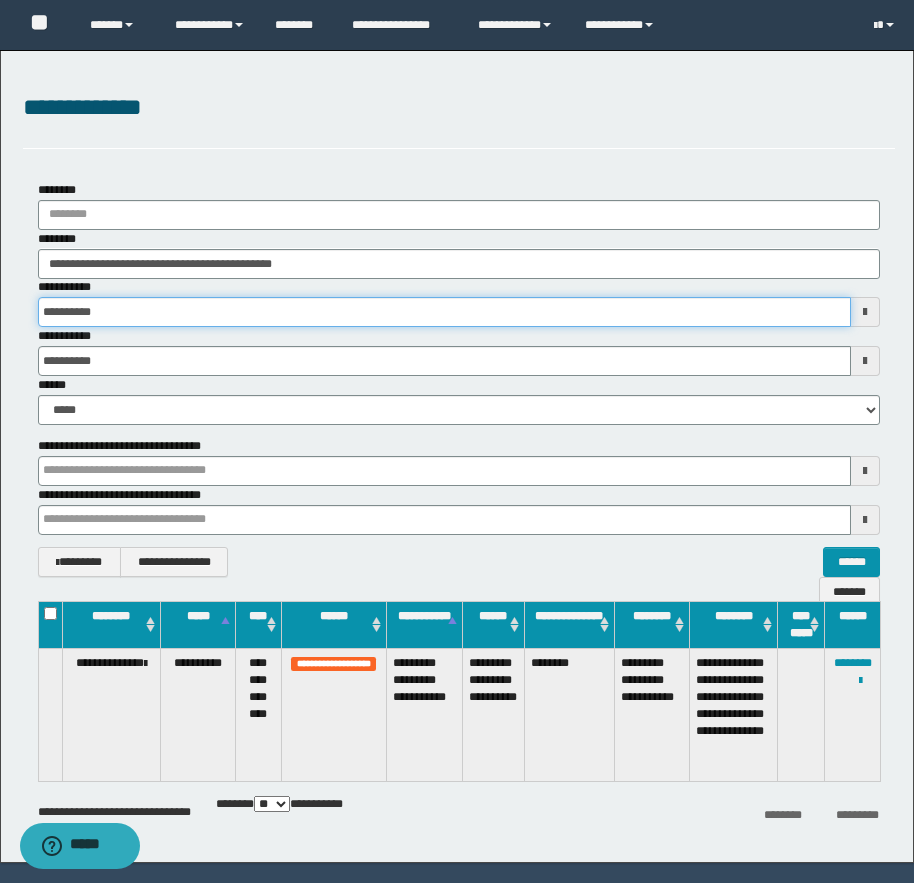 click on "**********" at bounding box center [444, 312] 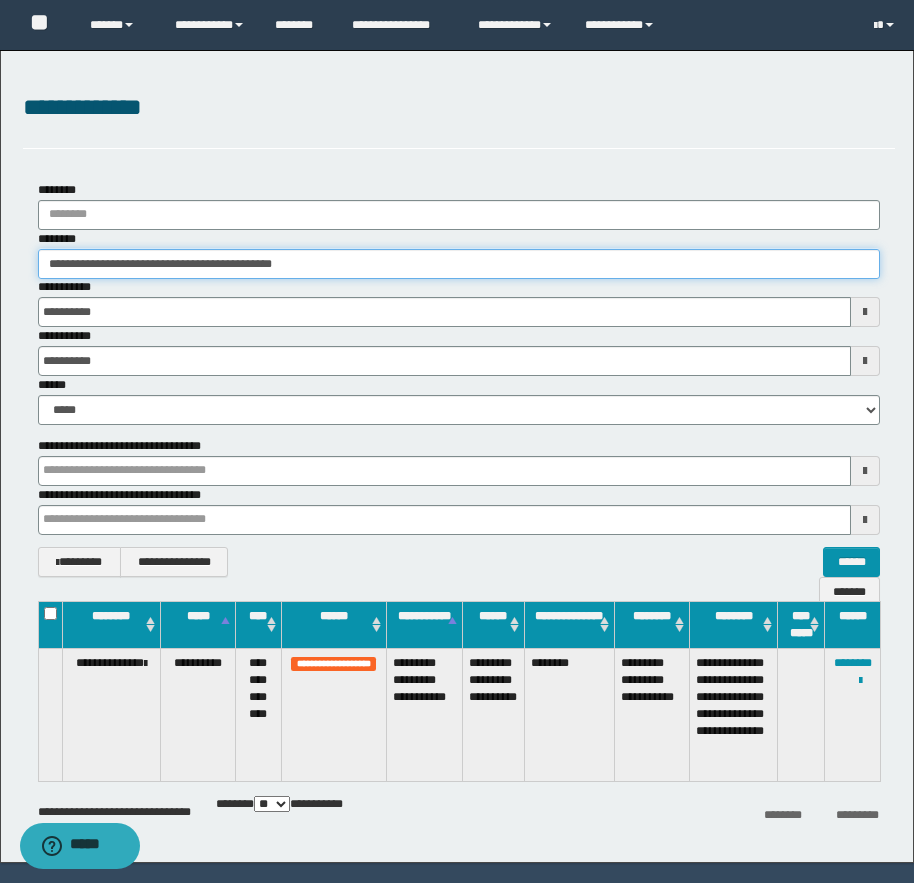 drag, startPoint x: 68, startPoint y: 263, endPoint x: 117, endPoint y: 262, distance: 49.010204 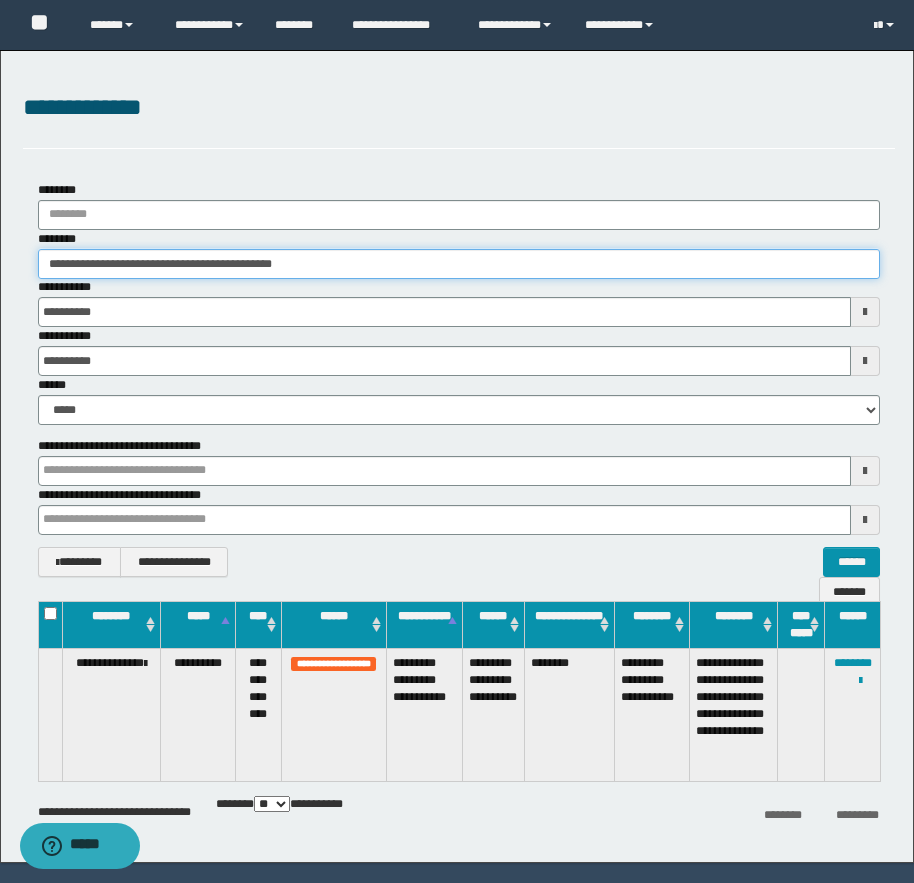 click on "**********" at bounding box center (459, 264) 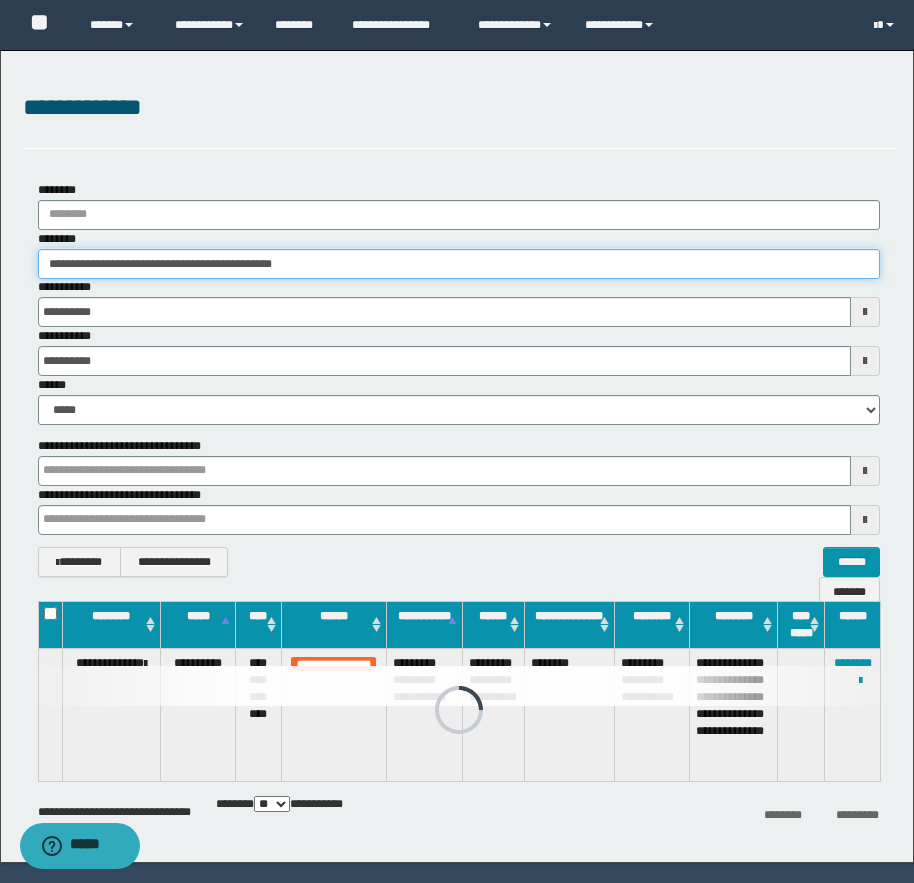 click on "**********" at bounding box center [459, 264] 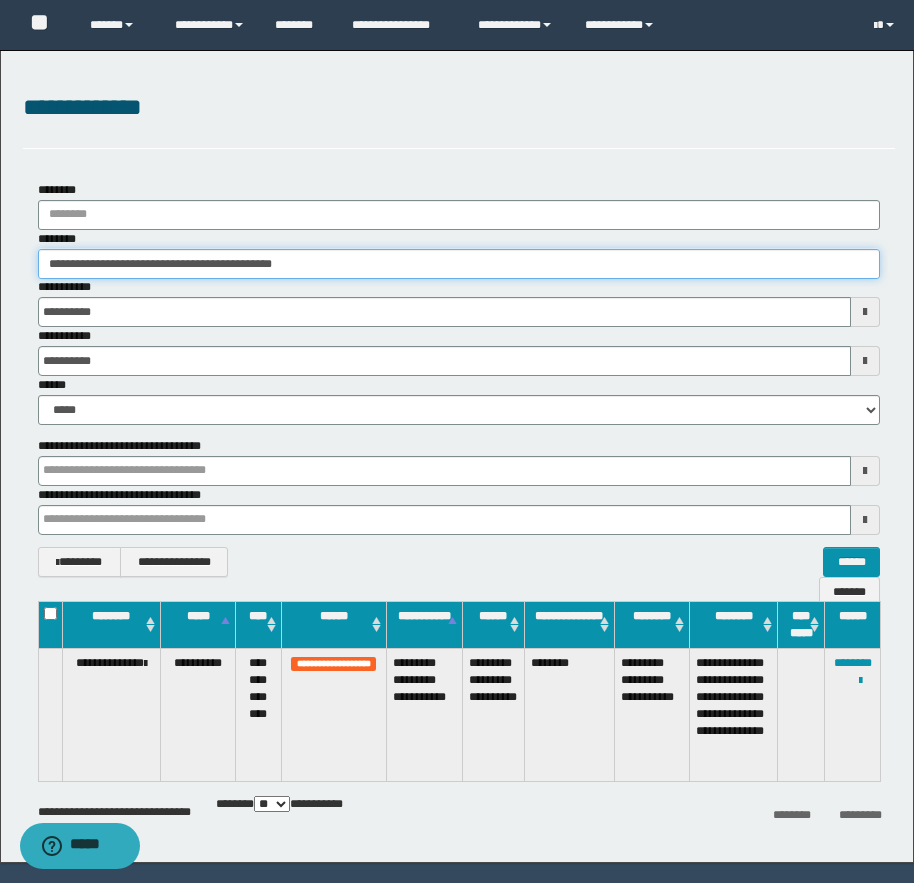 click on "**********" at bounding box center (459, 264) 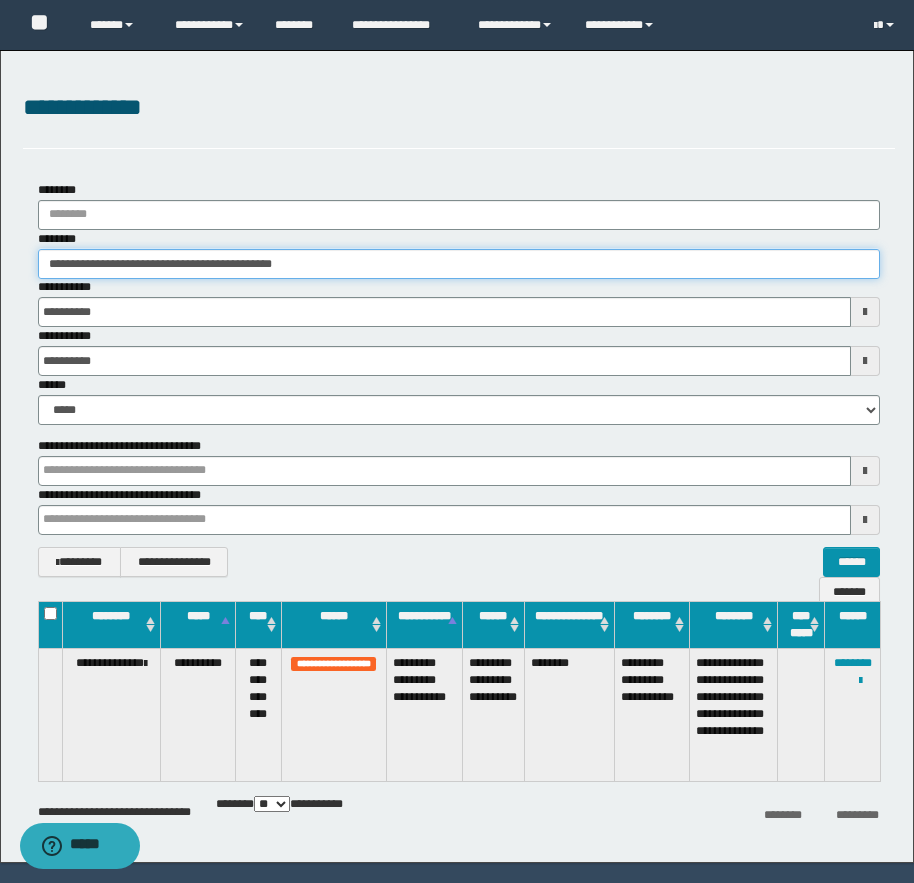 click on "**********" at bounding box center (459, 264) 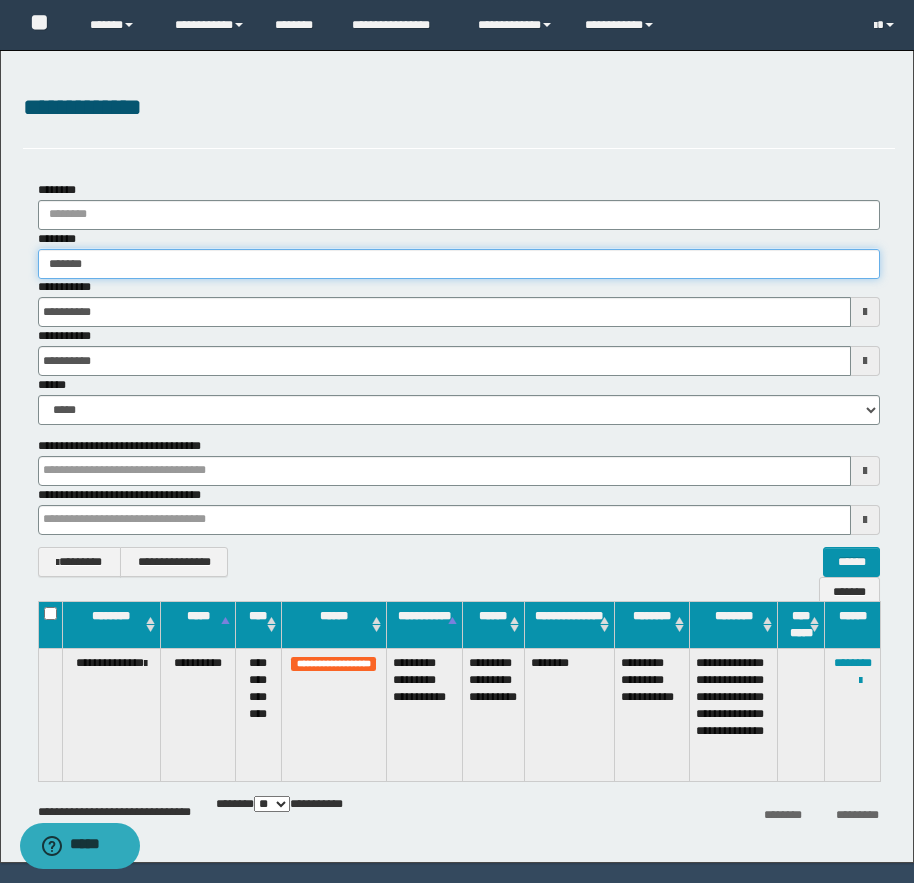 type on "********" 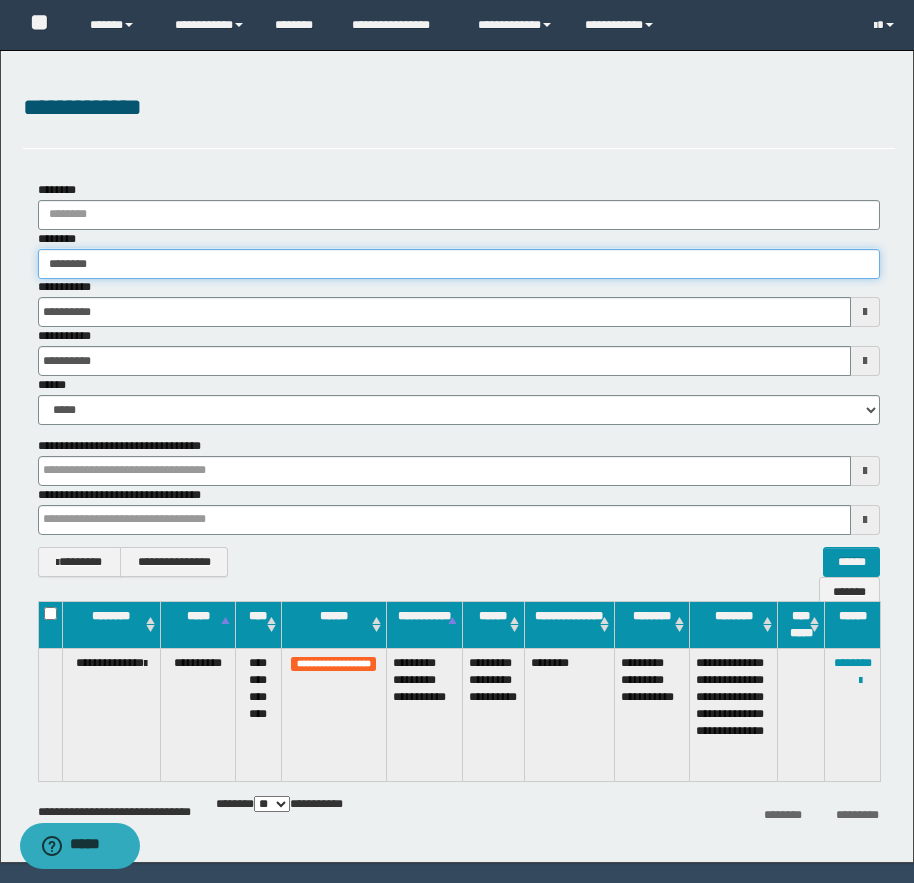 type on "********" 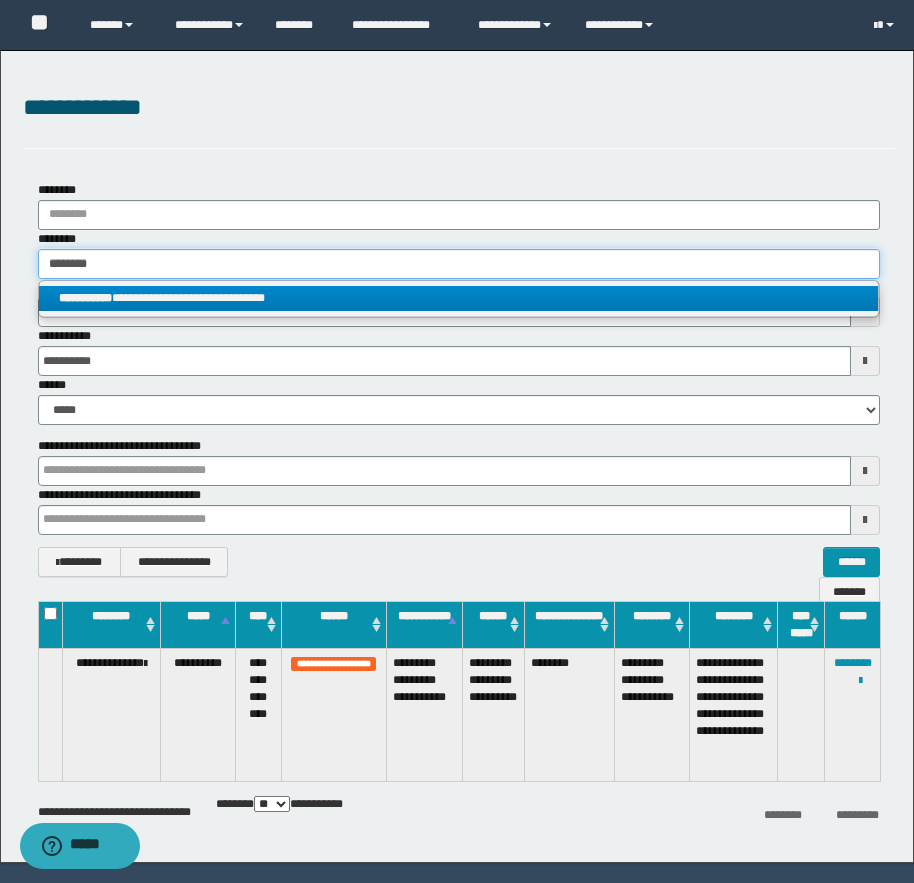 type on "********" 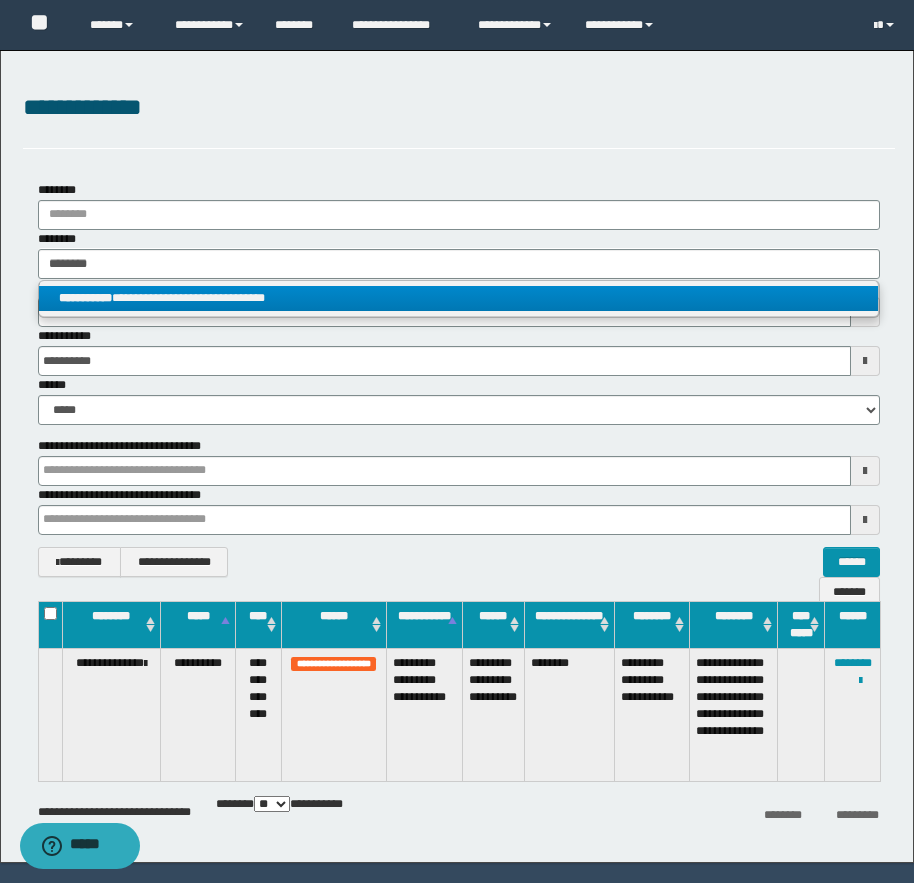 click on "**********" at bounding box center (458, 298) 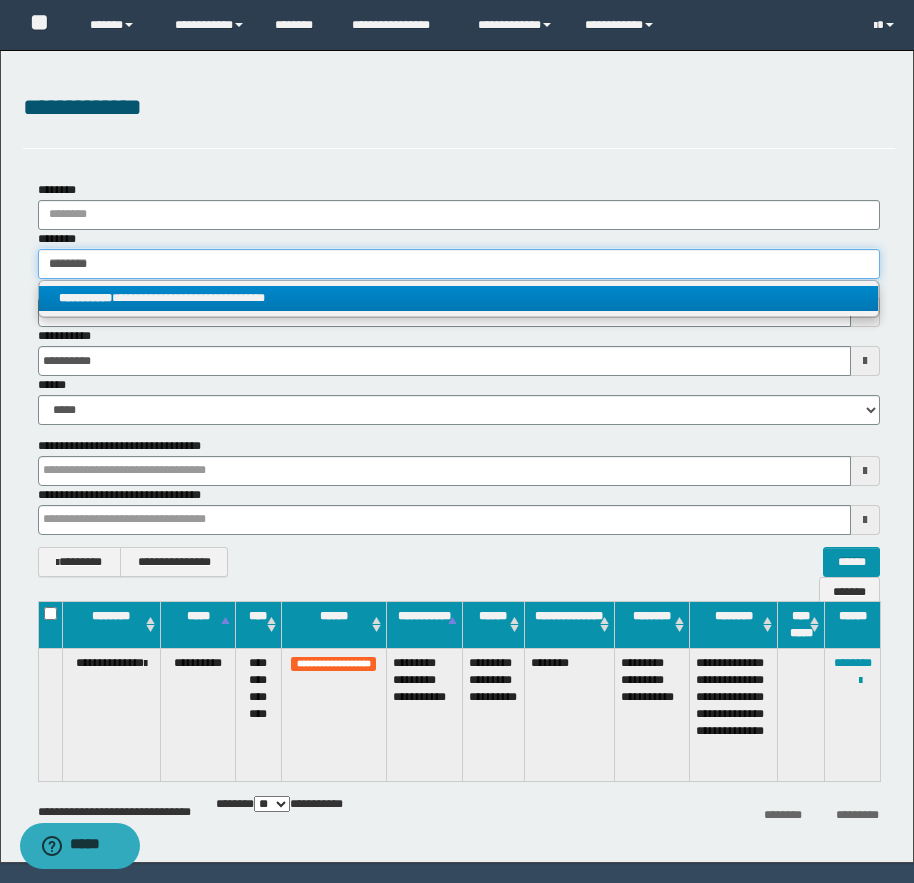 type 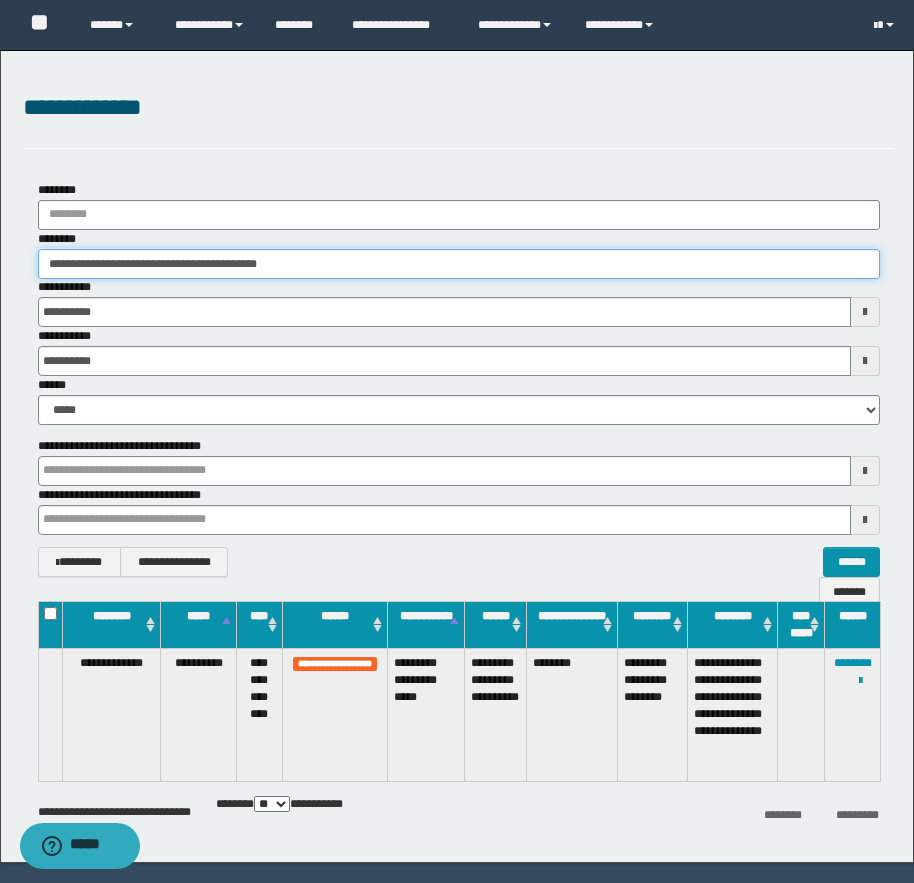 drag, startPoint x: 129, startPoint y: 262, endPoint x: 316, endPoint y: 283, distance: 188.17545 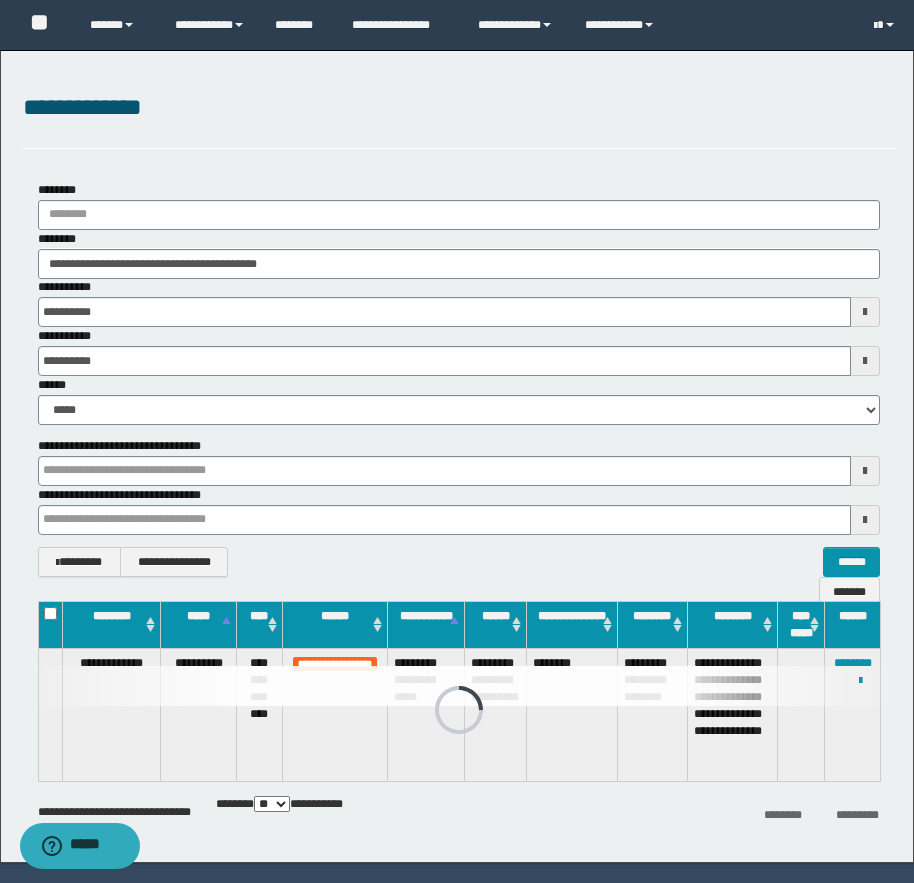 drag, startPoint x: 435, startPoint y: 700, endPoint x: 417, endPoint y: 688, distance: 21.633308 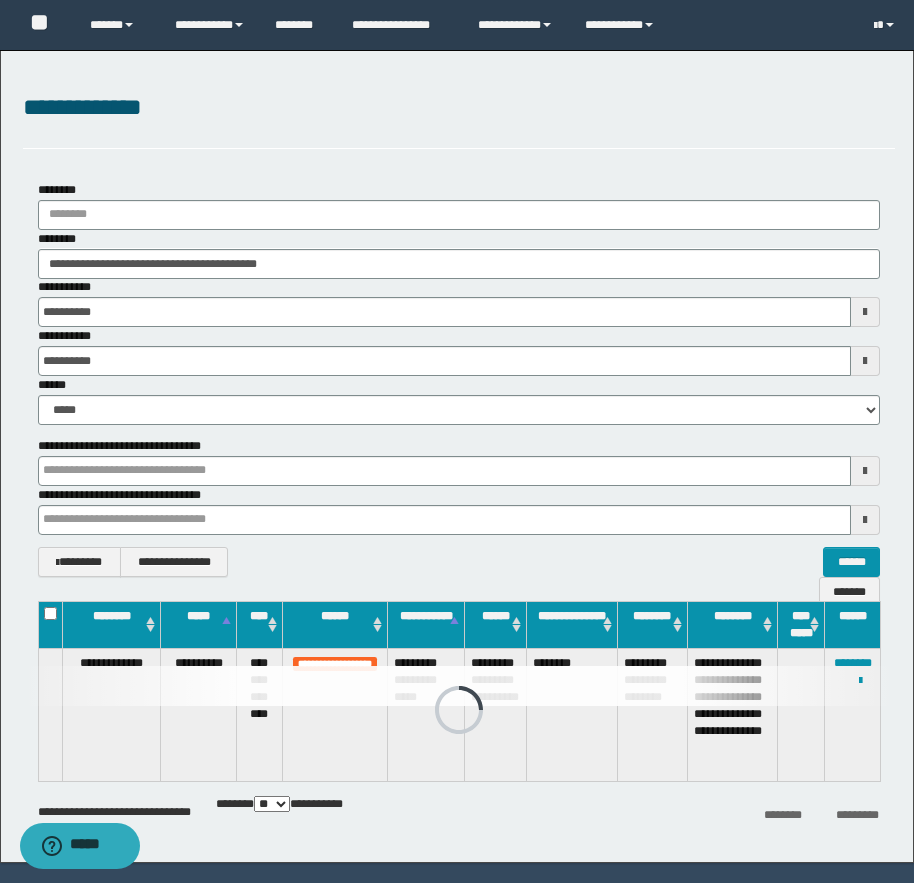 click at bounding box center (459, 686) 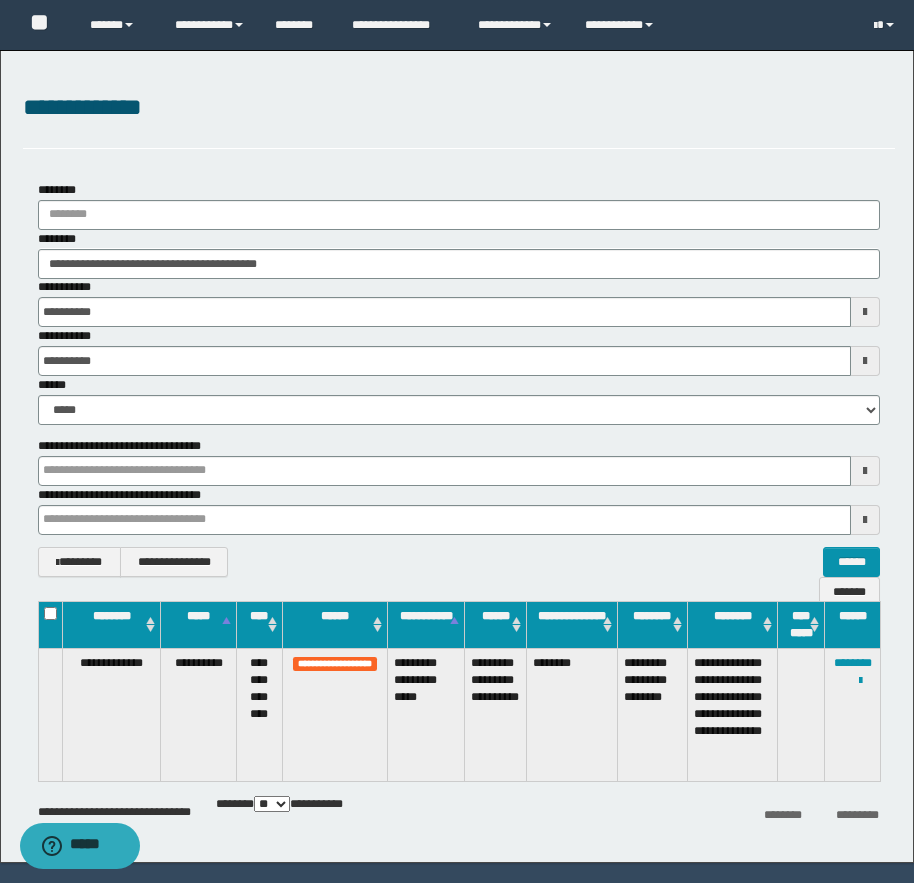 click on "**********" at bounding box center (426, 714) 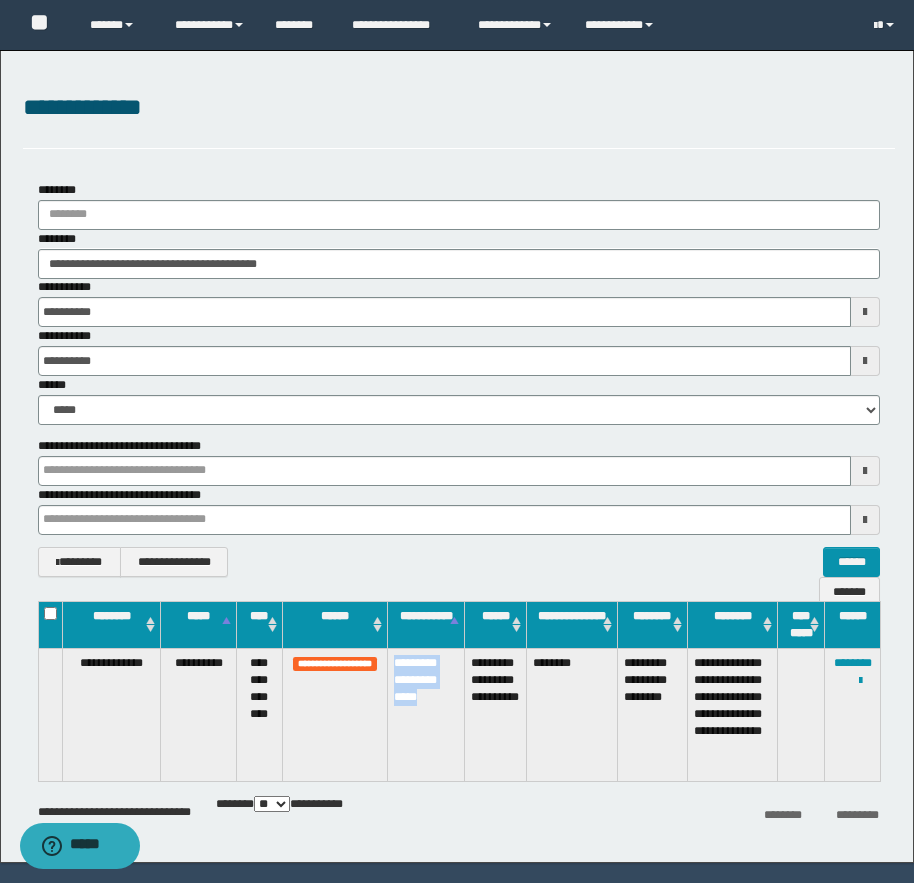 drag, startPoint x: 443, startPoint y: 700, endPoint x: 395, endPoint y: 668, distance: 57.68882 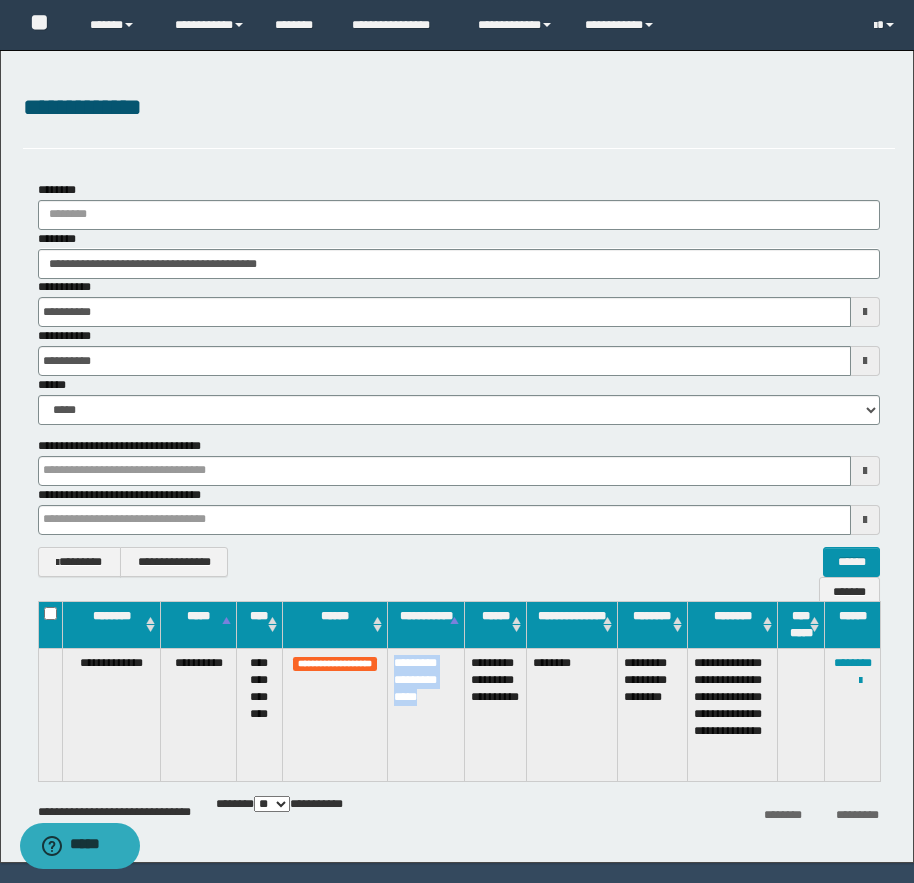 copy on "**********" 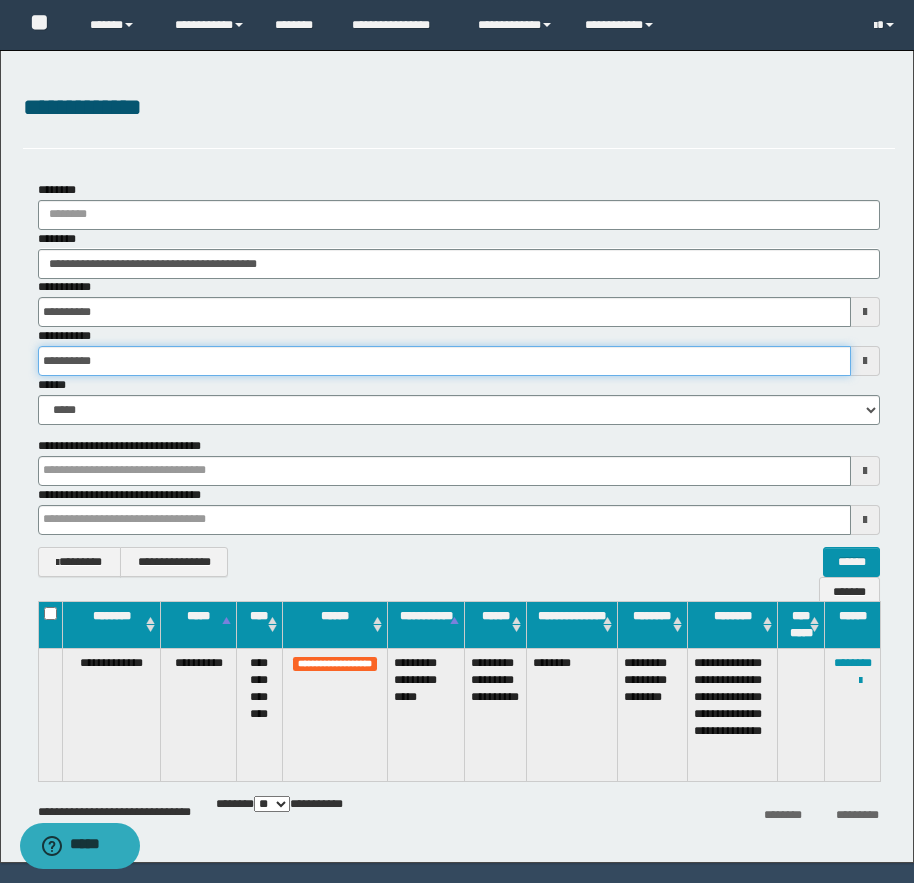 click on "**********" at bounding box center (444, 361) 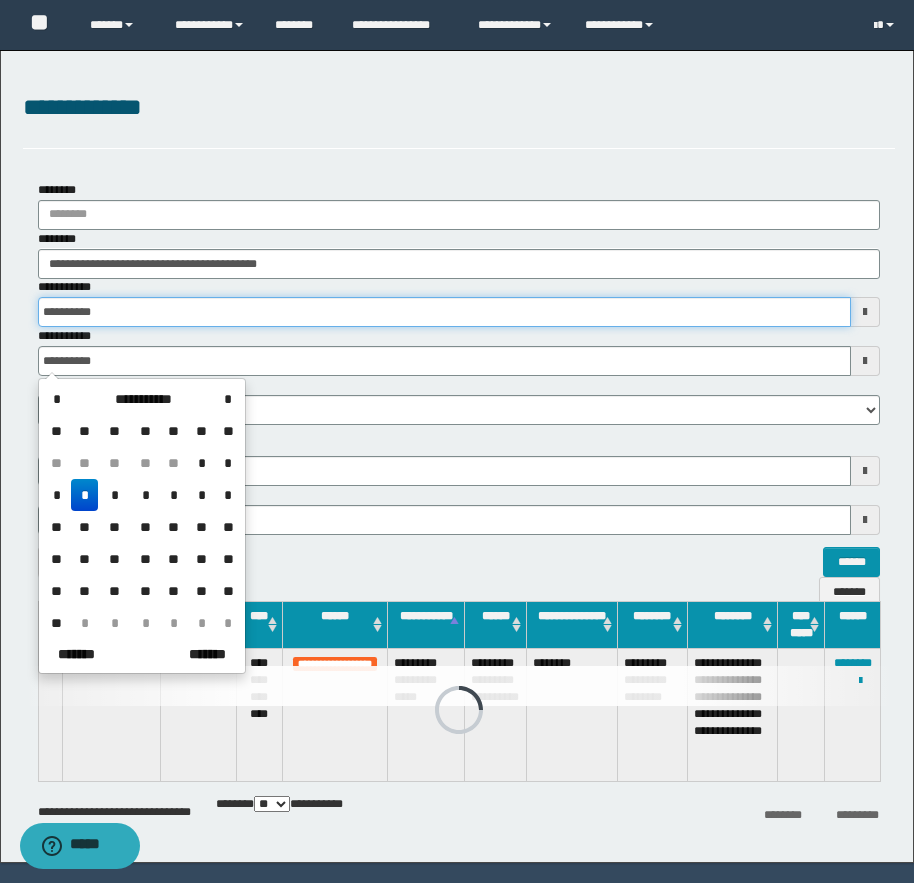 click on "**********" at bounding box center (444, 312) 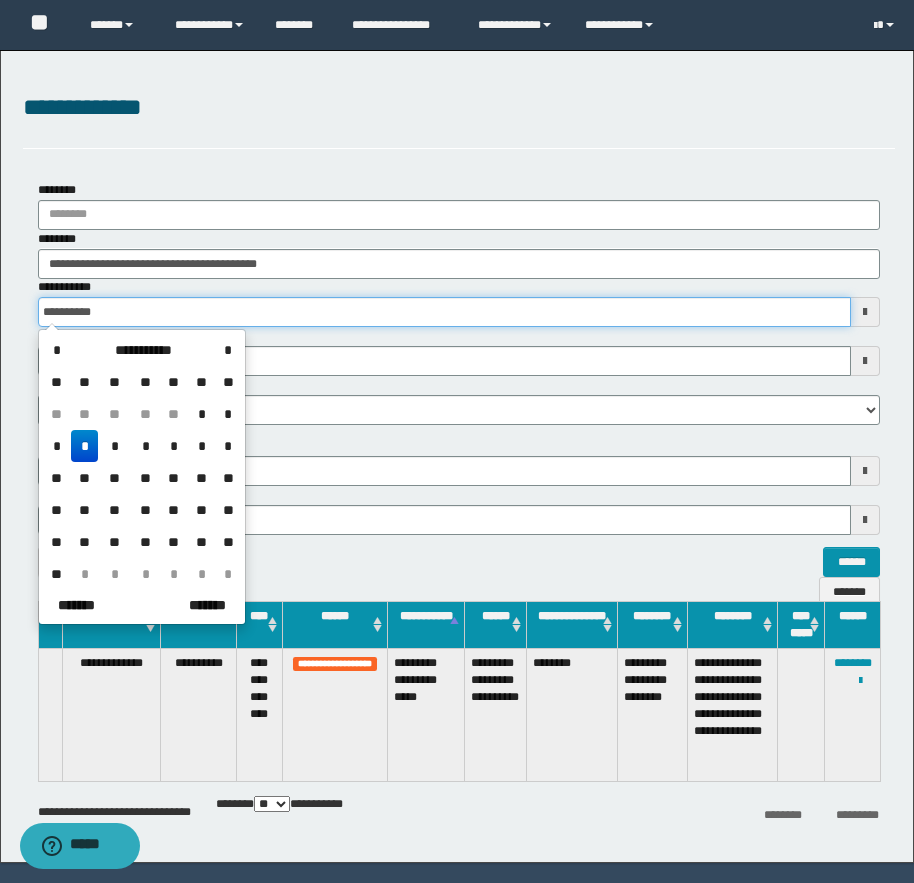 click on "**********" at bounding box center [444, 312] 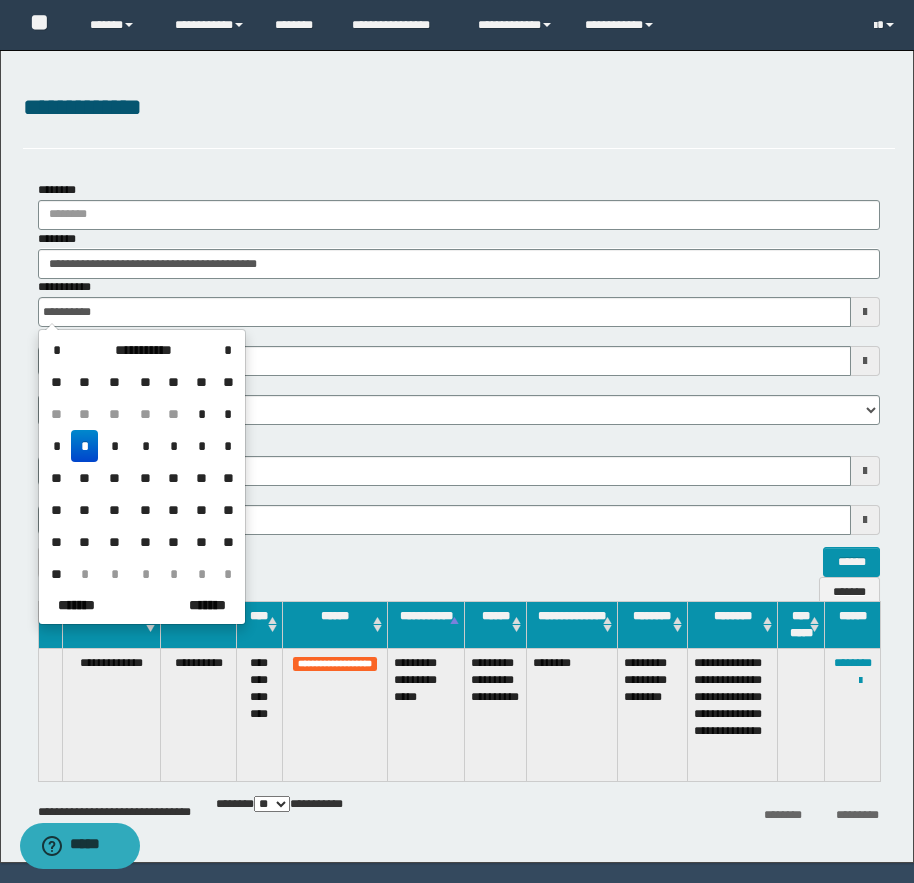 click on "**********" at bounding box center [459, 302] 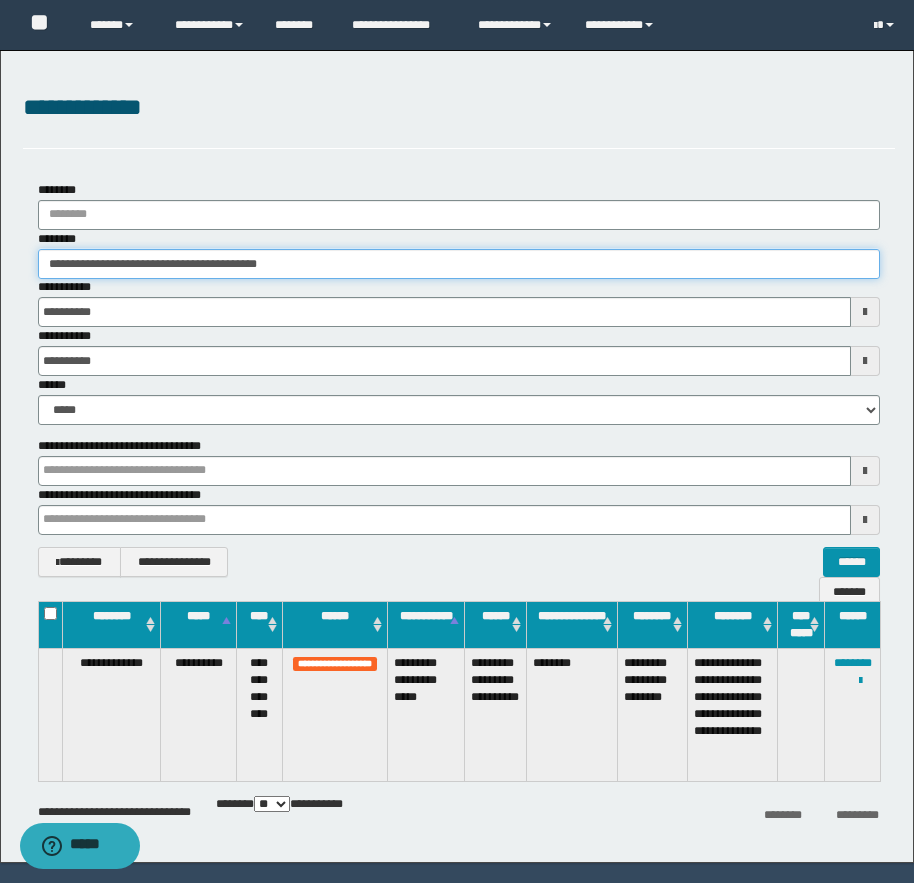drag, startPoint x: 65, startPoint y: 264, endPoint x: 123, endPoint y: 262, distance: 58.034473 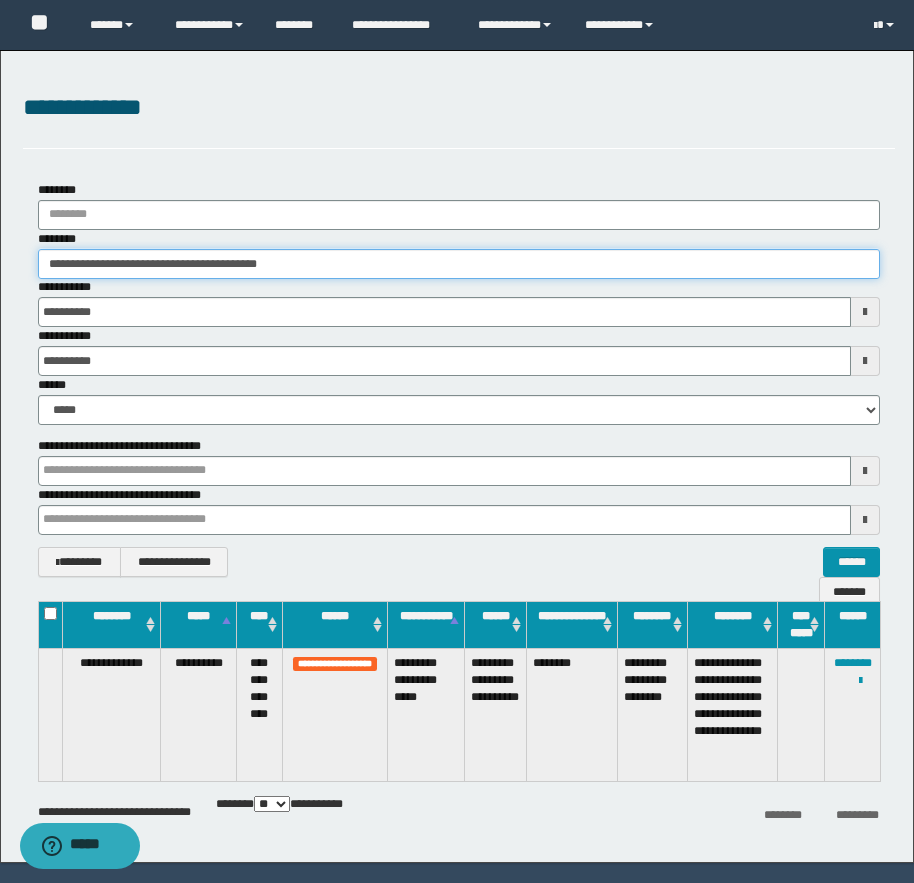 click on "**********" at bounding box center [459, 264] 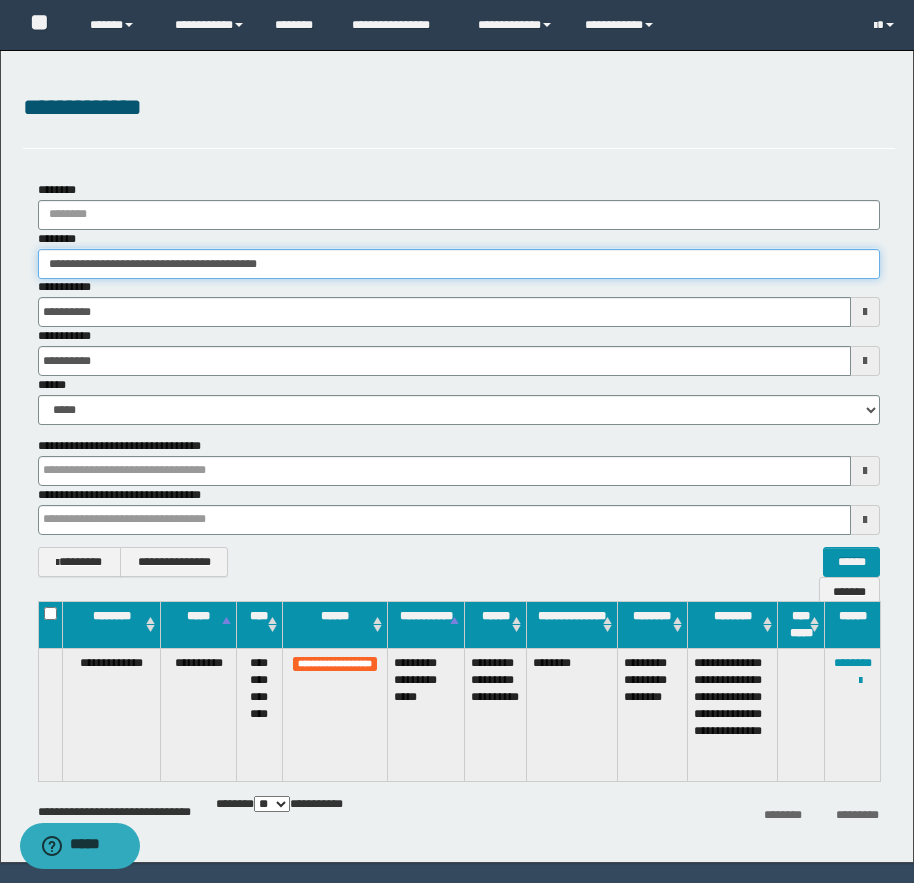 click on "**********" at bounding box center (459, 264) 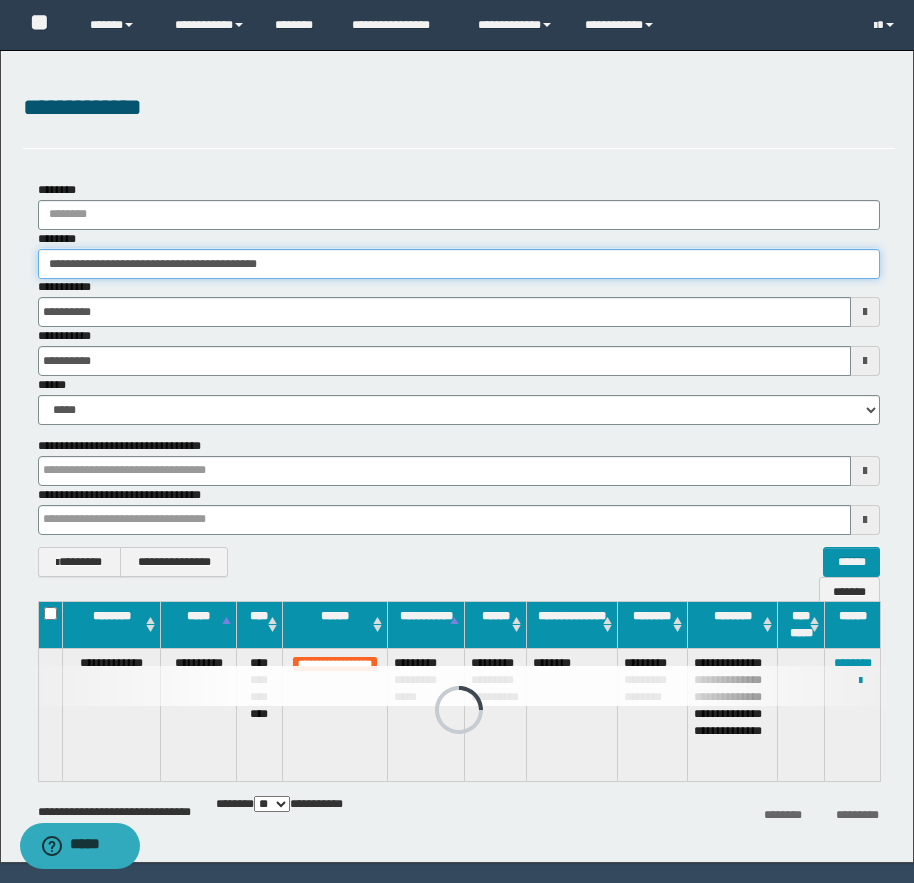 click on "**********" at bounding box center [459, 264] 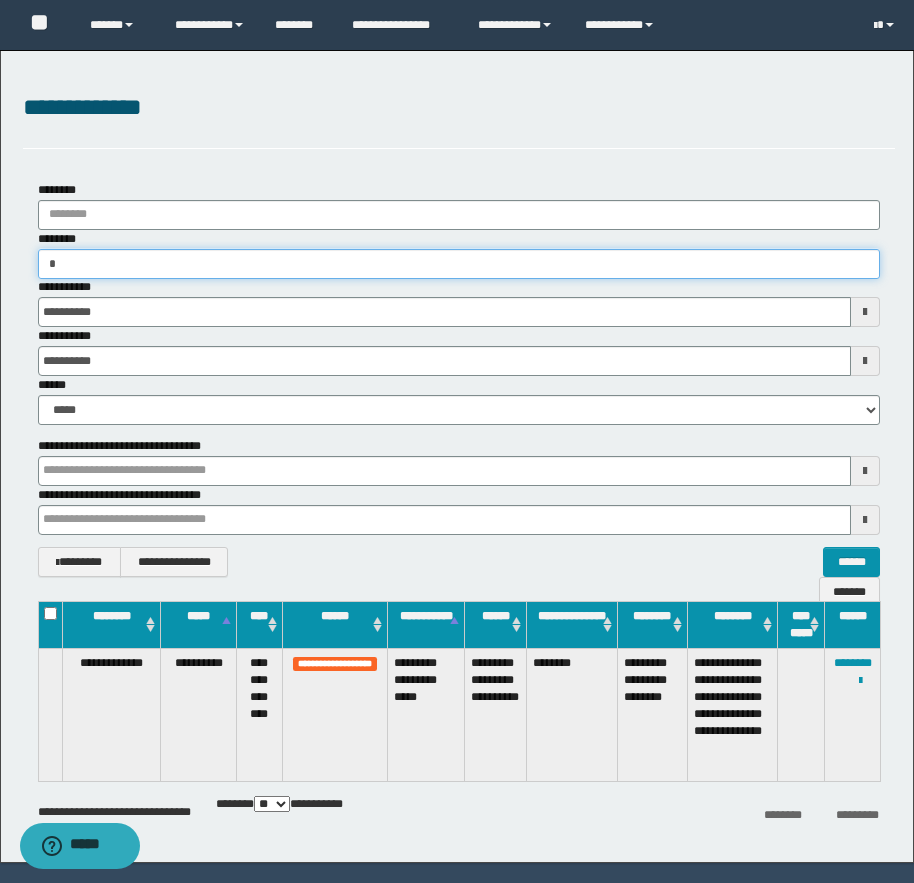 type on "**" 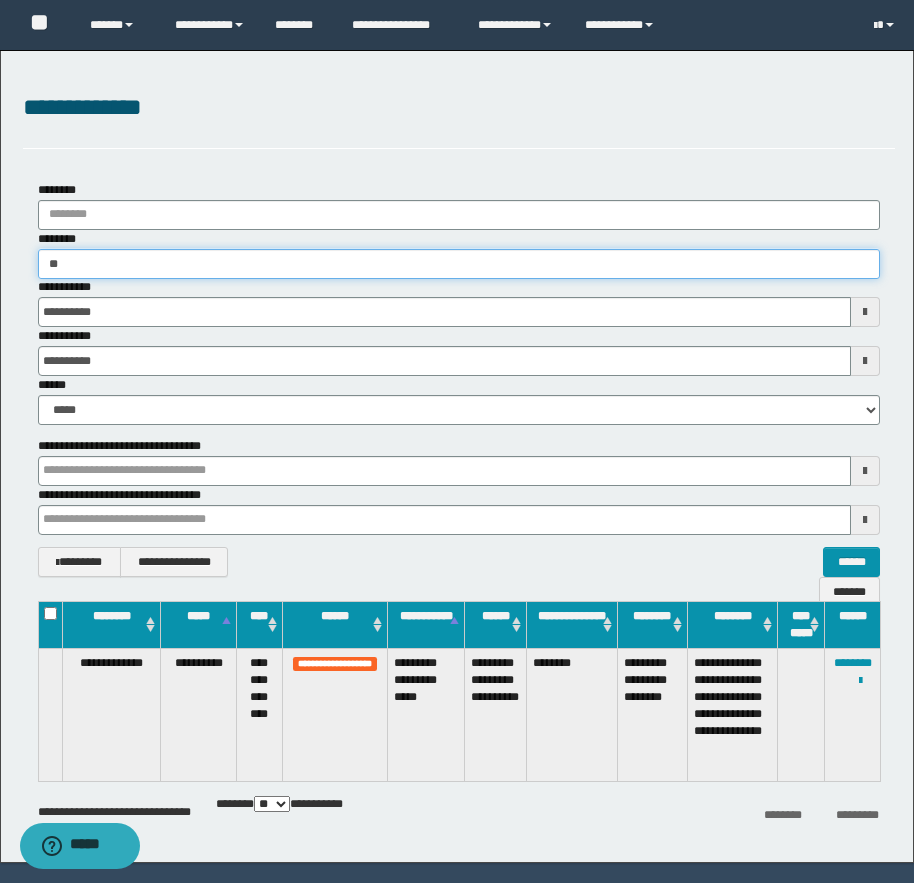 type on "**" 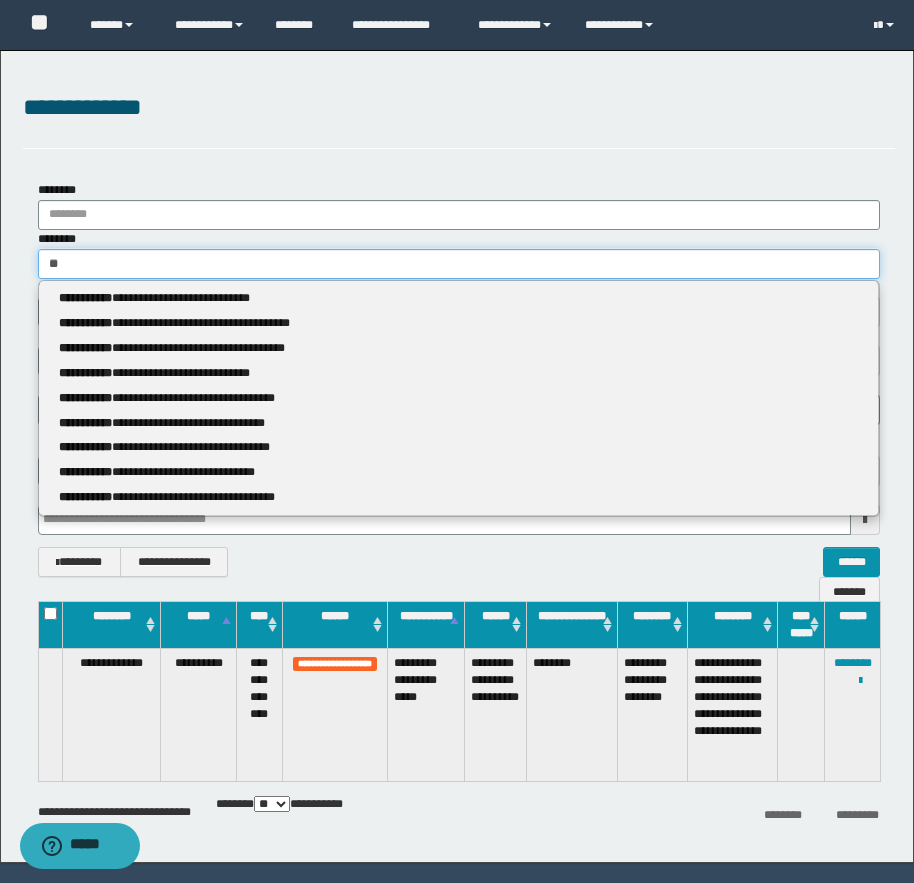 type 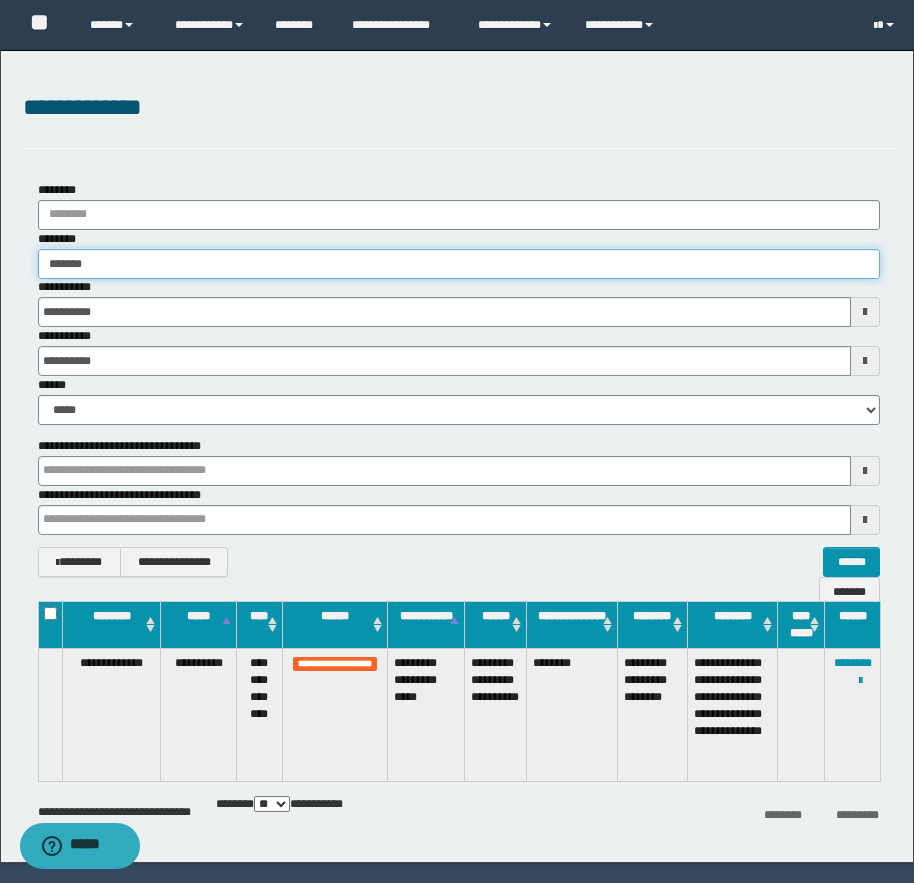 type on "********" 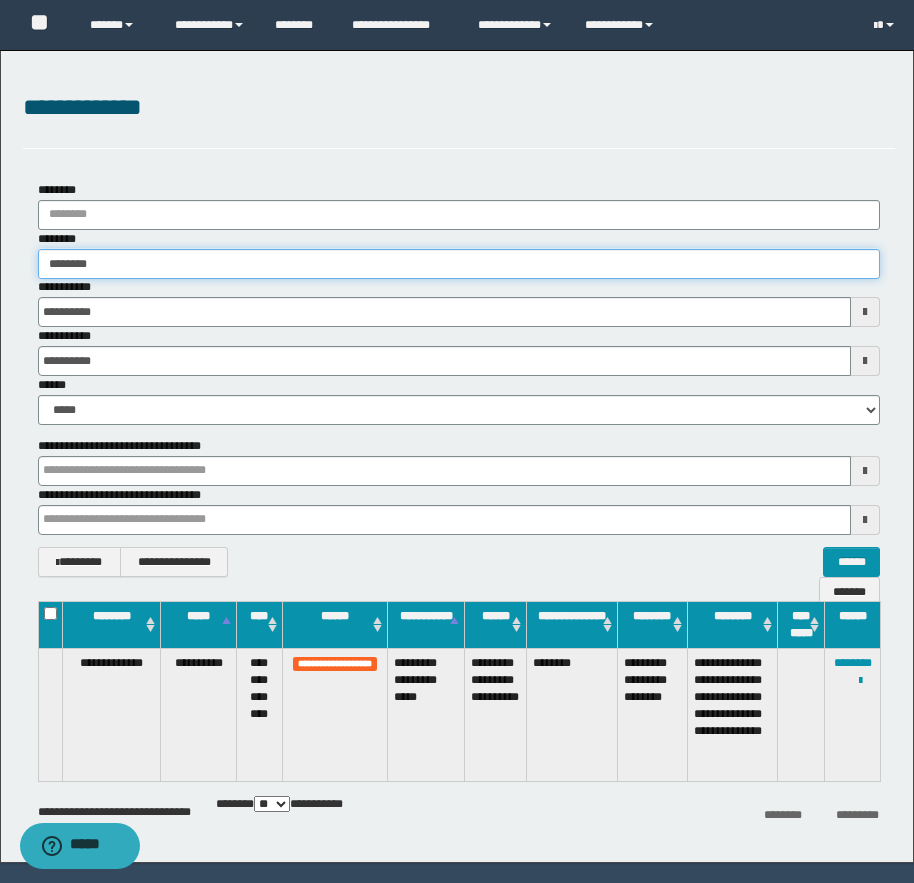 type on "********" 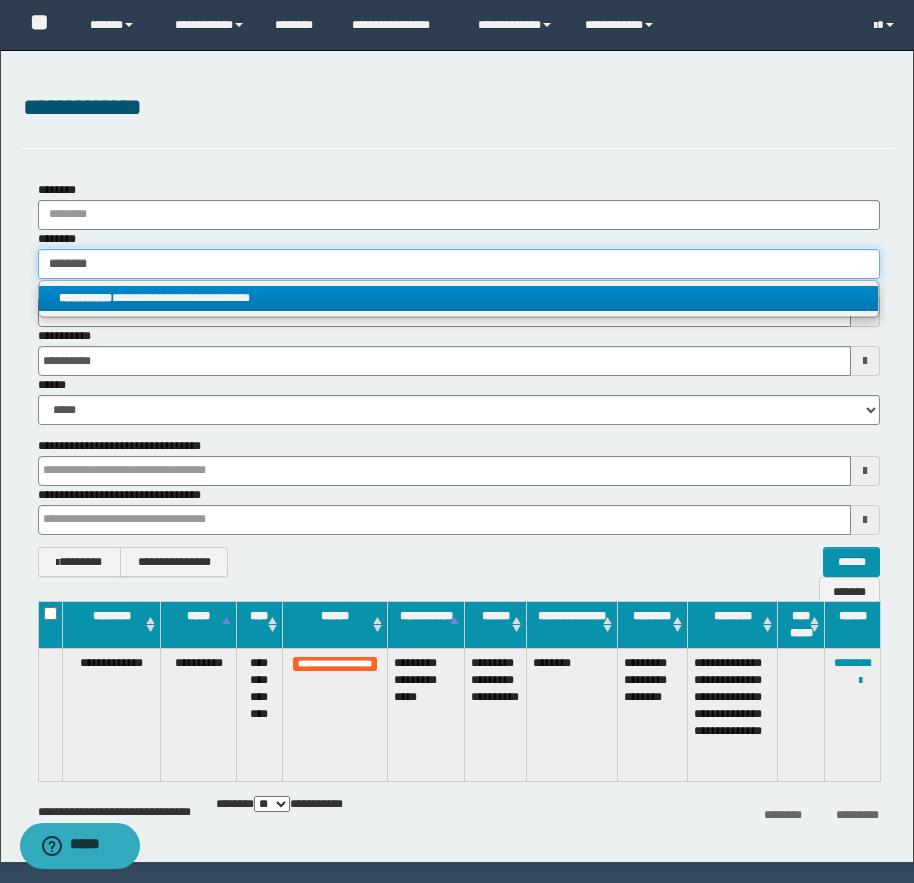 type on "********" 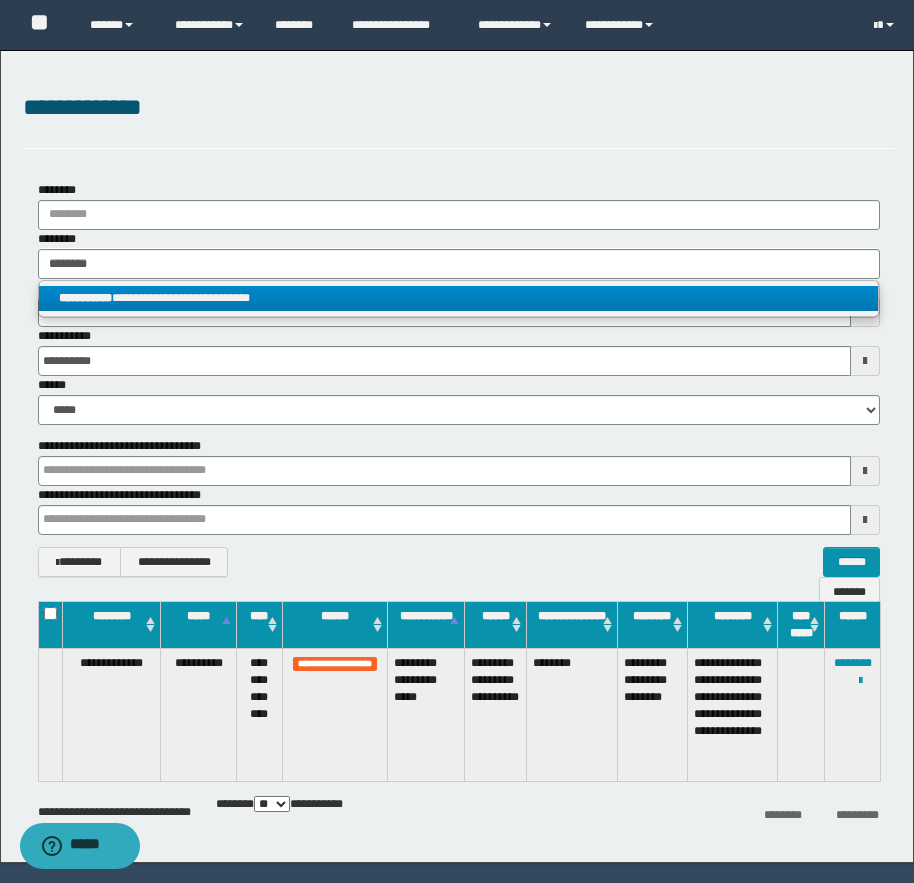 click on "**********" at bounding box center (458, 298) 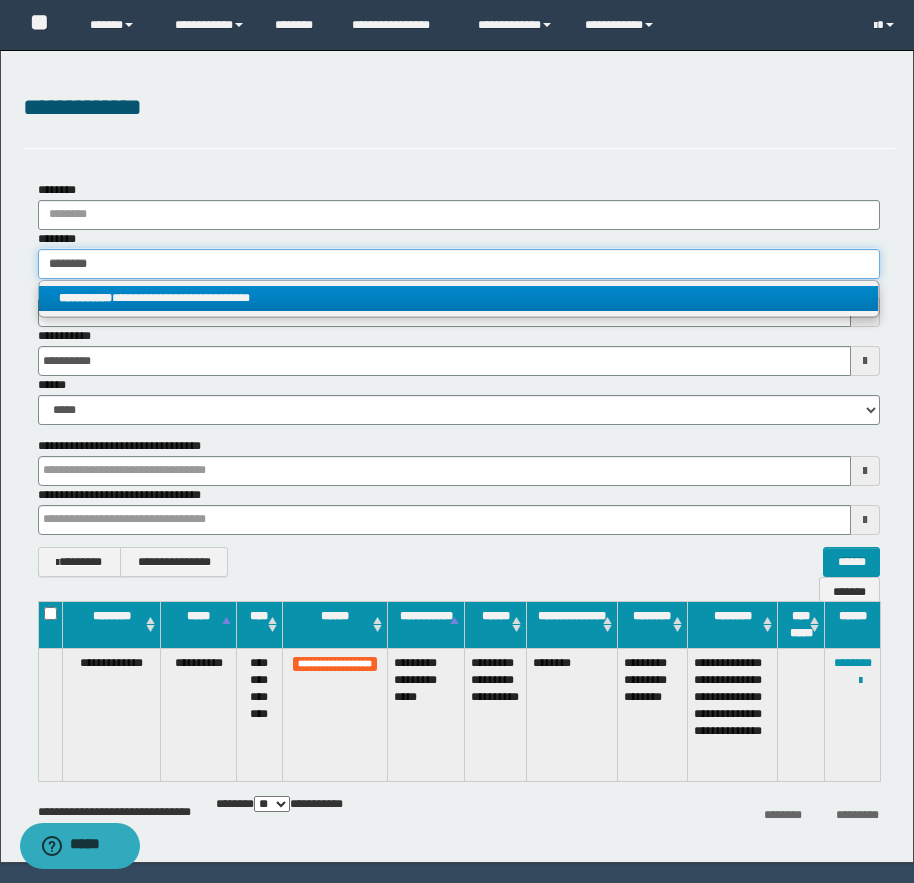 type 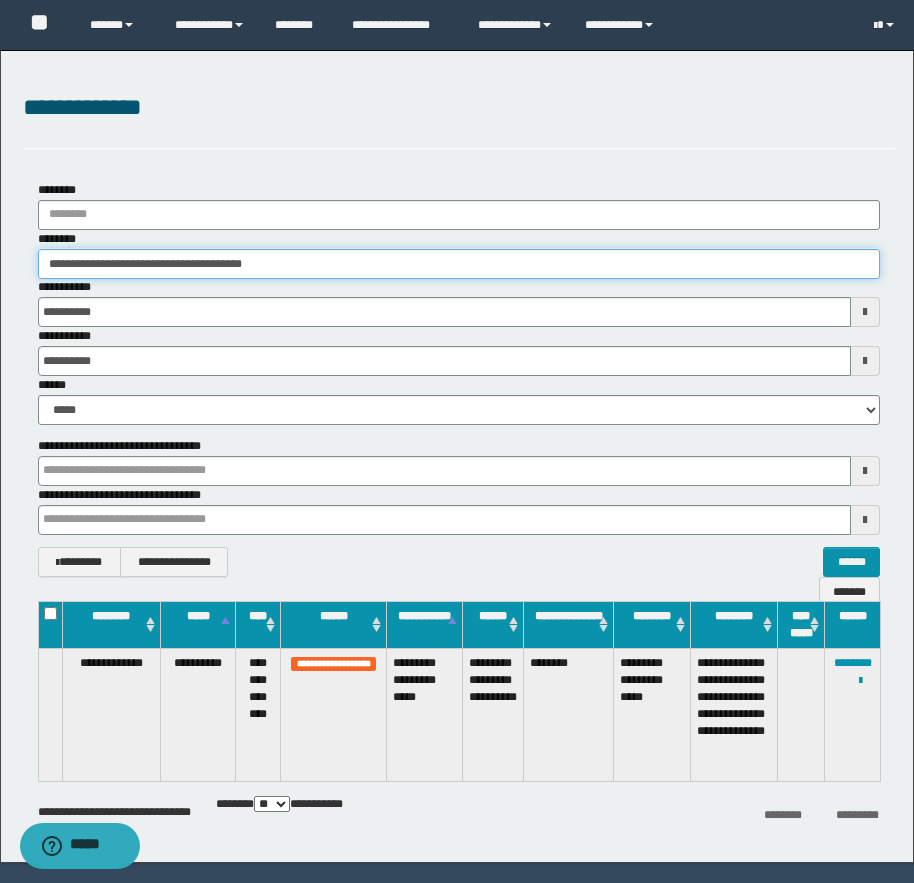 drag, startPoint x: 130, startPoint y: 265, endPoint x: 293, endPoint y: 277, distance: 163.44112 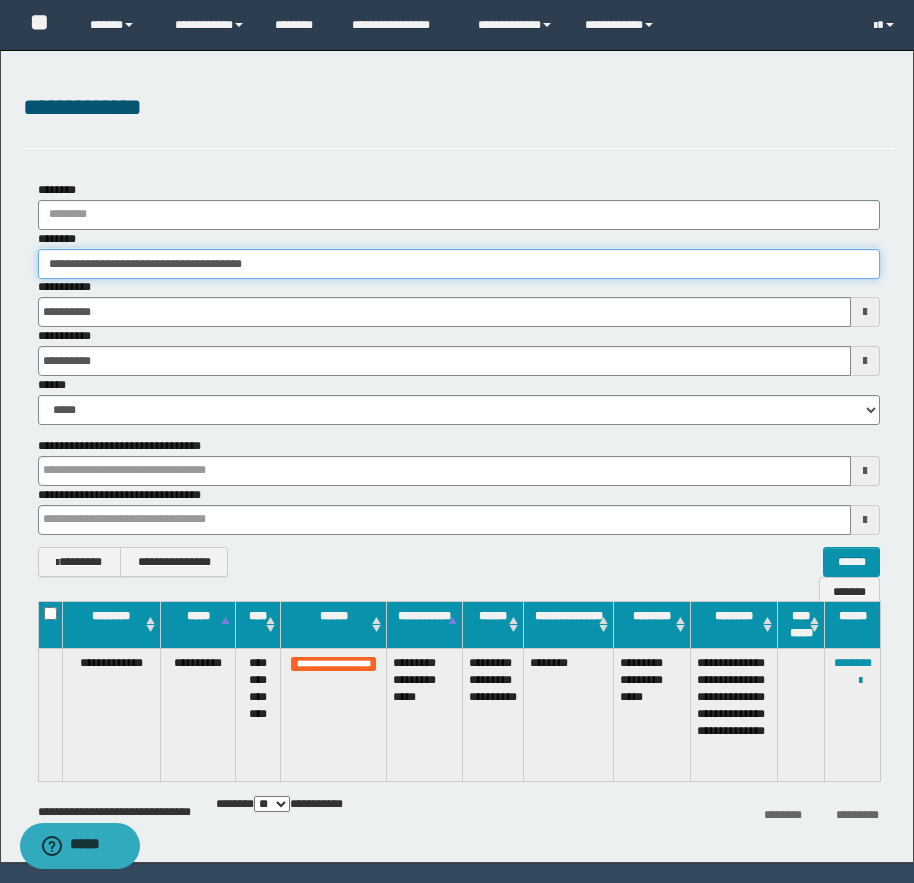 click on "**********" at bounding box center [459, 264] 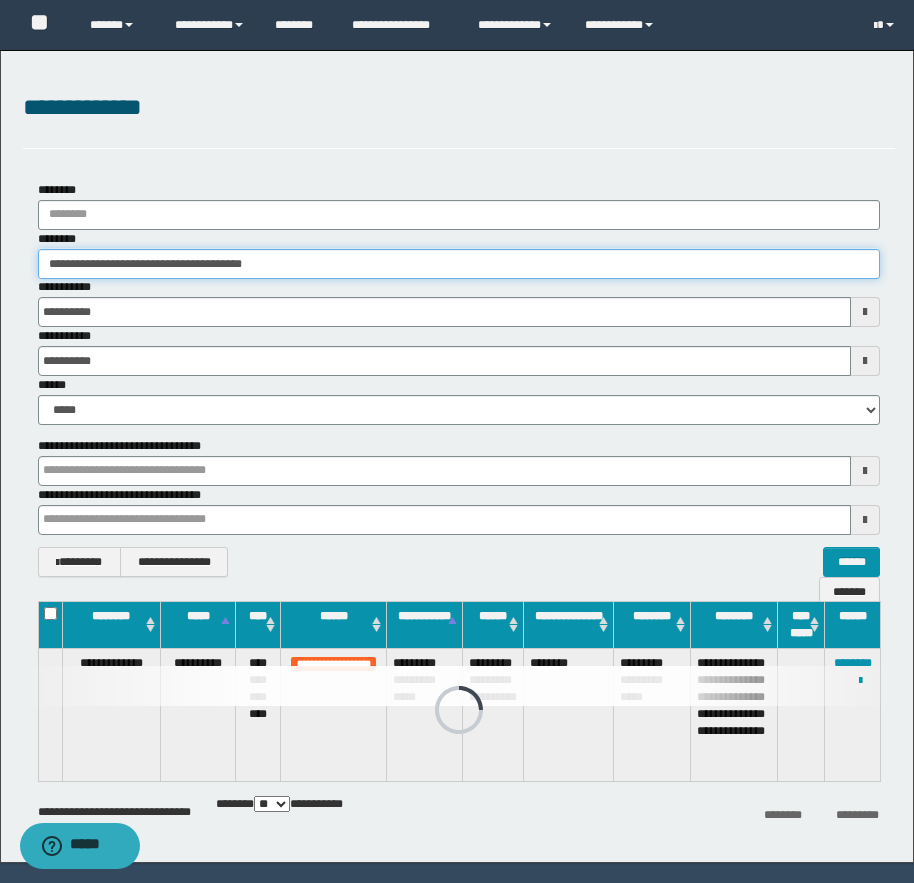 click on "**********" at bounding box center (459, 264) 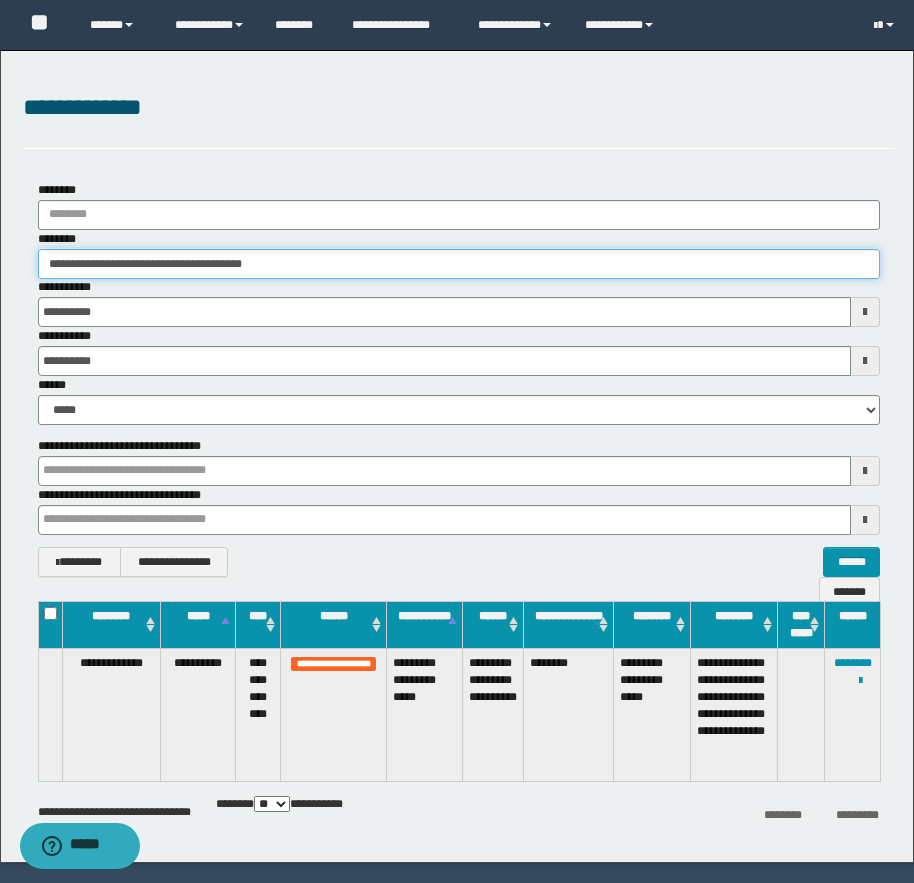 drag, startPoint x: 73, startPoint y: 258, endPoint x: 118, endPoint y: 259, distance: 45.01111 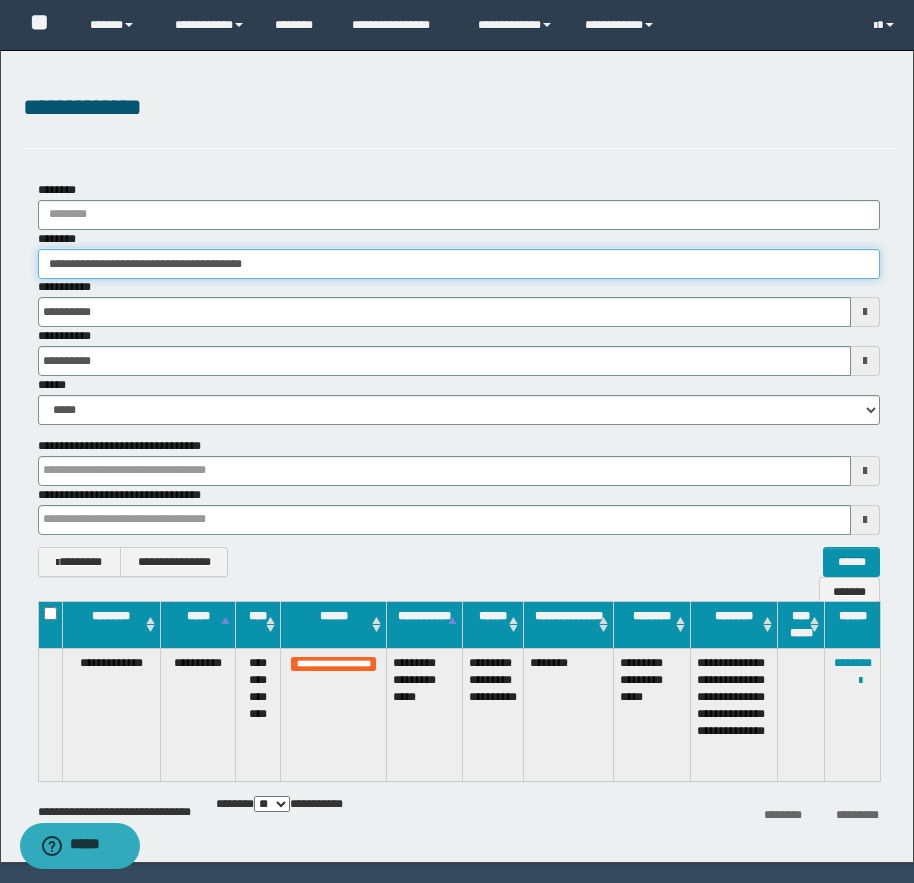 click on "**********" at bounding box center [459, 264] 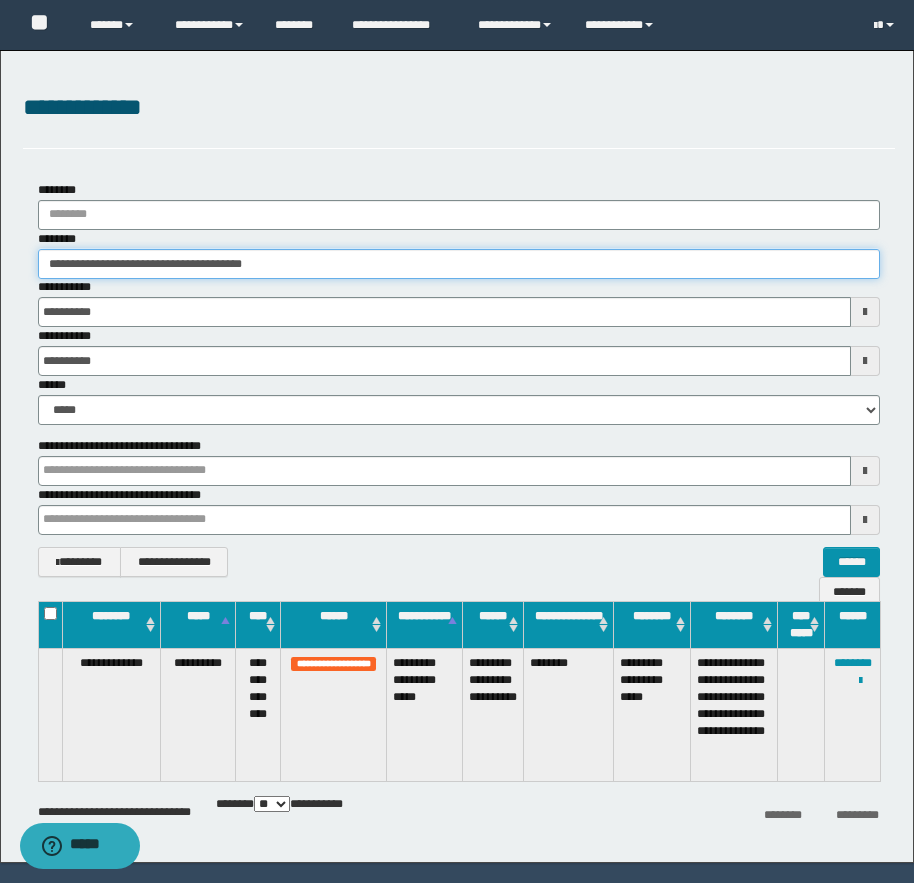 click on "**********" at bounding box center [459, 264] 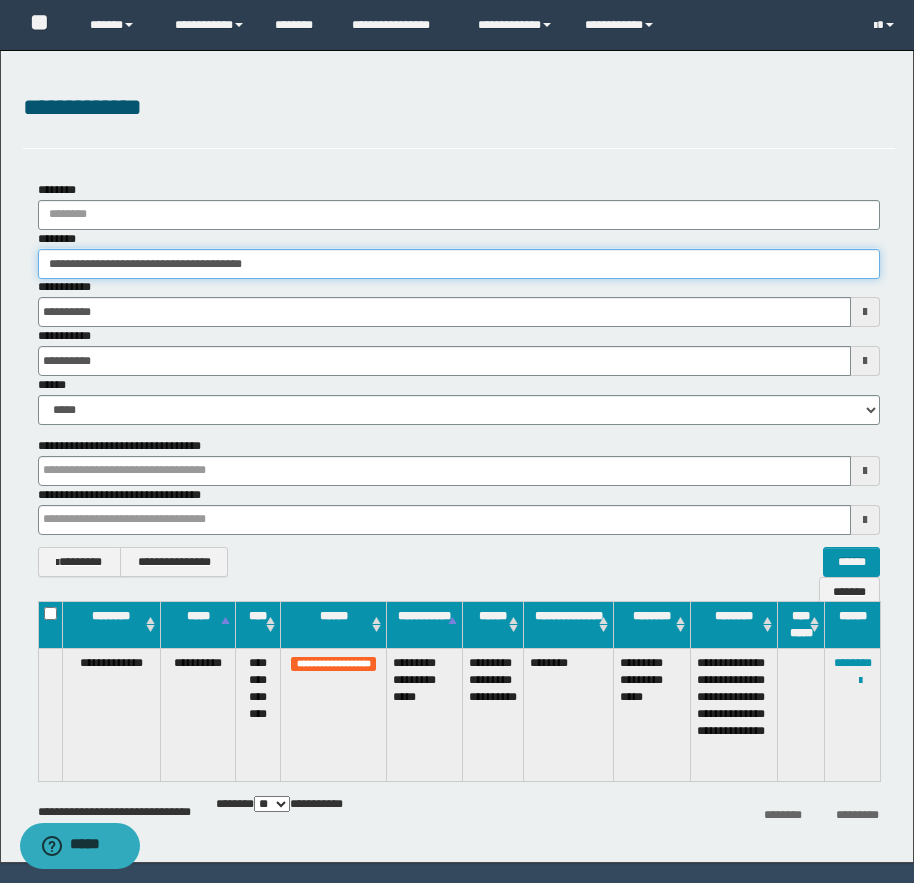 type on "*" 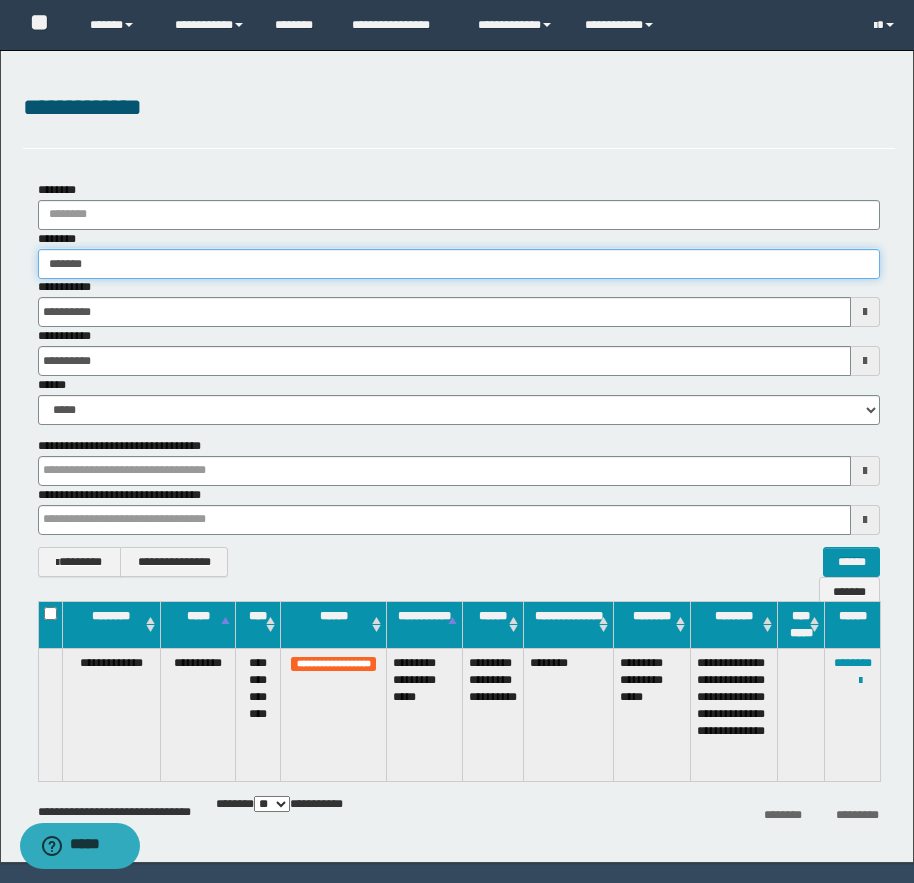 type on "********" 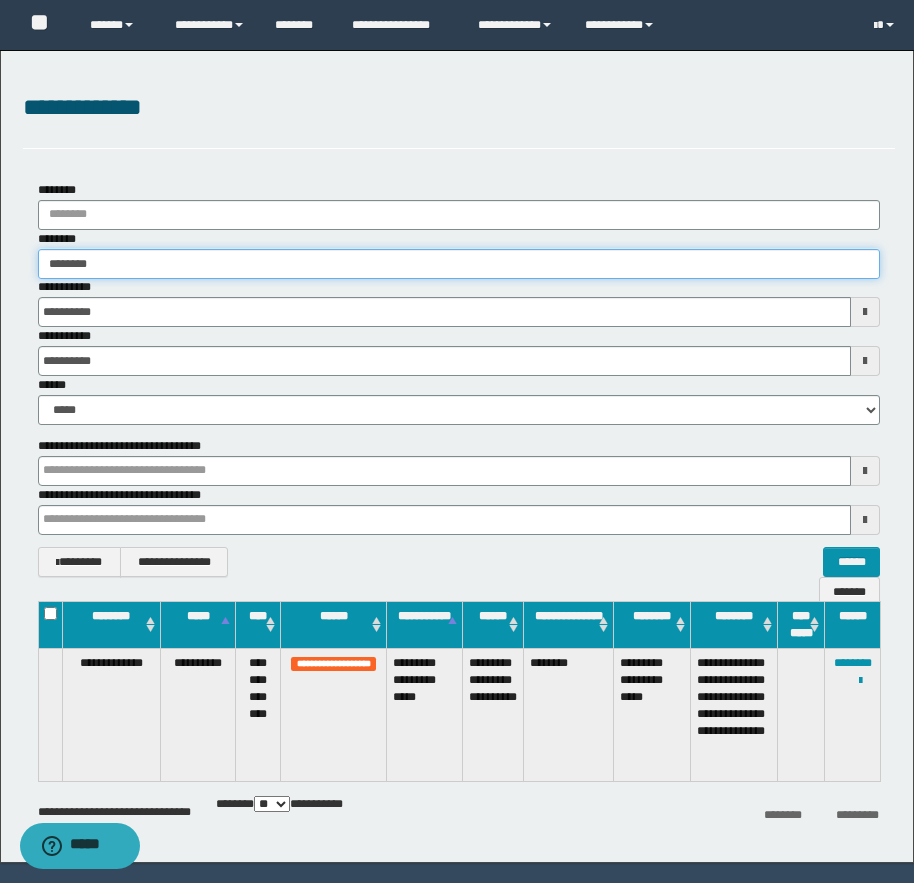 type on "********" 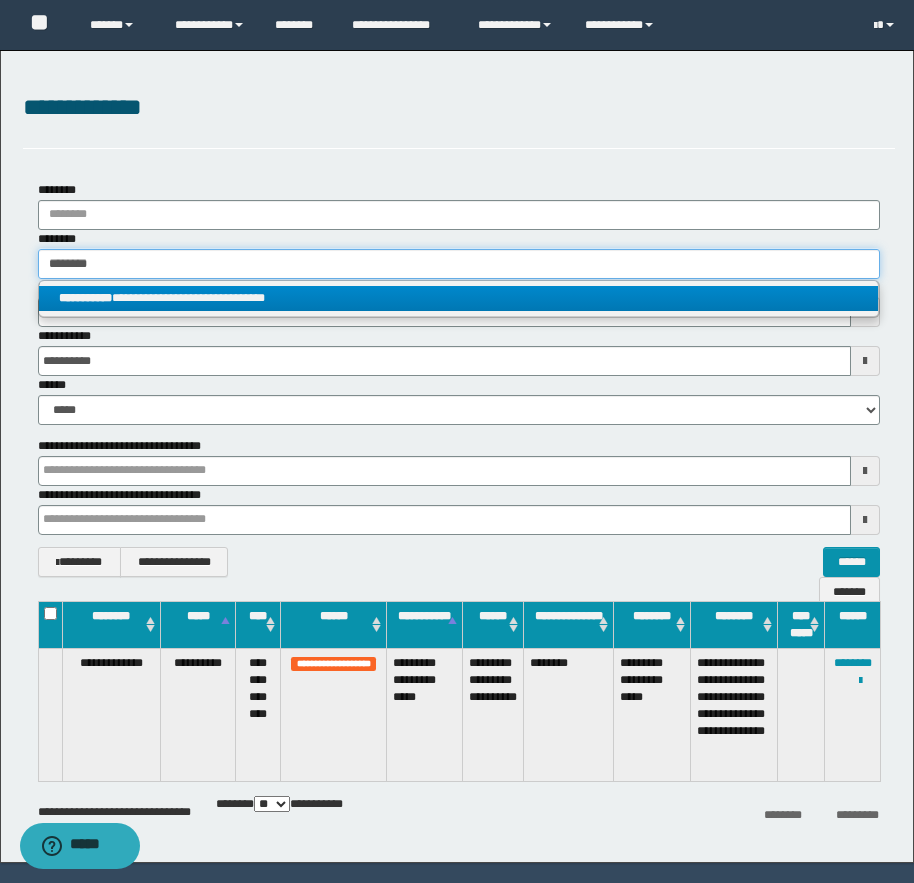 type on "********" 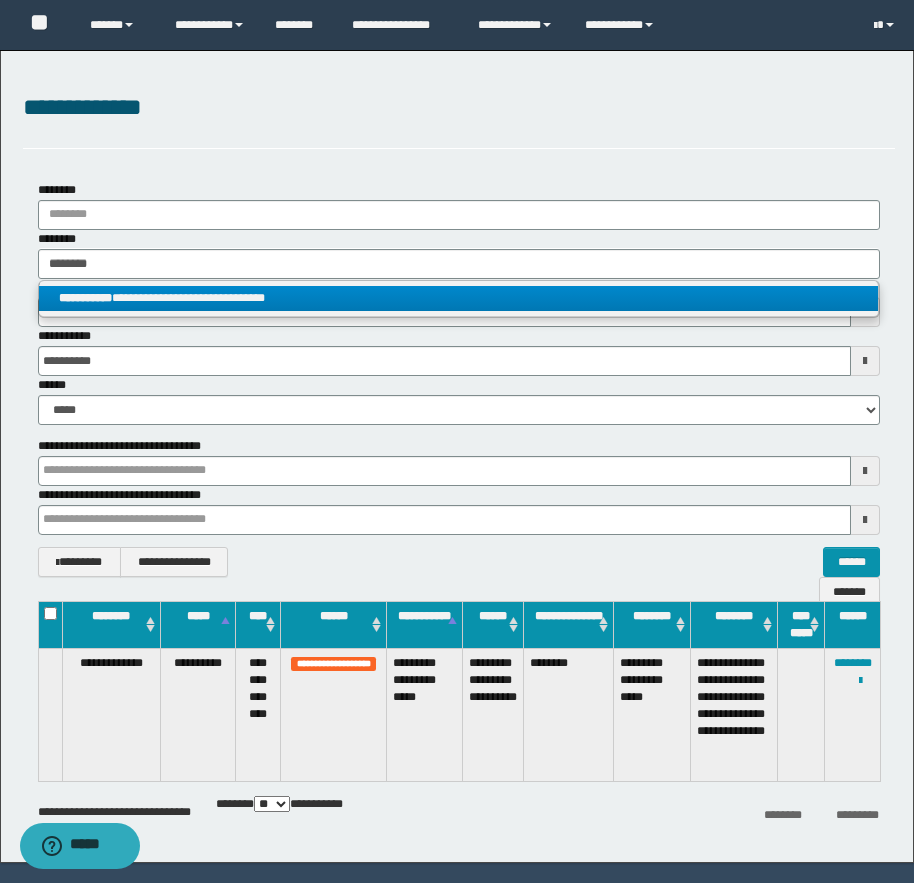 click on "**********" at bounding box center (458, 298) 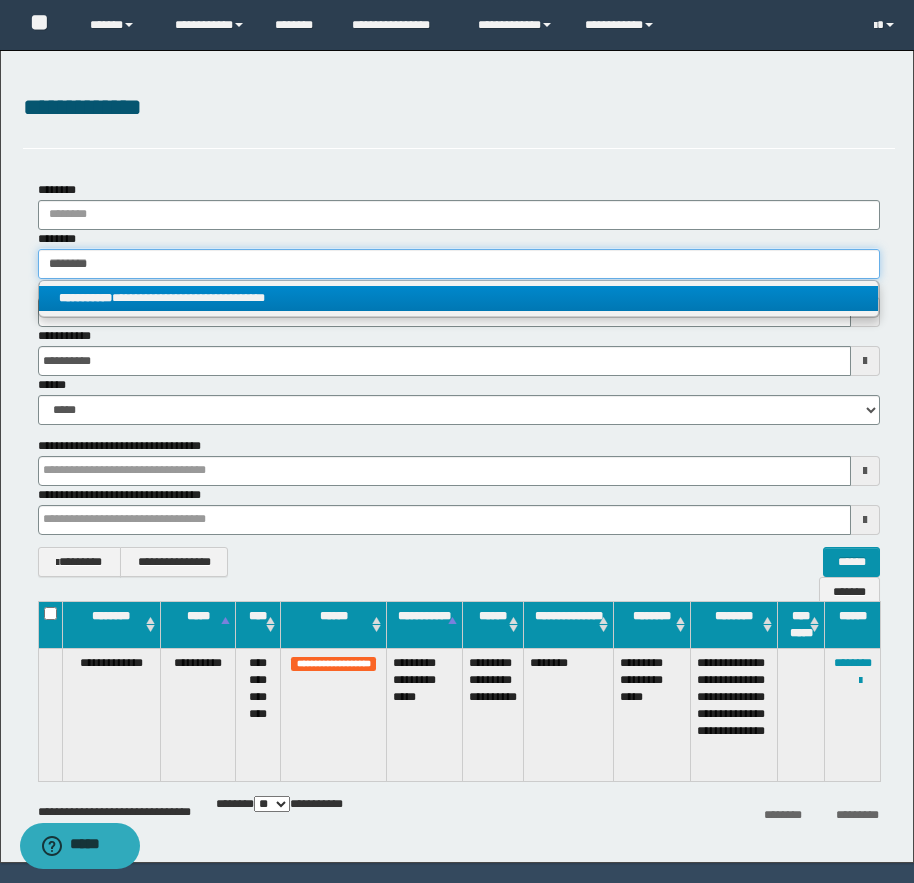 type 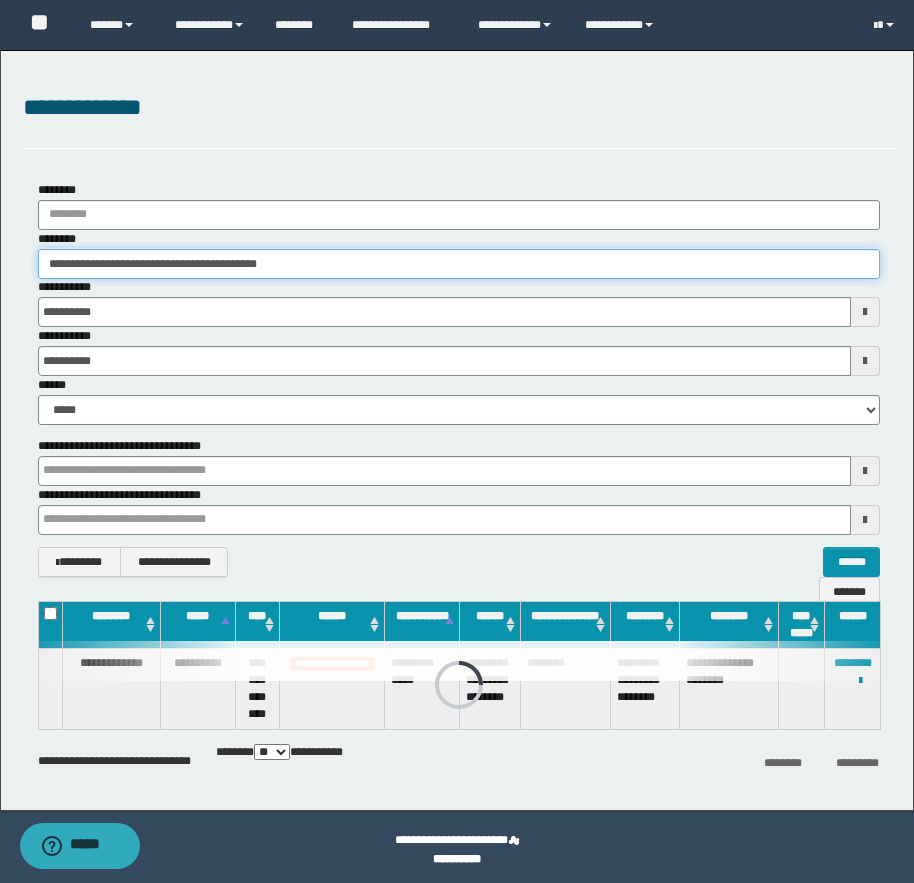 click on "**********" at bounding box center [459, 264] 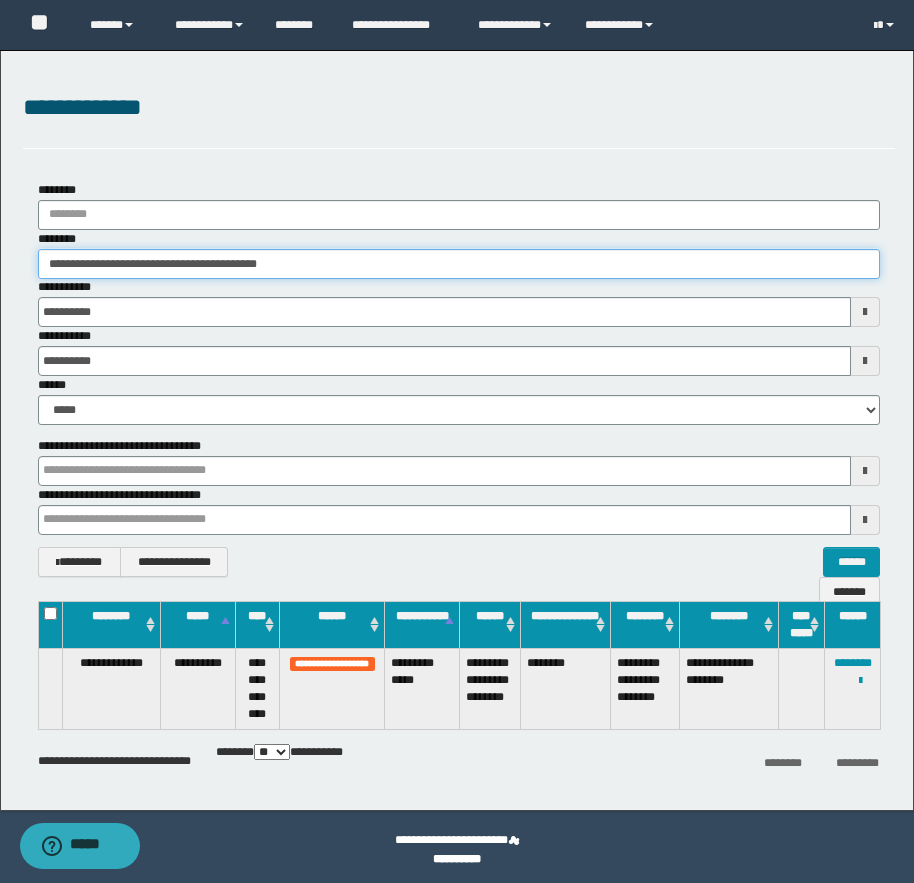 drag, startPoint x: 129, startPoint y: 266, endPoint x: 291, endPoint y: 274, distance: 162.19742 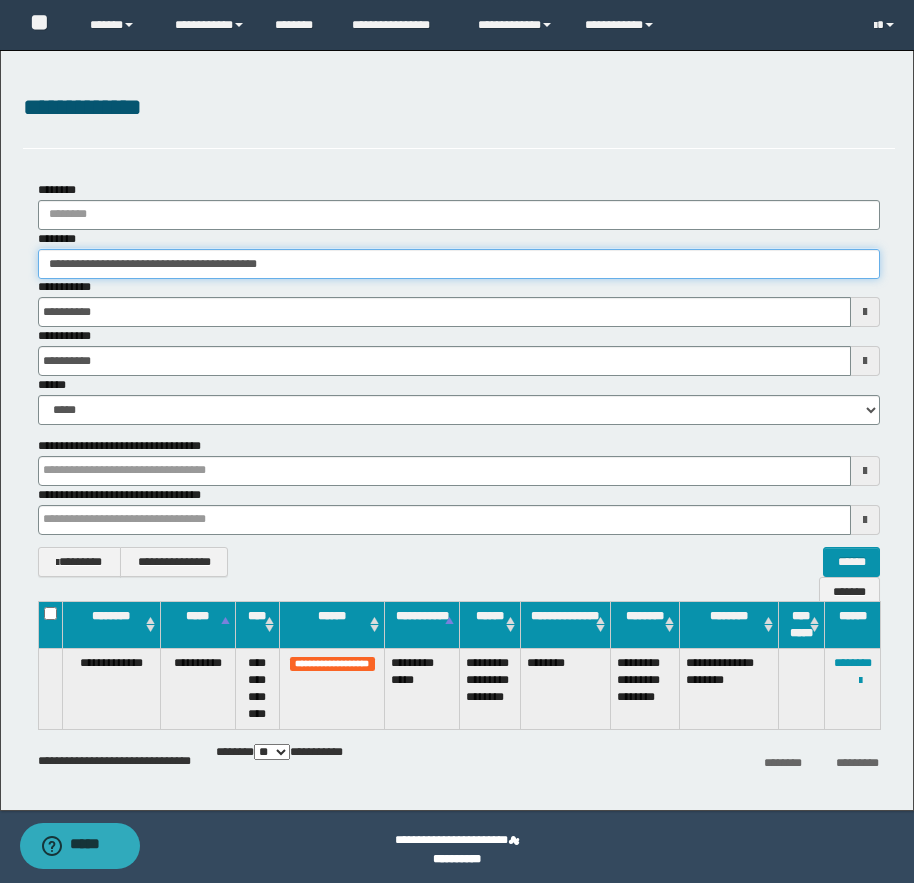click on "**********" at bounding box center [459, 264] 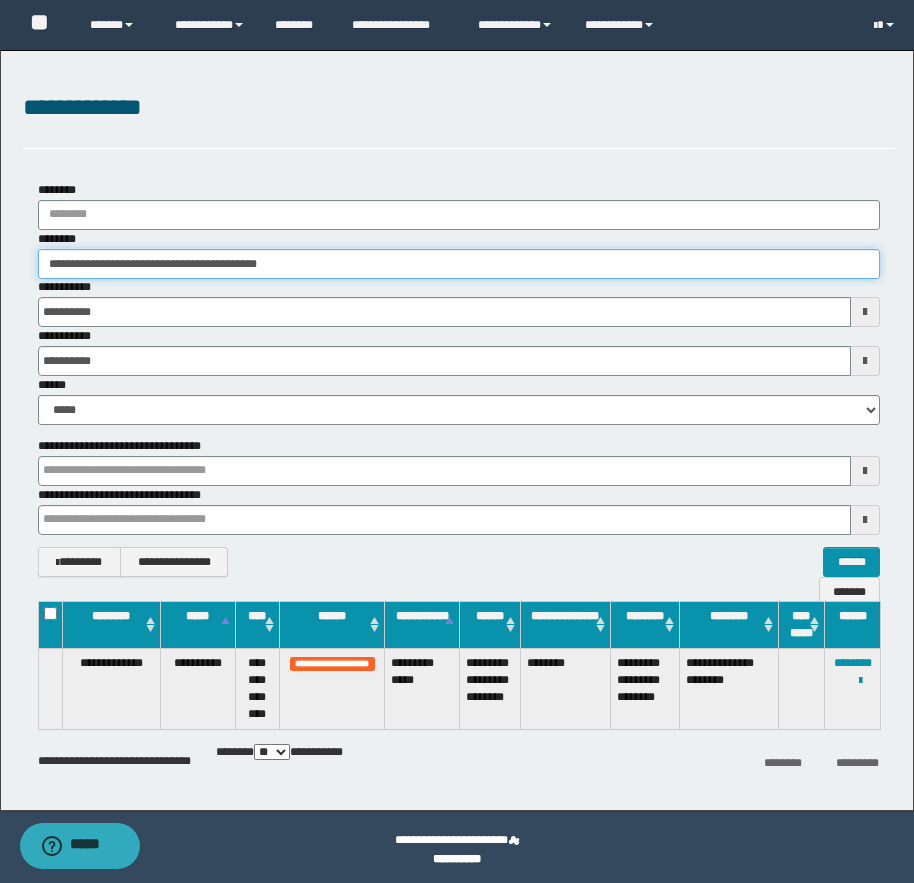 click on "**********" at bounding box center (459, 264) 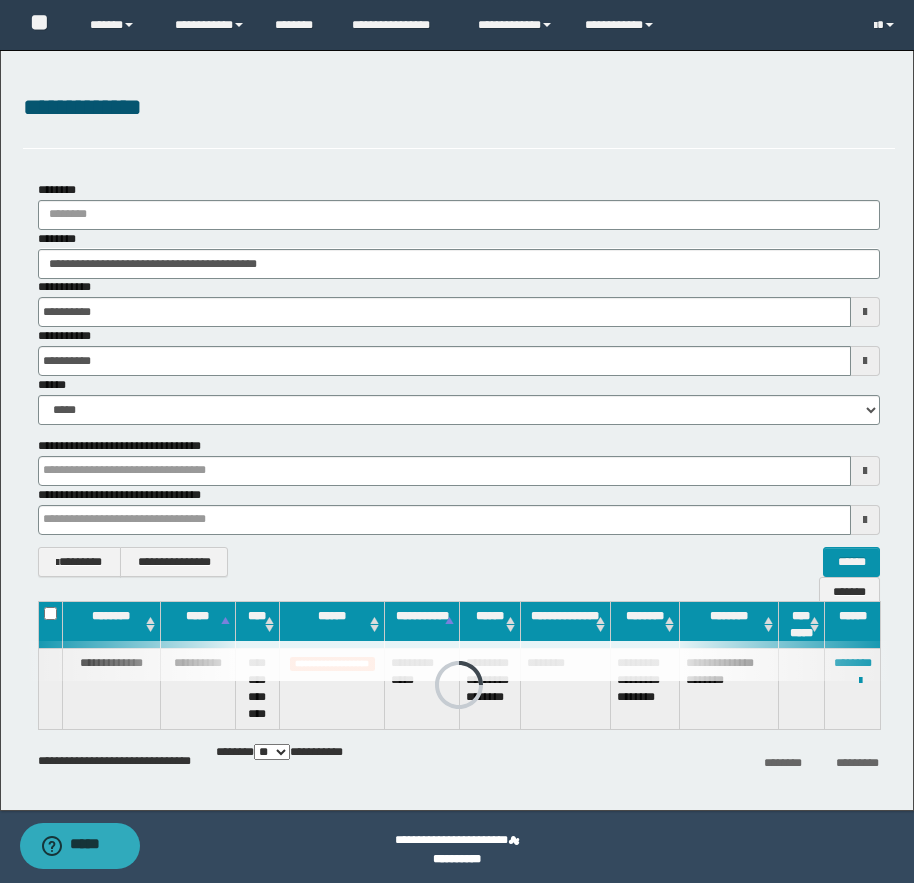 drag, startPoint x: 449, startPoint y: 680, endPoint x: 423, endPoint y: 675, distance: 26.476404 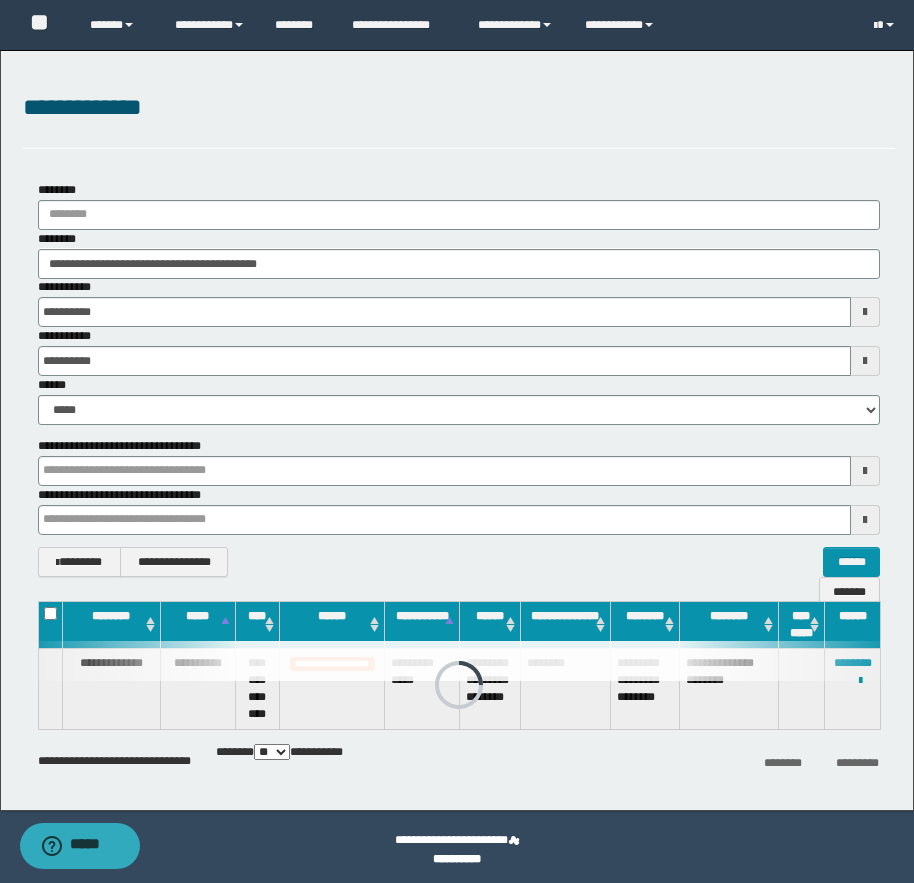 click at bounding box center [459, 661] 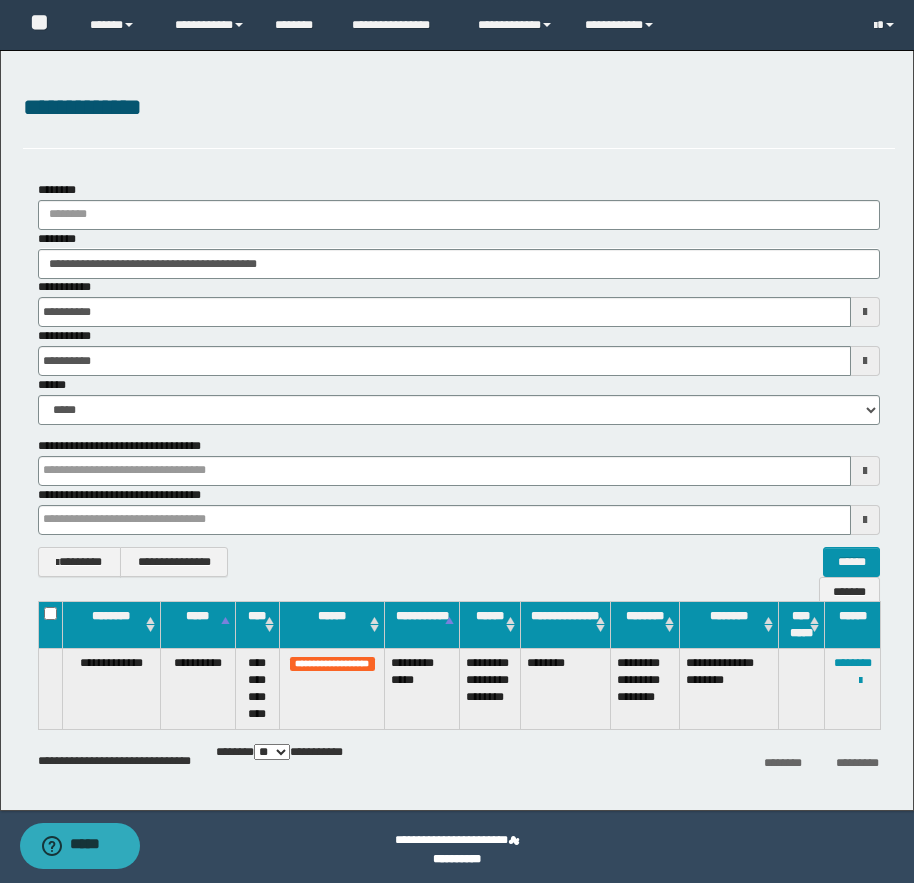 click on "**********" at bounding box center (422, 689) 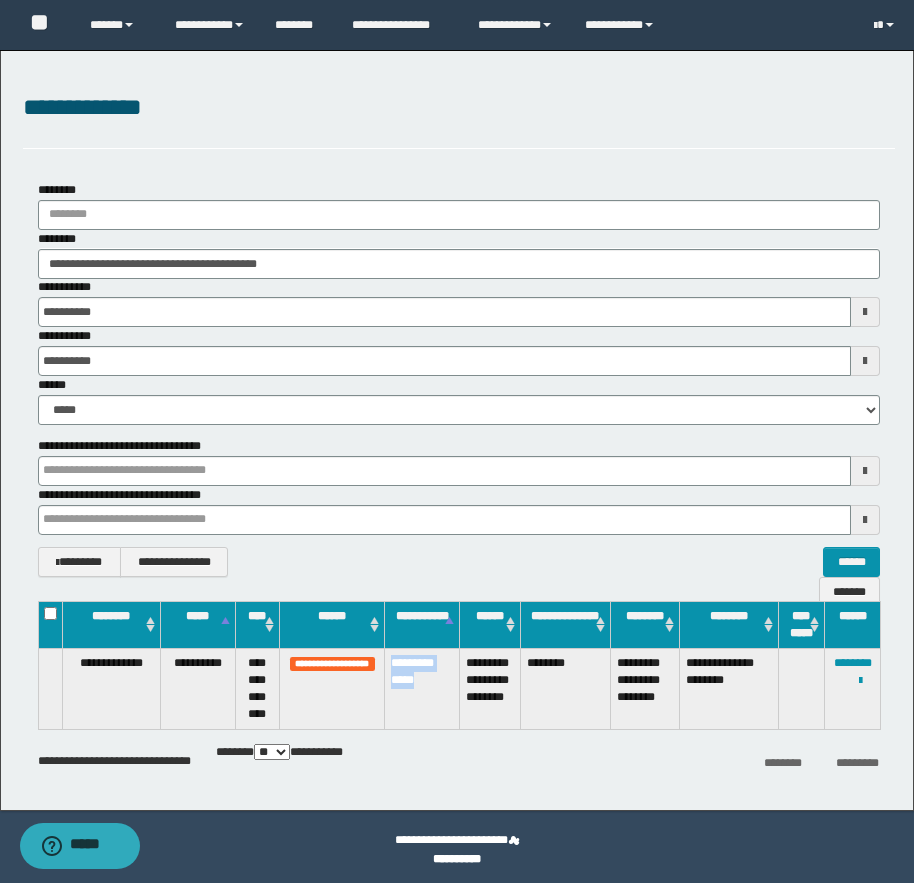 drag, startPoint x: 446, startPoint y: 680, endPoint x: 393, endPoint y: 663, distance: 55.65968 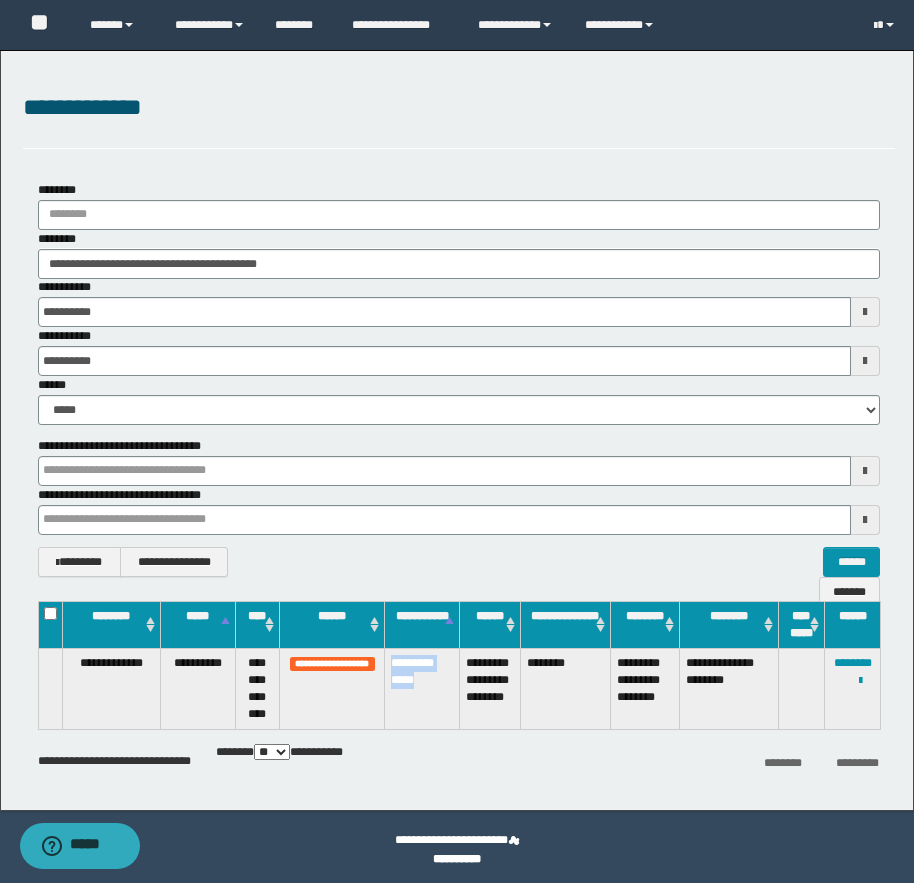 copy on "**********" 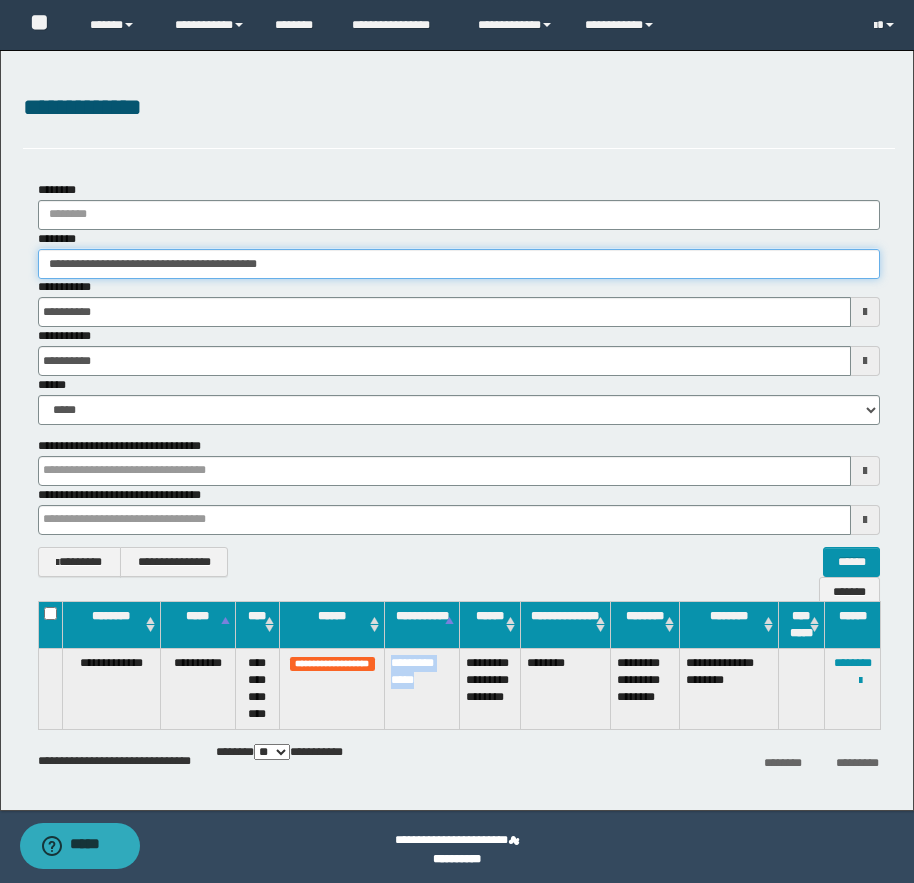 click on "**********" at bounding box center [459, 264] 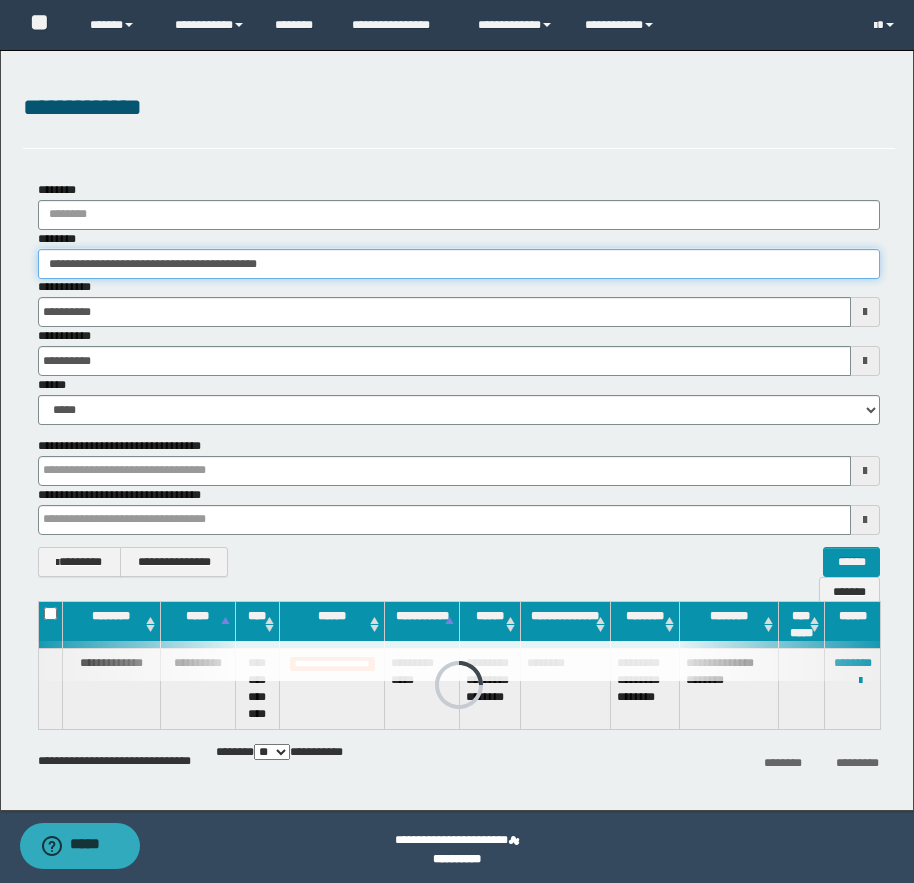 click on "**********" at bounding box center [459, 264] 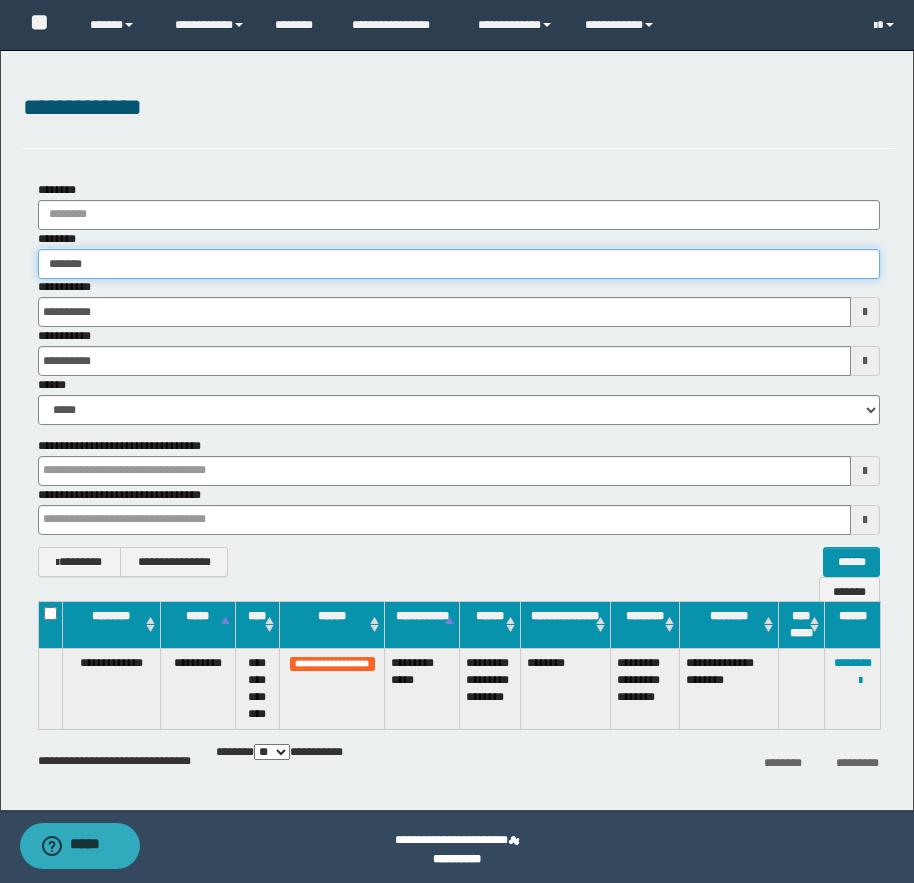 type on "********" 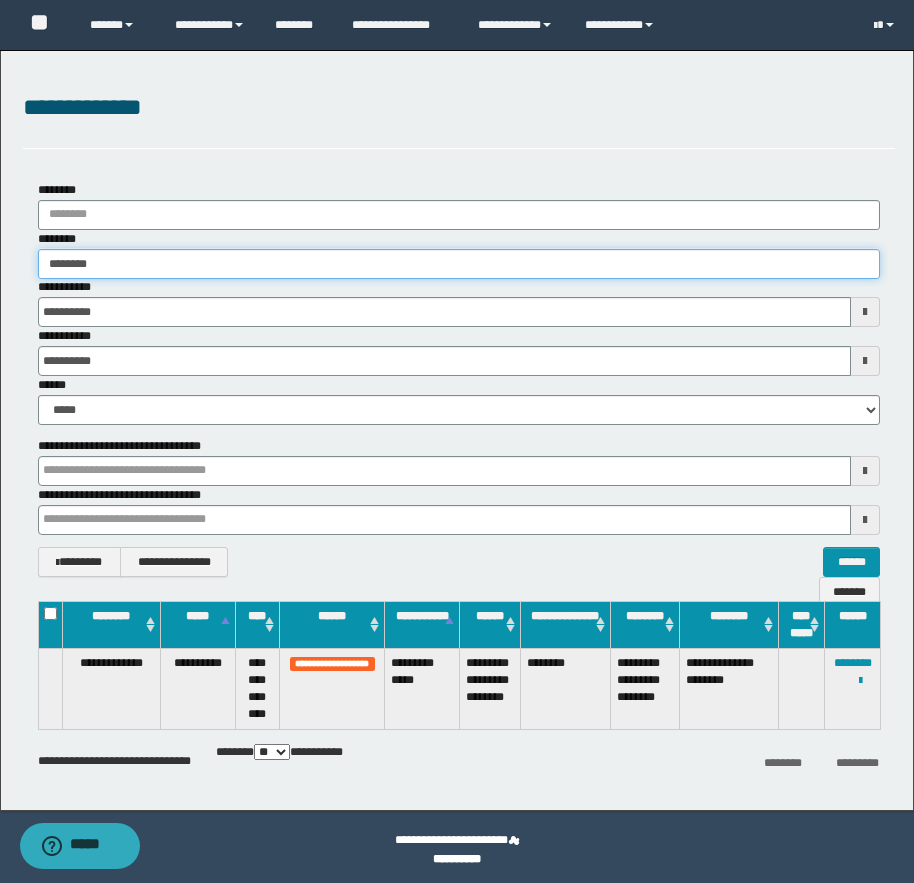 type on "********" 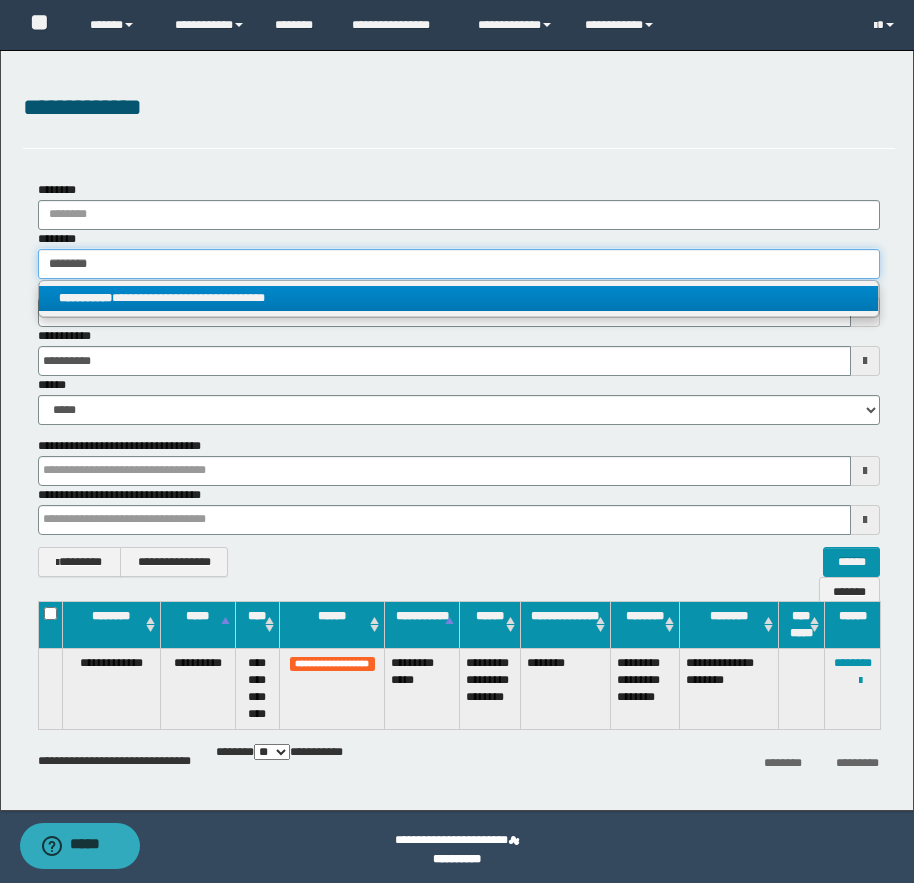 type on "********" 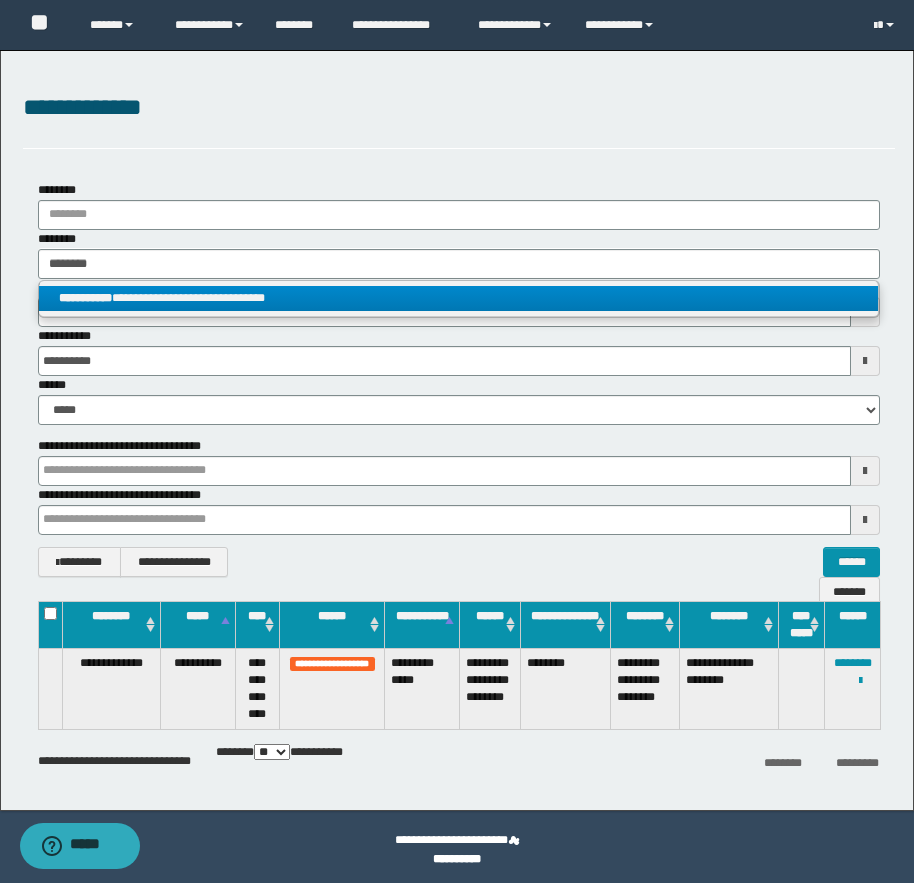 click on "**********" at bounding box center (458, 298) 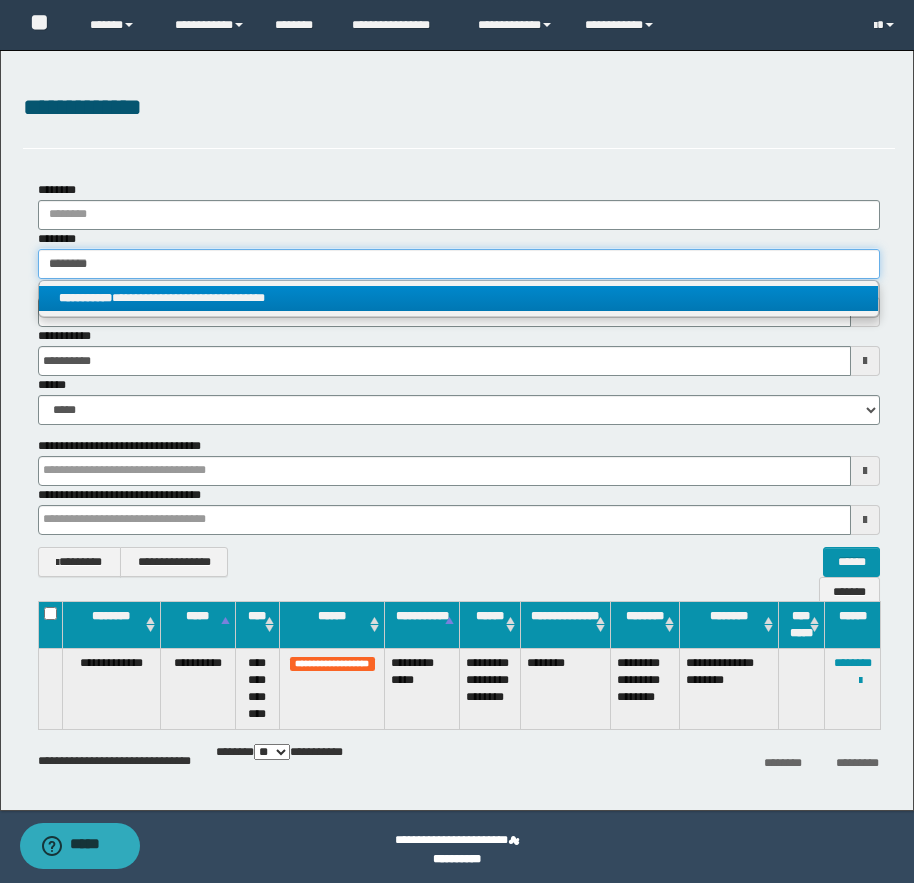 type 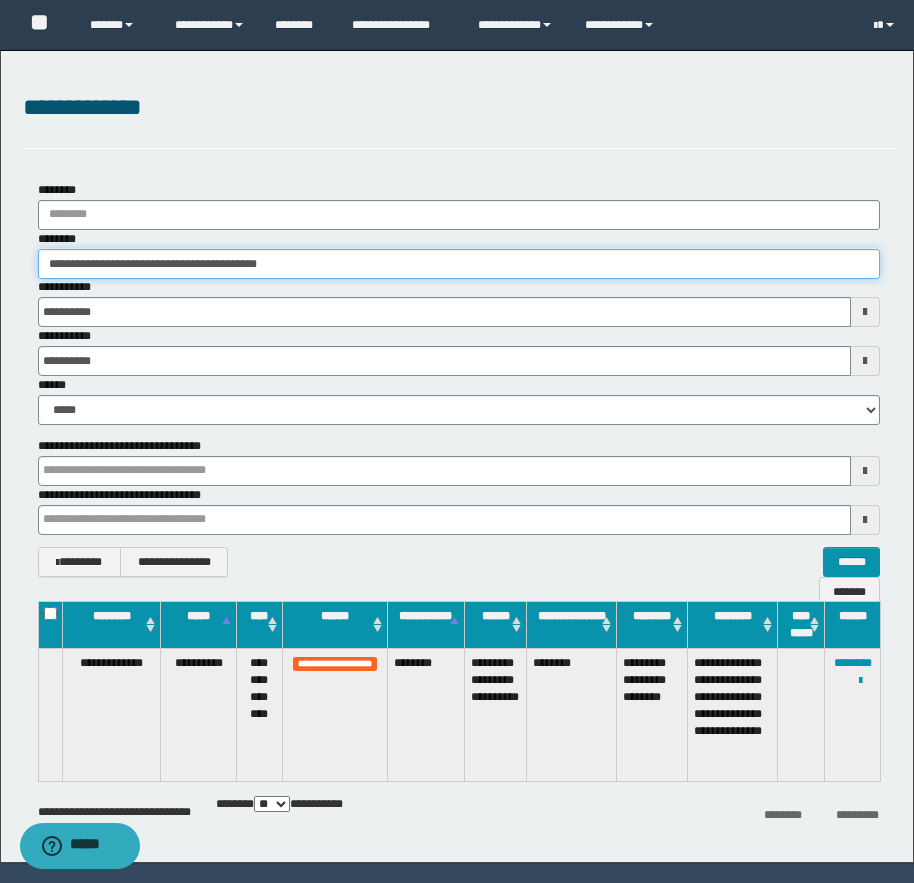 drag, startPoint x: 128, startPoint y: 268, endPoint x: 293, endPoint y: 271, distance: 165.02727 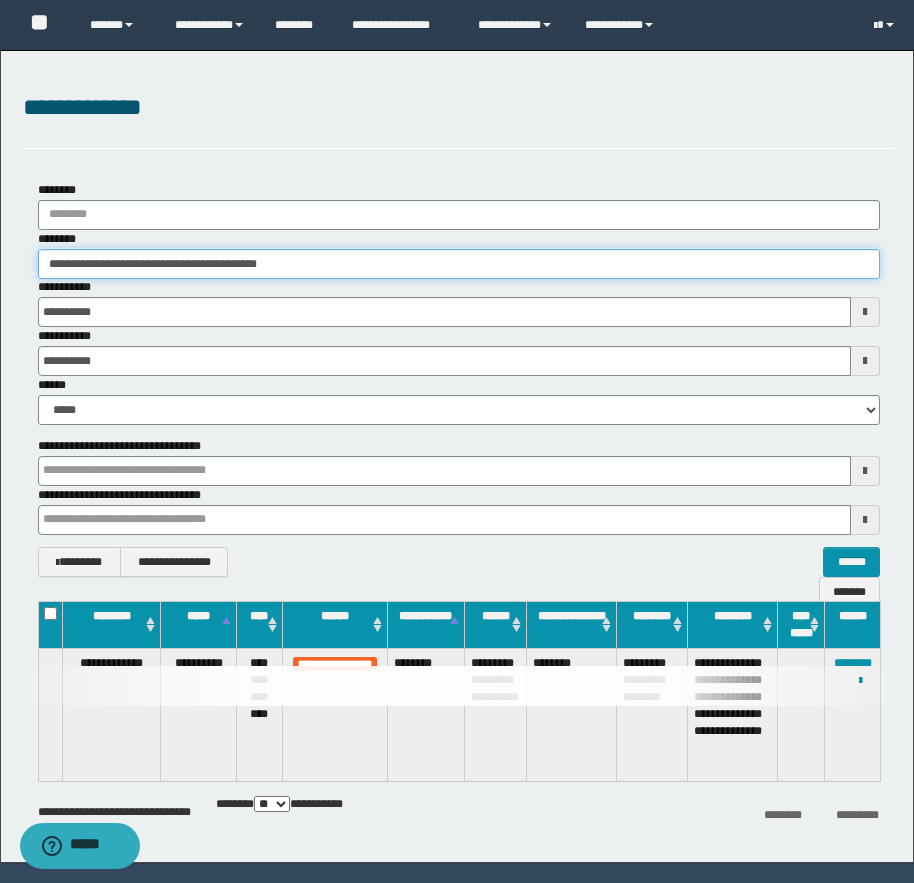 click on "**********" at bounding box center [459, 264] 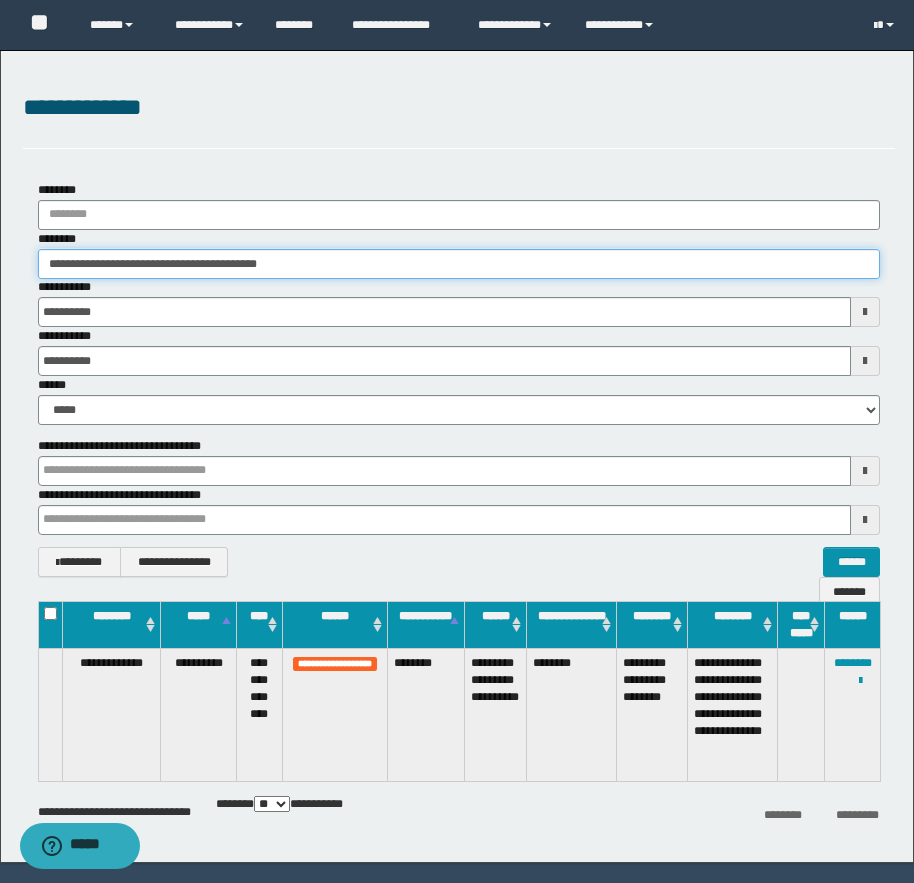 drag, startPoint x: 67, startPoint y: 263, endPoint x: 119, endPoint y: 262, distance: 52.009613 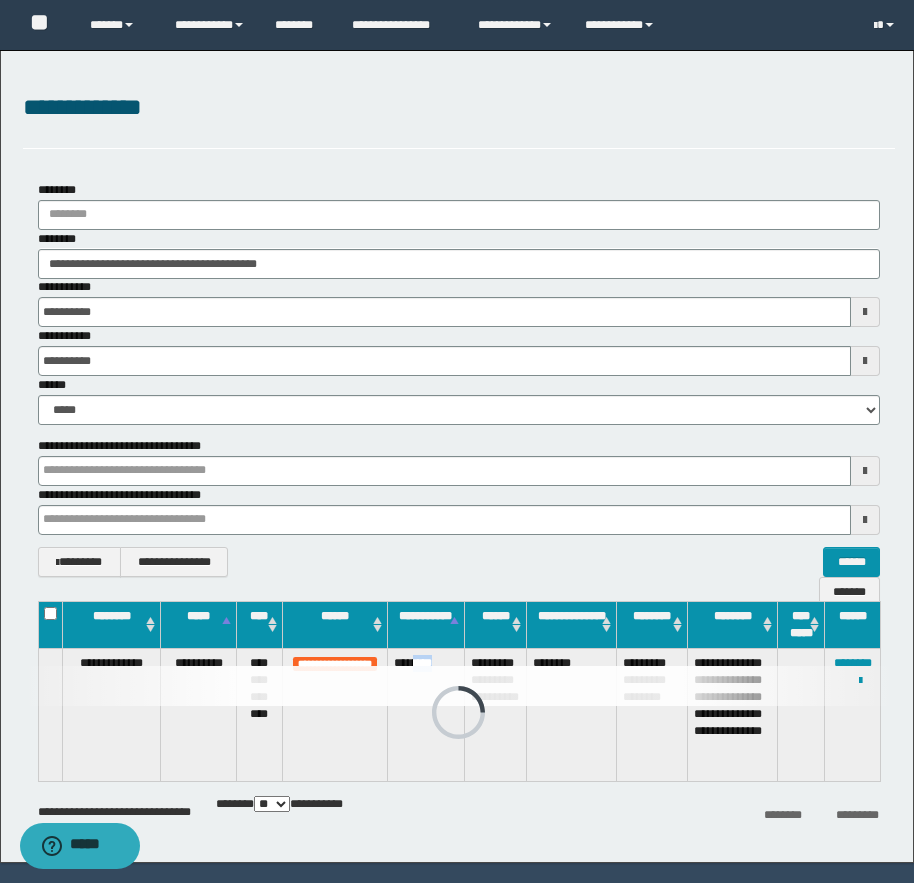 drag, startPoint x: 453, startPoint y: 665, endPoint x: 417, endPoint y: 659, distance: 36.496574 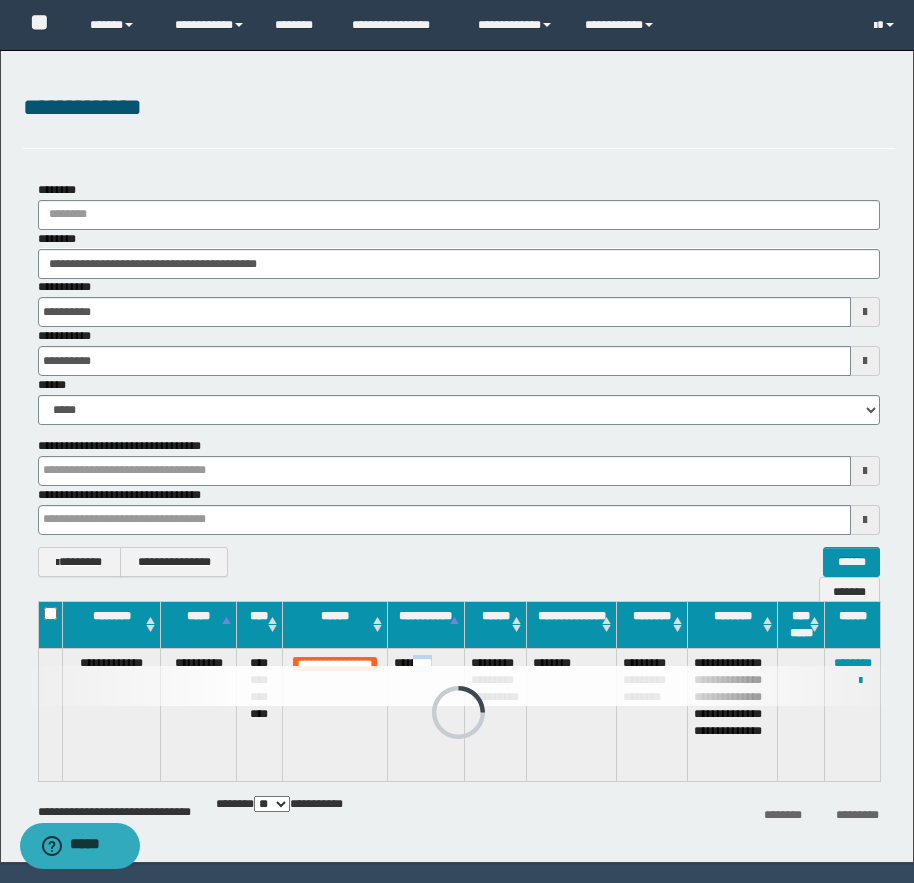 click on "********" at bounding box center [426, 714] 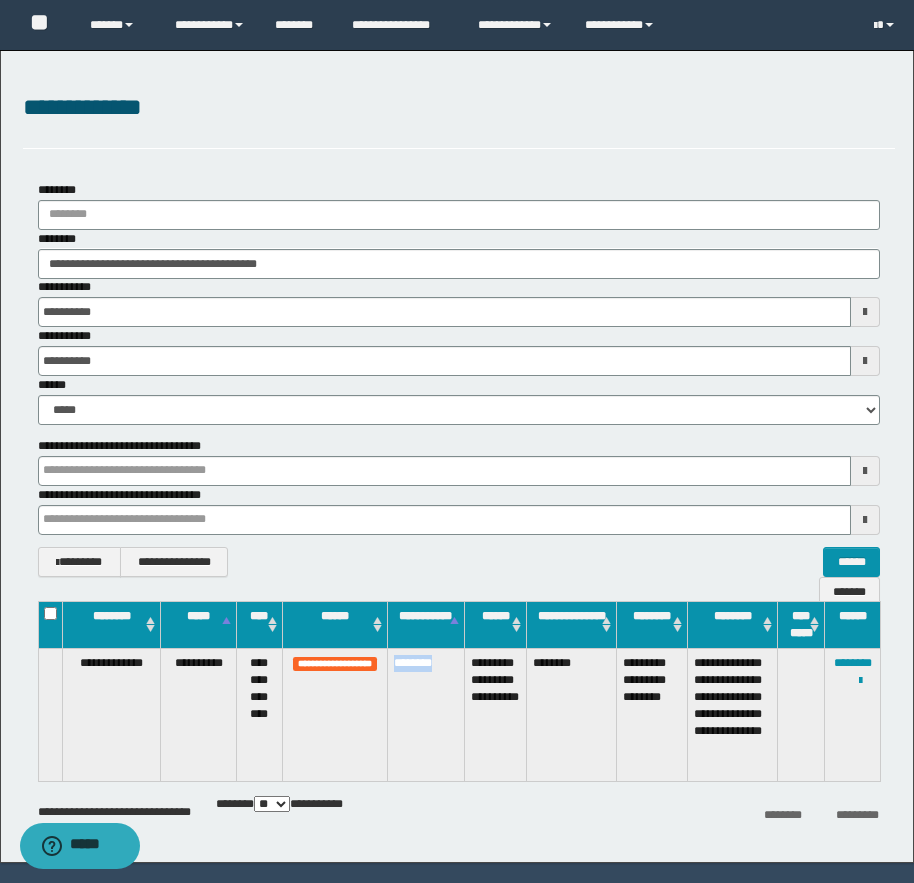 drag, startPoint x: 445, startPoint y: 663, endPoint x: 395, endPoint y: 665, distance: 50.039986 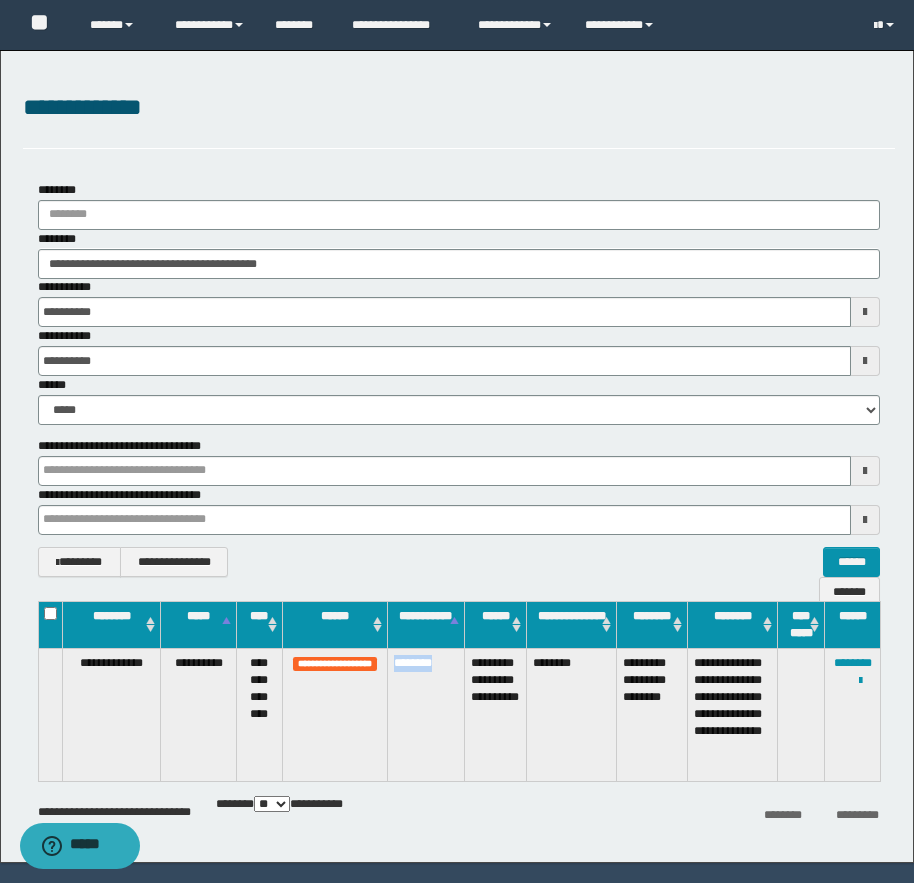 click on "********" at bounding box center (426, 714) 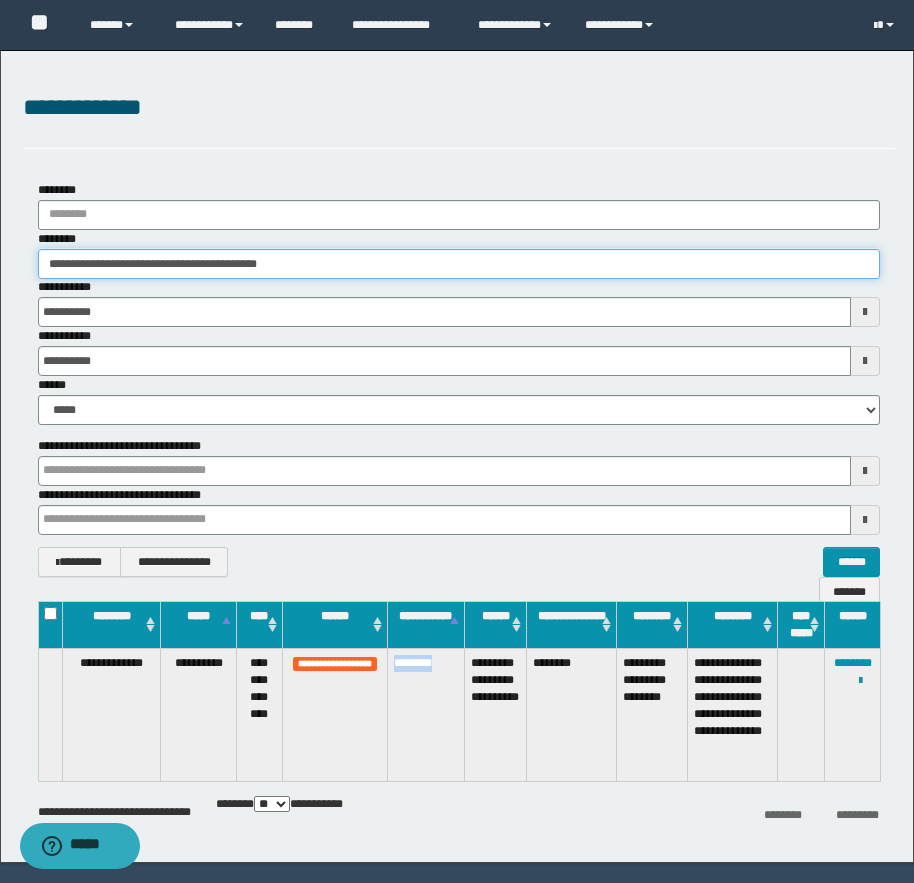 click on "**********" at bounding box center (459, 264) 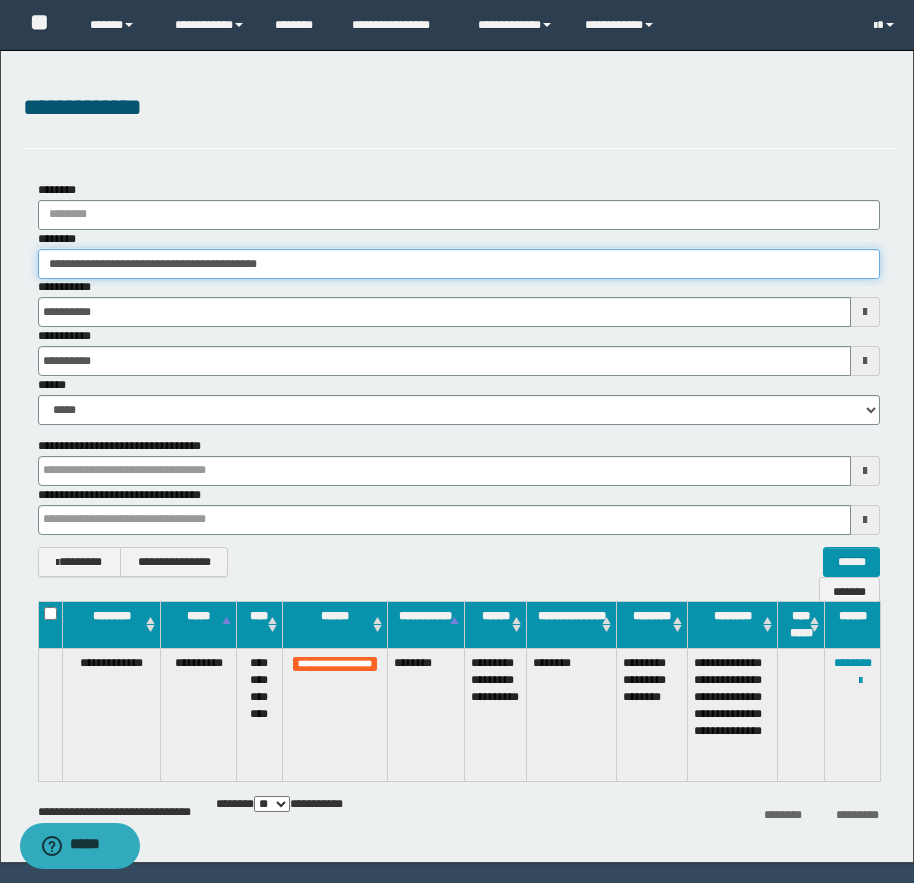 click on "**********" at bounding box center (459, 264) 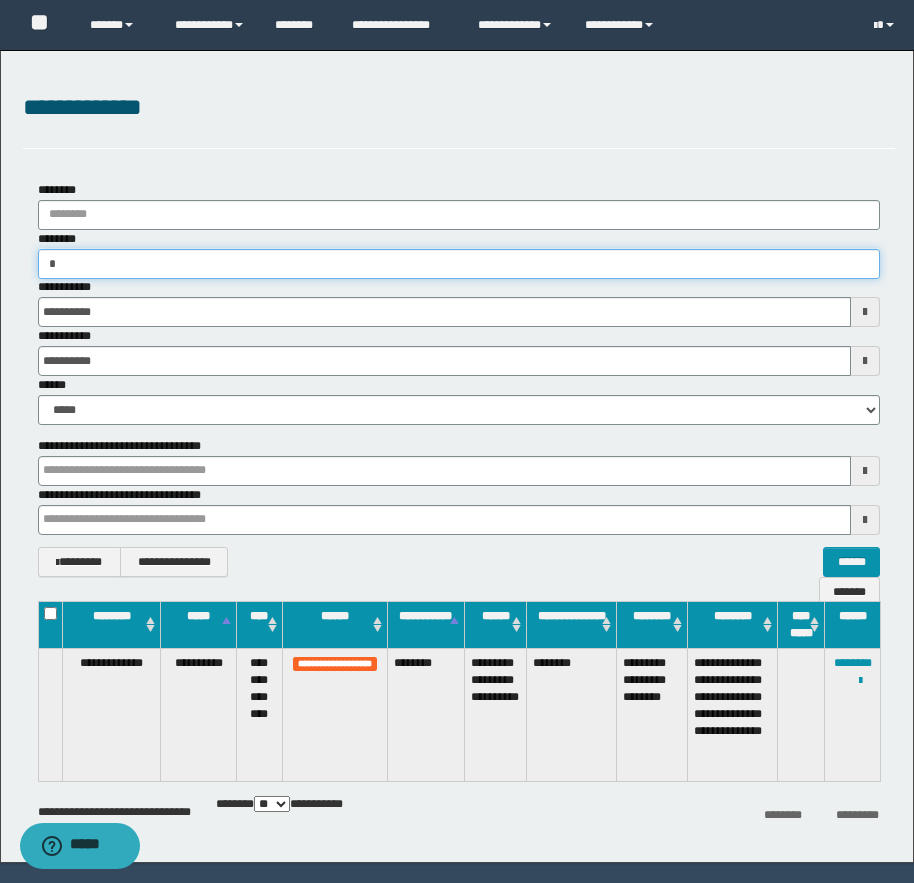 type on "**" 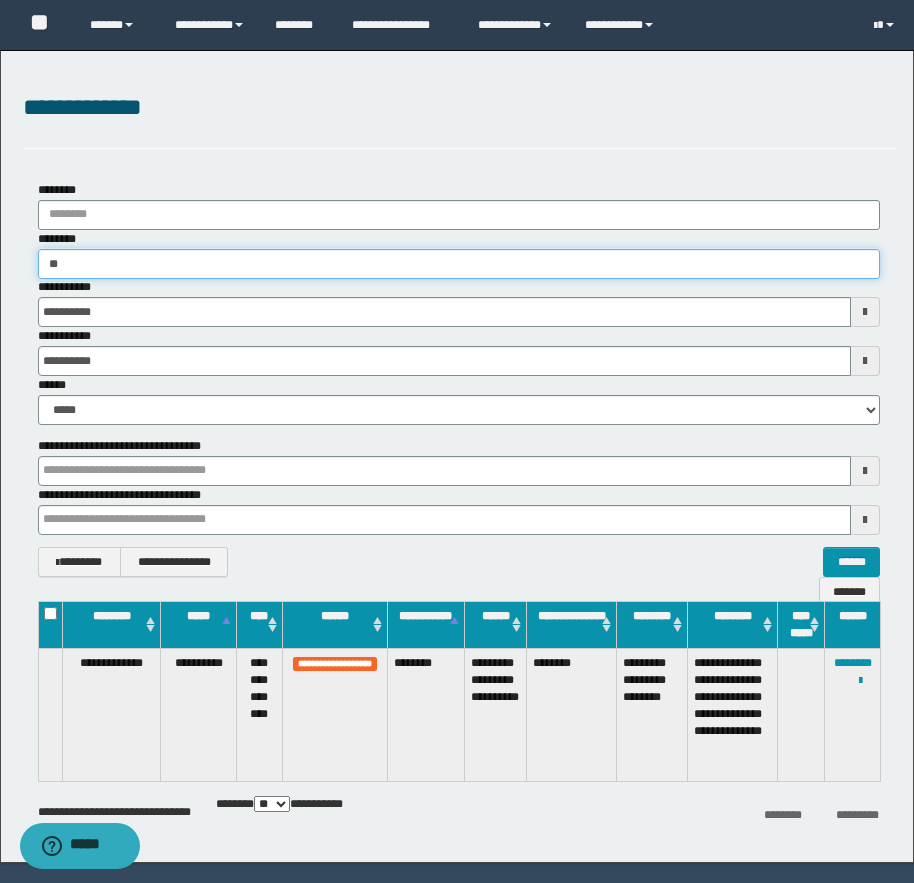 type on "**" 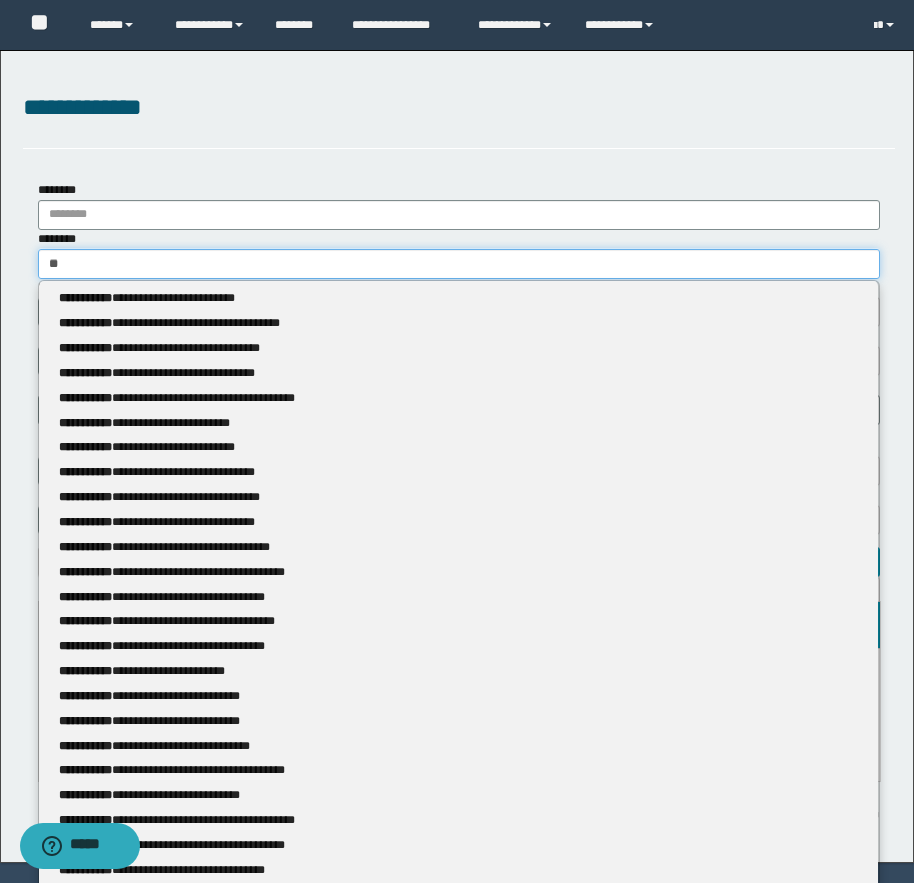 type 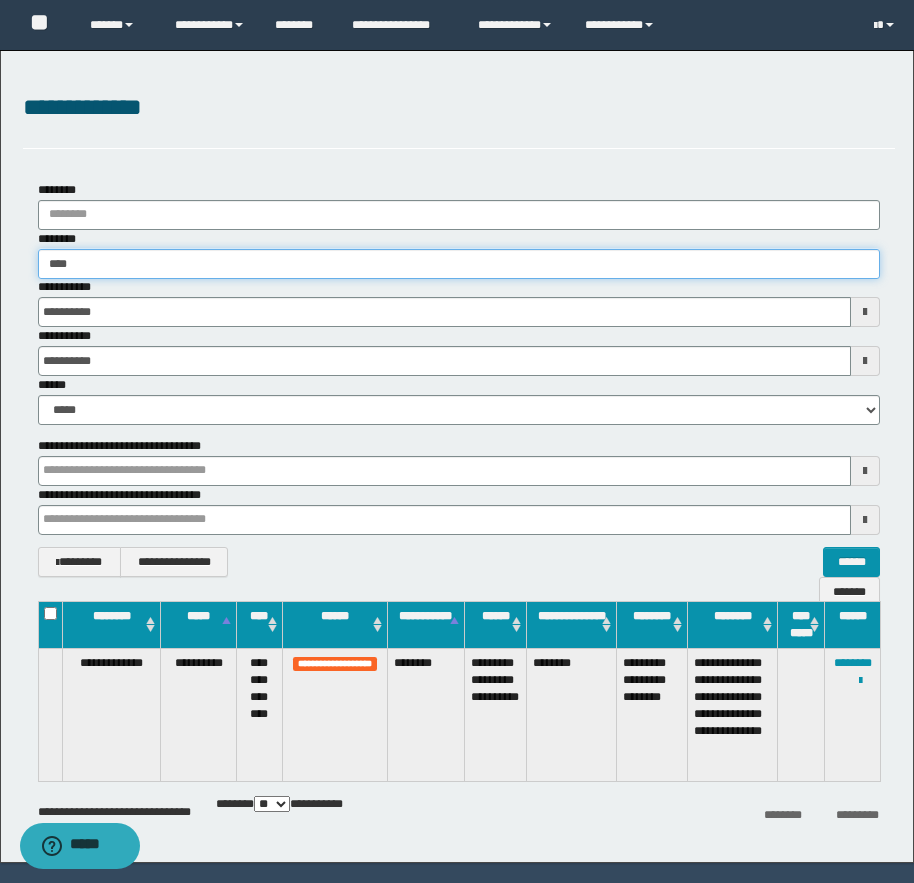 type on "*****" 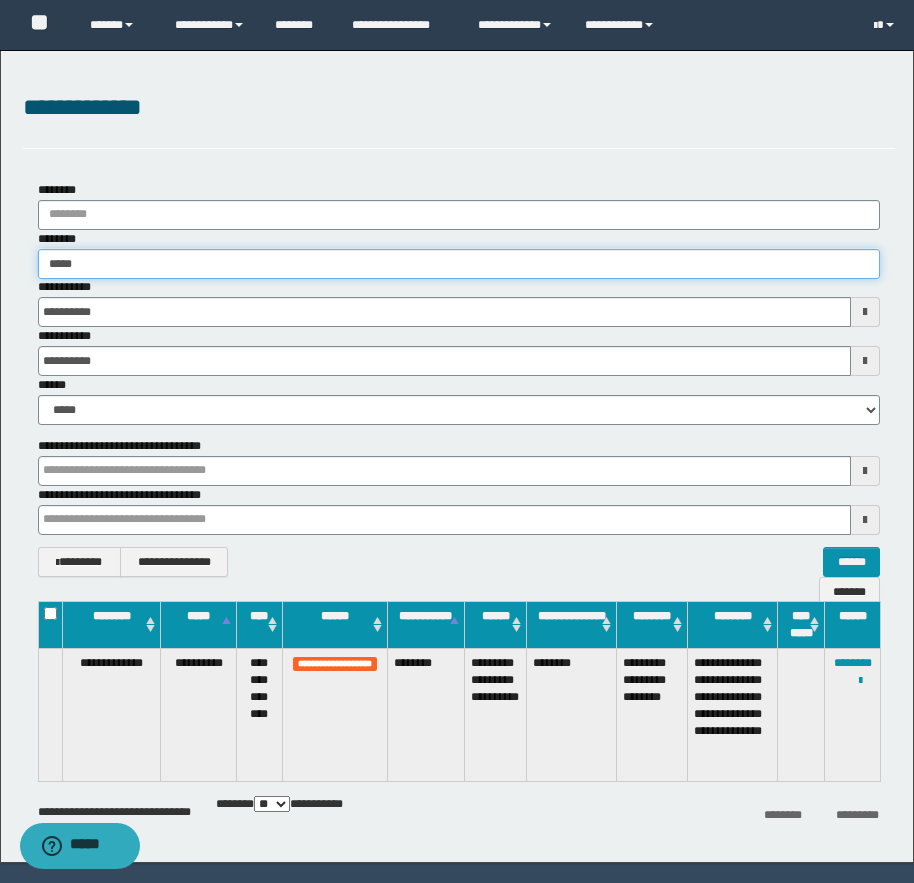 type on "*****" 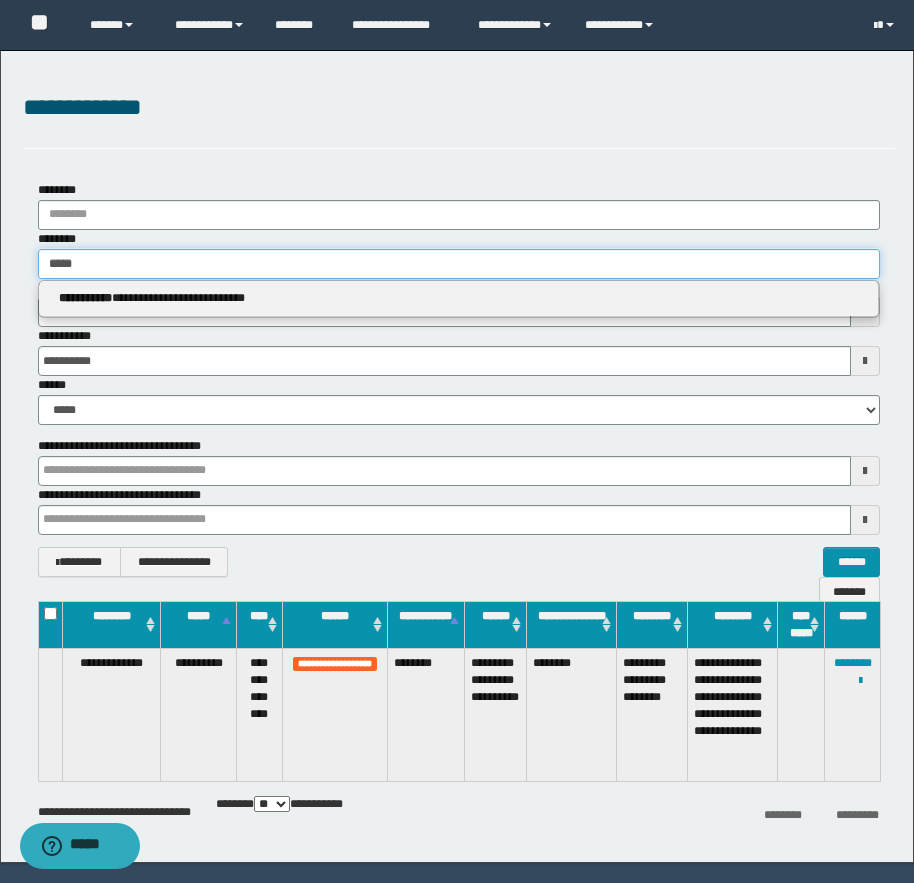 type 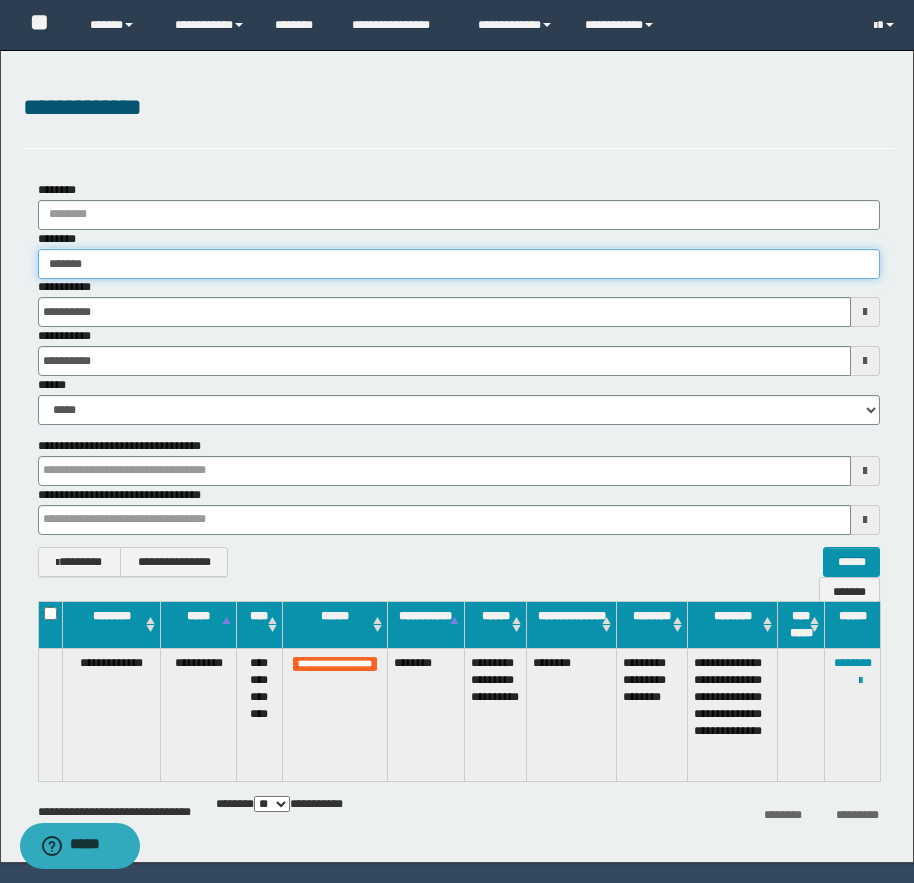 type on "********" 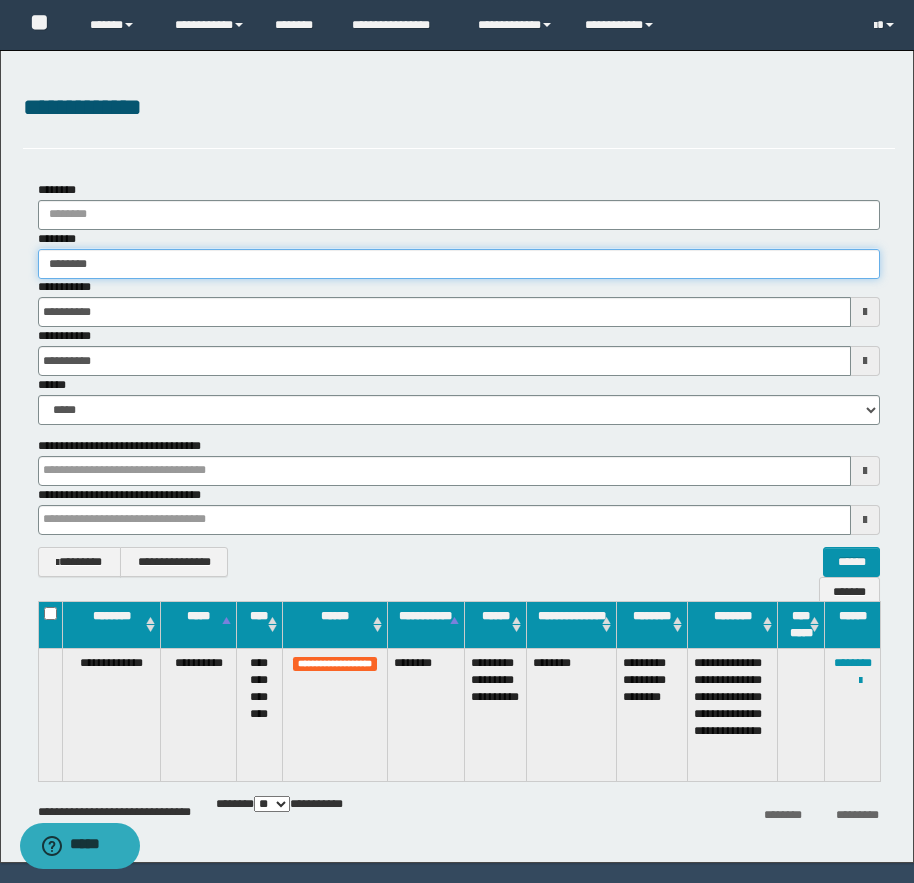 type on "********" 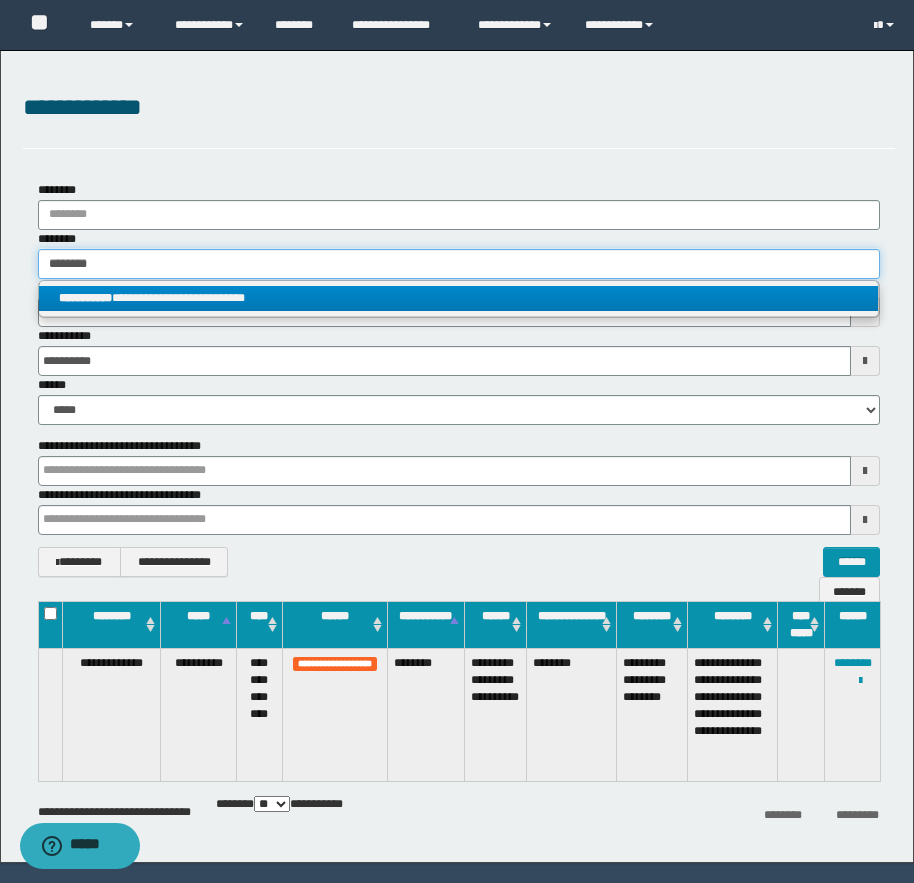 type on "********" 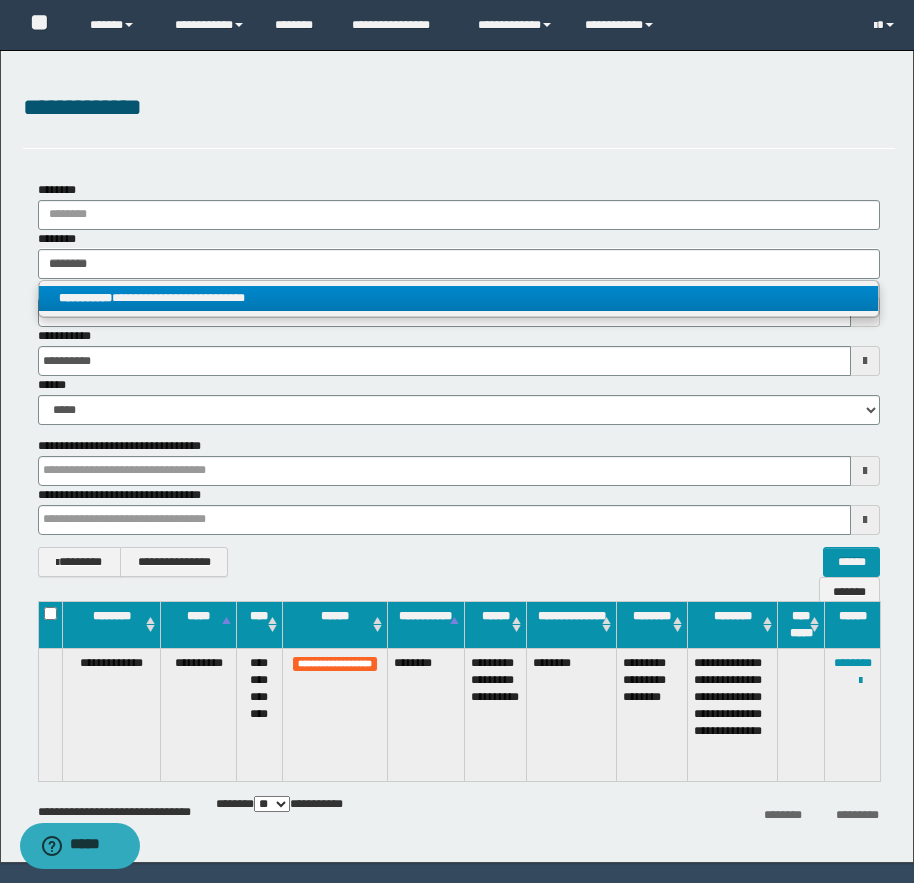 click on "**********" at bounding box center (458, 298) 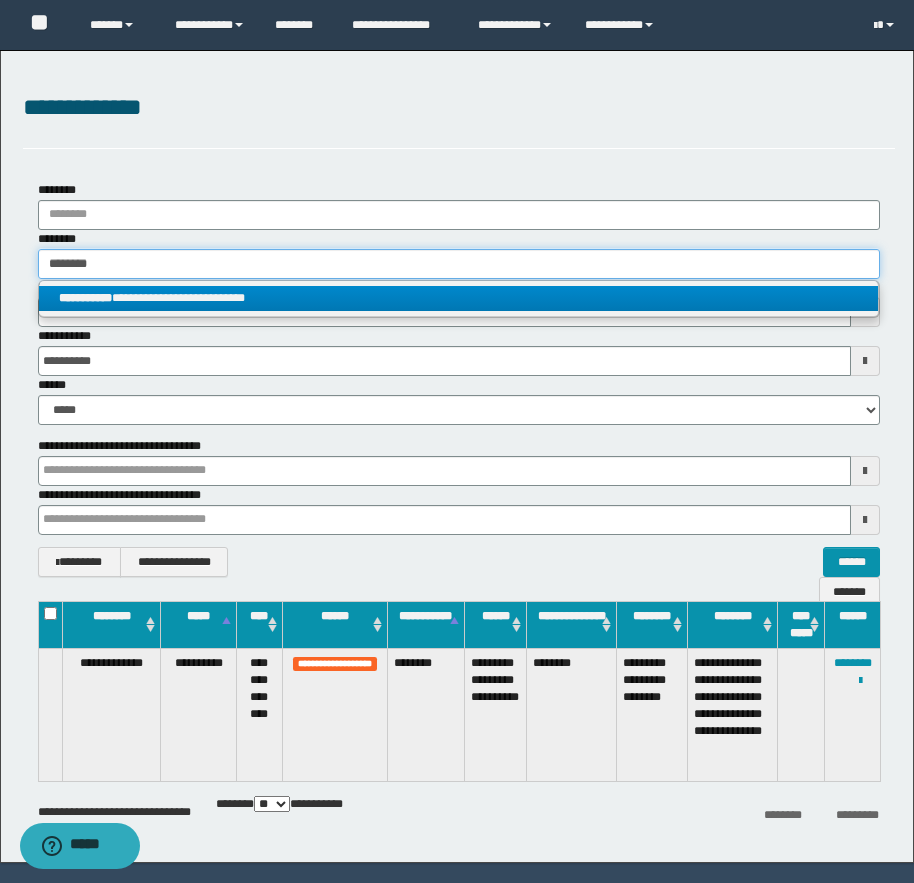 type 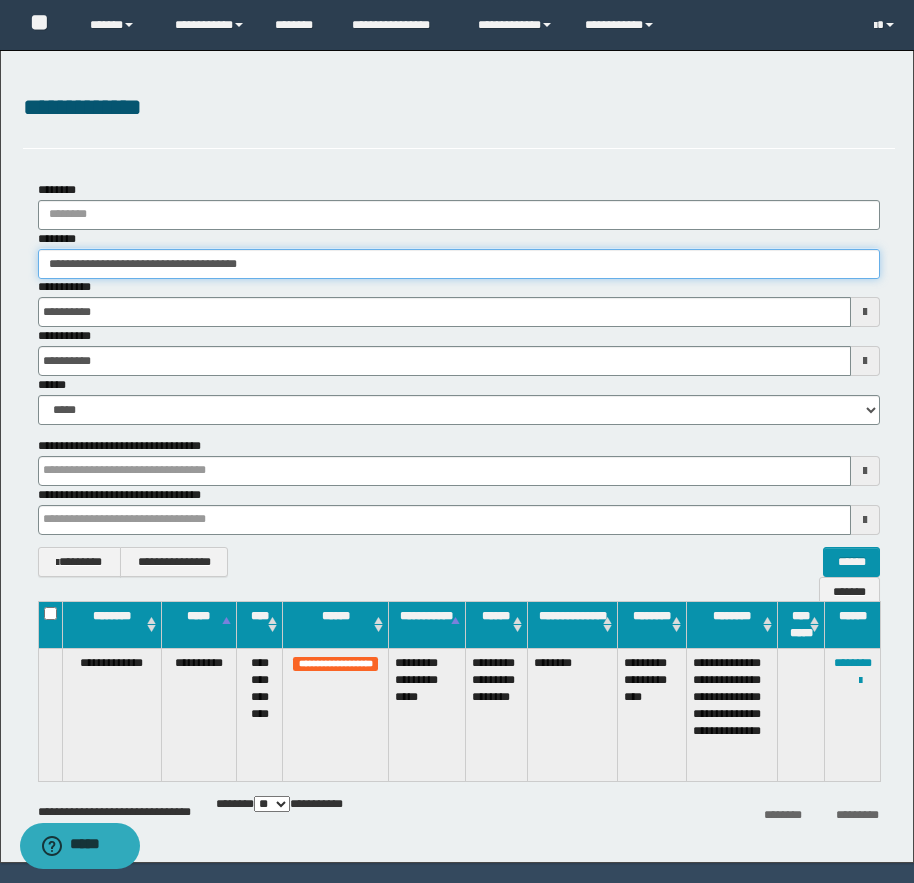 drag, startPoint x: 130, startPoint y: 262, endPoint x: 269, endPoint y: 275, distance: 139.60658 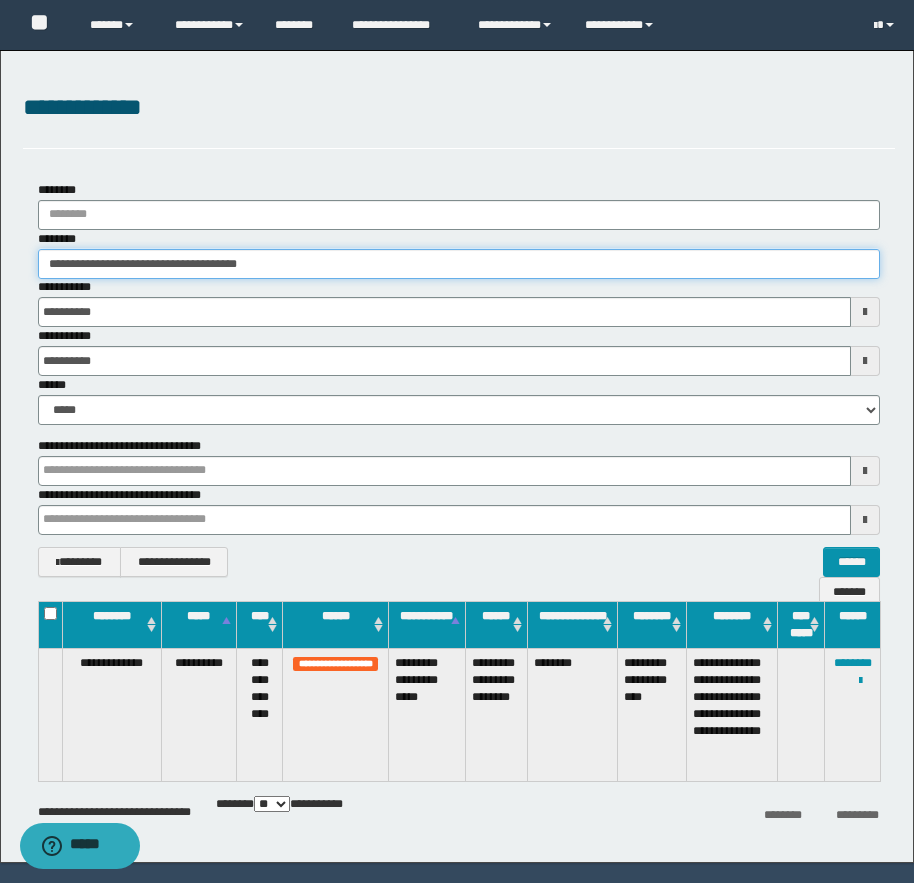 click on "**********" at bounding box center (459, 264) 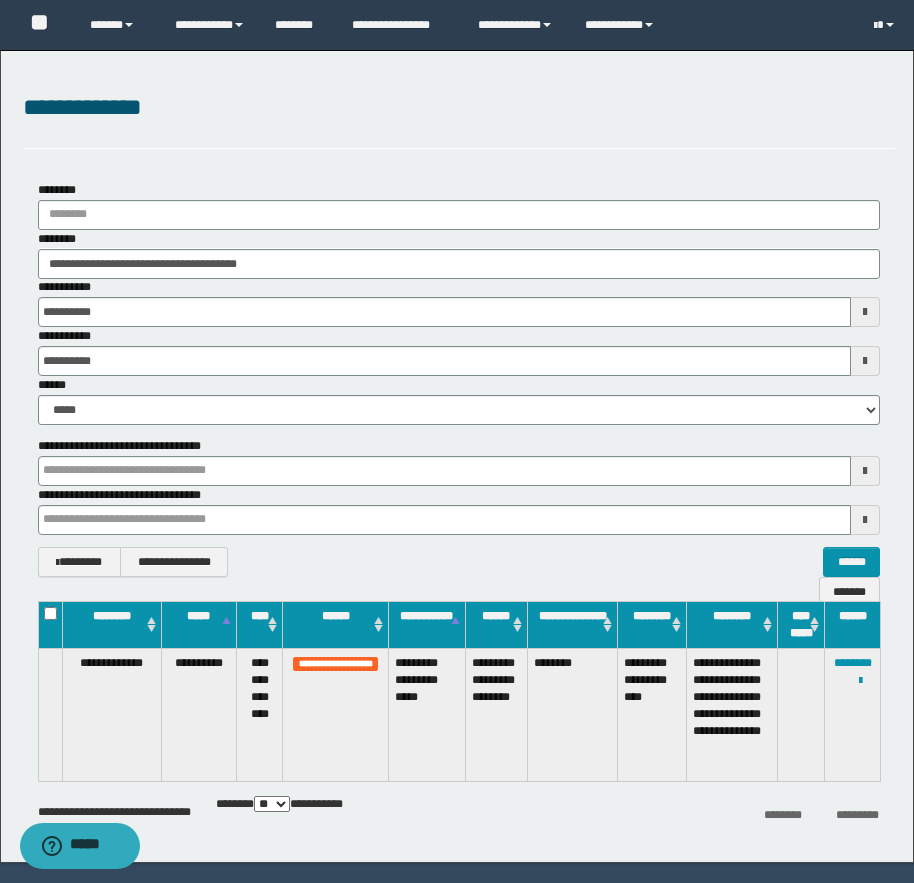 click on "**********" at bounding box center [459, 351] 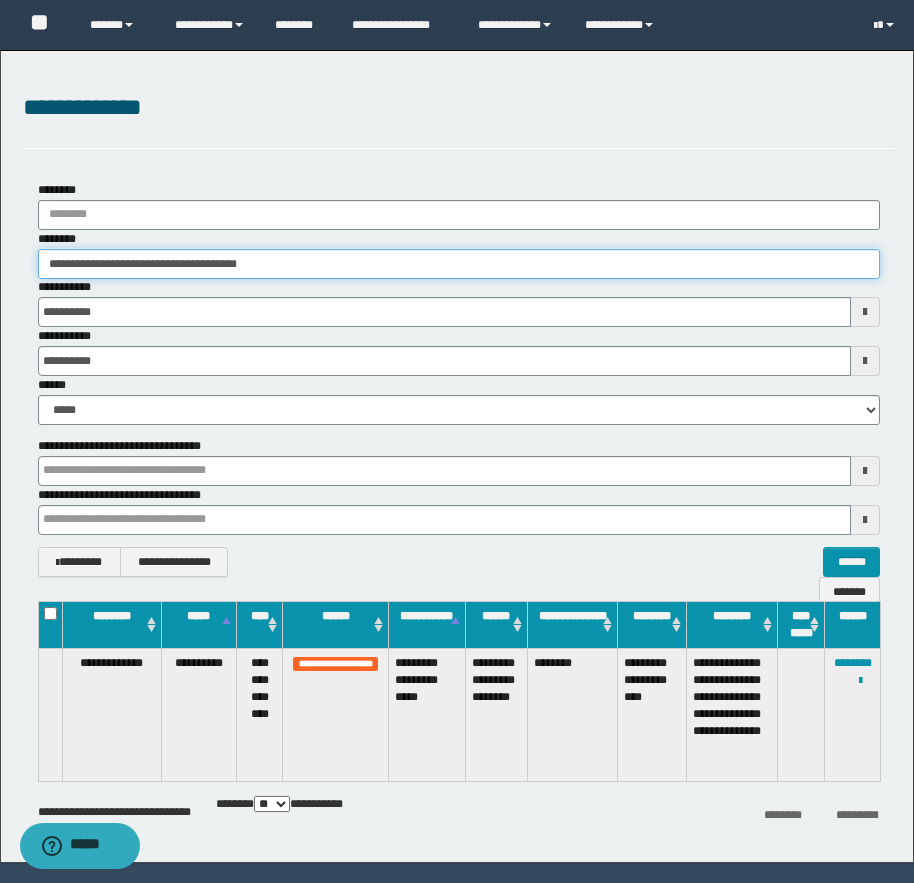 drag, startPoint x: 72, startPoint y: 261, endPoint x: 118, endPoint y: 261, distance: 46 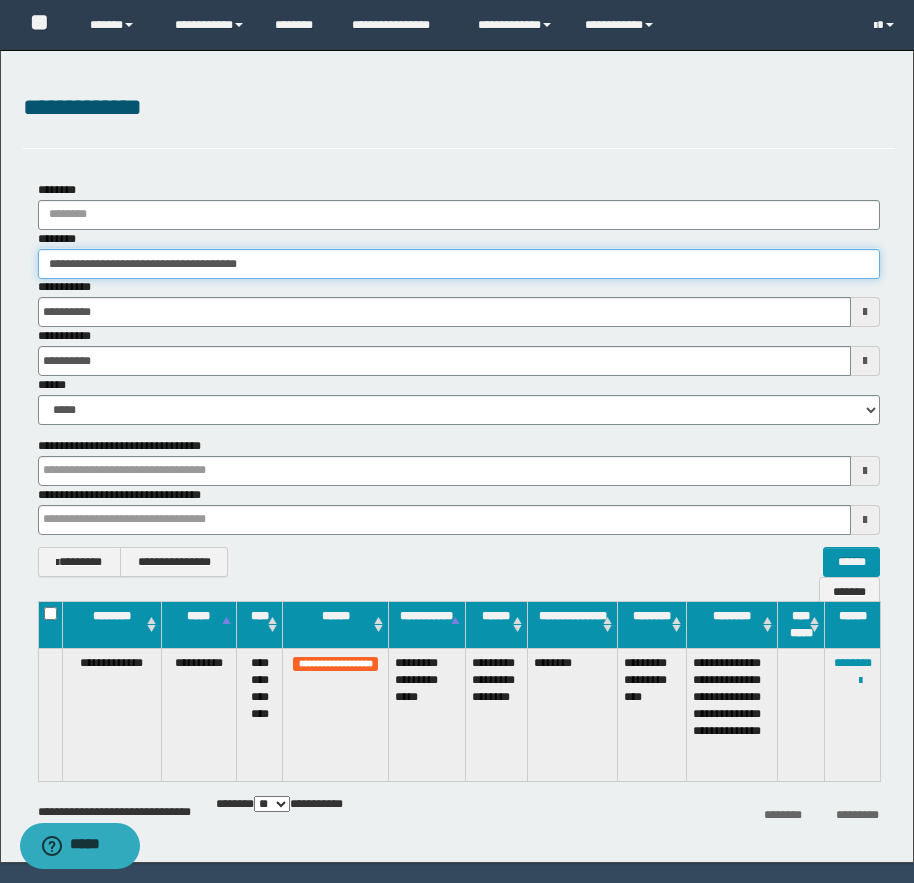 click on "**********" at bounding box center [459, 264] 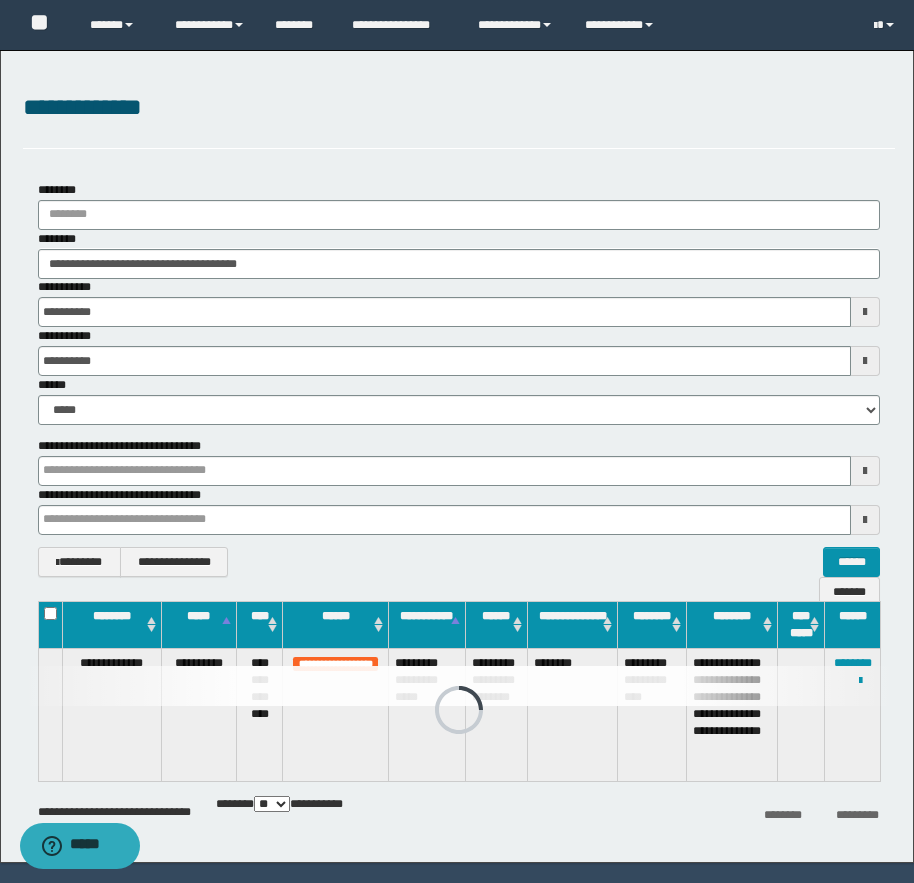 drag, startPoint x: 444, startPoint y: 701, endPoint x: 401, endPoint y: 678, distance: 48.76474 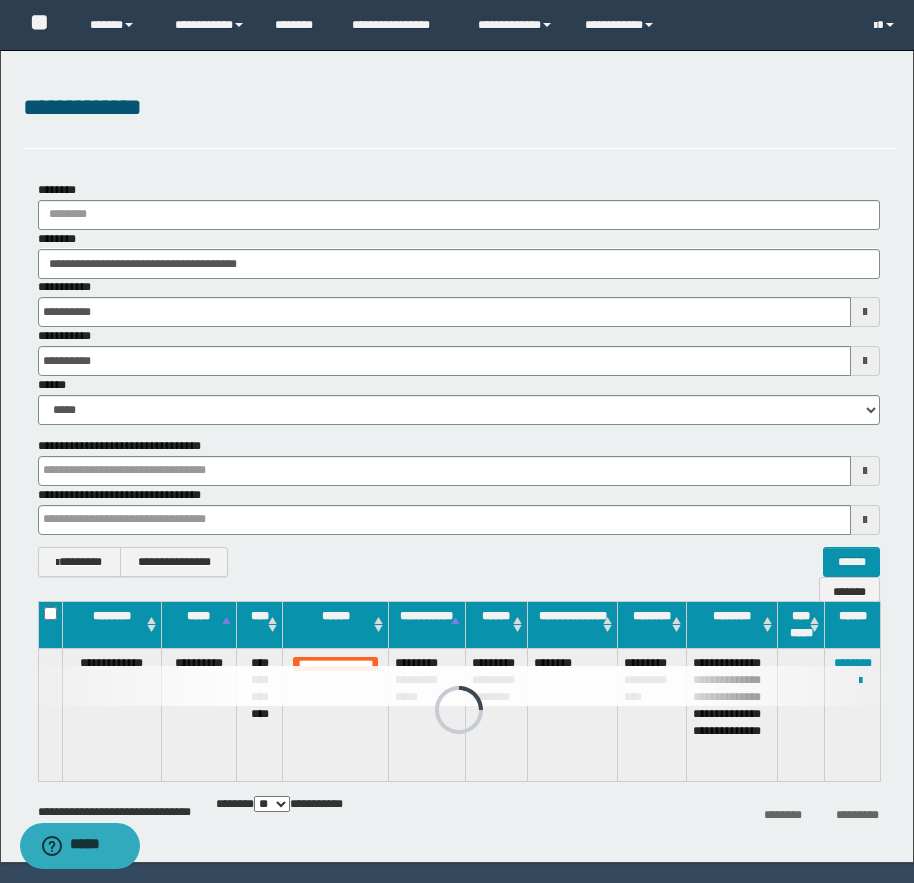 click at bounding box center (459, 686) 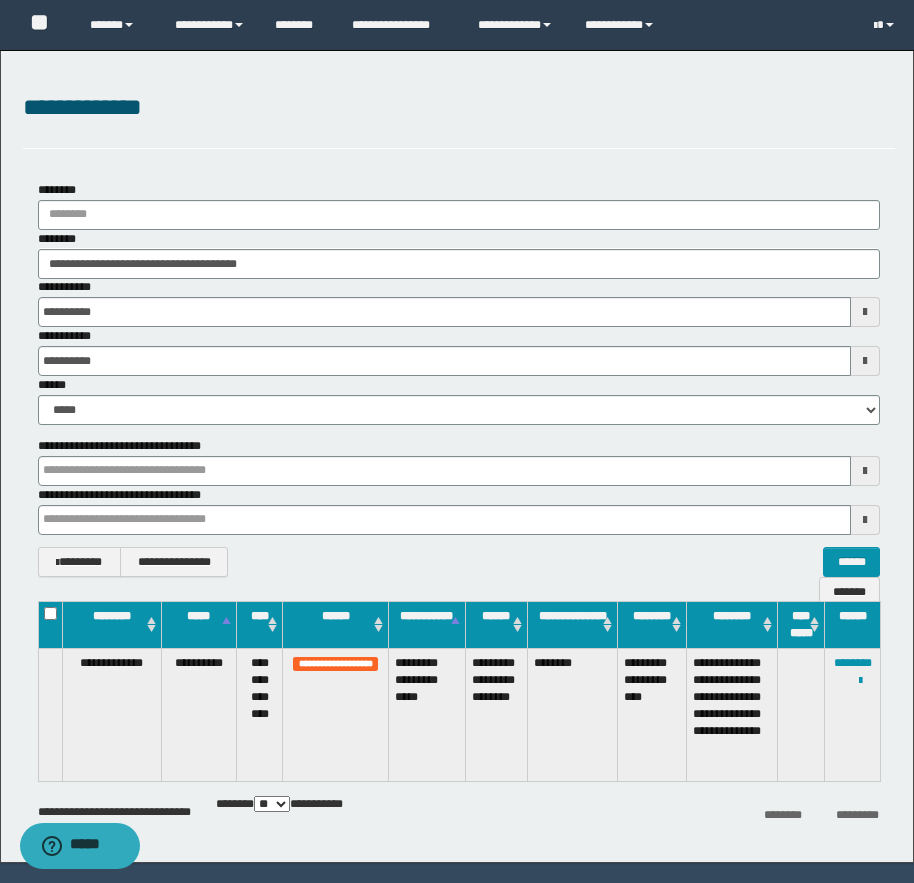 click on "**********" at bounding box center [426, 714] 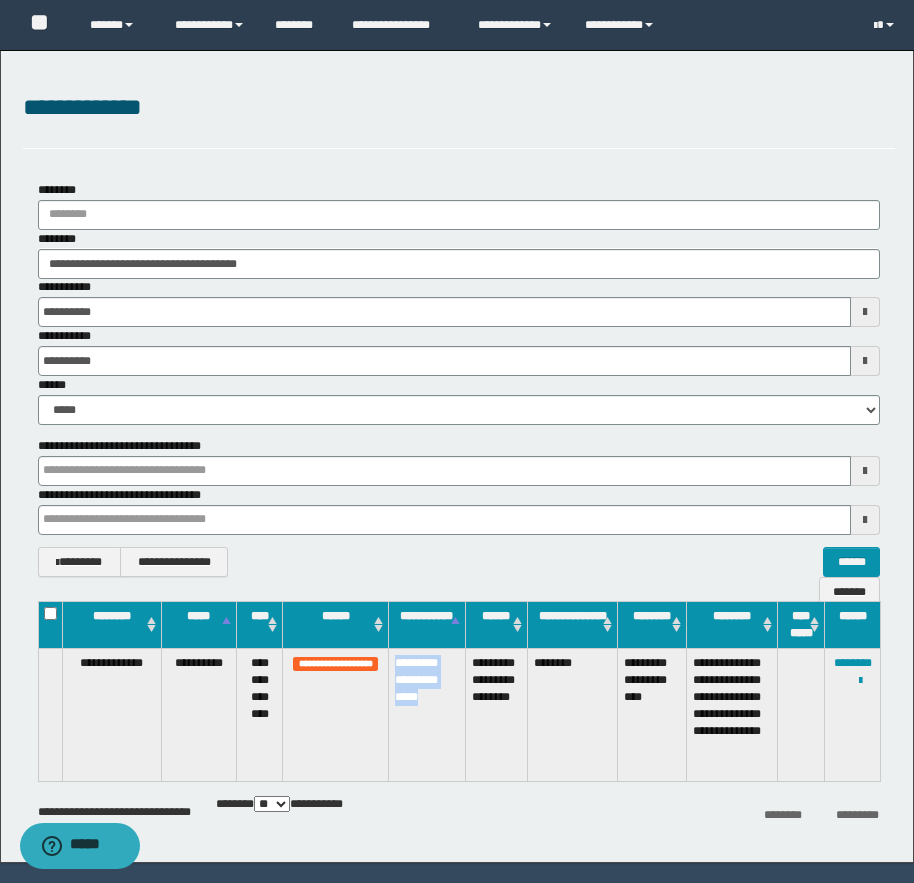 drag, startPoint x: 446, startPoint y: 703, endPoint x: 395, endPoint y: 665, distance: 63.600315 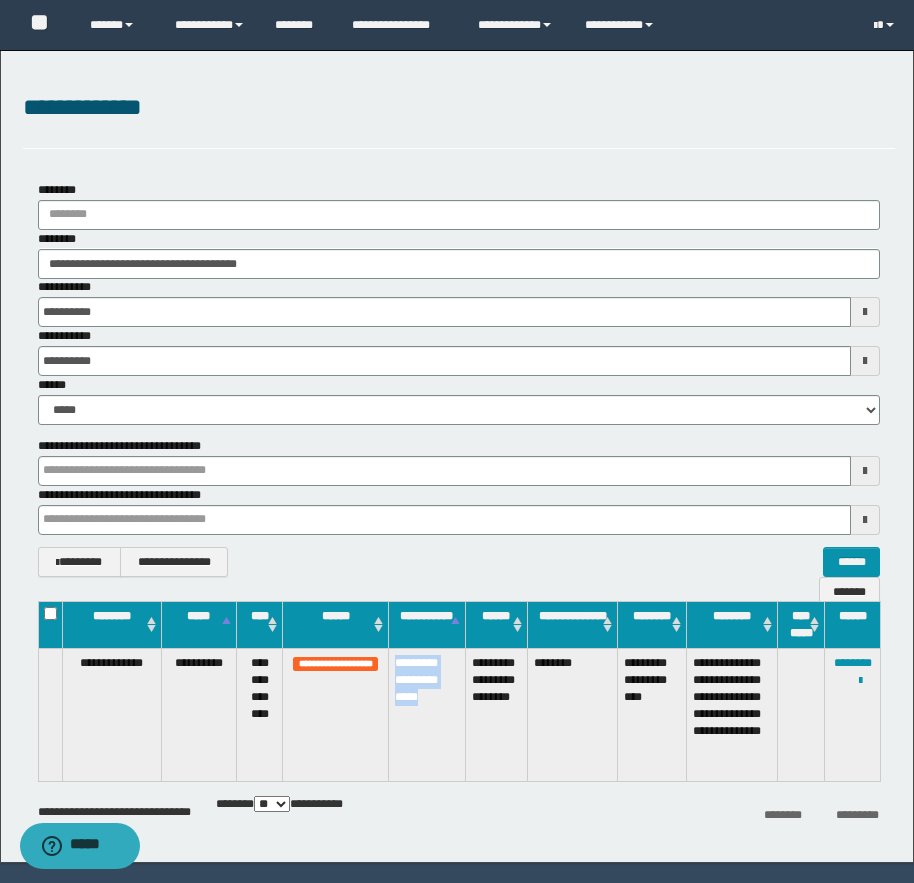 click on "**********" at bounding box center (426, 714) 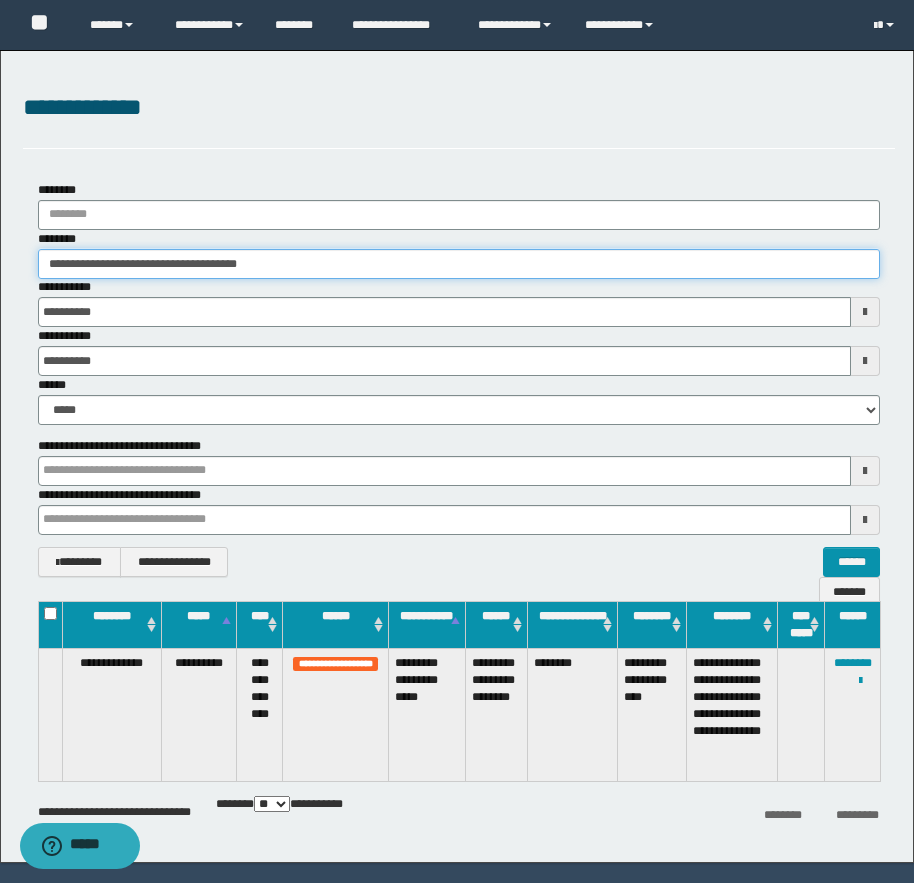click on "**********" at bounding box center (459, 264) 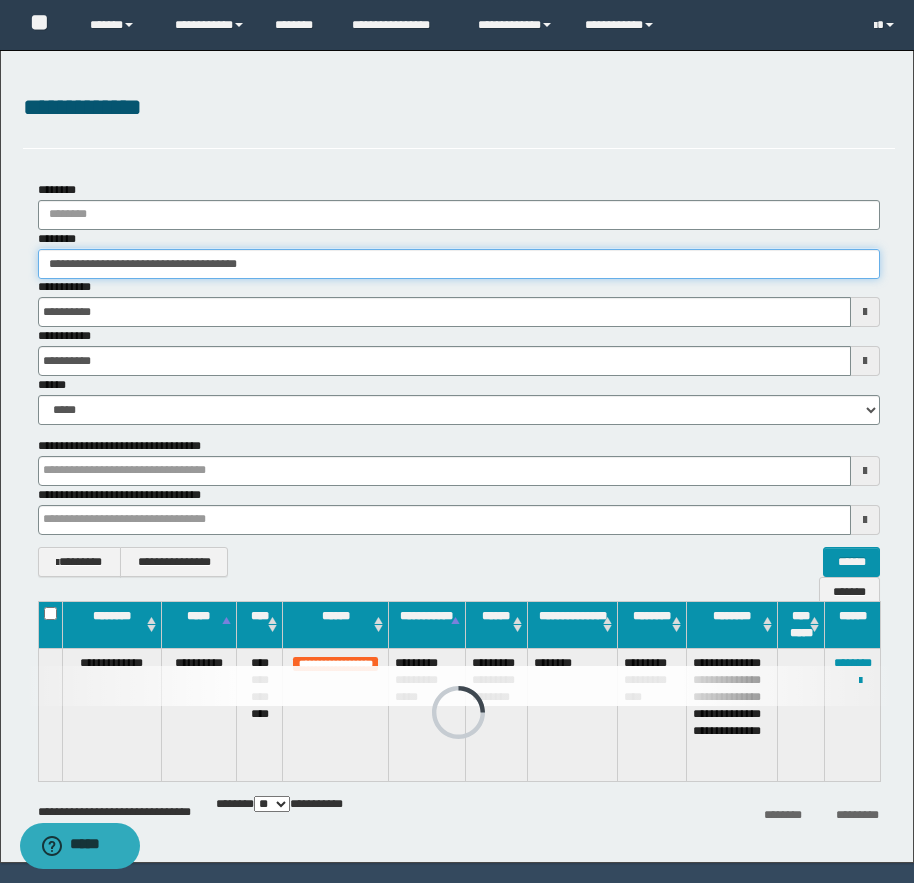 click on "**********" at bounding box center [459, 264] 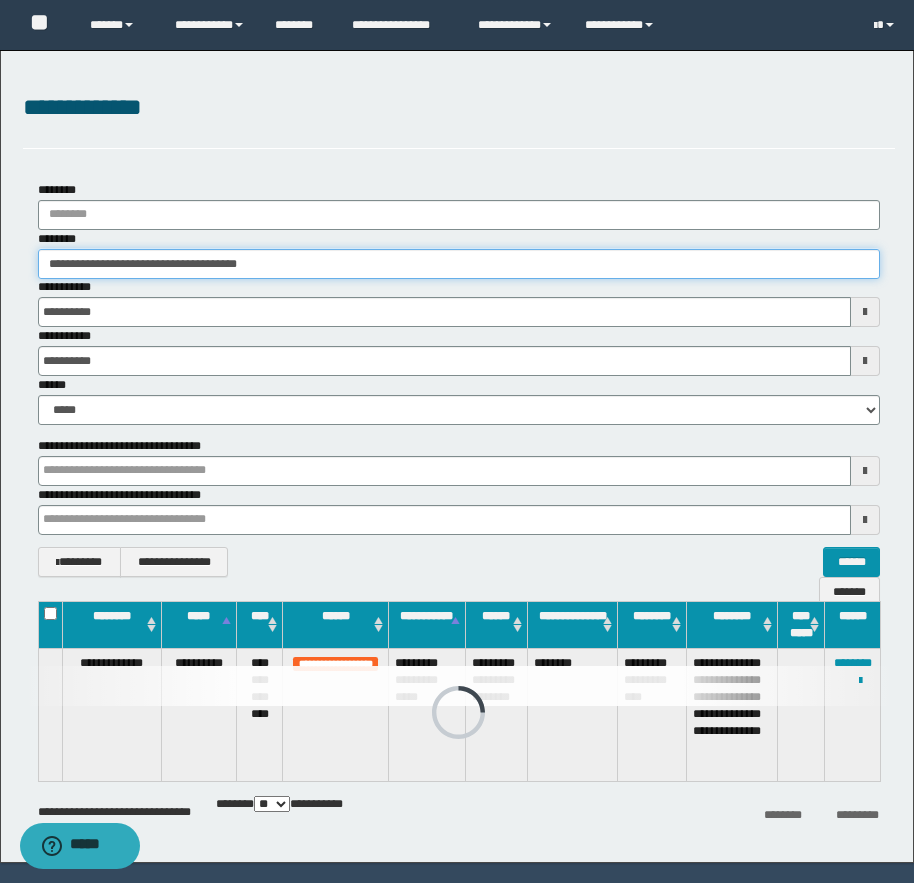 click on "**********" at bounding box center [459, 264] 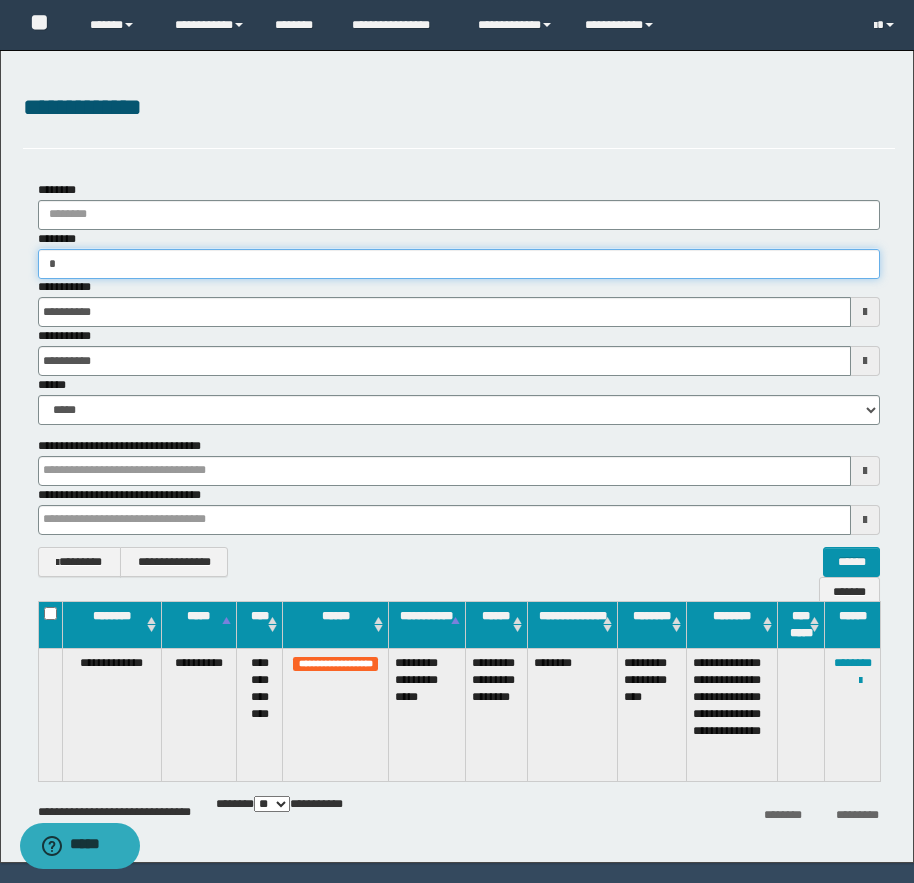 type on "**" 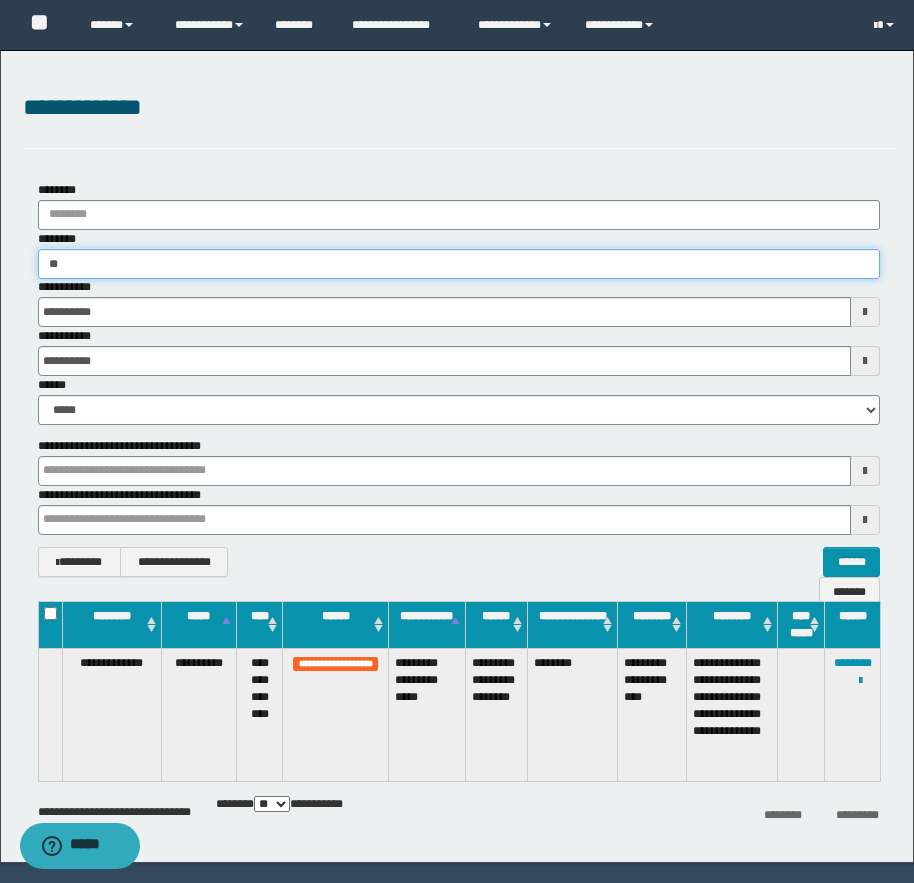 type on "**" 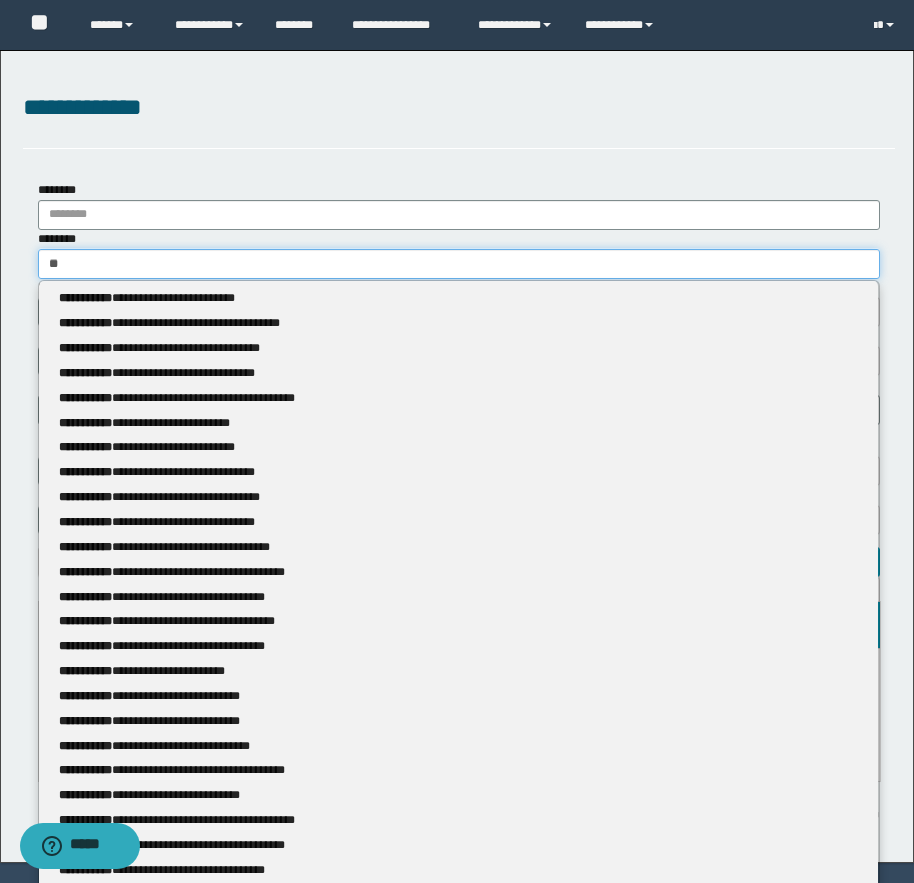 type 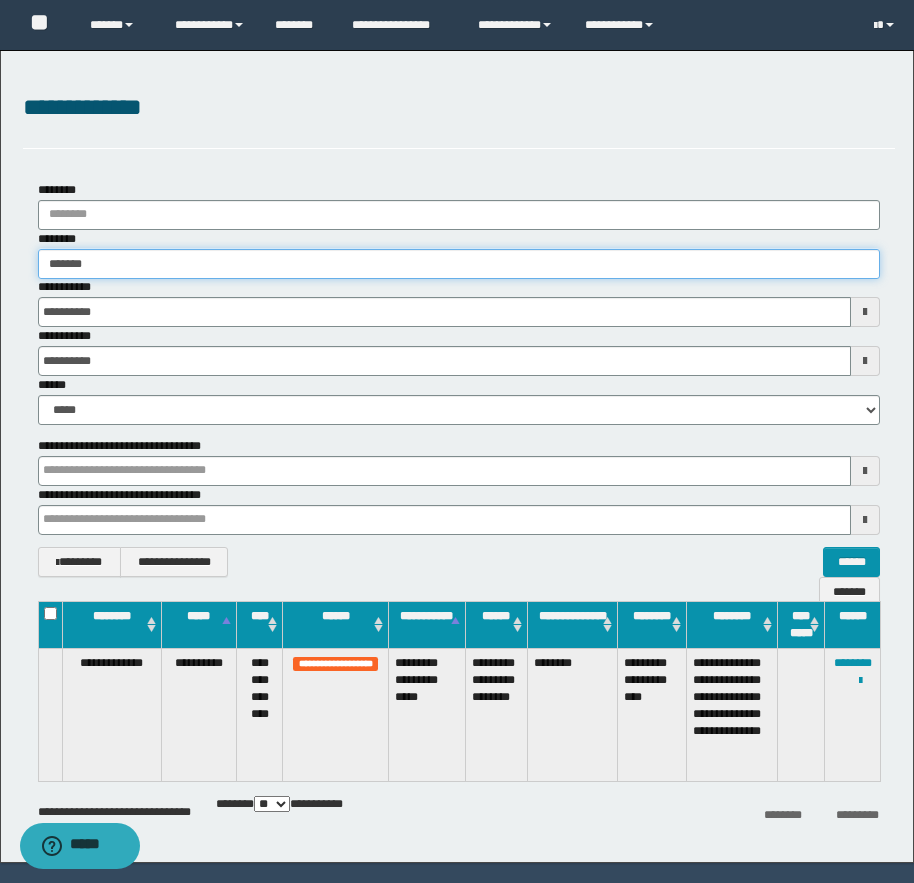 type on "********" 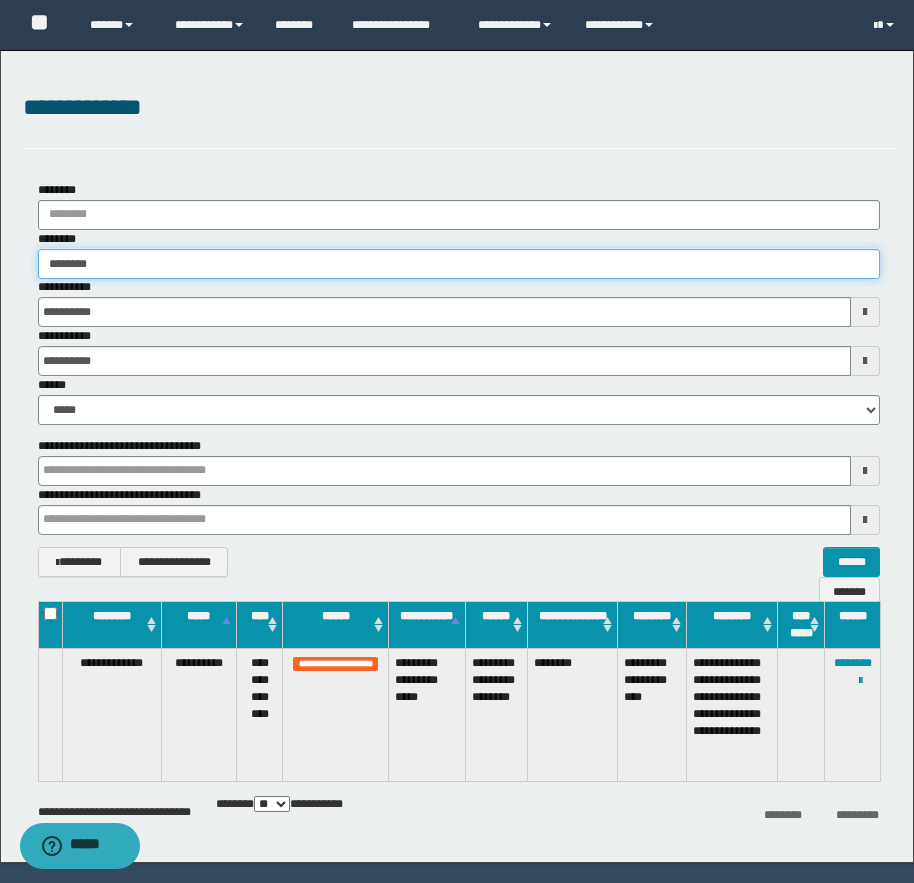 type on "********" 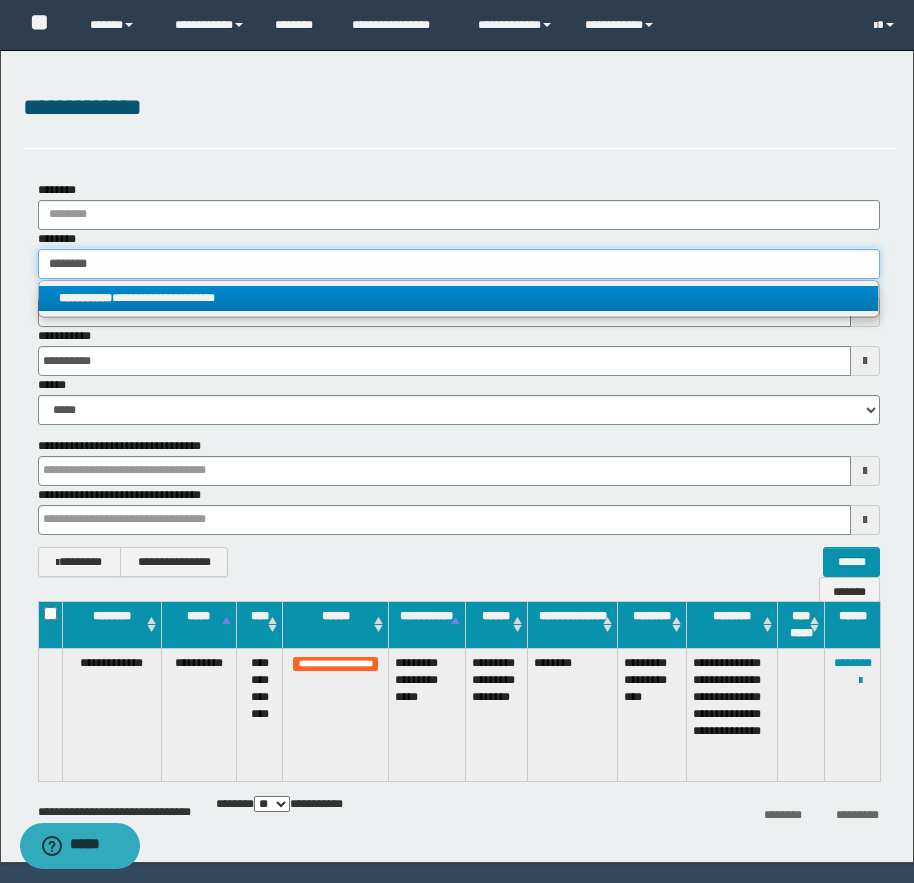 type on "********" 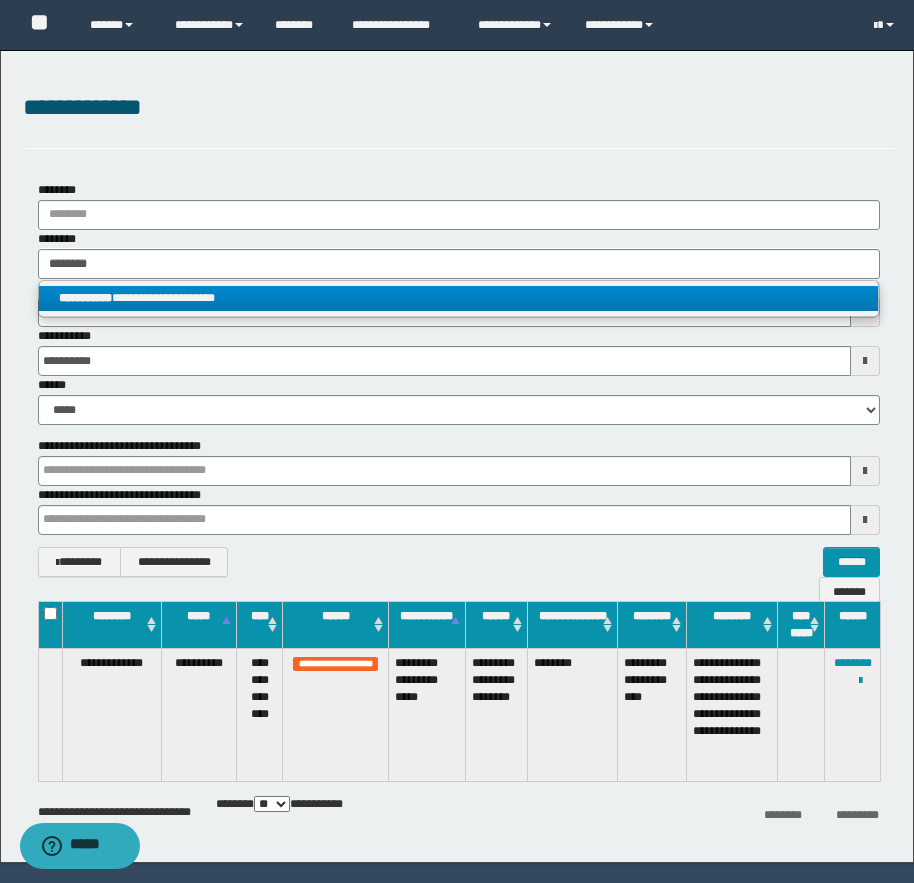 click on "**********" at bounding box center (458, 298) 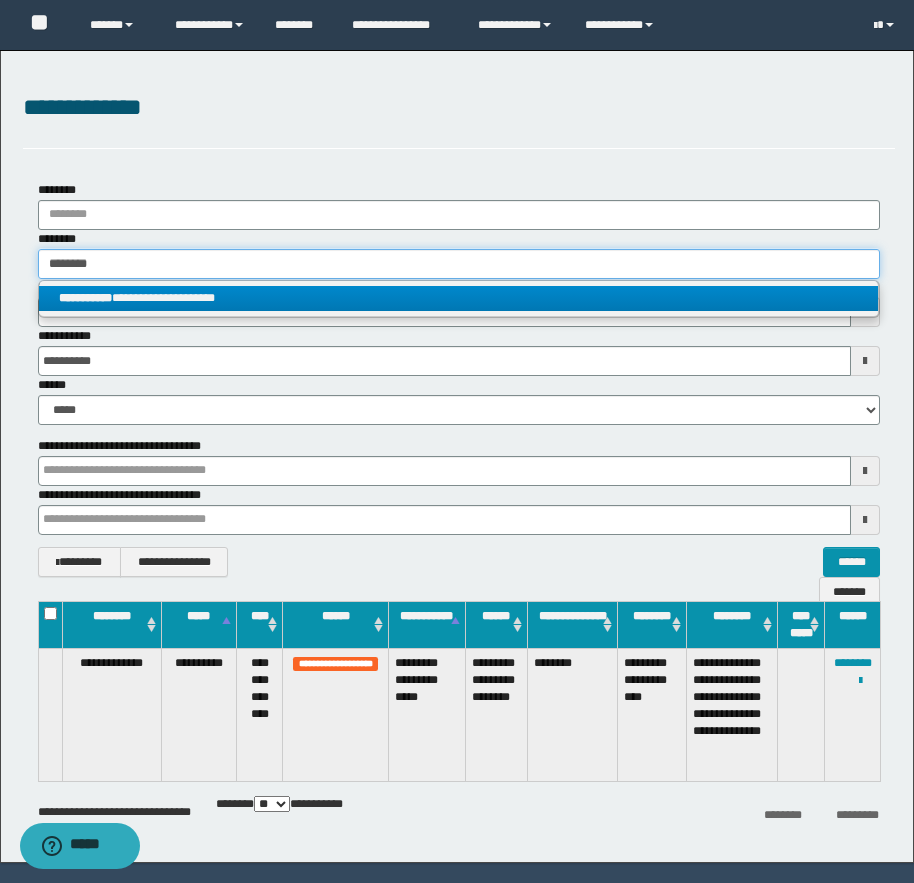 type 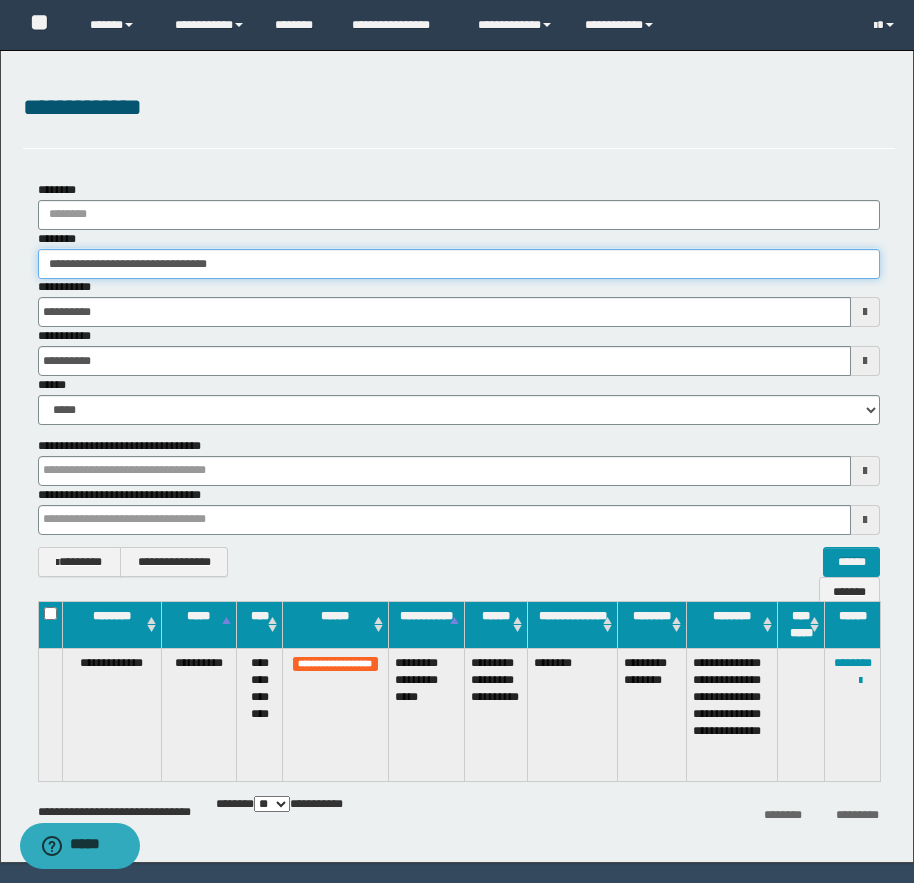 drag, startPoint x: 128, startPoint y: 266, endPoint x: 276, endPoint y: 275, distance: 148.27339 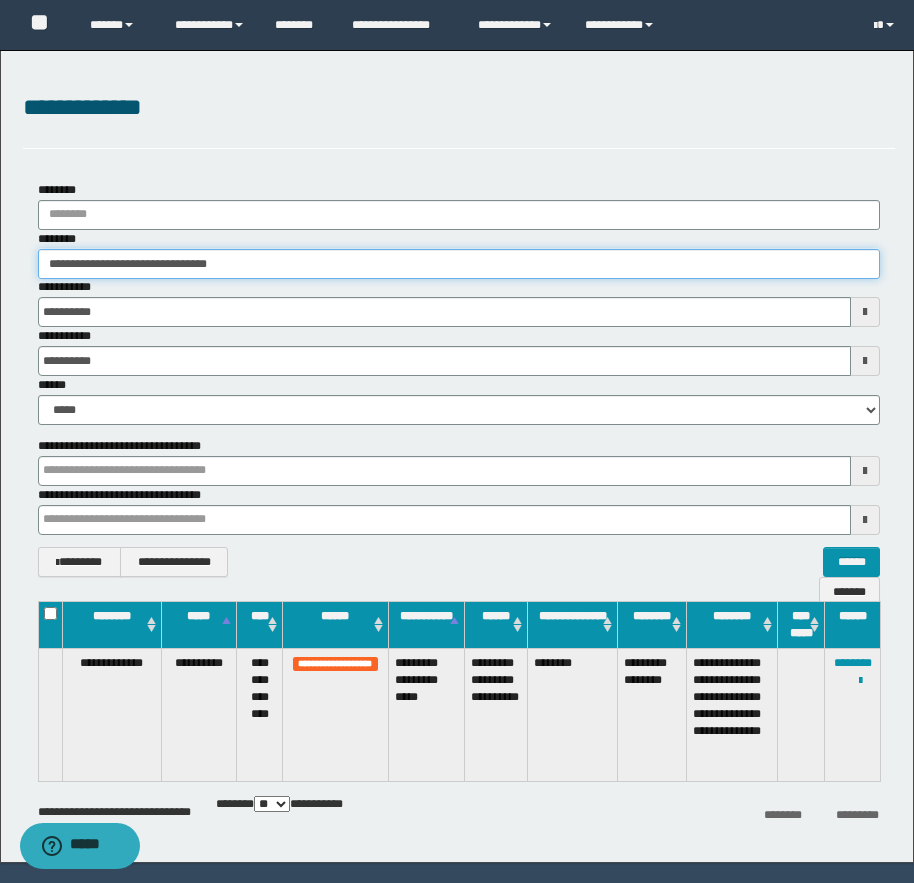 click on "**********" at bounding box center [459, 264] 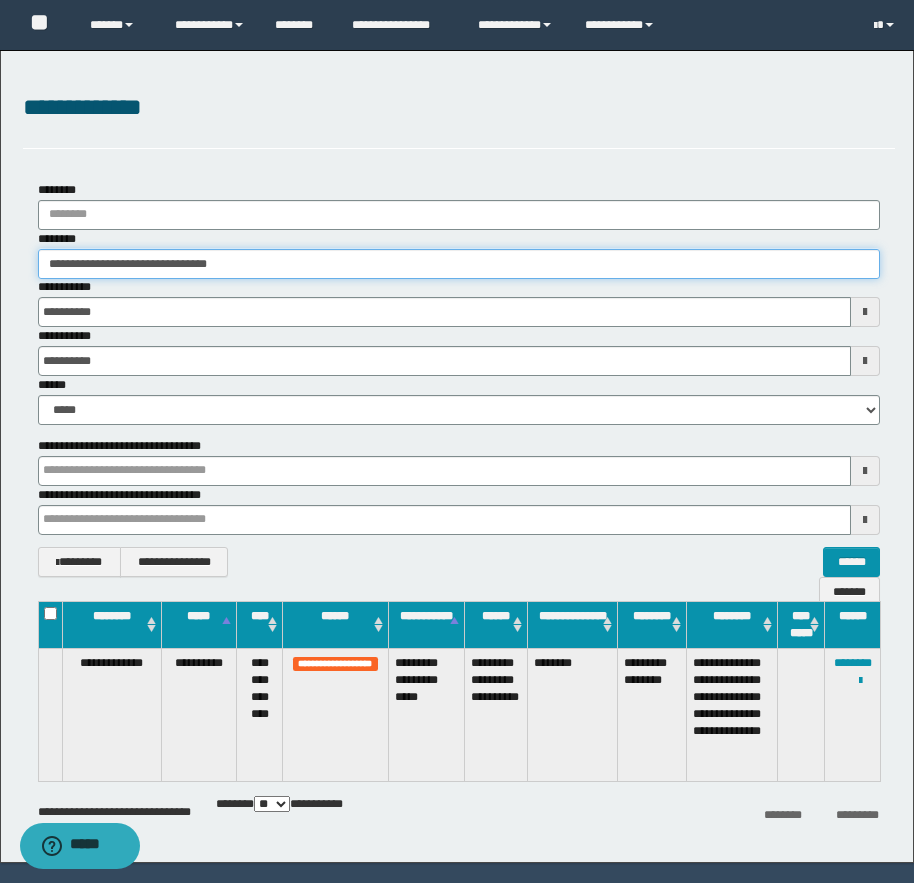 click on "**********" at bounding box center [459, 264] 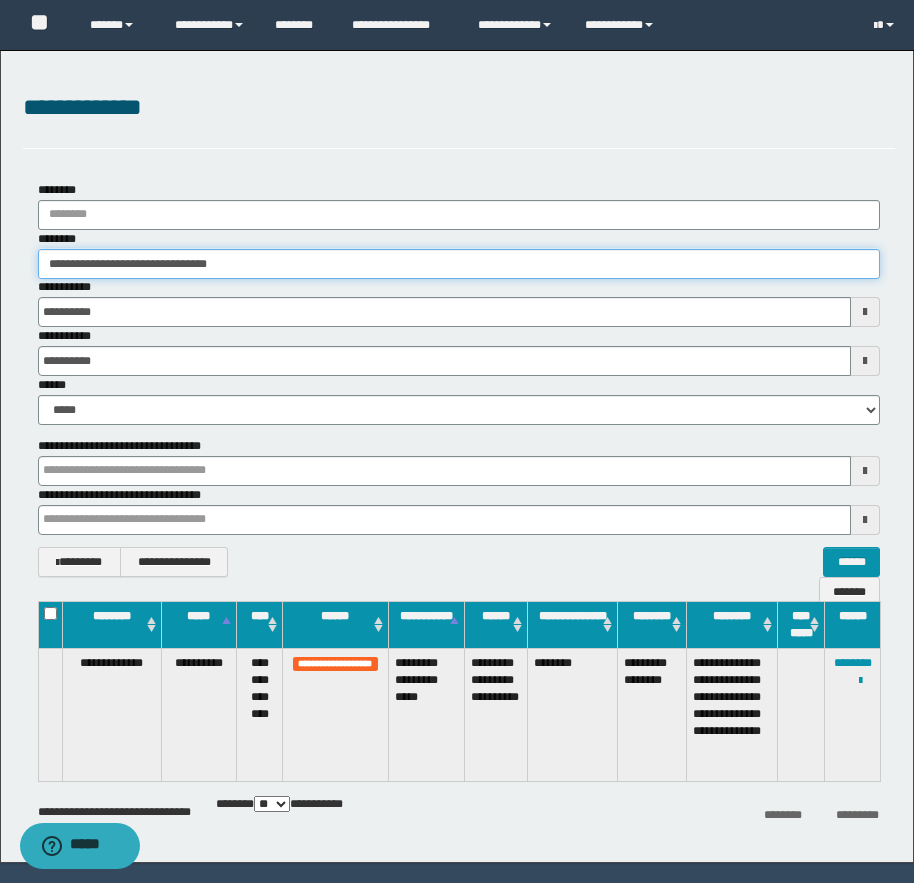 drag, startPoint x: 66, startPoint y: 263, endPoint x: 117, endPoint y: 264, distance: 51.009804 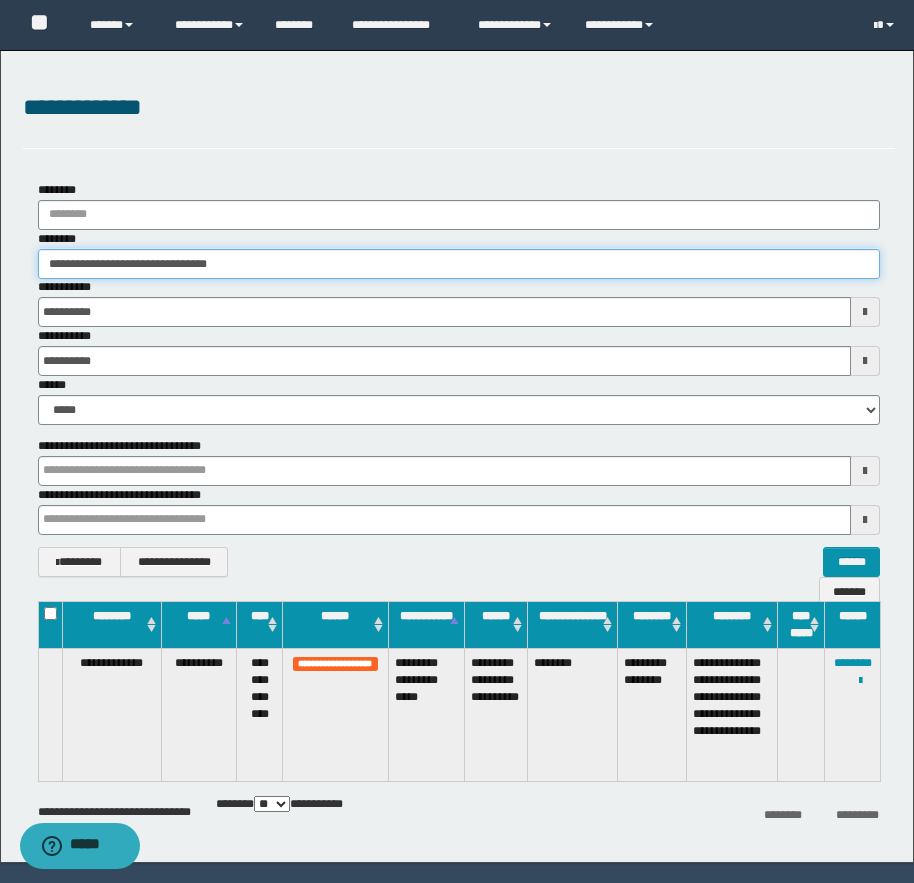 click on "**********" at bounding box center (459, 264) 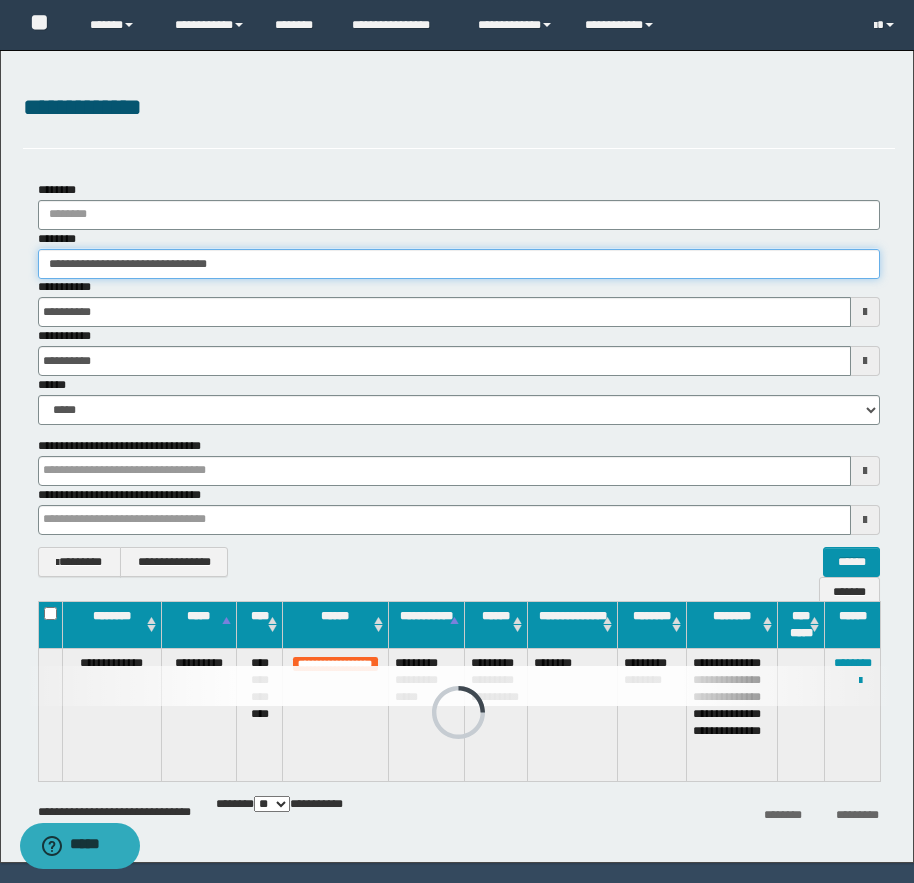 click on "**********" at bounding box center (459, 264) 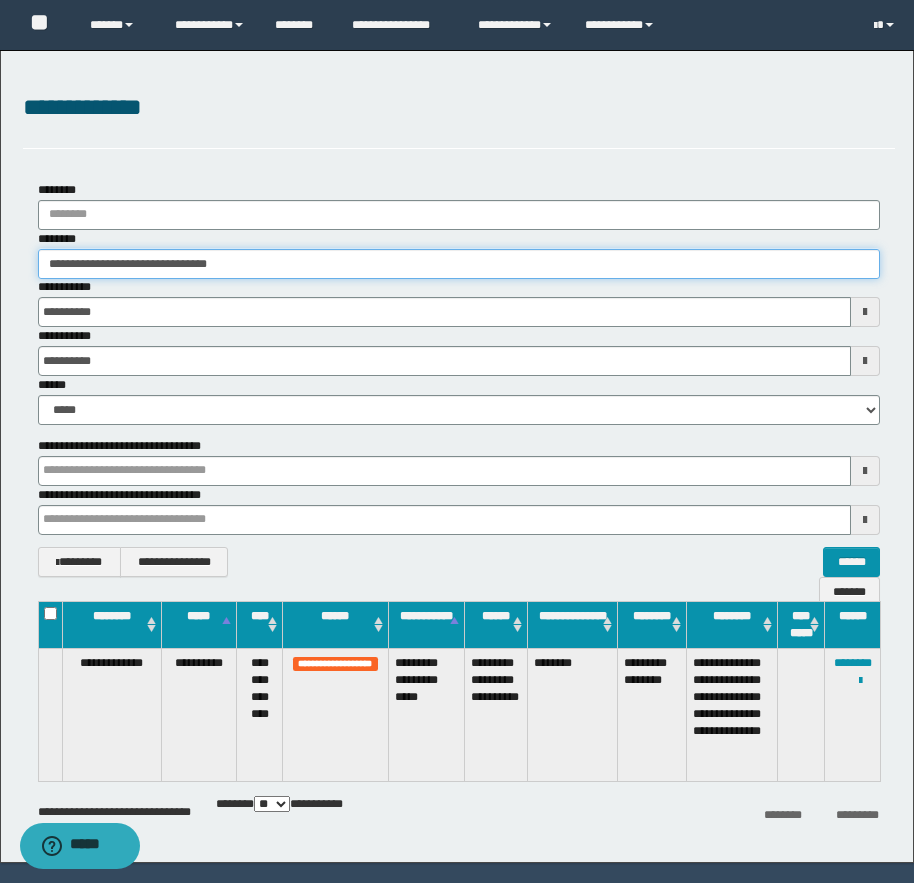 click on "**********" at bounding box center (459, 264) 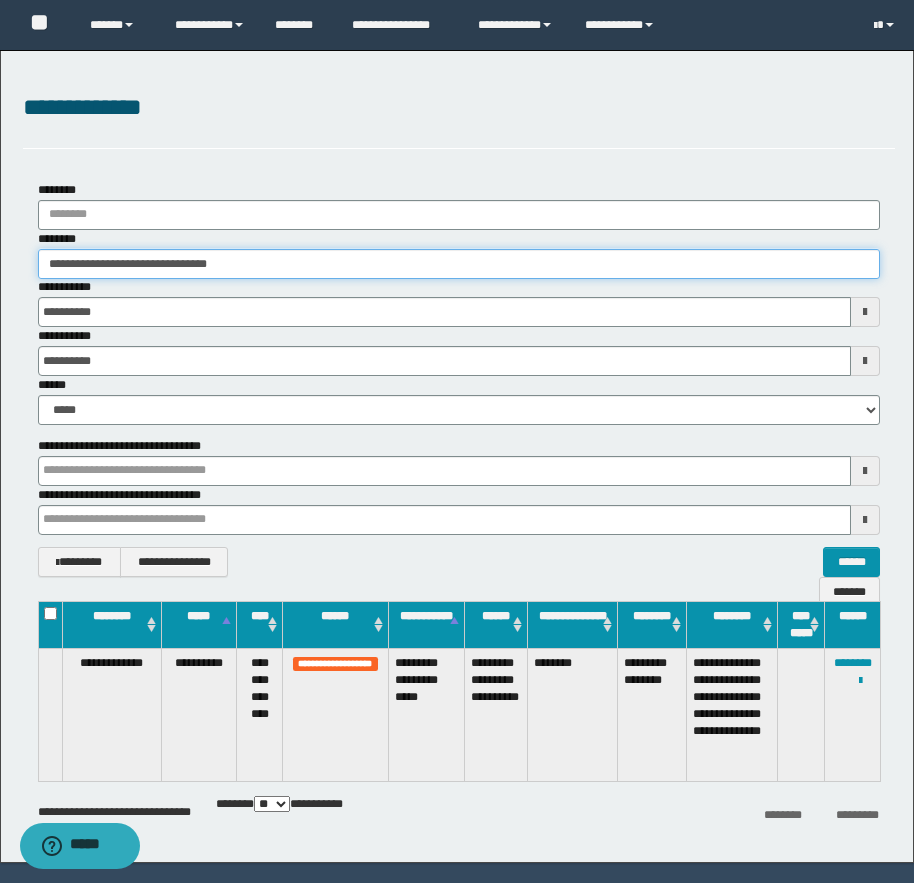 type on "*" 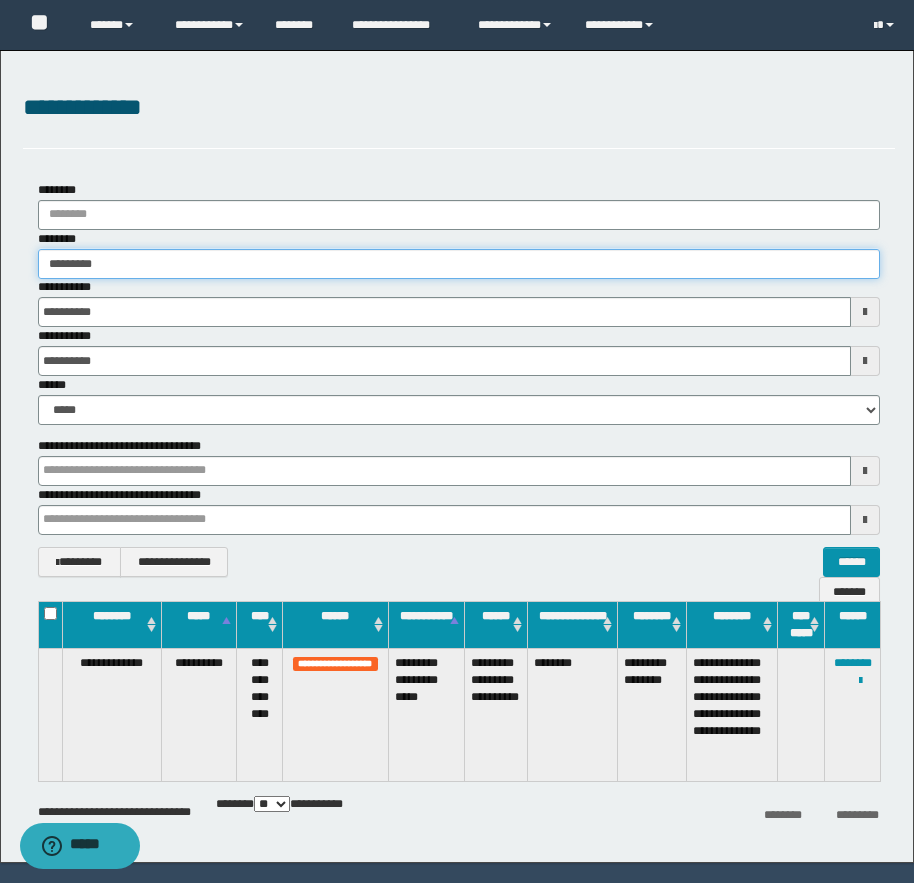 type on "**********" 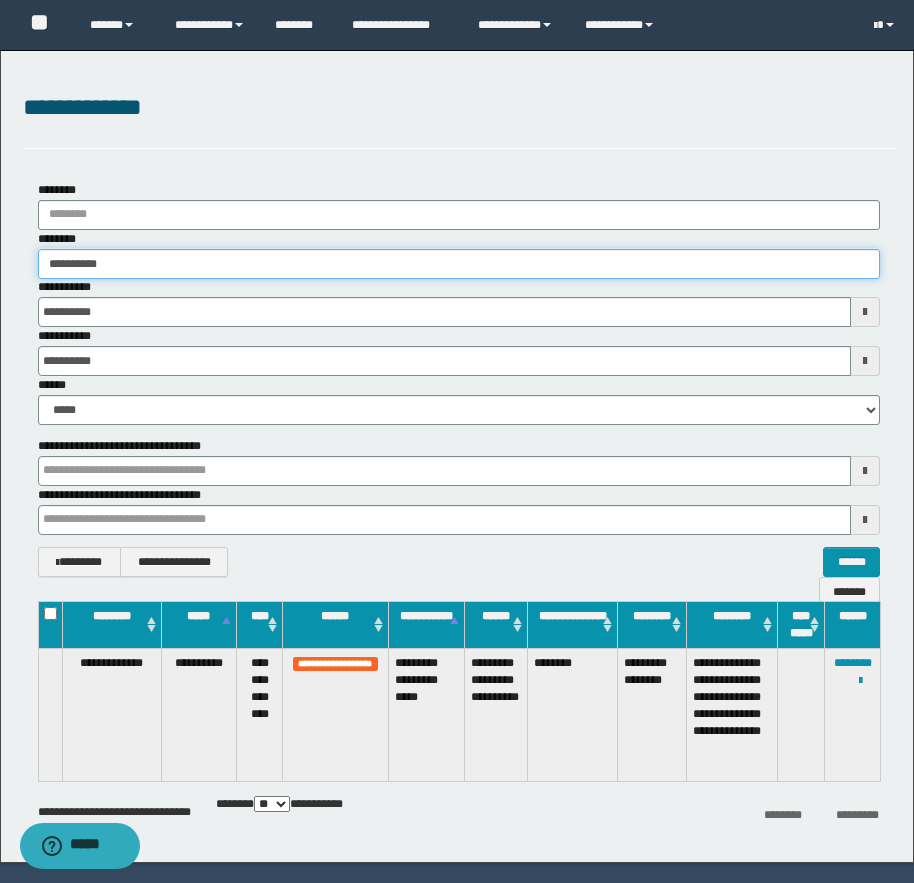 type on "**********" 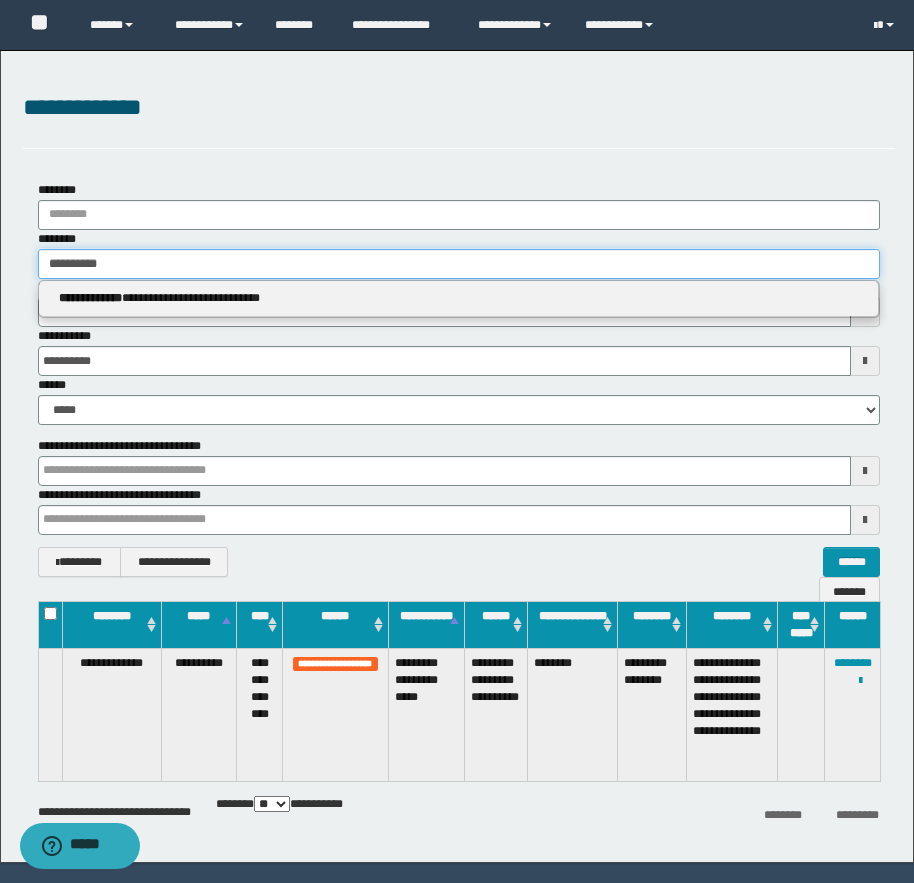 type on "**********" 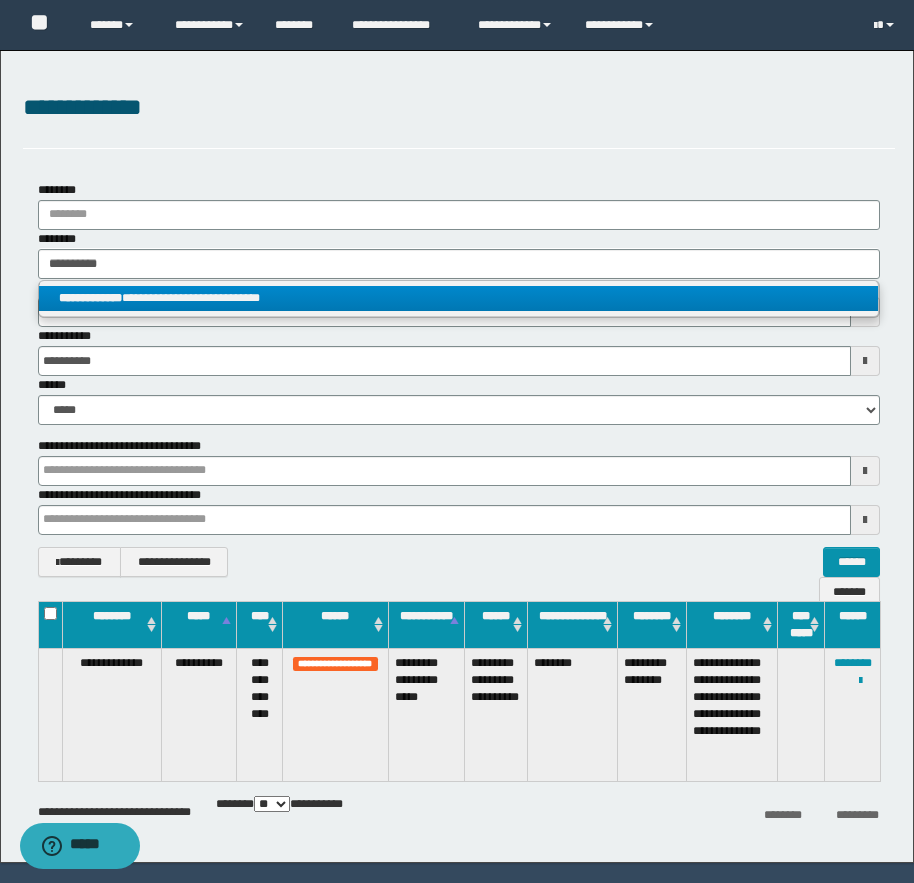 click on "**********" at bounding box center [458, 298] 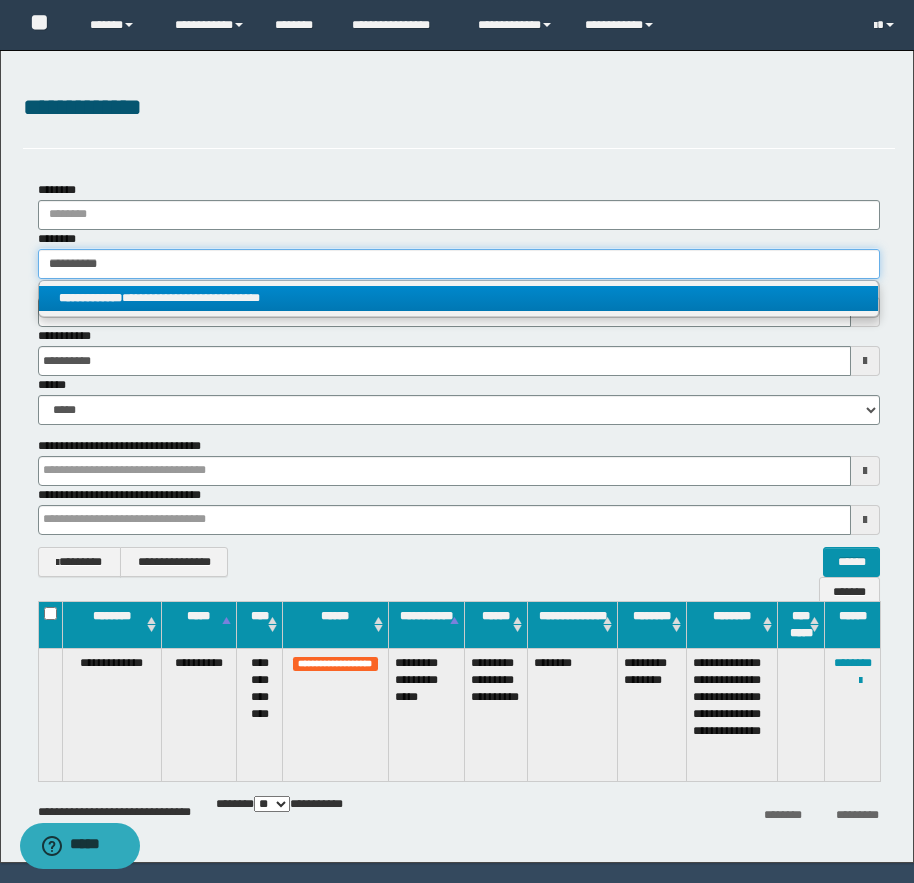 type 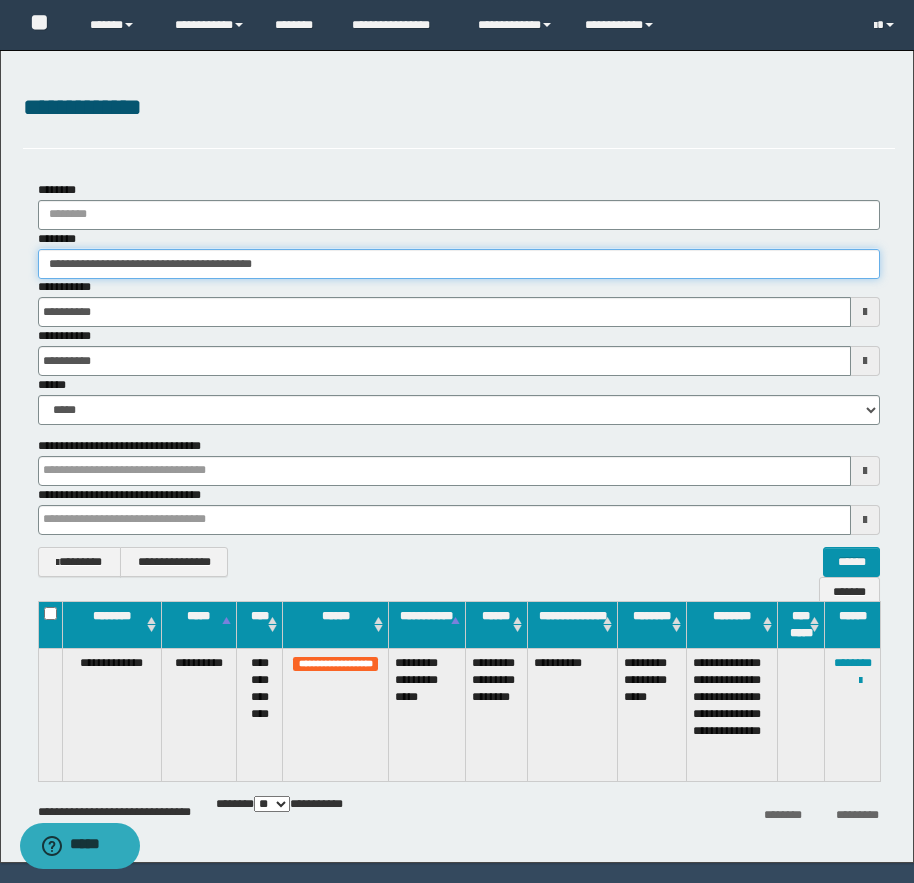 drag, startPoint x: 143, startPoint y: 266, endPoint x: 283, endPoint y: 270, distance: 140.05713 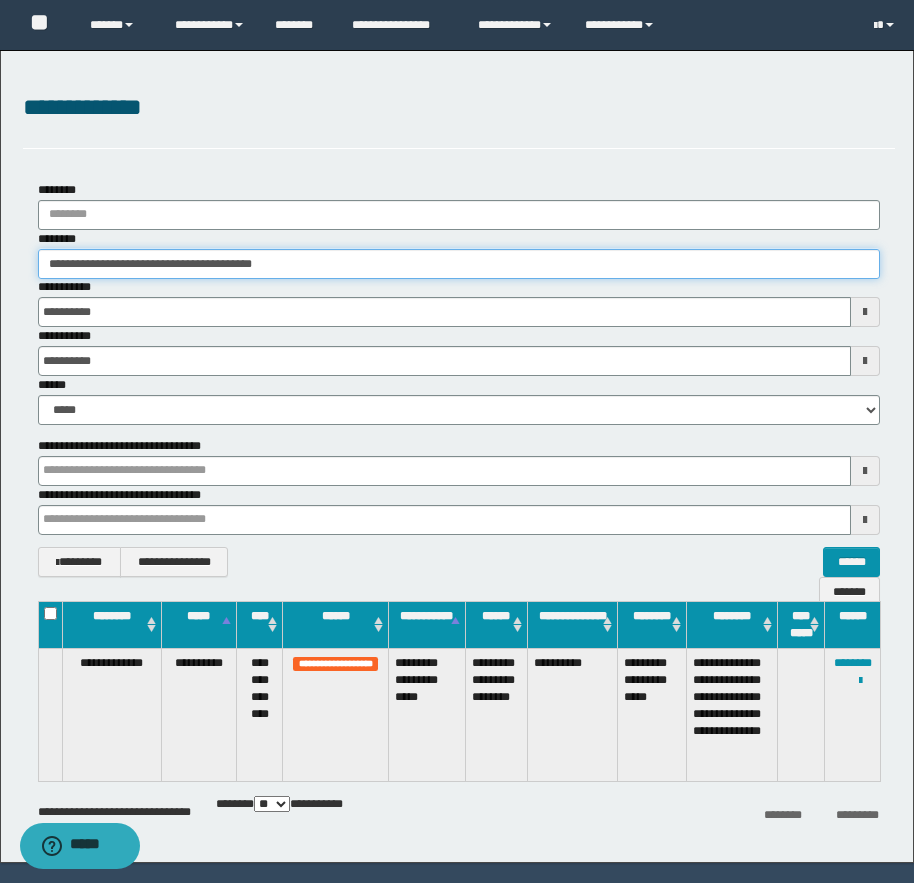click on "**********" at bounding box center (459, 264) 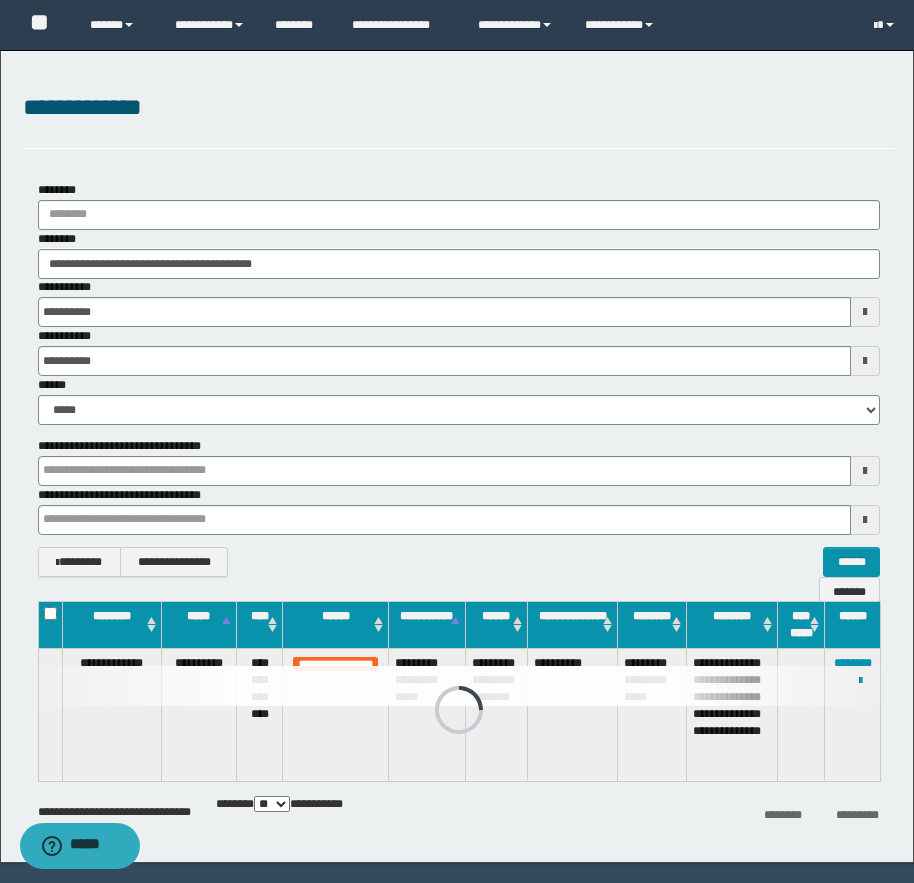 click on "**********" at bounding box center (459, 302) 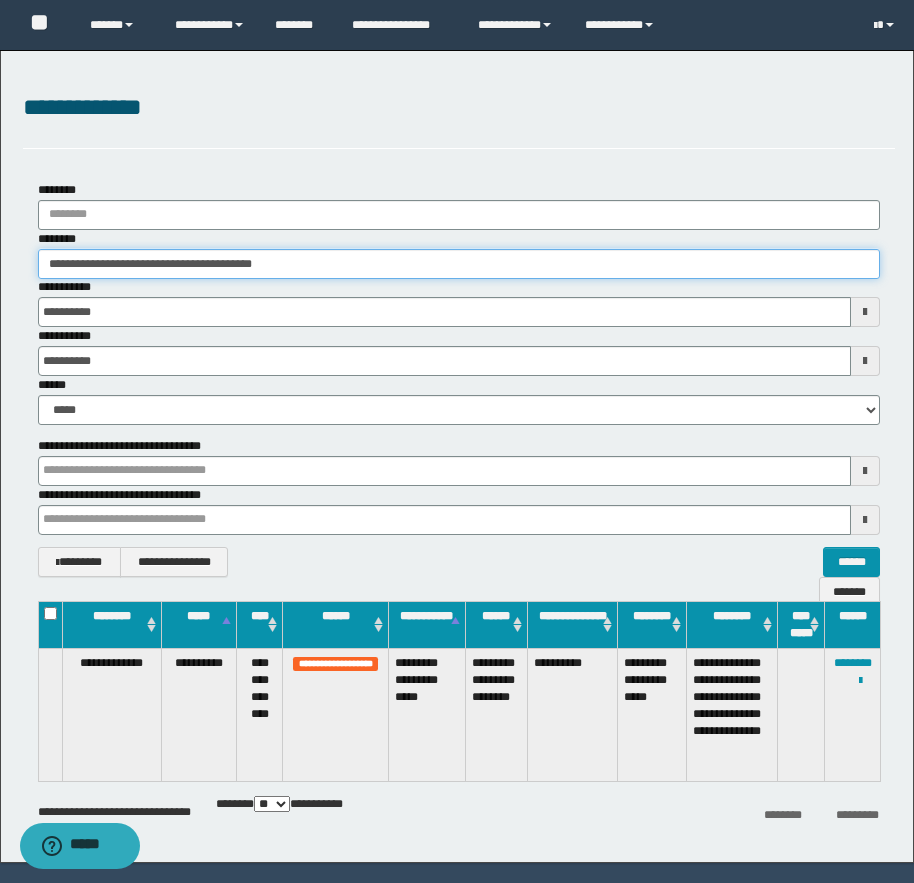 drag, startPoint x: 64, startPoint y: 261, endPoint x: 132, endPoint y: 261, distance: 68 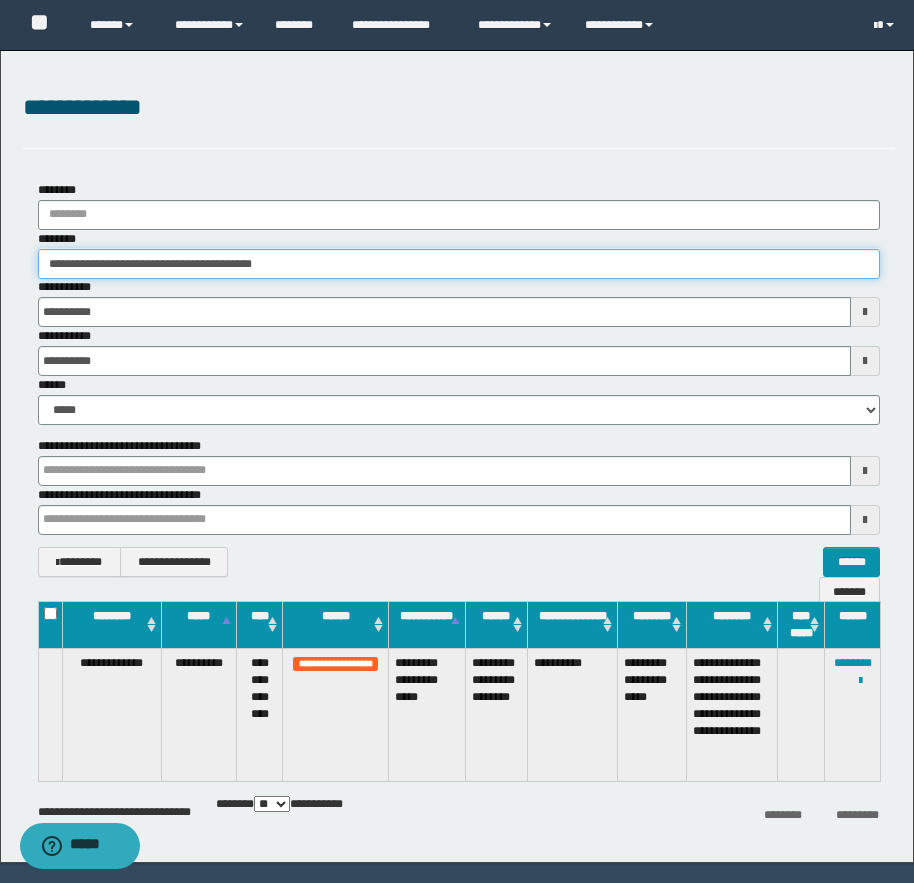 click on "**********" at bounding box center (459, 264) 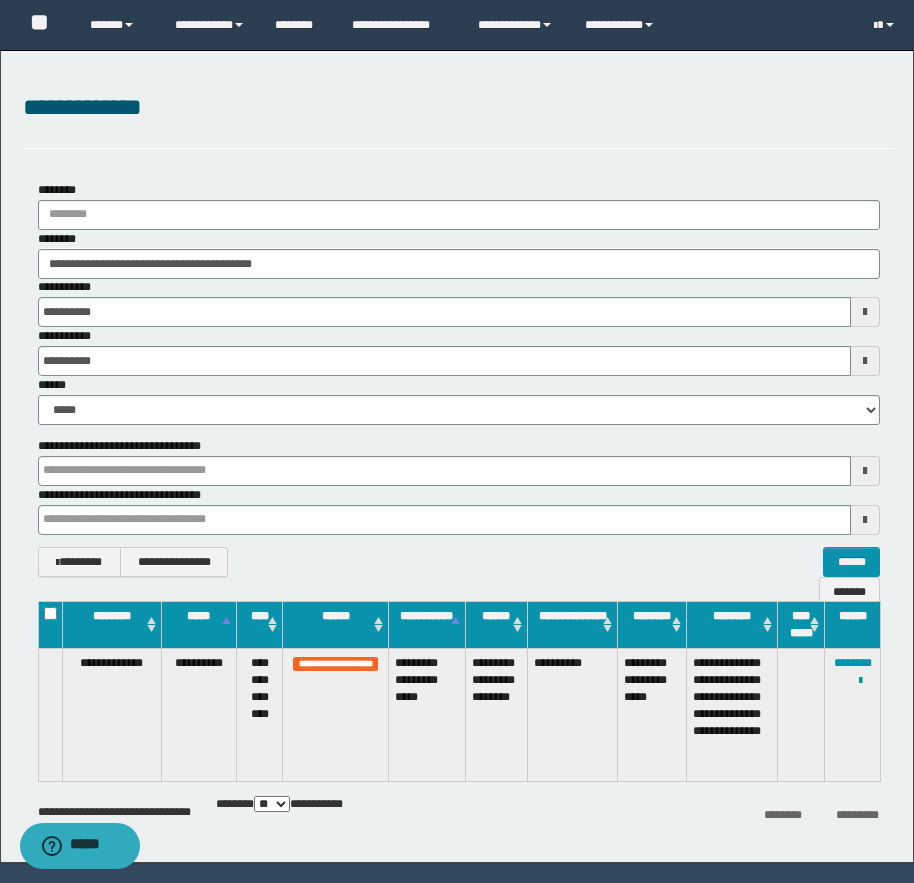 click on "**********" at bounding box center (459, 254) 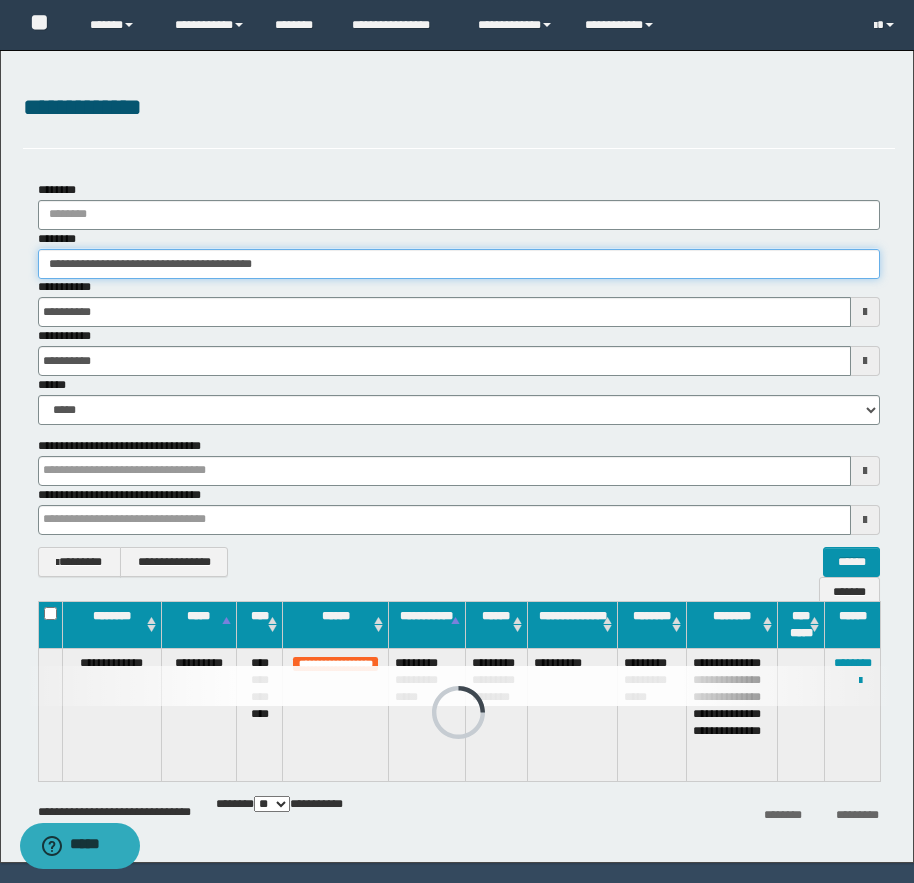 click on "**********" at bounding box center [459, 264] 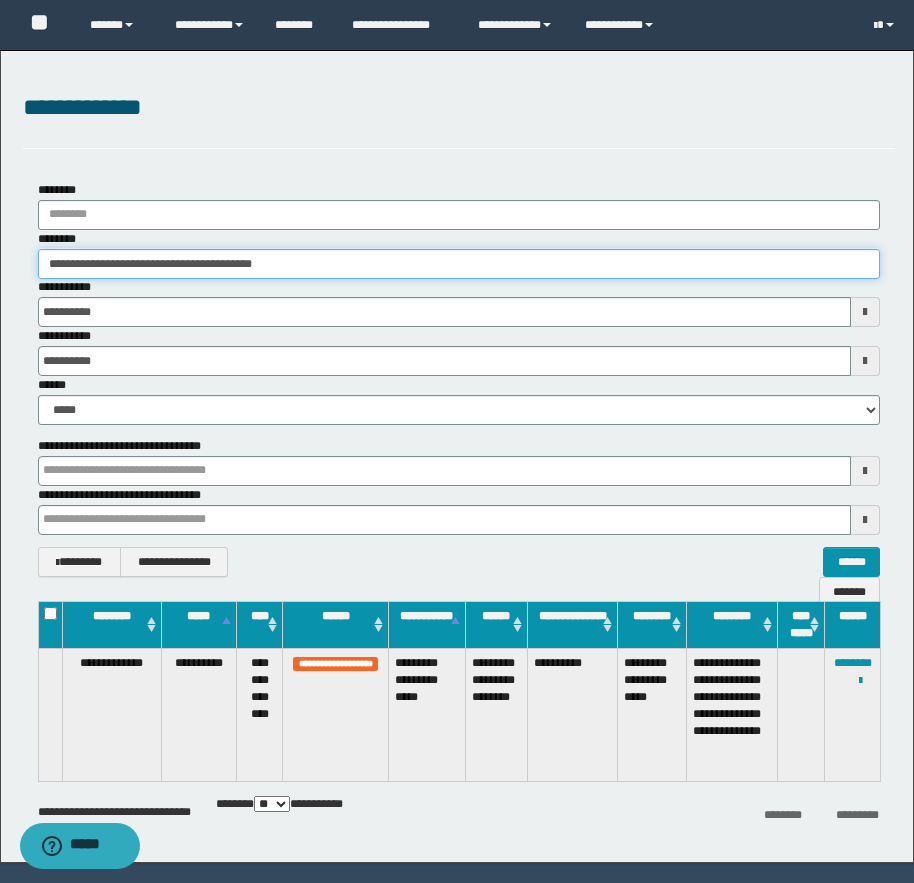click on "**********" at bounding box center (459, 264) 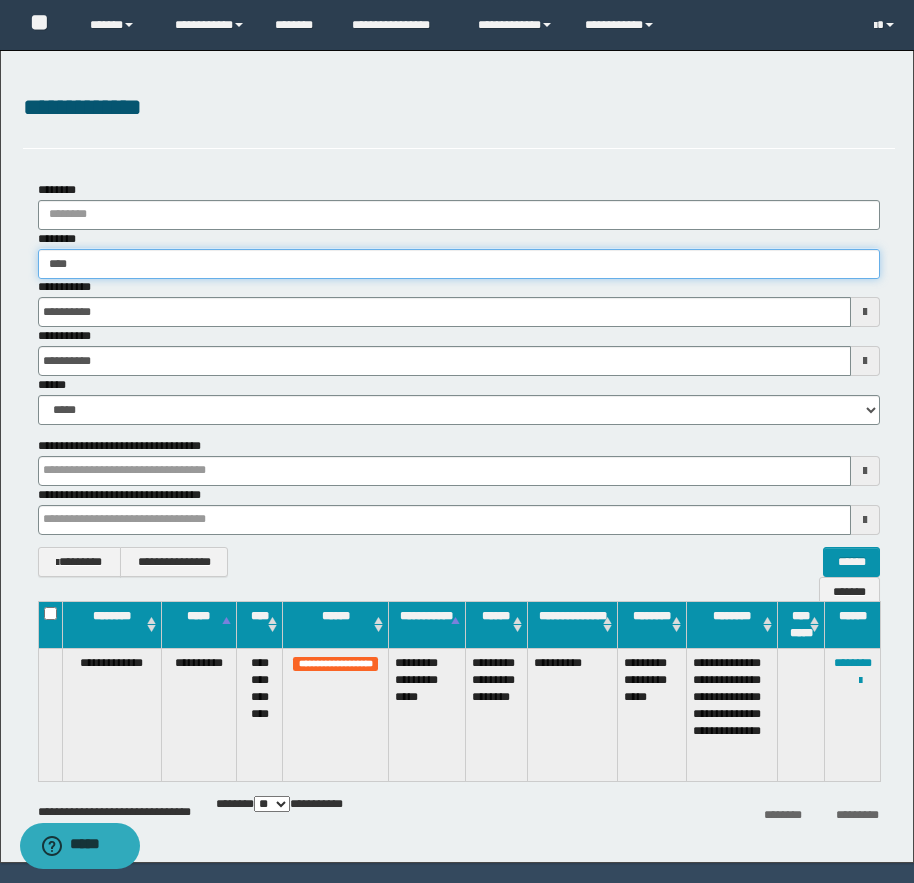 type on "*****" 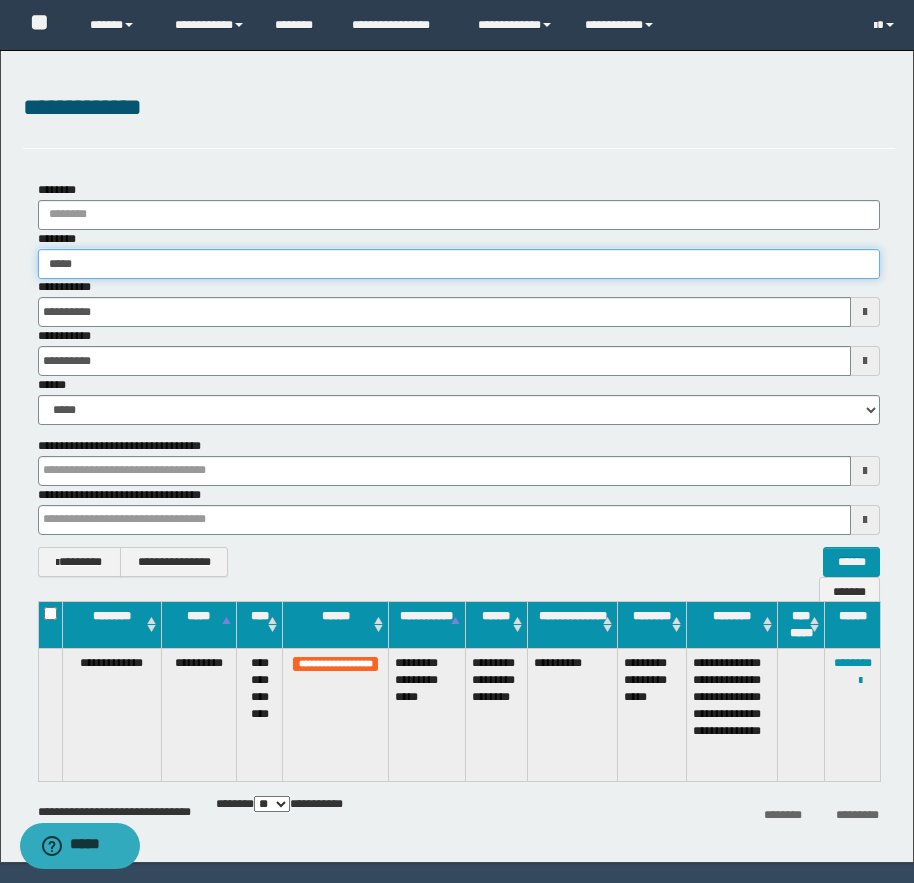 type on "*****" 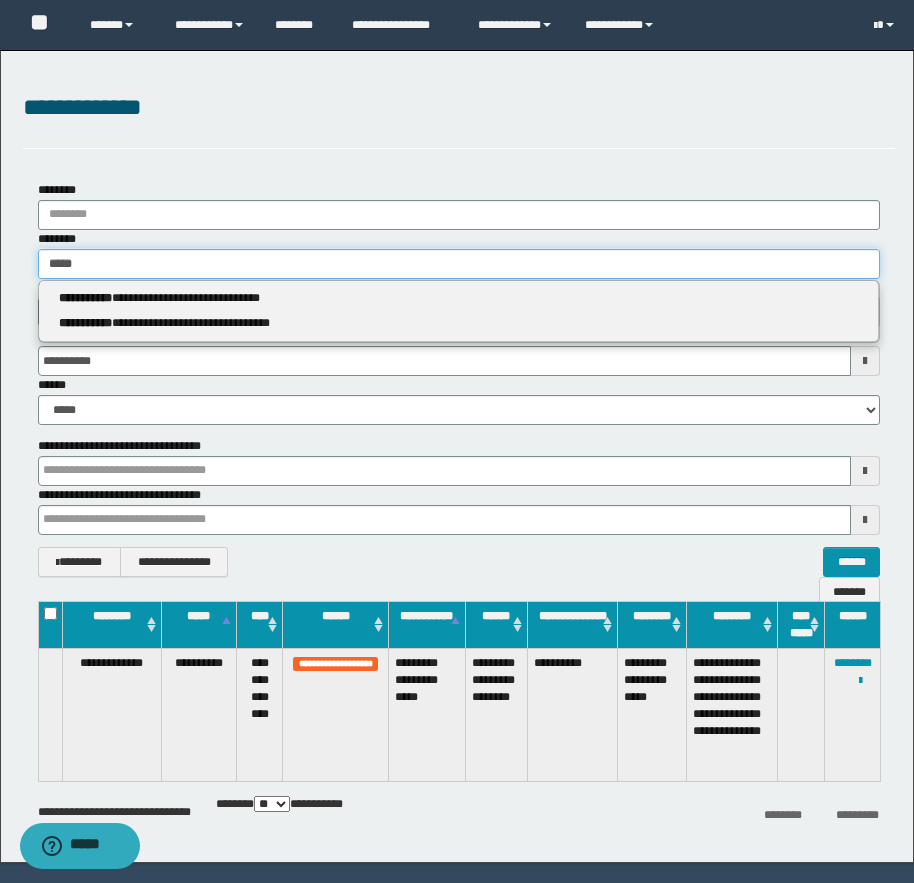 type 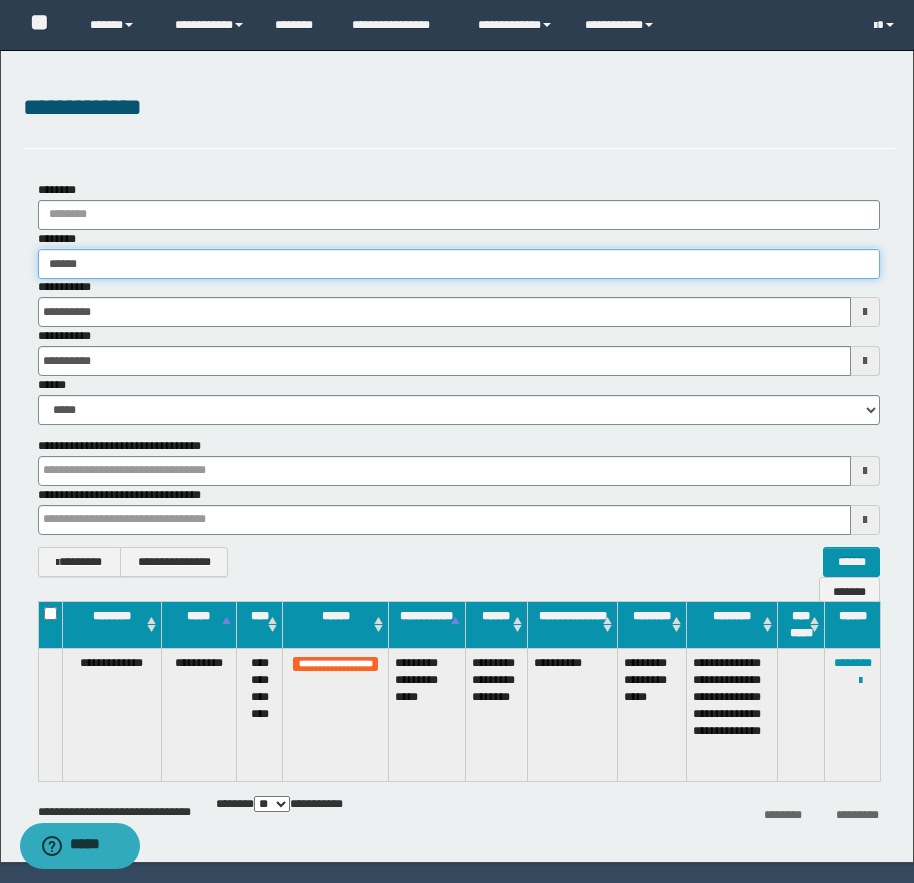 type on "*******" 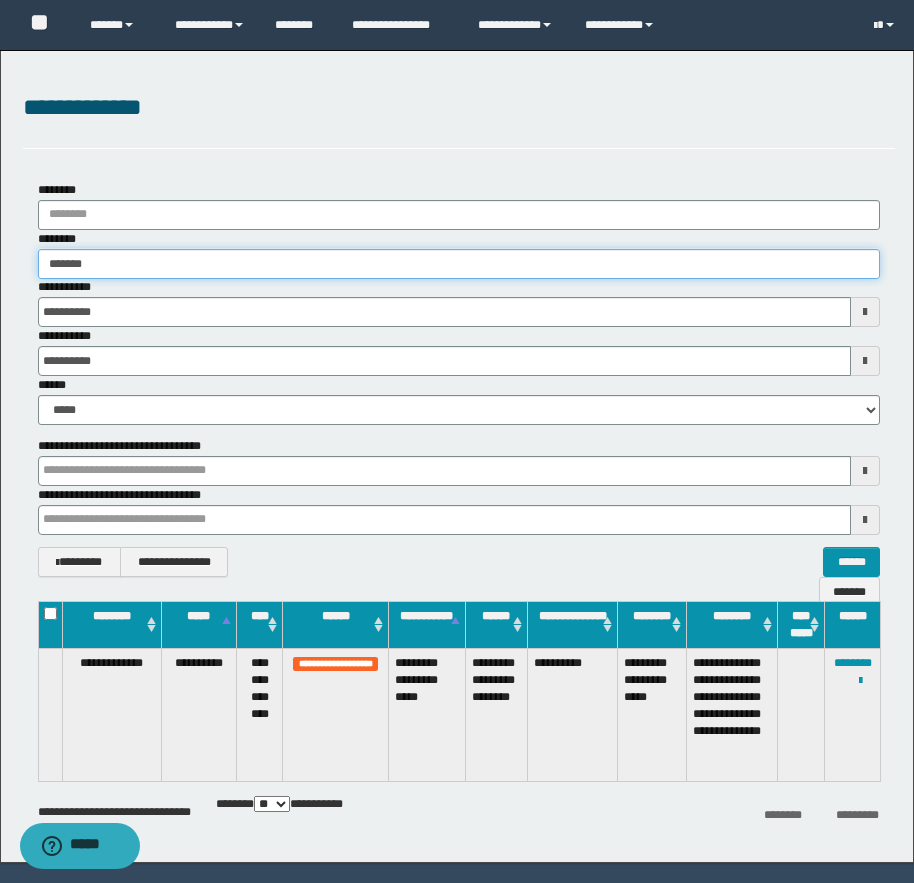 type on "*******" 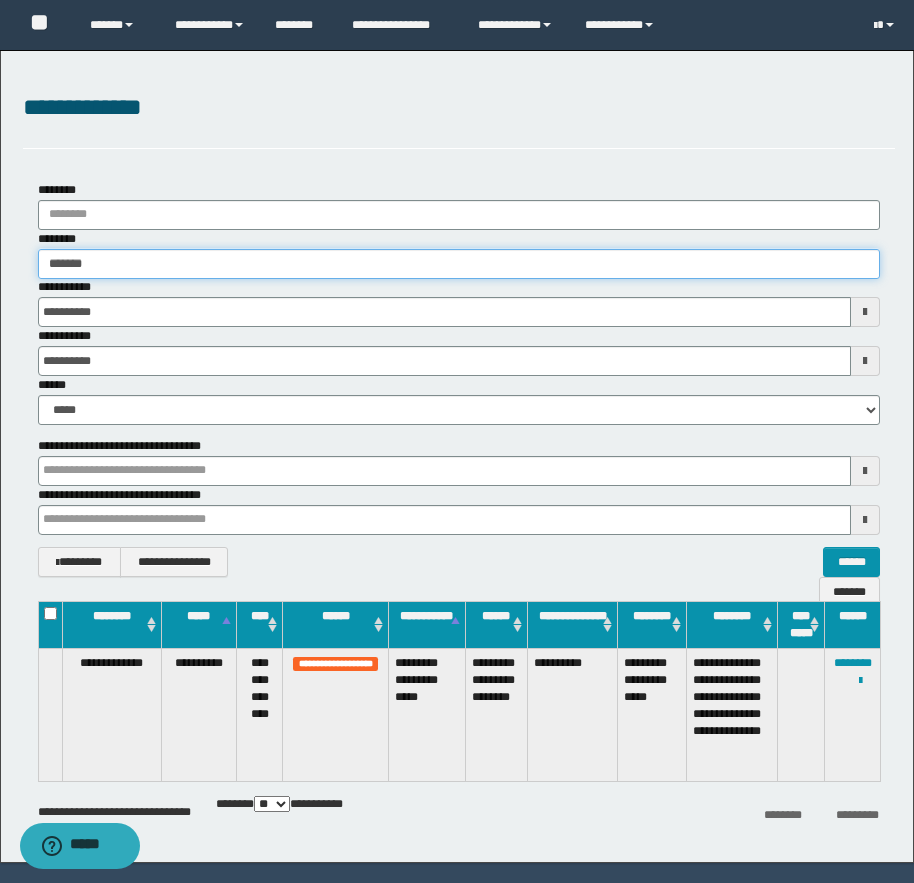 type 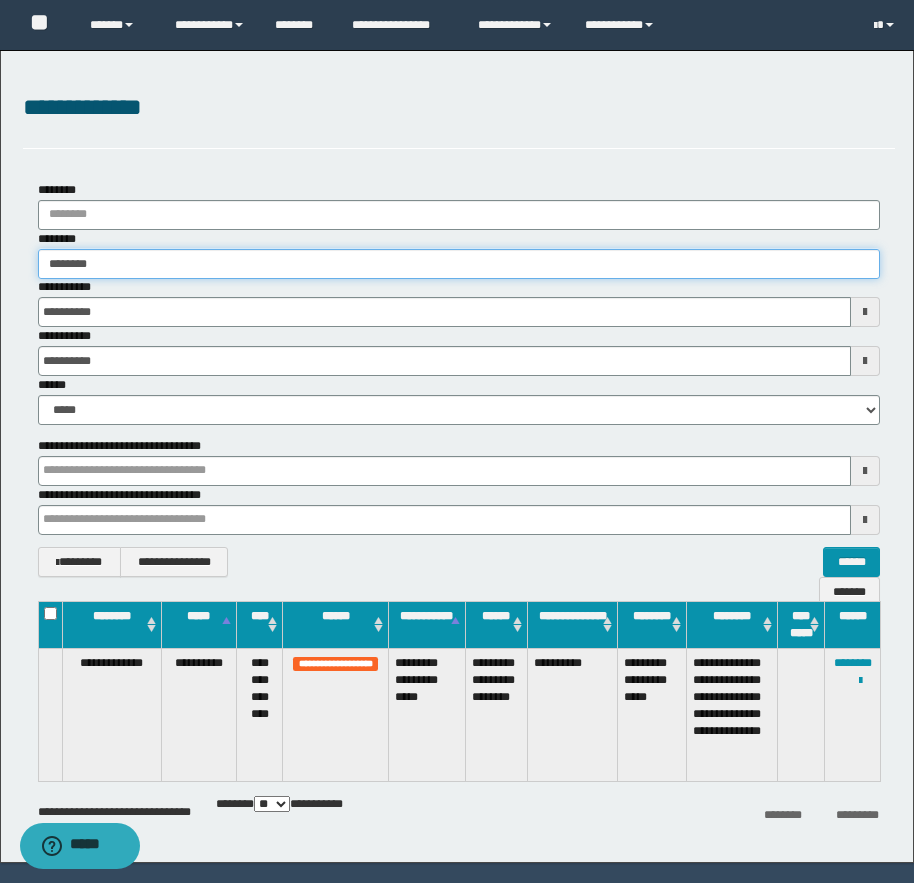 type on "********" 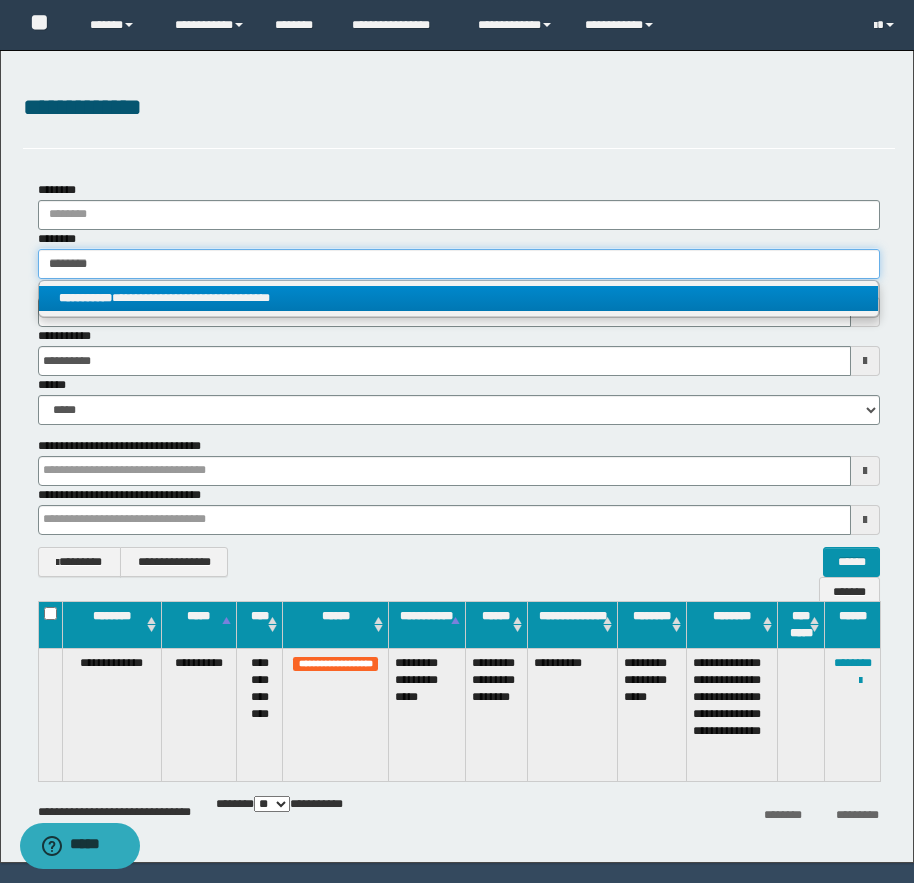 type on "********" 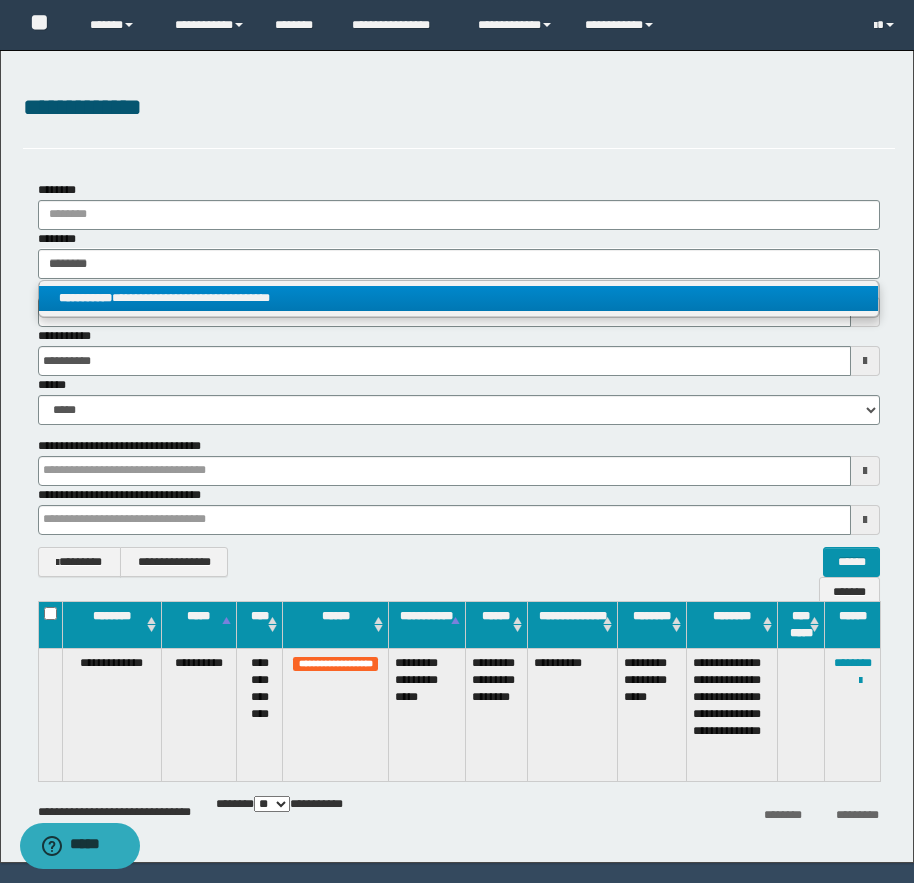 click on "**********" at bounding box center [458, 298] 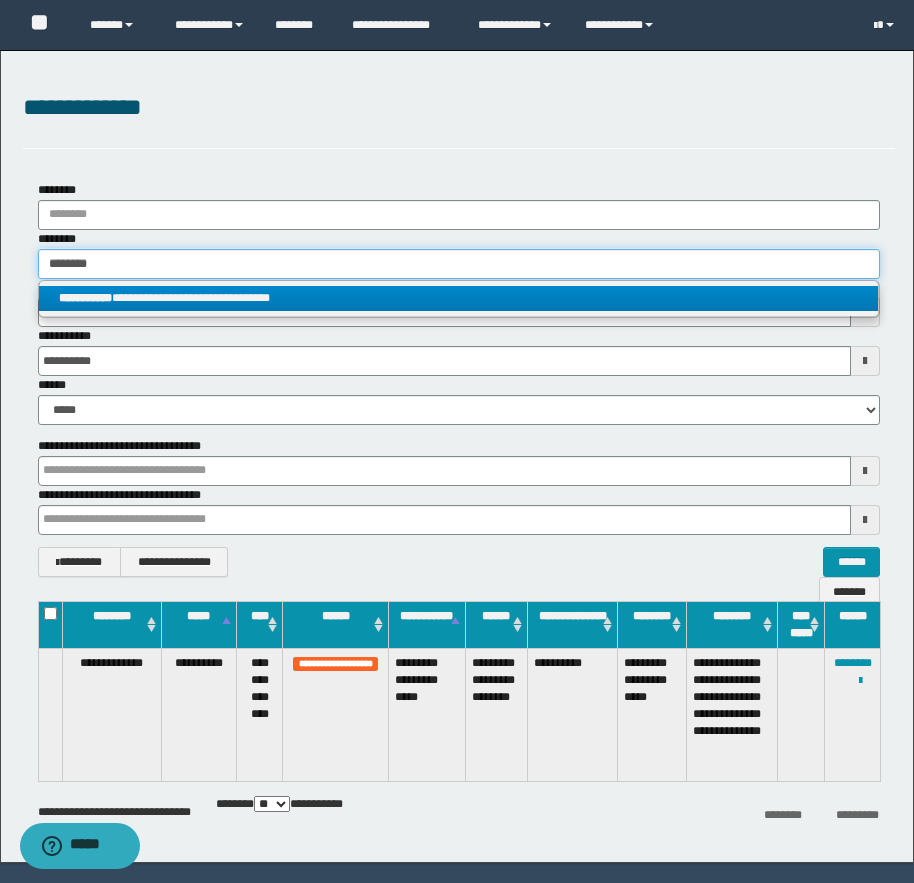 type 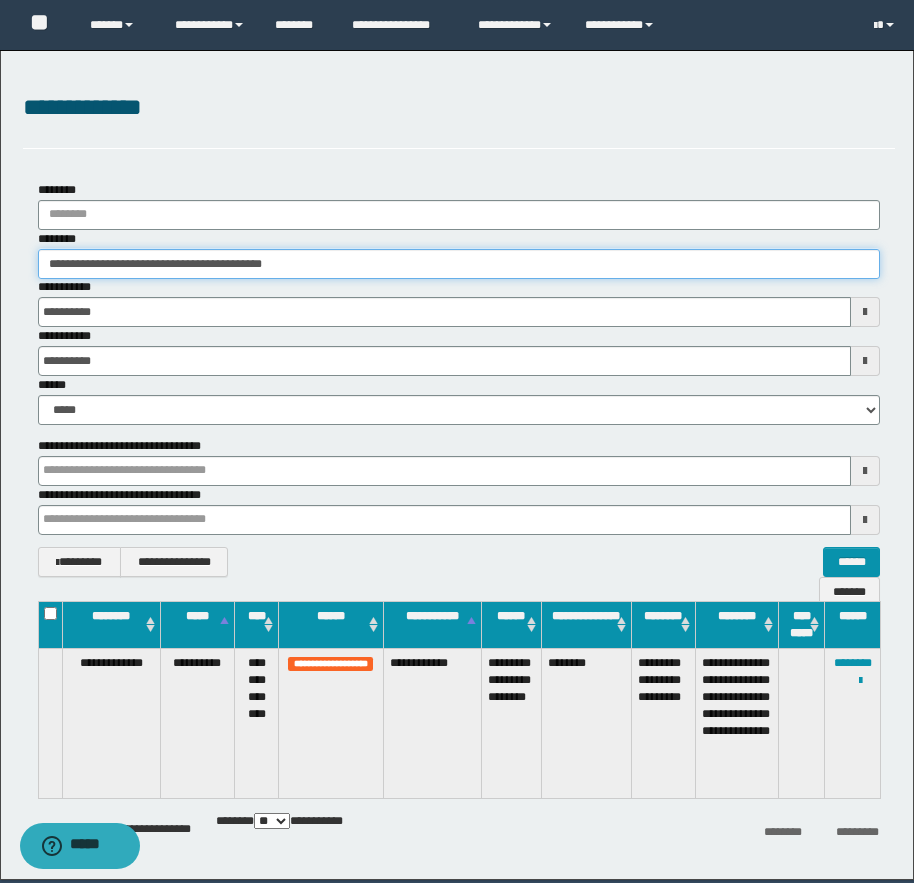 click on "**********" at bounding box center (459, 264) 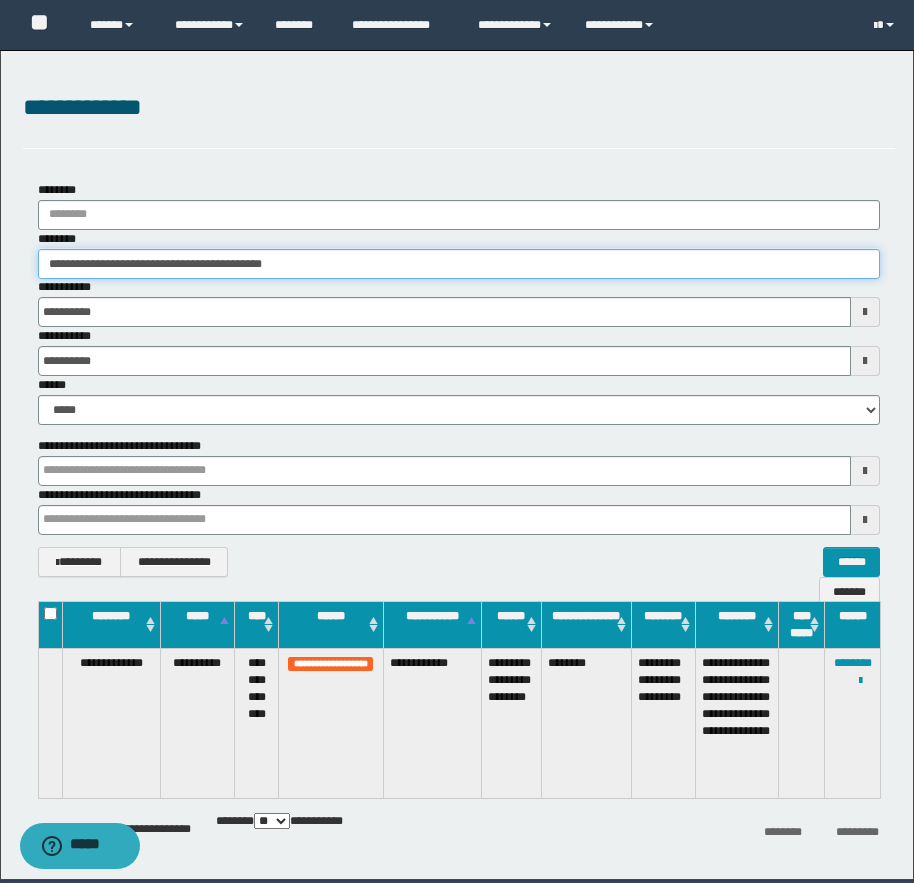 drag, startPoint x: 127, startPoint y: 266, endPoint x: 295, endPoint y: 272, distance: 168.1071 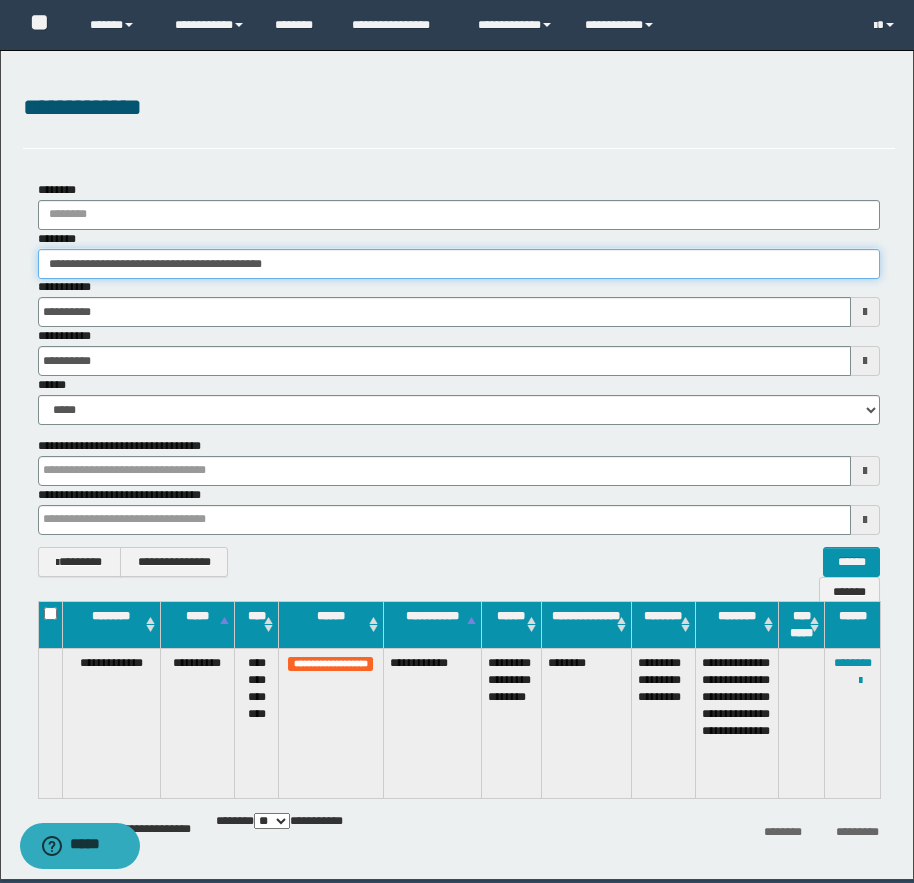 click on "**********" at bounding box center (459, 264) 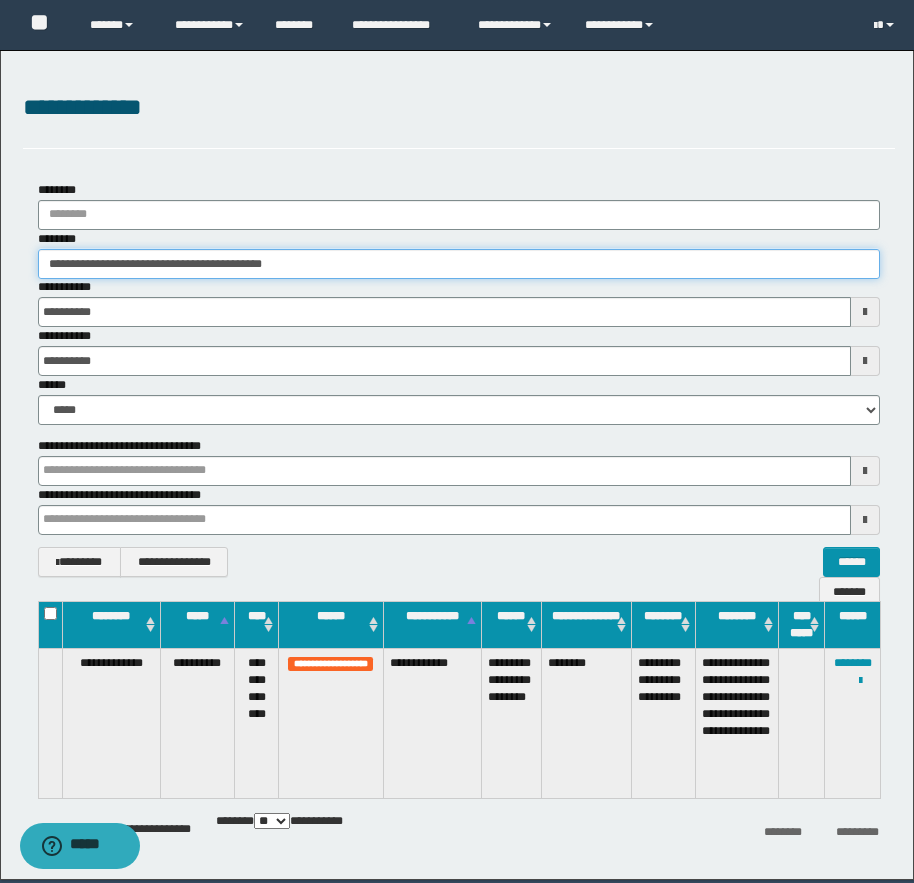 click on "**********" at bounding box center [459, 264] 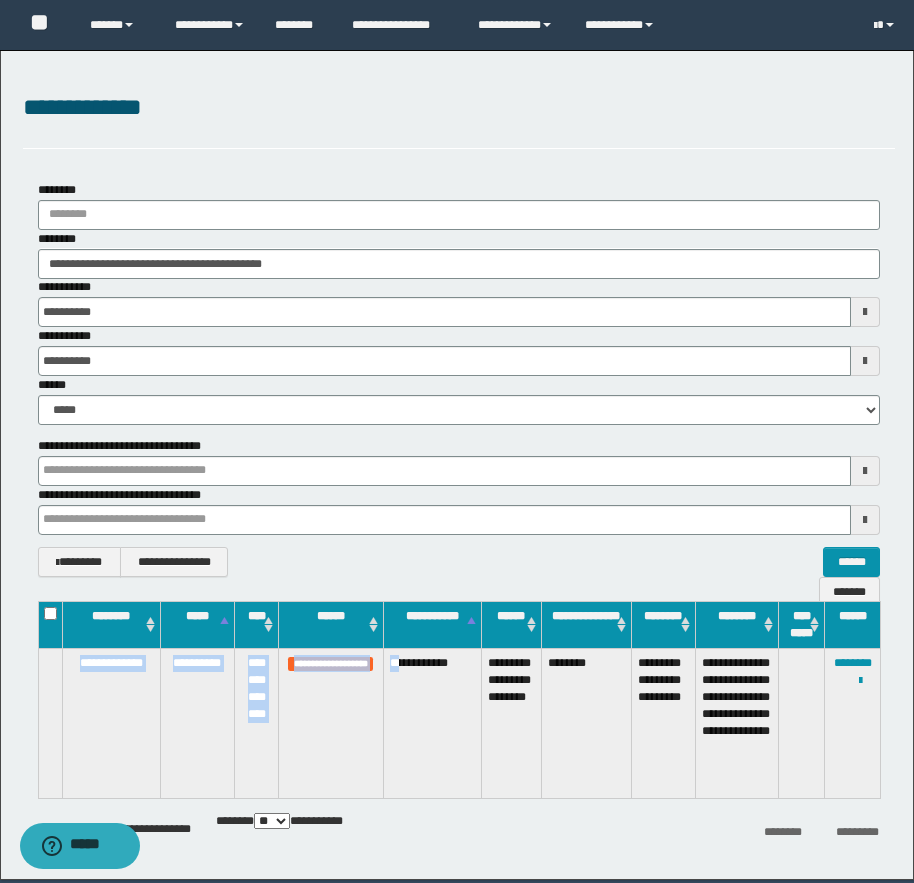 drag, startPoint x: 471, startPoint y: 658, endPoint x: 417, endPoint y: 660, distance: 54.037025 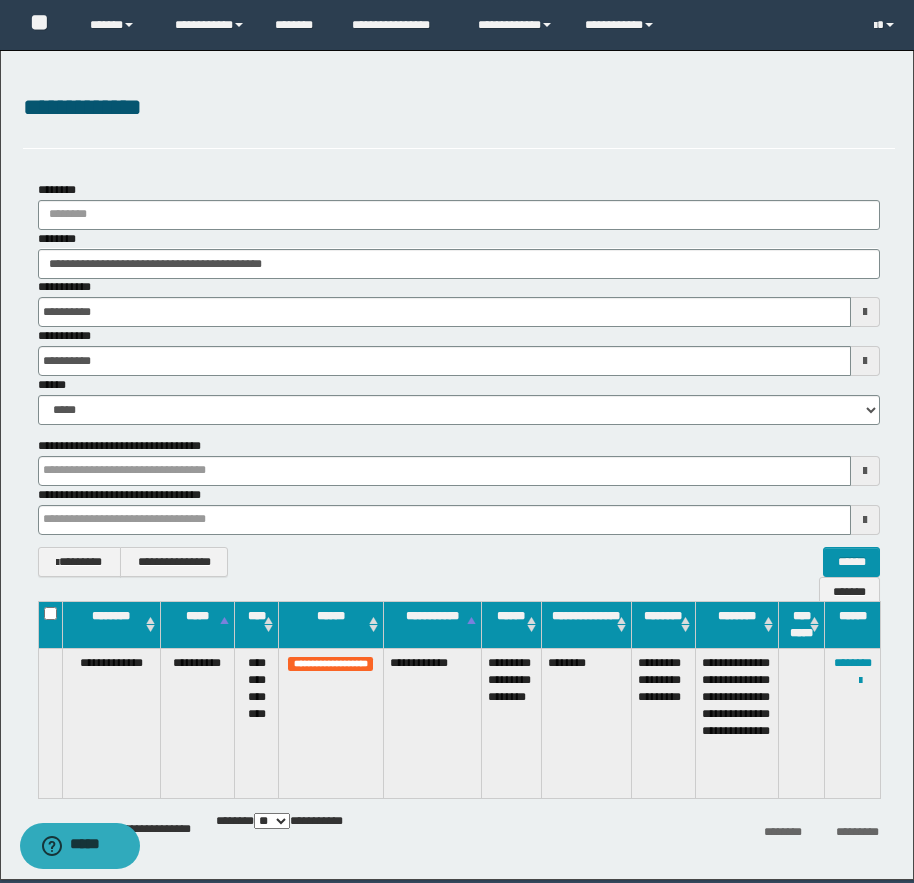 click on "**********" at bounding box center [432, 723] 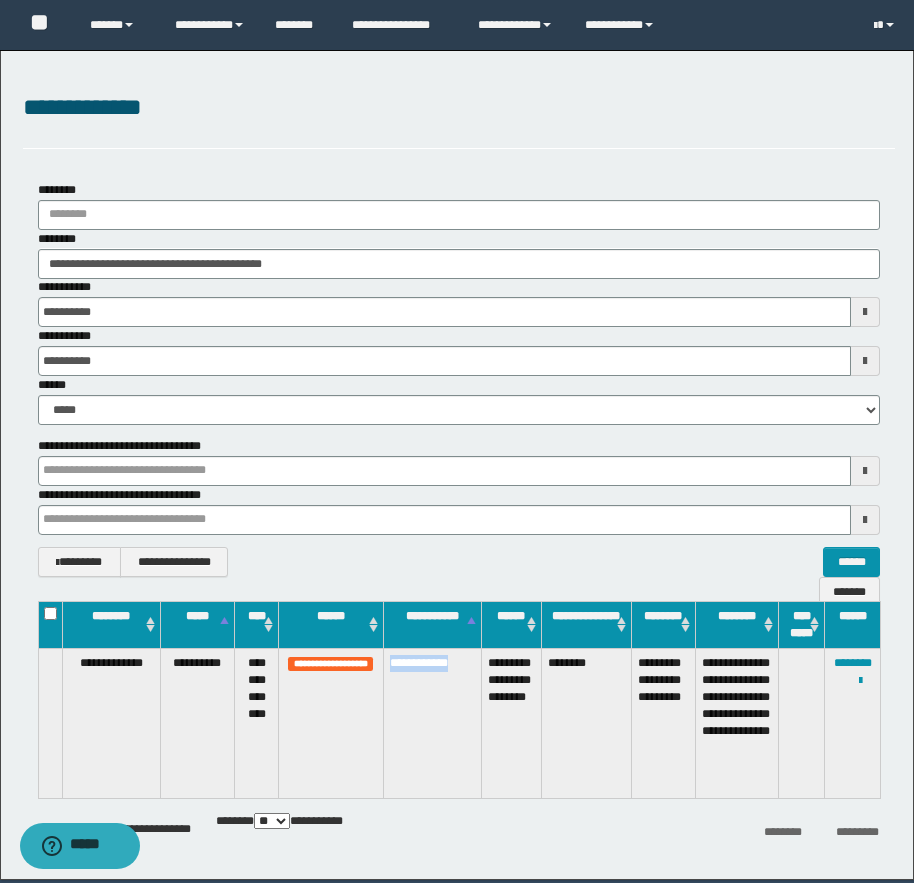 drag, startPoint x: 473, startPoint y: 666, endPoint x: 391, endPoint y: 663, distance: 82.05486 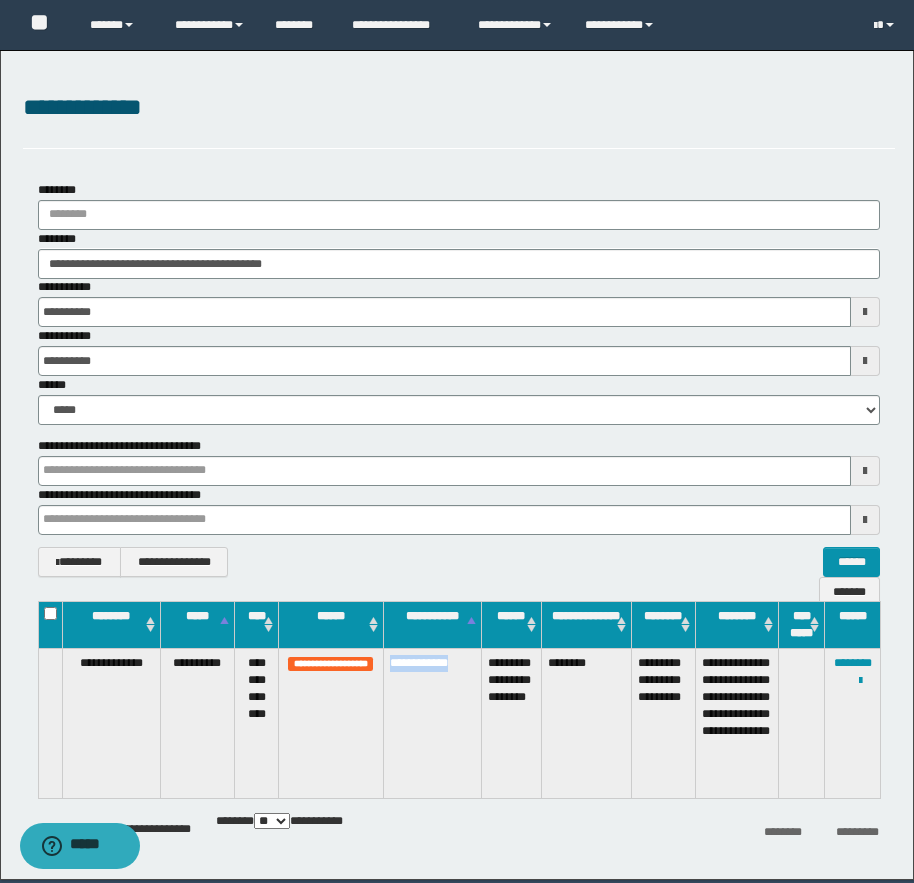 click on "**********" at bounding box center [432, 723] 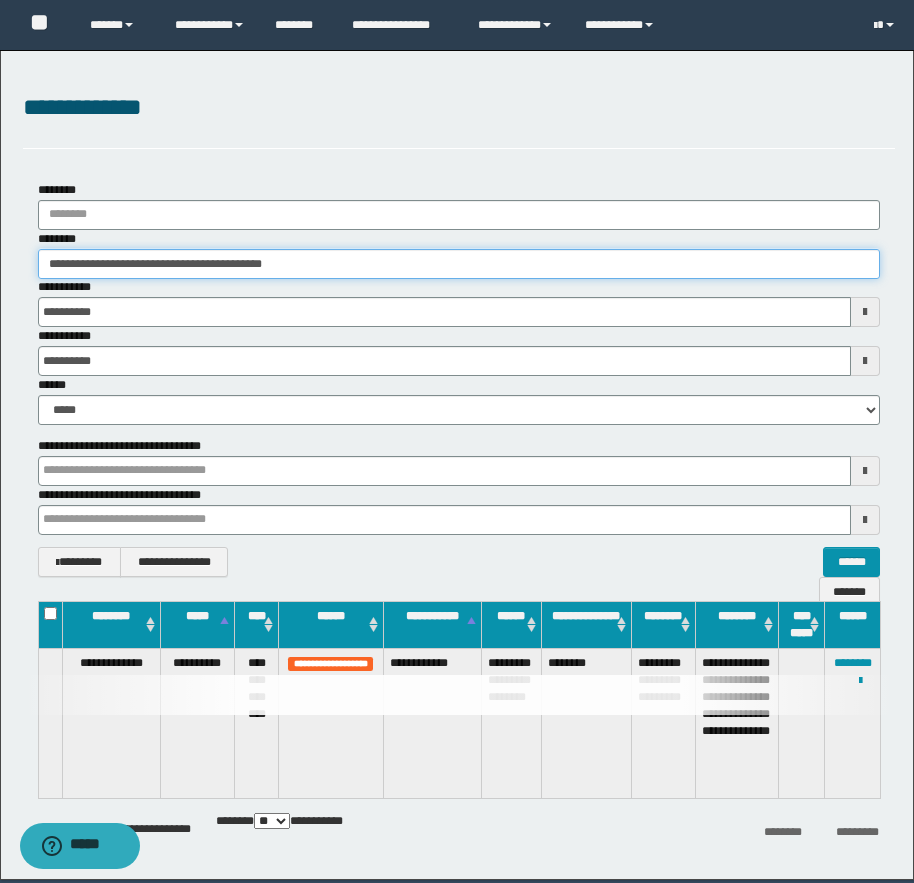 click on "**********" at bounding box center [459, 264] 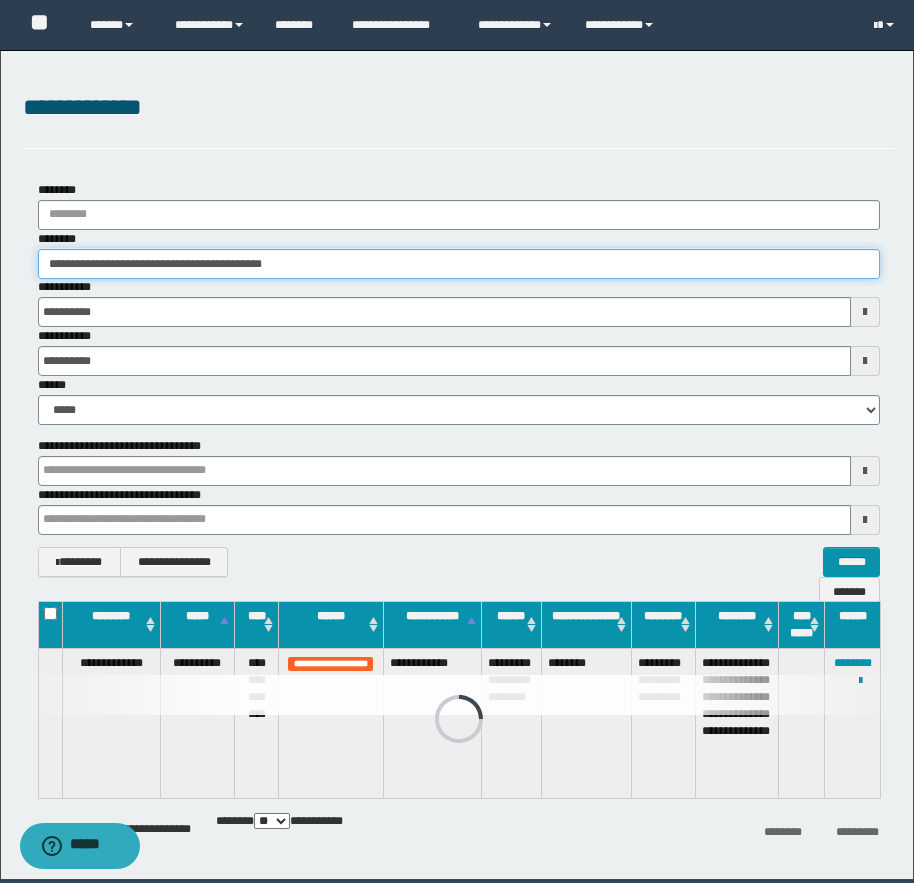 click on "**********" at bounding box center (459, 264) 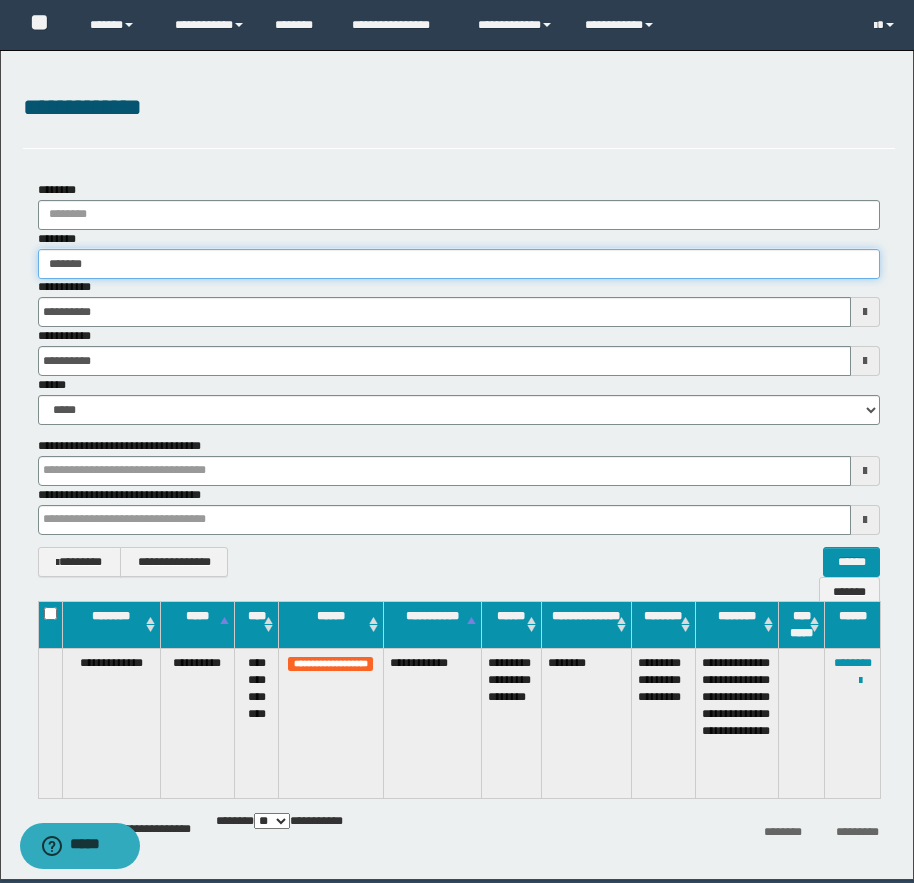 type on "********" 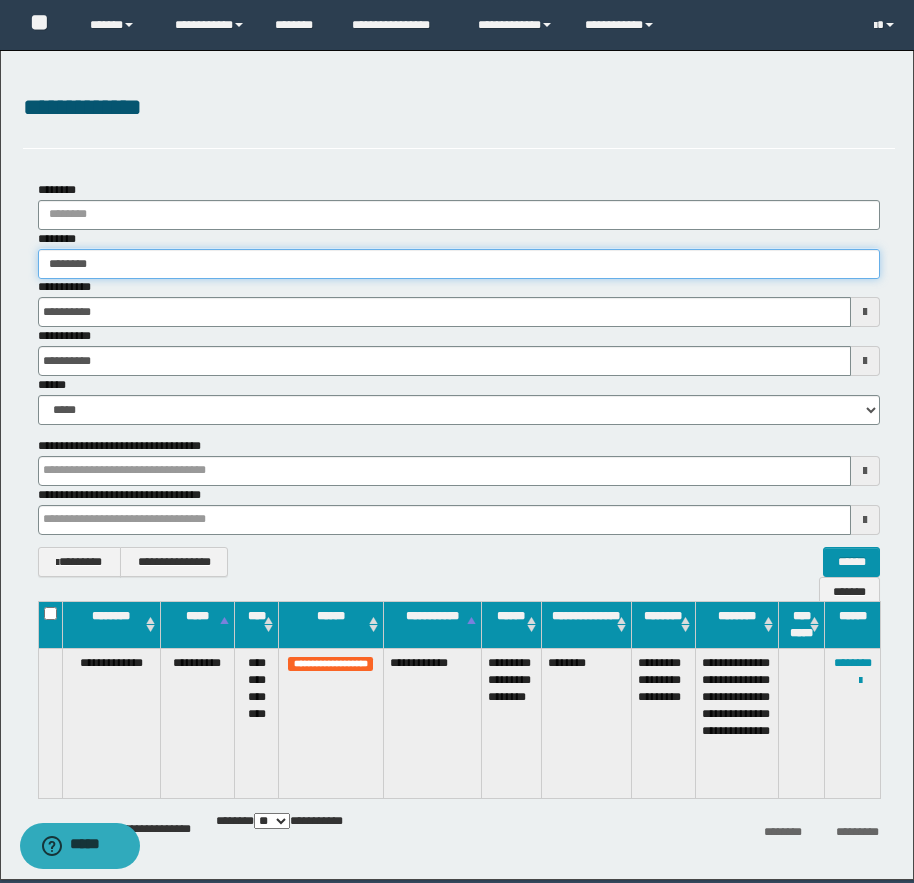 type on "********" 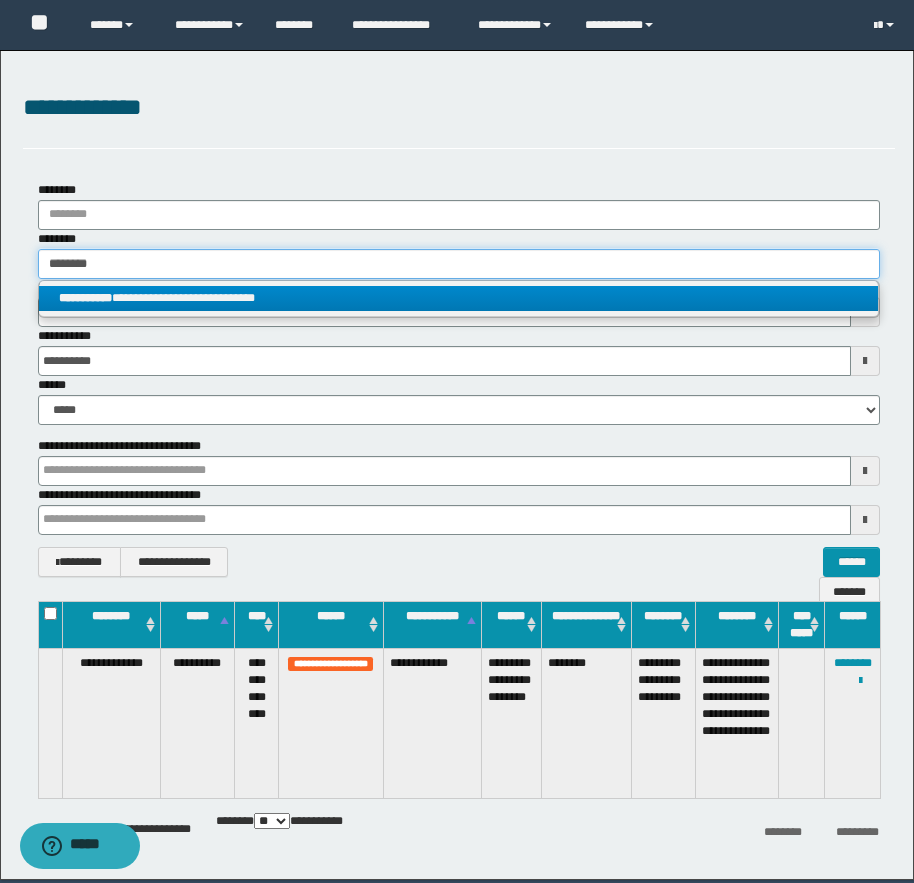 type on "********" 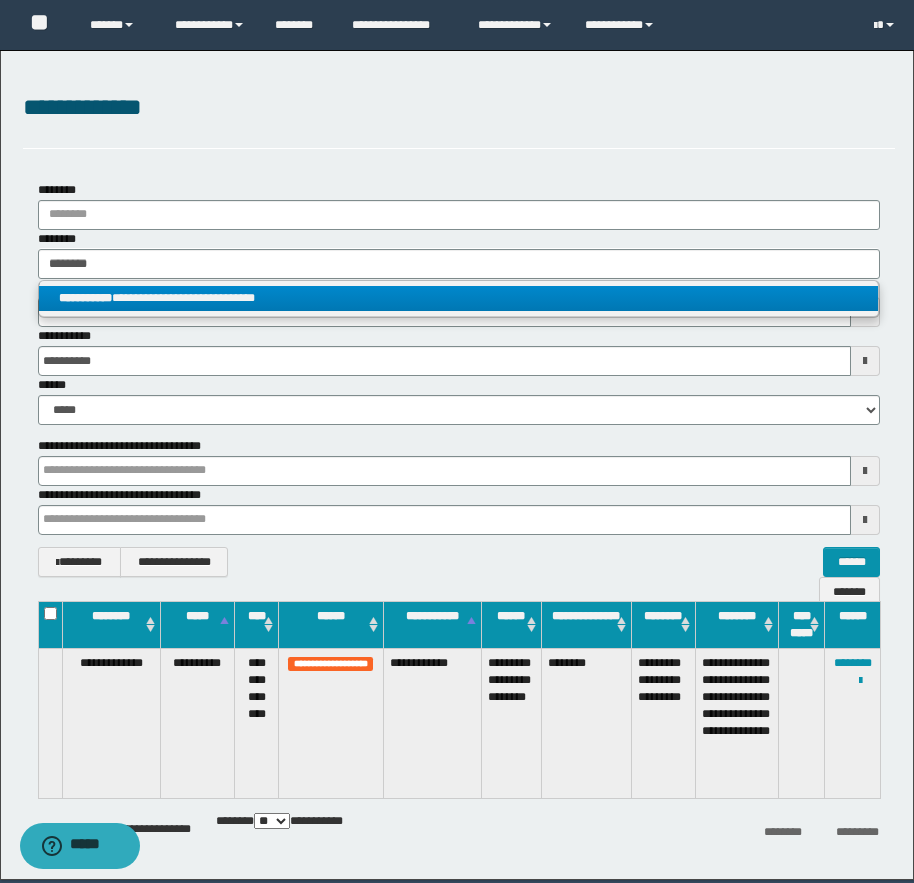 click on "**********" at bounding box center [458, 298] 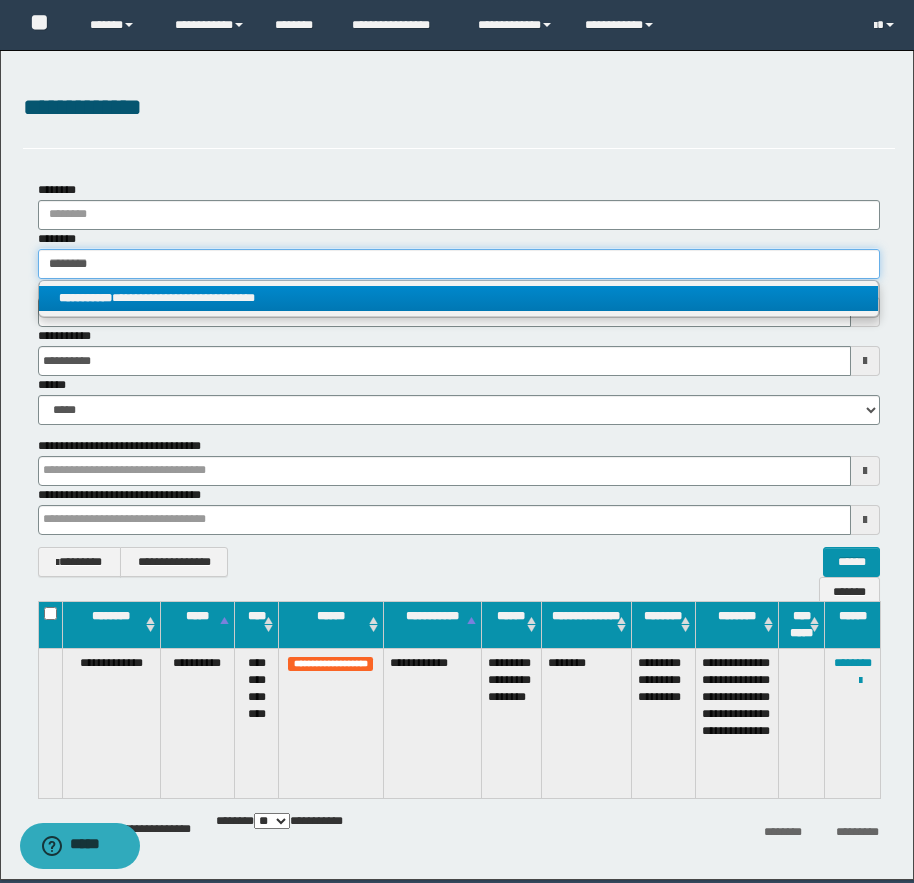 type 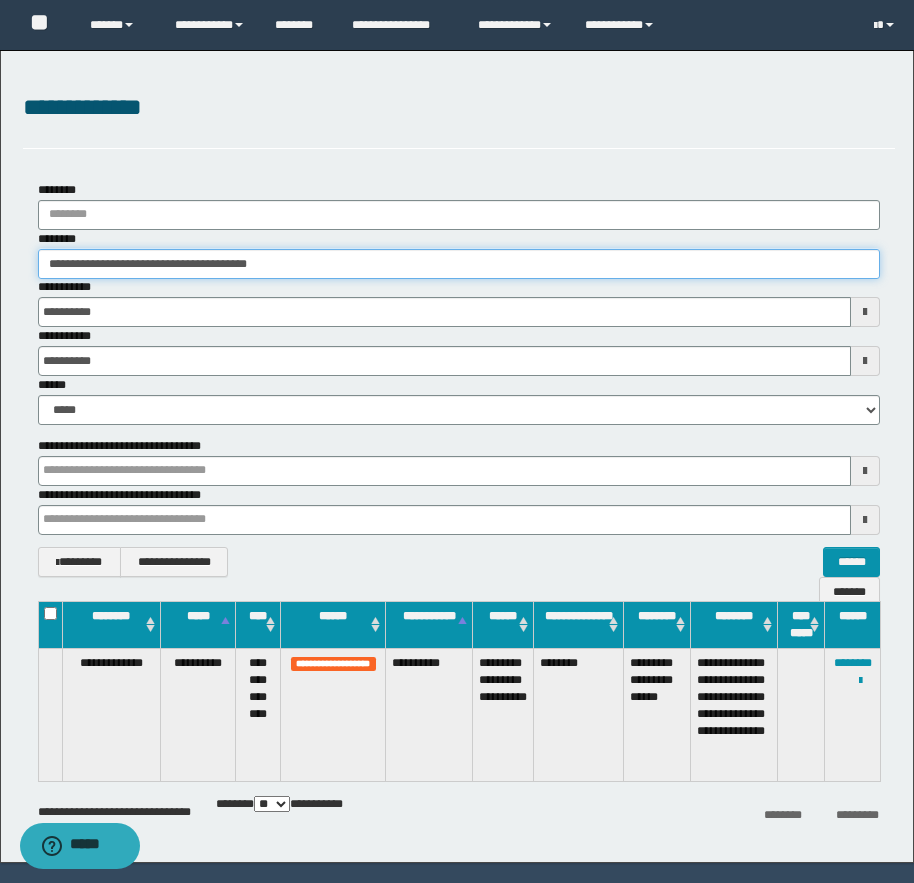 drag, startPoint x: 133, startPoint y: 266, endPoint x: 281, endPoint y: 270, distance: 148.05405 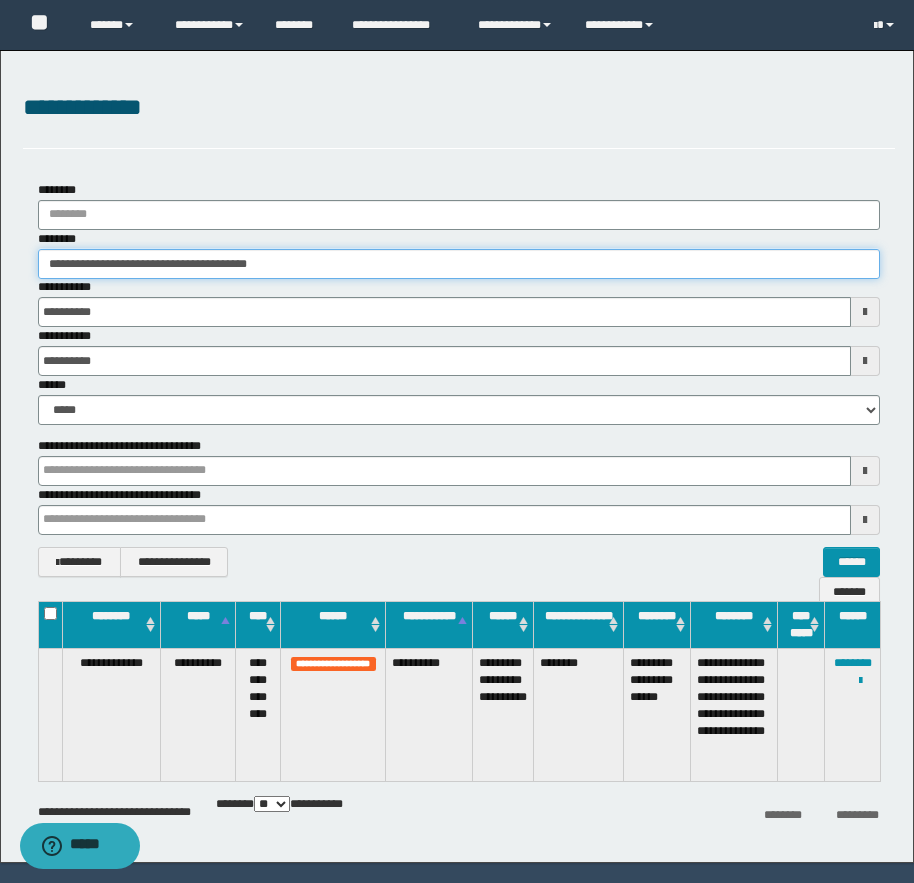 click on "**********" at bounding box center [459, 264] 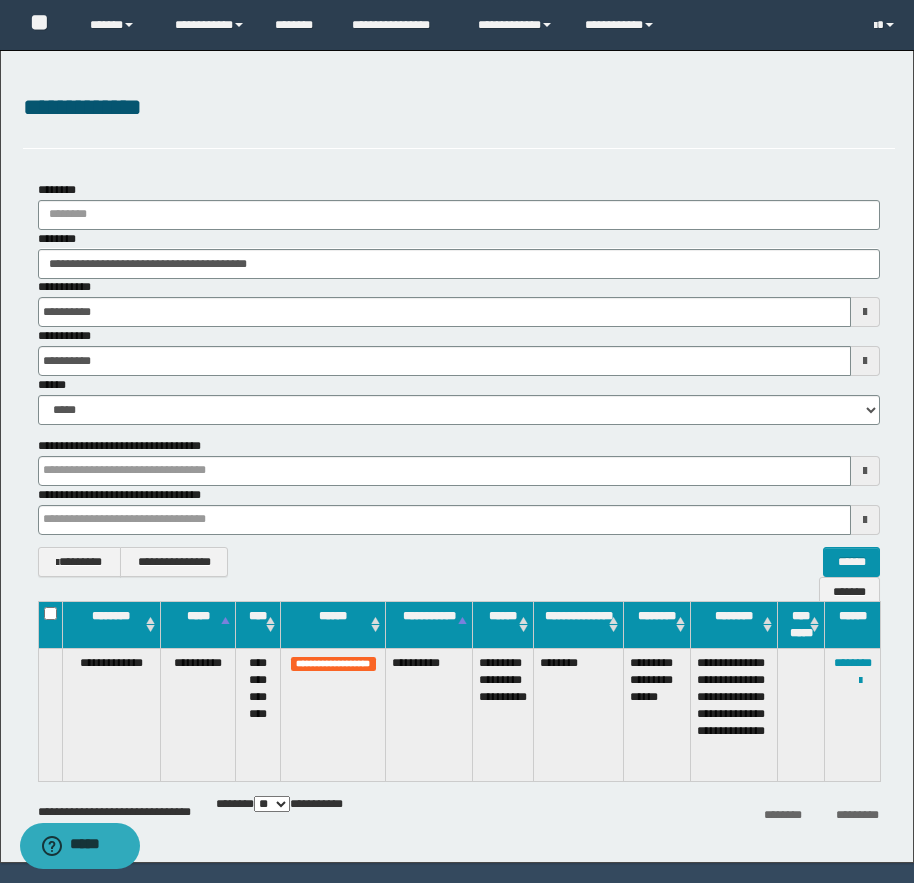 click on "**********" at bounding box center (429, 714) 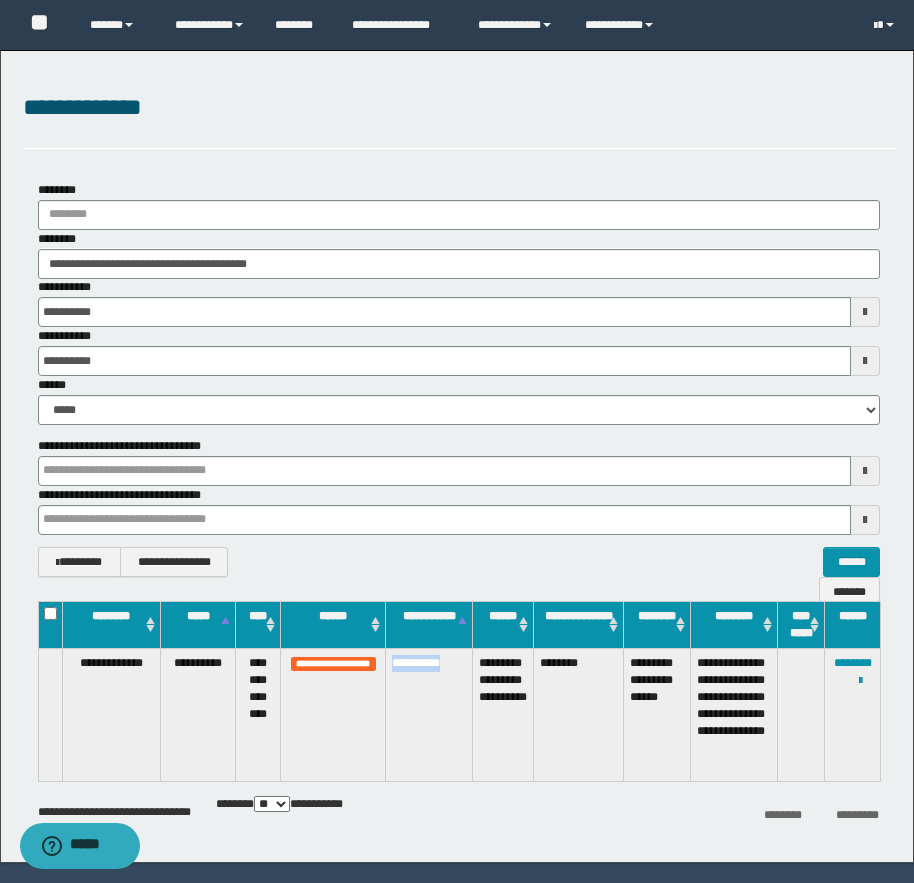 drag, startPoint x: 461, startPoint y: 663, endPoint x: 393, endPoint y: 661, distance: 68.0294 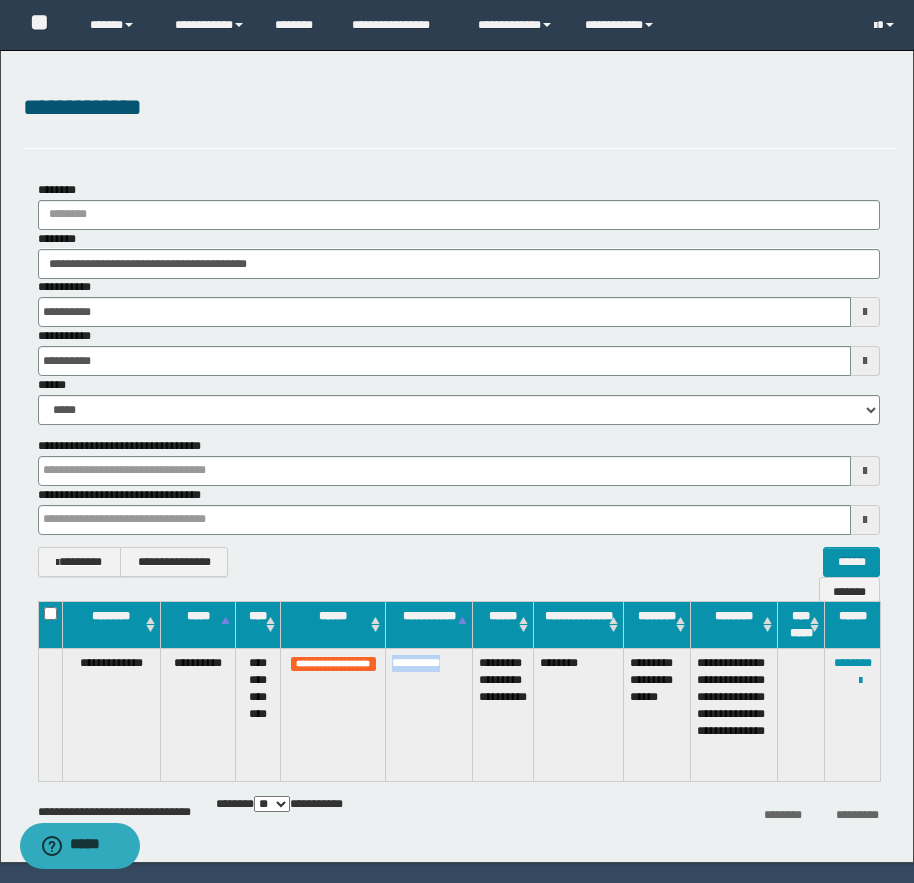 click on "**********" at bounding box center (429, 714) 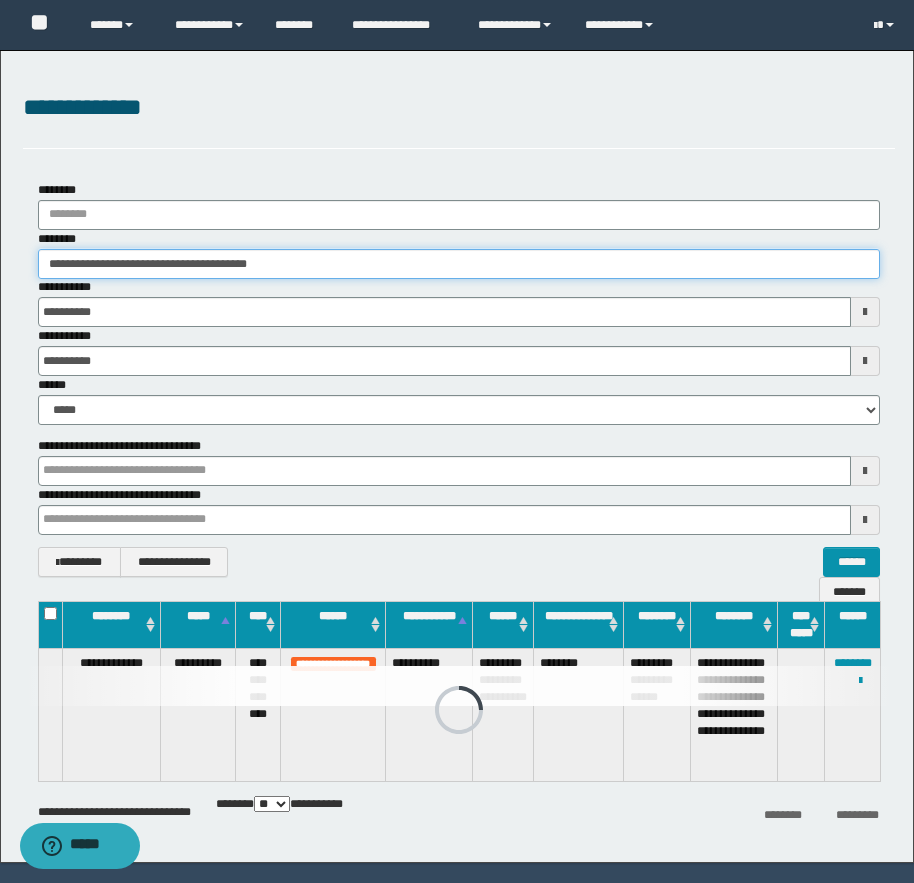 click on "**********" at bounding box center (459, 264) 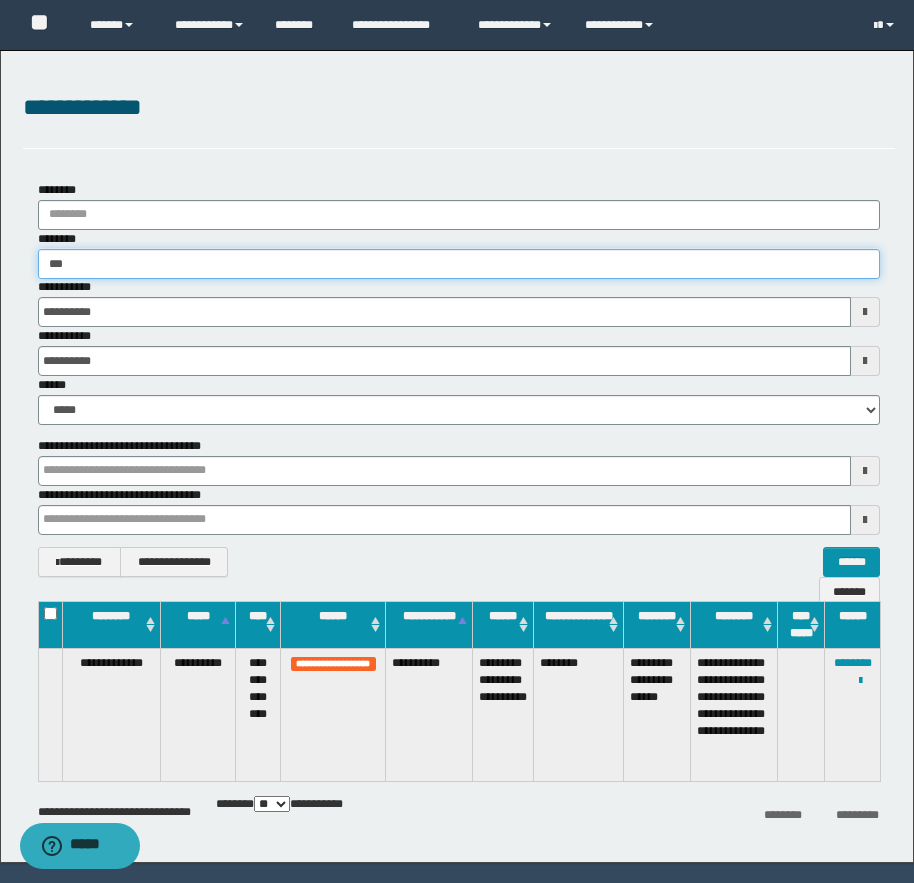 type on "****" 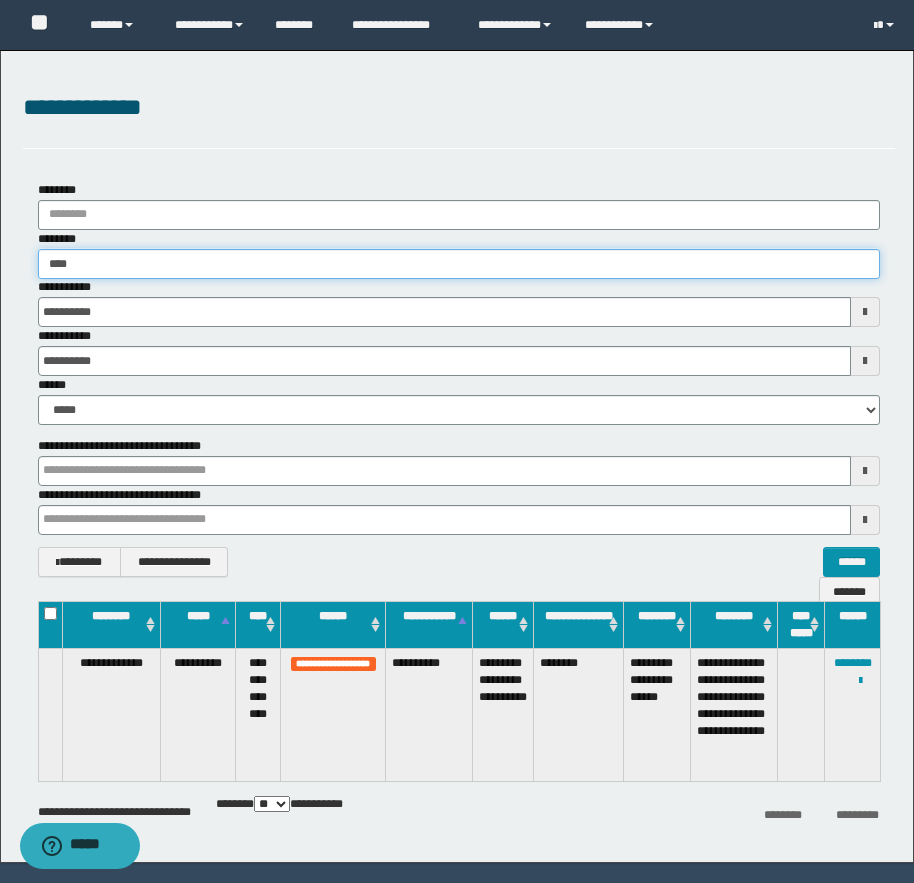 type on "****" 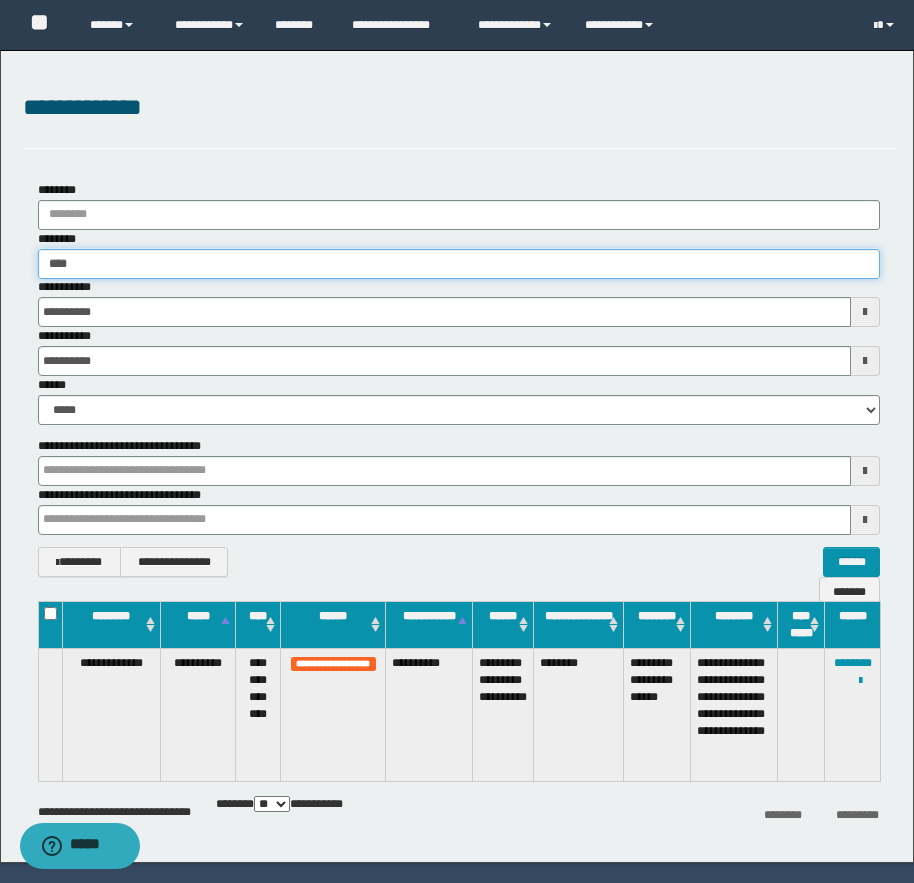 type 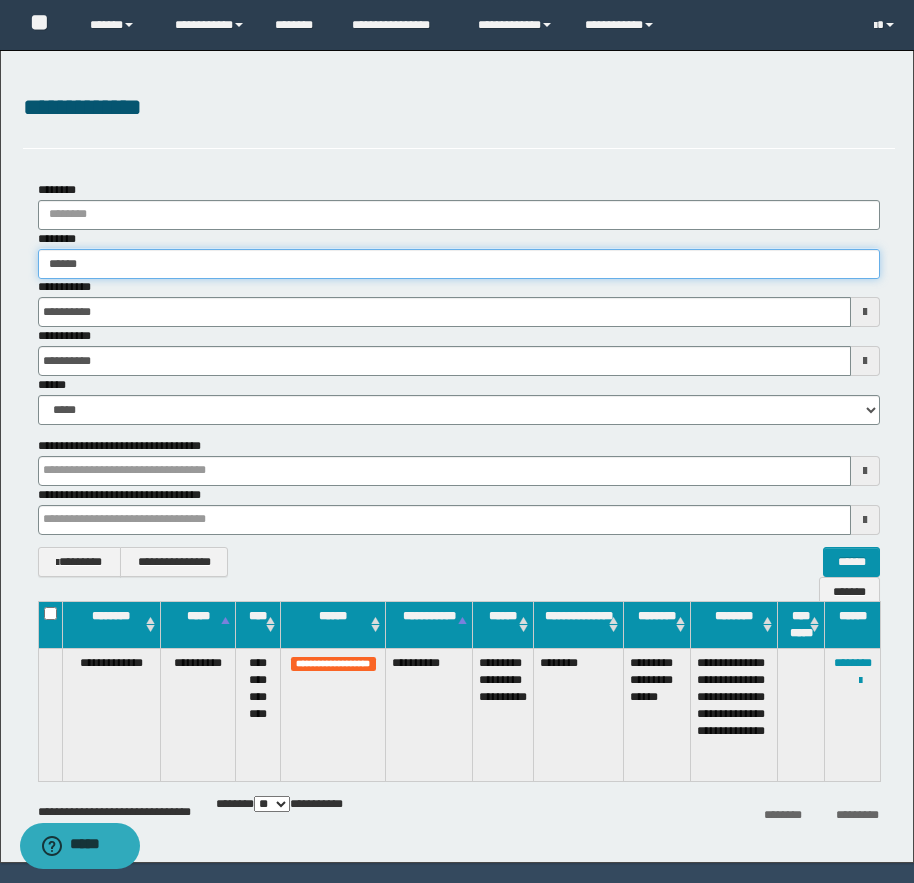 type on "*******" 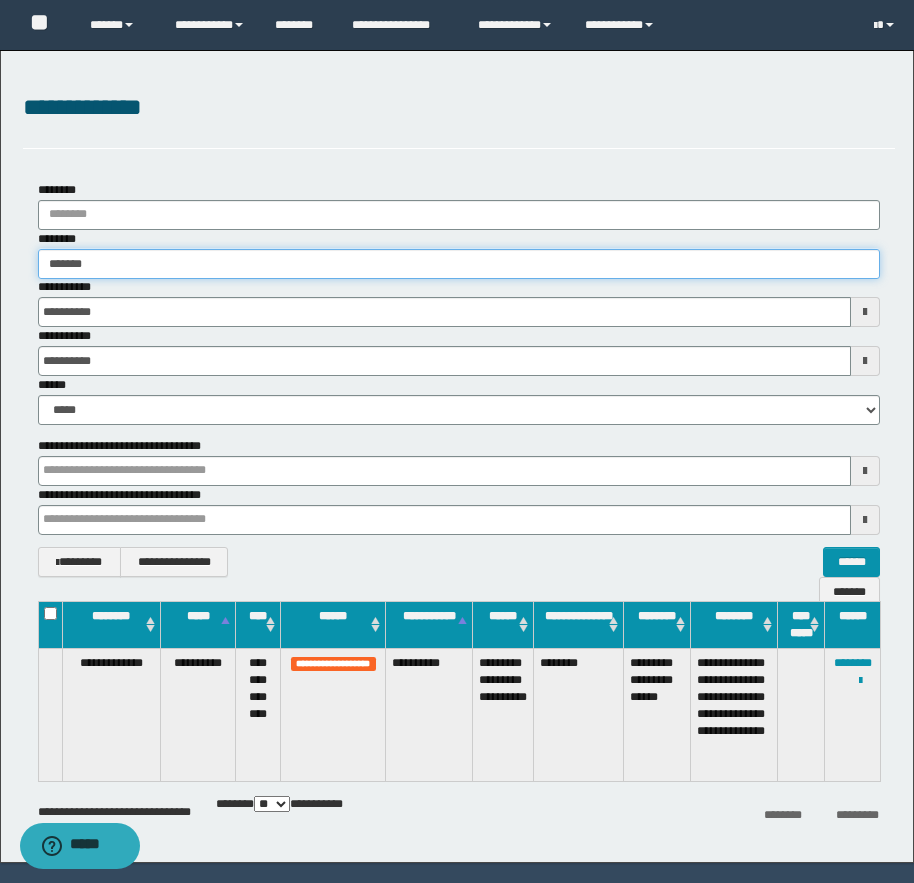 type on "*******" 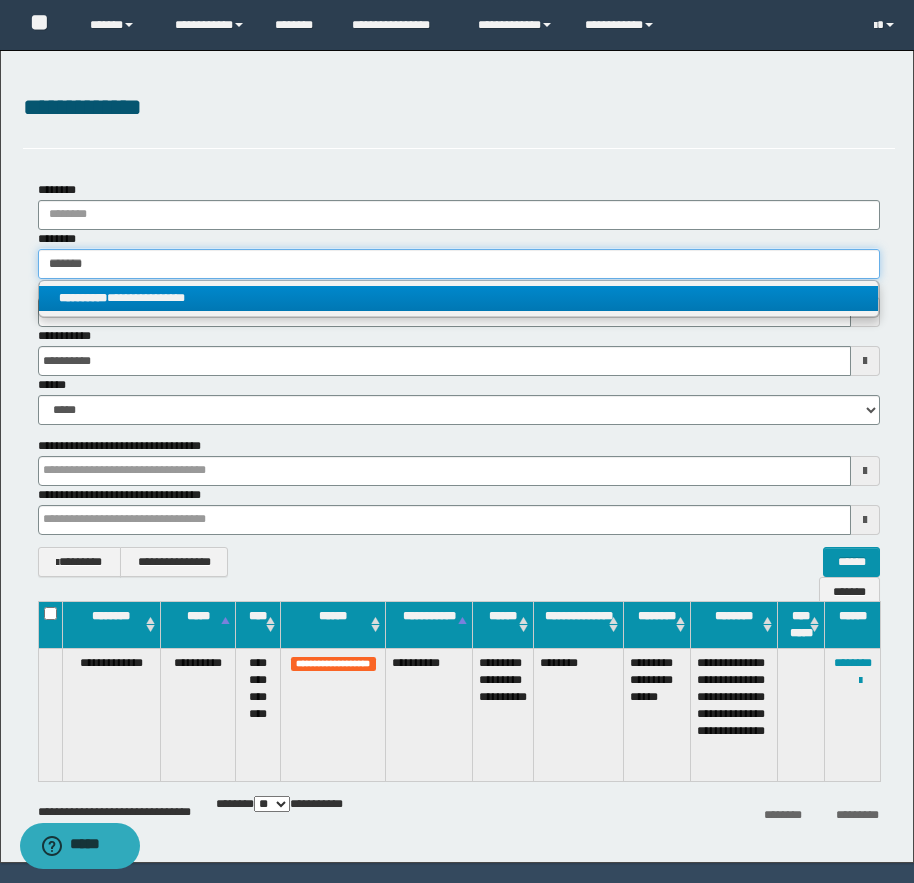type on "*******" 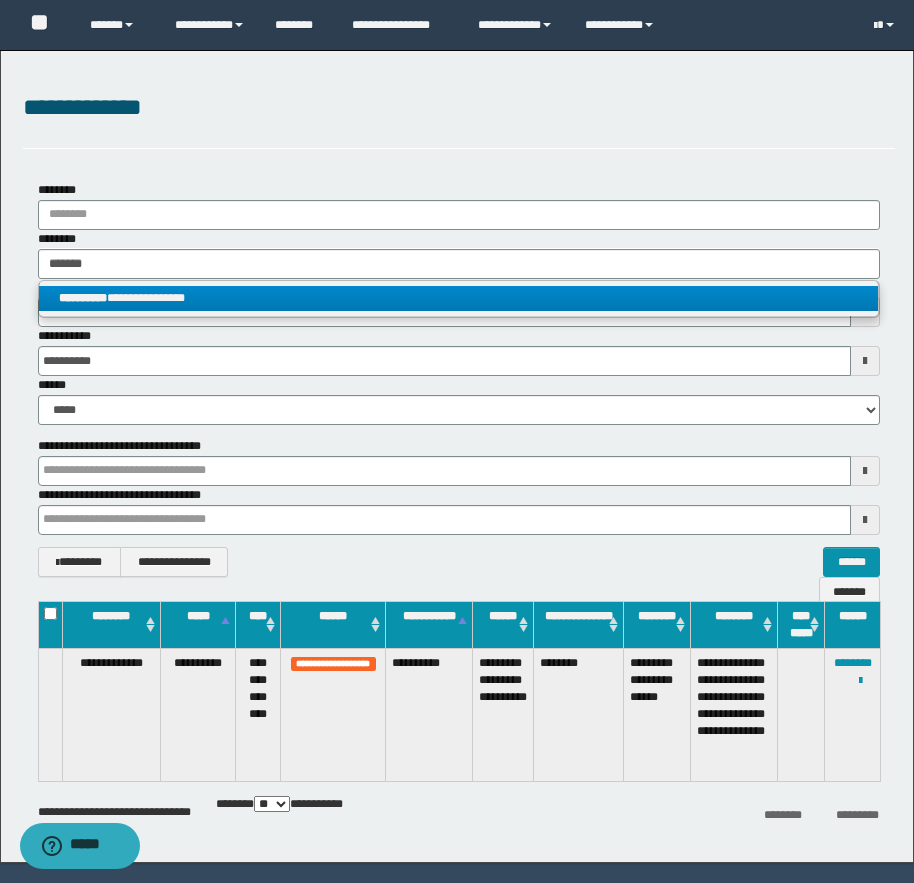 click on "**********" at bounding box center [458, 298] 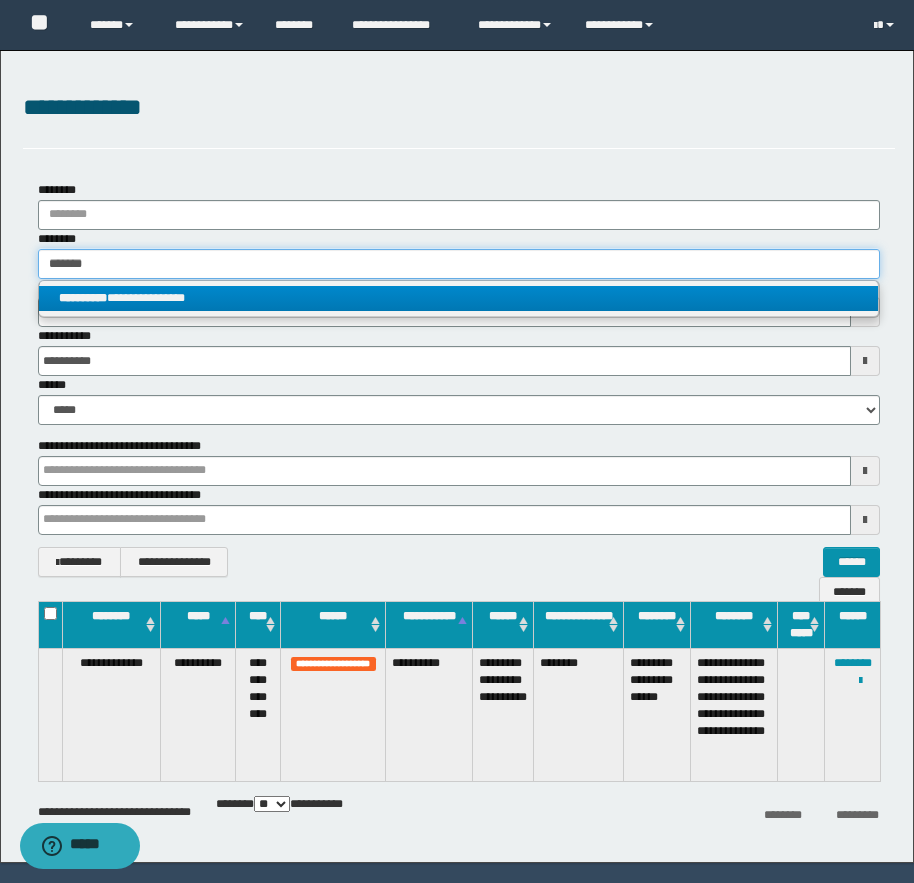 type 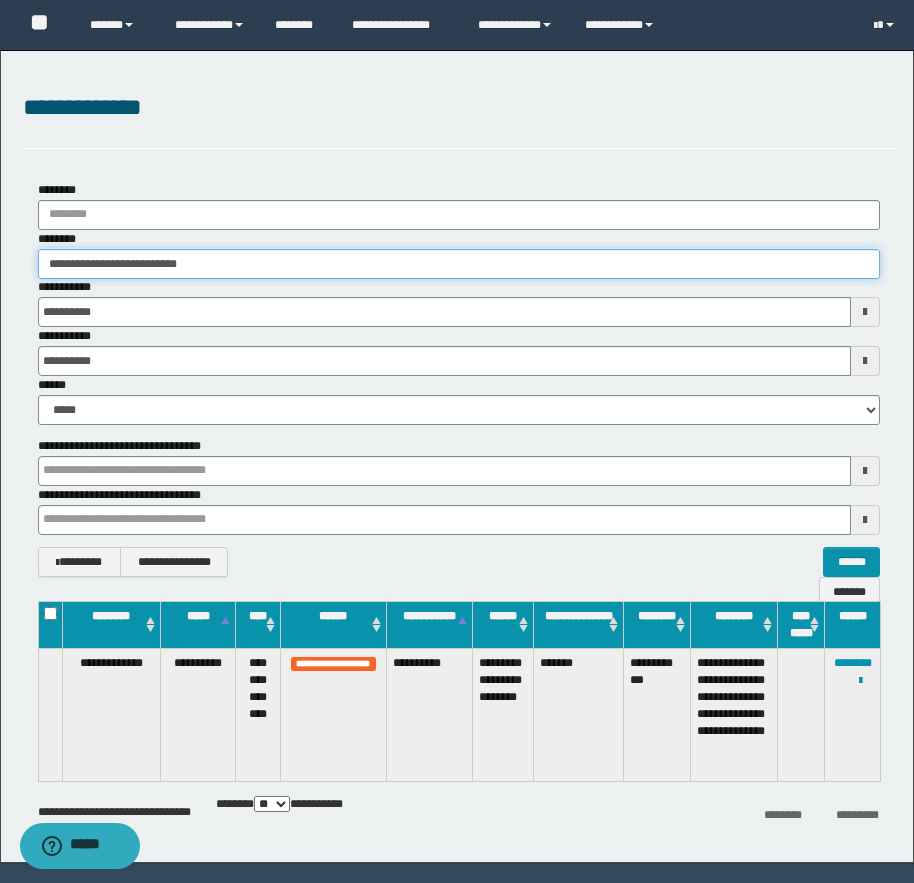 drag, startPoint x: 124, startPoint y: 261, endPoint x: 227, endPoint y: 262, distance: 103.00485 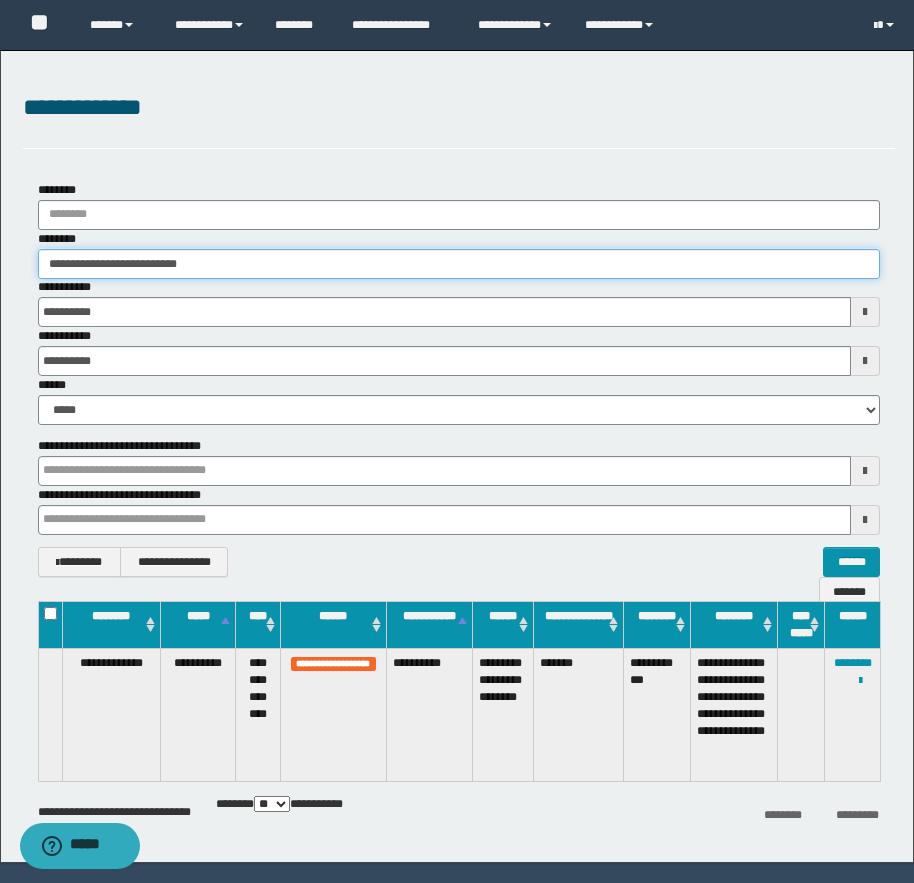 click on "**********" at bounding box center (459, 264) 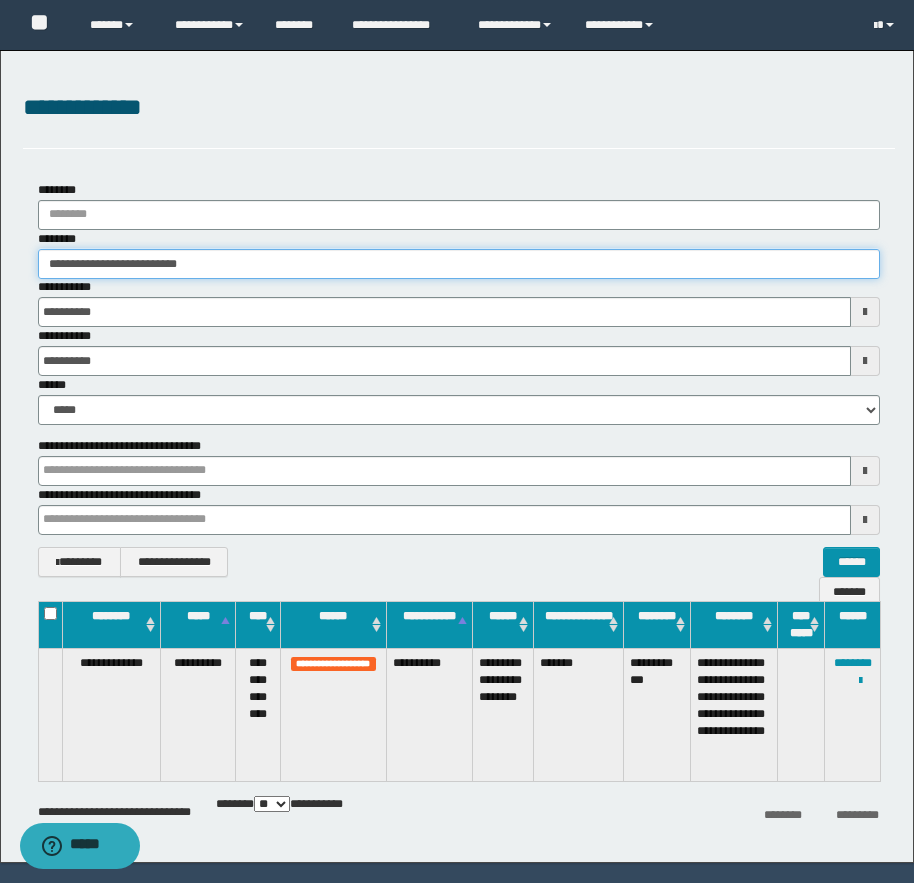 drag, startPoint x: 68, startPoint y: 262, endPoint x: 111, endPoint y: 263, distance: 43.011627 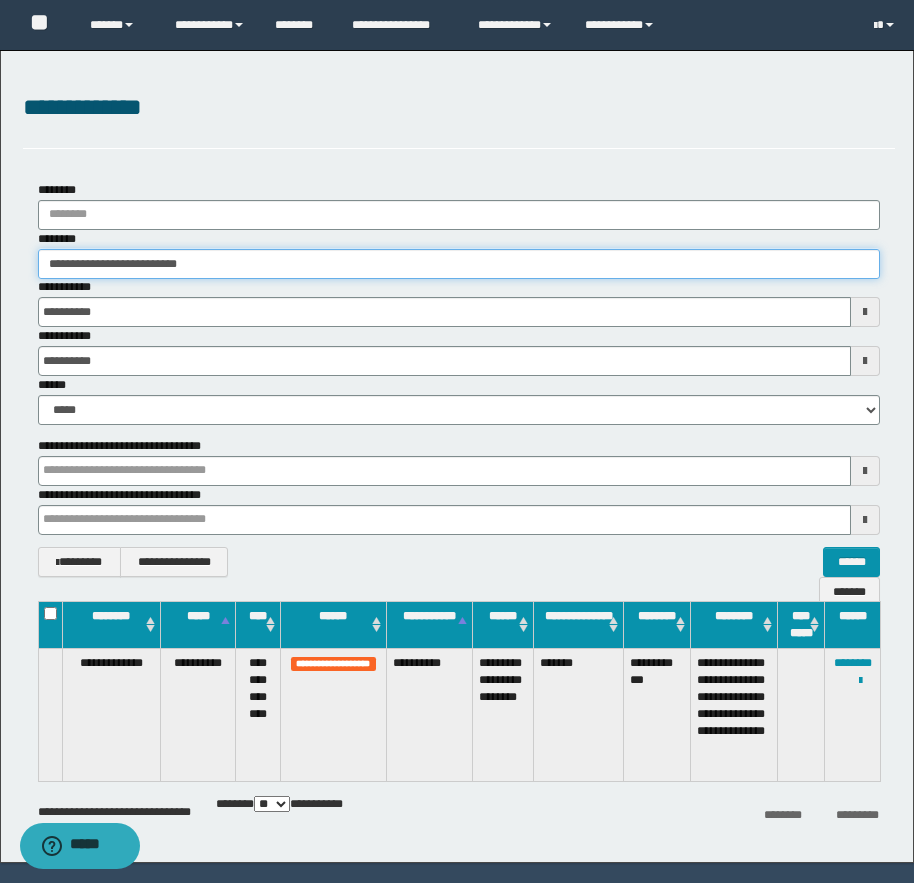 click on "**********" at bounding box center (459, 264) 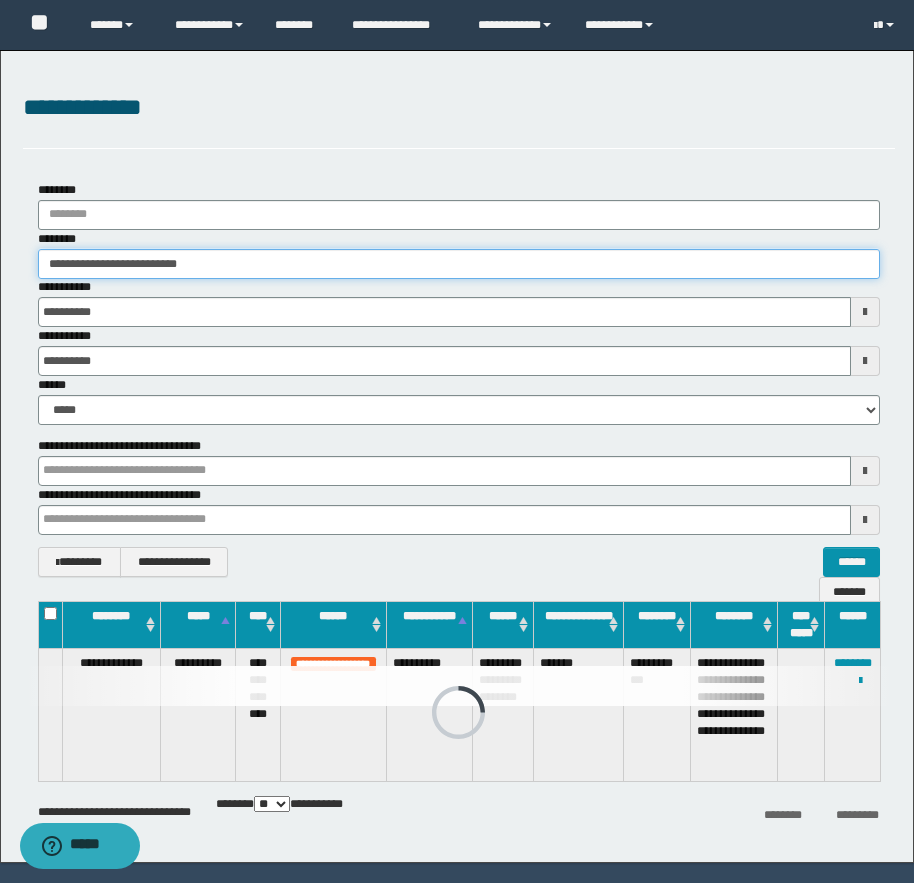 click on "**********" at bounding box center [459, 264] 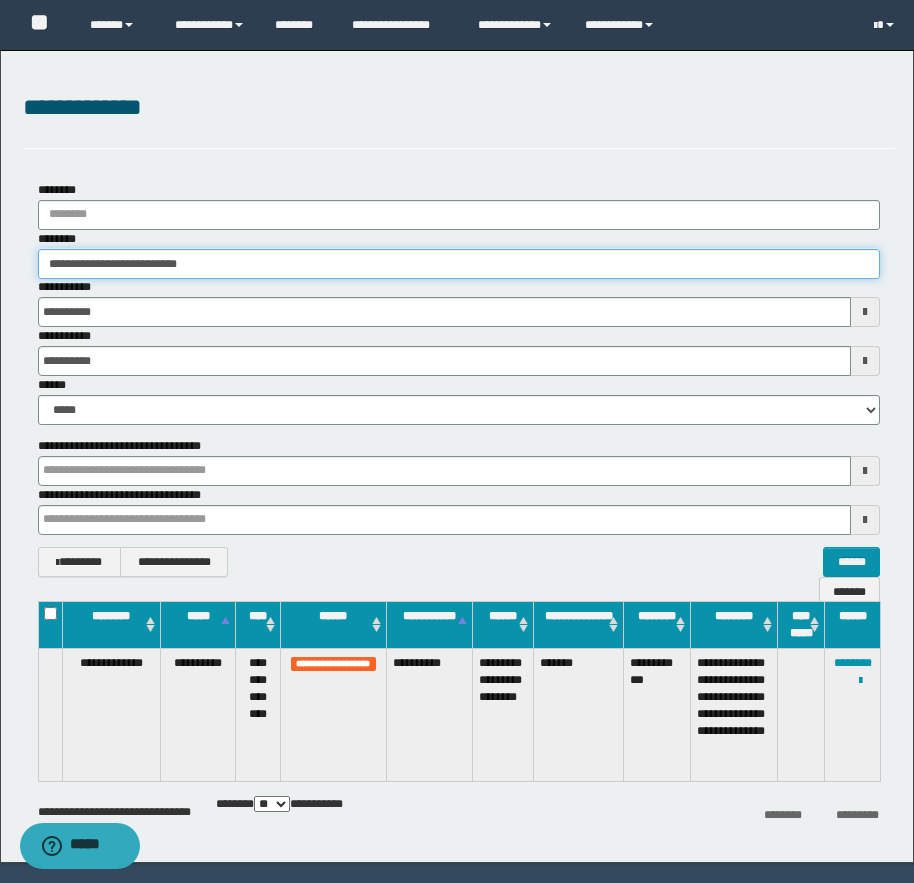 click on "**********" at bounding box center (459, 264) 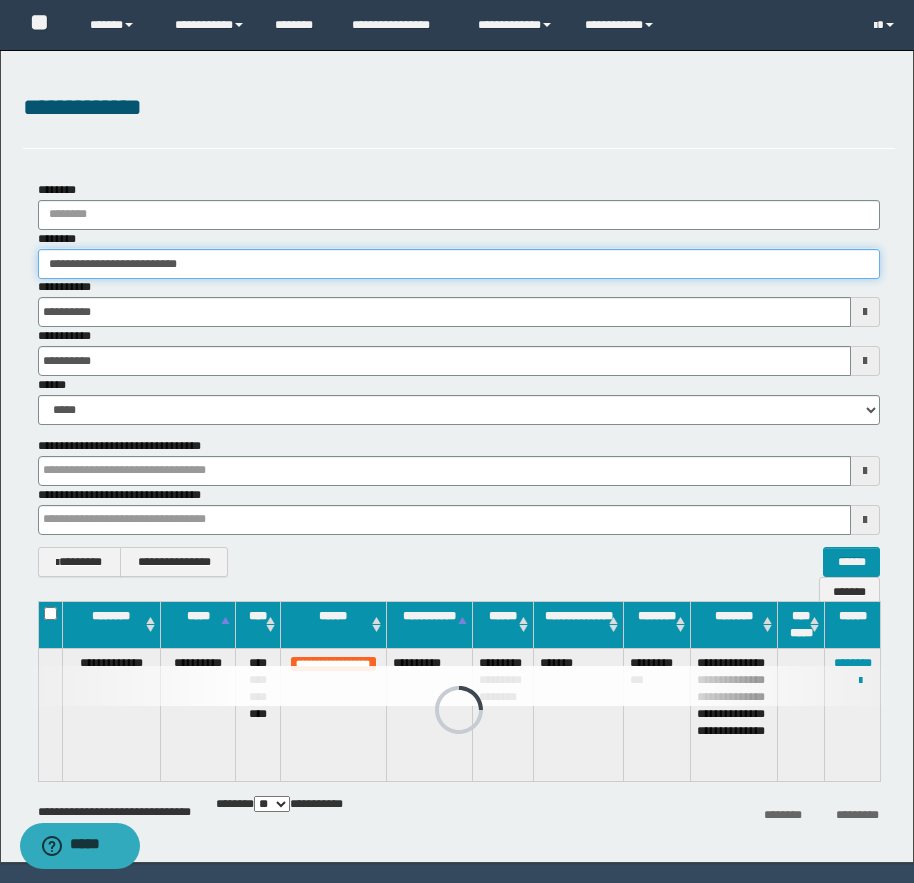 click on "**********" at bounding box center (459, 264) 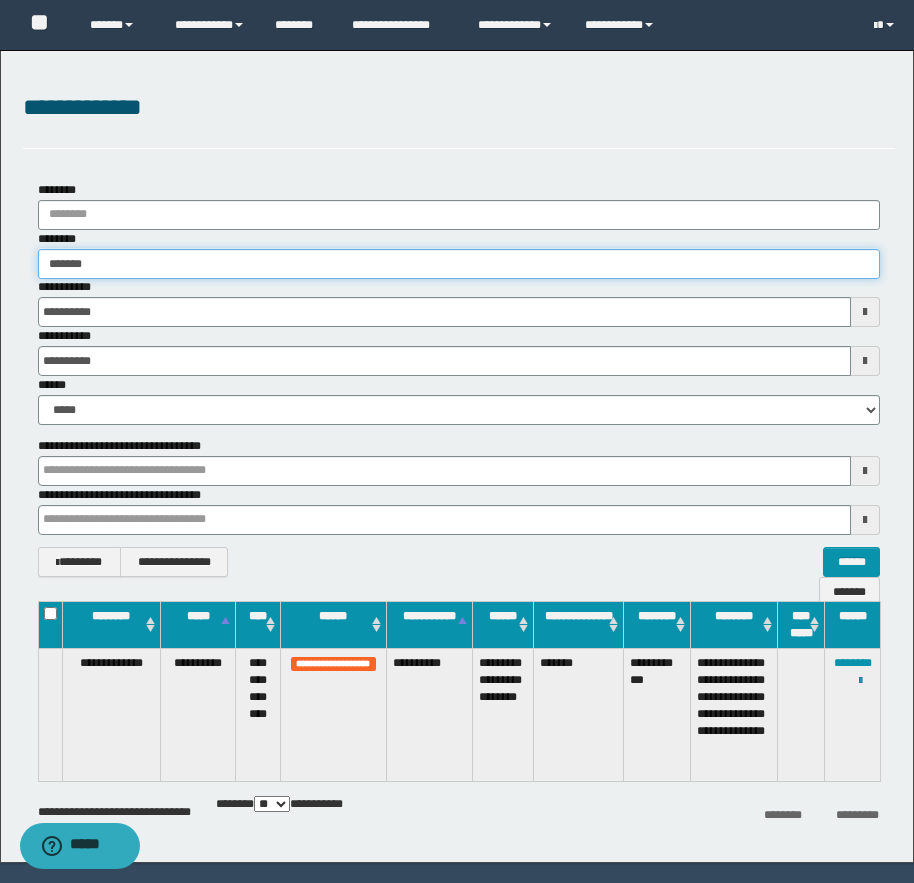 type on "********" 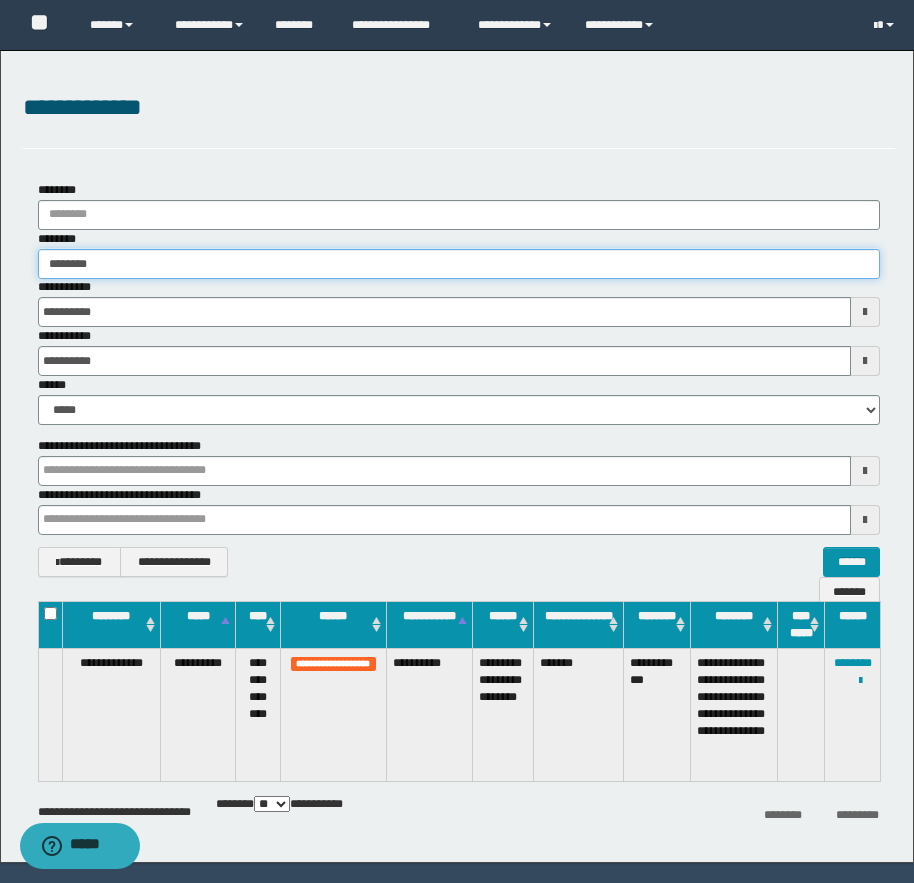 type on "********" 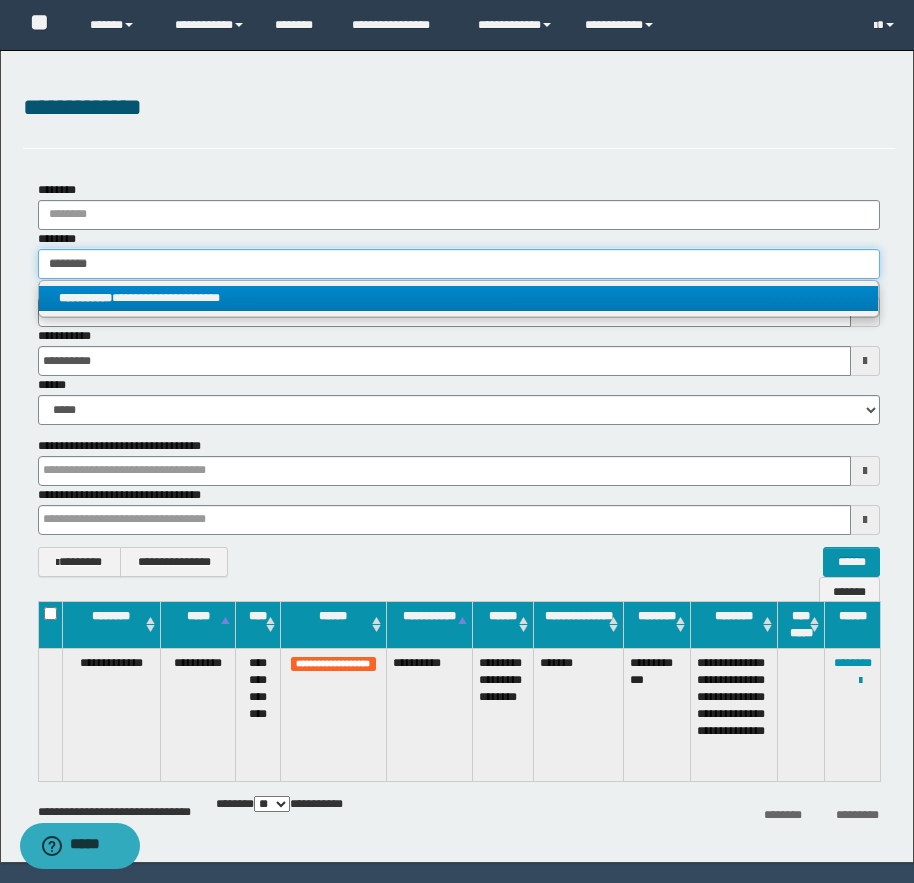 type on "********" 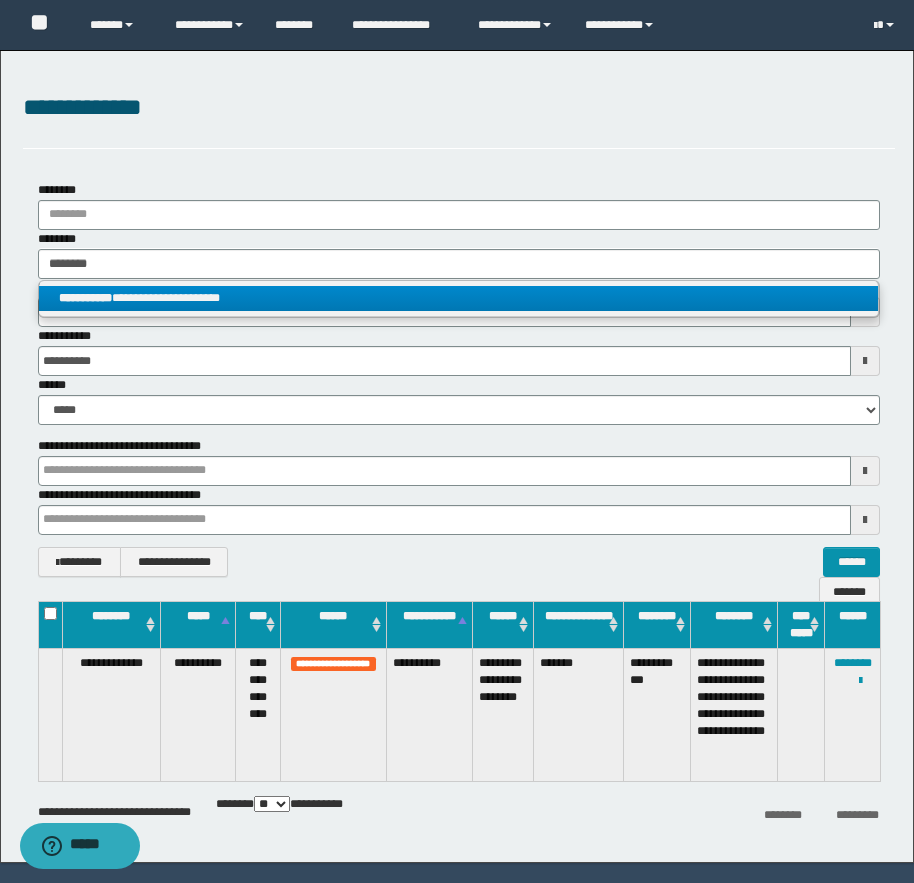 click on "**********" at bounding box center [458, 298] 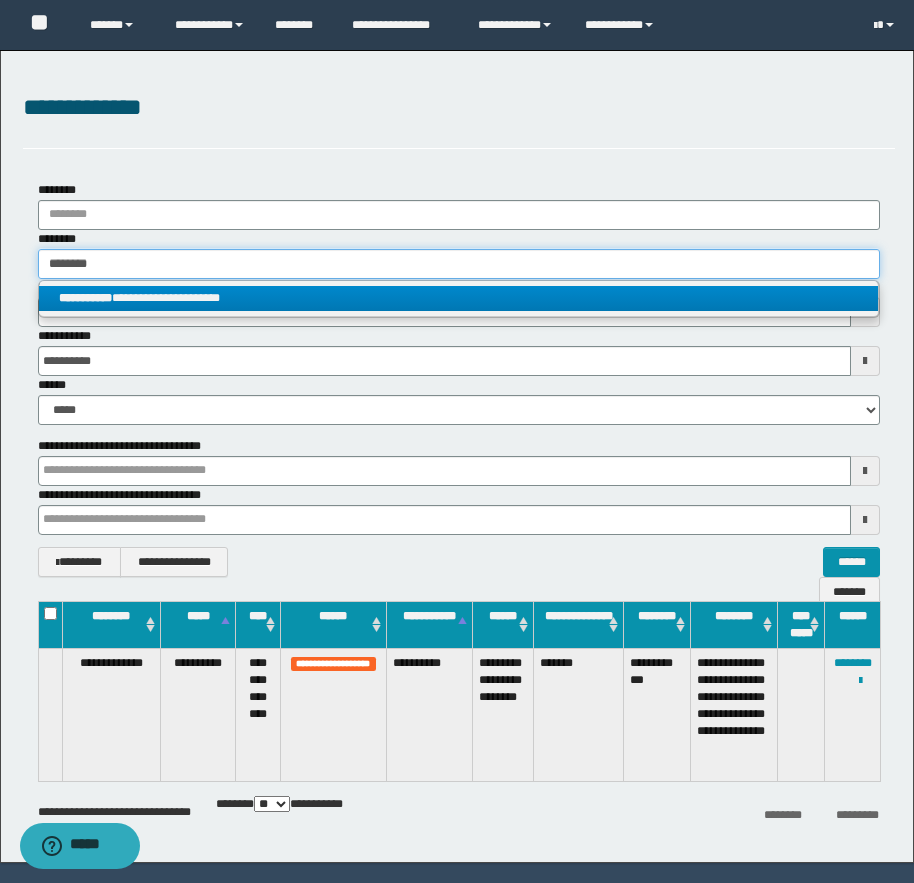 type 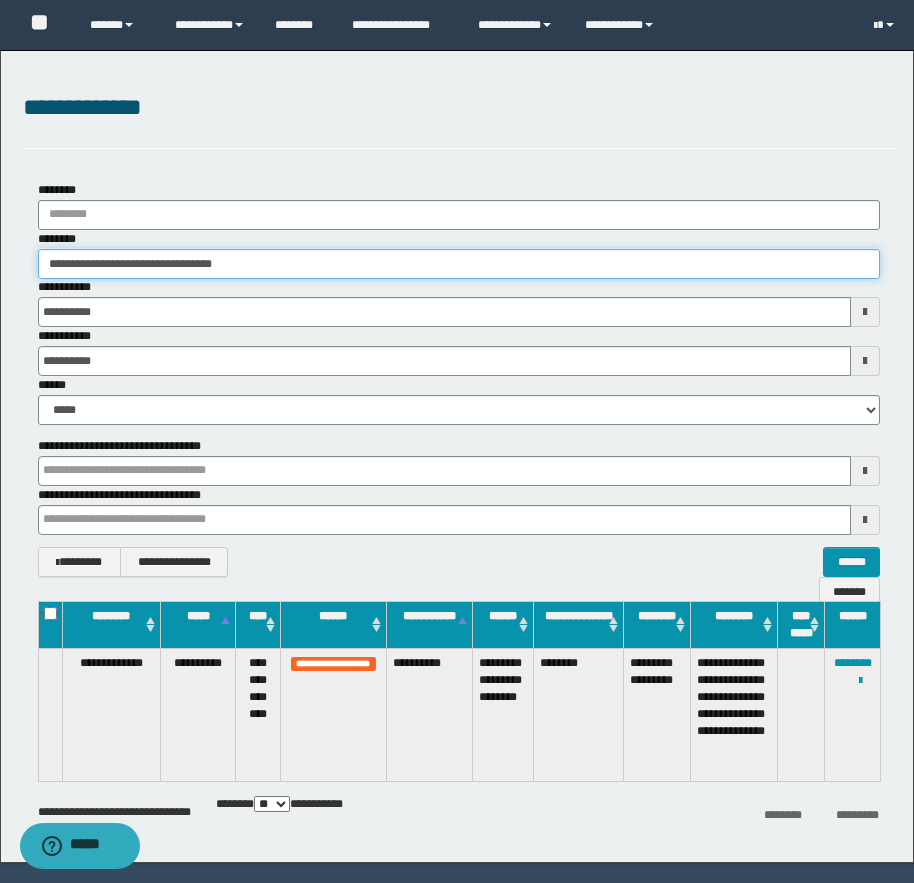 drag, startPoint x: 67, startPoint y: 264, endPoint x: 115, endPoint y: 264, distance: 48 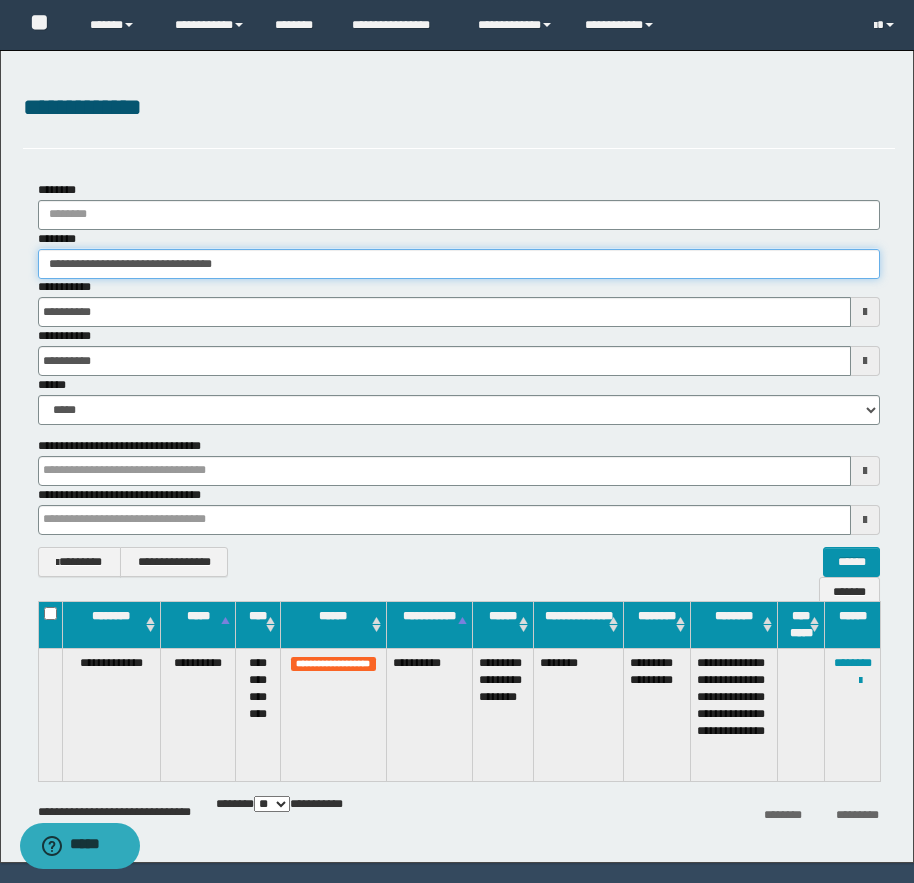 click on "**********" at bounding box center [459, 264] 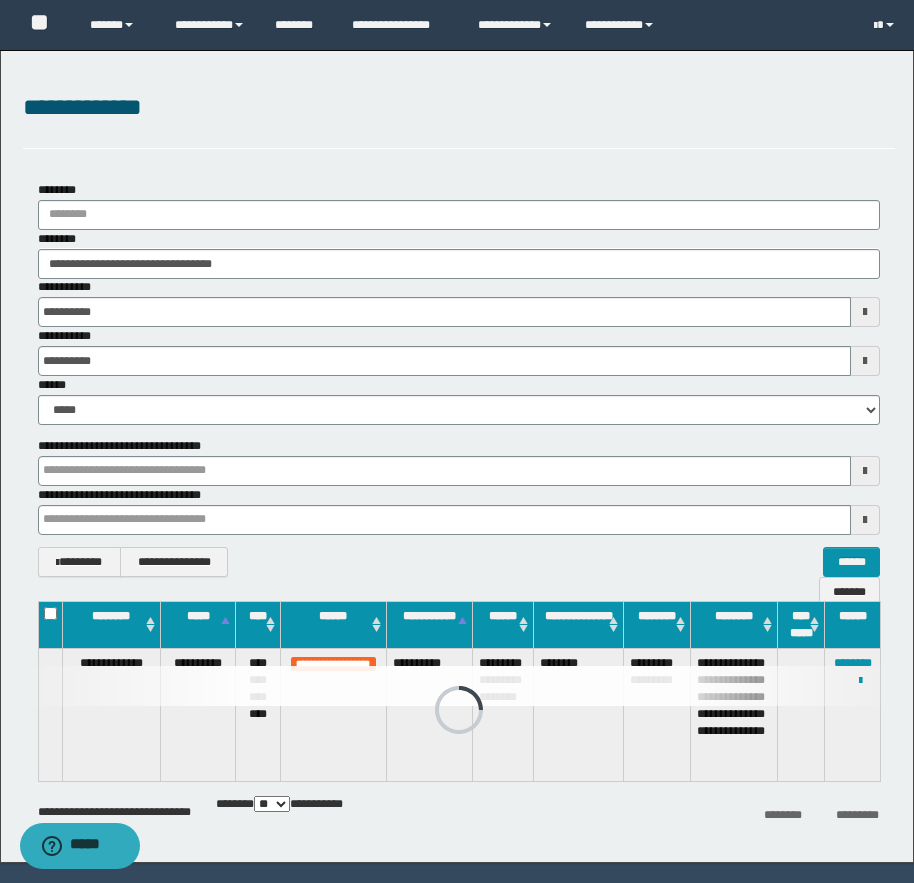 click on "**********" at bounding box center [459, 400] 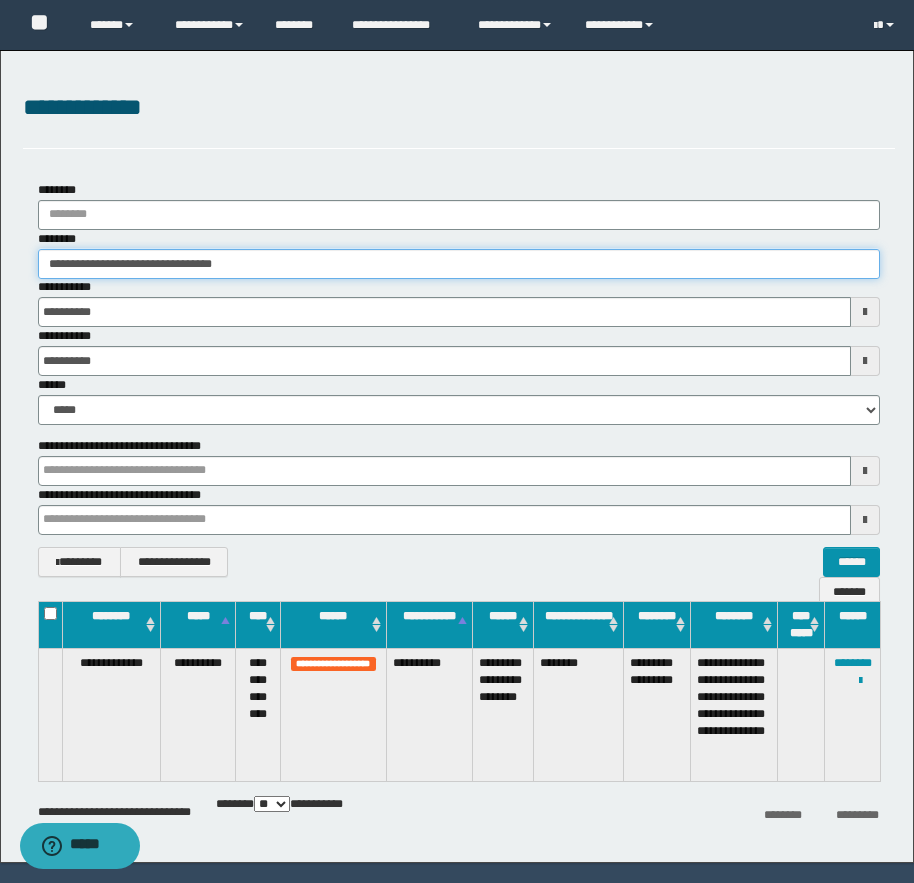 drag, startPoint x: 128, startPoint y: 261, endPoint x: 236, endPoint y: 269, distance: 108.29589 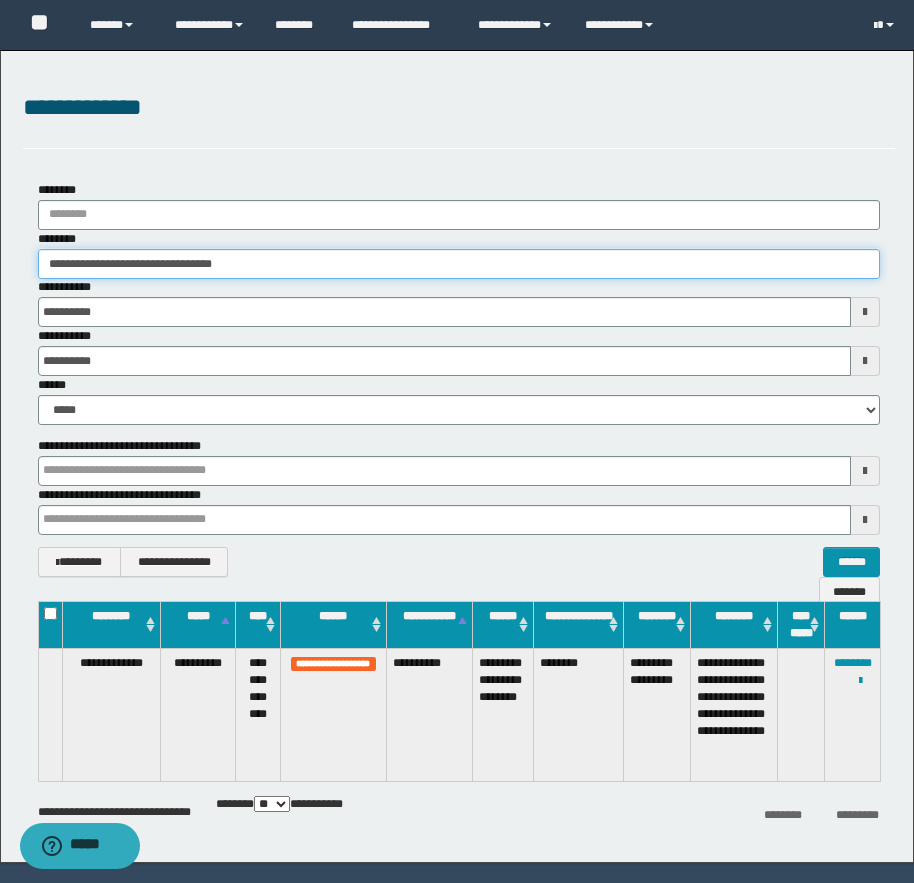 click on "**********" at bounding box center [459, 264] 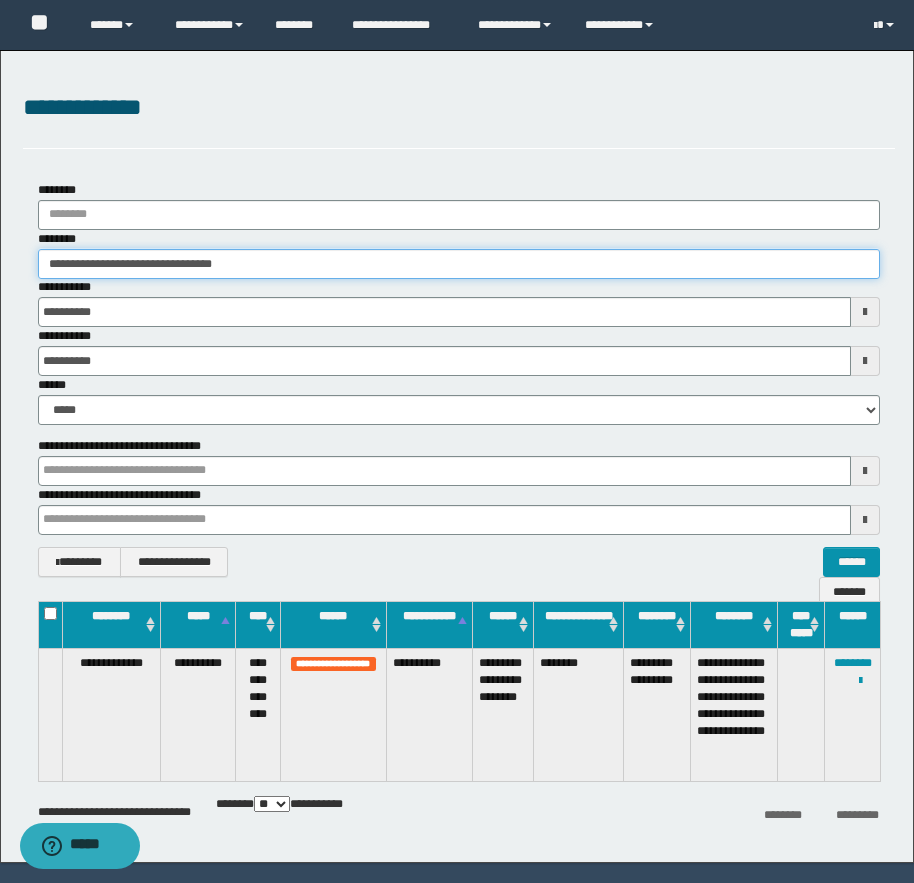 click on "**********" at bounding box center [459, 264] 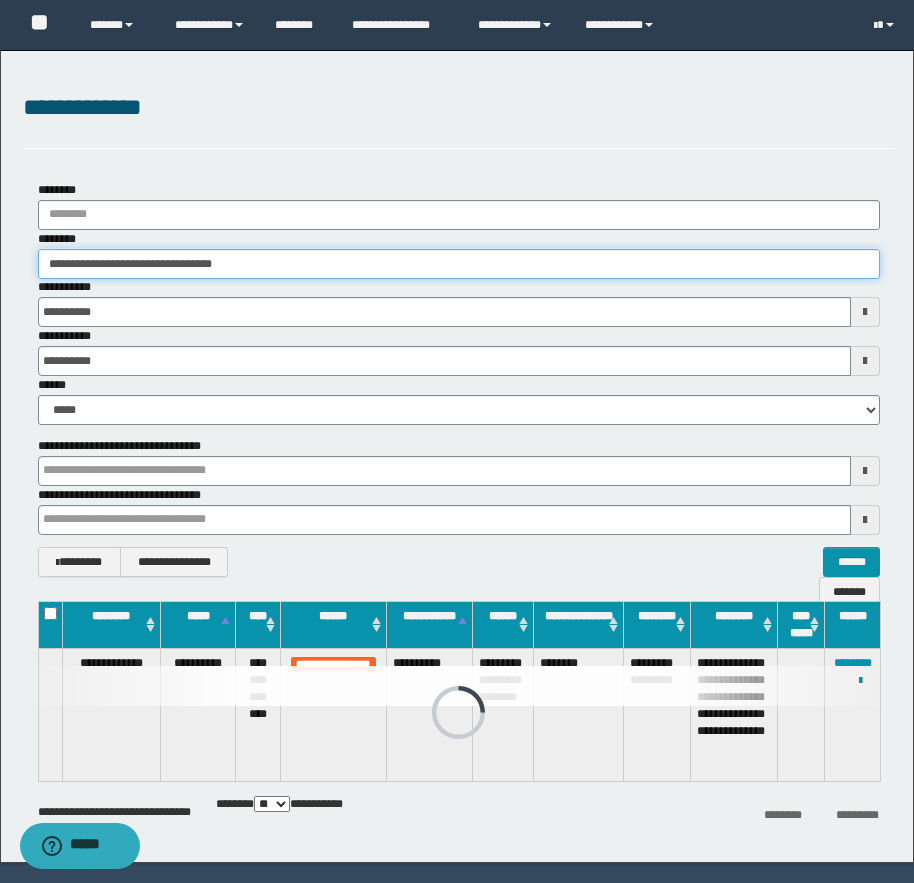 click on "**********" at bounding box center [459, 264] 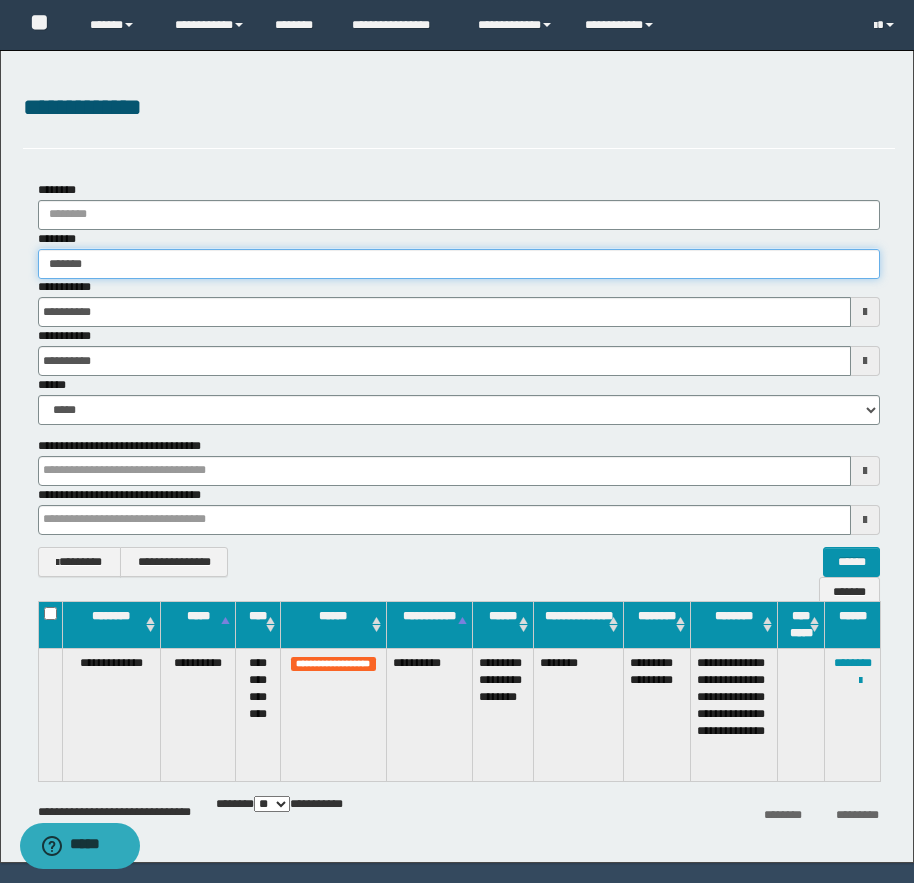 type on "********" 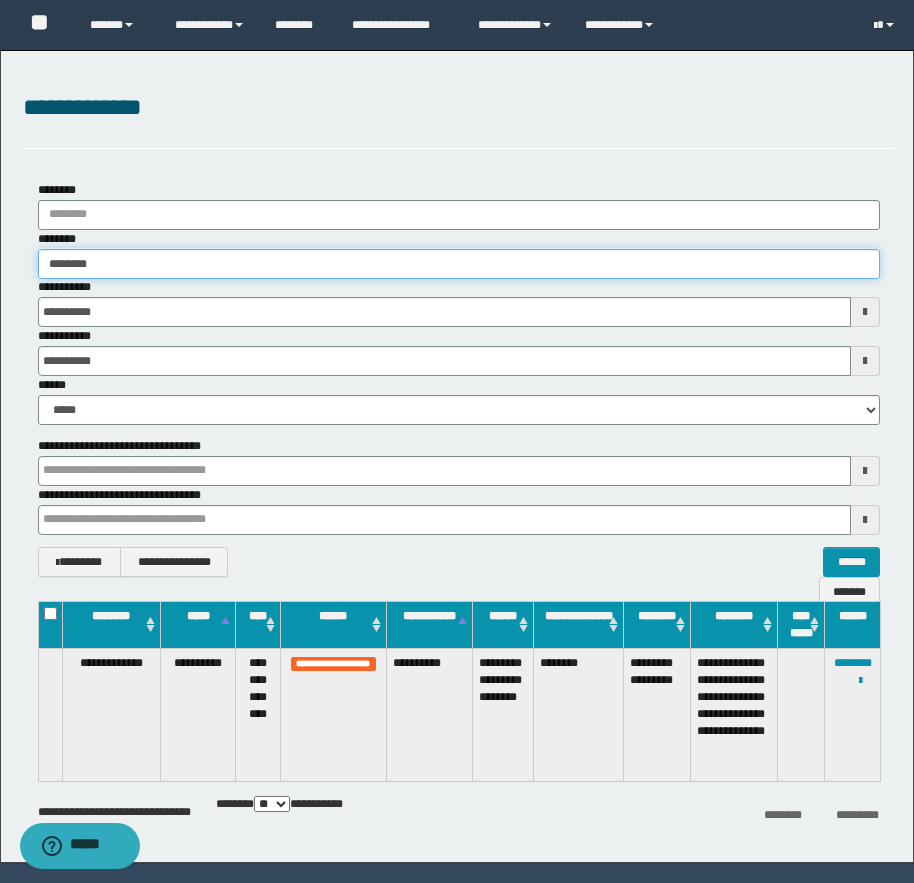 type on "********" 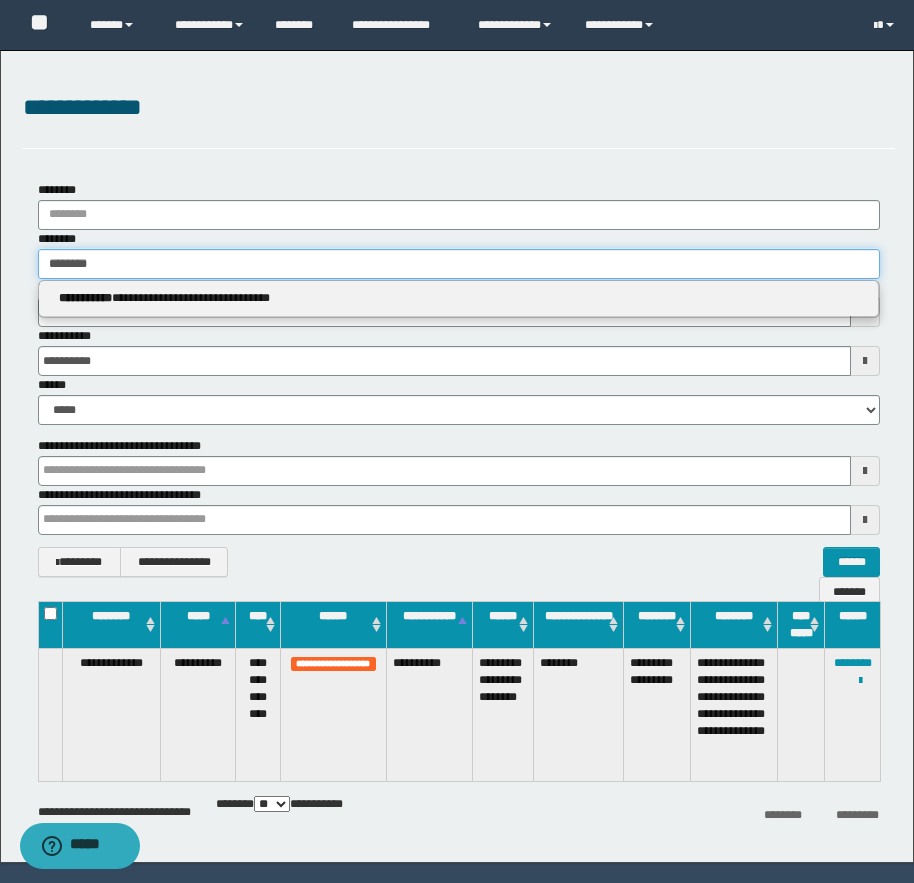 type on "********" 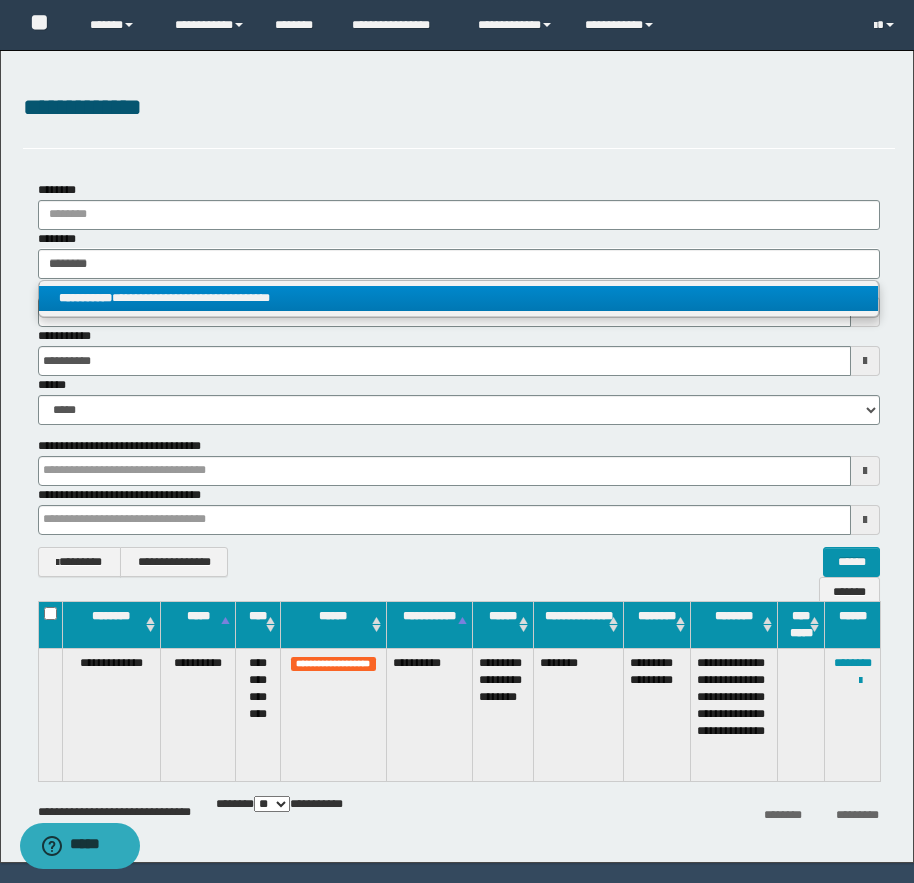 click on "**********" at bounding box center [458, 298] 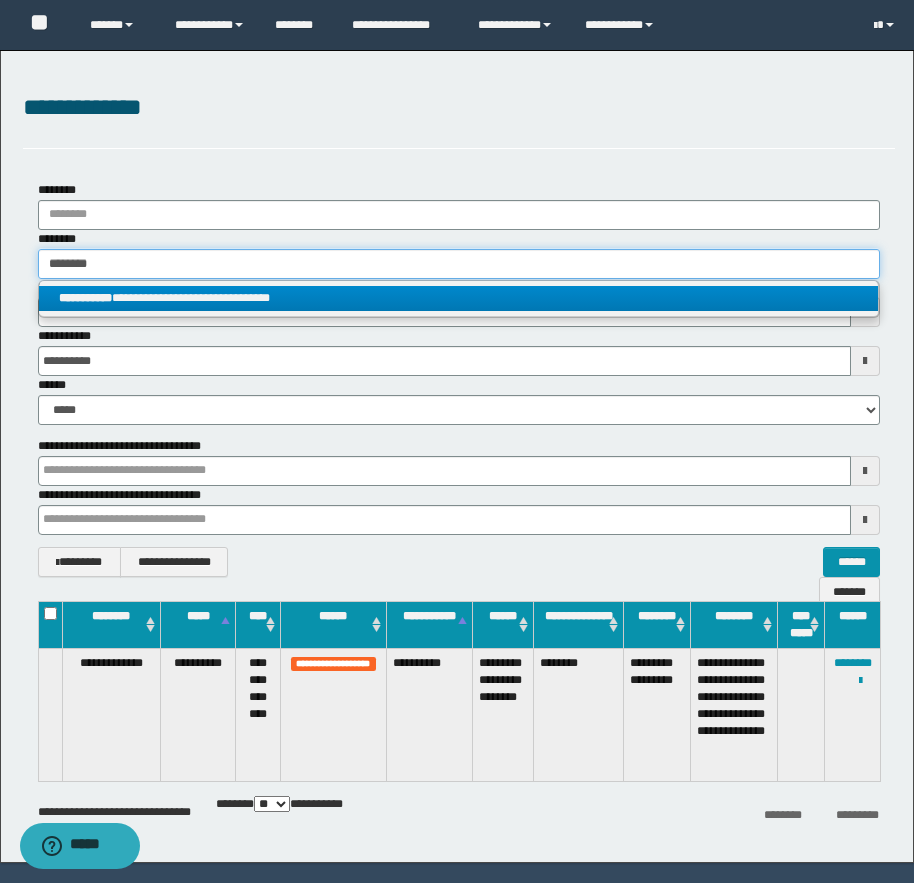 type 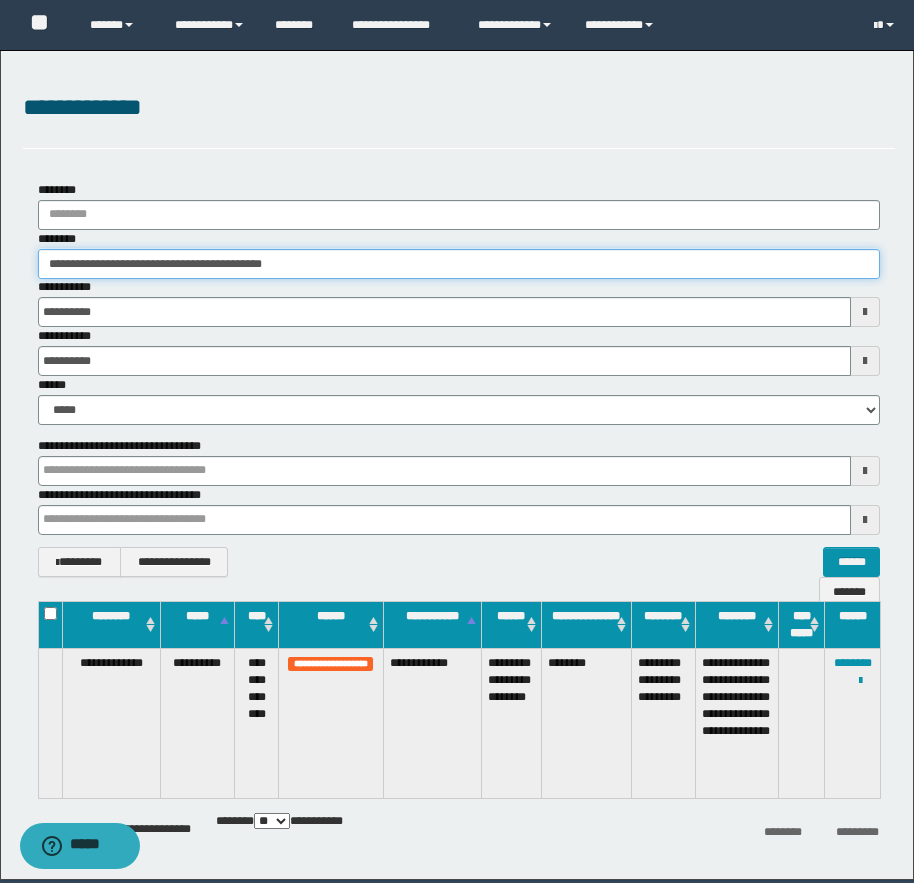 drag, startPoint x: 134, startPoint y: 263, endPoint x: 166, endPoint y: 269, distance: 32.55764 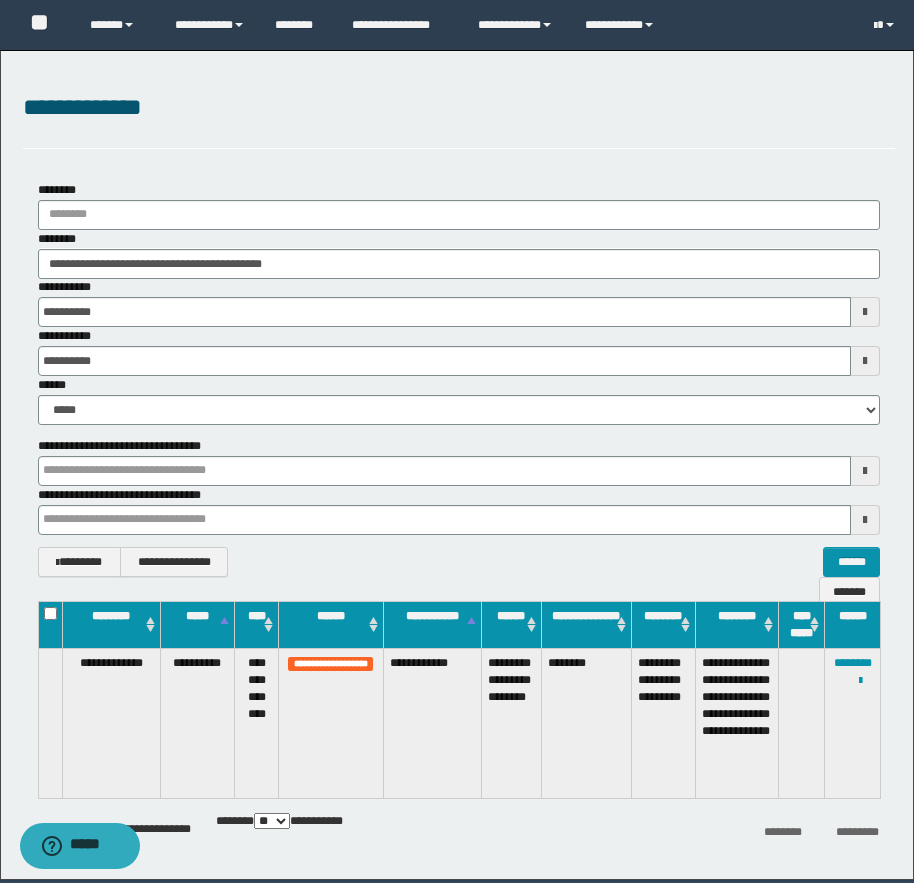 drag, startPoint x: 245, startPoint y: 282, endPoint x: 188, endPoint y: 270, distance: 58.249462 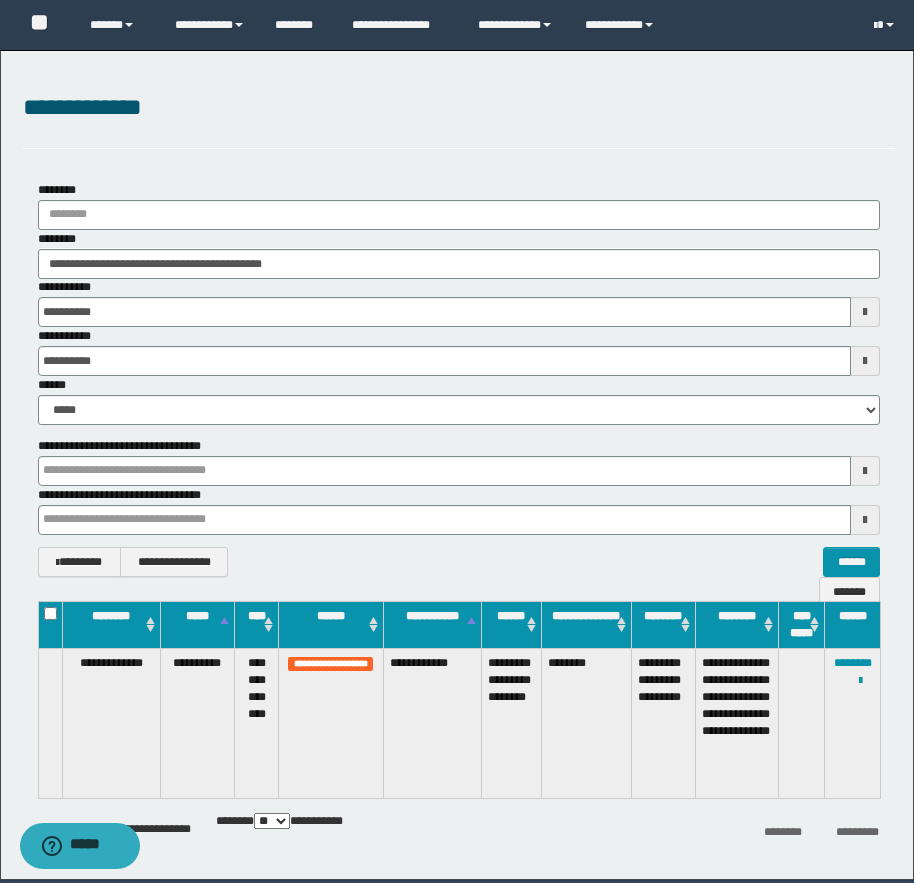 click on "**********" at bounding box center (459, 302) 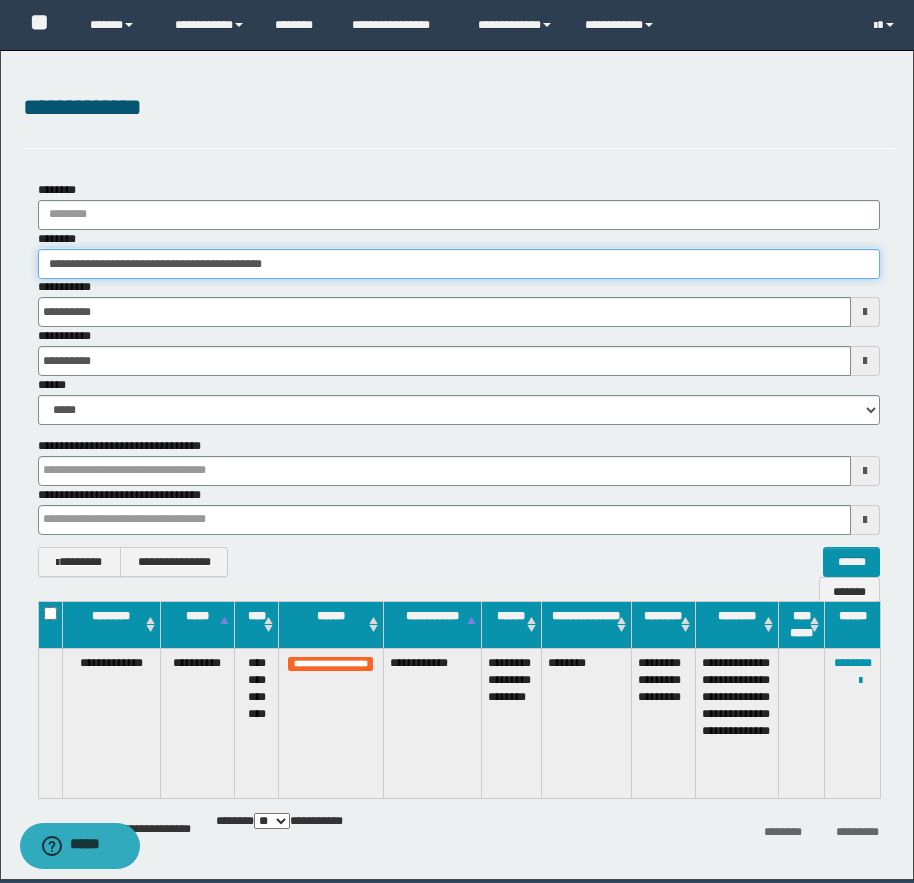 drag, startPoint x: 67, startPoint y: 262, endPoint x: 119, endPoint y: 266, distance: 52.153618 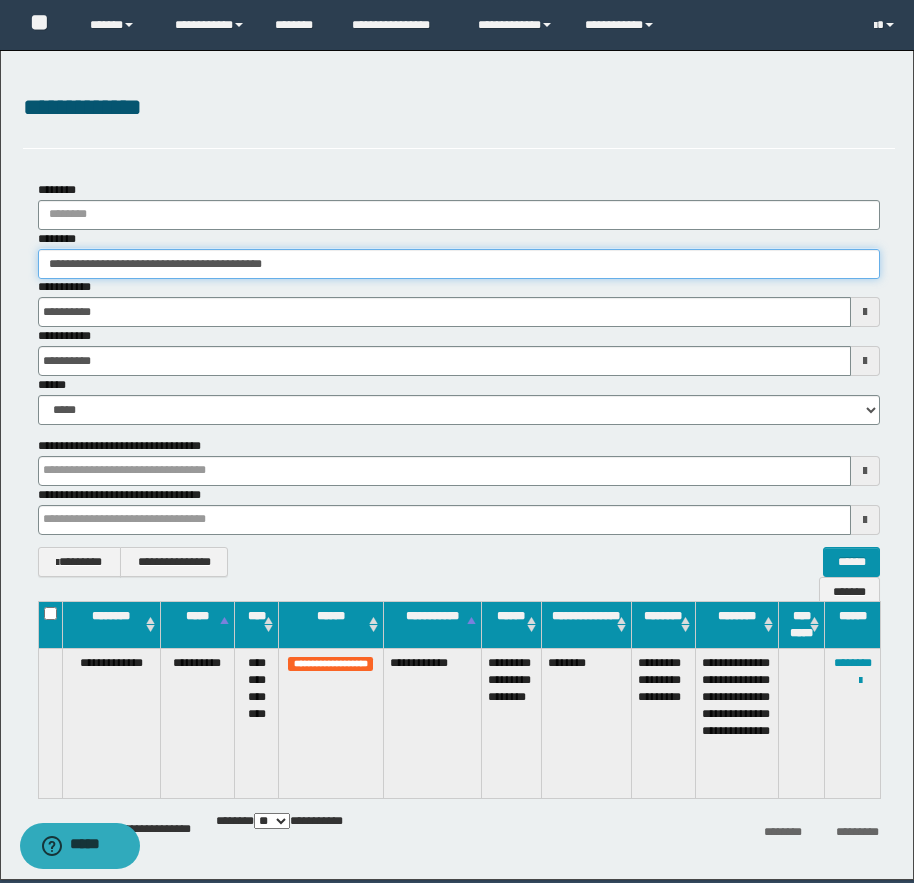 click on "**********" at bounding box center (459, 264) 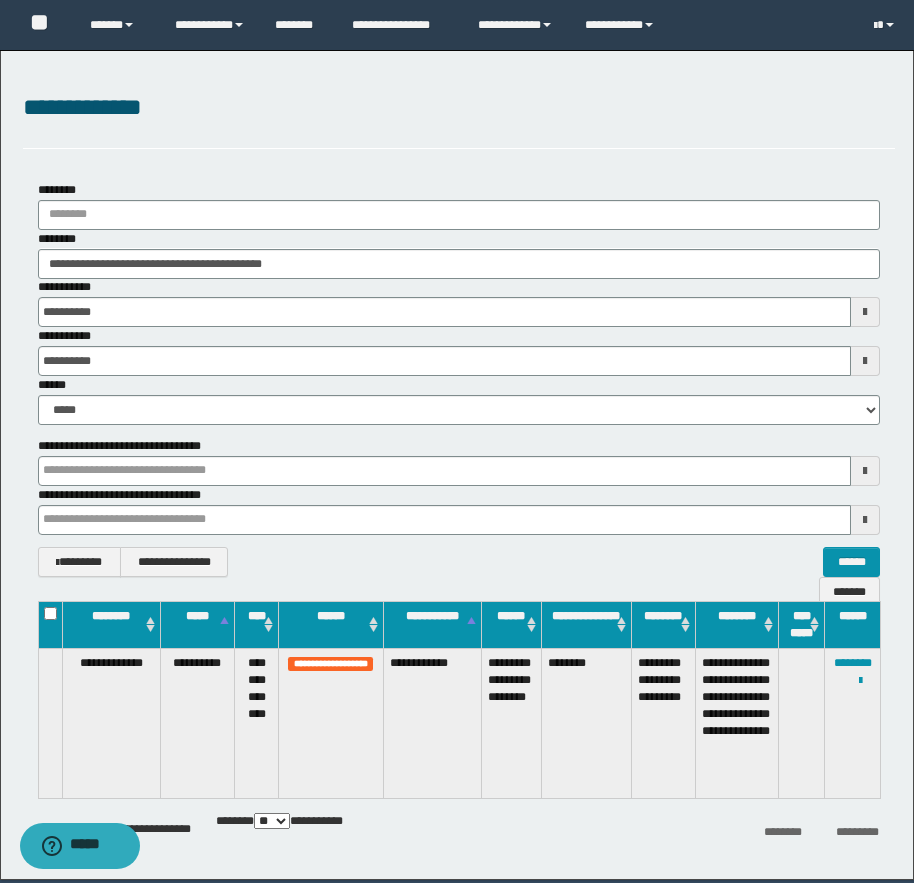 drag, startPoint x: 472, startPoint y: 664, endPoint x: 417, endPoint y: 666, distance: 55.03635 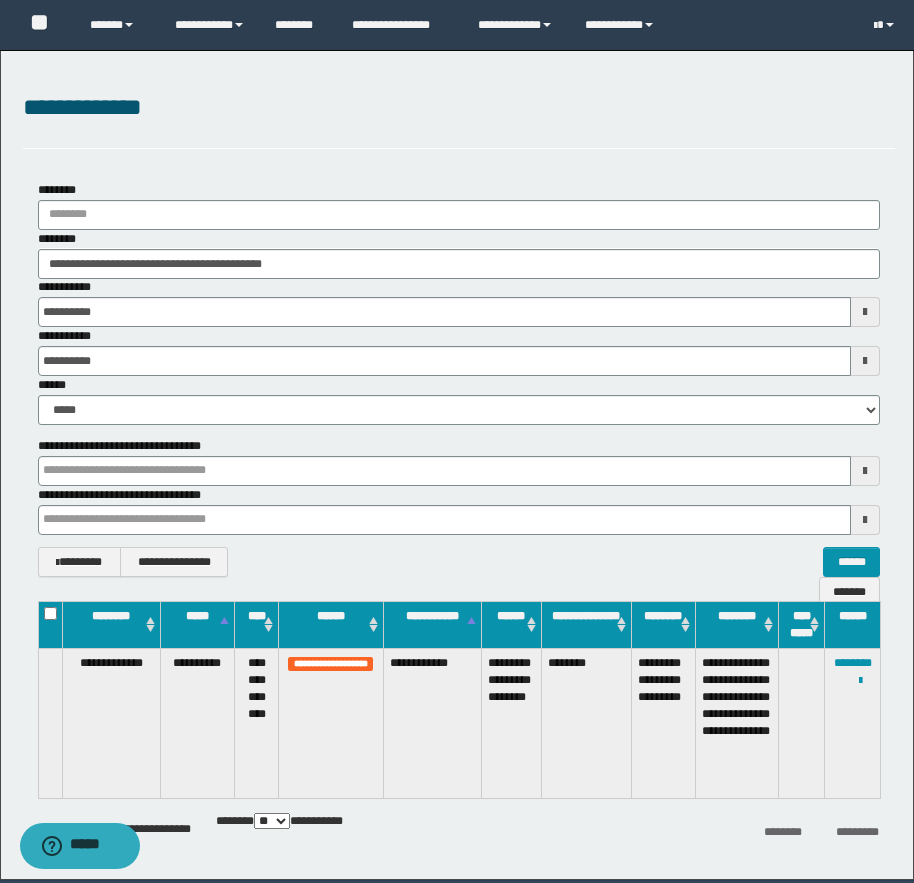 click on "**********" at bounding box center [432, 723] 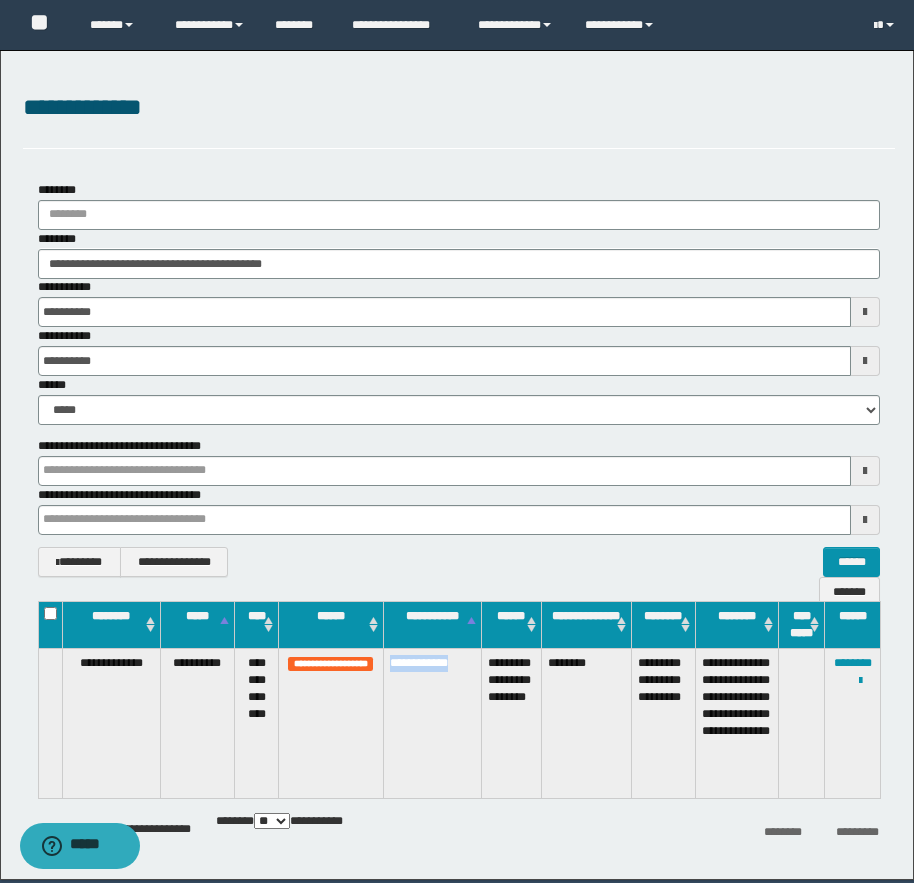 drag, startPoint x: 471, startPoint y: 666, endPoint x: 391, endPoint y: 661, distance: 80.1561 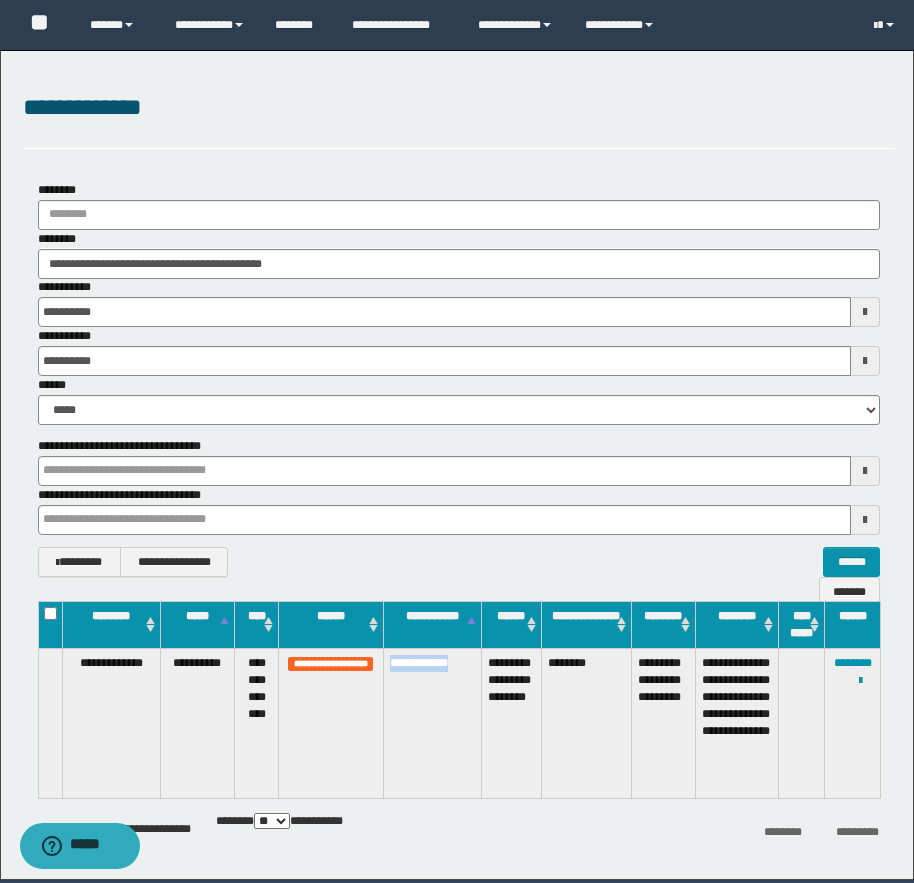click on "**********" at bounding box center [432, 723] 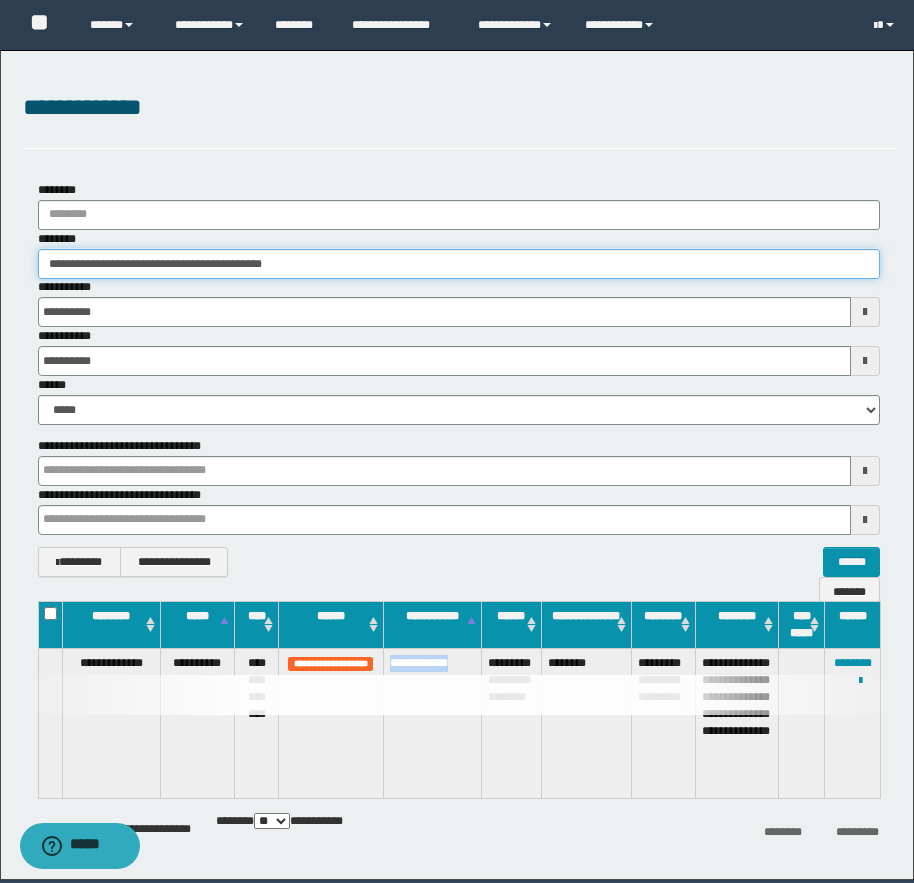 click on "**********" at bounding box center [459, 264] 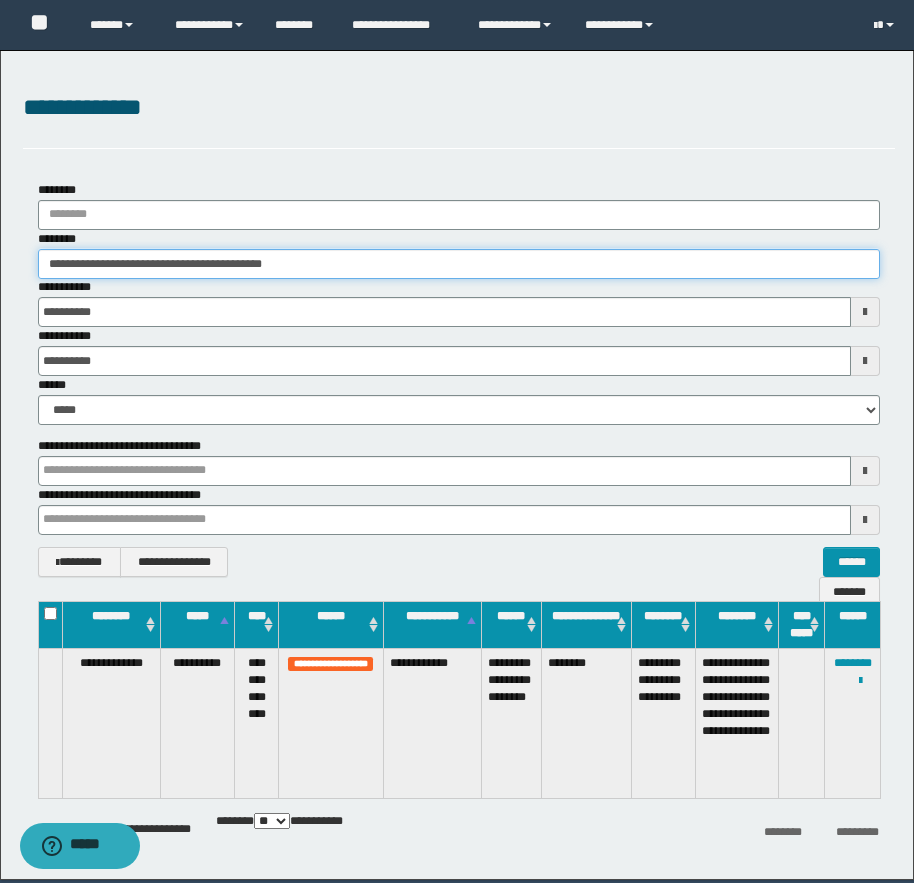 click on "**********" at bounding box center [459, 264] 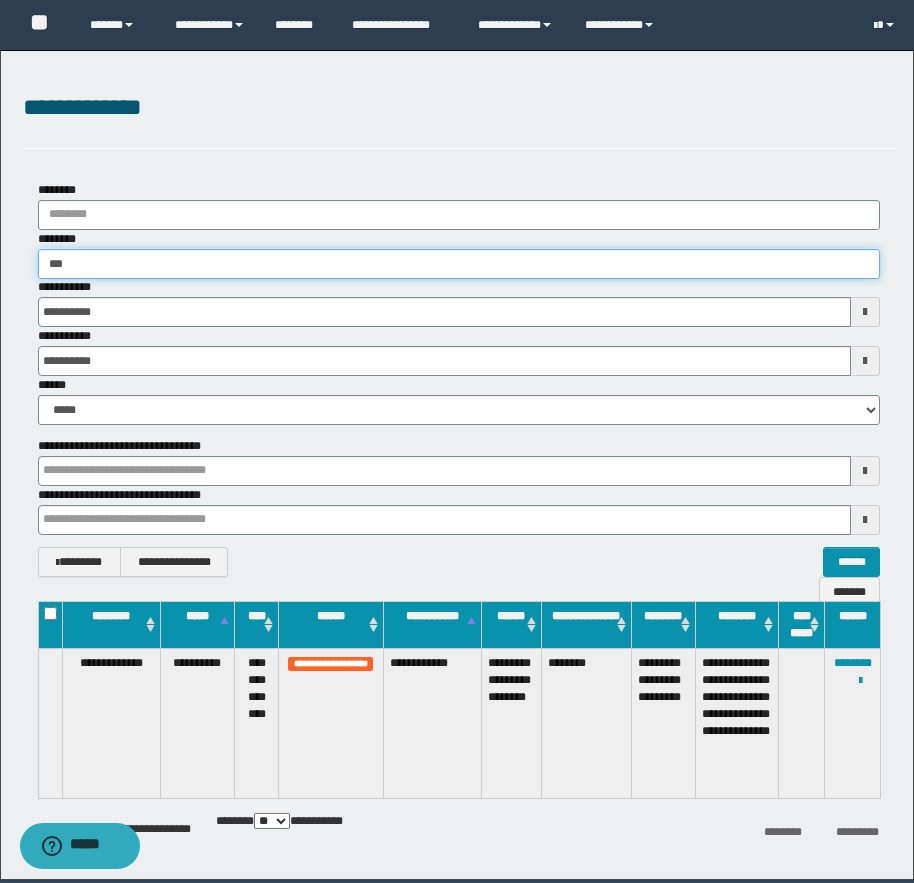 type on "****" 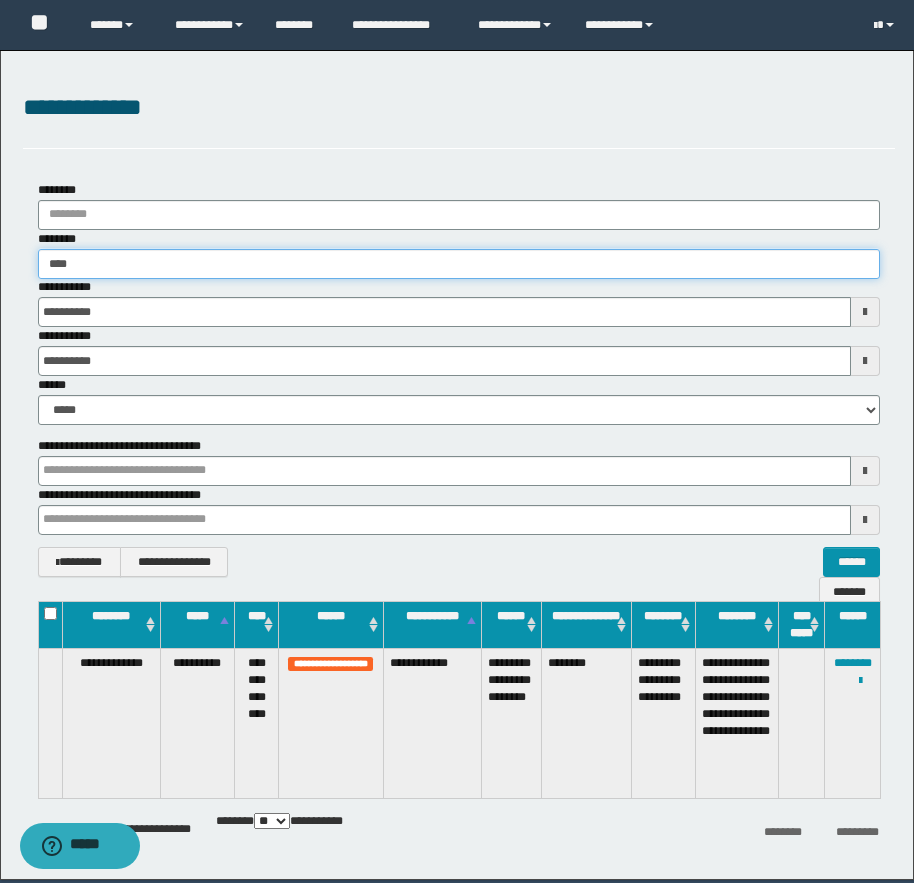 type on "****" 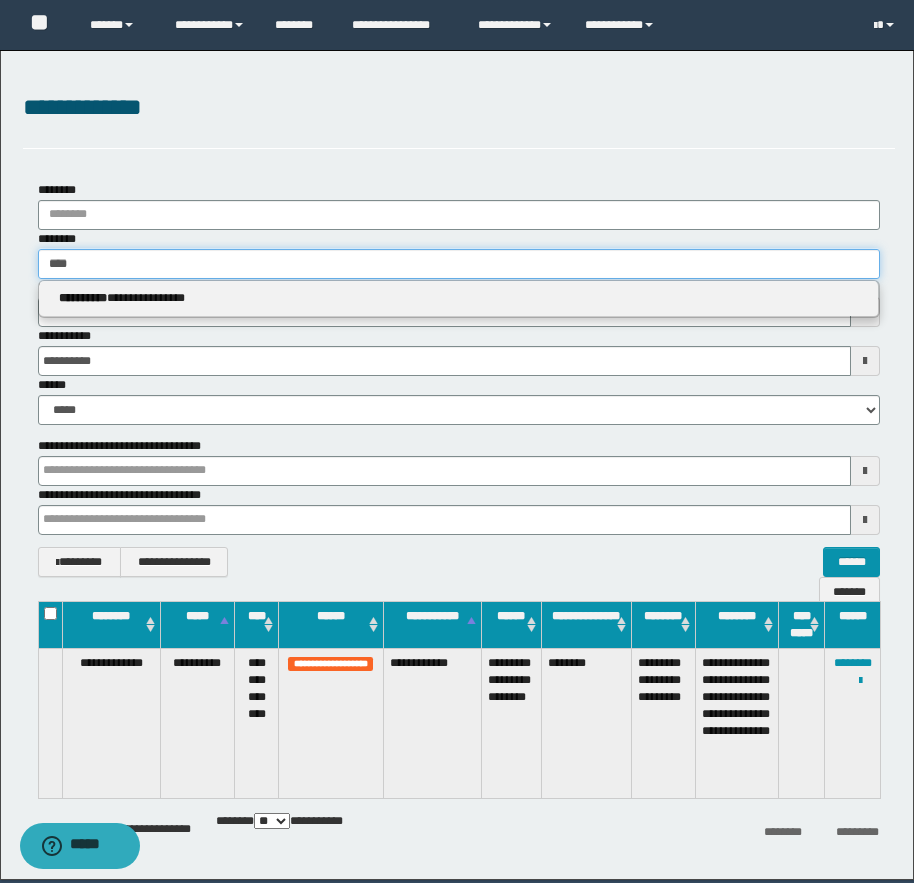 type 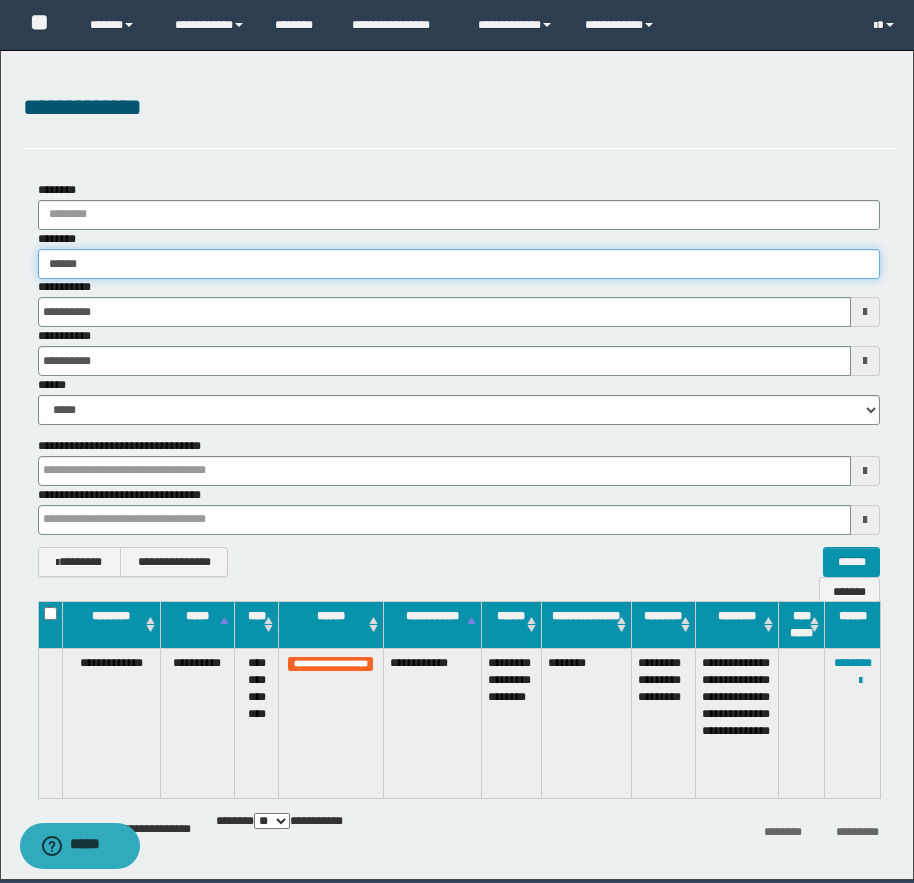 type on "*******" 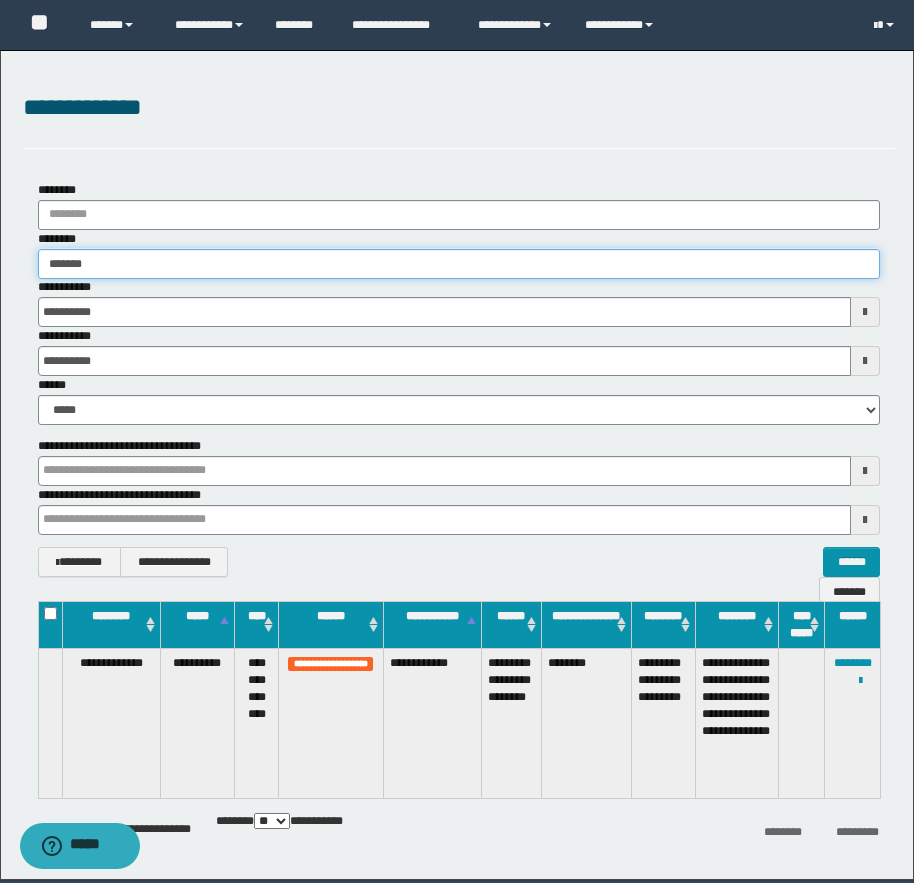 type on "*******" 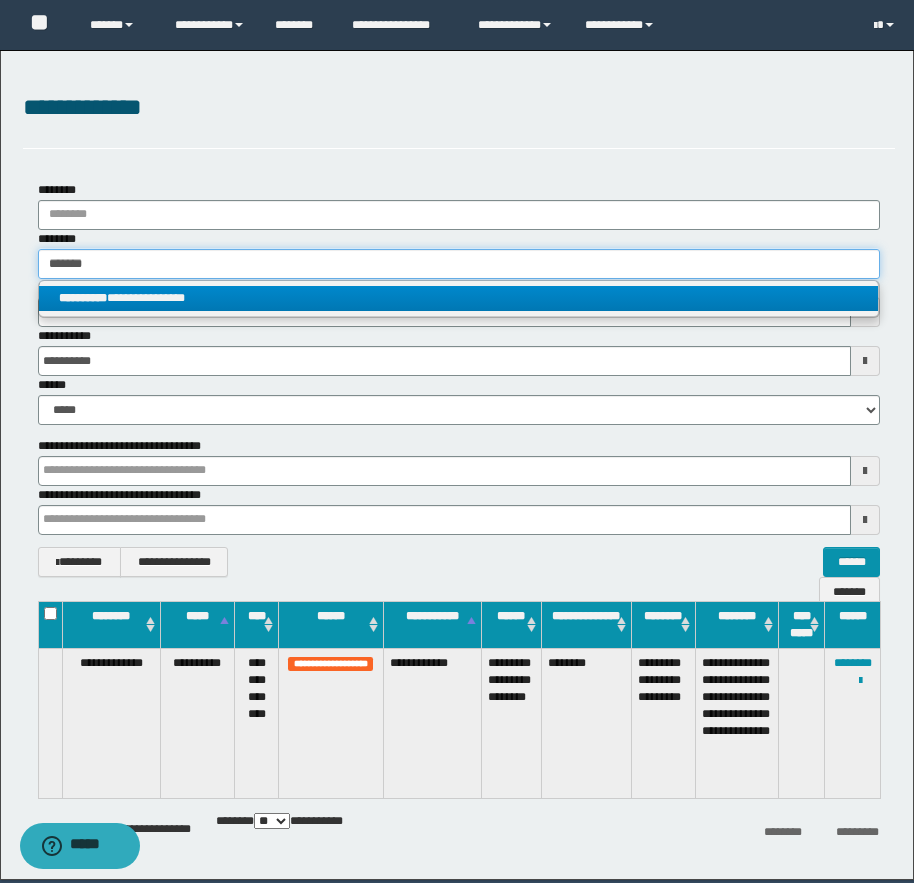 type on "*******" 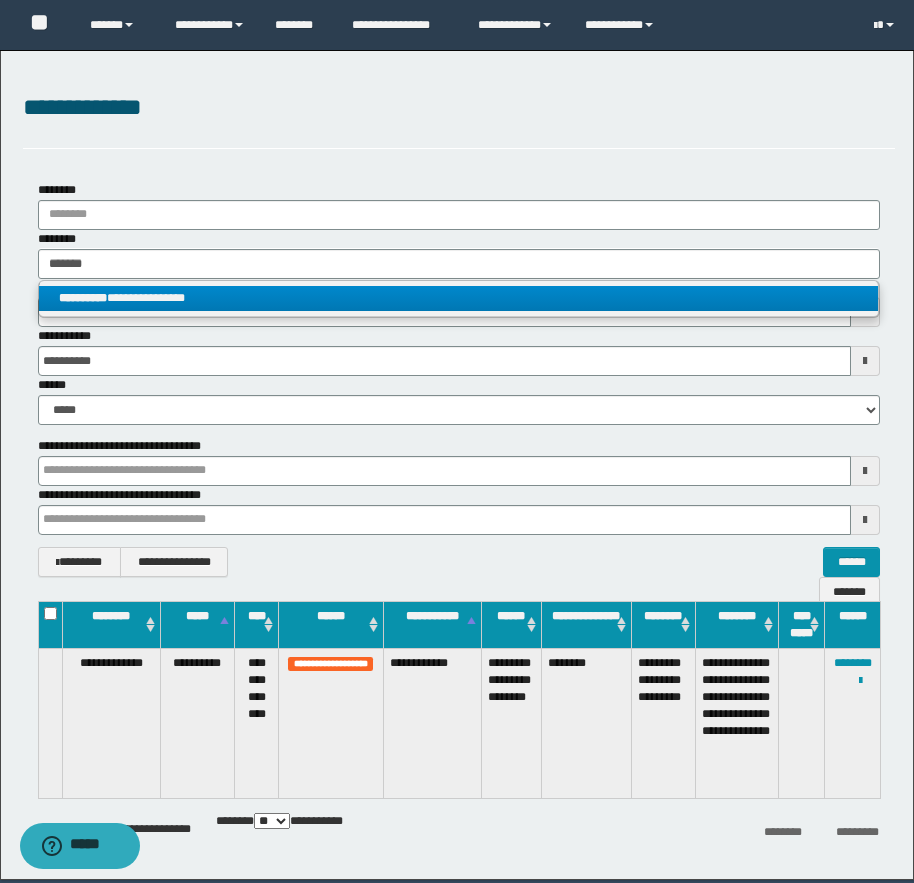 click on "**********" at bounding box center (458, 298) 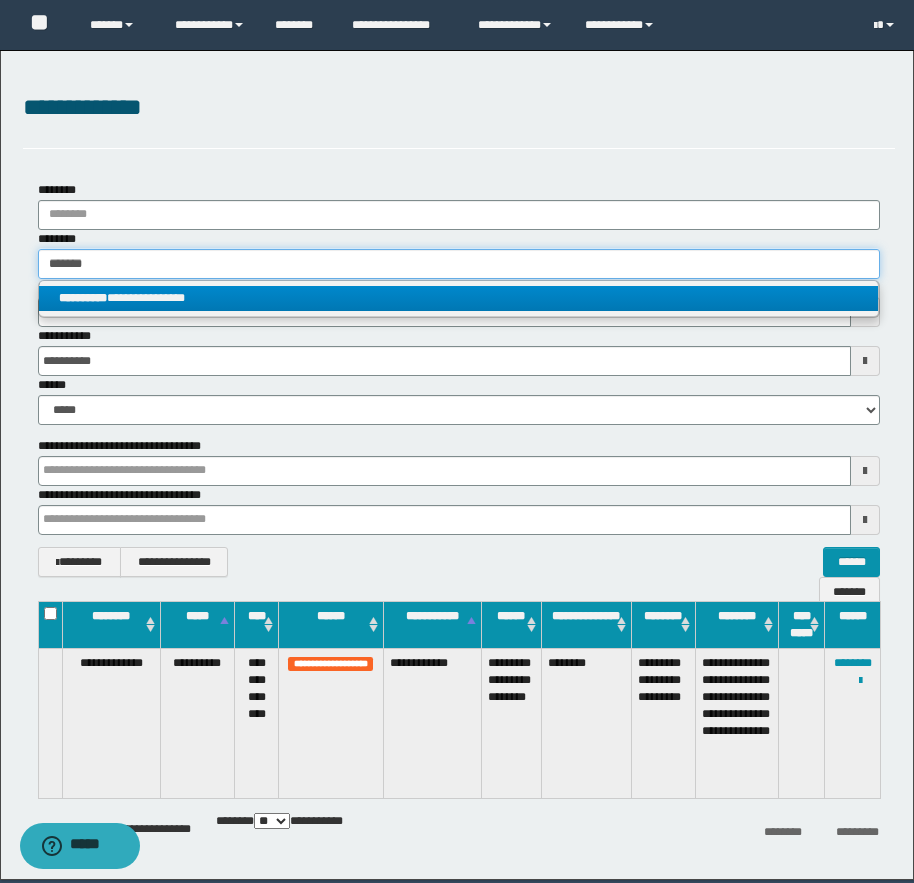 type 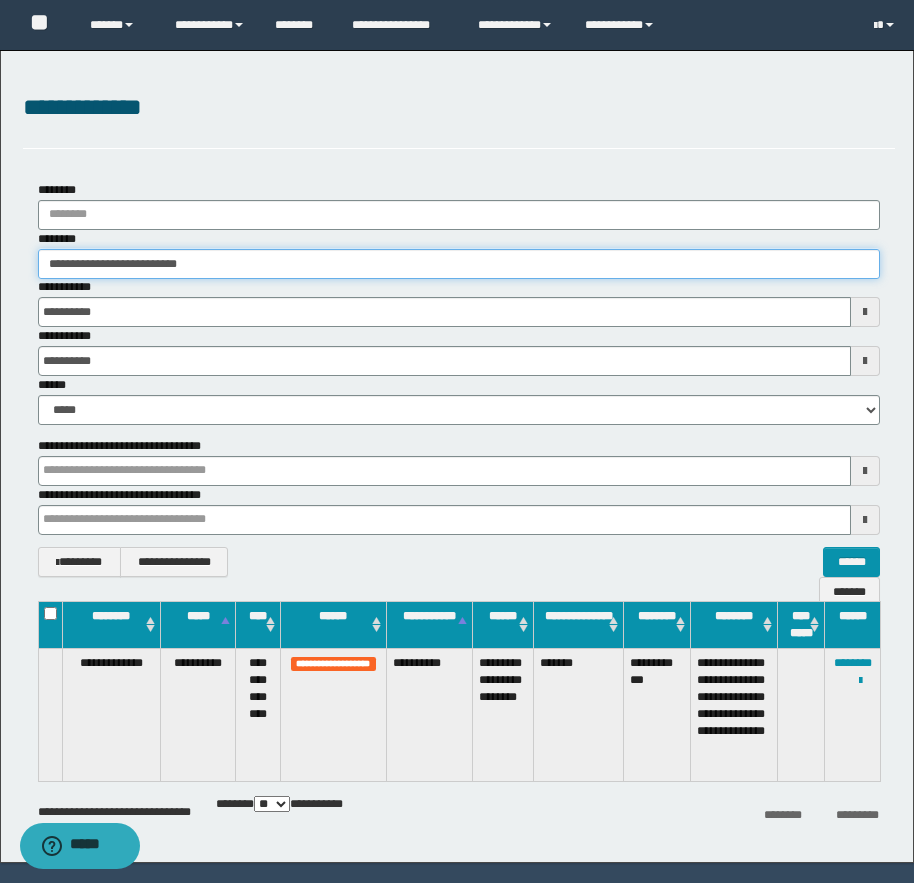drag, startPoint x: 125, startPoint y: 261, endPoint x: 239, endPoint y: 265, distance: 114.07015 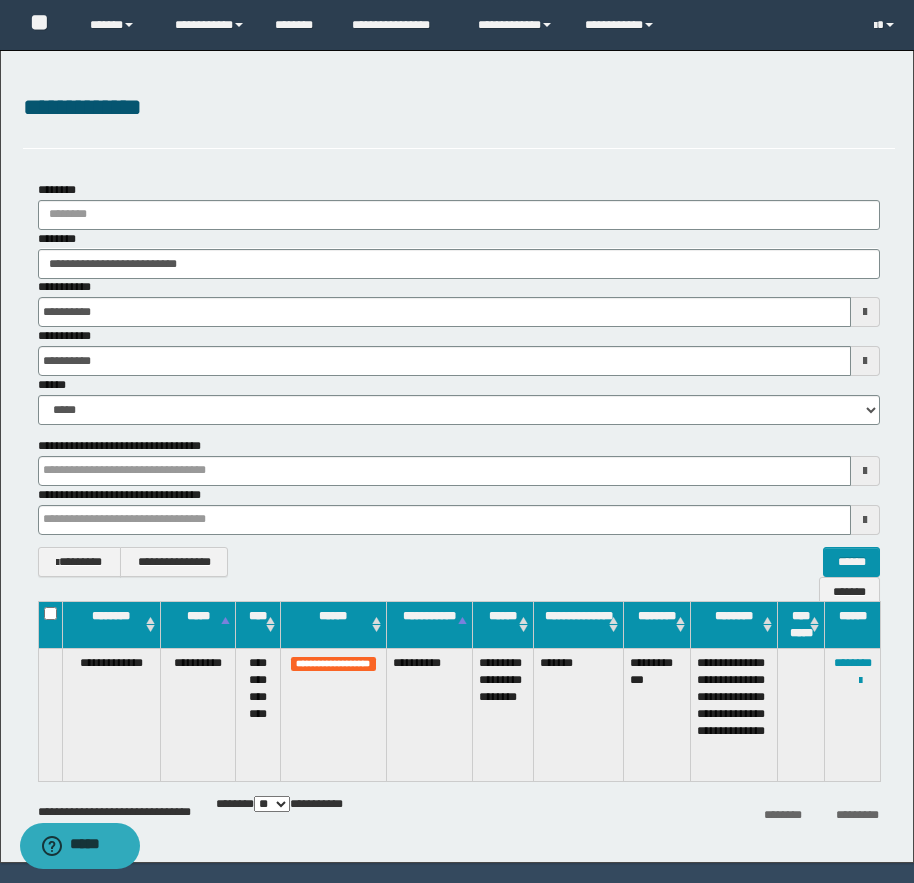 click on "**********" at bounding box center [459, 302] 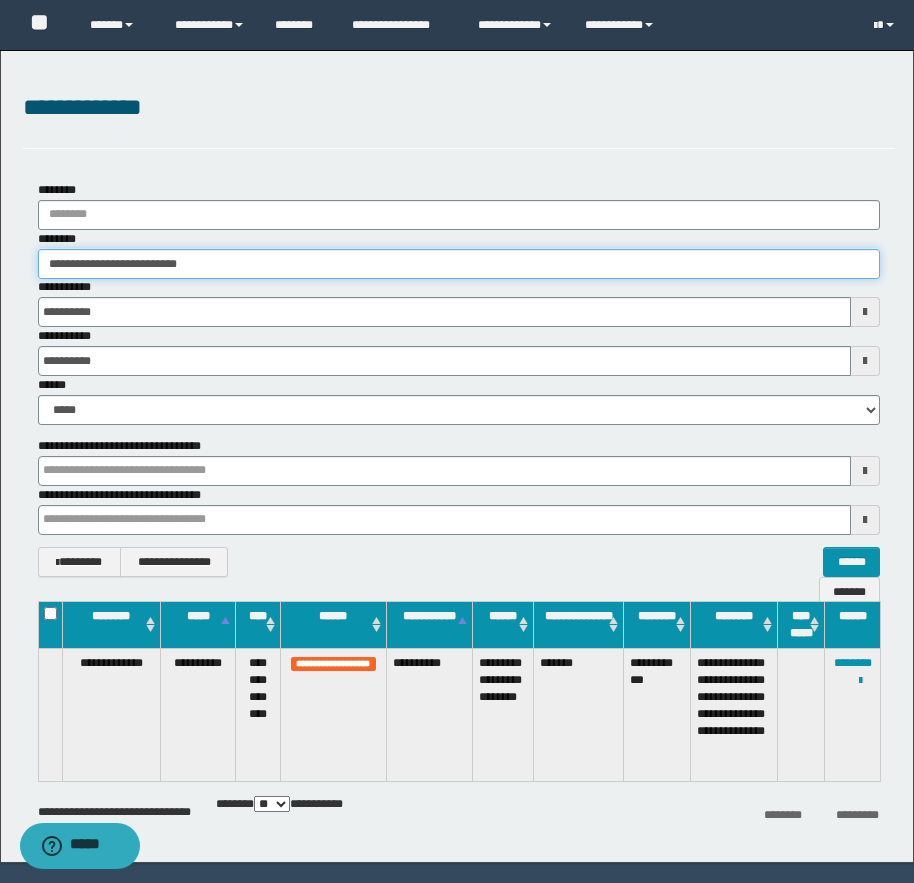 drag, startPoint x: 64, startPoint y: 261, endPoint x: 107, endPoint y: 263, distance: 43.046486 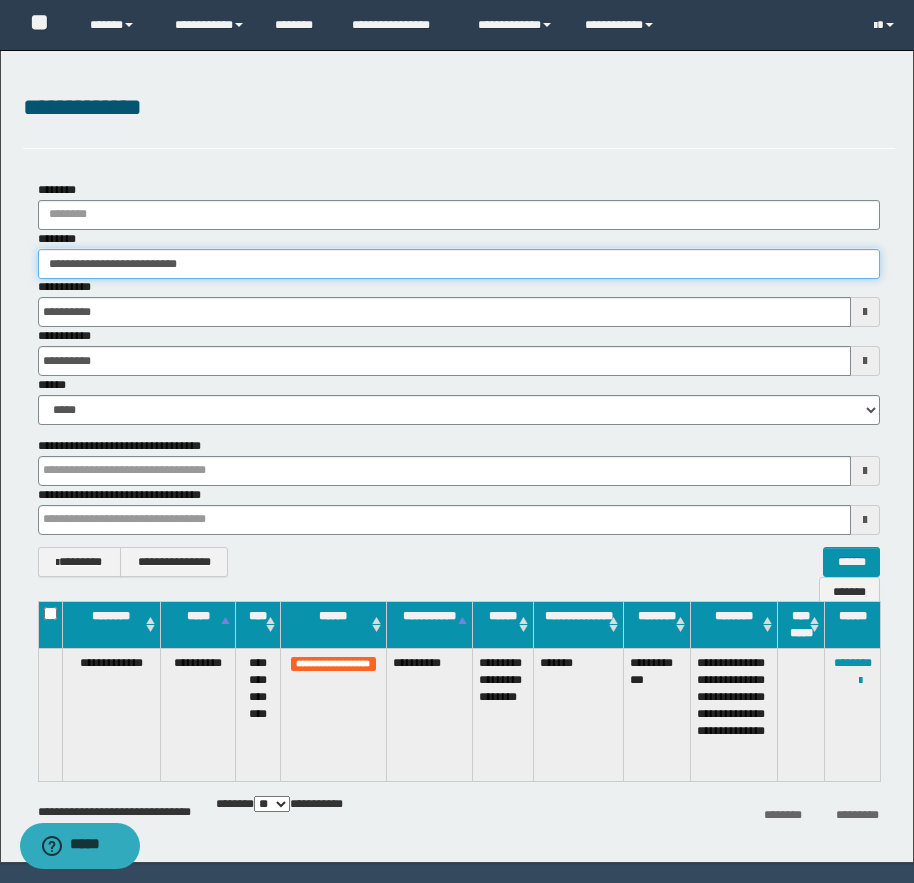 click on "**********" at bounding box center [459, 264] 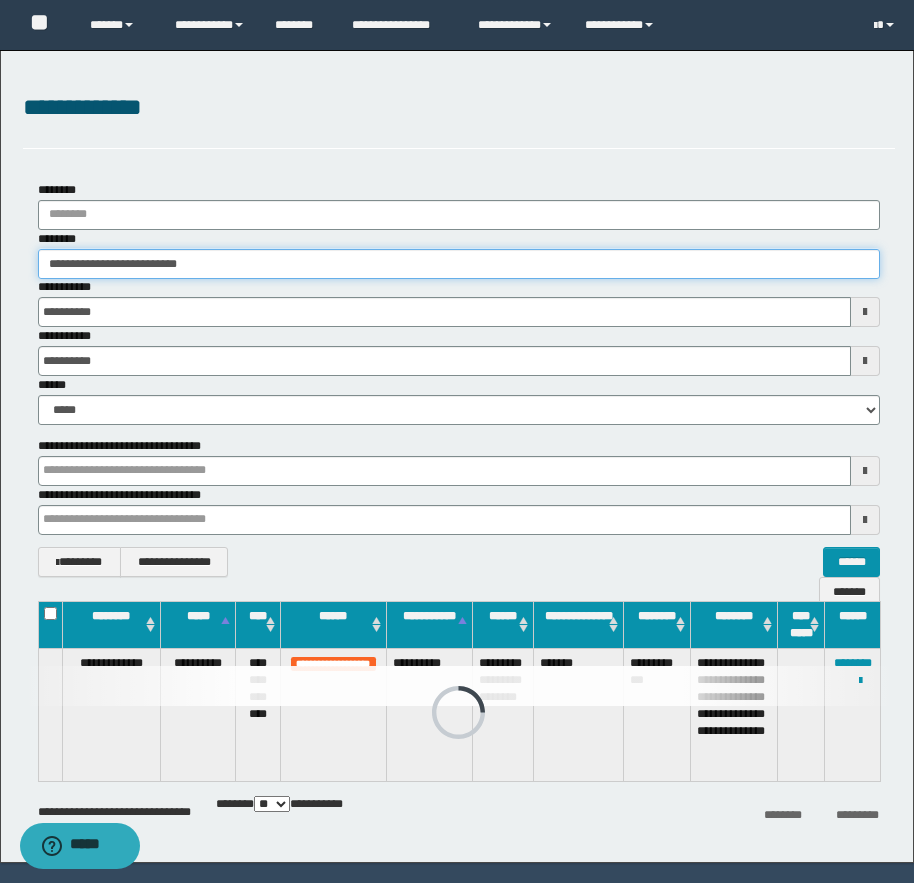 click on "**********" at bounding box center (459, 264) 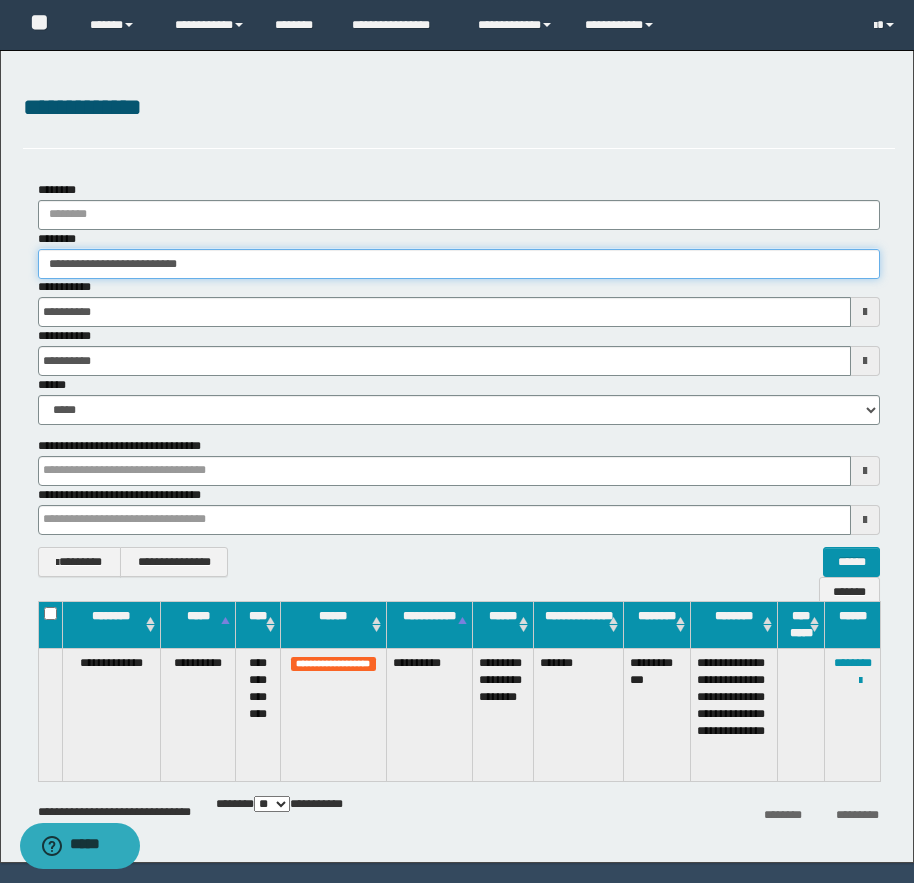 click on "**********" at bounding box center (459, 264) 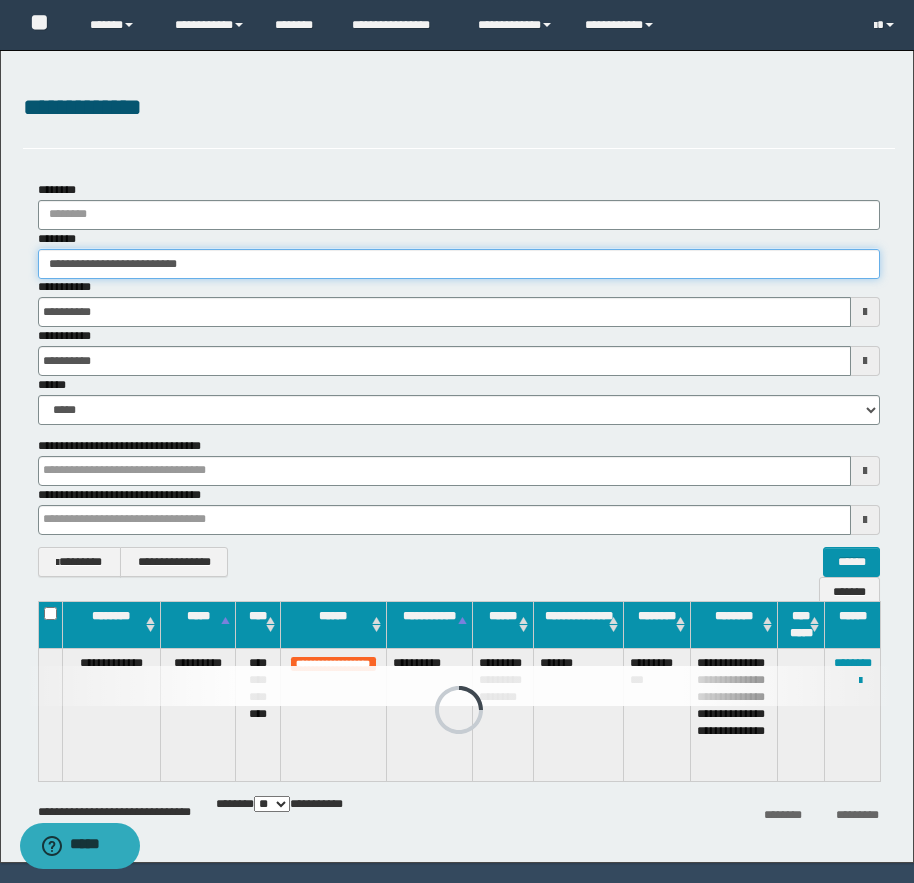 click on "**********" at bounding box center [459, 264] 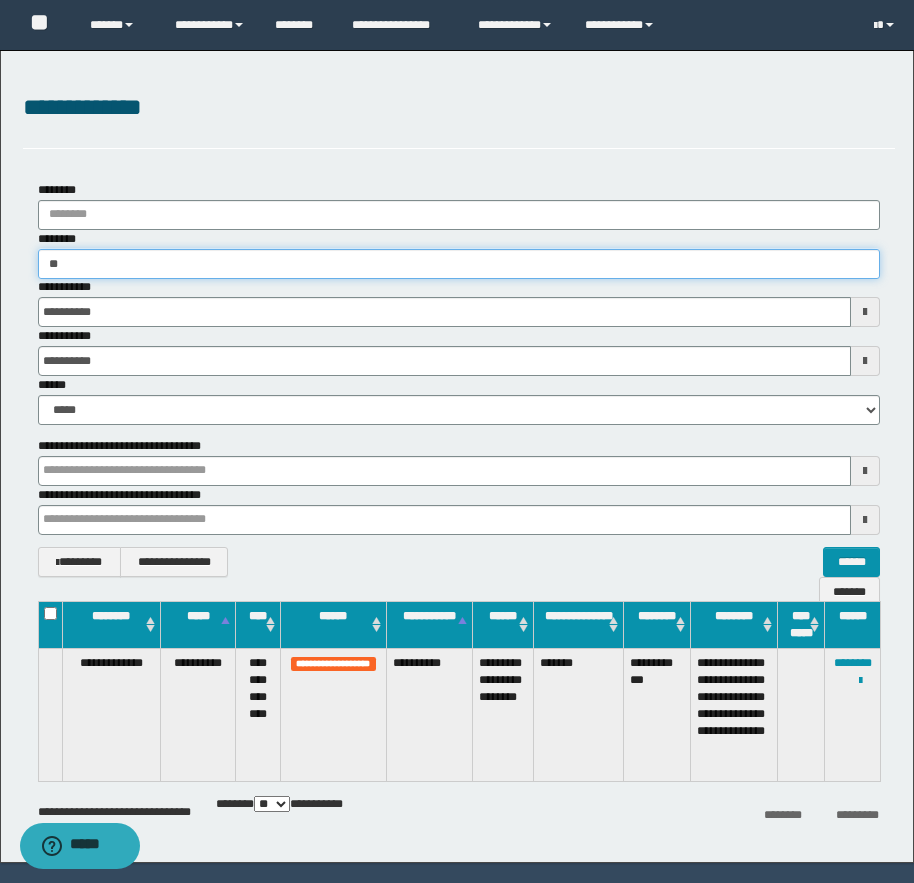 type on "***" 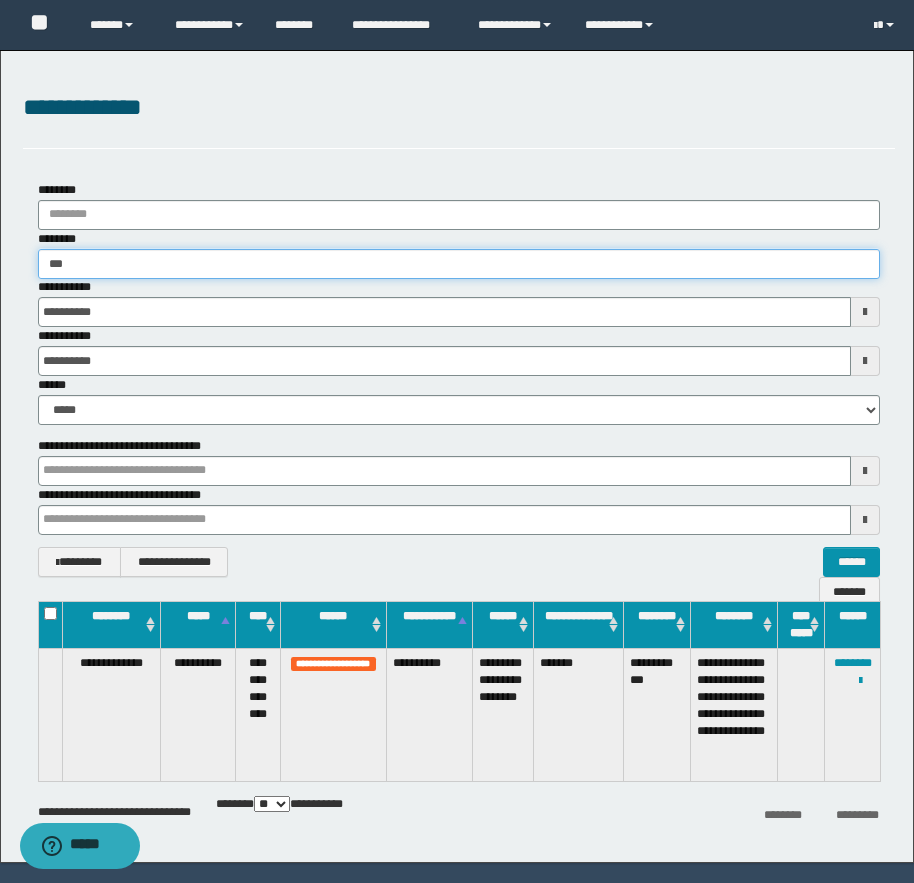 type on "***" 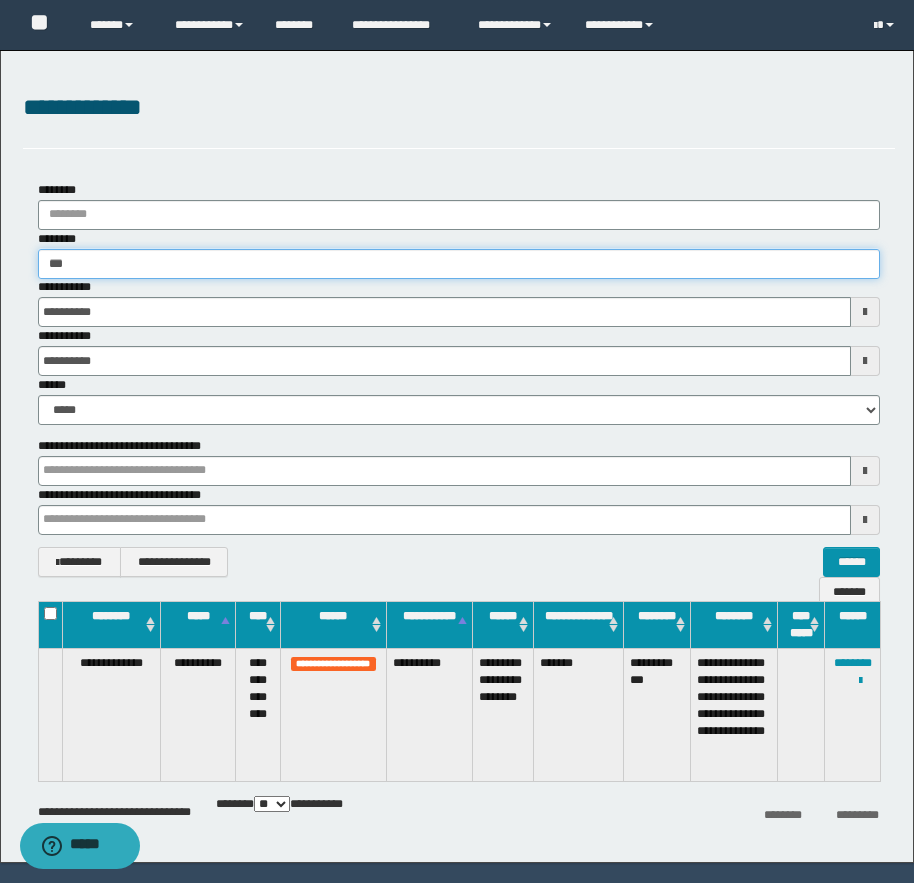 type 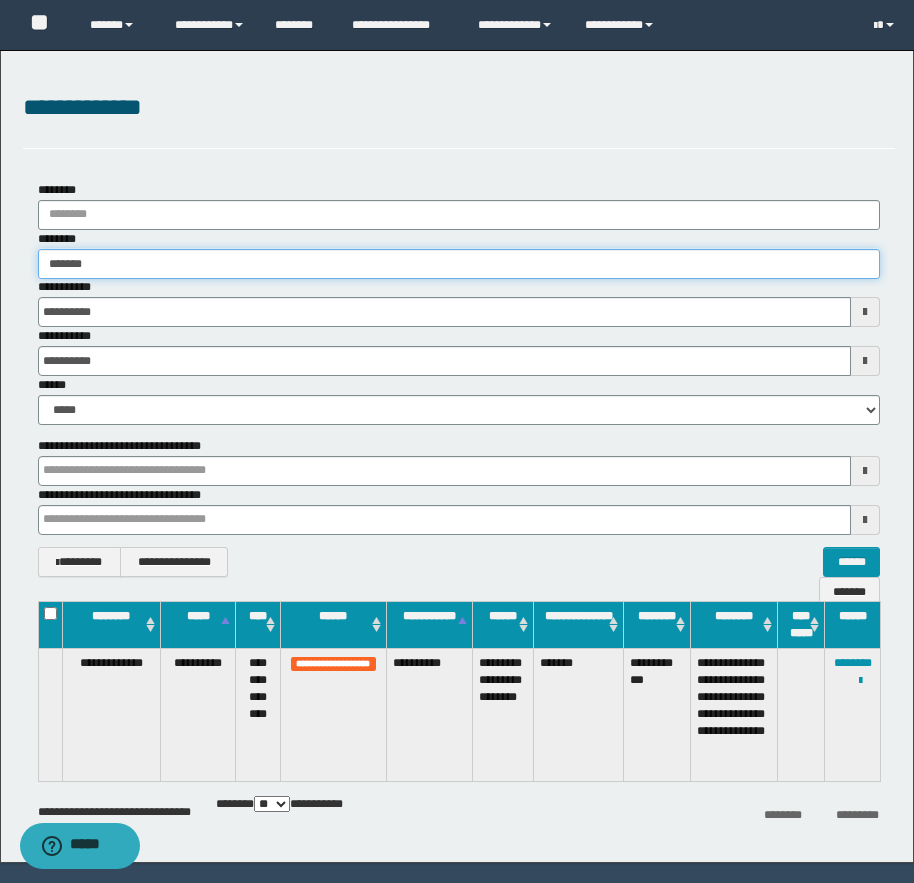 type on "********" 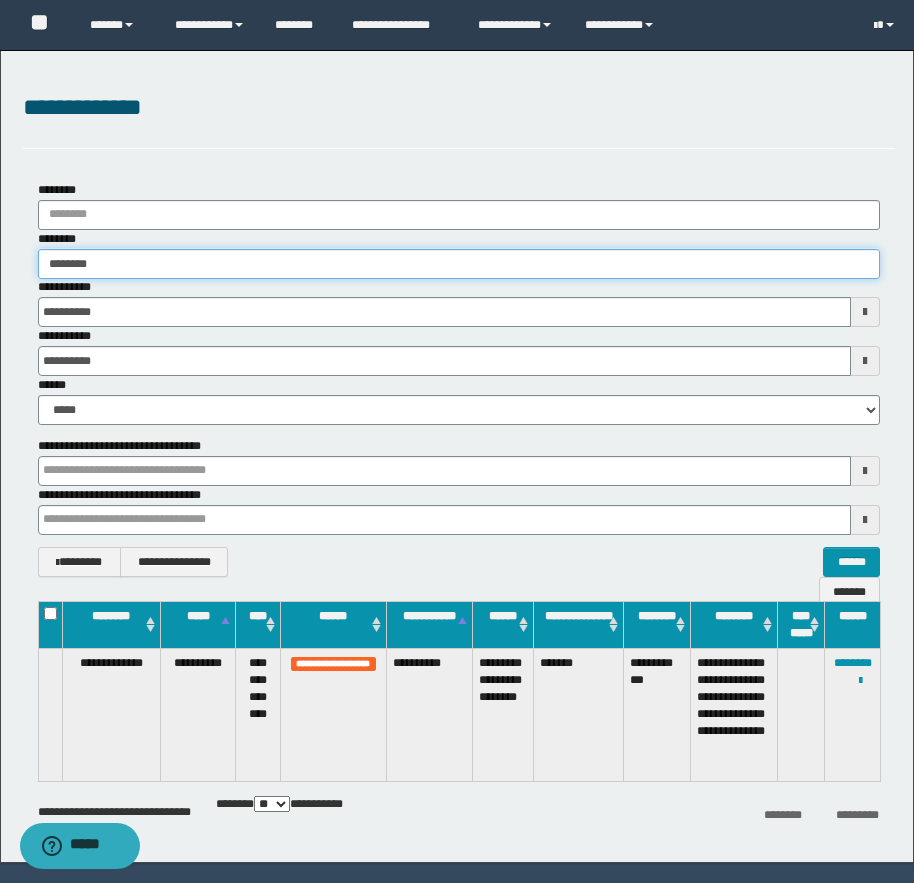 type on "********" 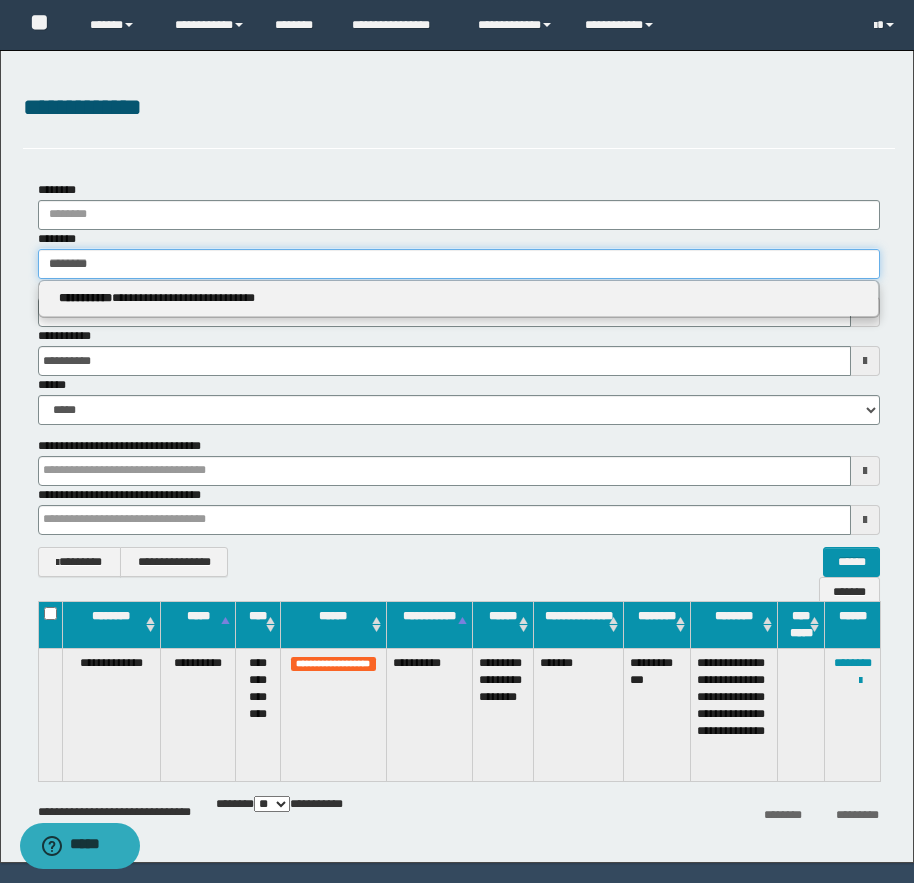 type on "********" 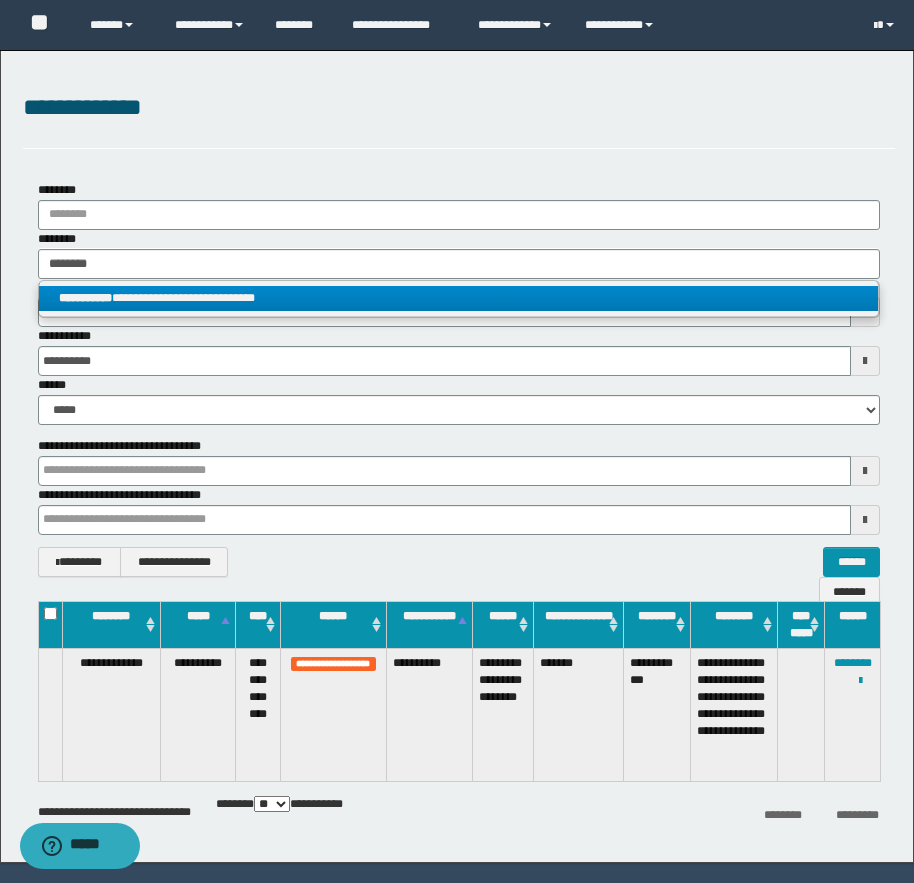 click on "**********" at bounding box center [458, 298] 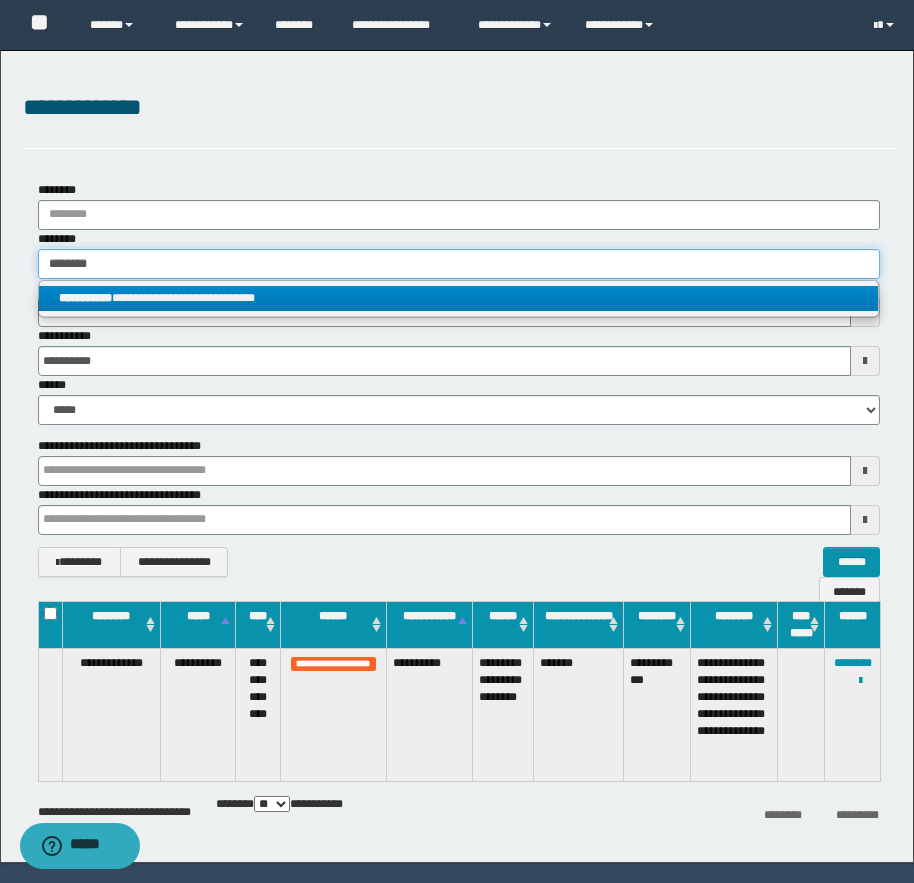 type 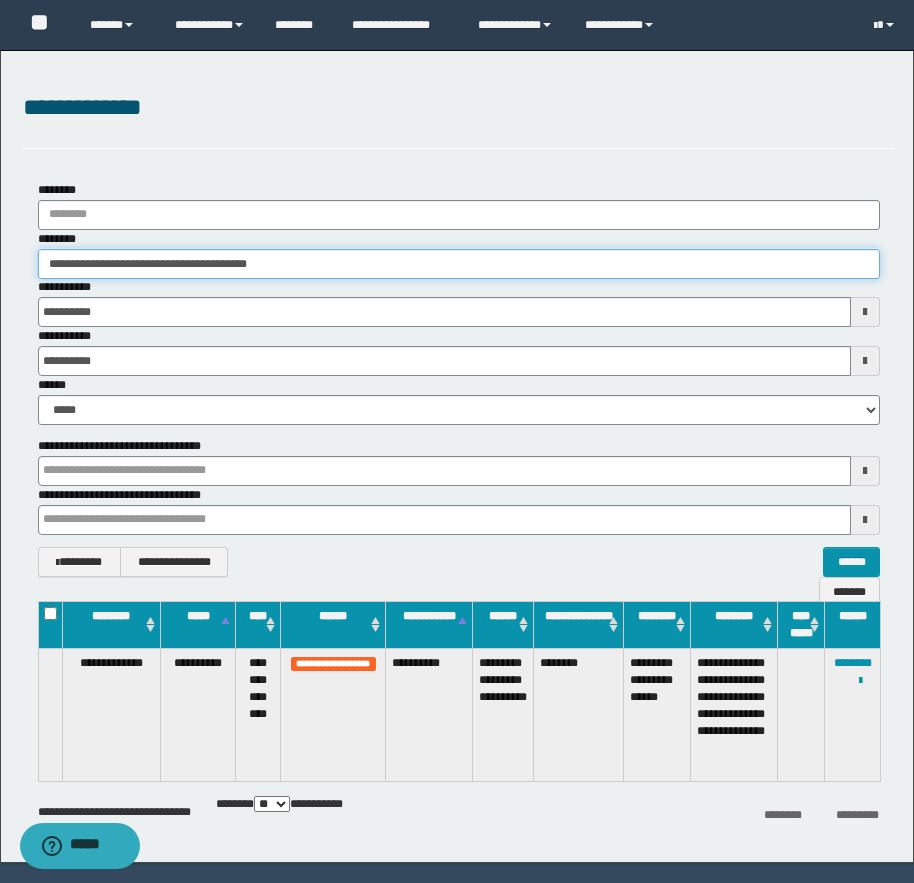 drag, startPoint x: 131, startPoint y: 266, endPoint x: 278, endPoint y: 283, distance: 147.97972 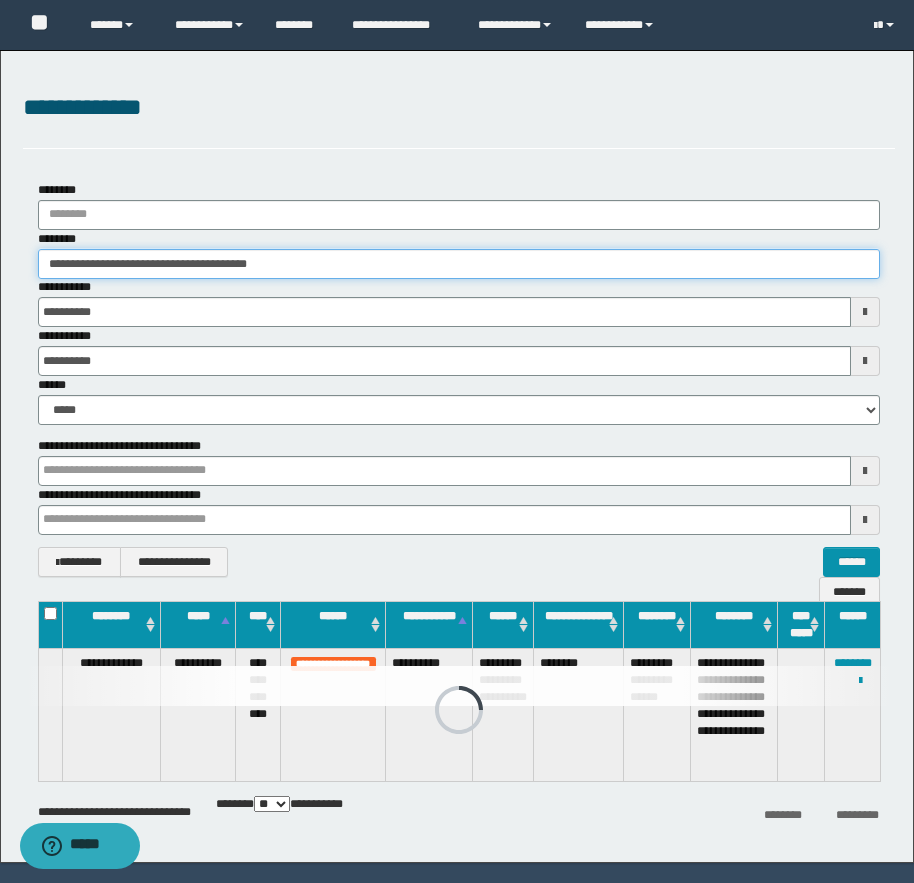 click on "**********" at bounding box center (459, 264) 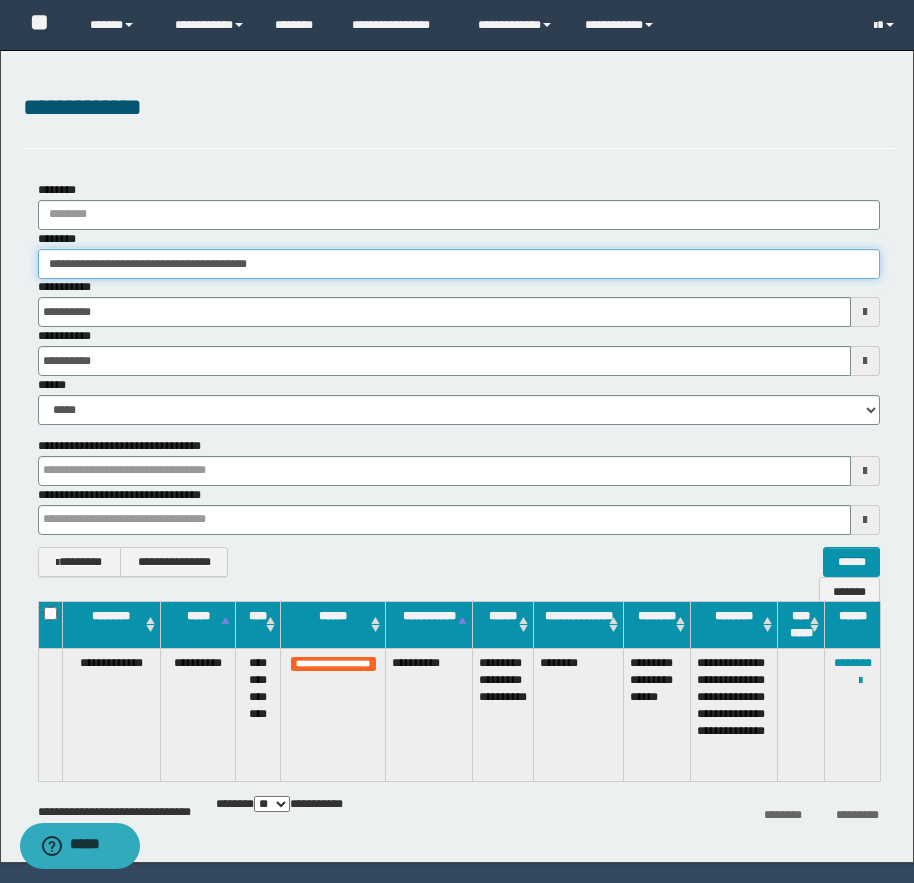 click on "**********" at bounding box center [459, 264] 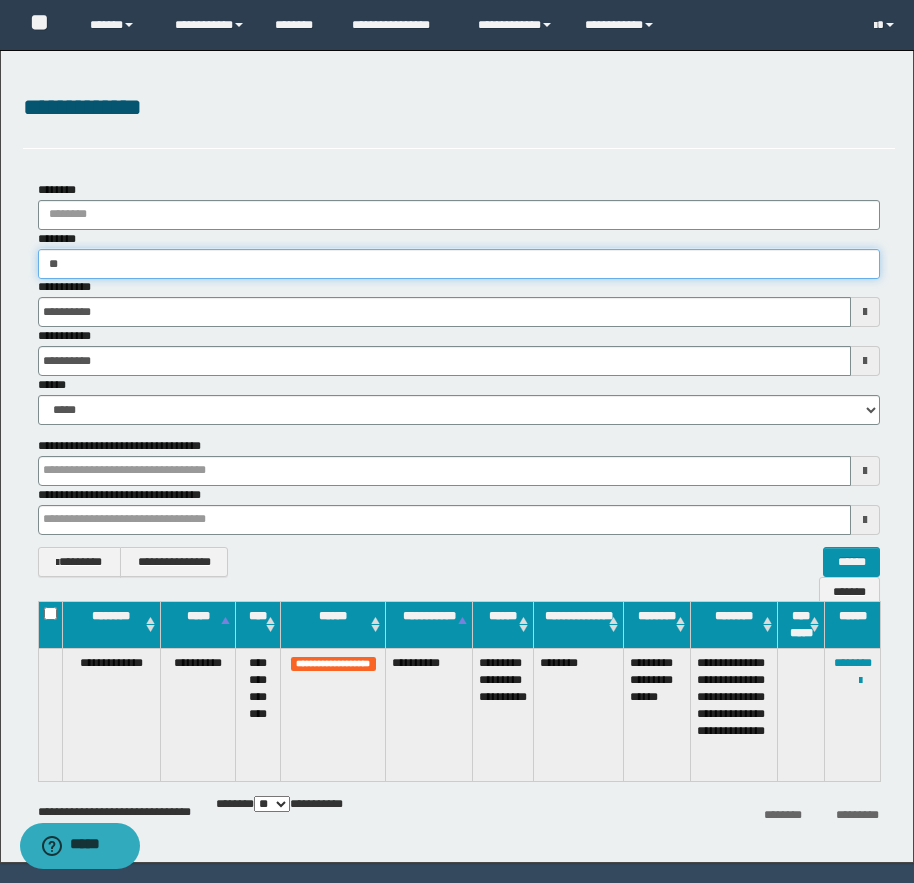 type on "***" 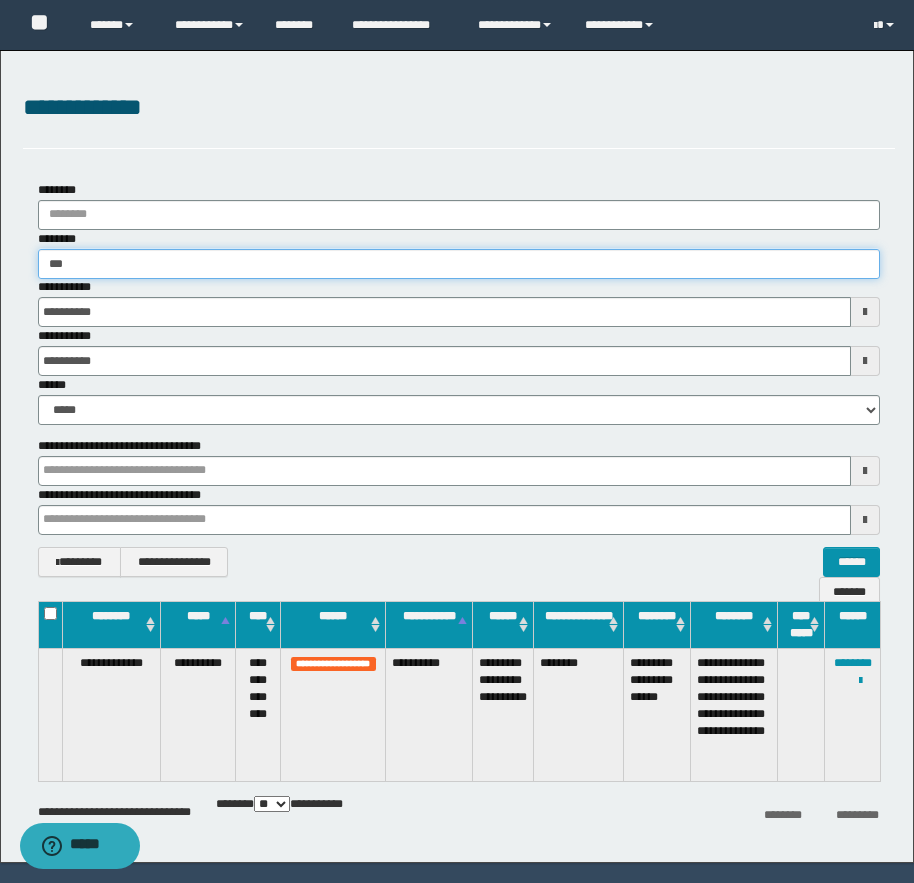 type on "***" 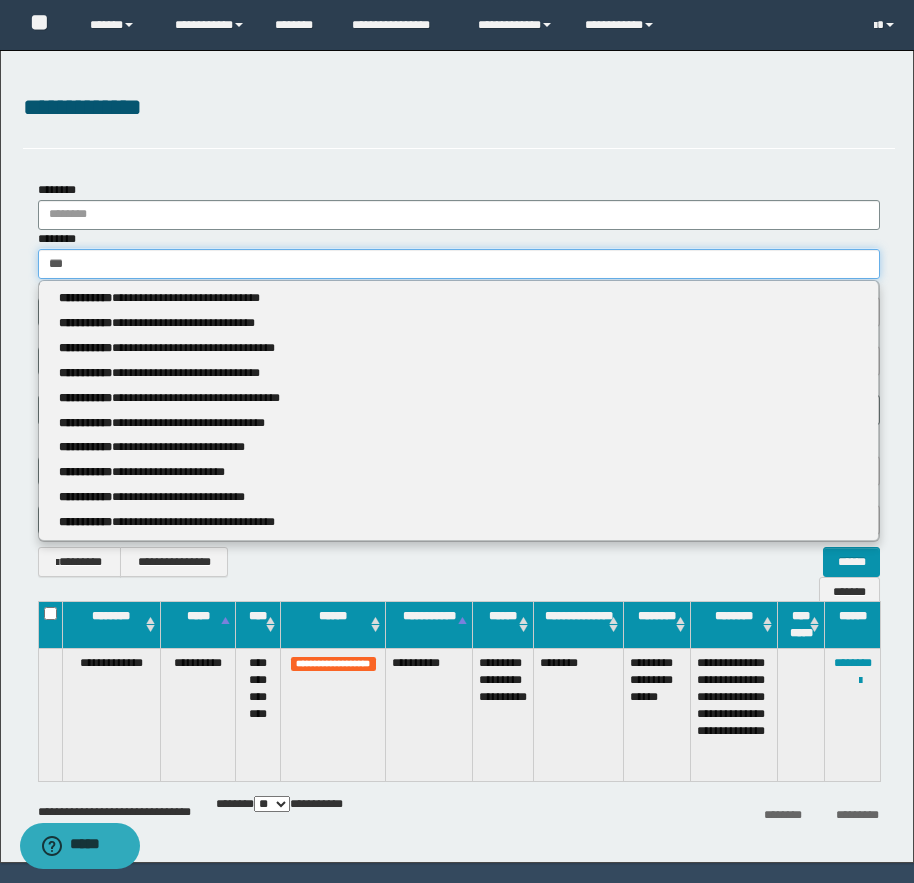 type 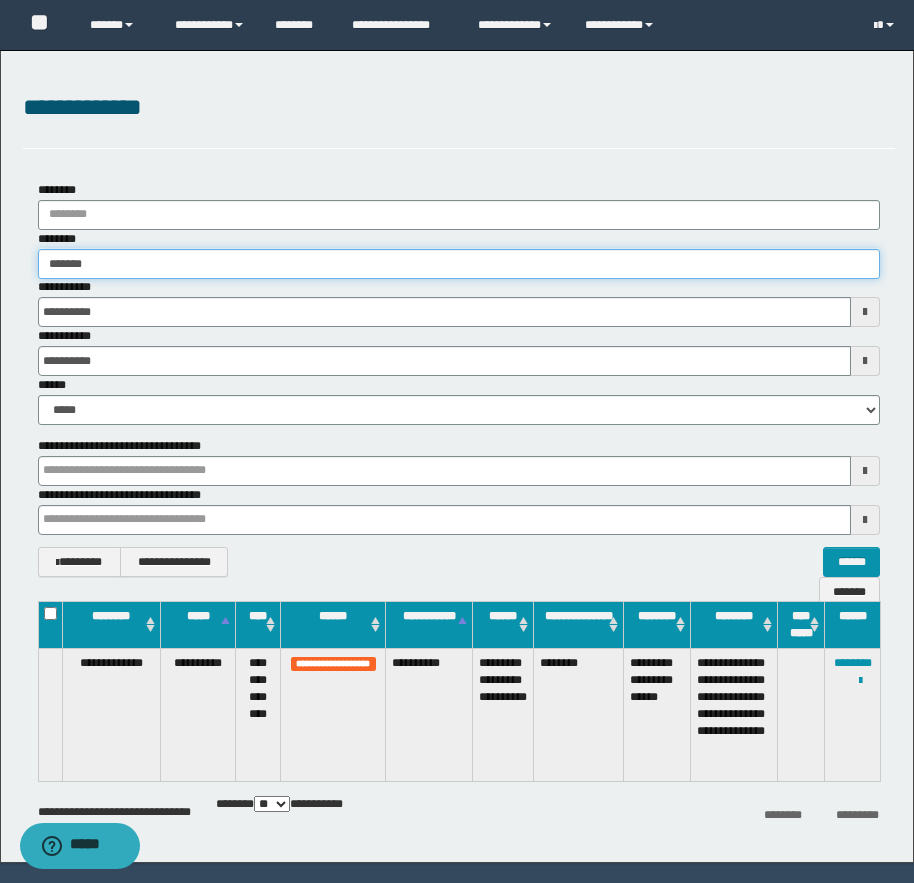 type on "********" 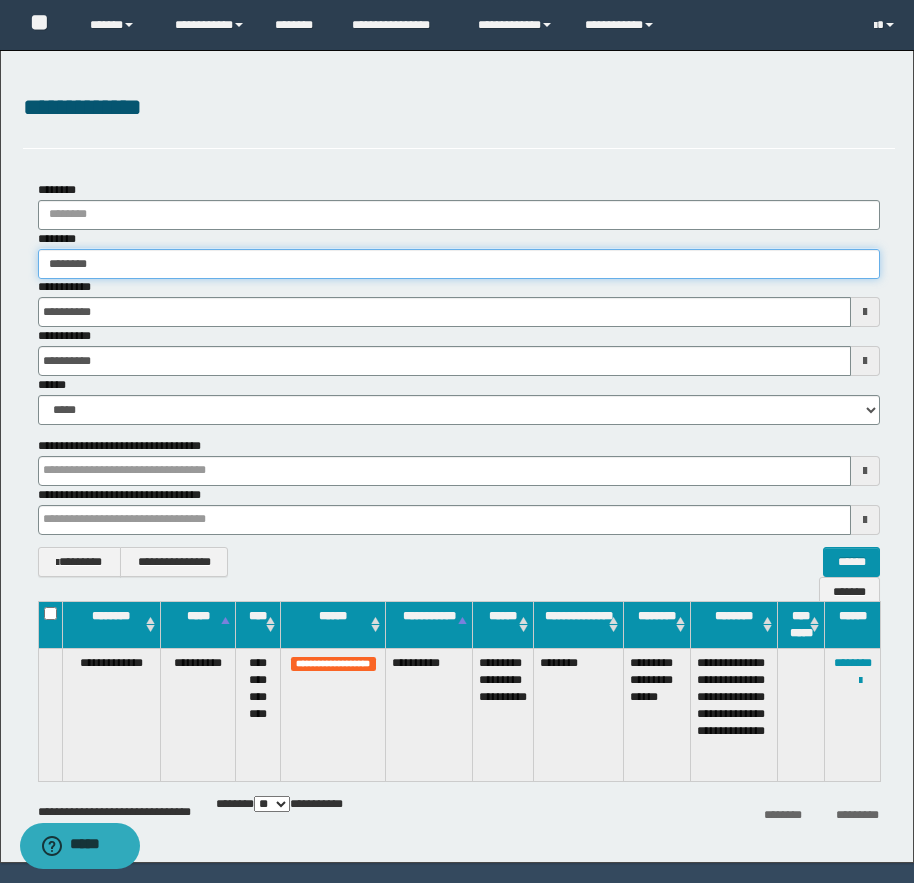 type on "********" 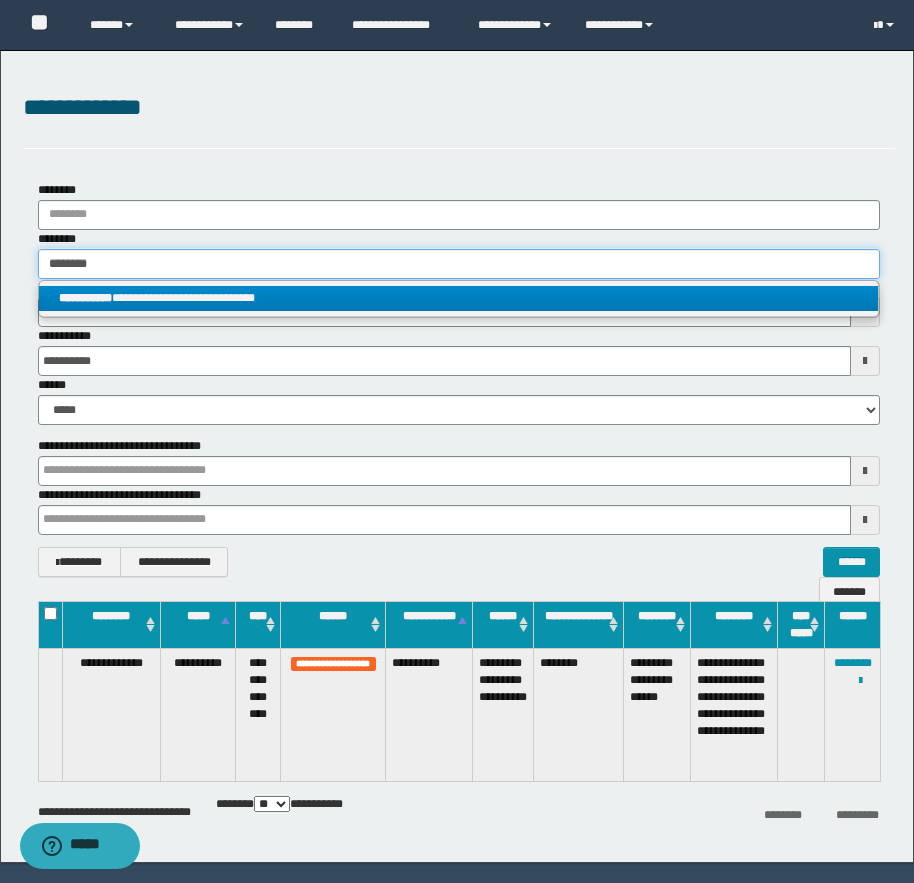 type on "********" 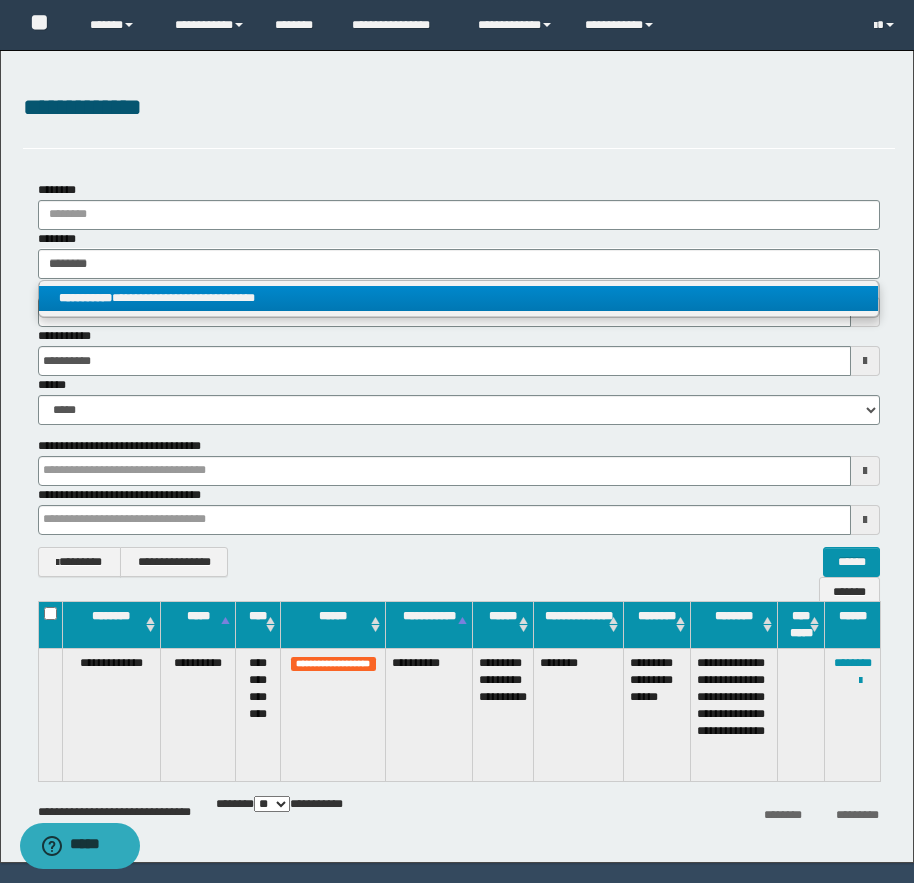 click on "**********" at bounding box center (458, 298) 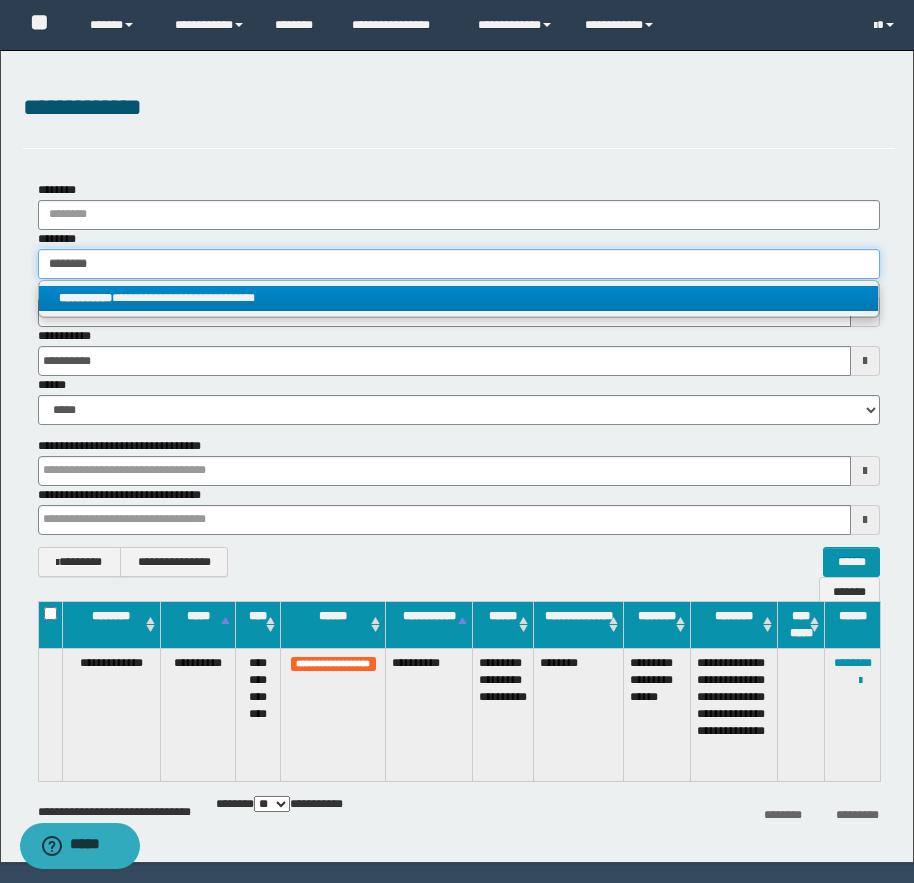 type 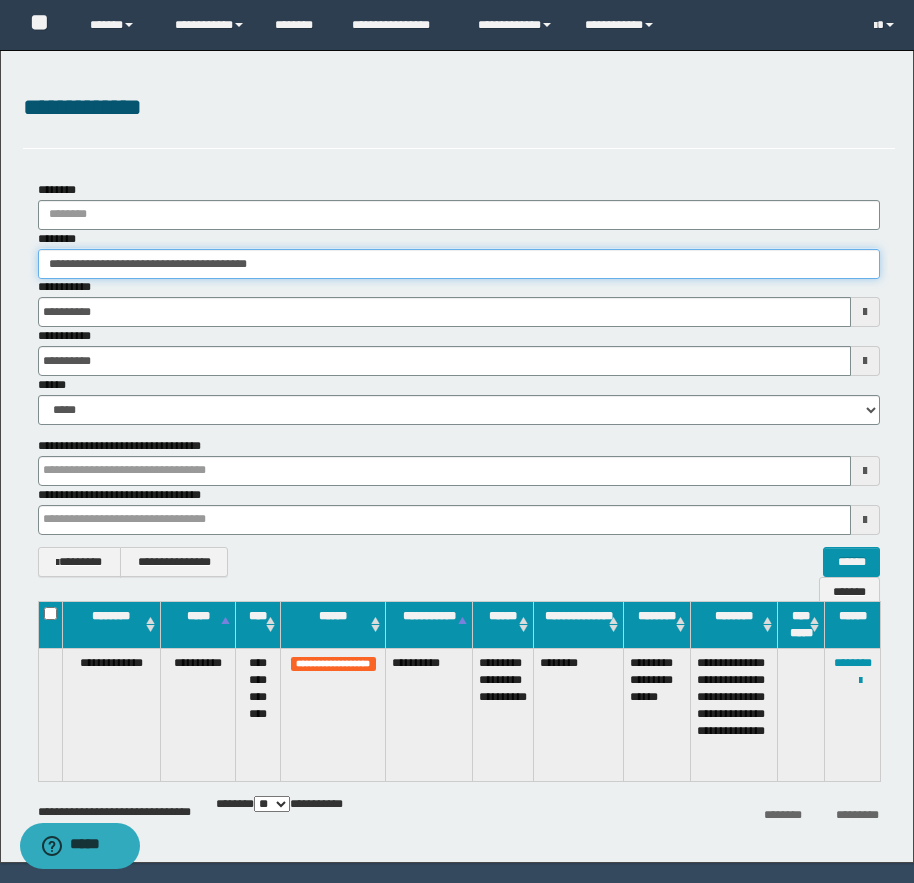 drag, startPoint x: 144, startPoint y: 265, endPoint x: 283, endPoint y: 271, distance: 139.12944 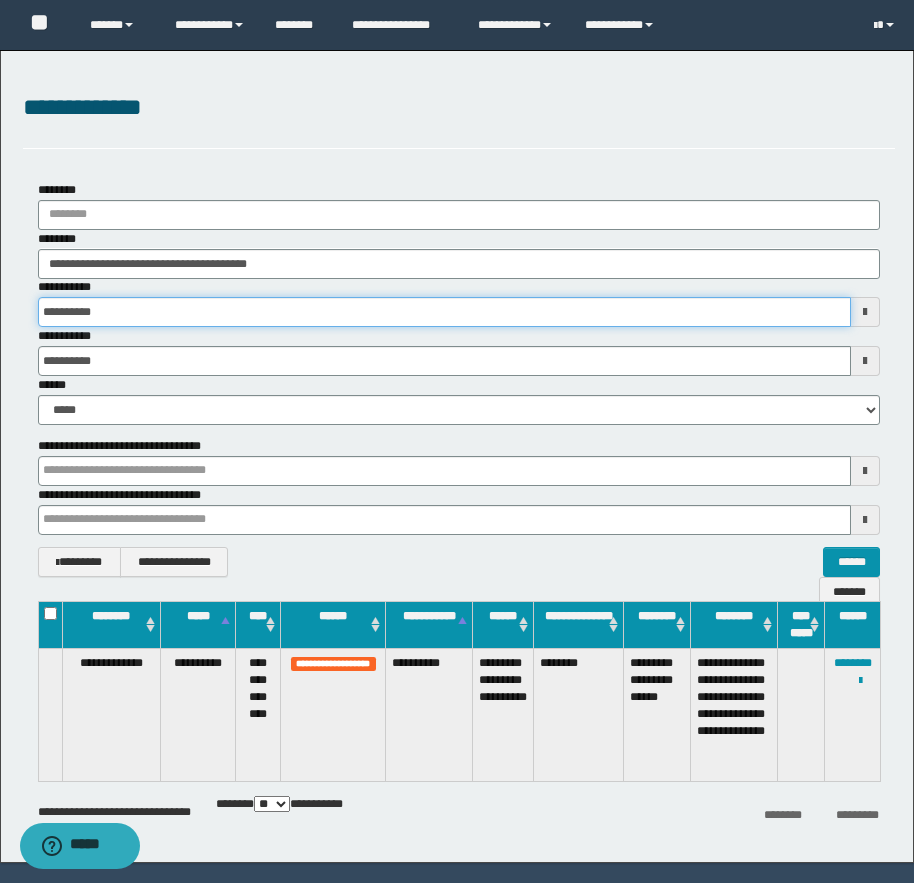 click on "**********" at bounding box center (444, 312) 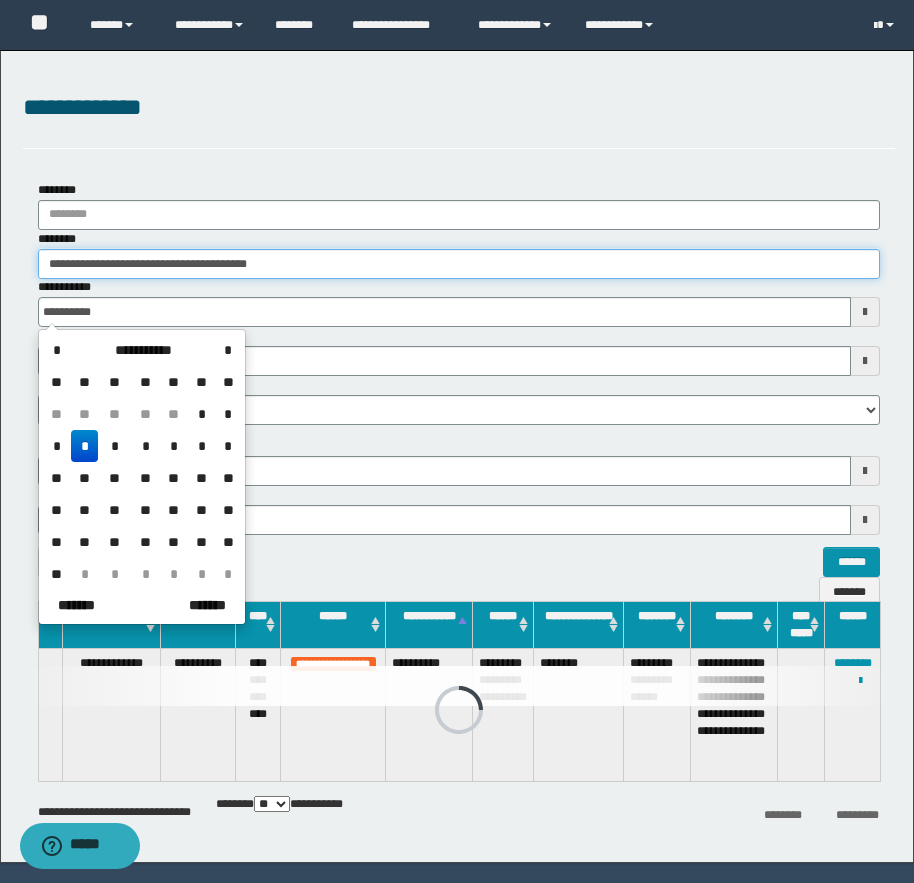 click on "**********" at bounding box center [459, 264] 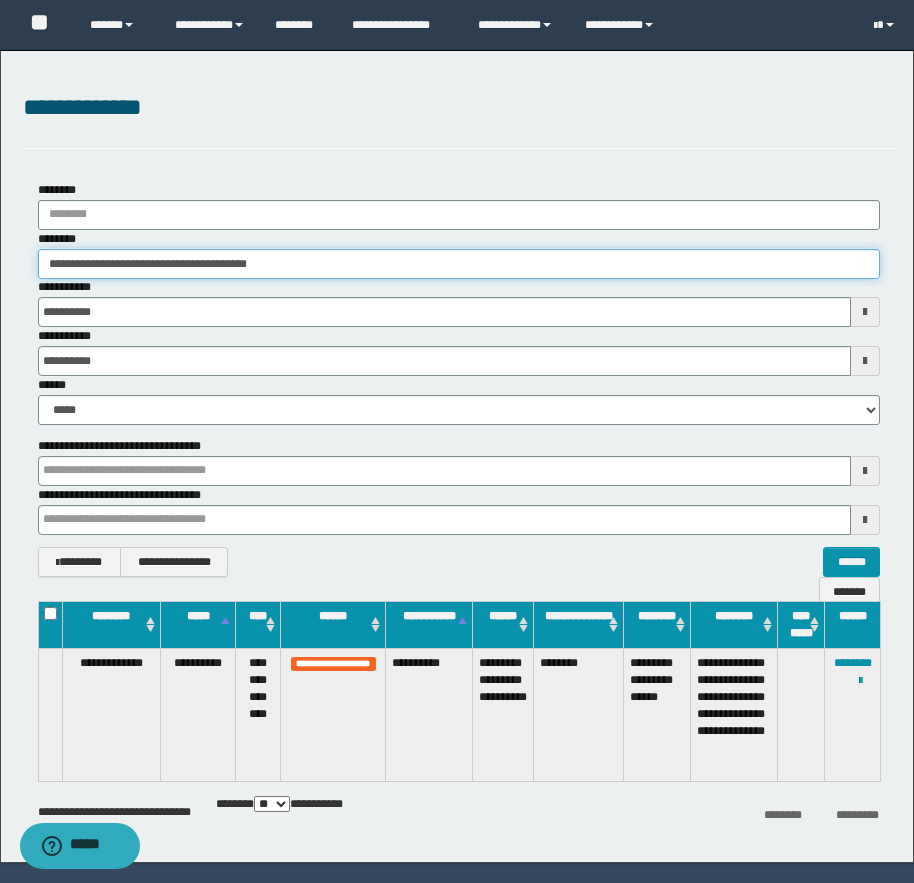 drag, startPoint x: 73, startPoint y: 262, endPoint x: 122, endPoint y: 263, distance: 49.010204 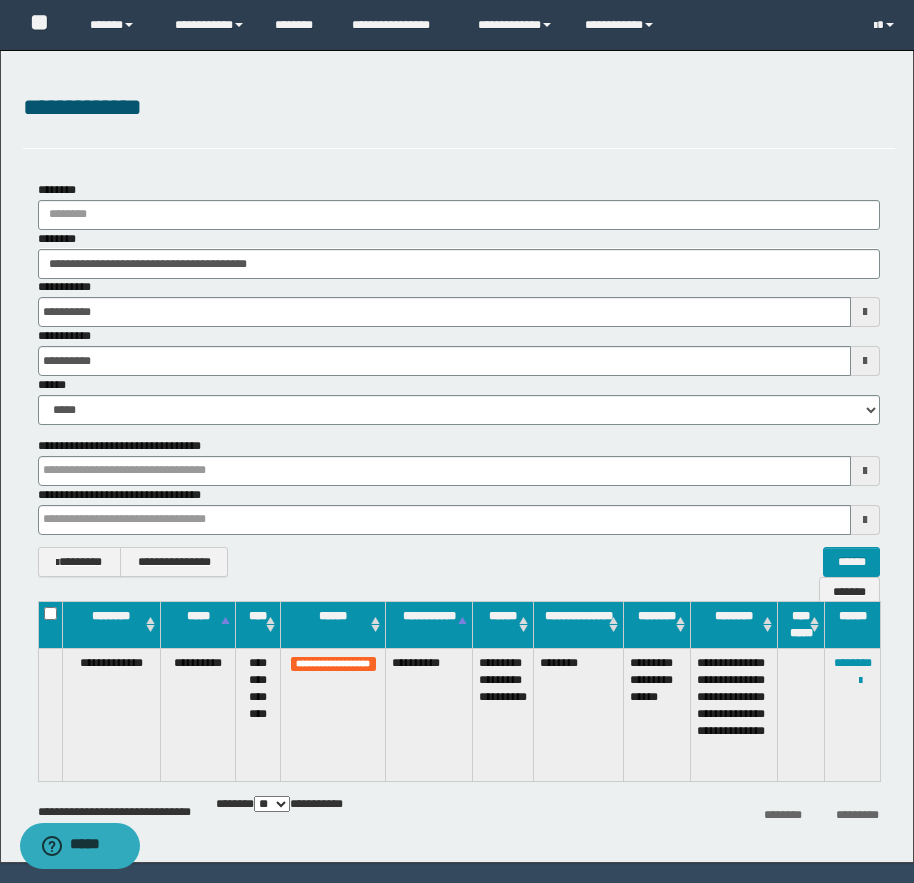click on "**********" at bounding box center [459, 302] 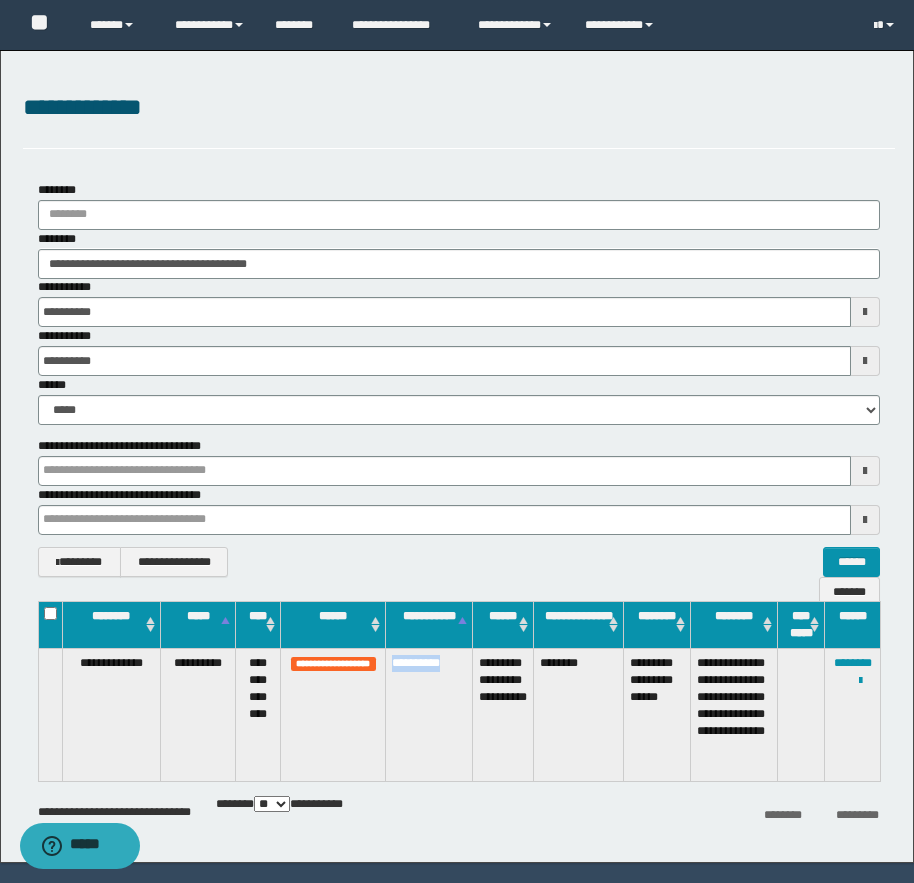 drag, startPoint x: 463, startPoint y: 662, endPoint x: 394, endPoint y: 665, distance: 69.065186 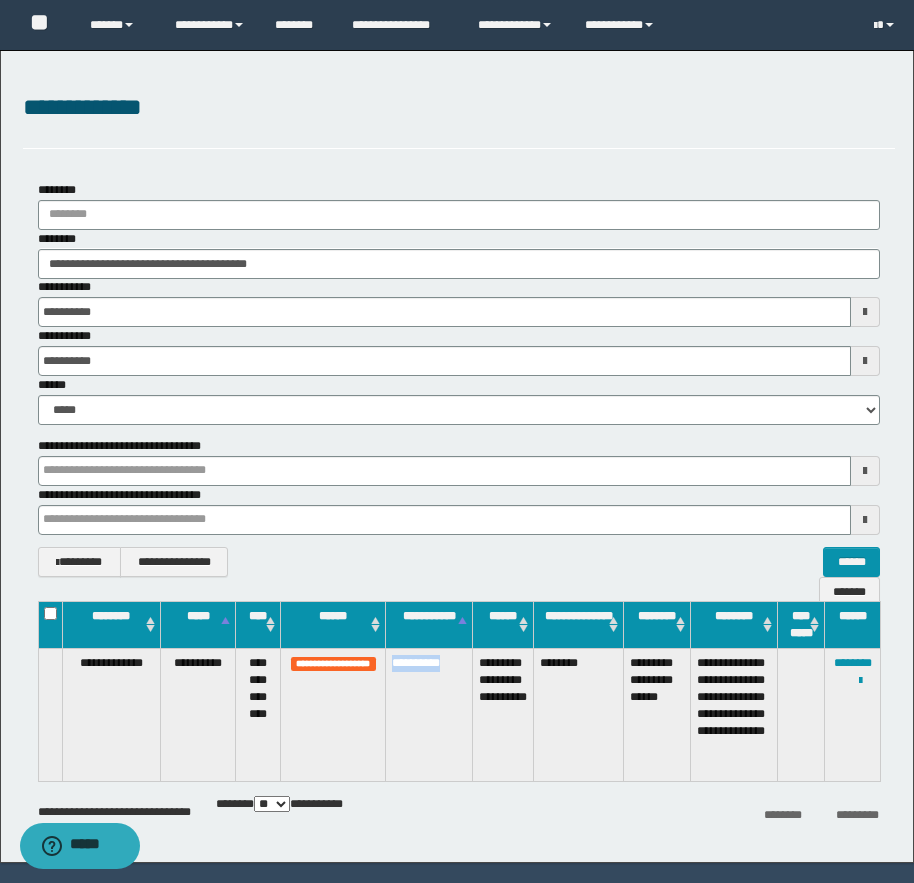 click on "**********" at bounding box center (429, 714) 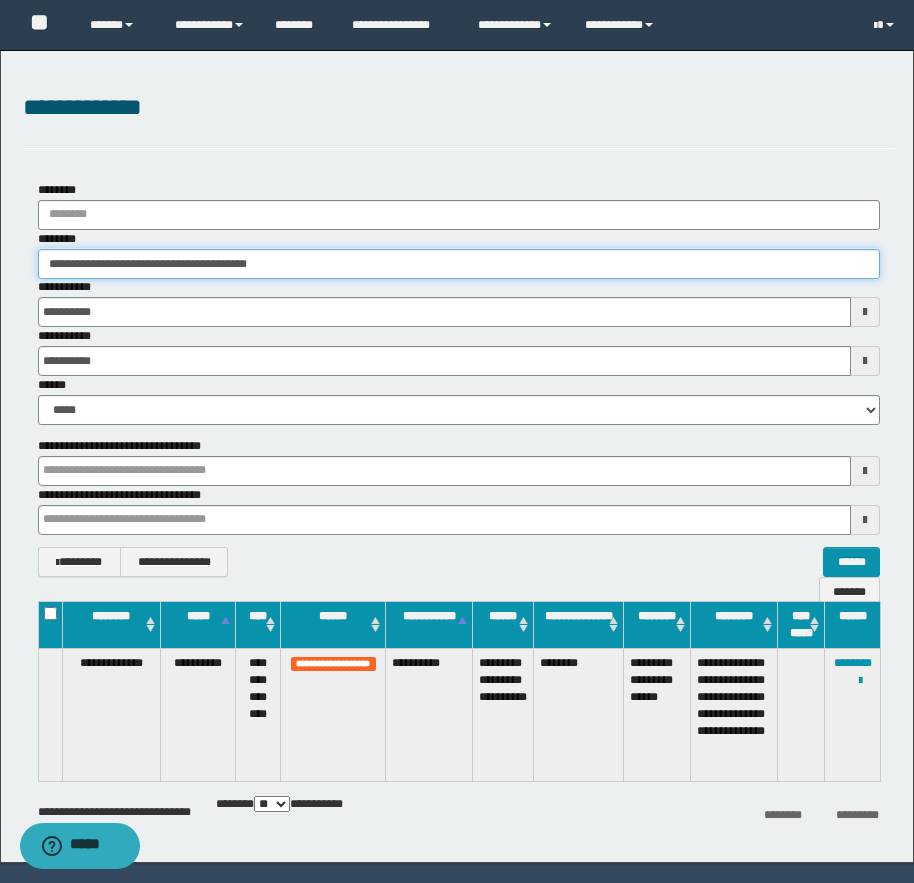 click on "**********" at bounding box center [459, 264] 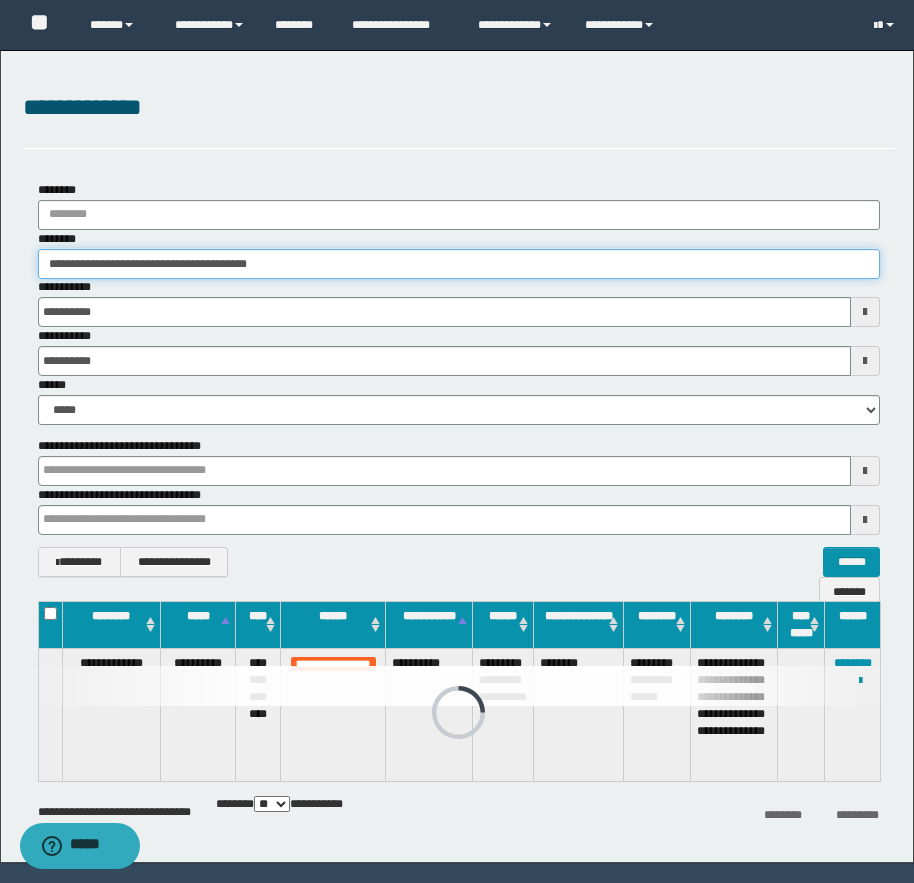 click on "**********" at bounding box center [459, 264] 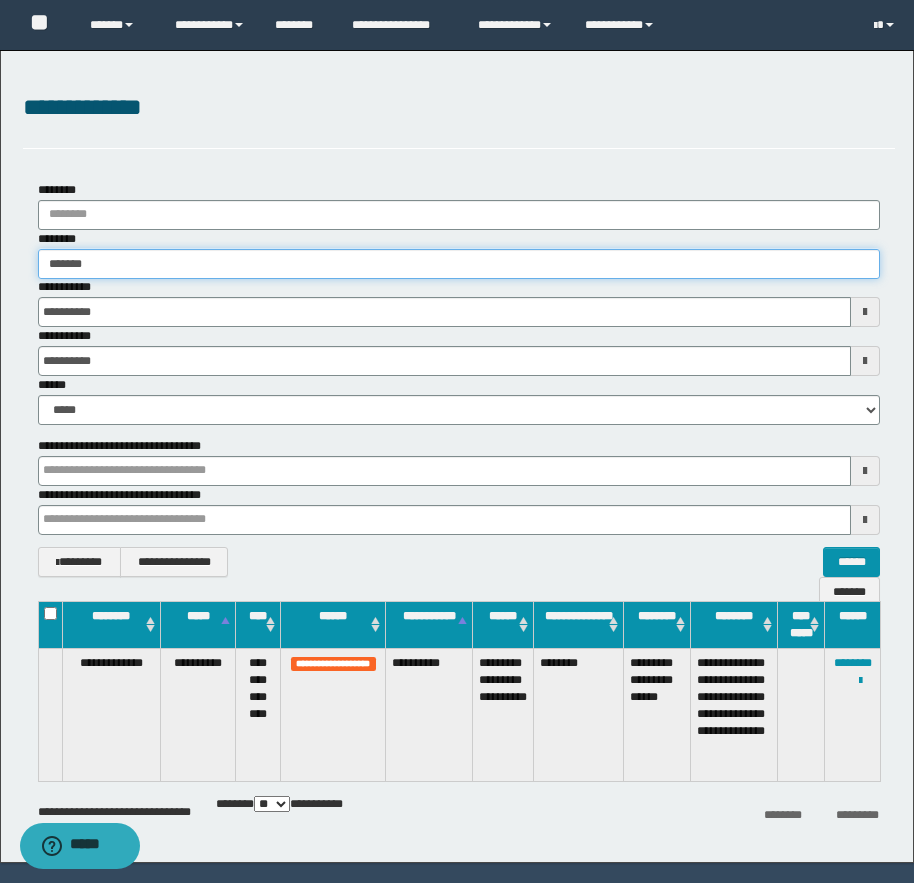 type on "********" 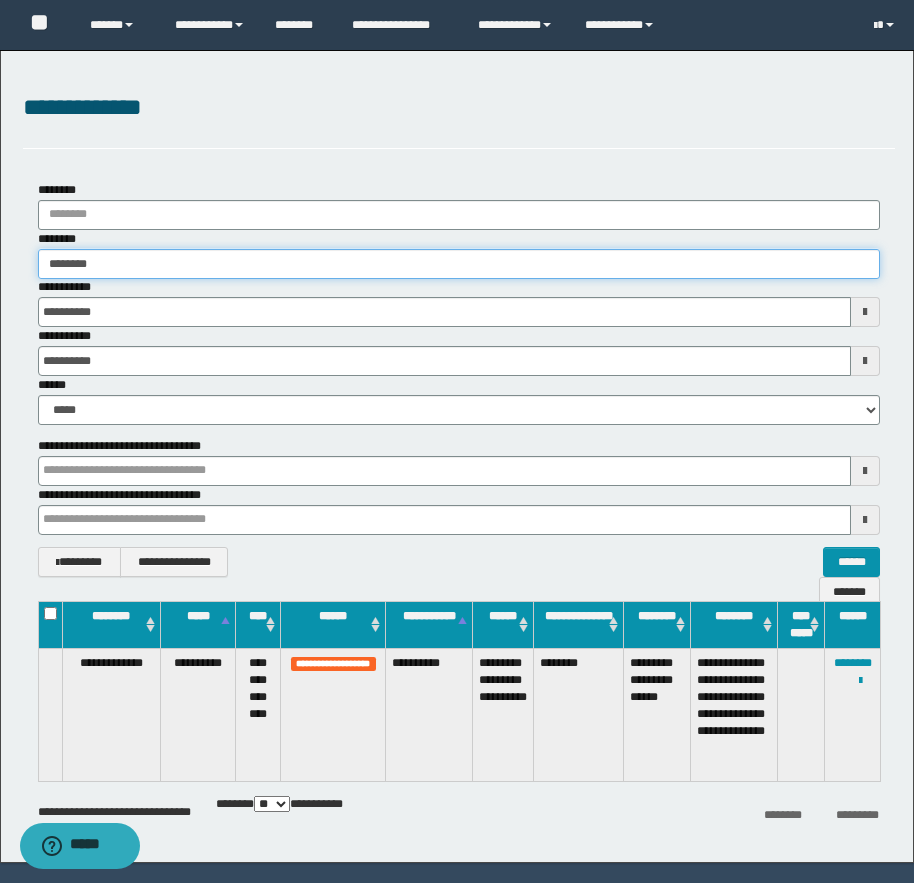 type on "********" 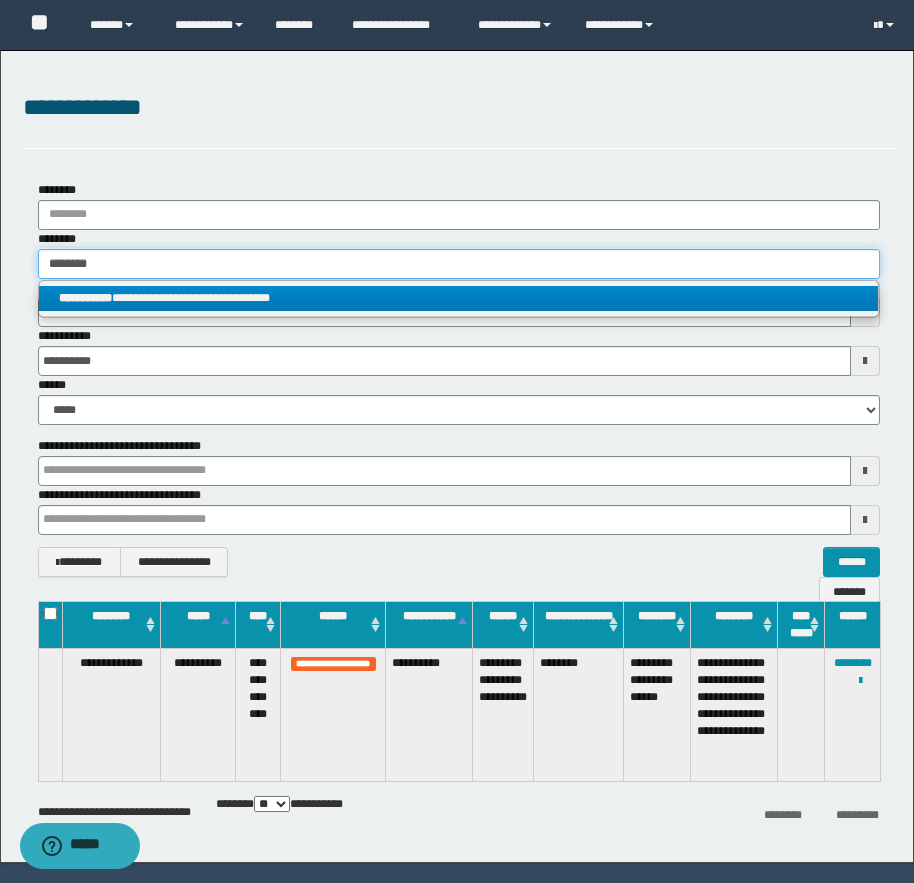 type on "********" 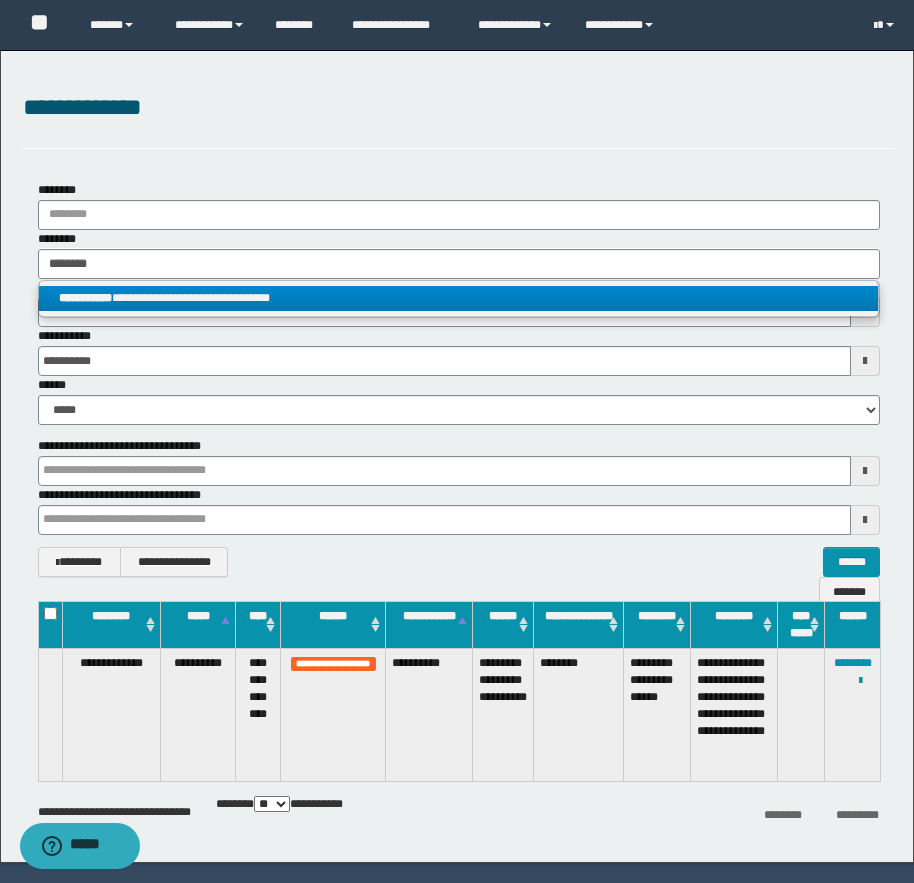 click on "**********" at bounding box center [458, 298] 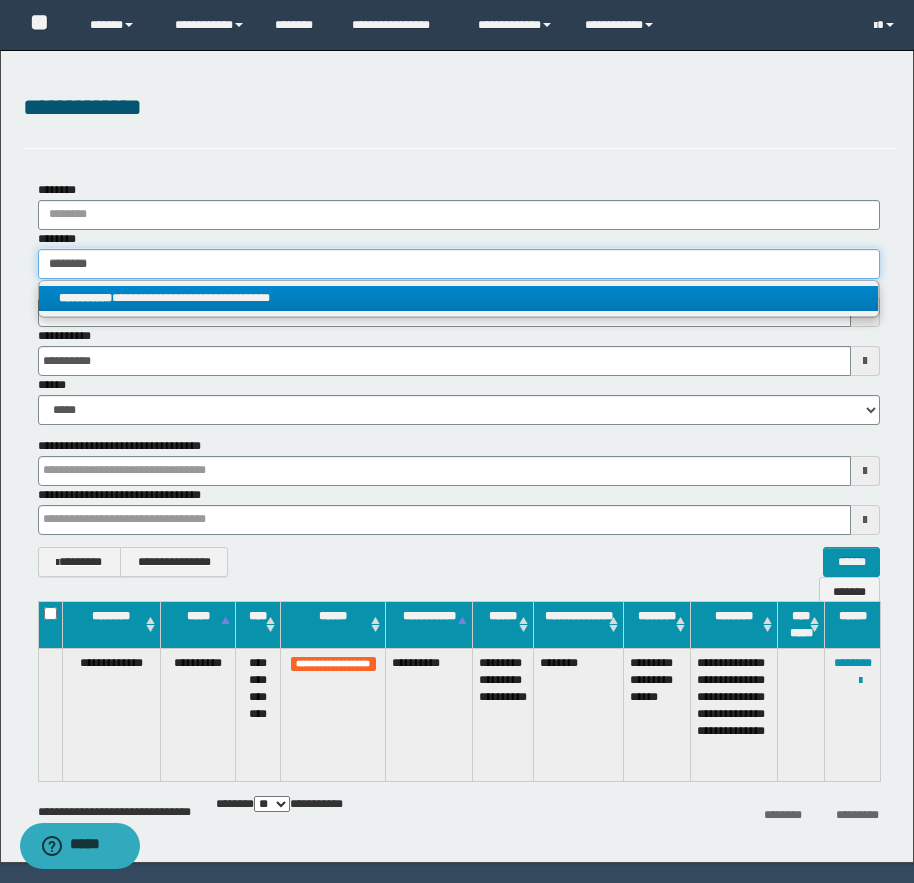 type 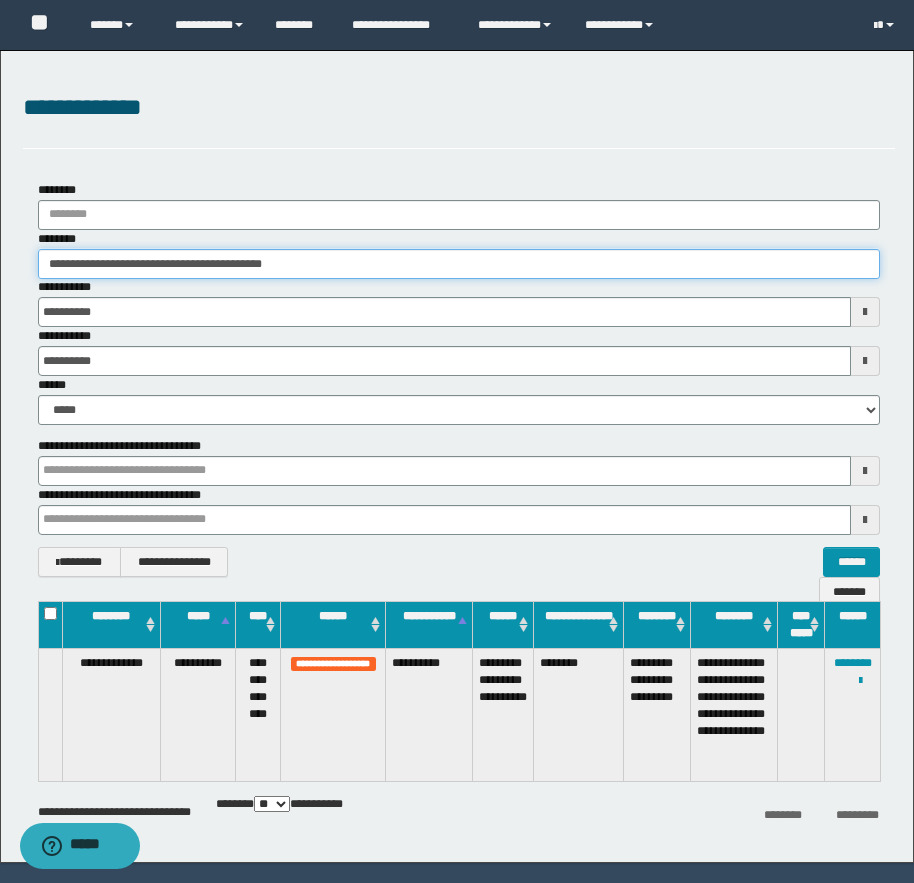 drag, startPoint x: 130, startPoint y: 260, endPoint x: 299, endPoint y: 278, distance: 169.95587 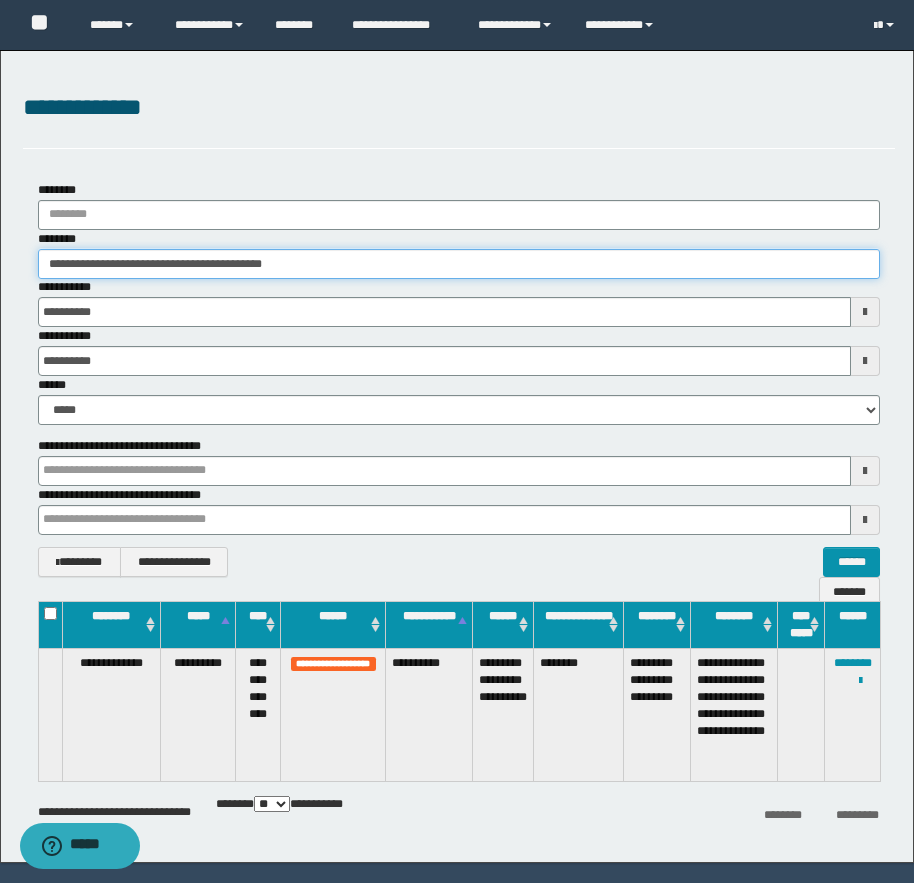 click on "**********" at bounding box center (459, 303) 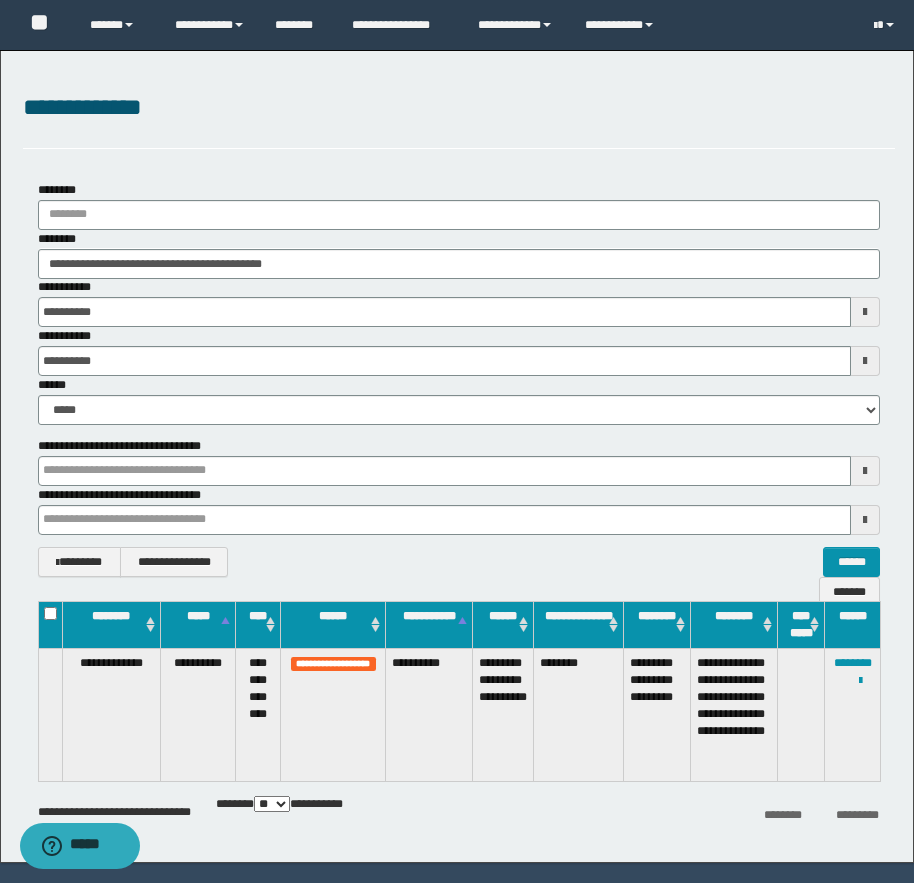 click on "**********" at bounding box center [459, 302] 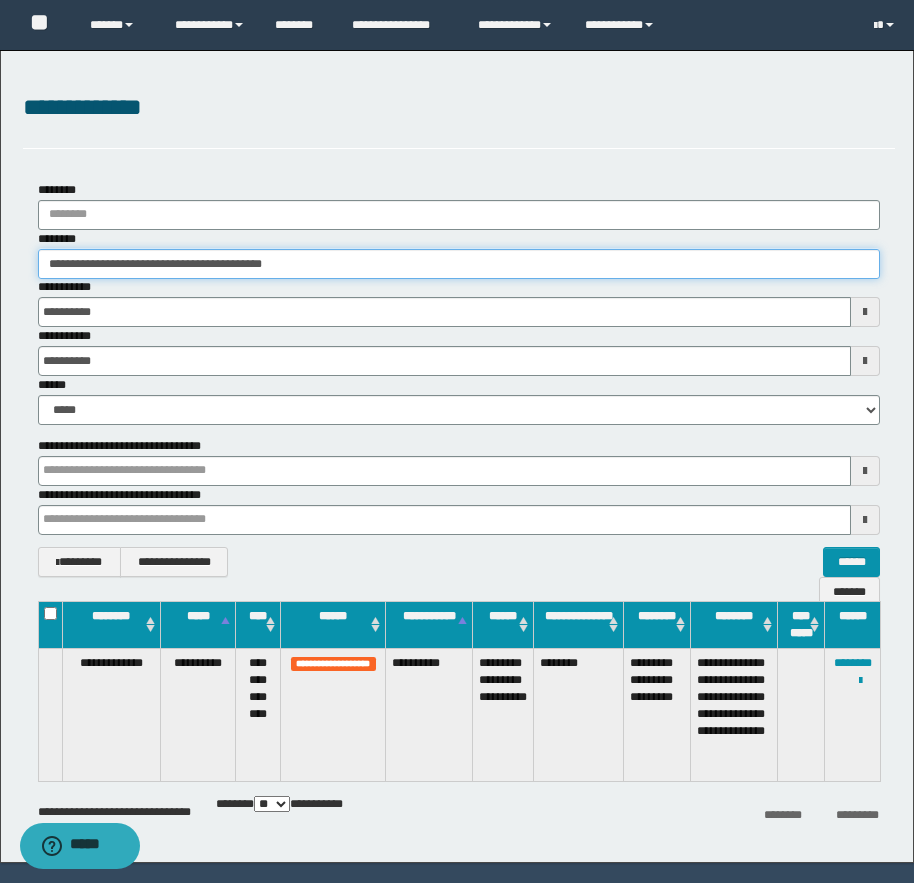 drag, startPoint x: 66, startPoint y: 262, endPoint x: 120, endPoint y: 264, distance: 54.037025 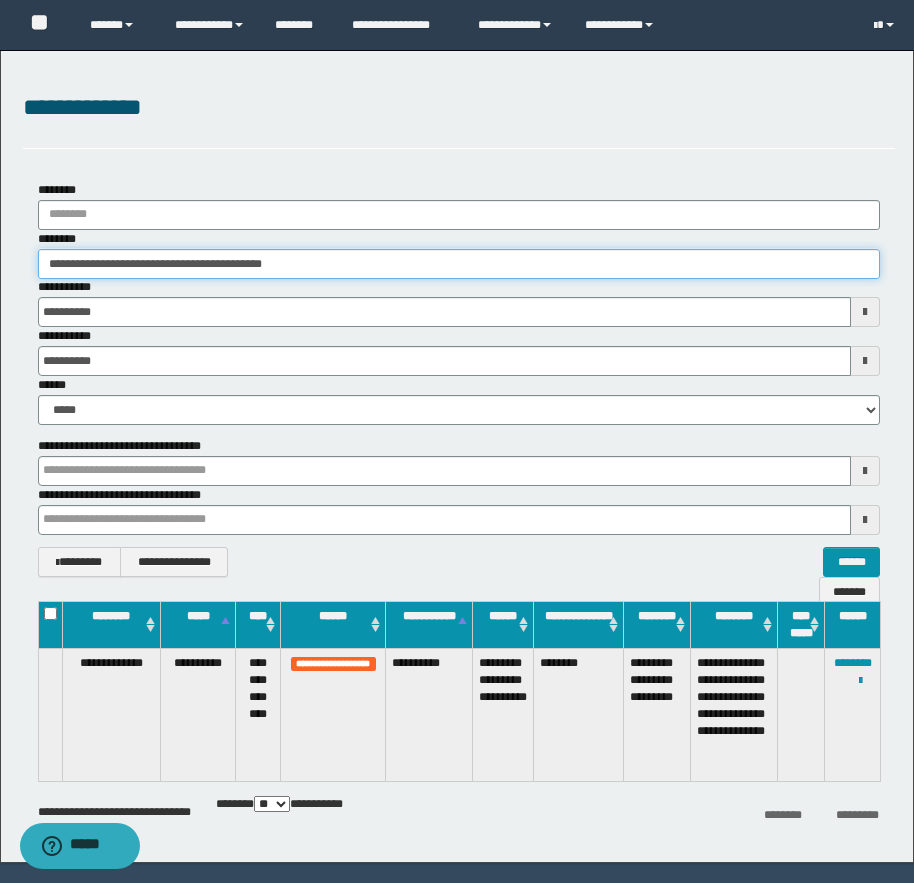 click on "**********" at bounding box center [459, 264] 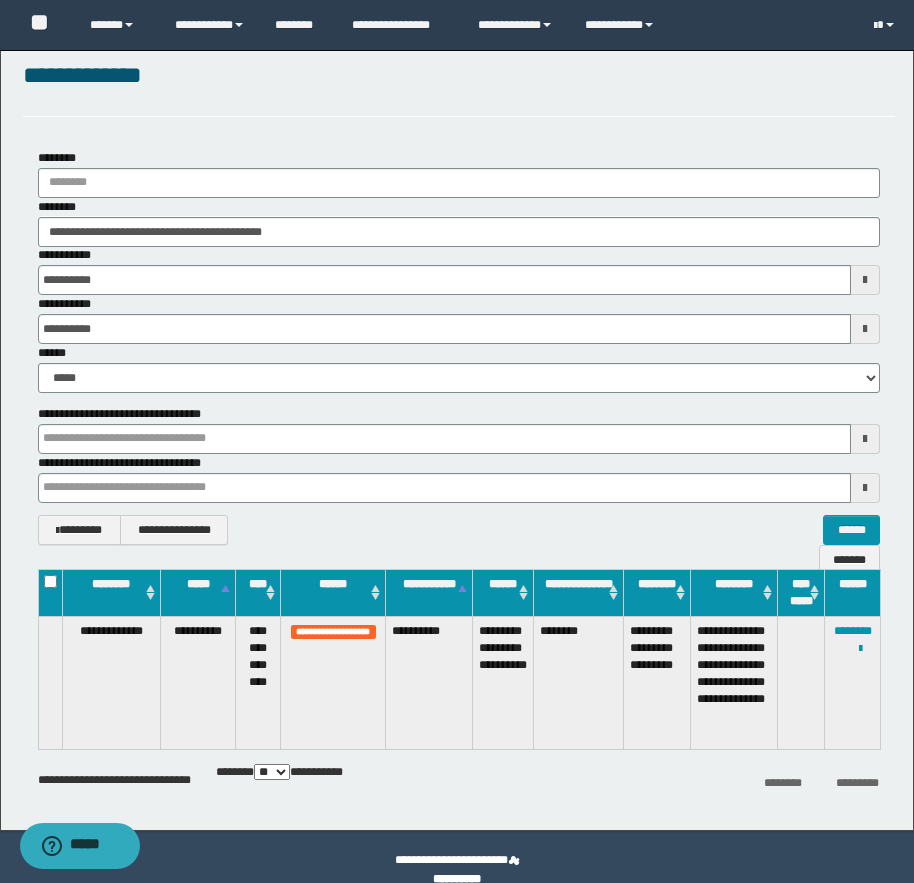 scroll, scrollTop: 57, scrollLeft: 0, axis: vertical 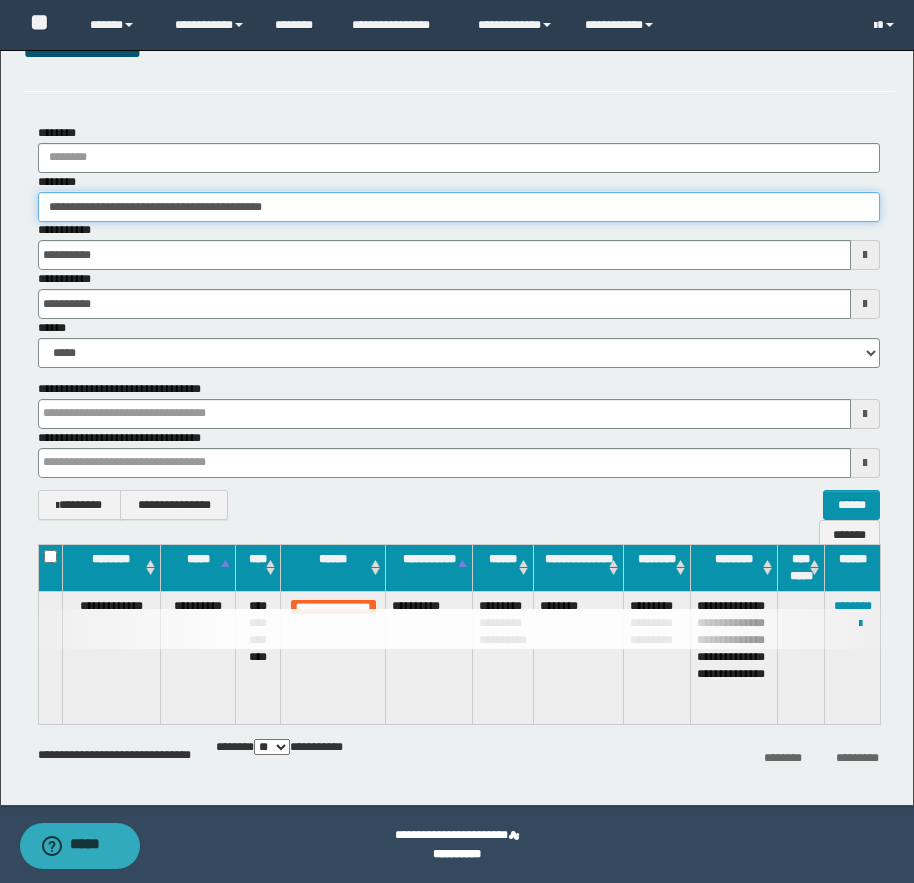 click on "**********" at bounding box center (459, 207) 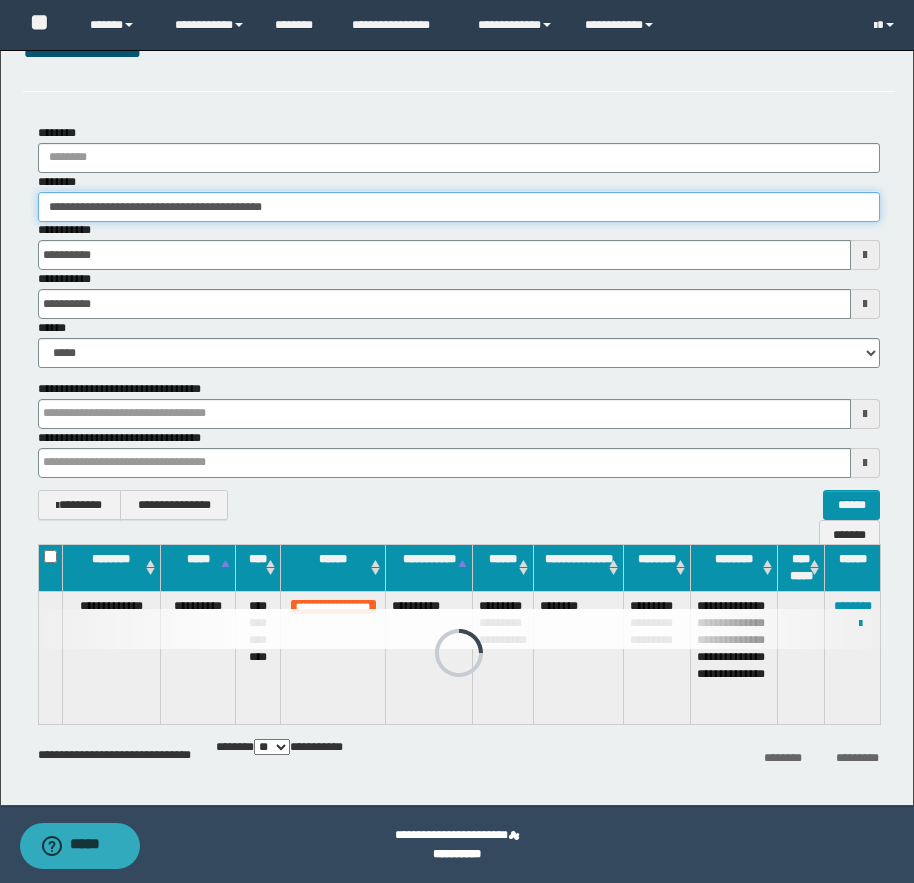 click on "**********" at bounding box center (459, 207) 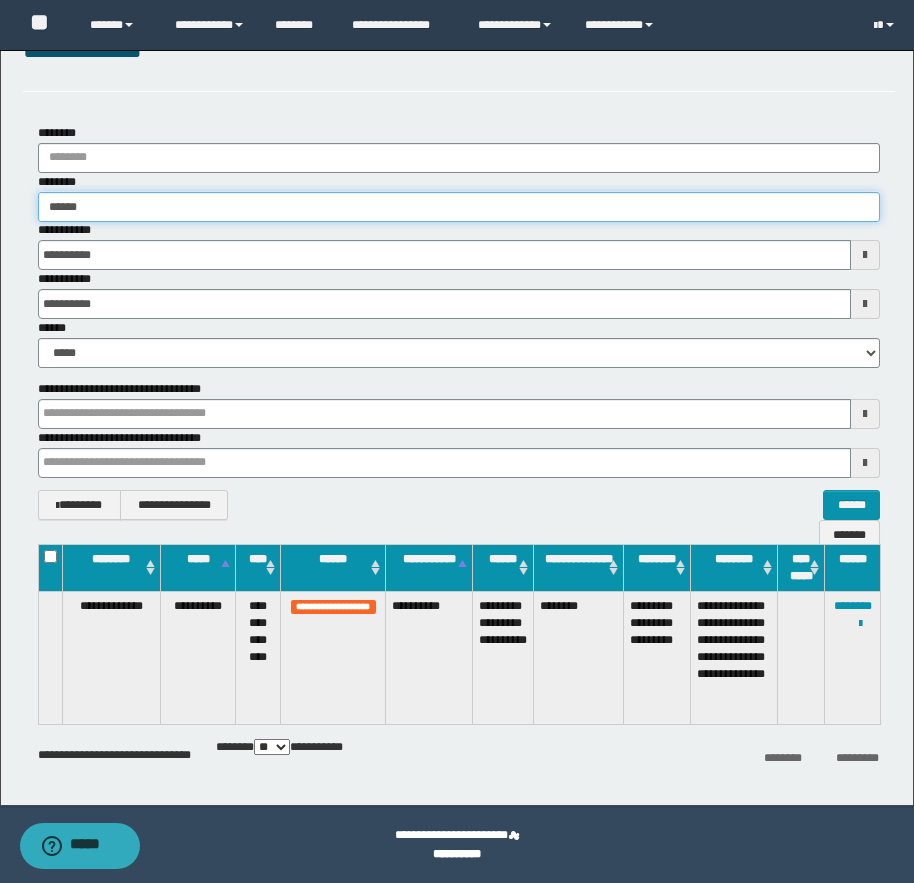 type on "*******" 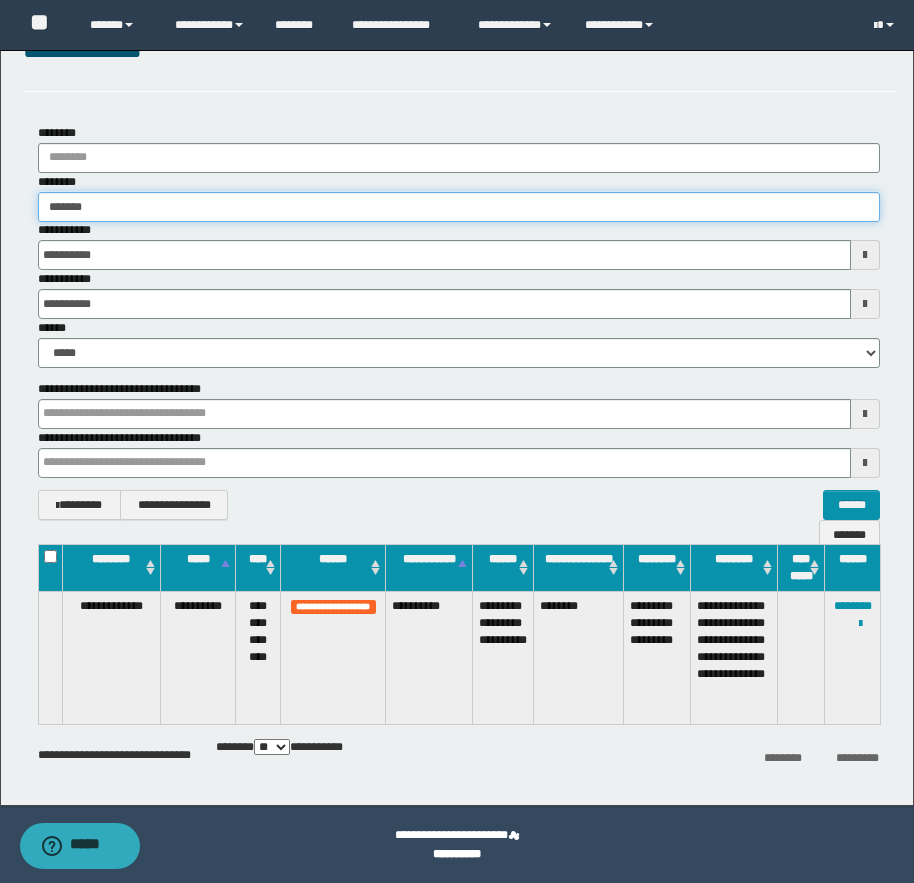 type on "*******" 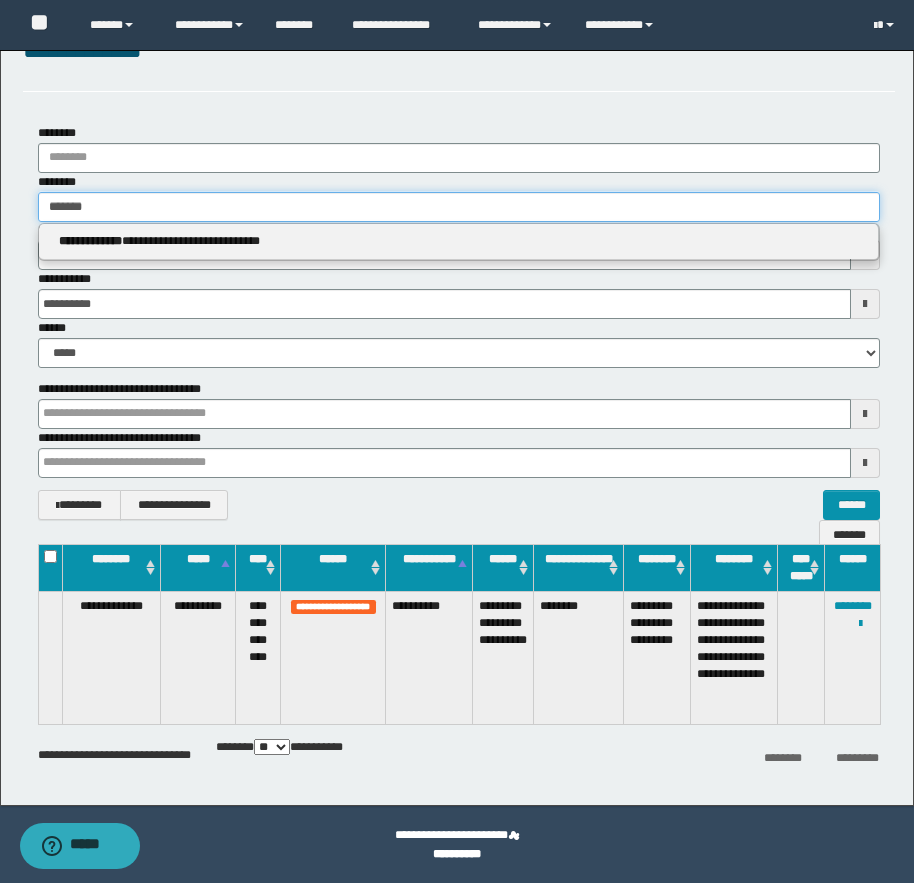 type 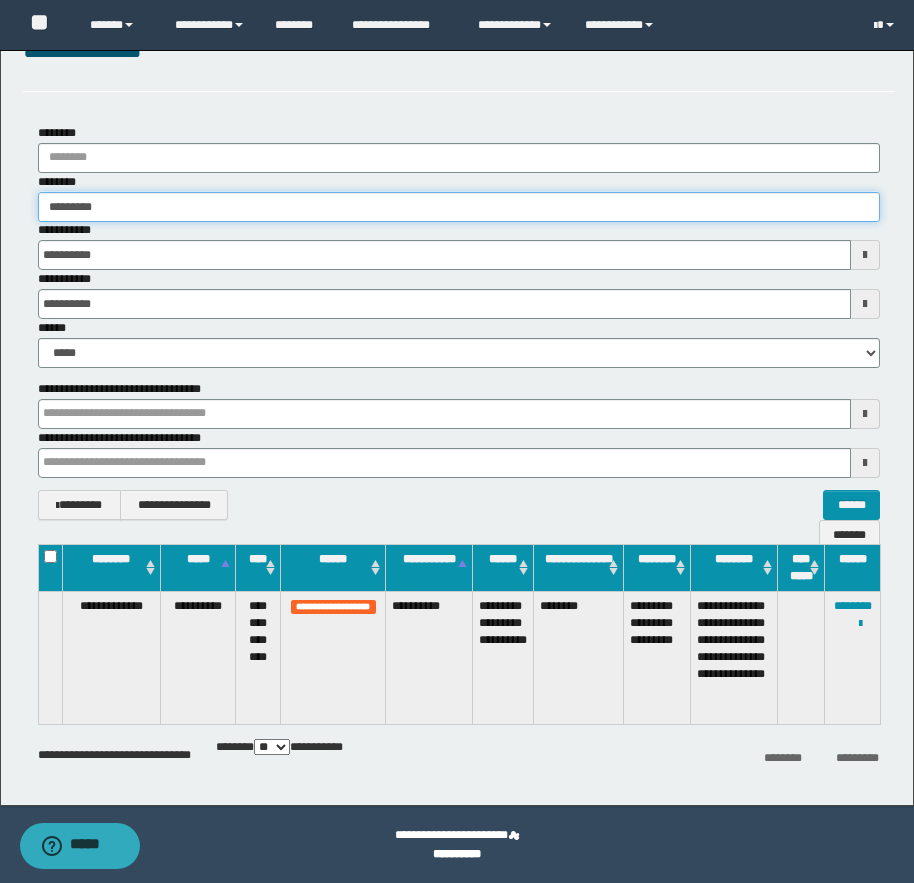 type on "**********" 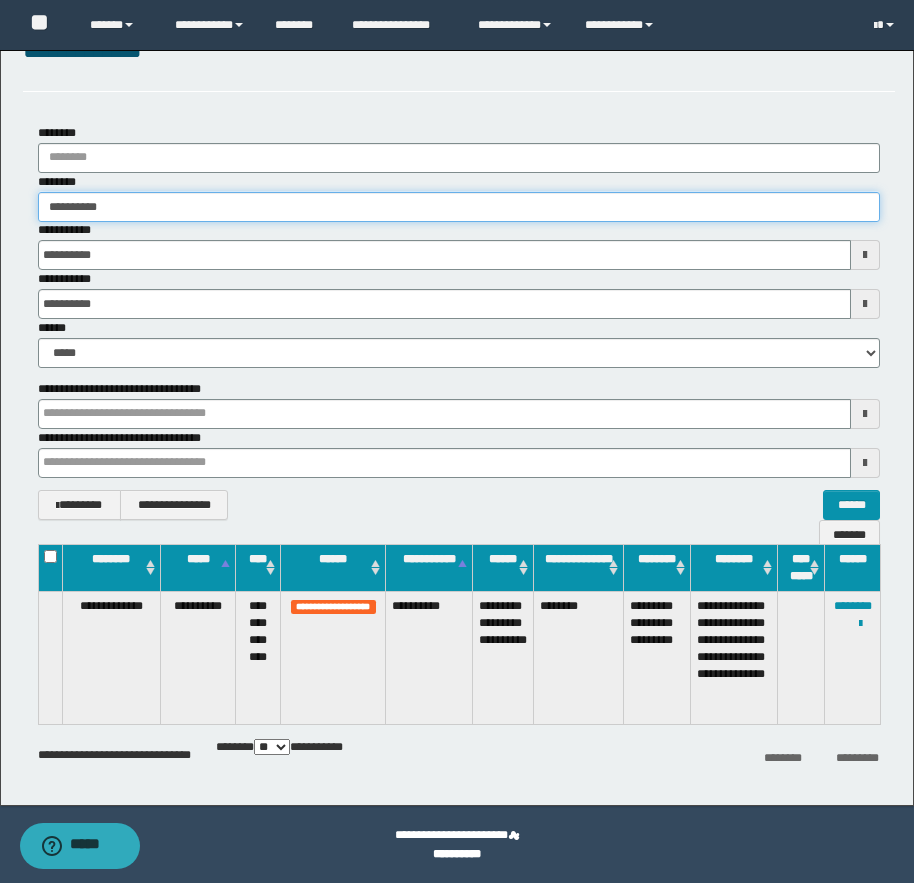 type on "**********" 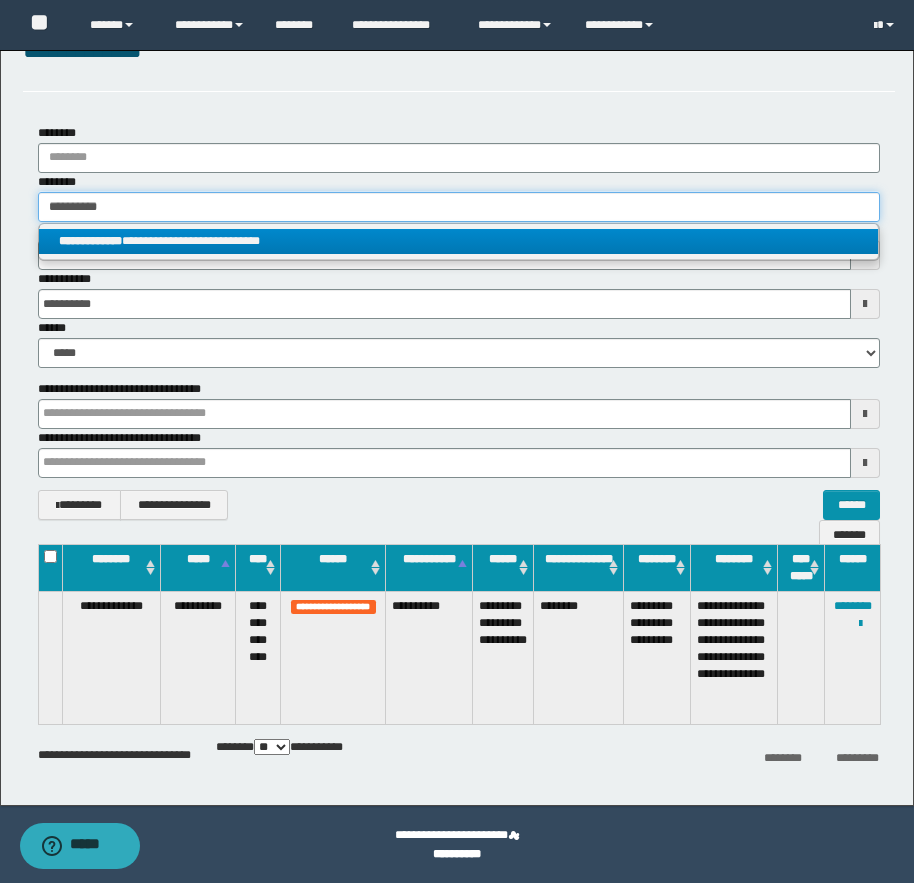 type on "**********" 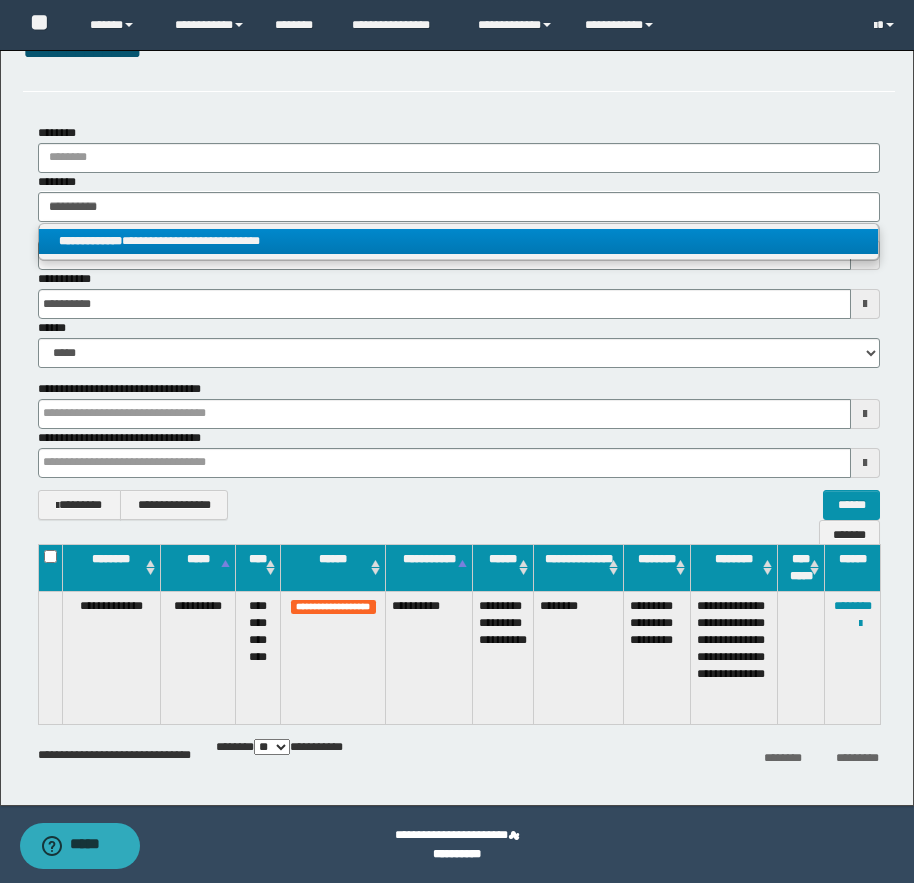 click on "**********" at bounding box center (458, 241) 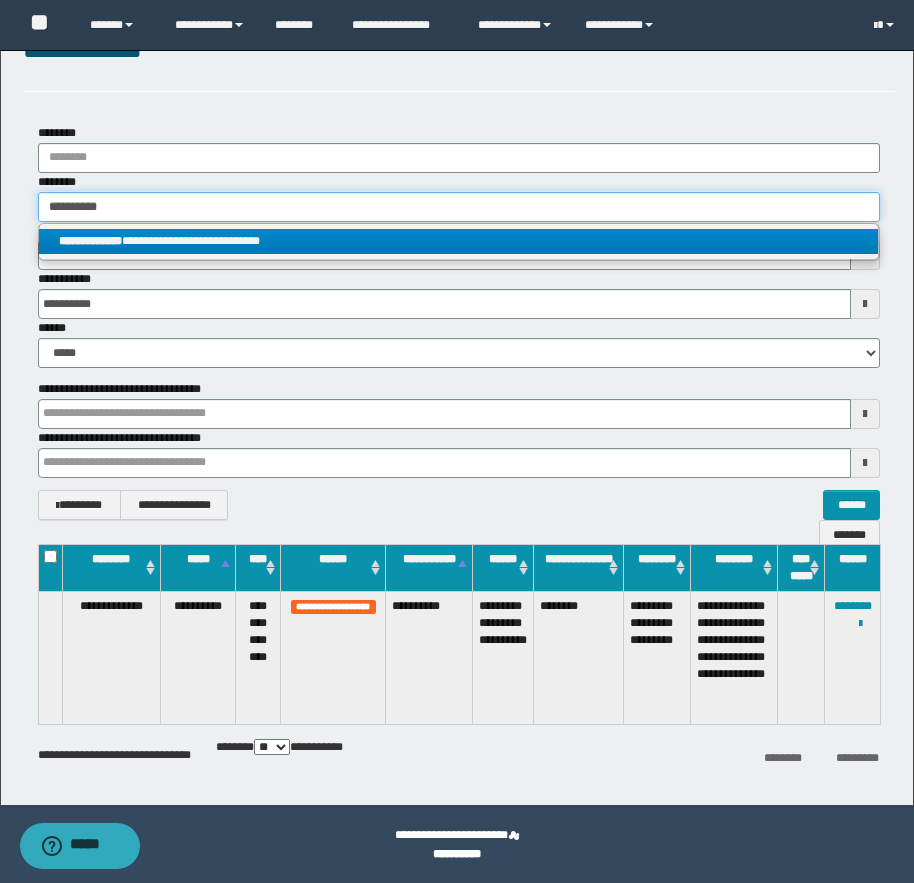 type 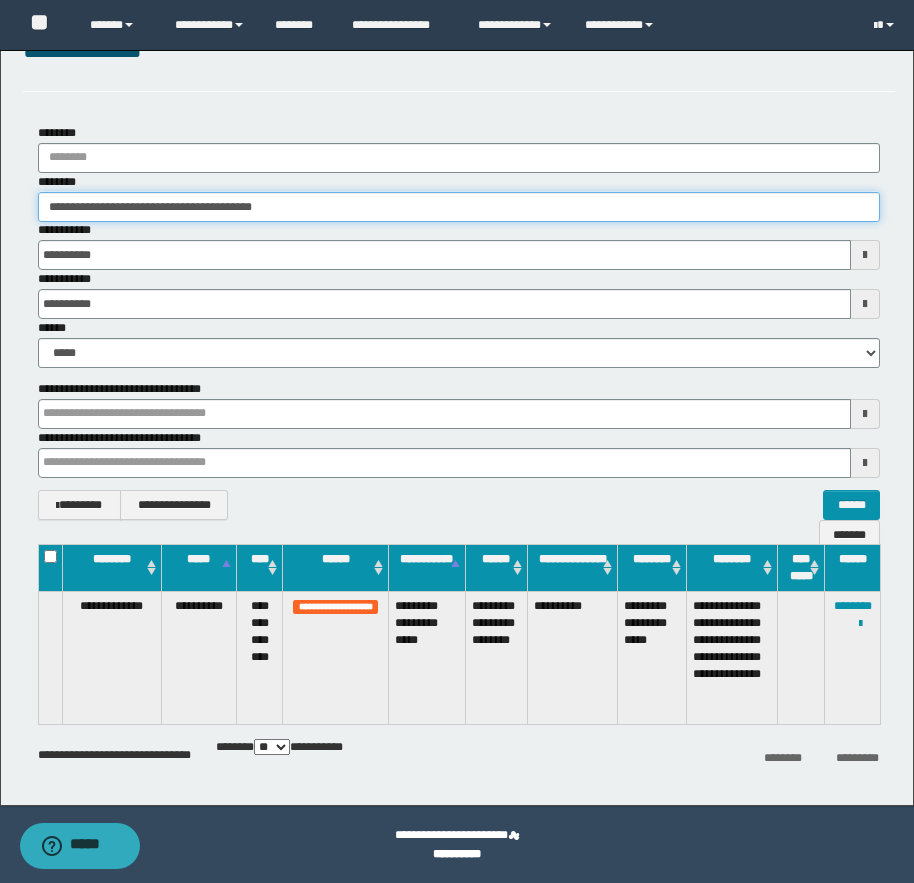 drag, startPoint x: 141, startPoint y: 211, endPoint x: 289, endPoint y: 216, distance: 148.08444 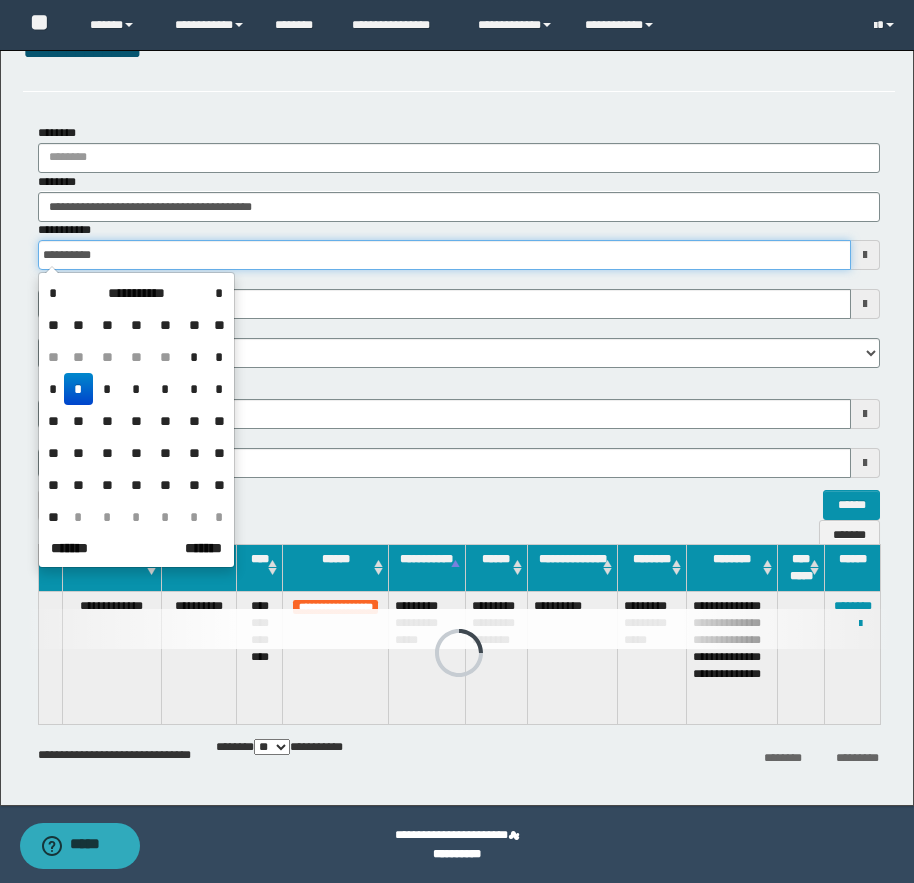 click on "**********" at bounding box center [444, 255] 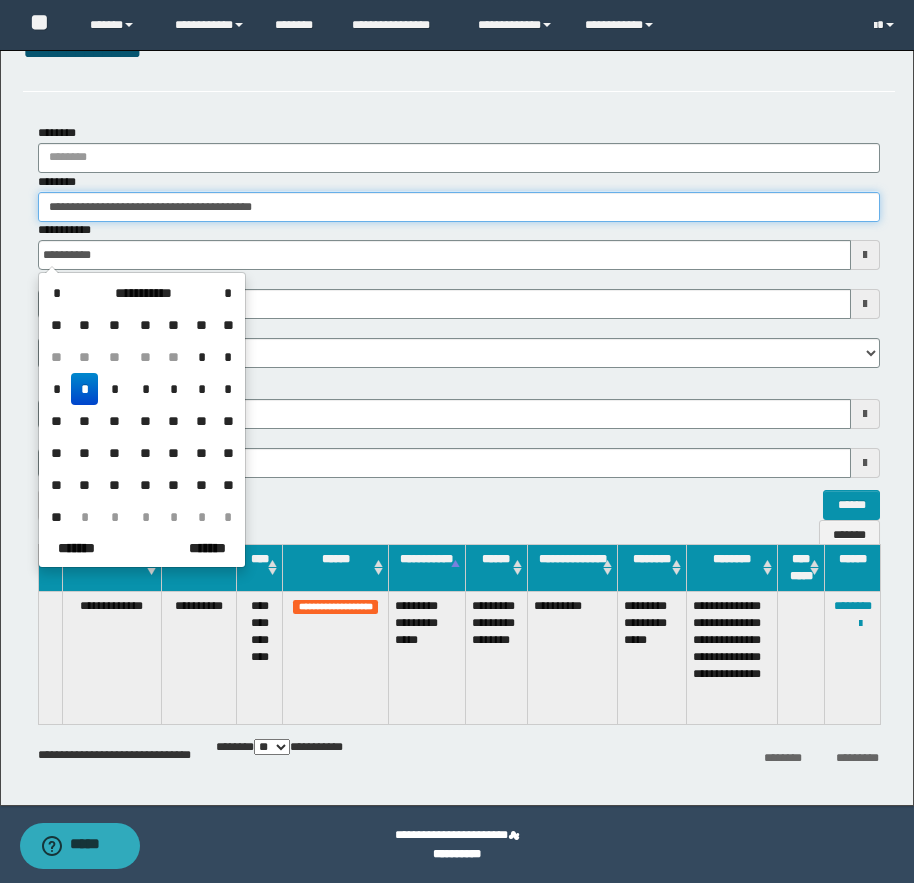 click on "**********" at bounding box center (459, 207) 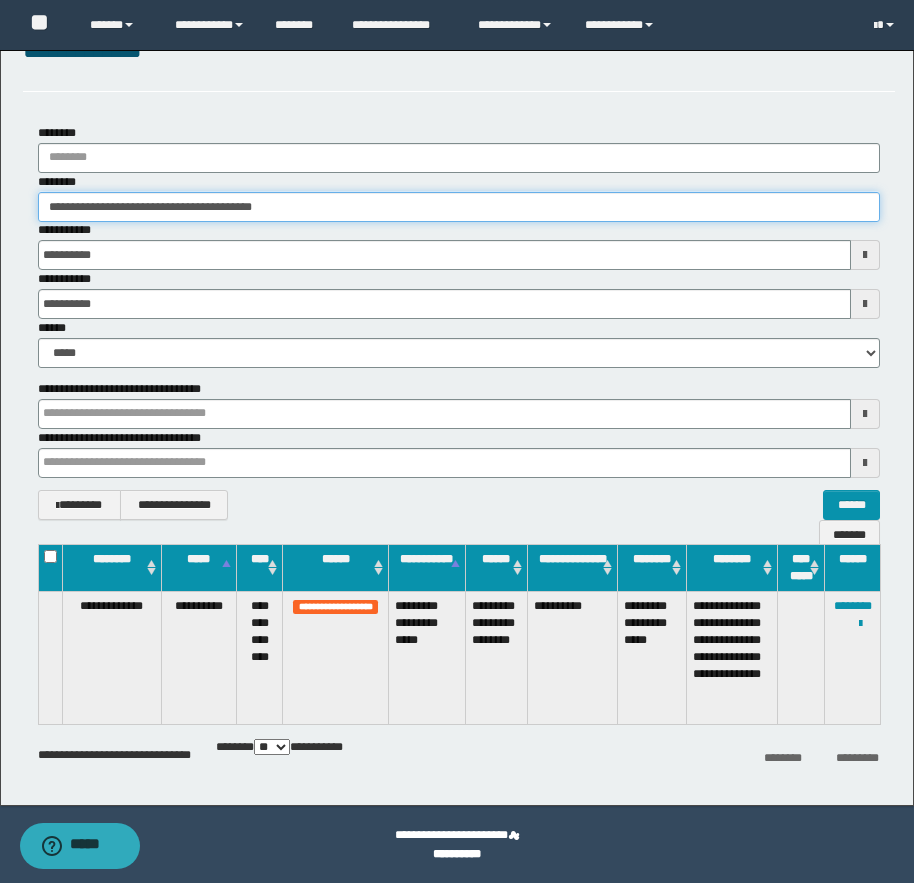 click on "**********" at bounding box center [459, 207] 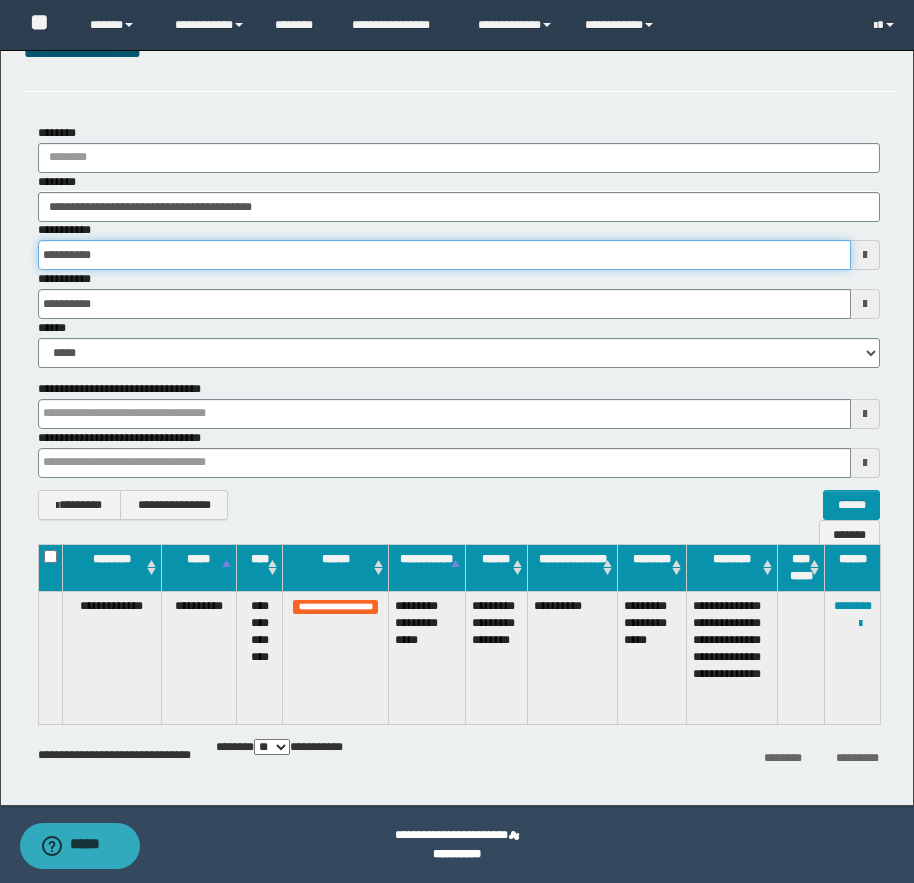 click on "**********" at bounding box center (444, 255) 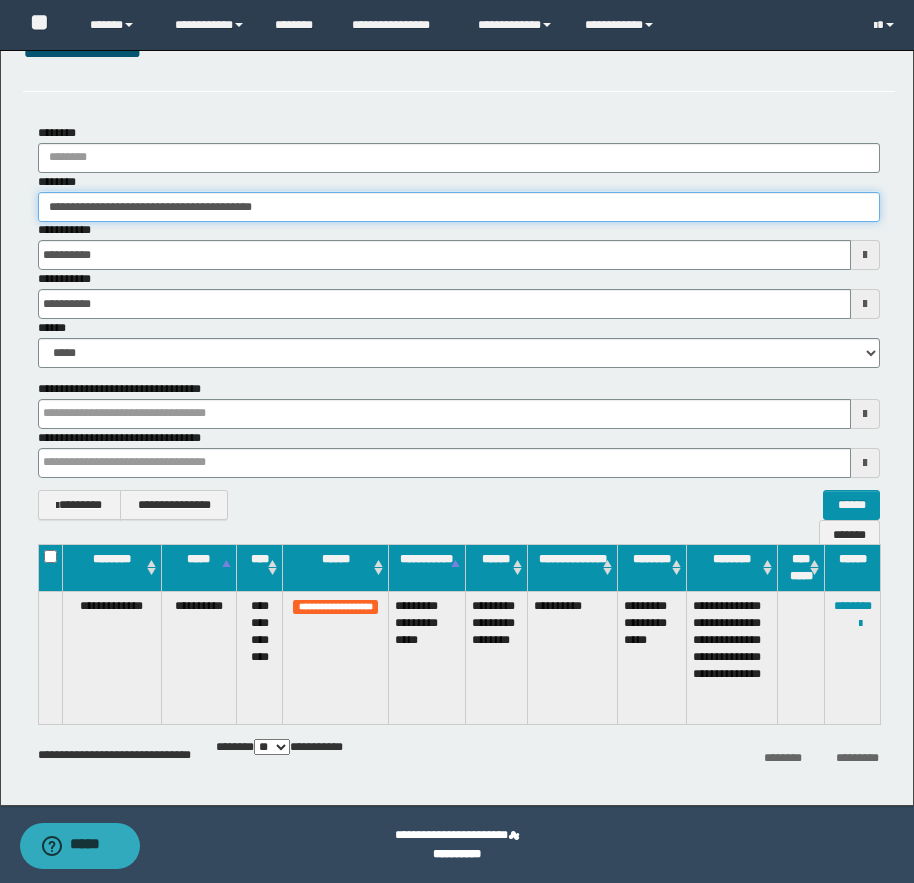 drag, startPoint x: 69, startPoint y: 205, endPoint x: 133, endPoint y: 210, distance: 64.195015 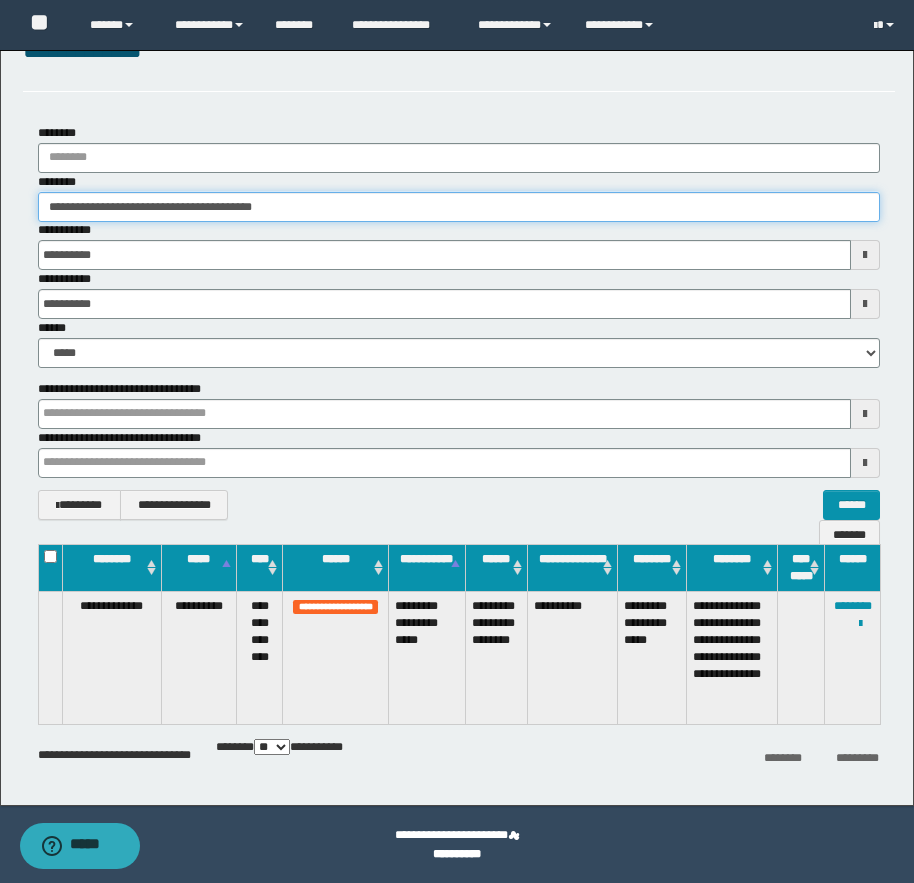 click on "**********" at bounding box center (459, 207) 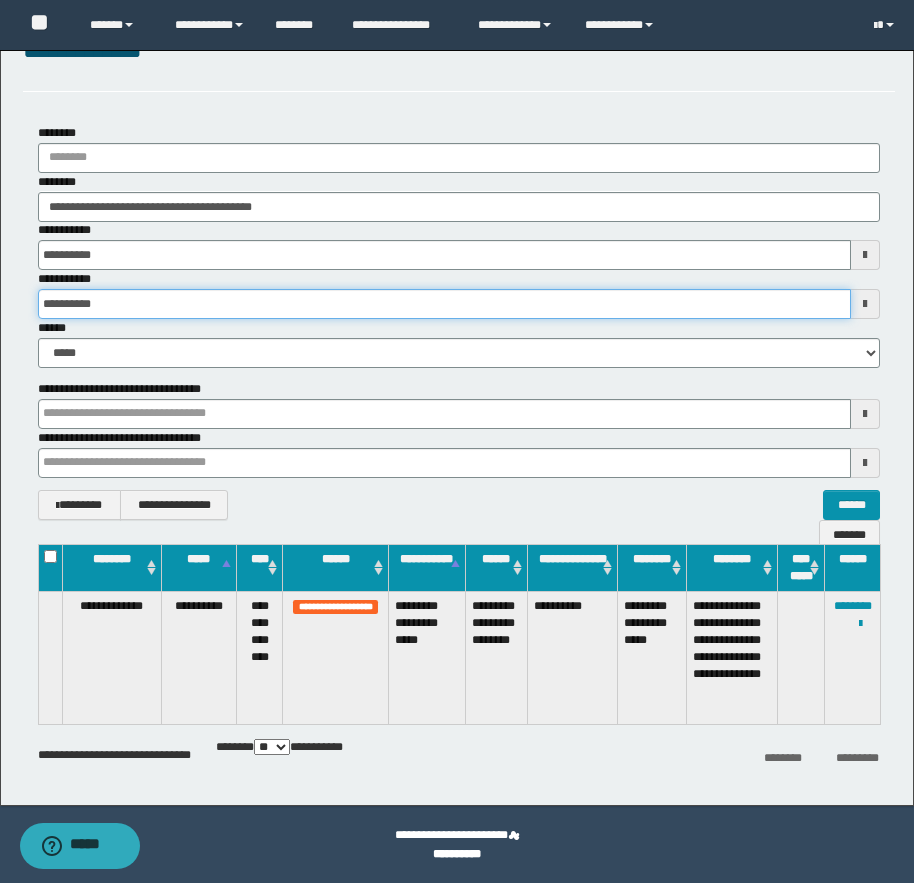 click on "**********" at bounding box center [444, 304] 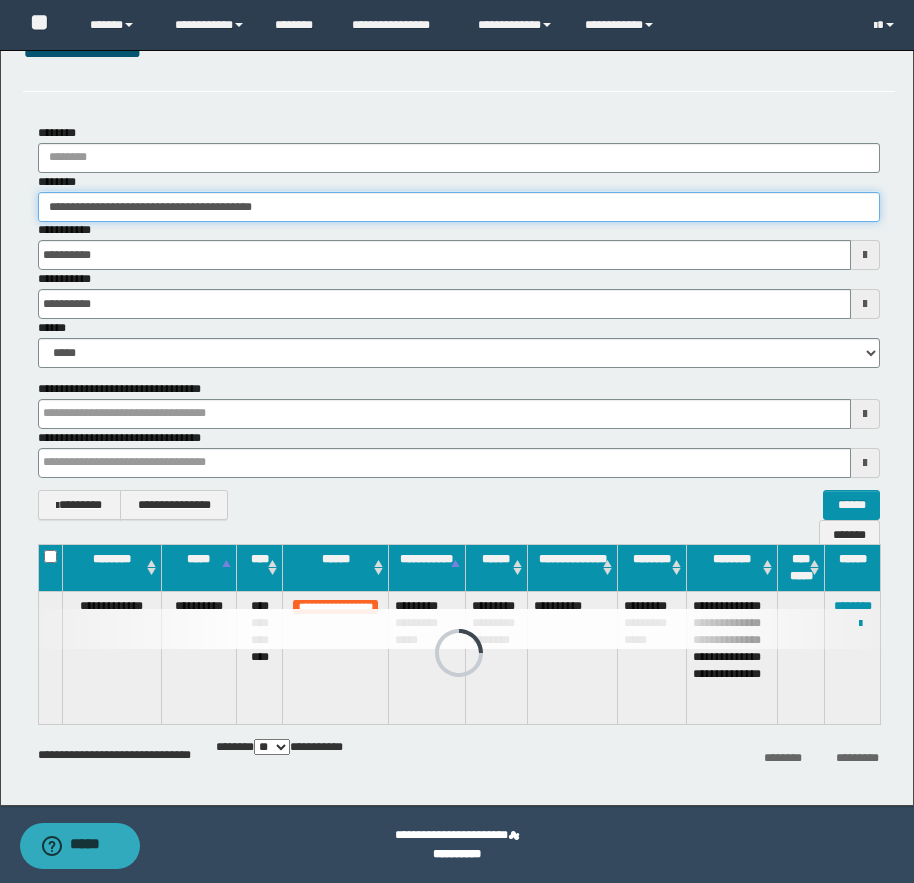 click on "**********" at bounding box center (459, 207) 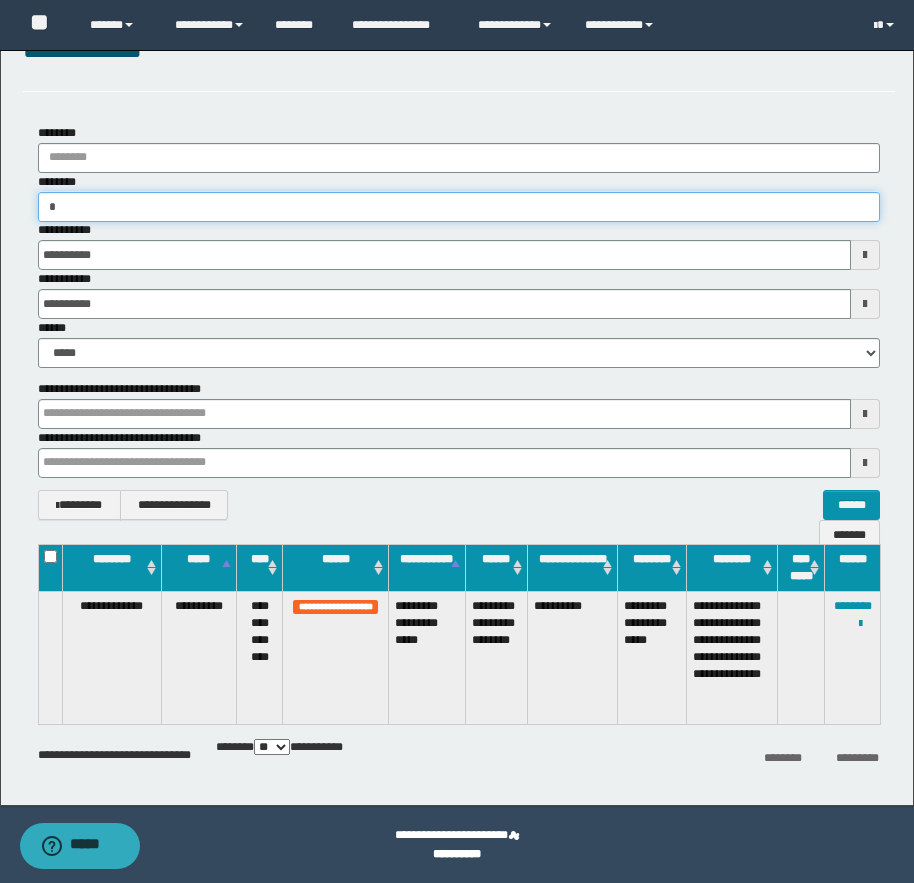 type on "**" 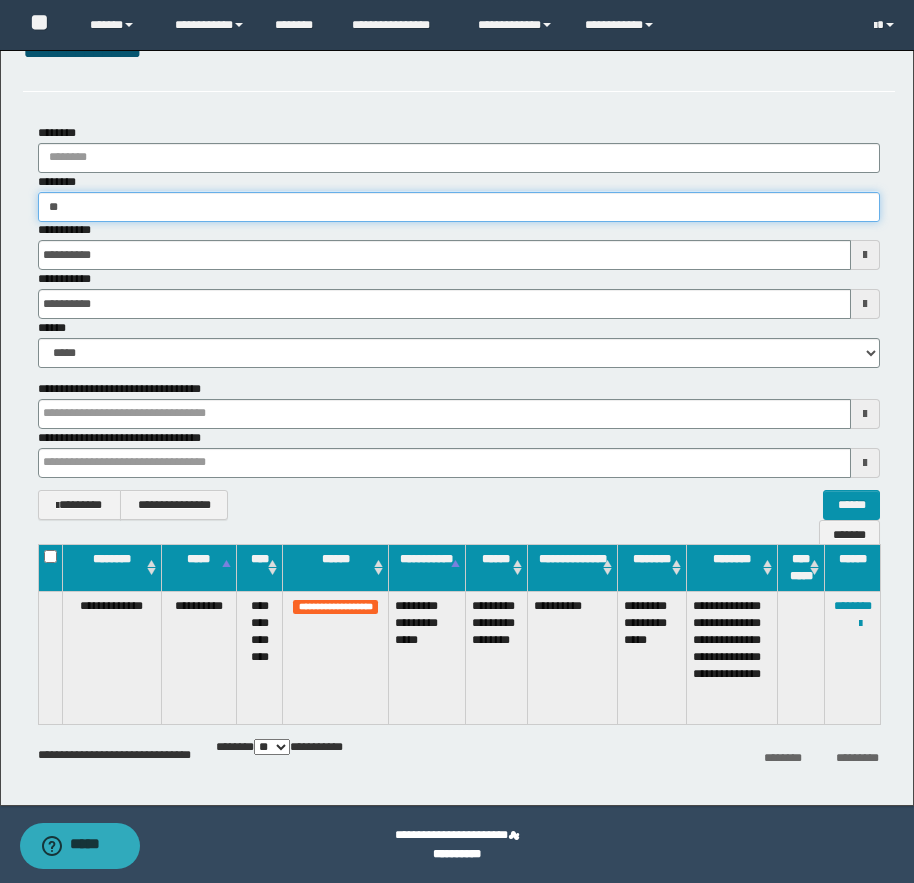 type on "**" 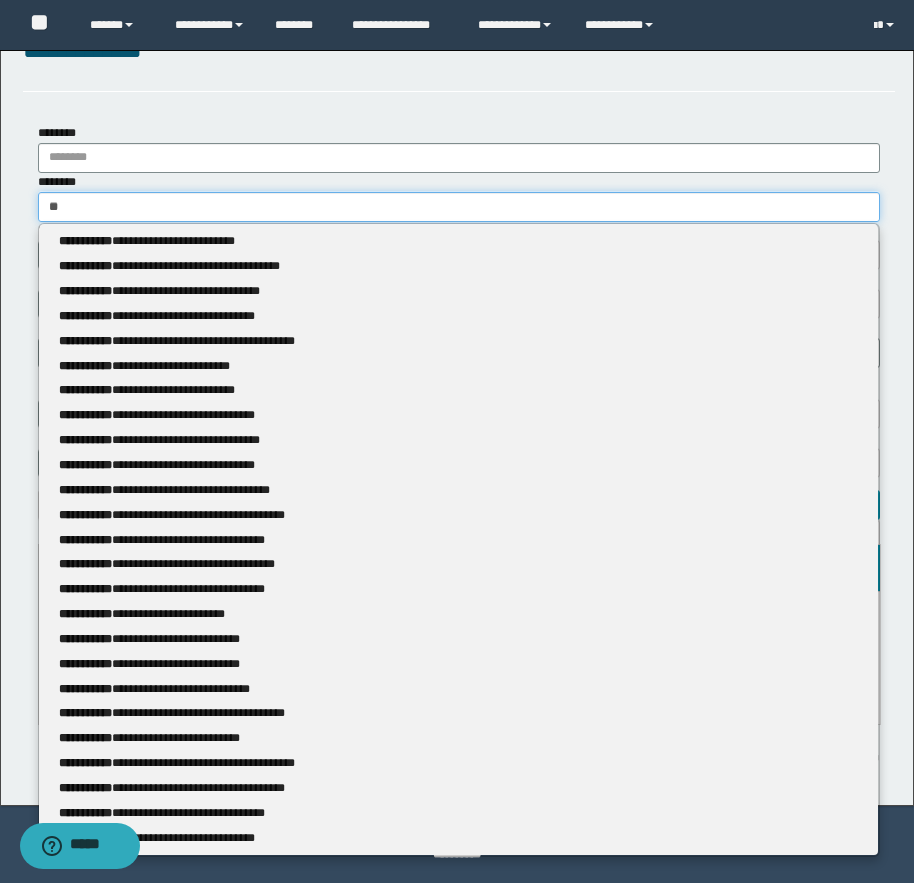 type 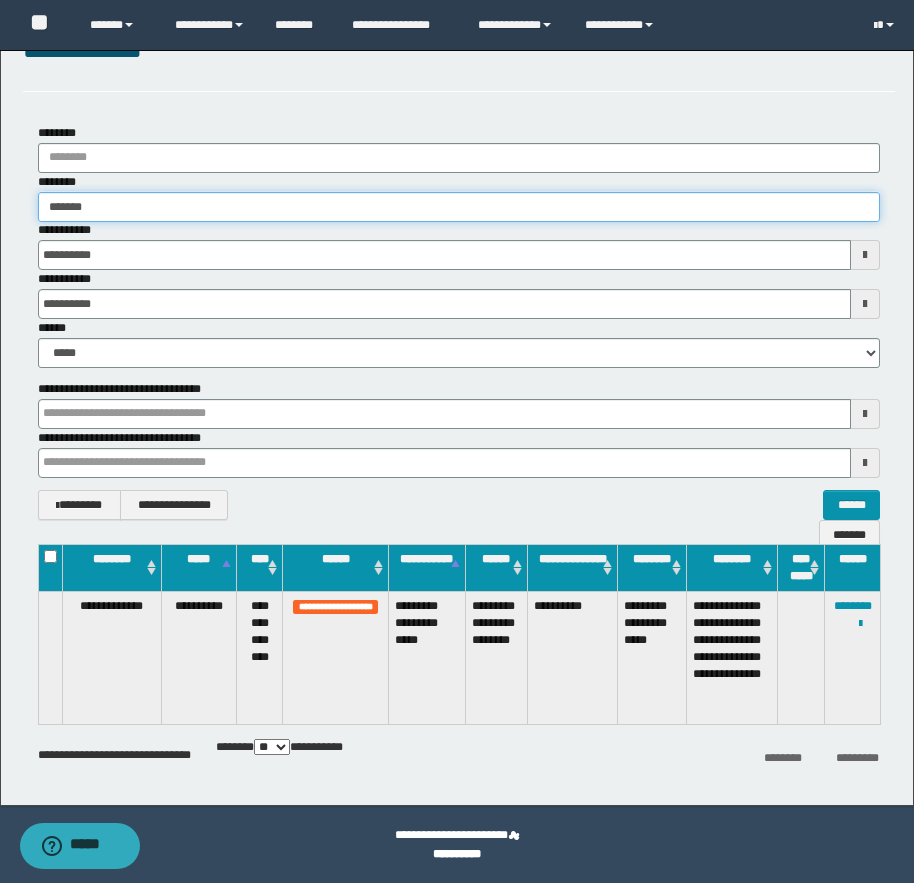 type on "********" 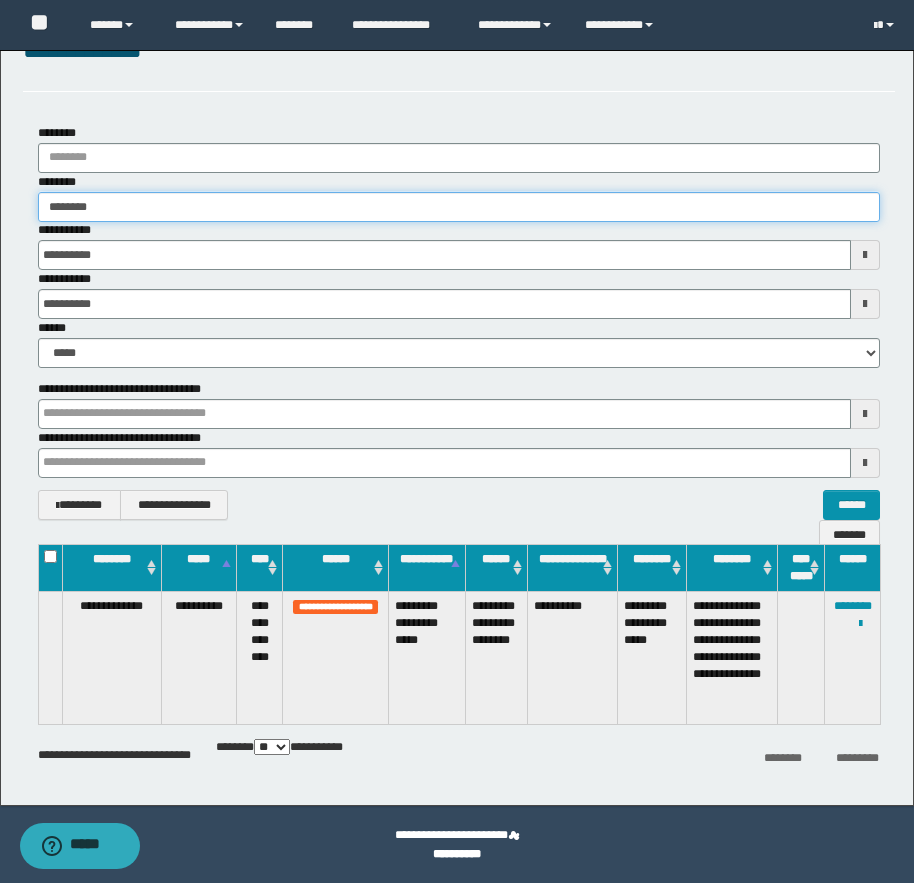 type on "********" 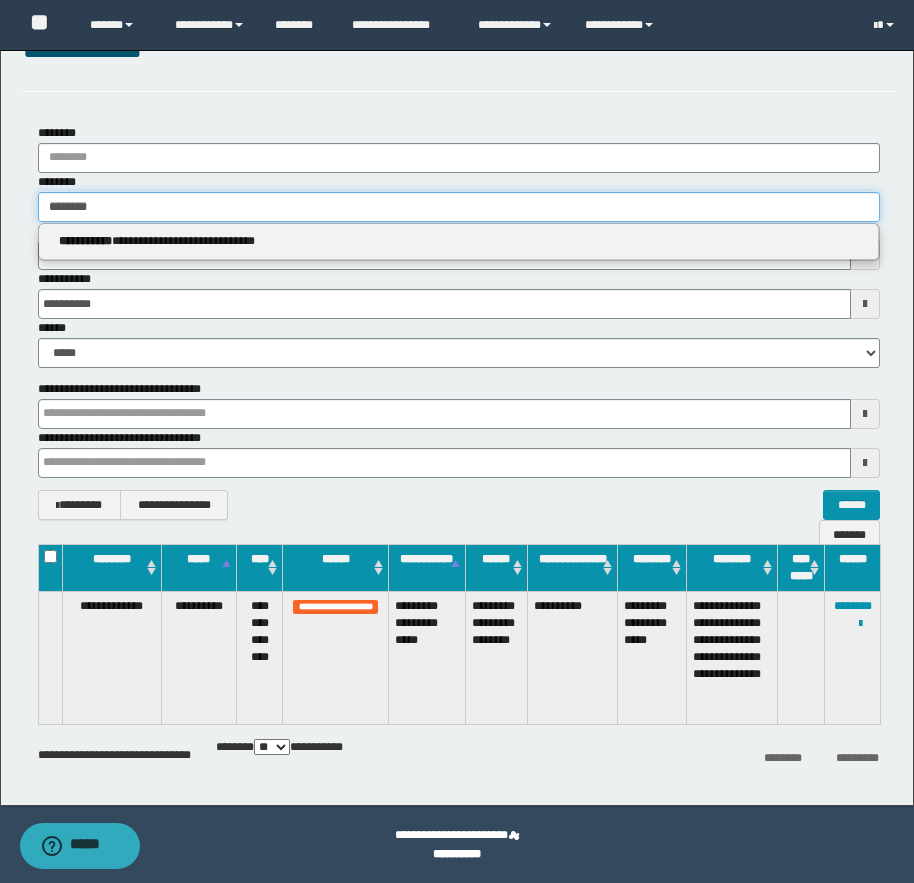 type on "********" 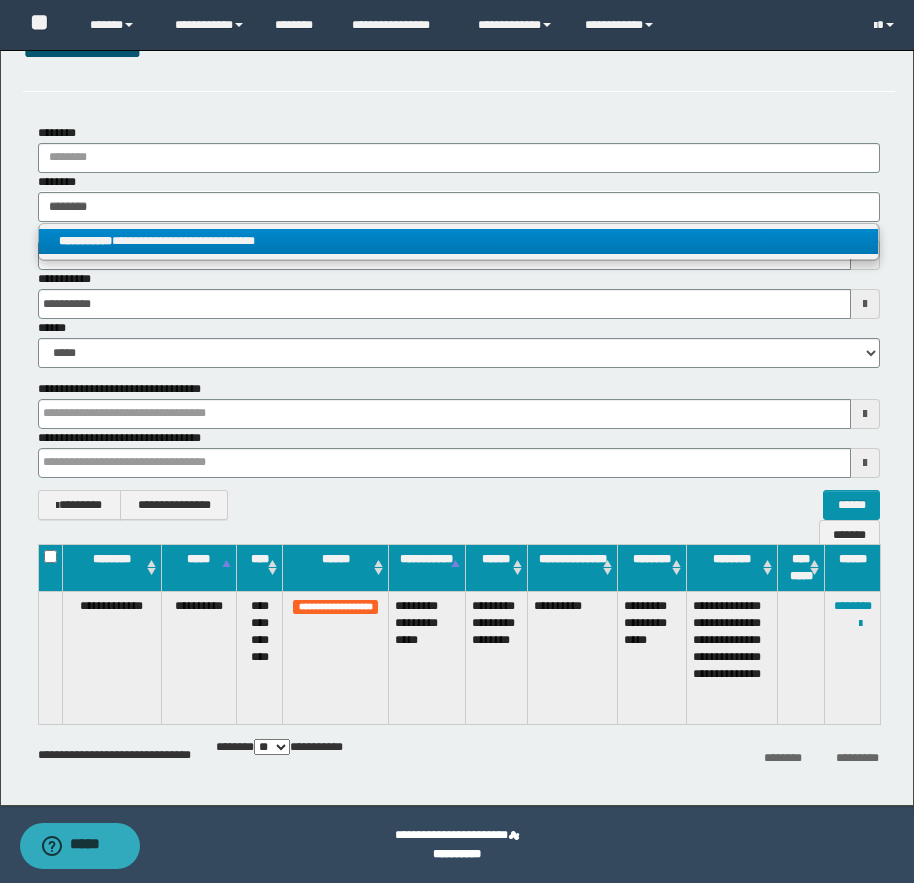 click on "**********" at bounding box center [458, 241] 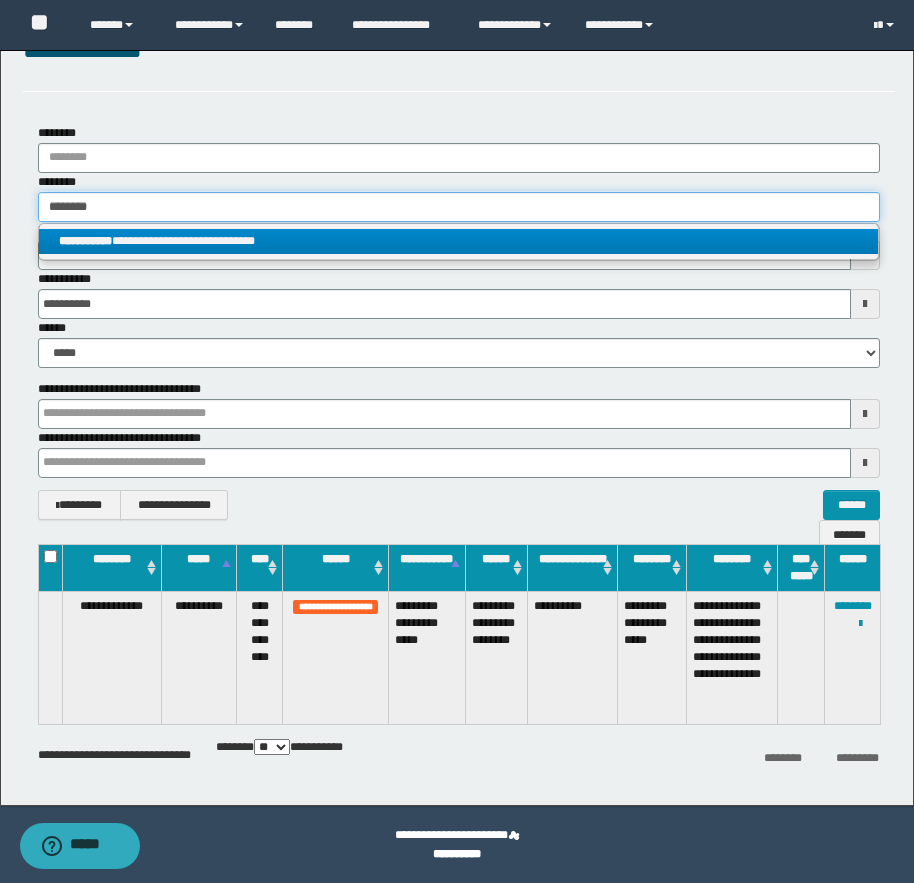 type 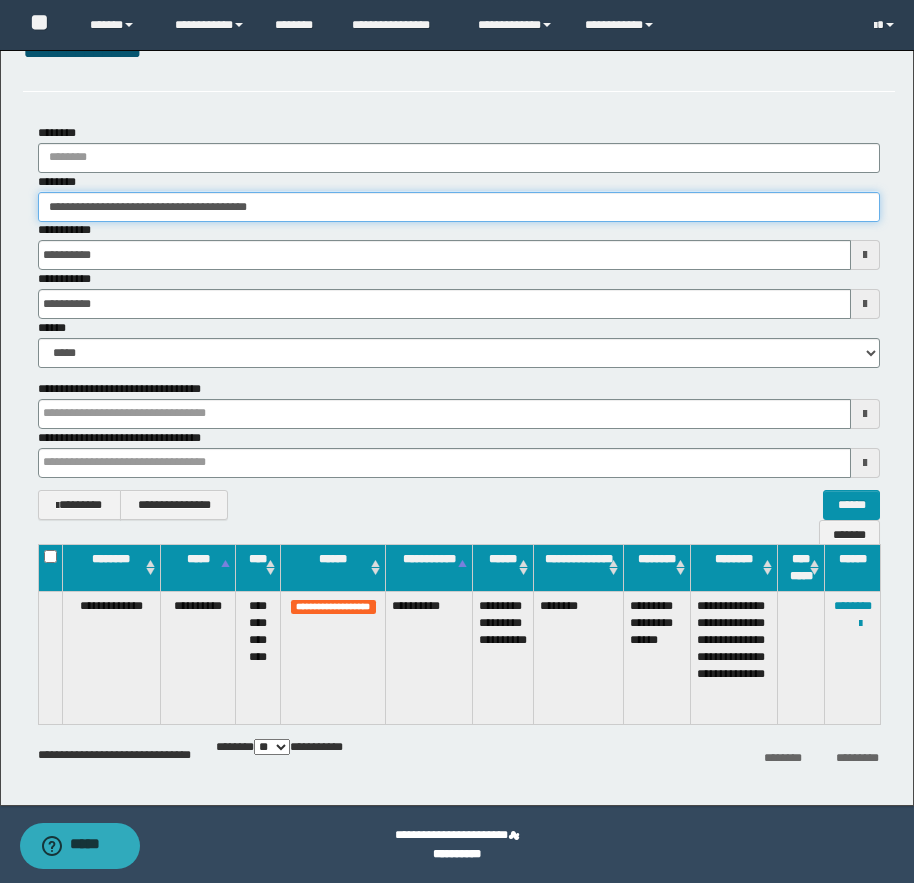 drag, startPoint x: 132, startPoint y: 208, endPoint x: 280, endPoint y: 225, distance: 148.97314 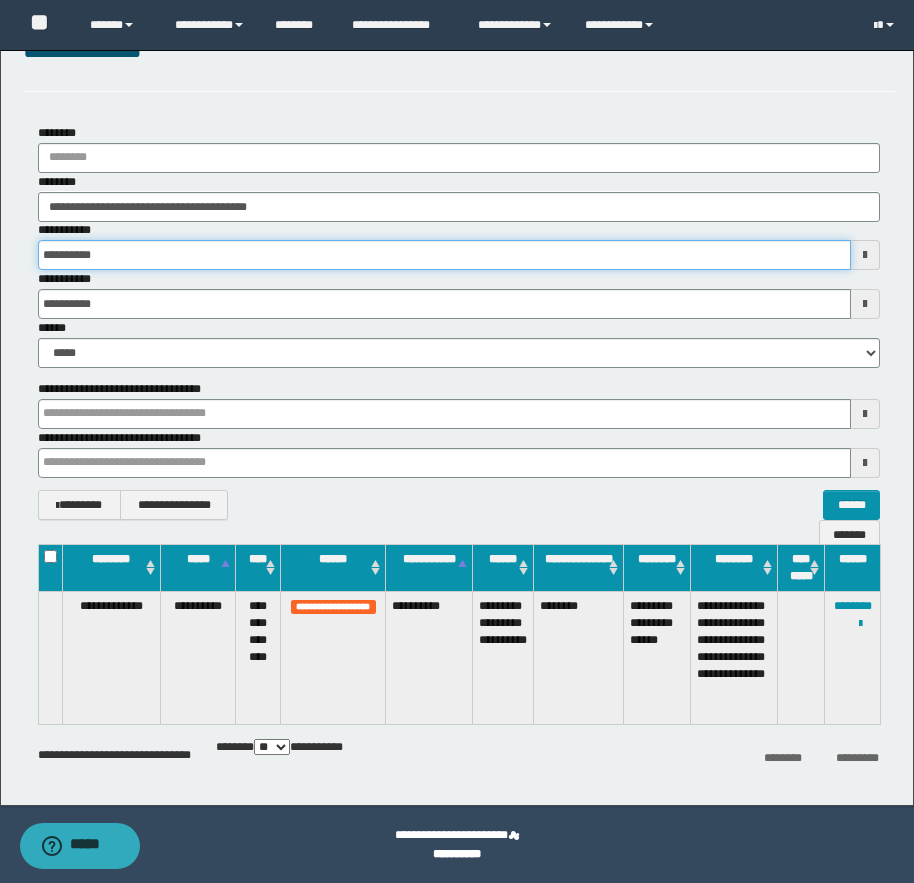 click on "**********" at bounding box center (444, 255) 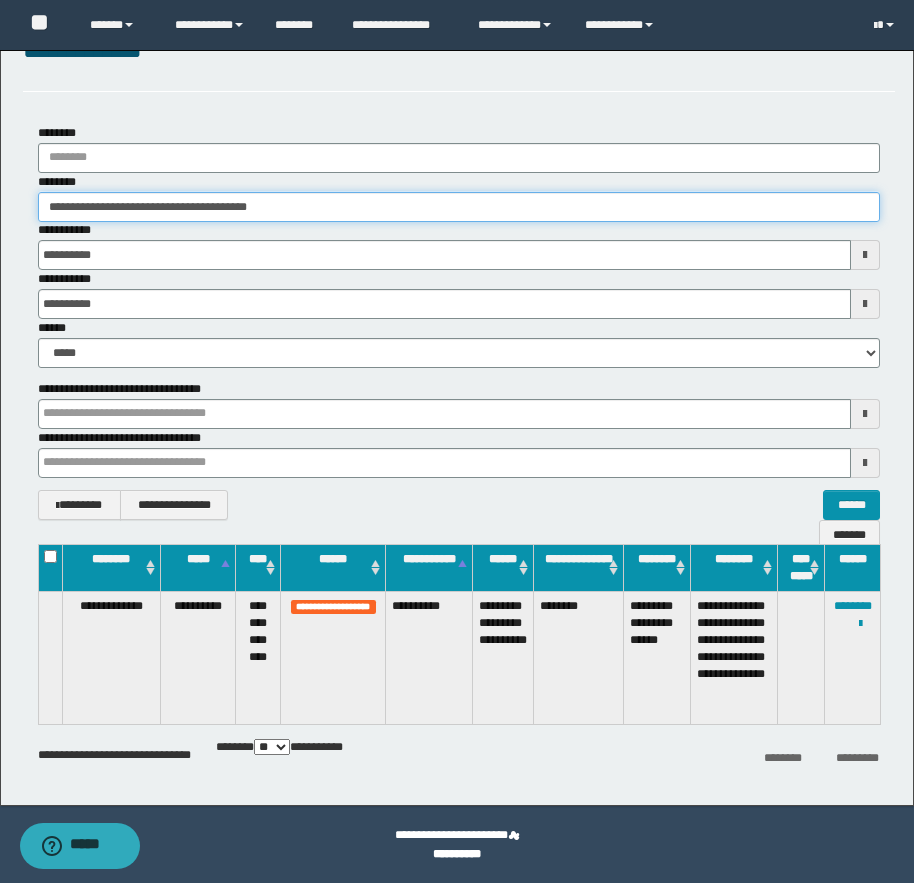drag, startPoint x: 68, startPoint y: 205, endPoint x: 116, endPoint y: 209, distance: 48.166378 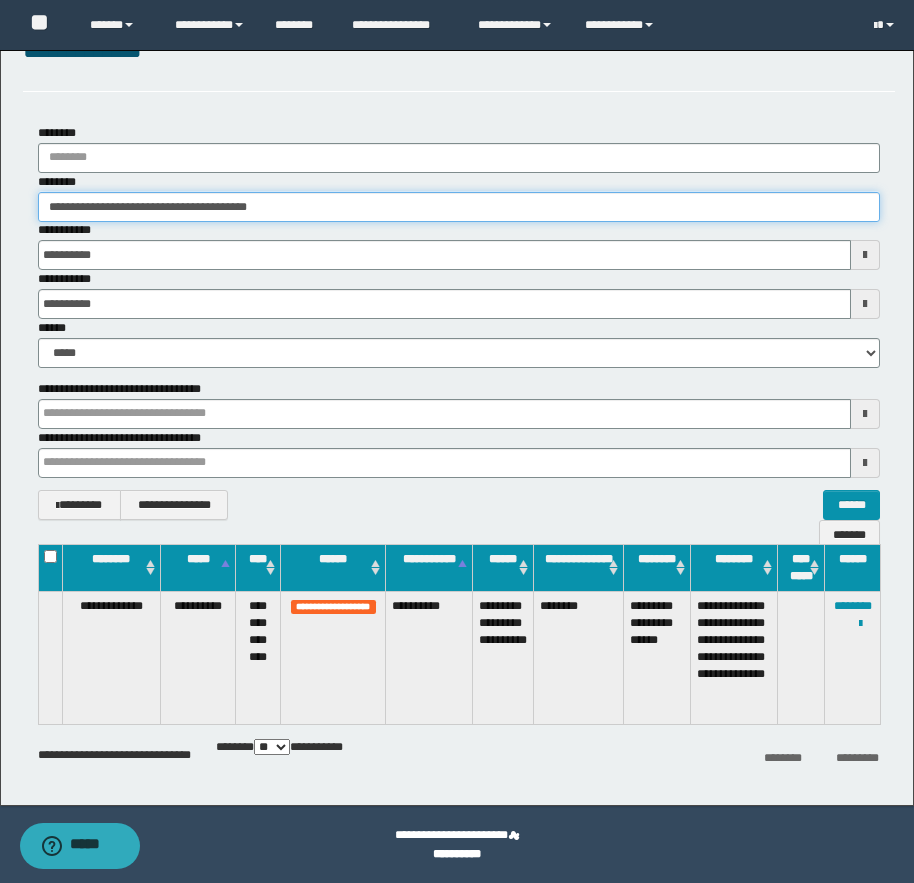 click on "**********" at bounding box center (459, 207) 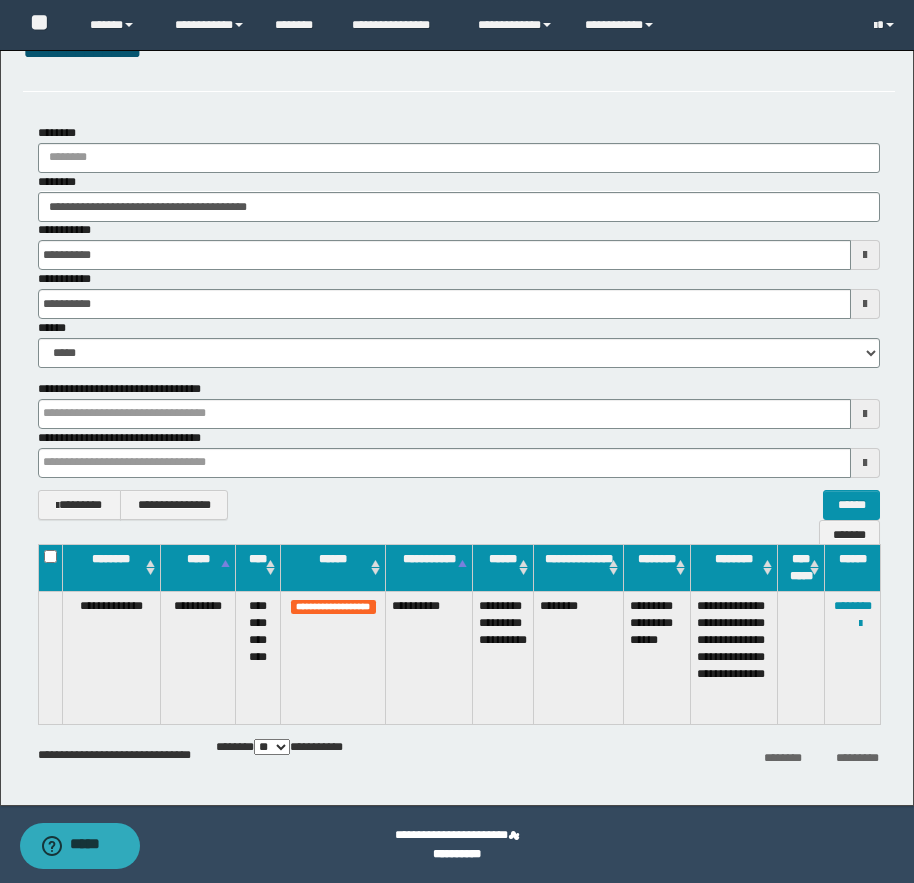 click on "**********" at bounding box center (429, 657) 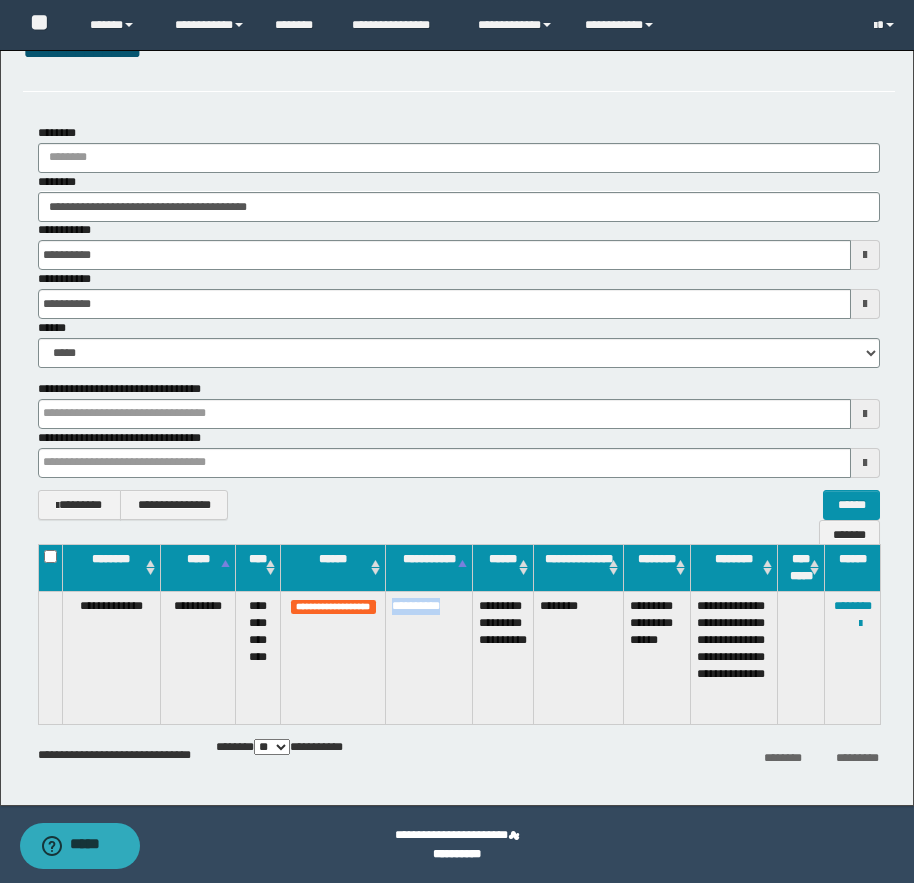drag, startPoint x: 463, startPoint y: 608, endPoint x: 394, endPoint y: 609, distance: 69.00725 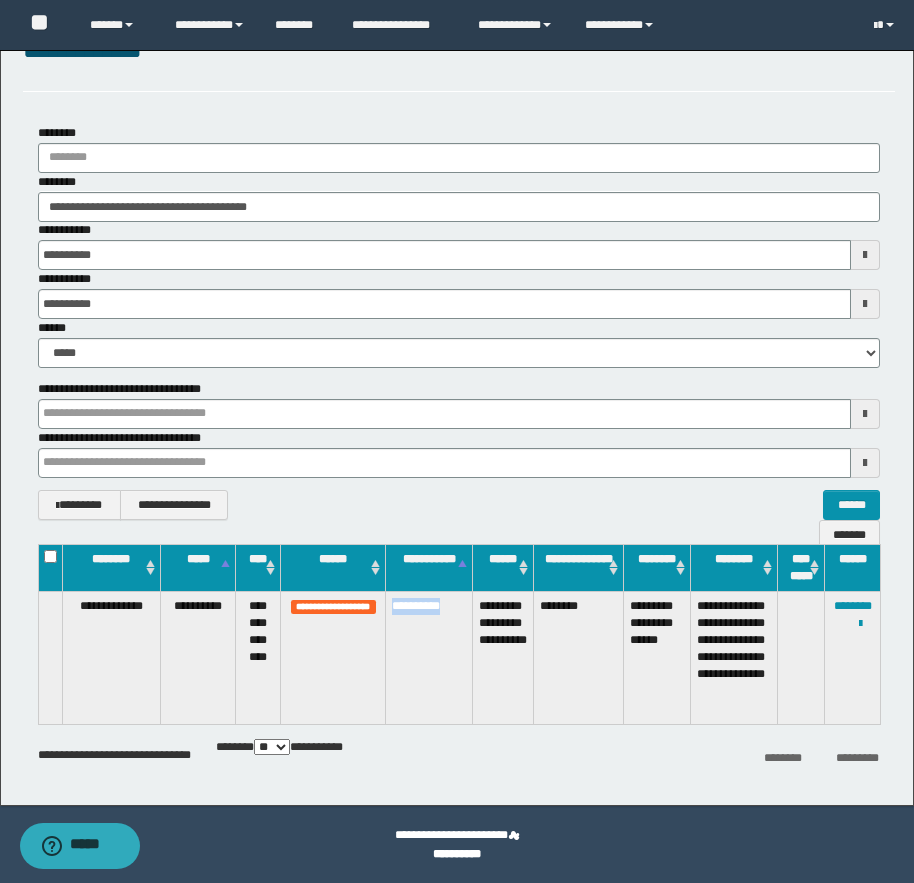 click on "**********" at bounding box center [429, 657] 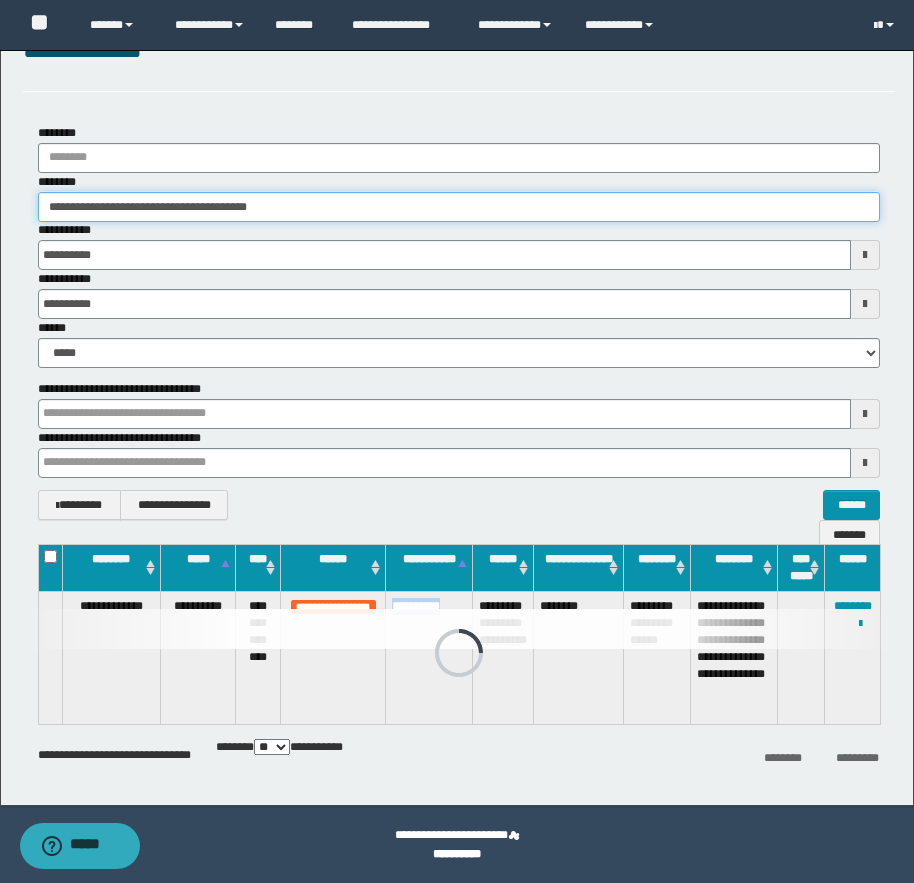 click on "**********" at bounding box center [459, 207] 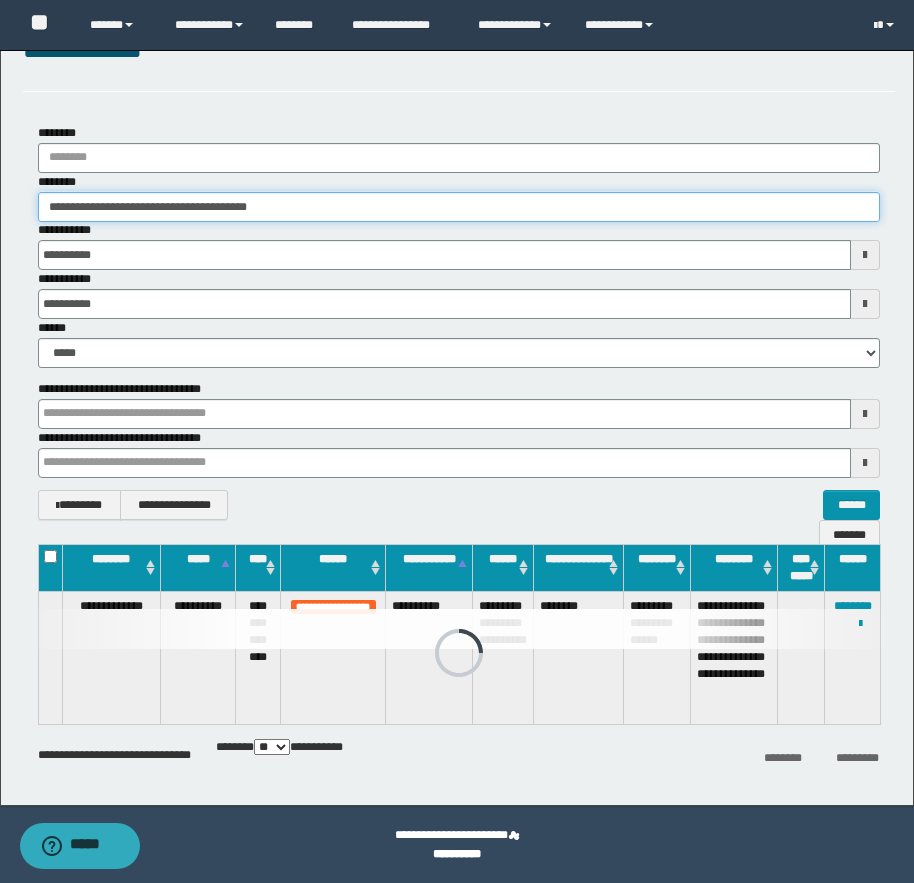 click on "**********" at bounding box center (459, 207) 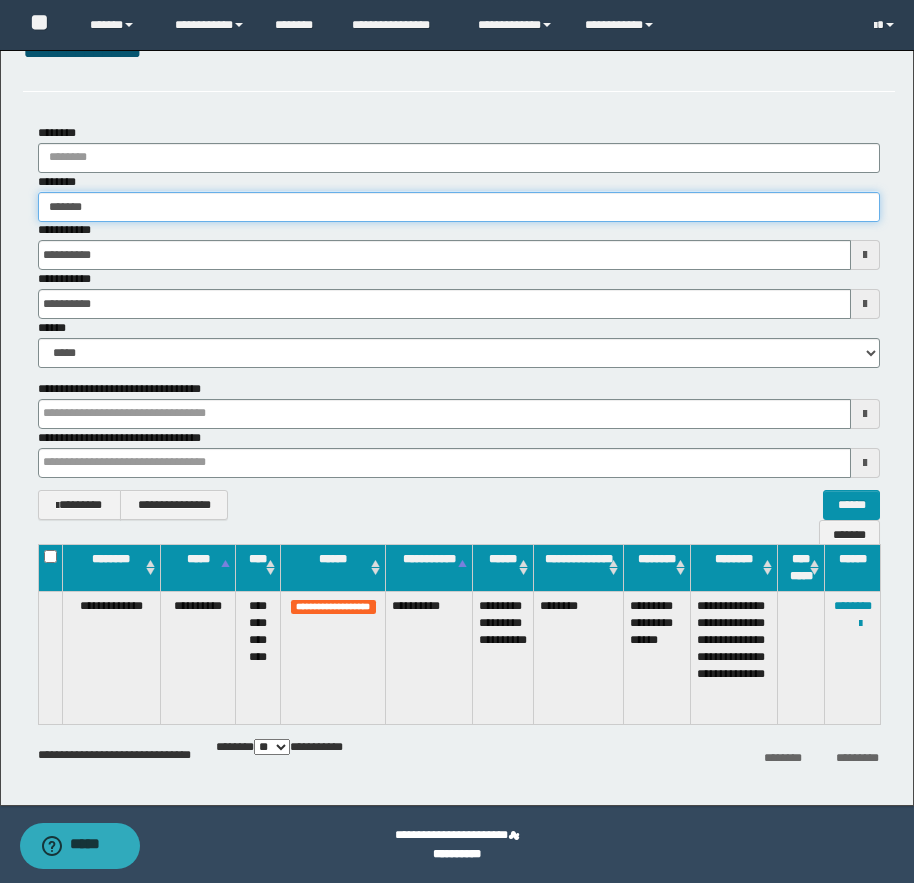type on "********" 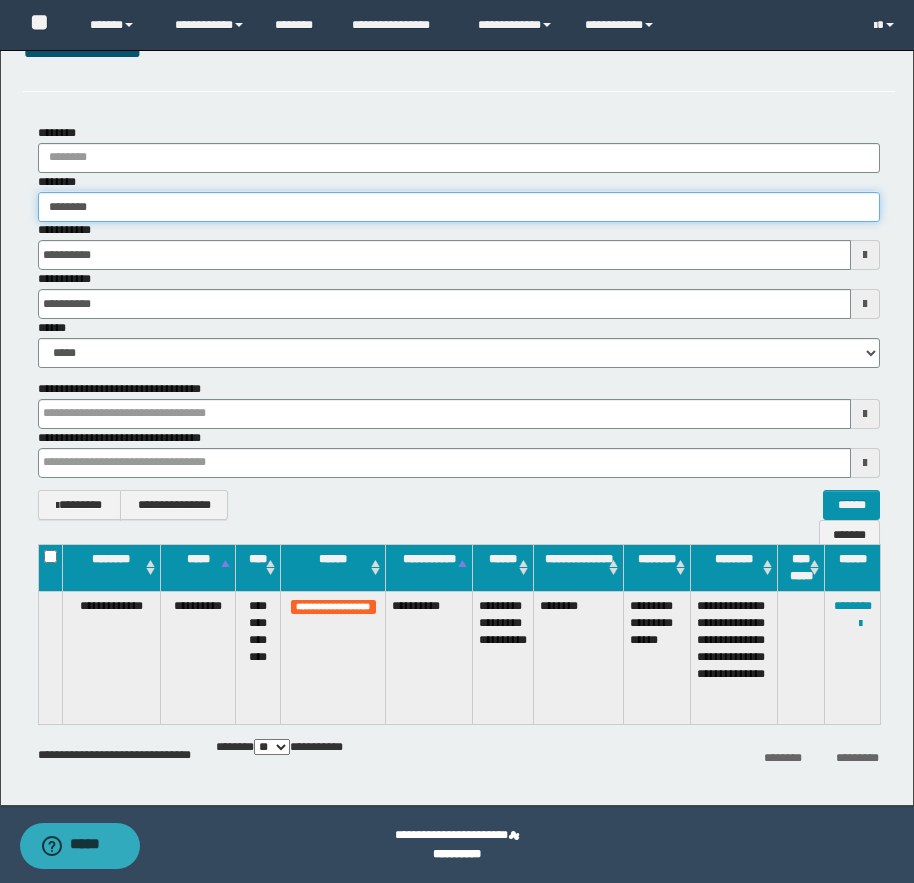 type on "********" 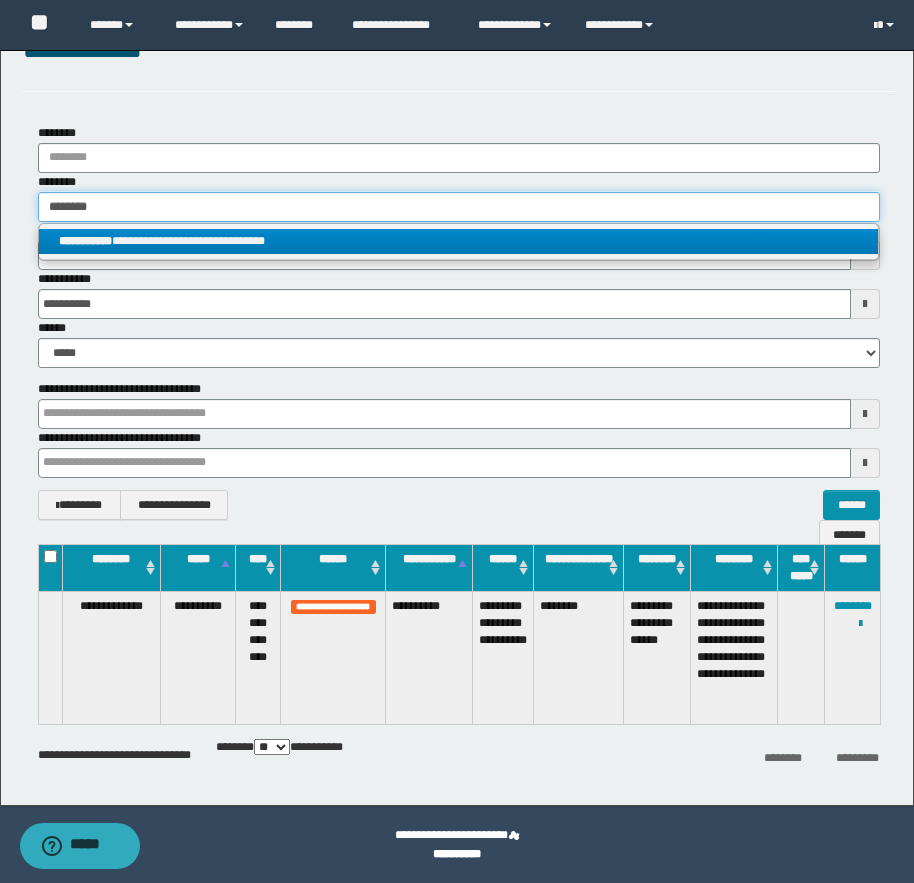 type on "********" 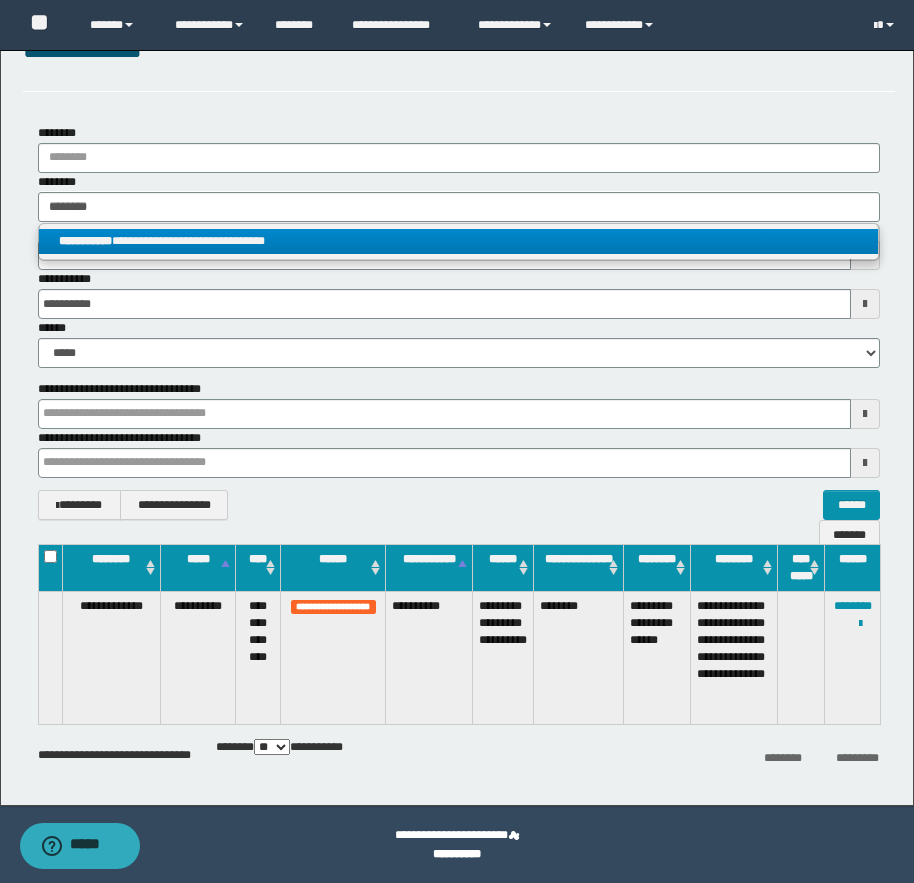 click on "**********" at bounding box center [458, 241] 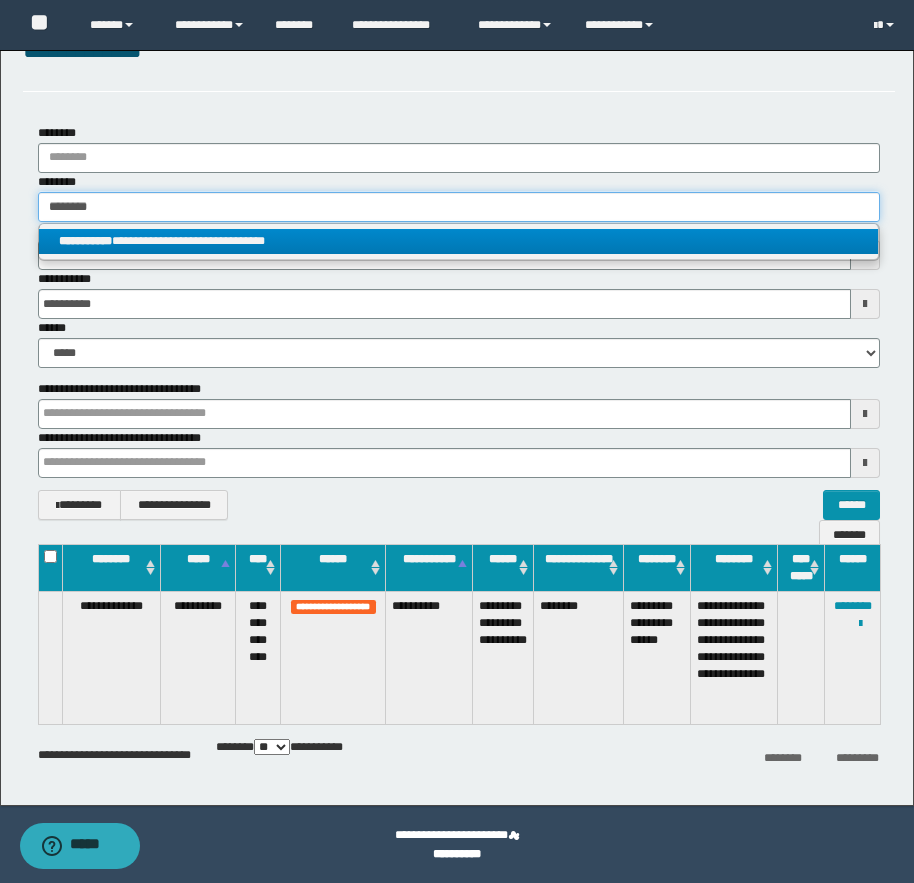 type 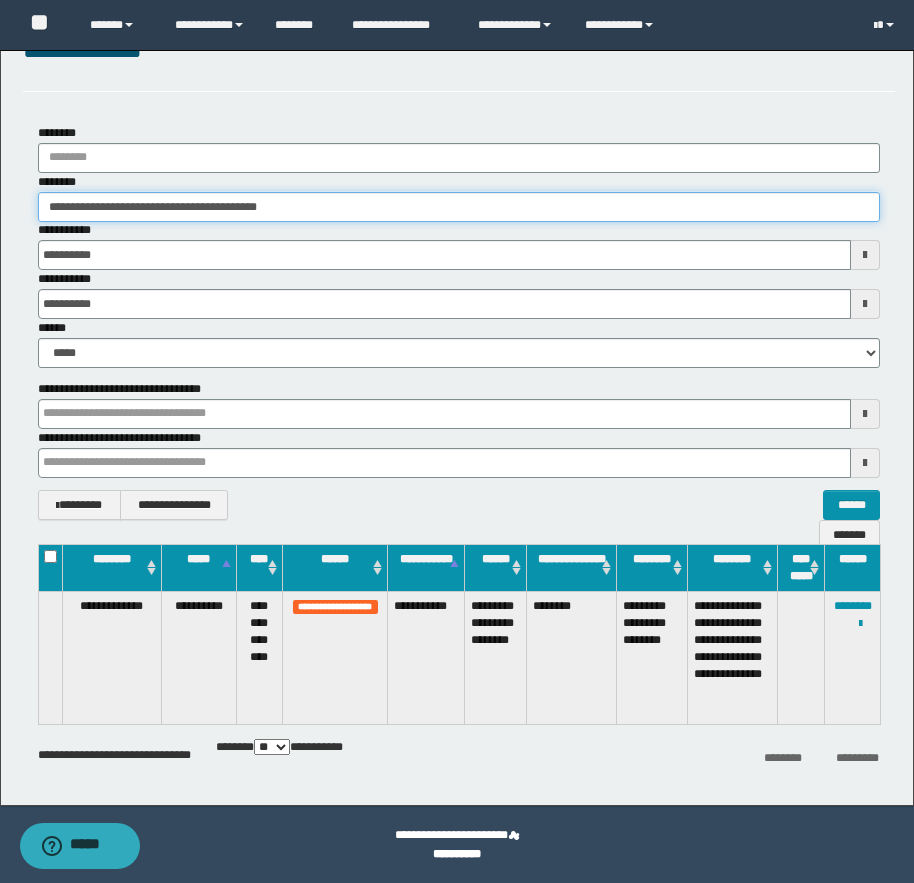 drag, startPoint x: 131, startPoint y: 204, endPoint x: 284, endPoint y: 211, distance: 153.16005 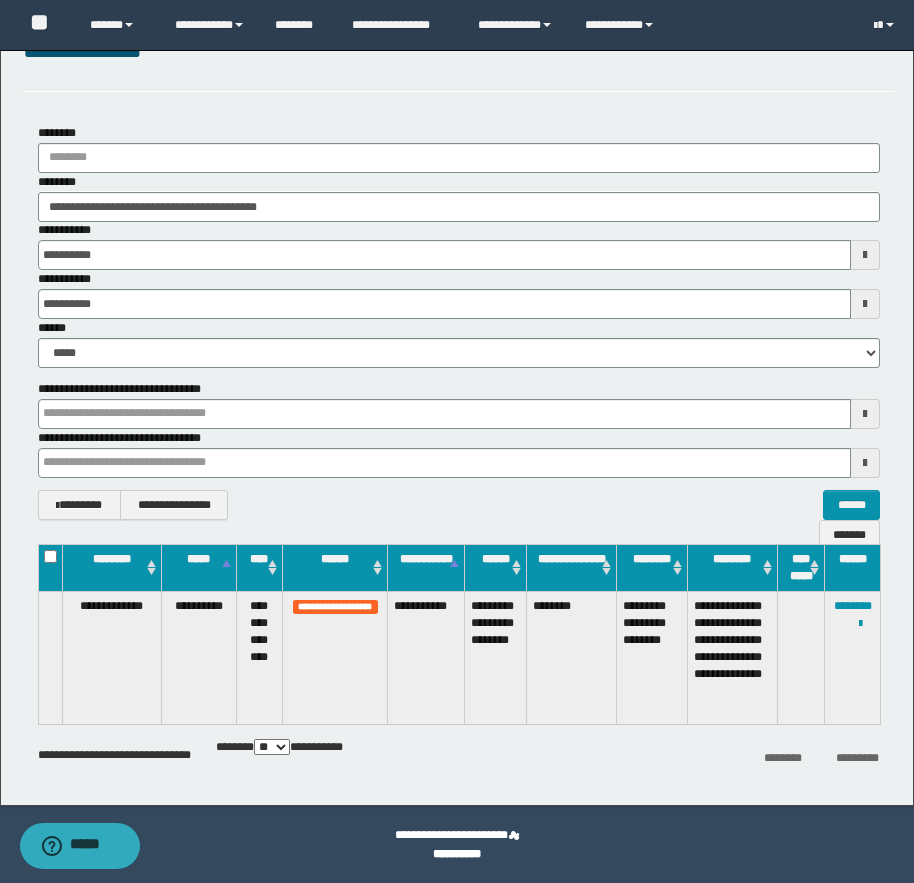 click on "**********" at bounding box center [459, 245] 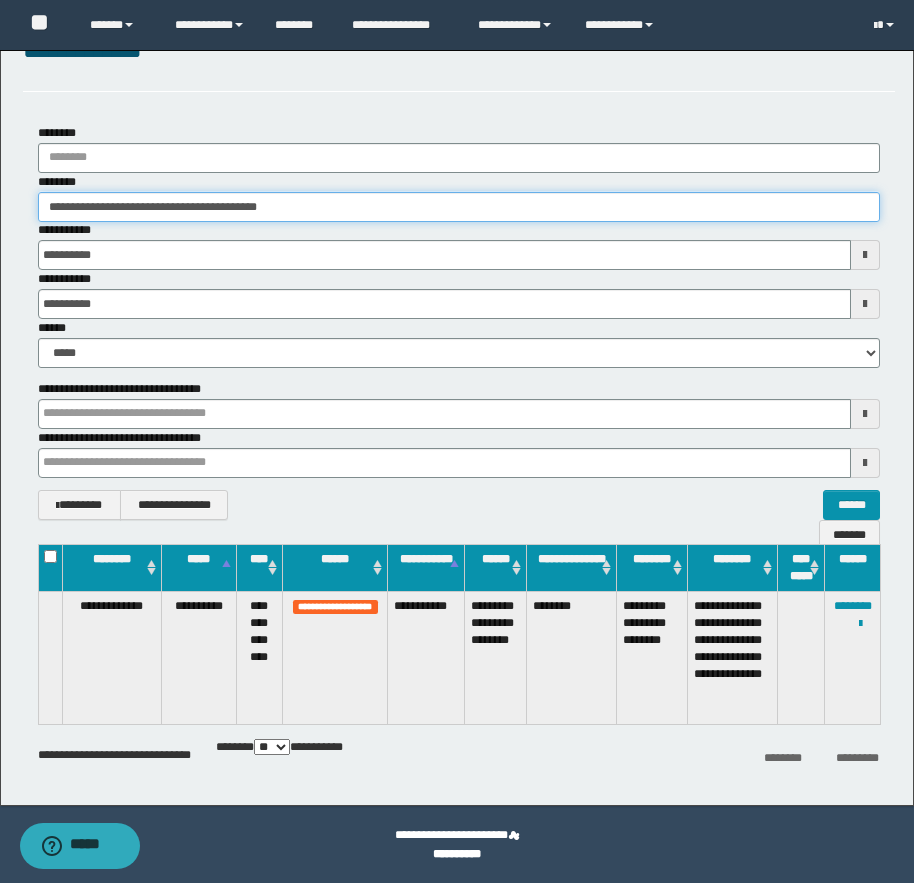 drag, startPoint x: 67, startPoint y: 206, endPoint x: 120, endPoint y: 206, distance: 53 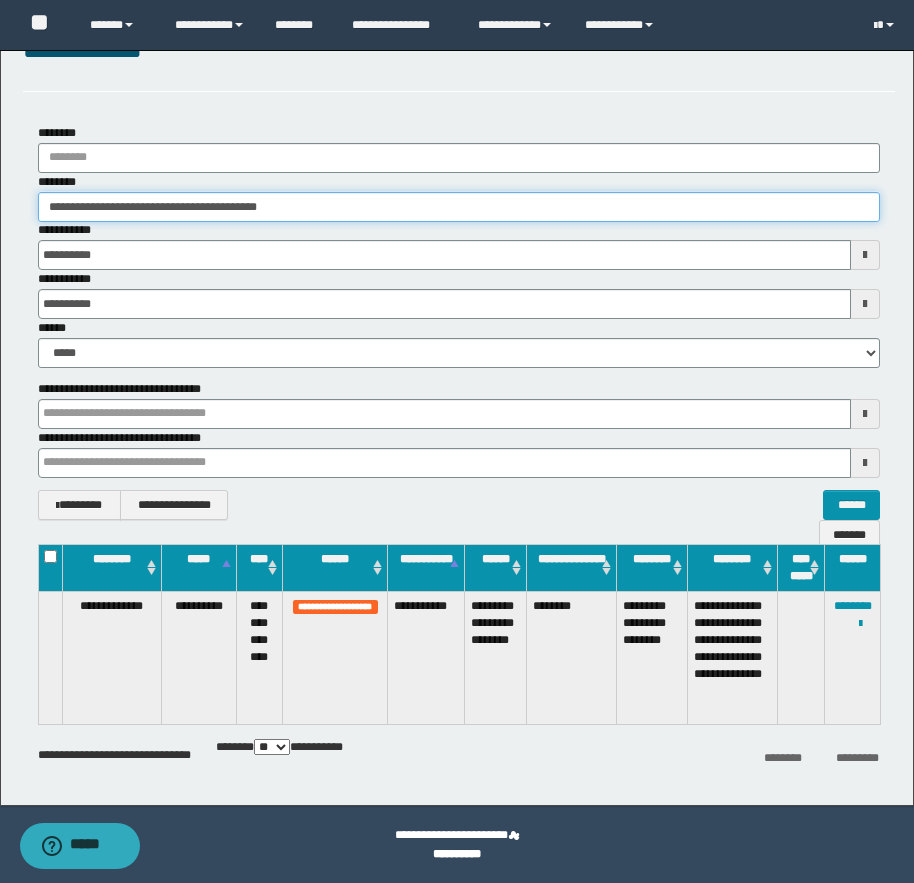 click on "**********" at bounding box center (459, 207) 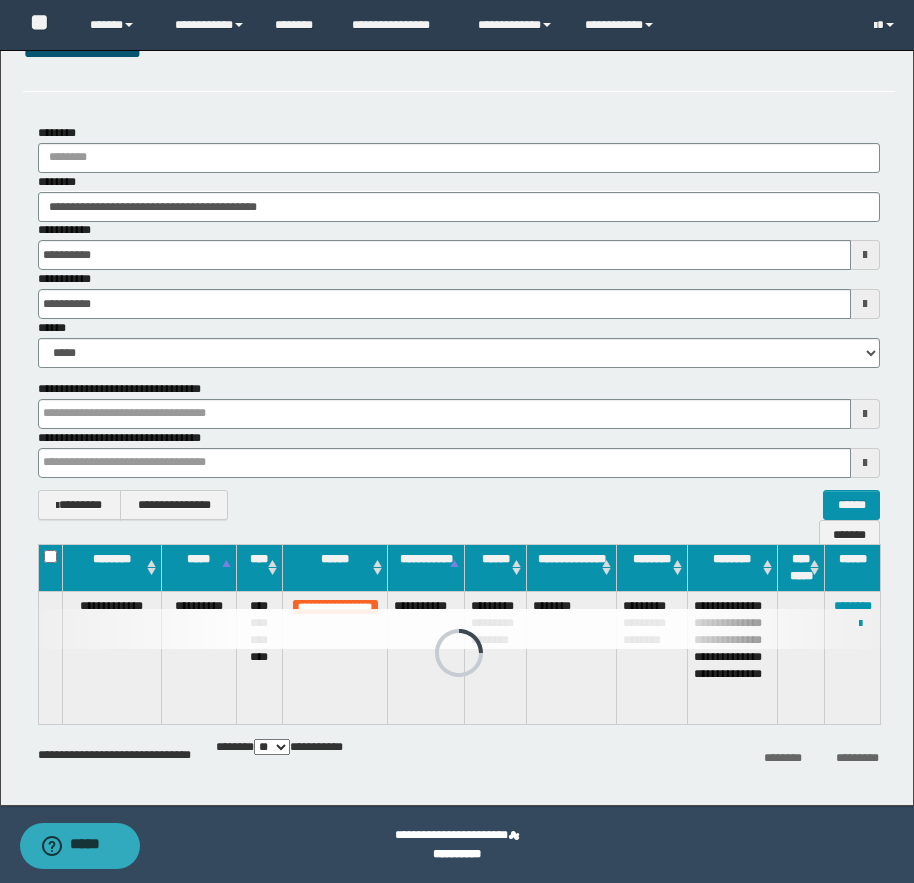drag, startPoint x: 412, startPoint y: 624, endPoint x: 398, endPoint y: 611, distance: 19.104973 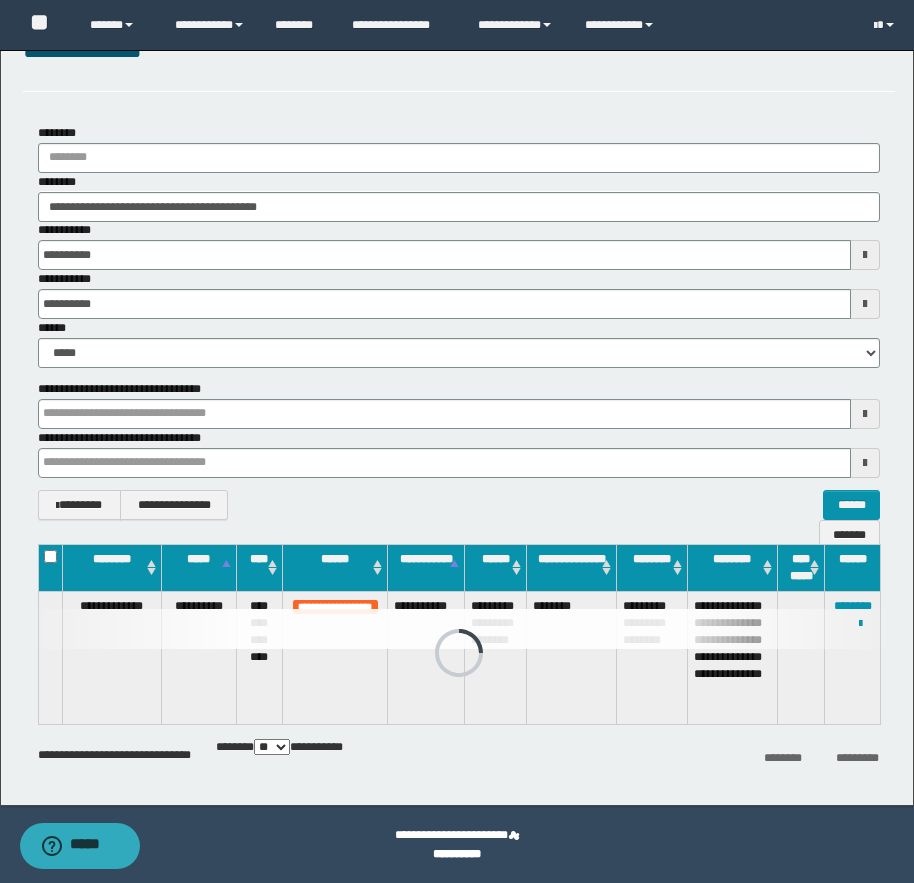 click at bounding box center [459, 629] 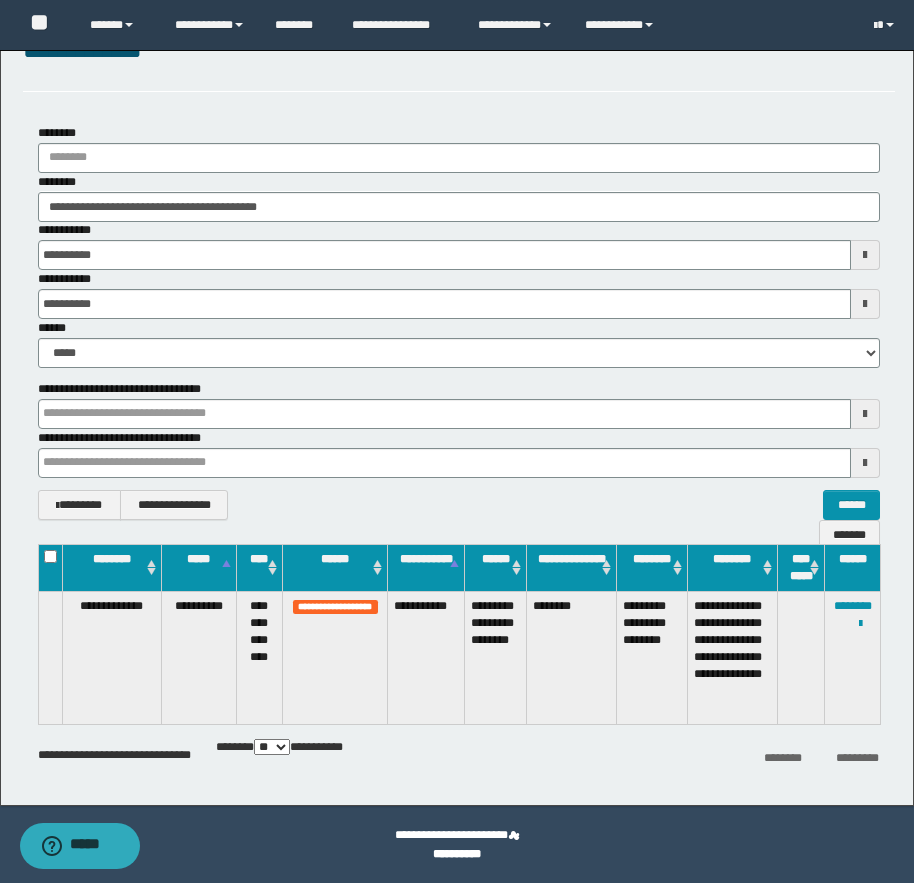 click on "**********" at bounding box center [426, 657] 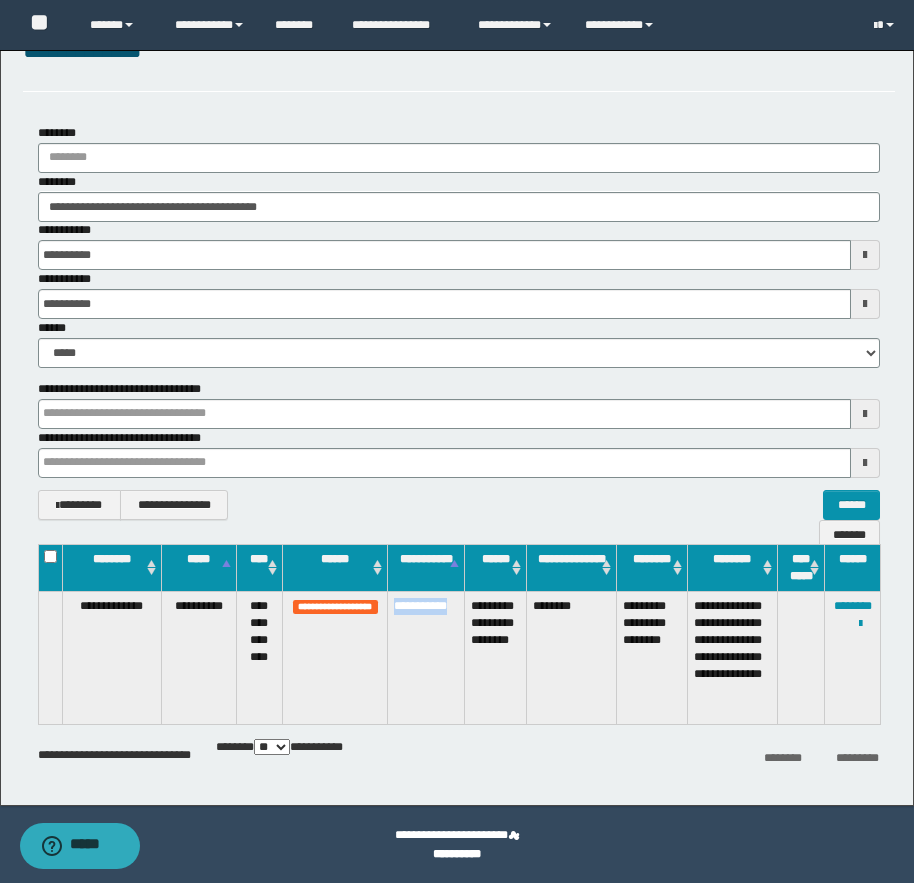 drag, startPoint x: 419, startPoint y: 629, endPoint x: 394, endPoint y: 612, distance: 30.232433 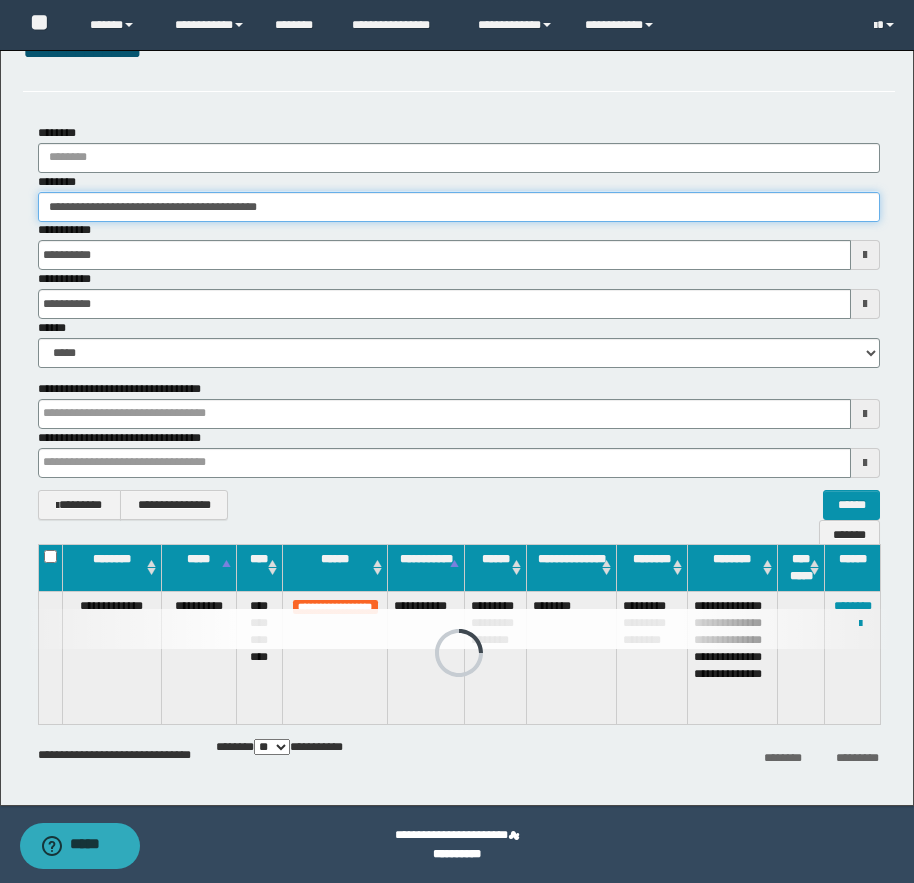 click on "**********" at bounding box center [459, 207] 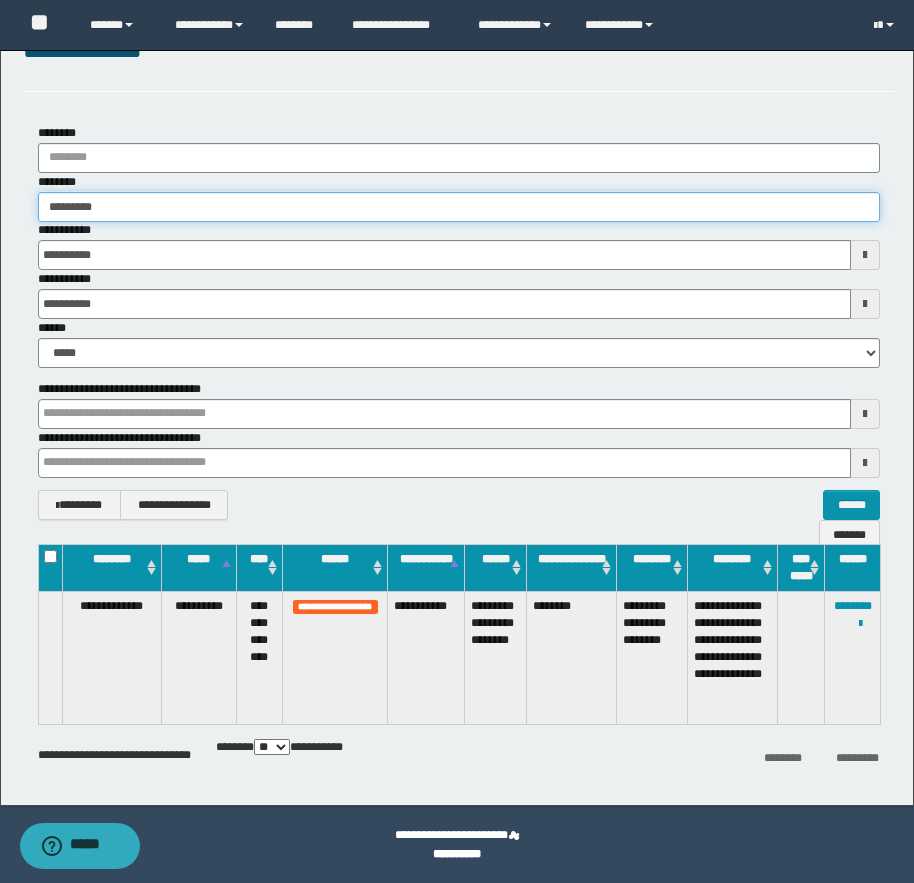 type on "**********" 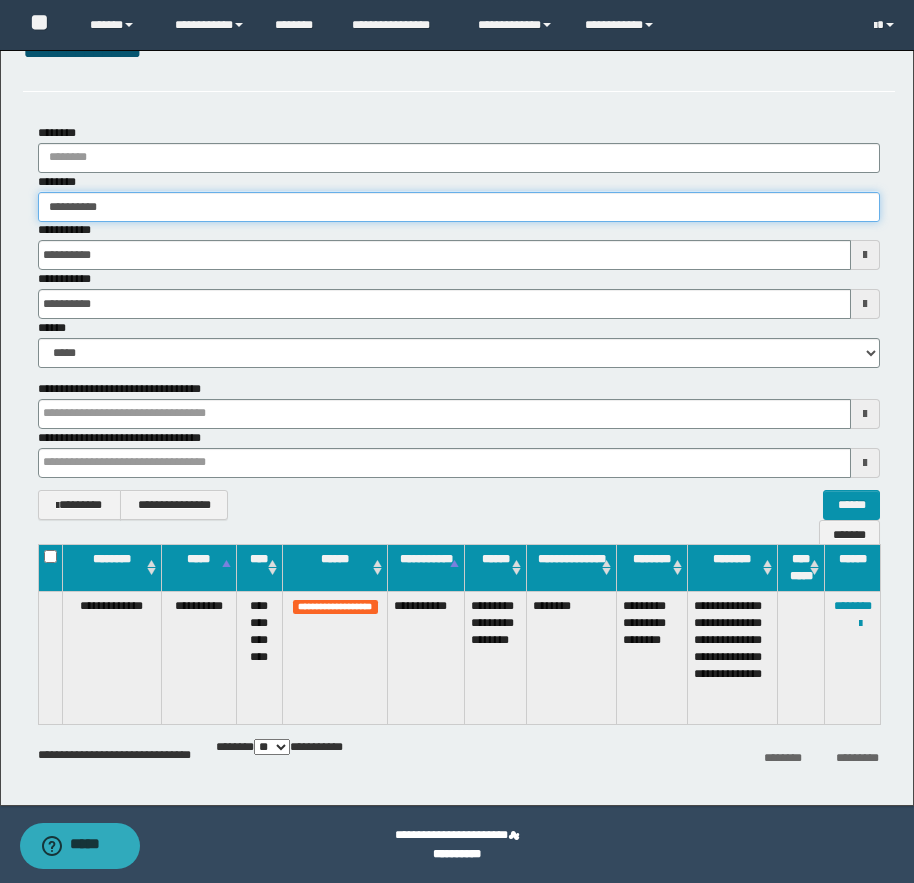 type on "**********" 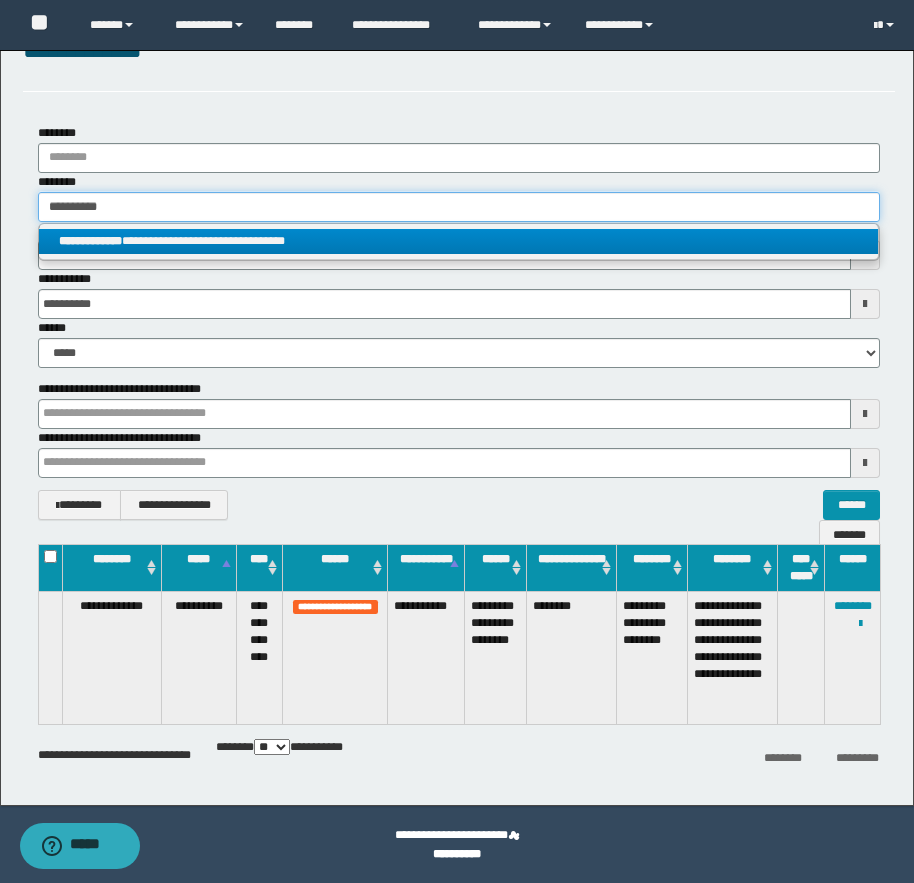 type on "**********" 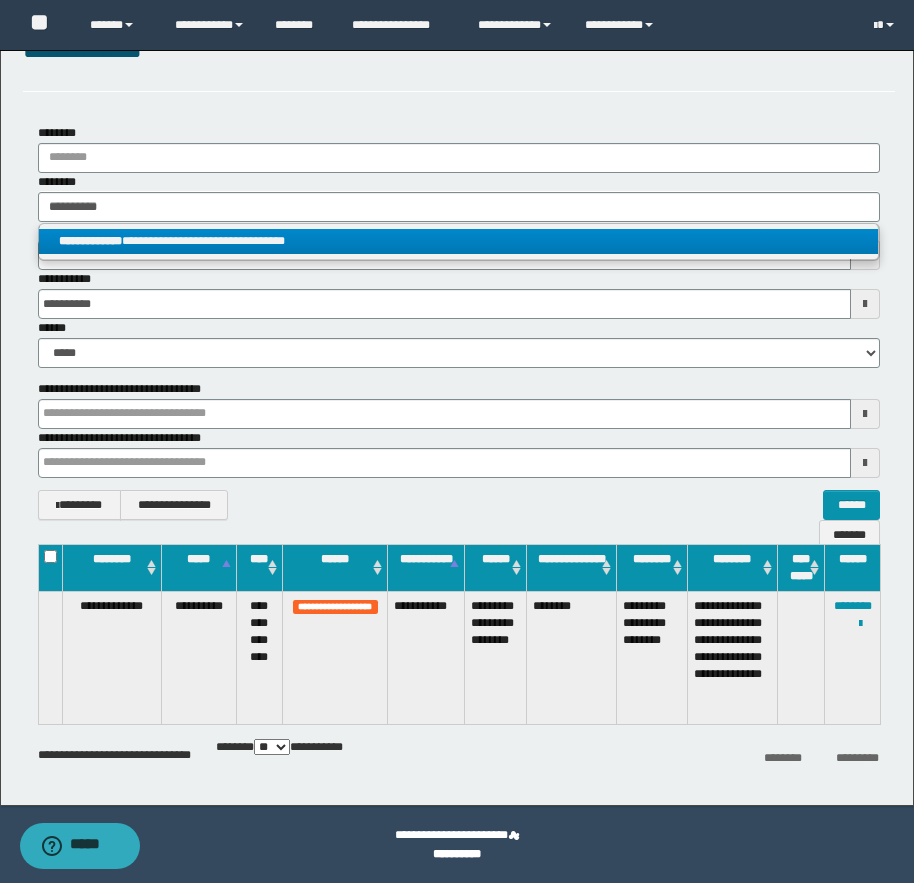 click on "**********" at bounding box center [458, 241] 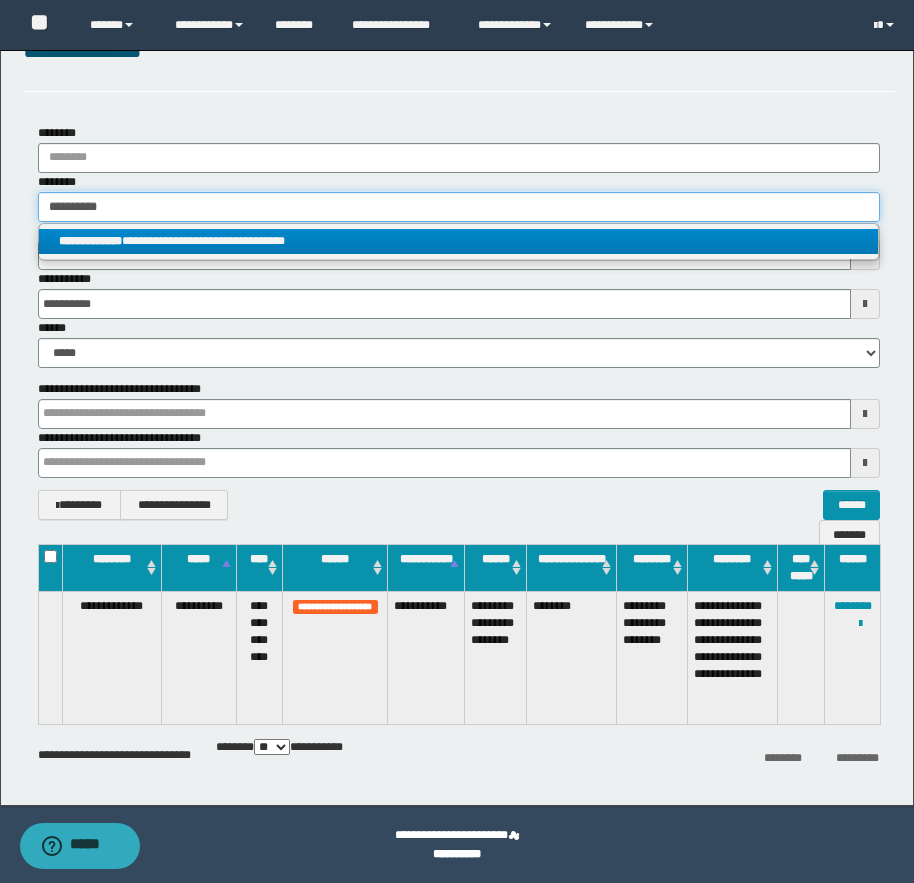 type 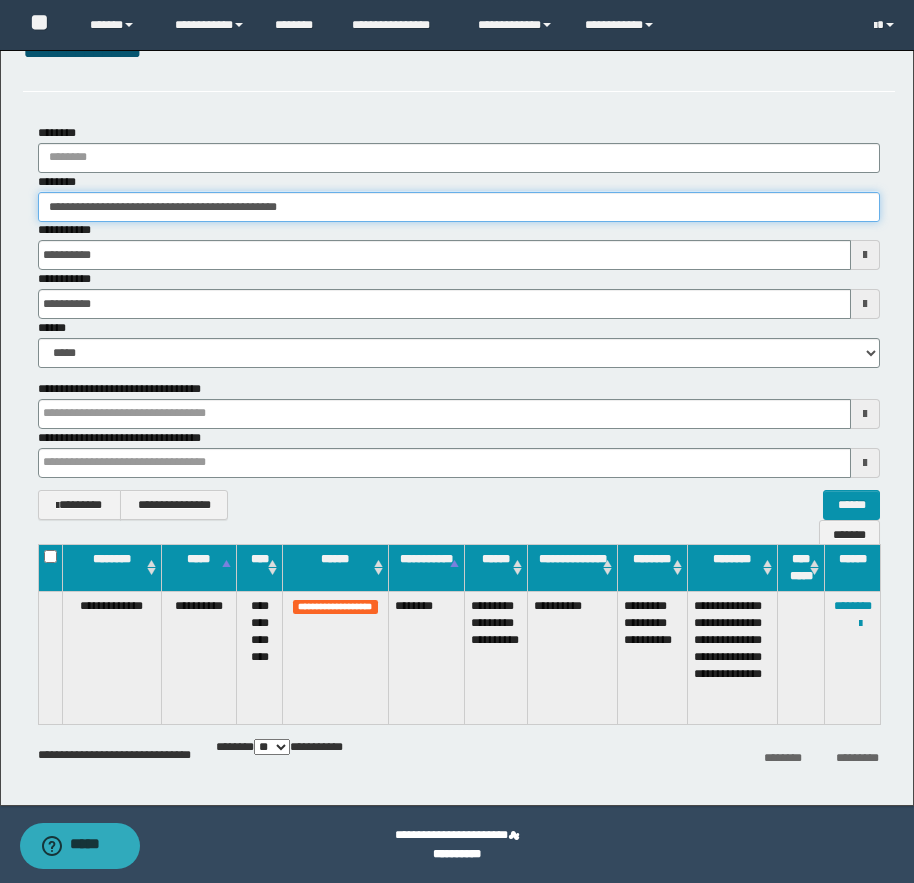 drag, startPoint x: 143, startPoint y: 208, endPoint x: 321, endPoint y: 212, distance: 178.04494 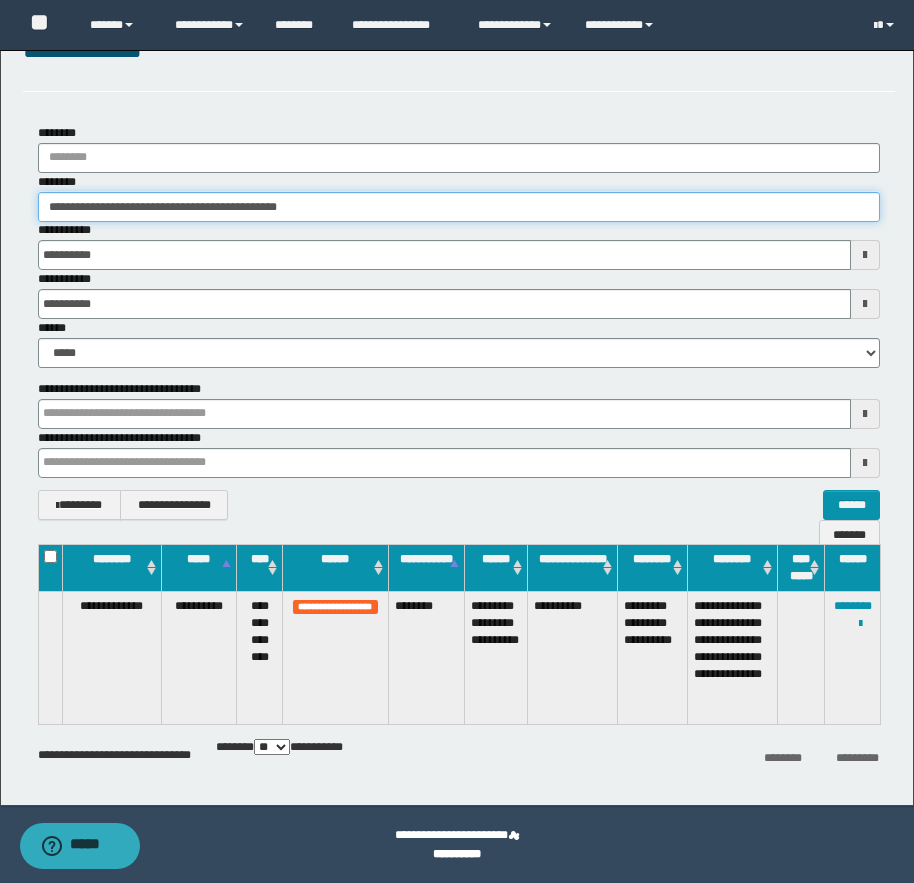 click on "**********" at bounding box center (459, 207) 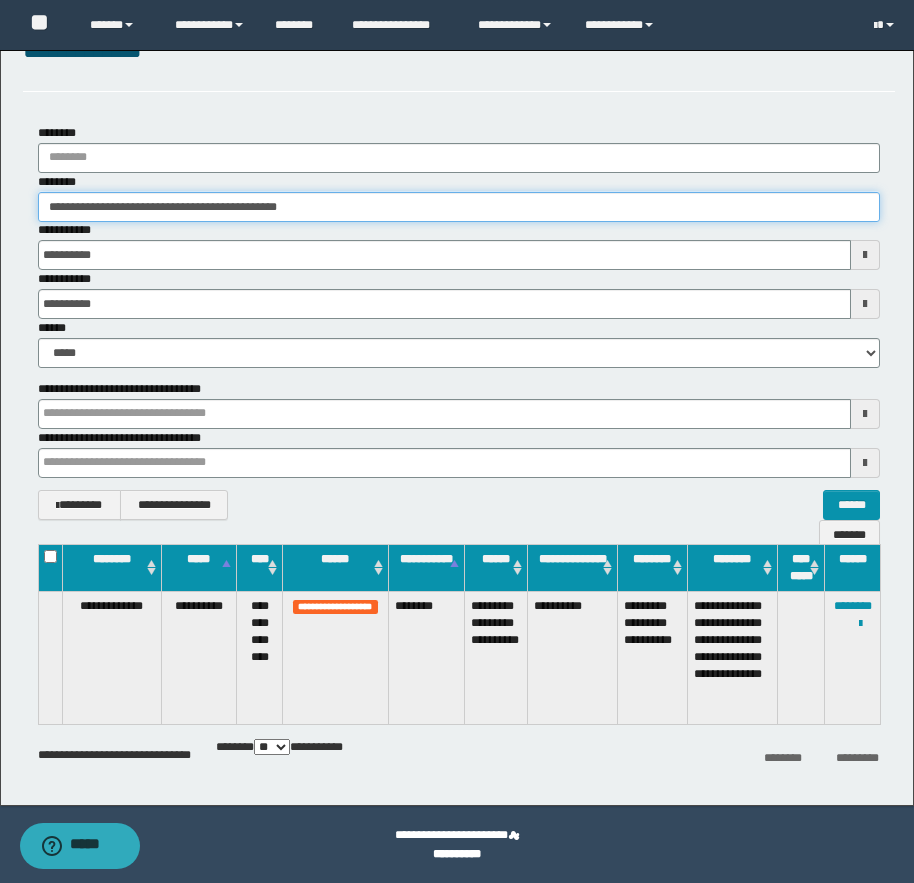 drag, startPoint x: 67, startPoint y: 207, endPoint x: 132, endPoint y: 203, distance: 65.12296 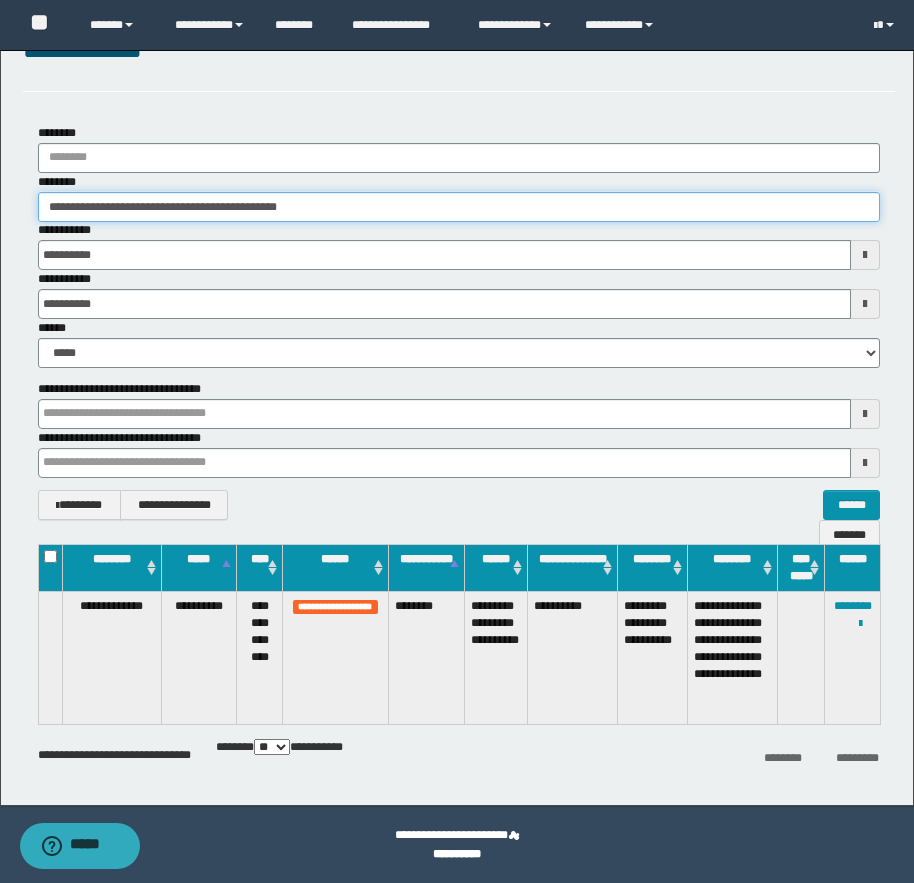 click on "**********" at bounding box center [459, 207] 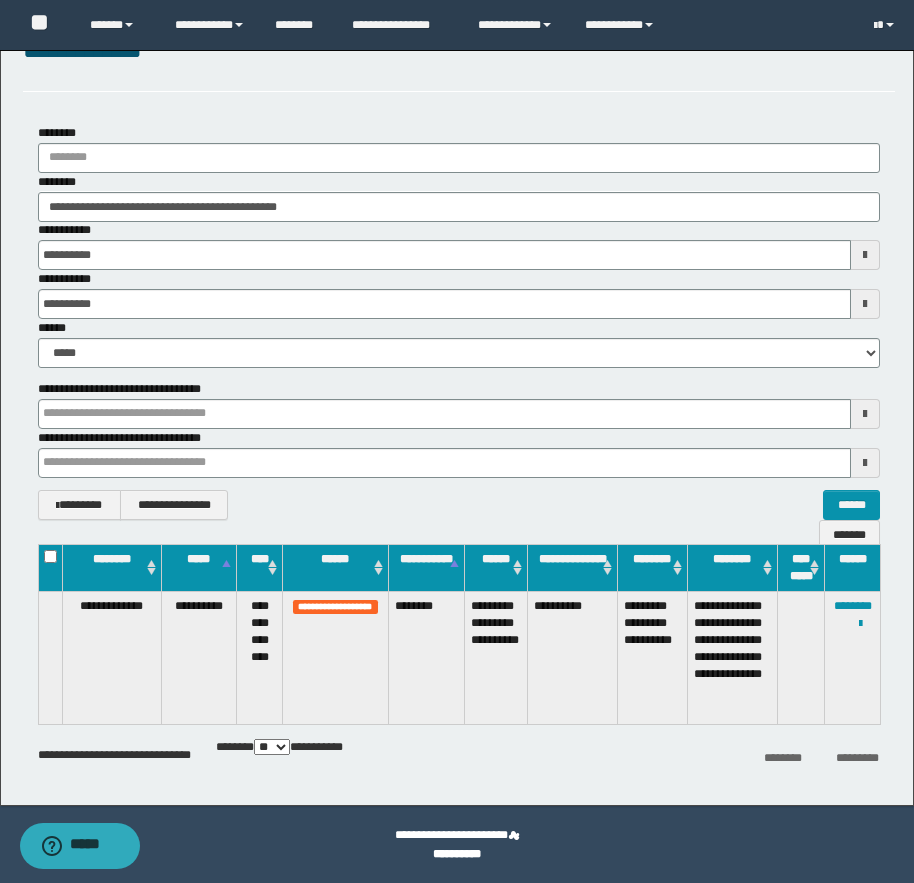 drag, startPoint x: 446, startPoint y: 608, endPoint x: 399, endPoint y: 605, distance: 47.095646 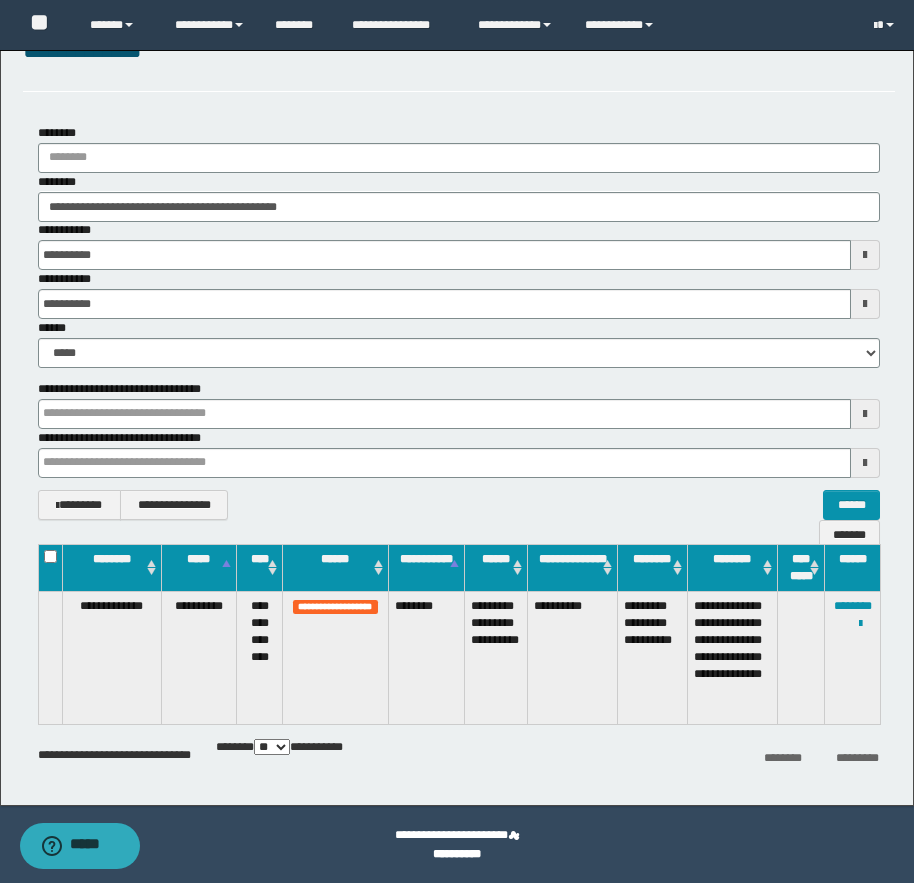 click on "********" at bounding box center [426, 657] 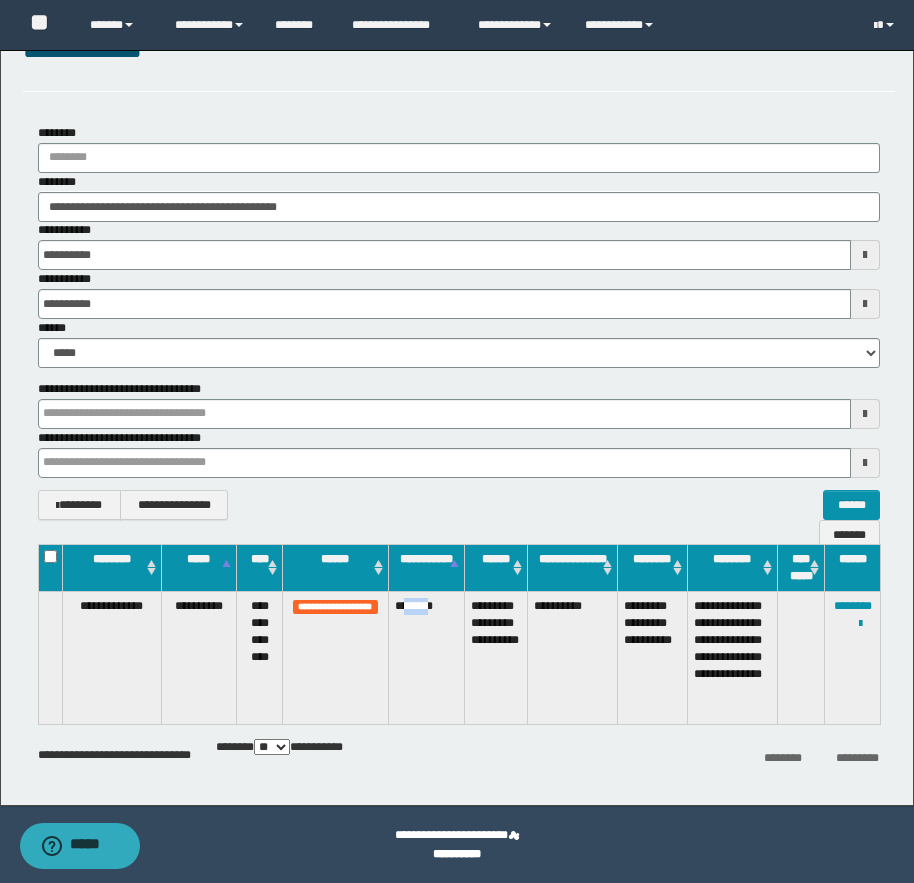 drag, startPoint x: 444, startPoint y: 610, endPoint x: 411, endPoint y: 611, distance: 33.01515 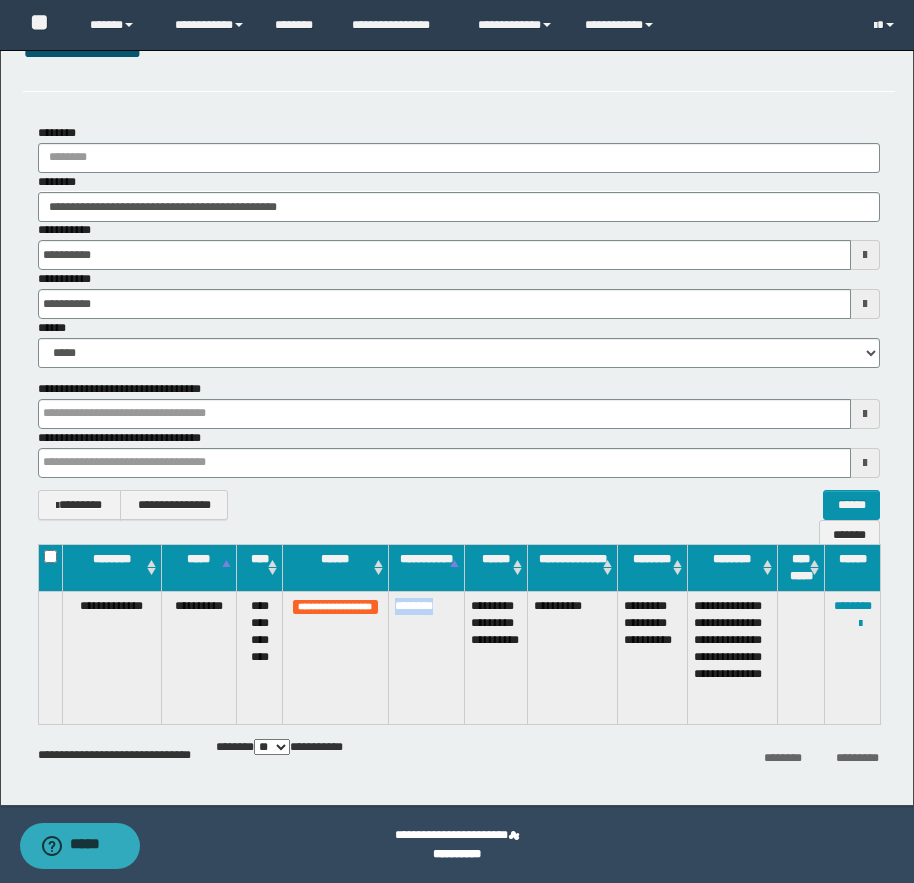 drag, startPoint x: 453, startPoint y: 608, endPoint x: 393, endPoint y: 610, distance: 60.033325 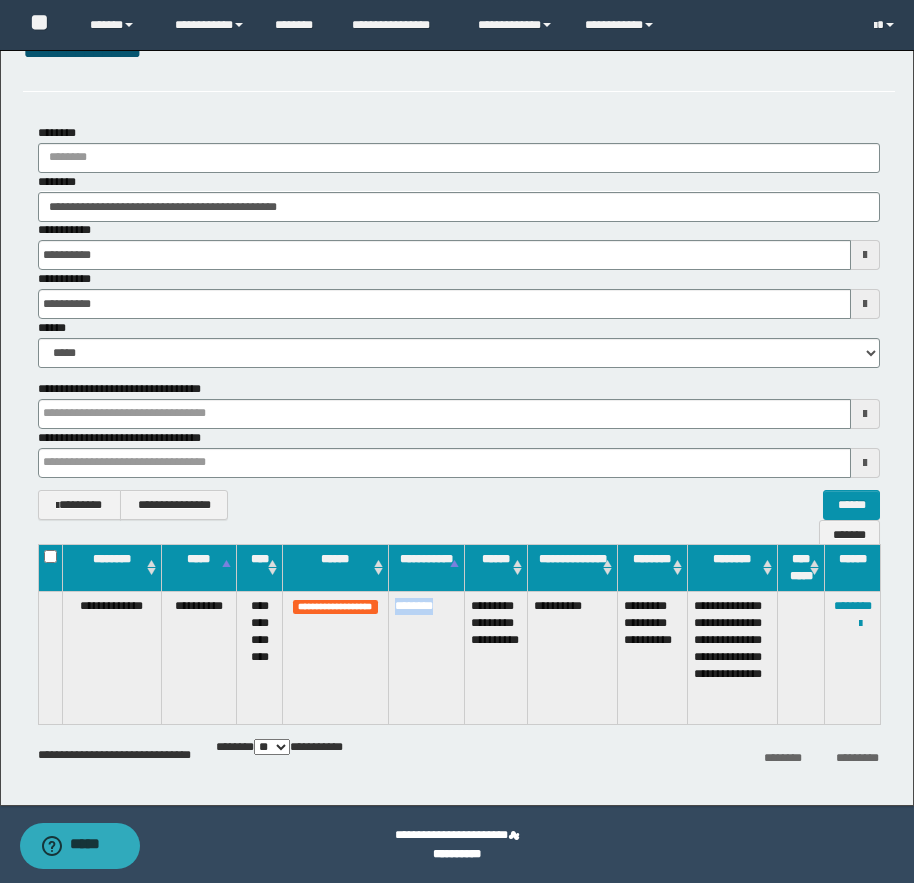click on "********" at bounding box center [426, 657] 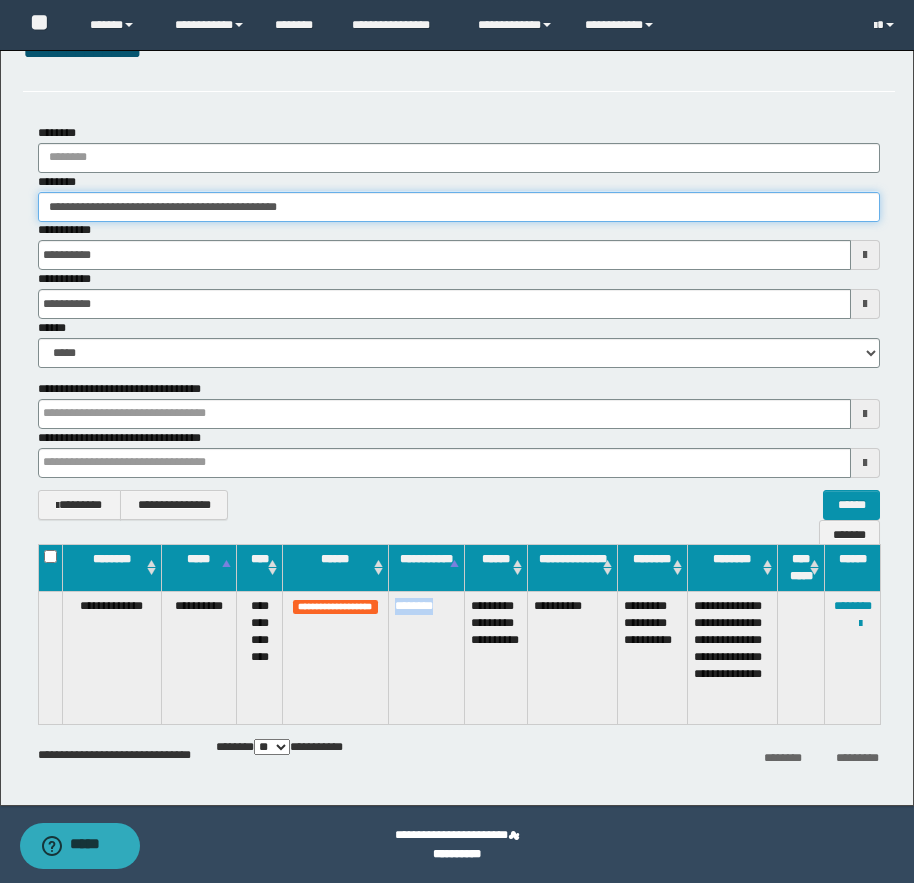 click on "**********" at bounding box center (459, 207) 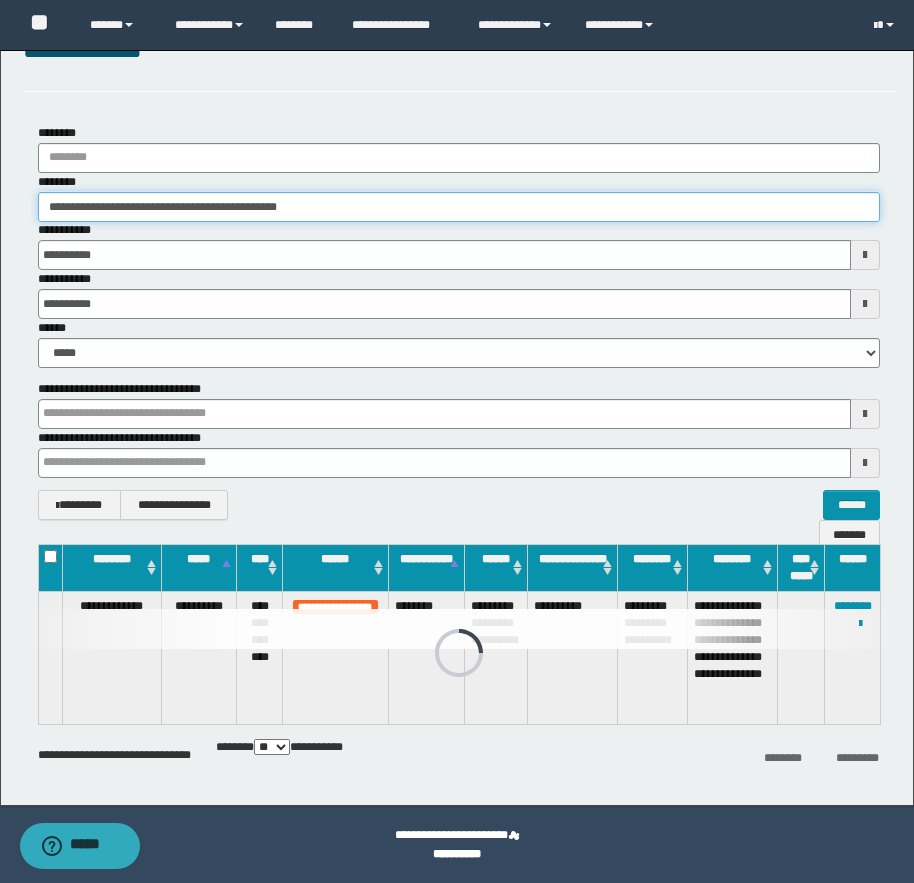 click on "**********" at bounding box center [459, 207] 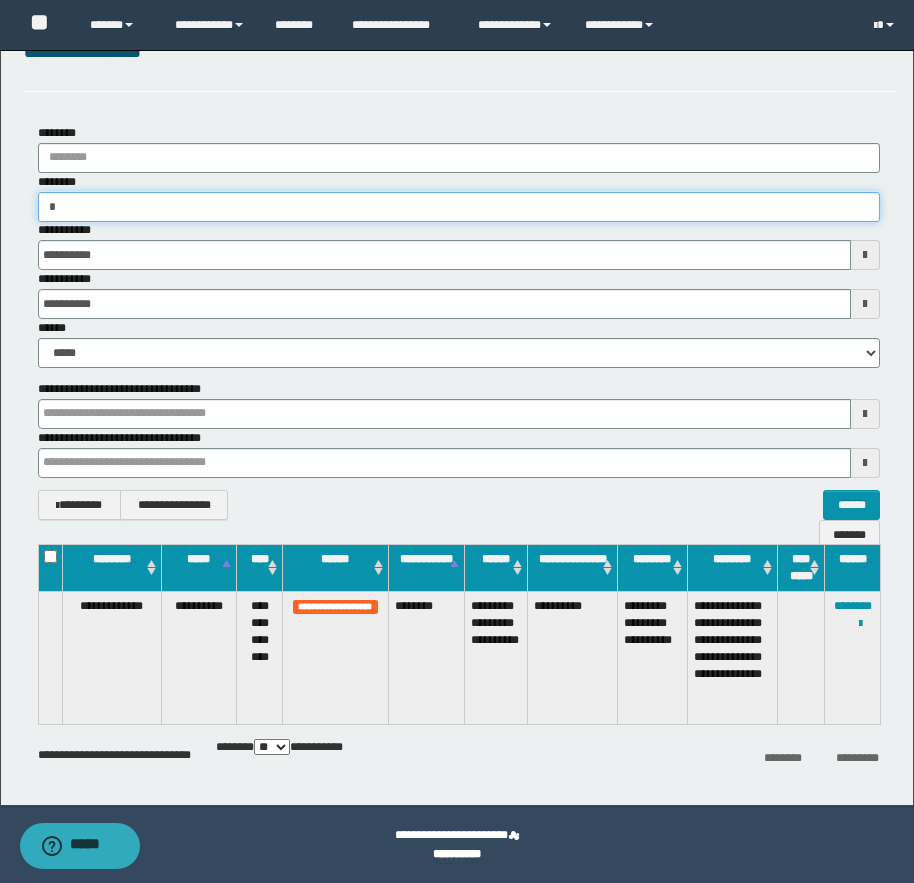 type on "**" 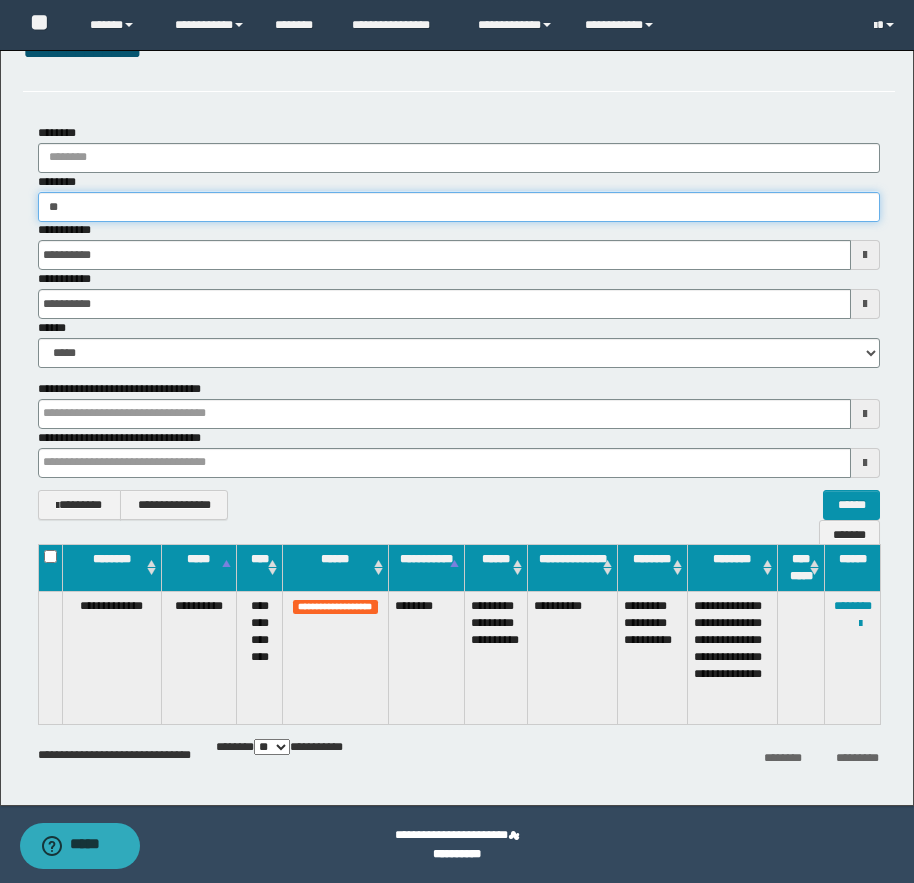 type on "**" 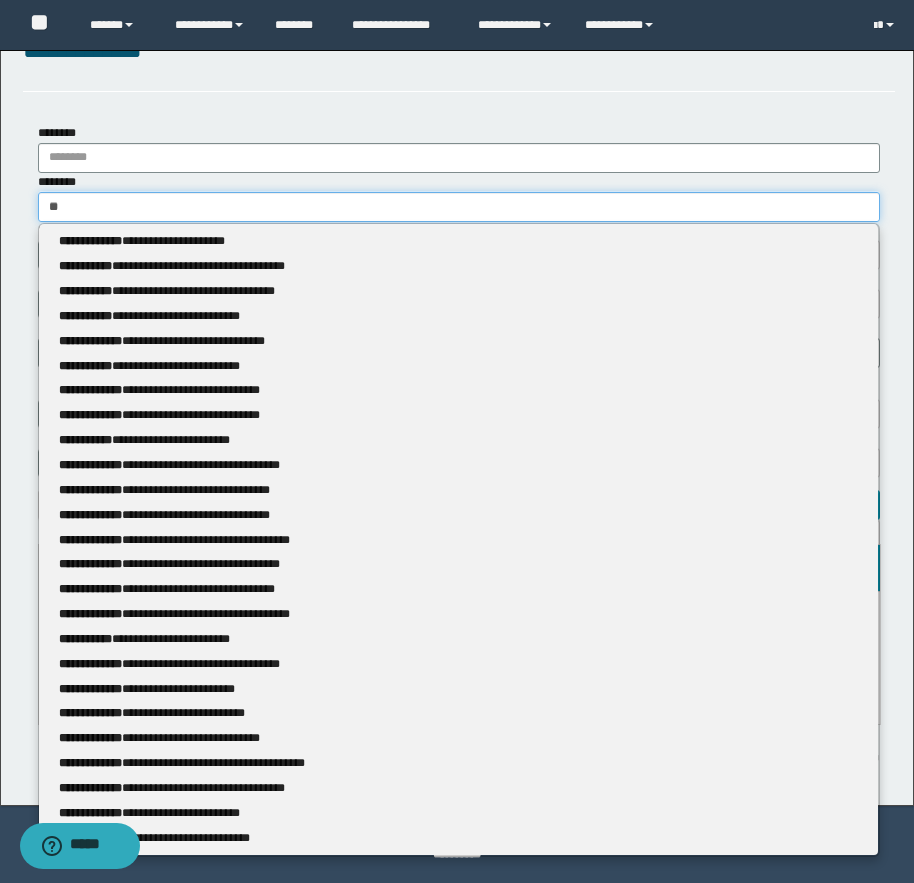 type 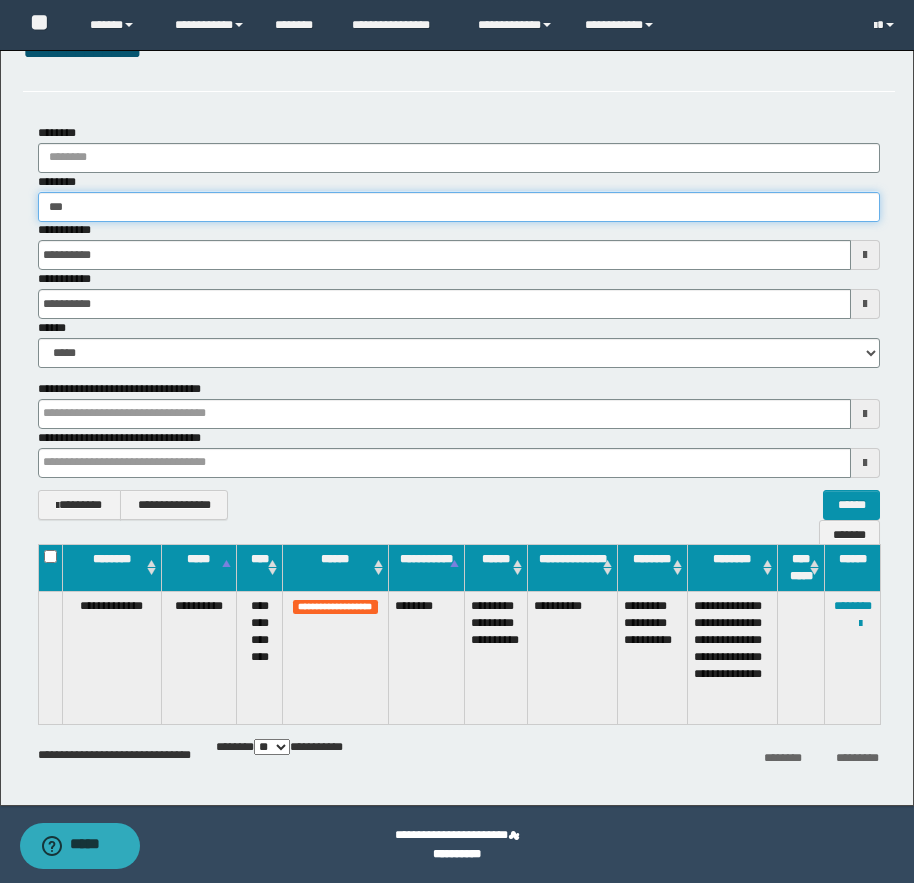 type on "****" 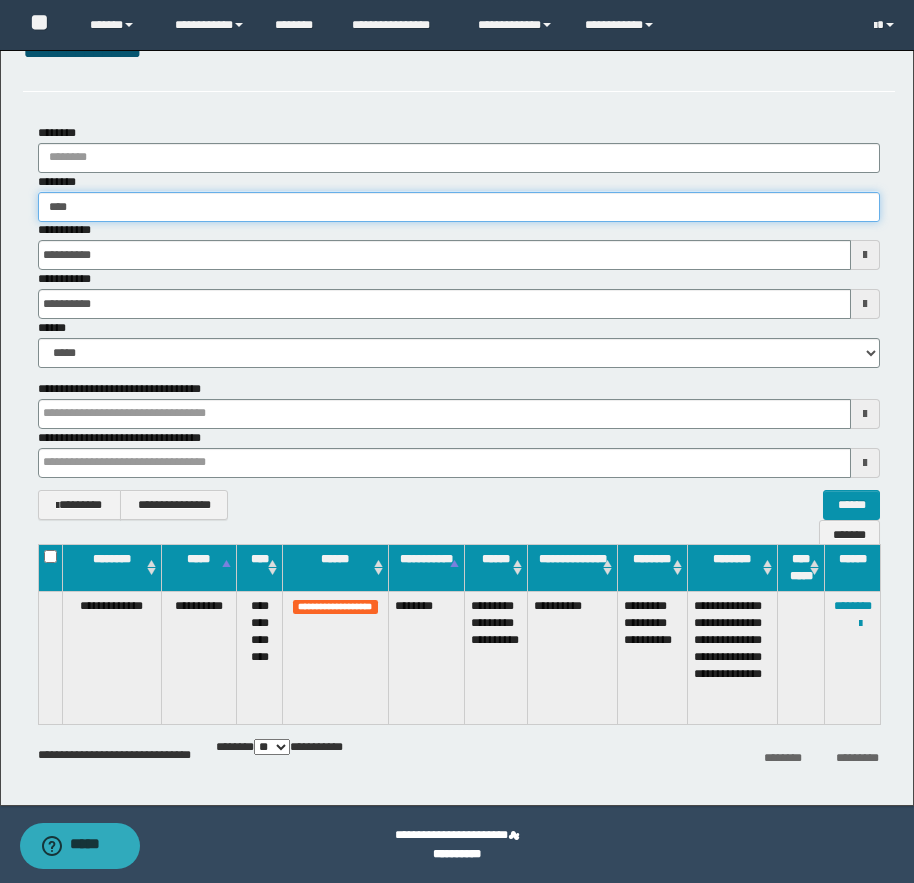 type on "****" 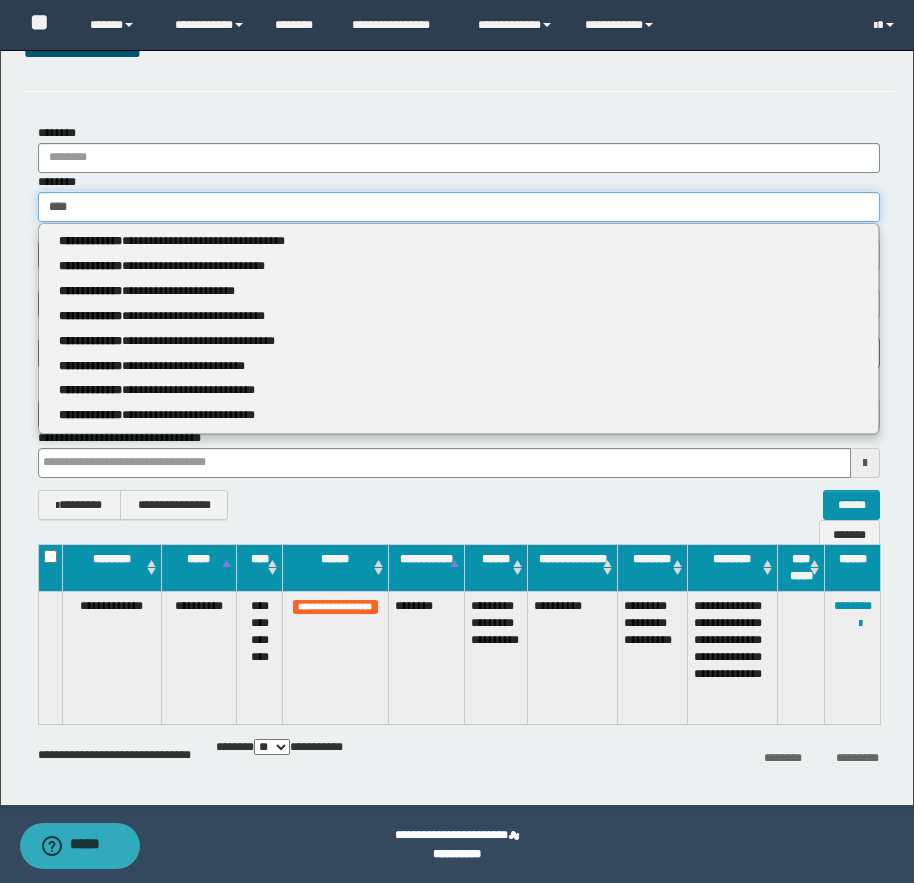 type 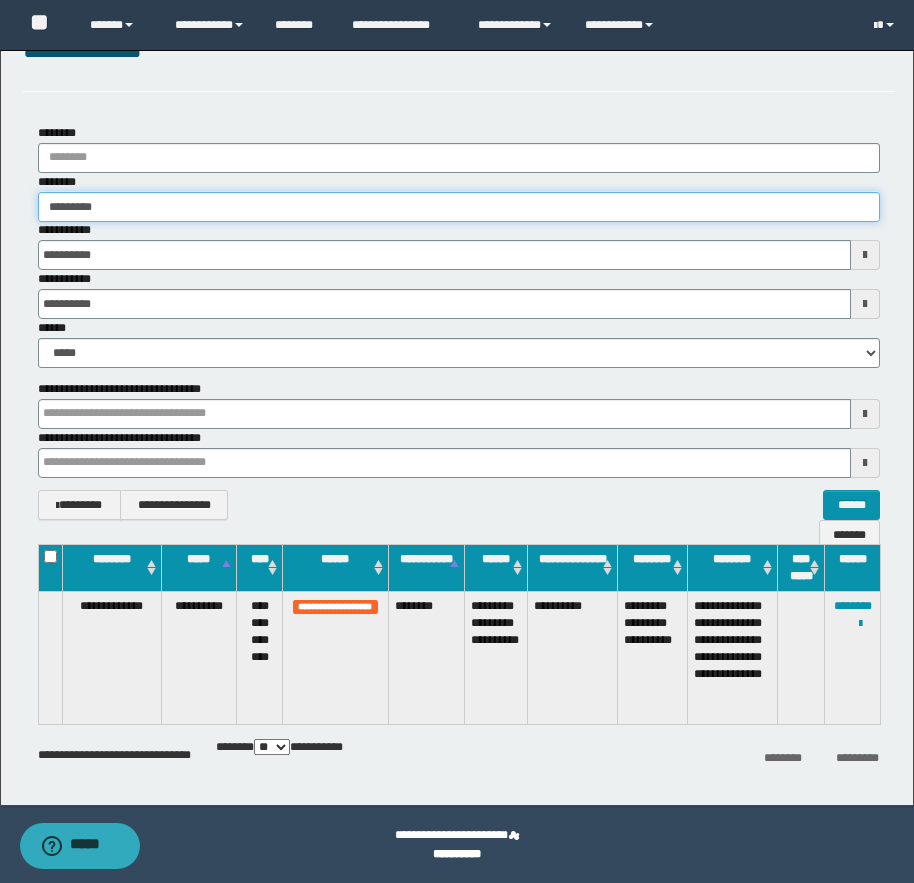 type on "**********" 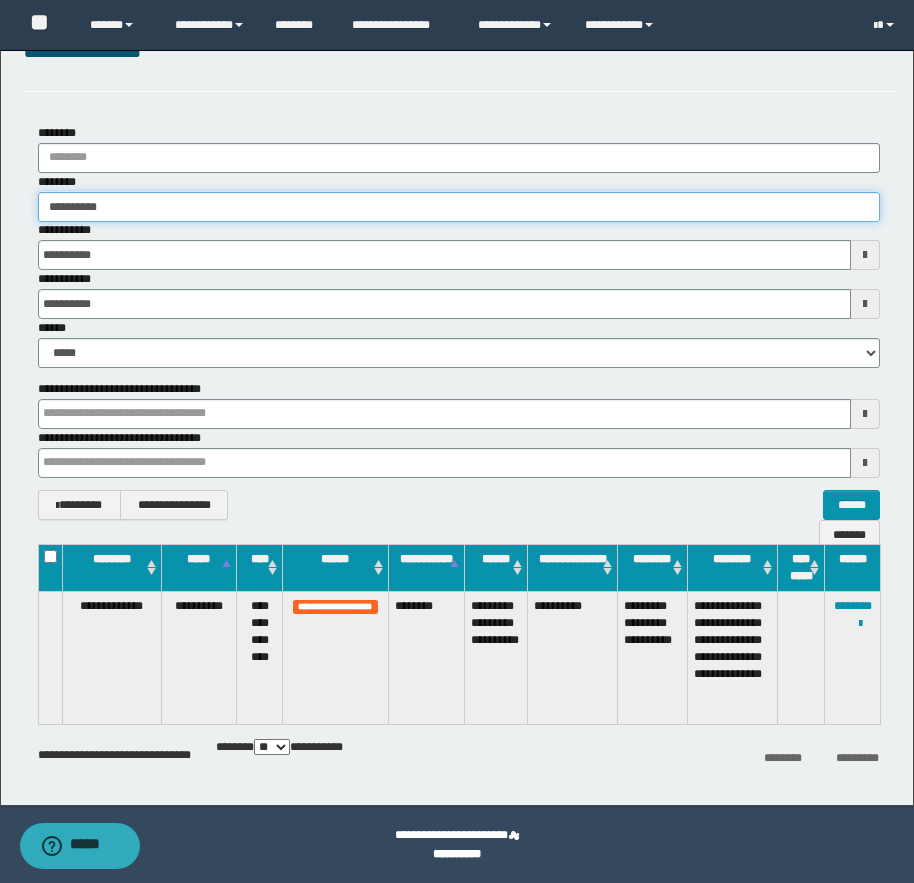 type on "**********" 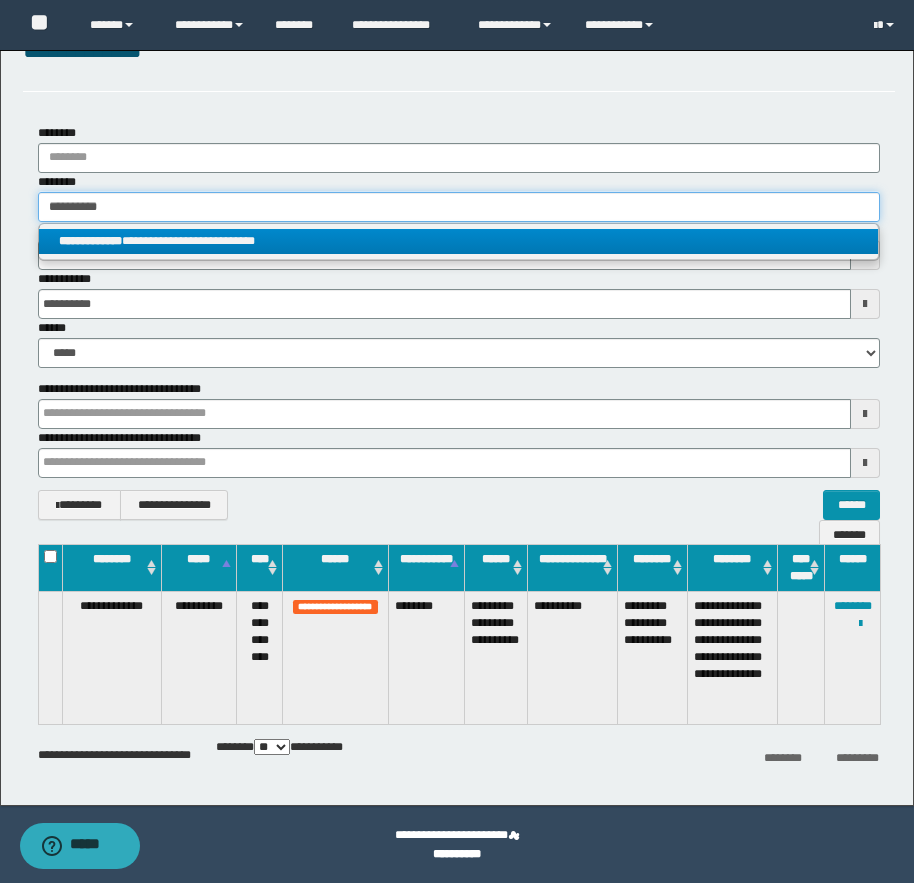type on "**********" 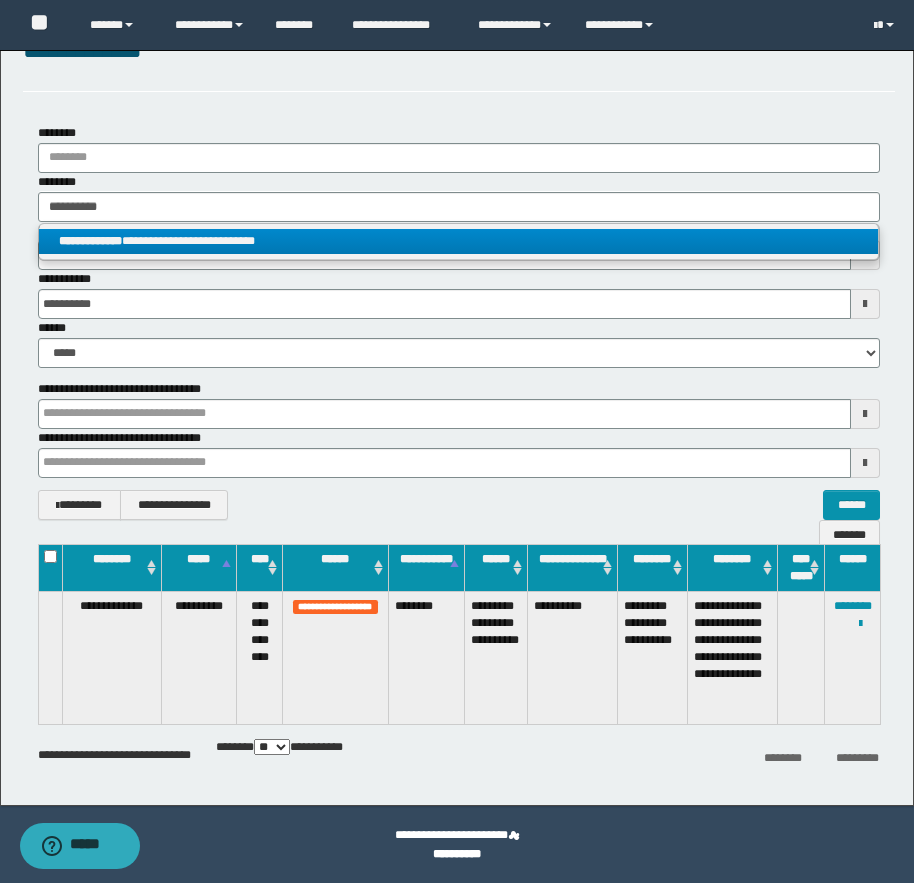 click on "**********" at bounding box center [458, 241] 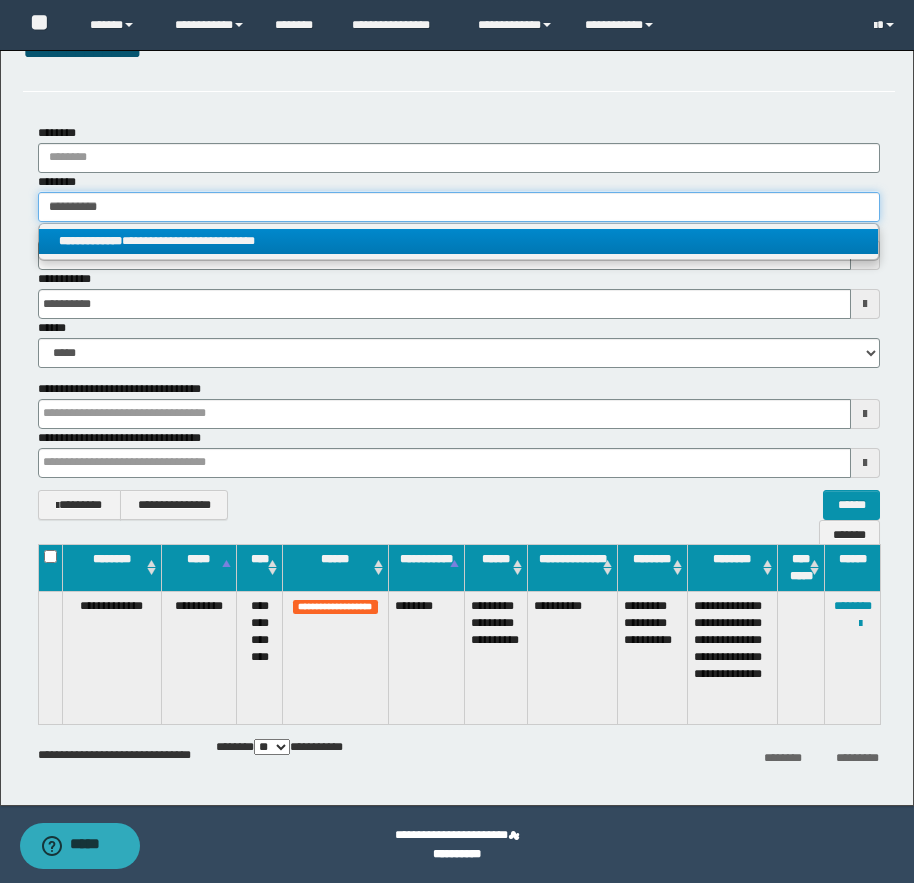 type 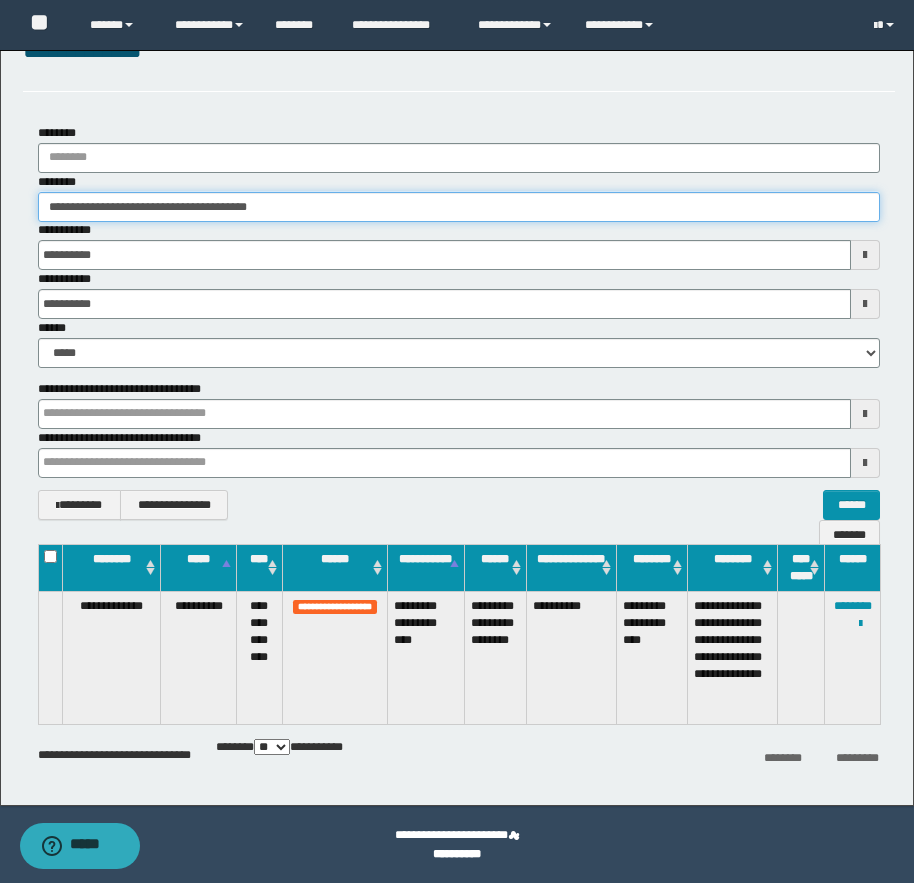 drag, startPoint x: 142, startPoint y: 205, endPoint x: 286, endPoint y: 210, distance: 144.08678 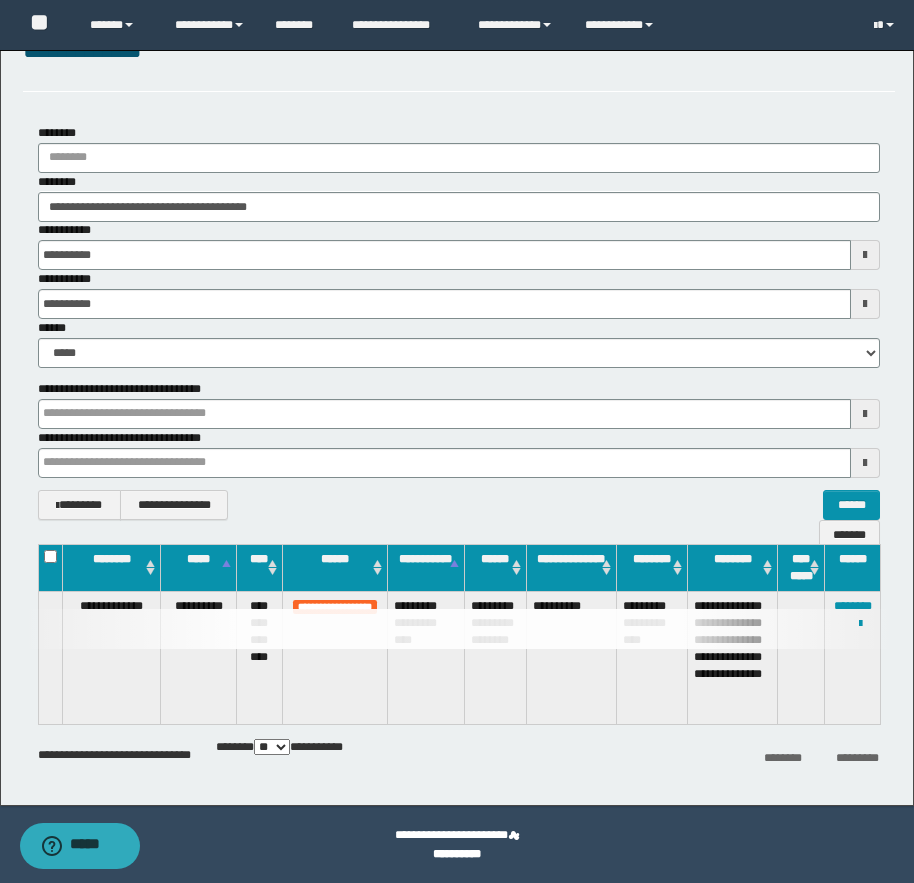 click on "**********" at bounding box center [459, 245] 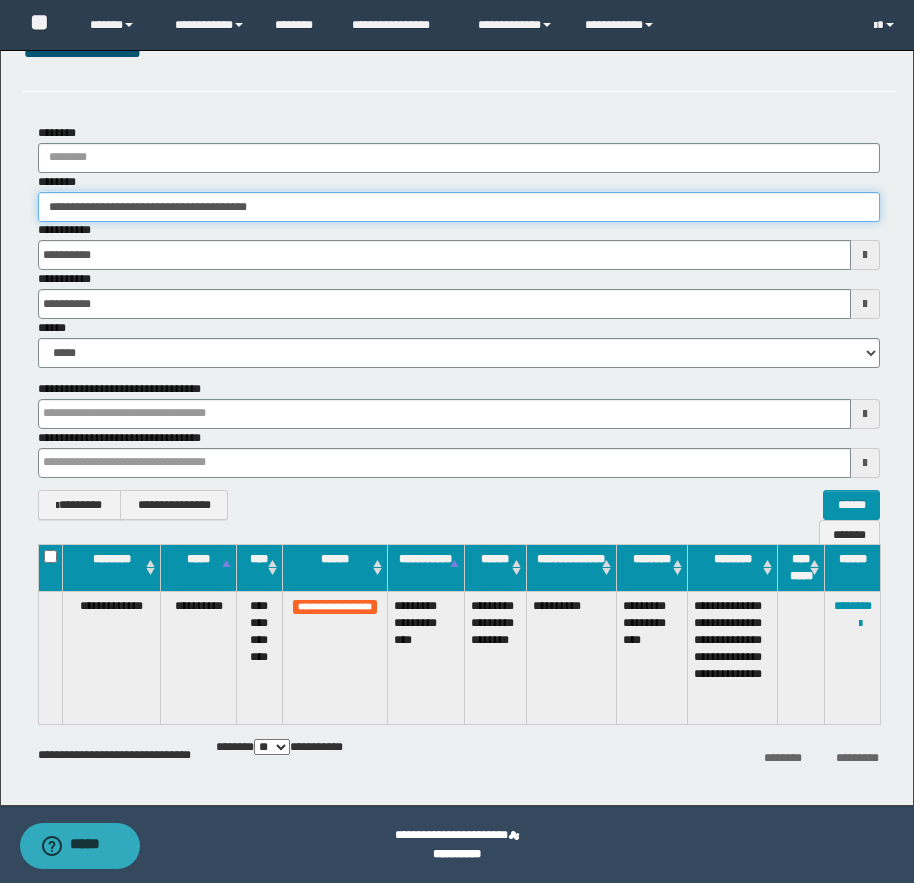 drag, startPoint x: 67, startPoint y: 209, endPoint x: 134, endPoint y: 211, distance: 67.02985 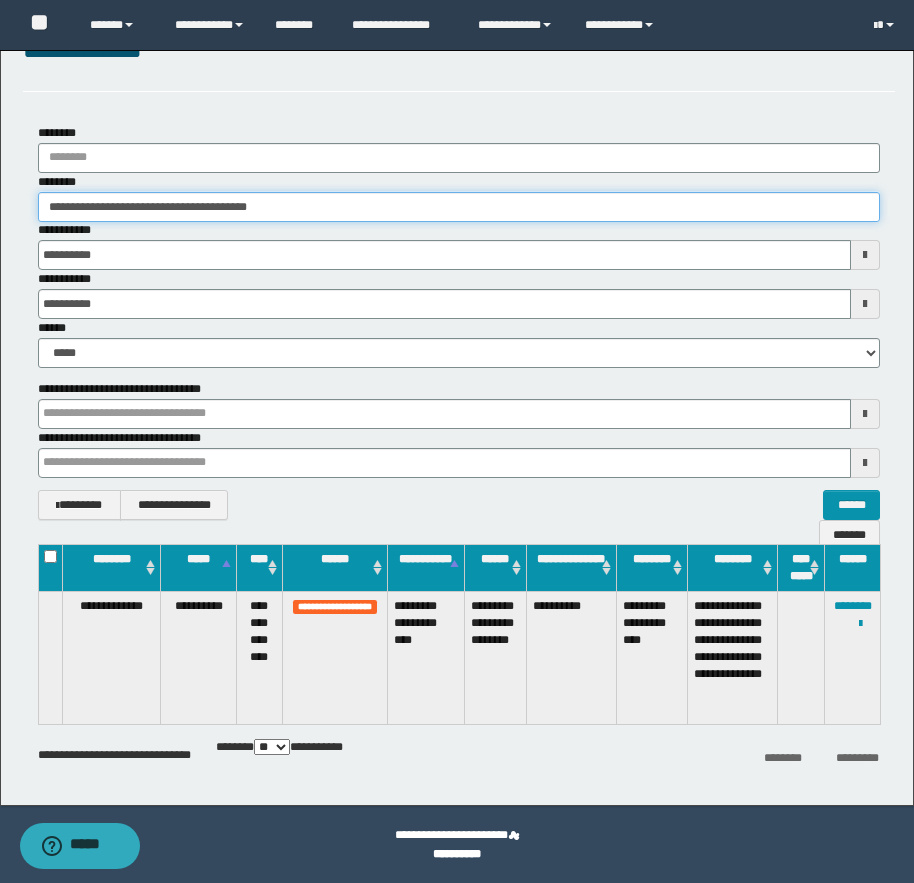 click on "**********" at bounding box center [459, 207] 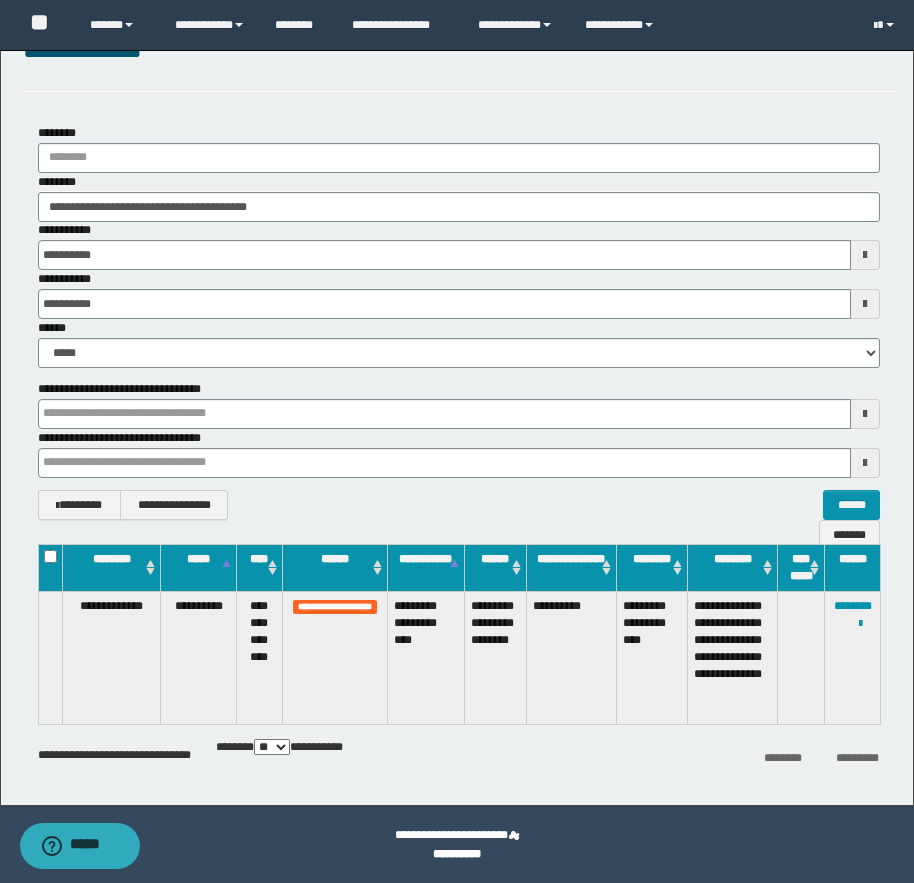 click on "**********" at bounding box center (459, 322) 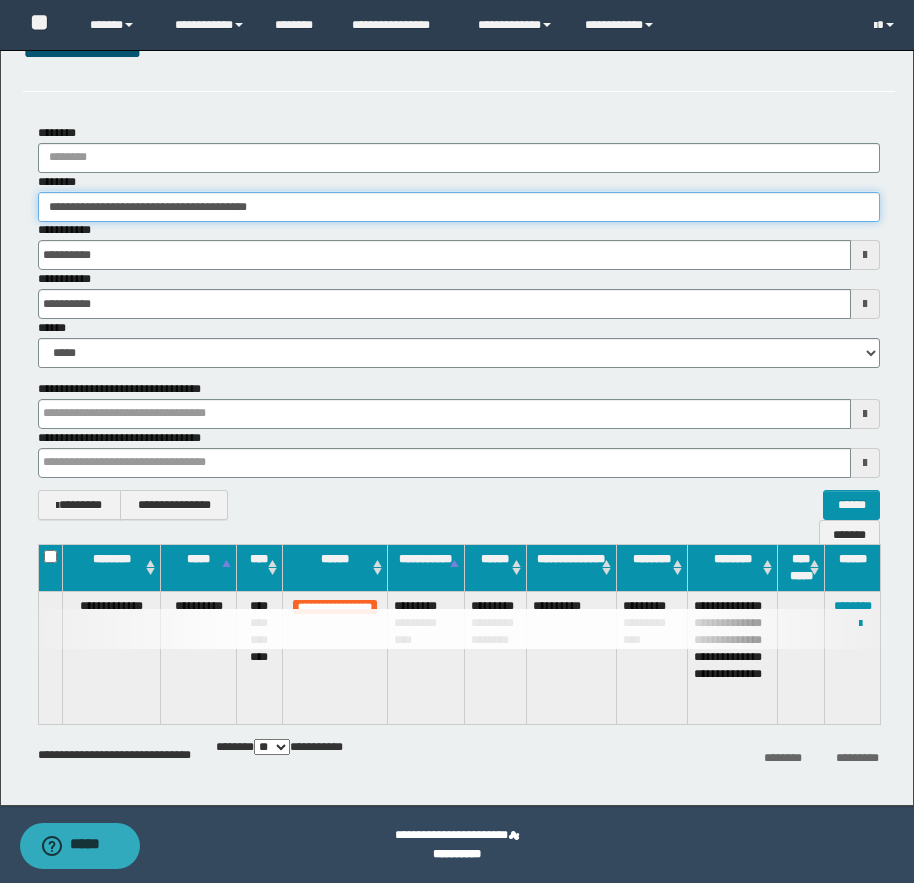 click on "**********" at bounding box center (459, 207) 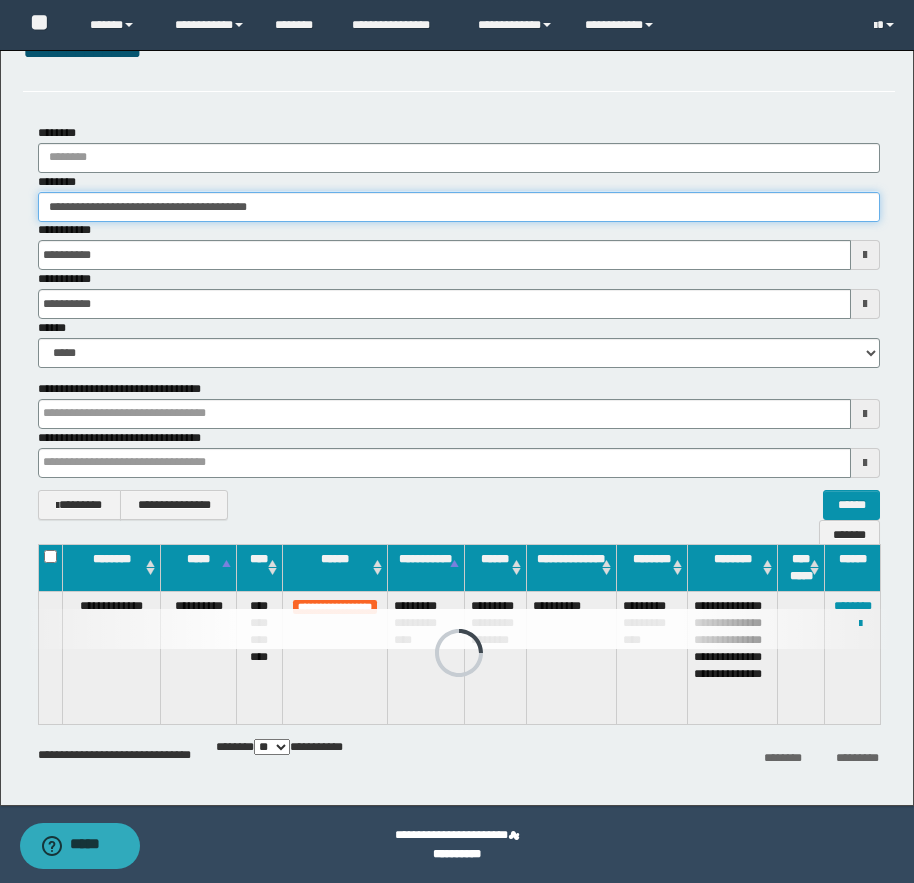 click on "**********" at bounding box center (459, 207) 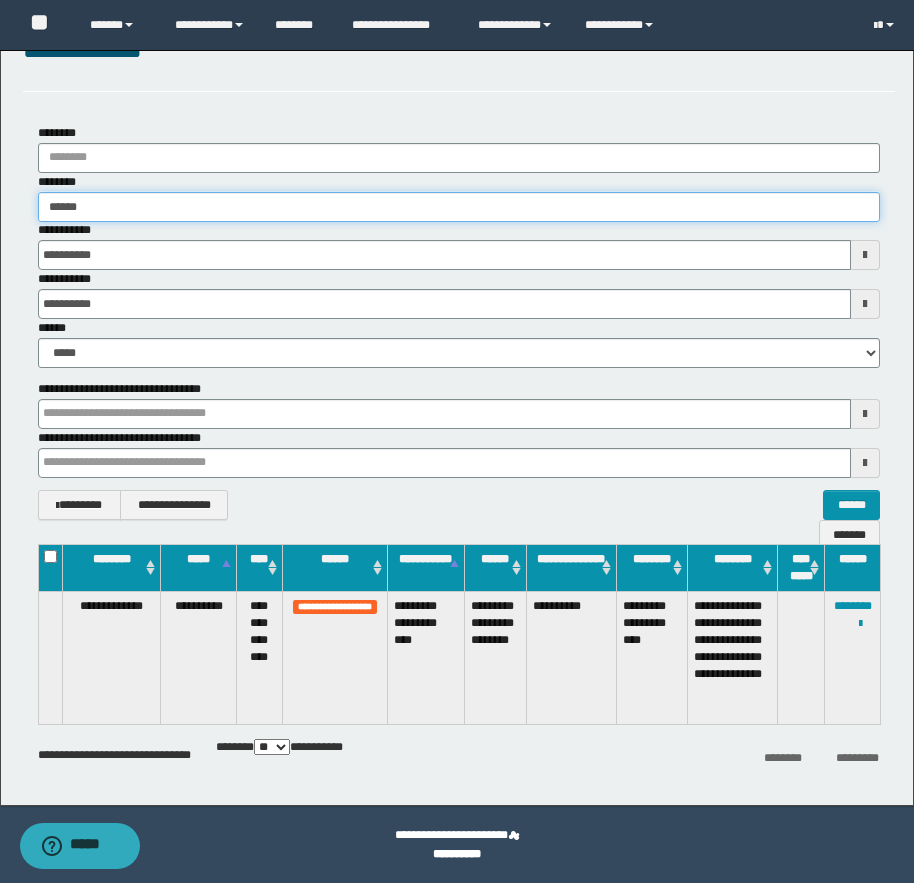 type on "*******" 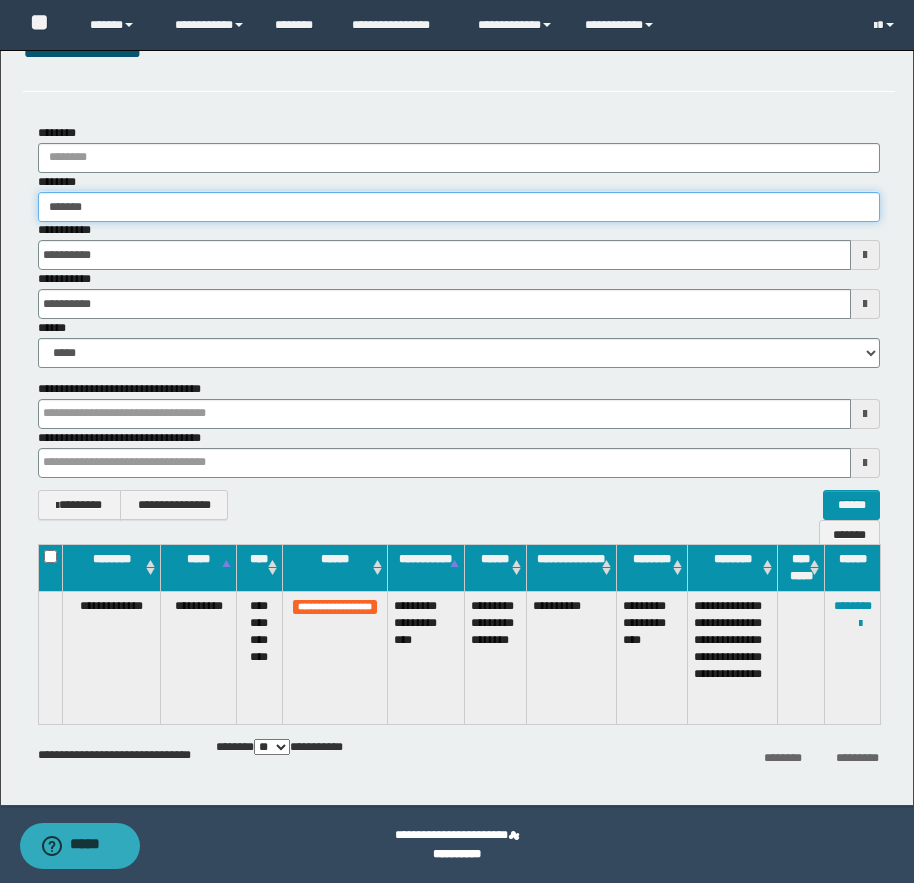 type on "*******" 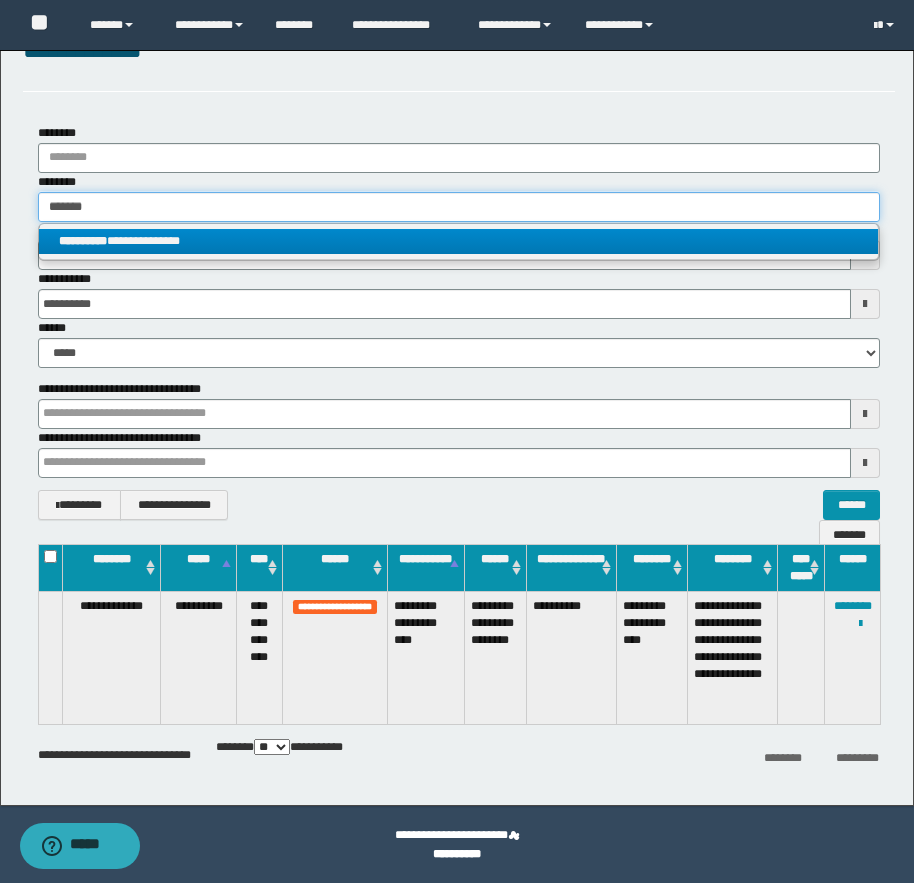 type on "*******" 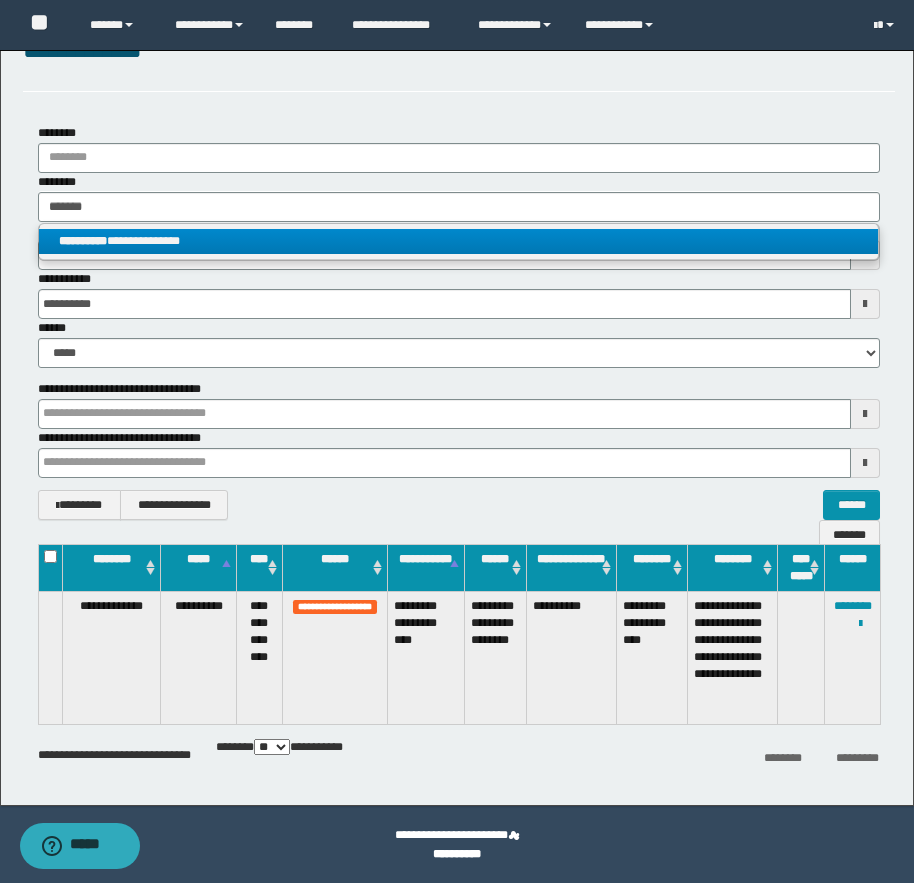 click on "**********" at bounding box center [458, 241] 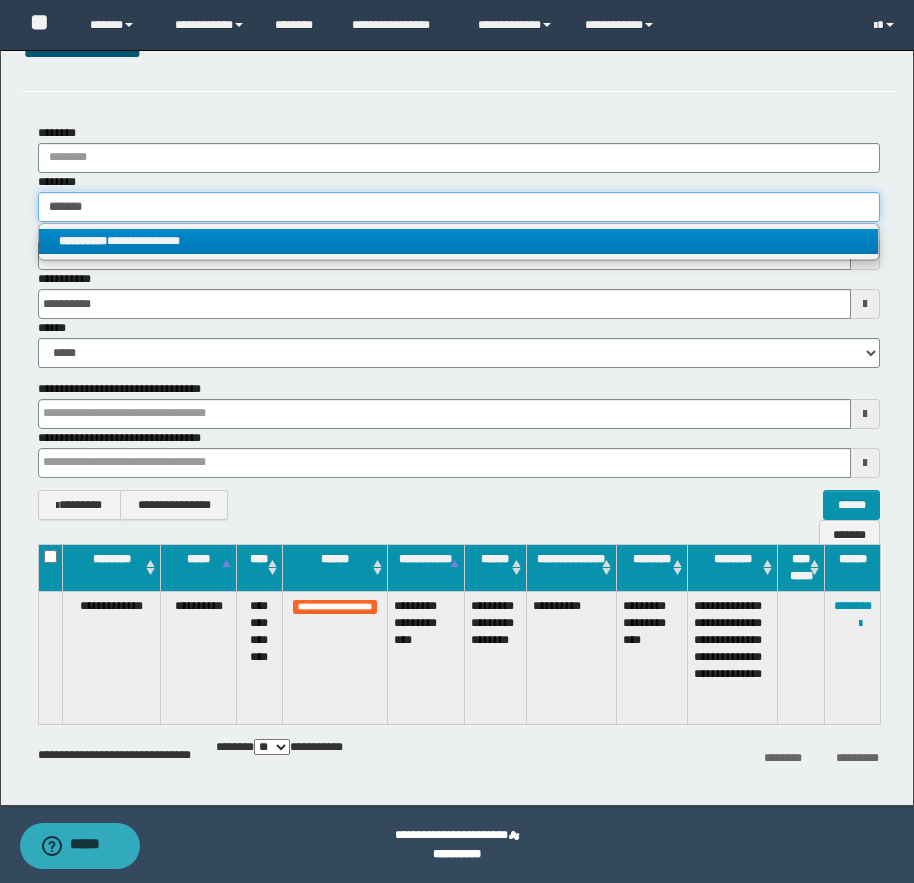 type 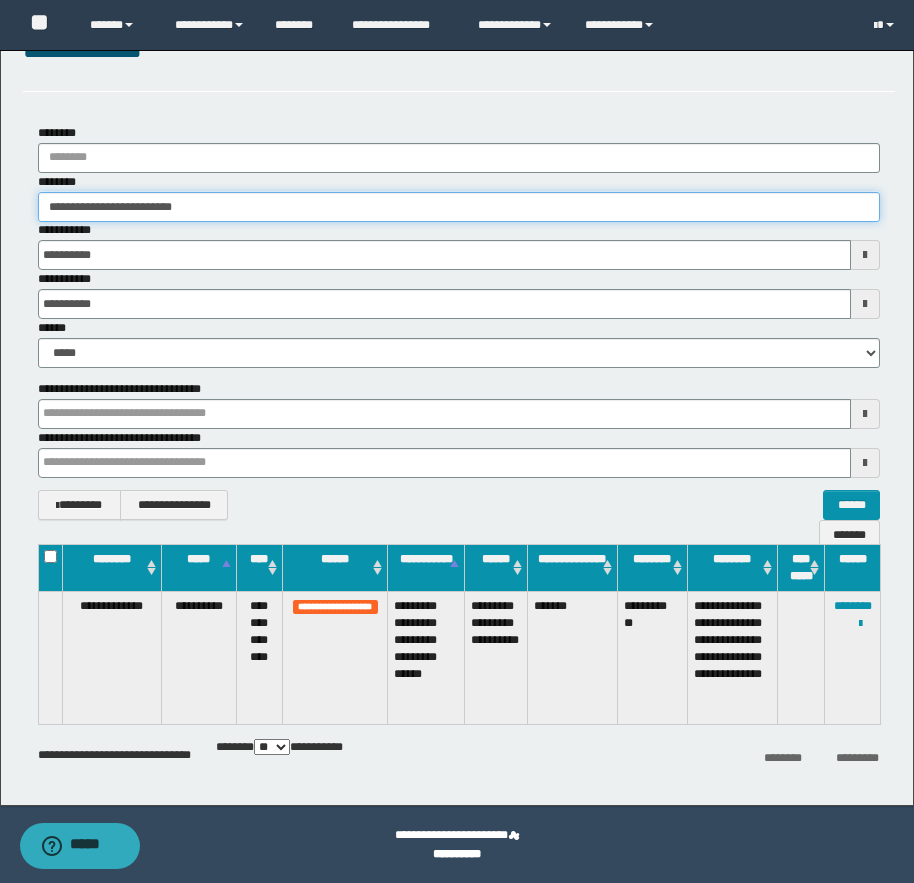 drag, startPoint x: 122, startPoint y: 208, endPoint x: 247, endPoint y: 209, distance: 125.004 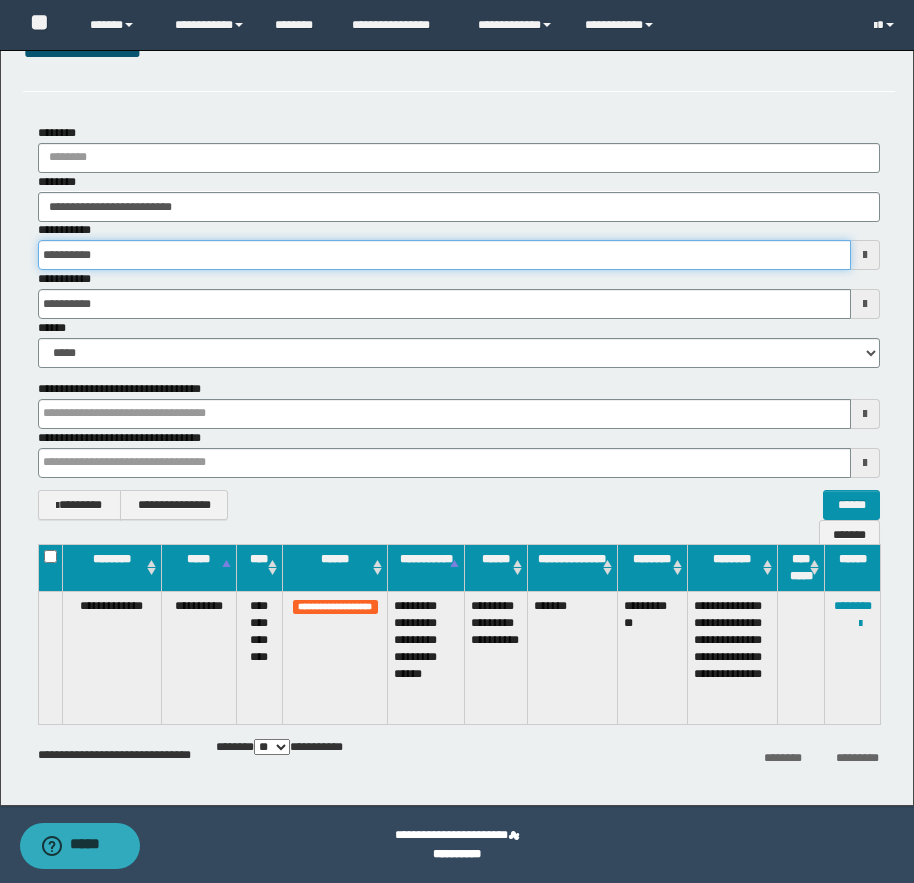 click on "**********" at bounding box center (444, 255) 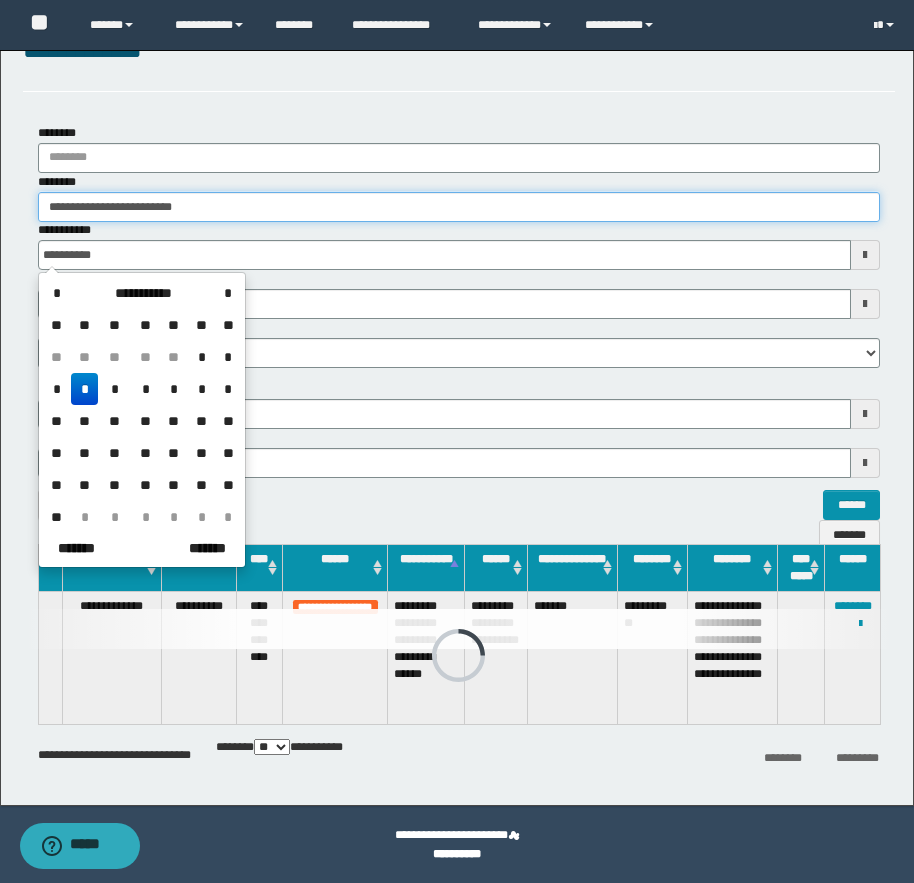click on "**********" at bounding box center (459, 207) 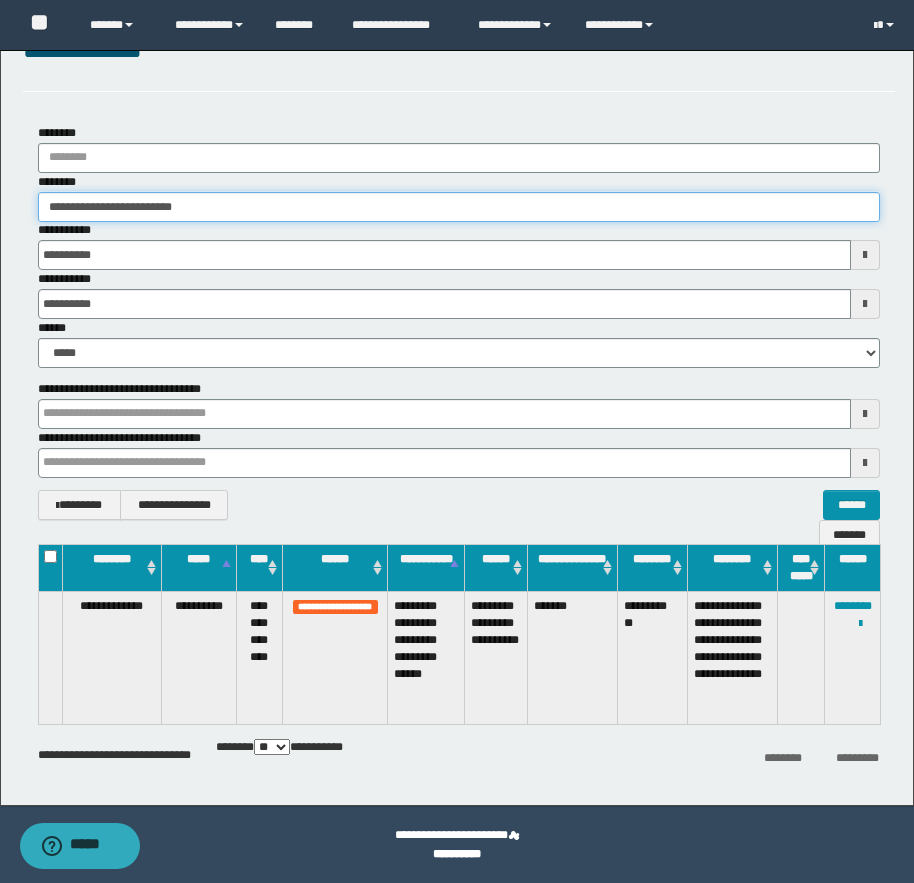 drag, startPoint x: 66, startPoint y: 205, endPoint x: 112, endPoint y: 206, distance: 46.010868 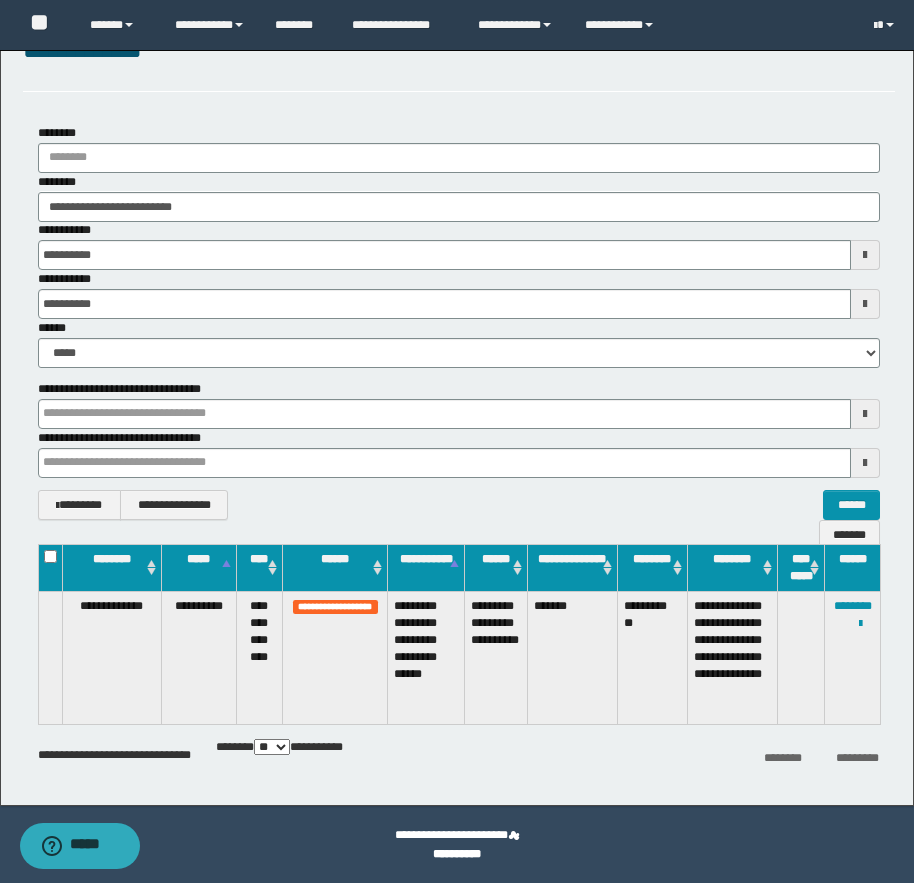 click on "**********" at bounding box center (426, 657) 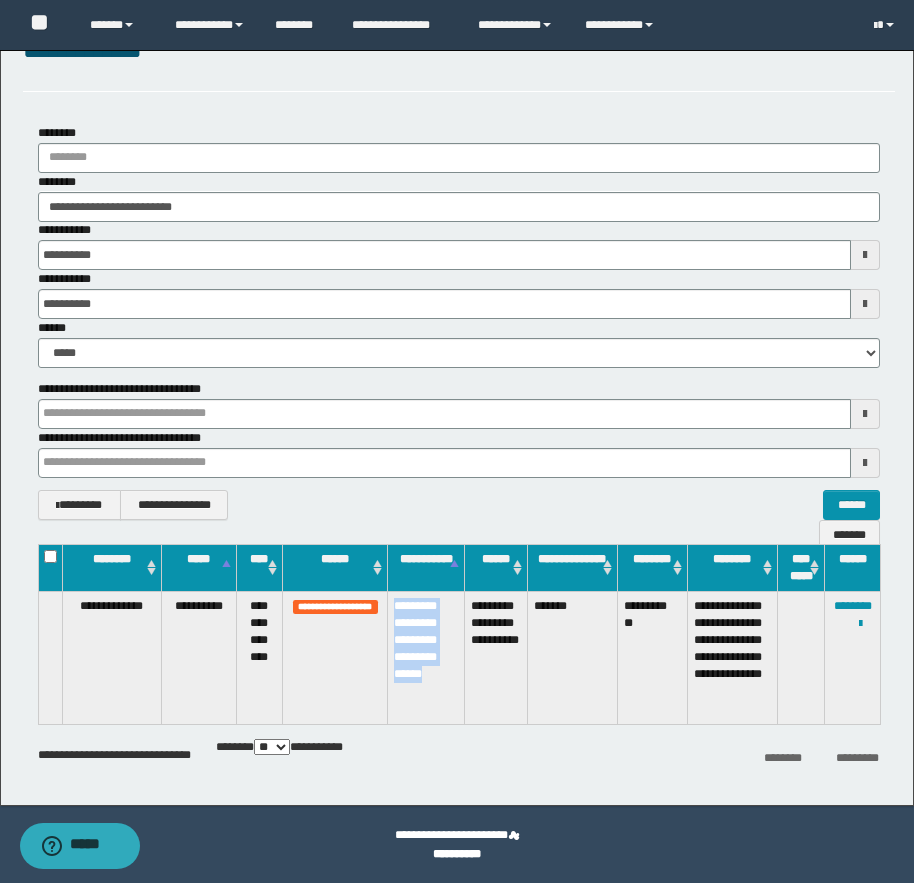 drag, startPoint x: 440, startPoint y: 692, endPoint x: 396, endPoint y: 610, distance: 93.05912 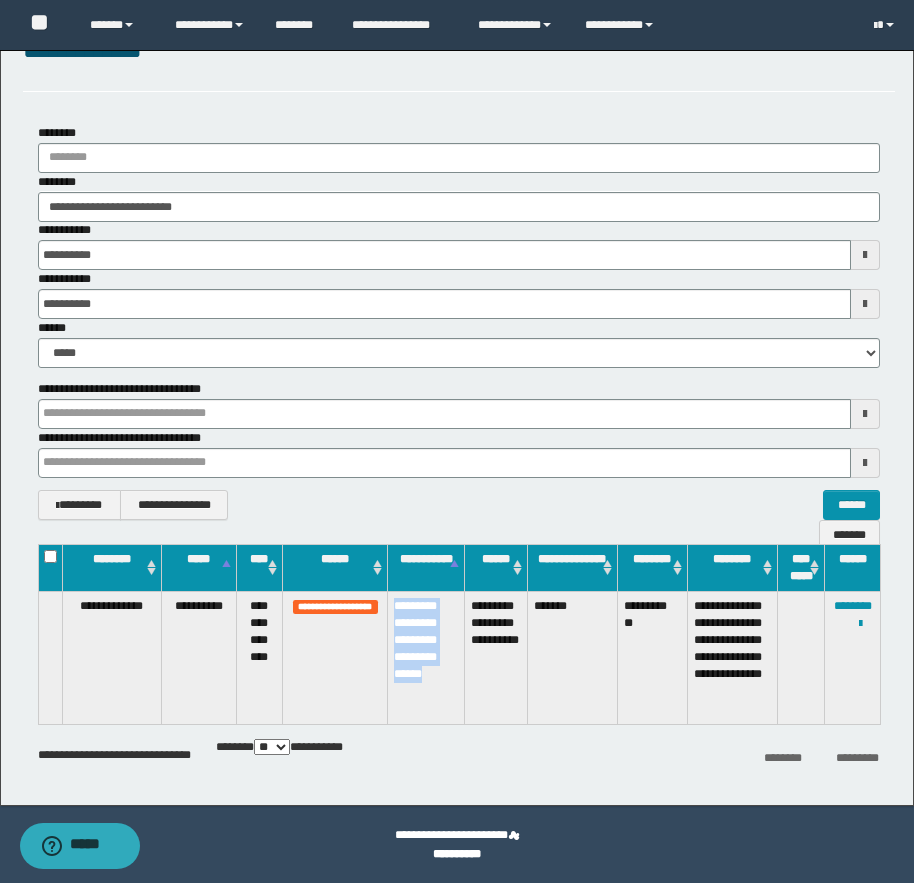 click on "**********" at bounding box center (426, 657) 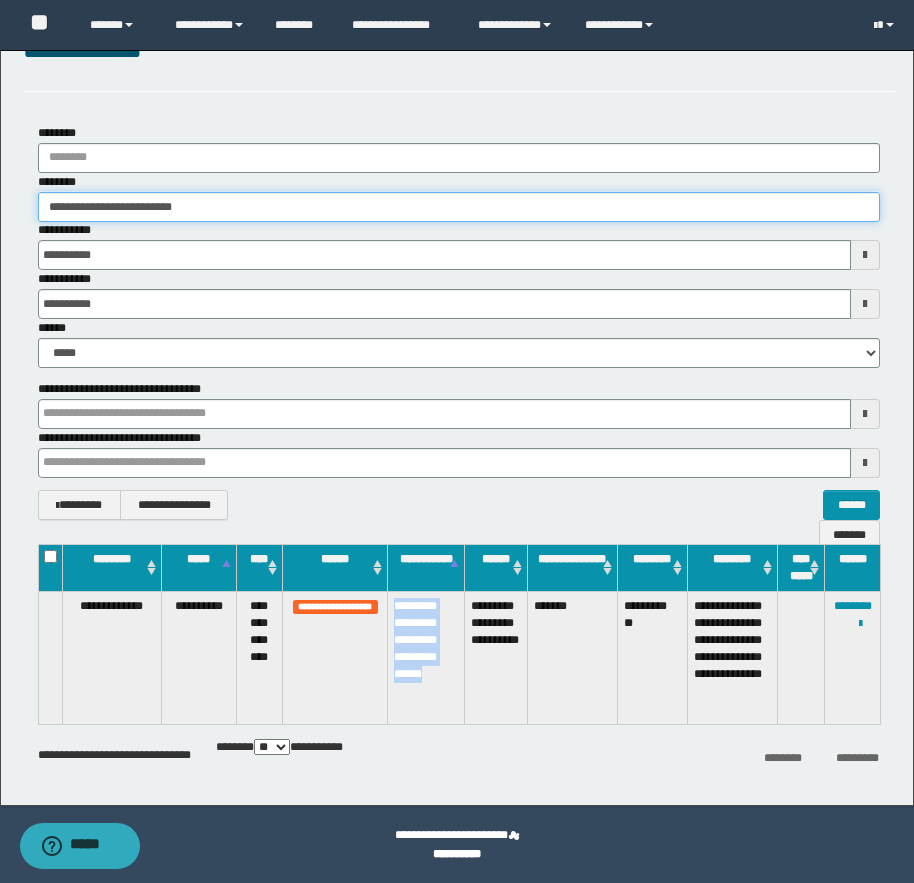 click on "**********" at bounding box center (459, 207) 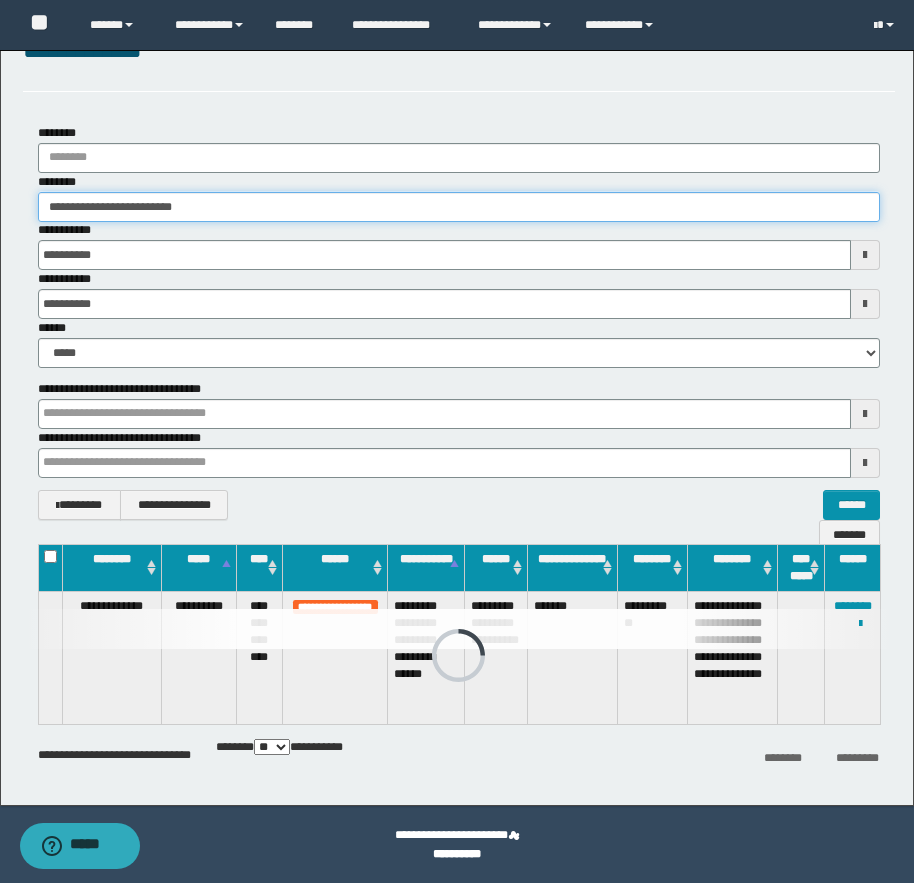 click on "**********" at bounding box center (459, 207) 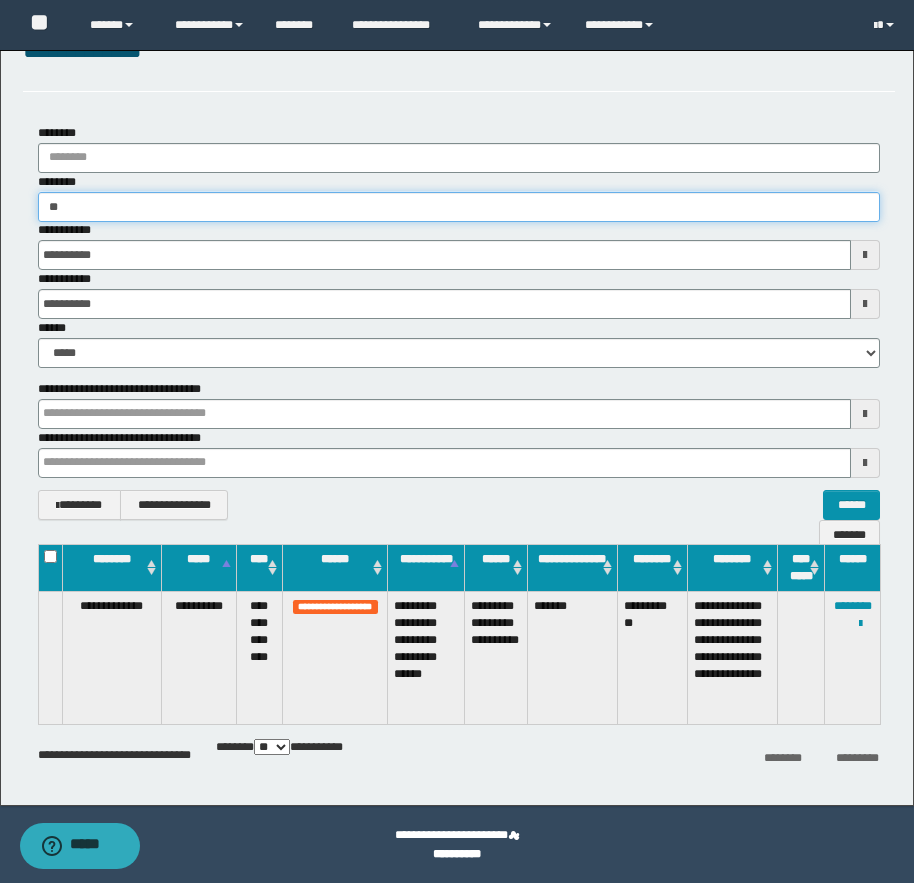 type on "***" 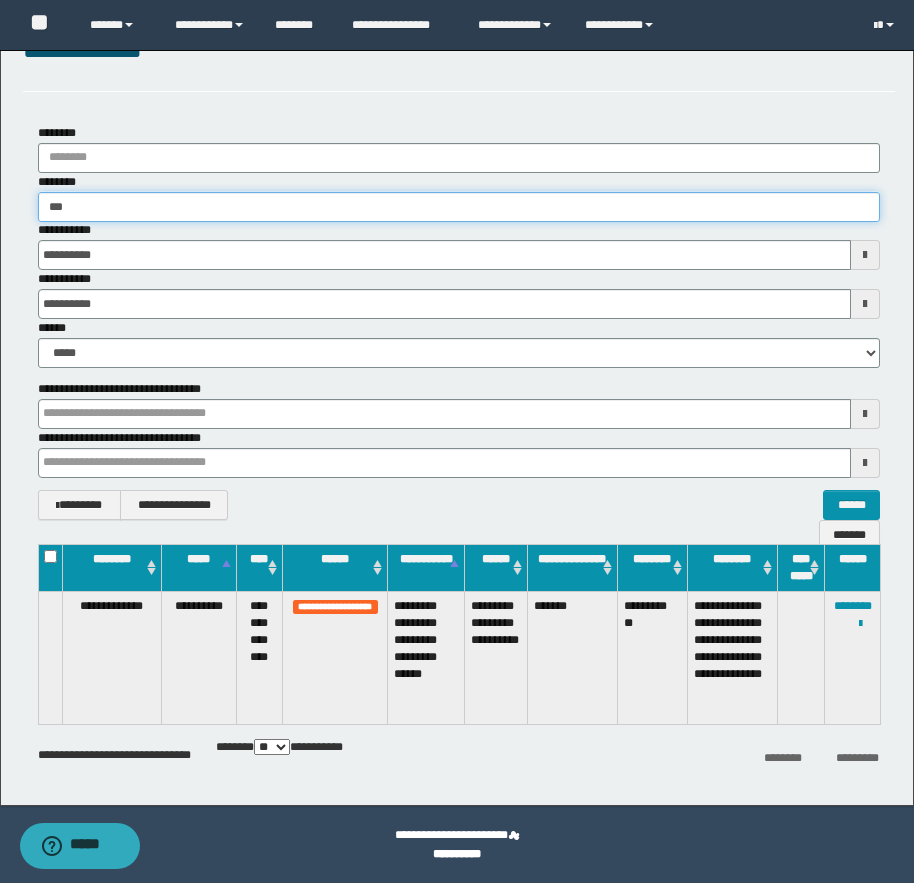 type on "***" 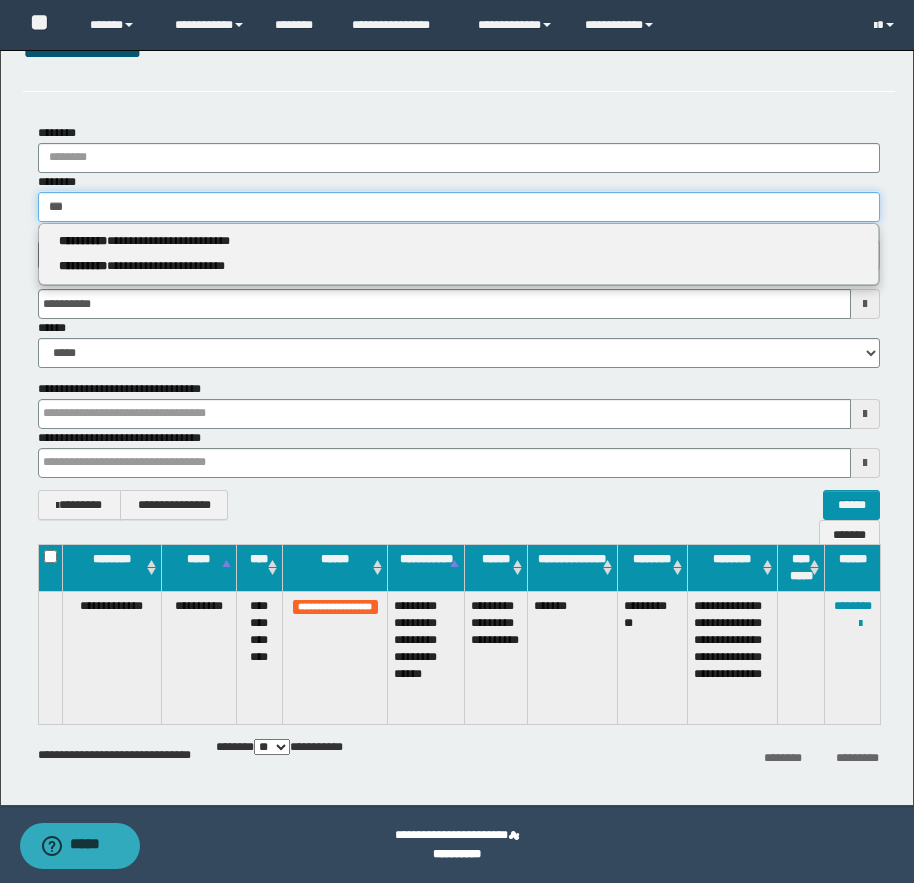 type 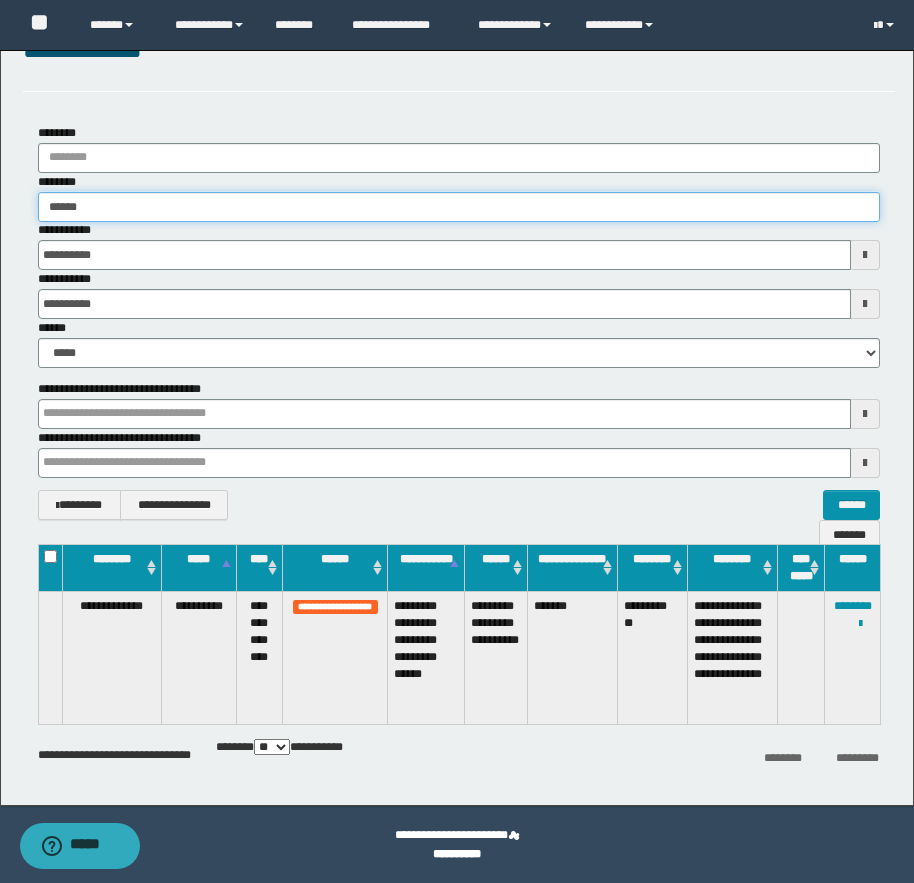 click on "******" at bounding box center [459, 207] 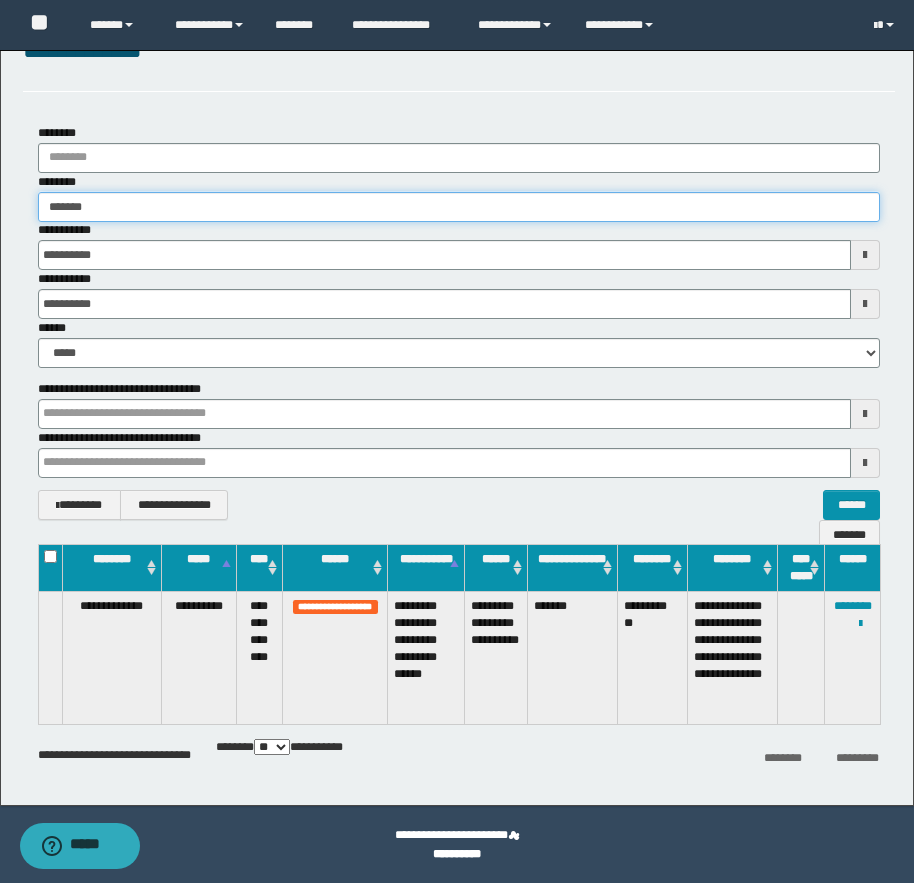 type on "*******" 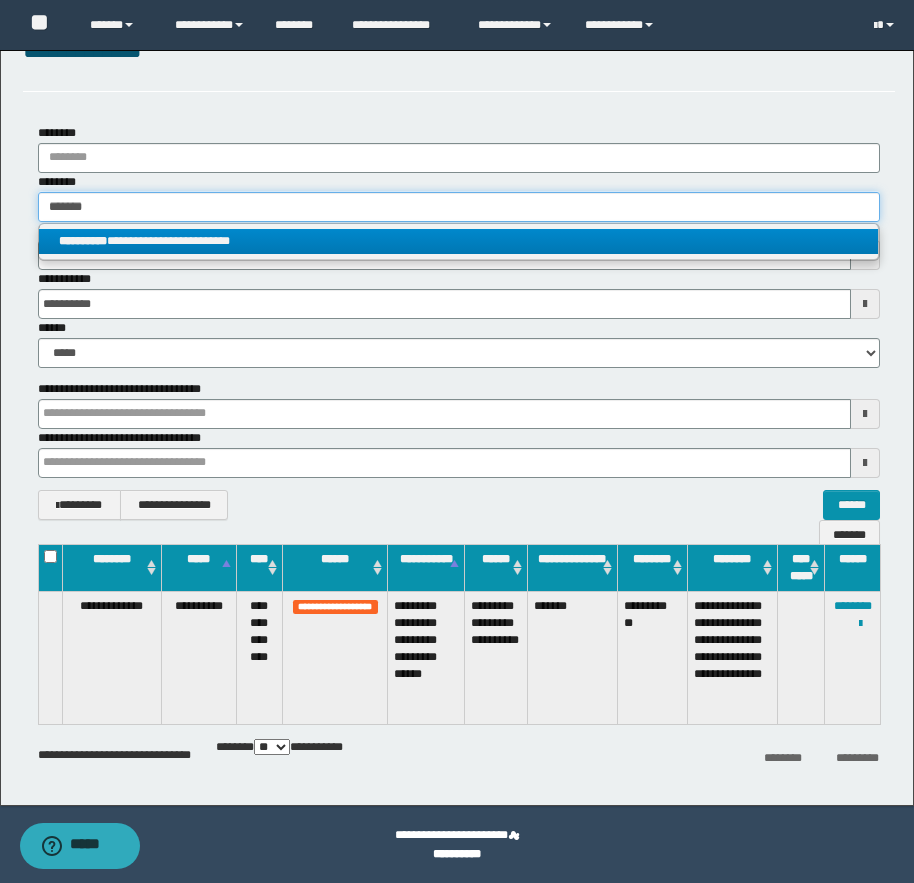 type on "*******" 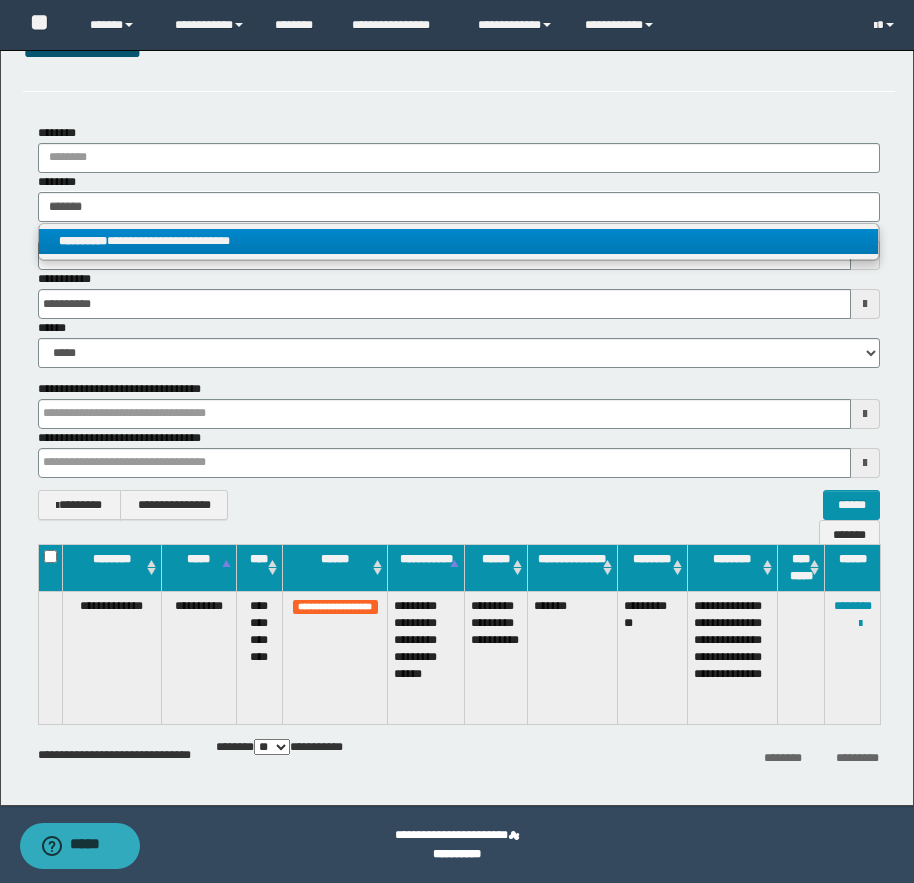 click on "**********" at bounding box center (458, 241) 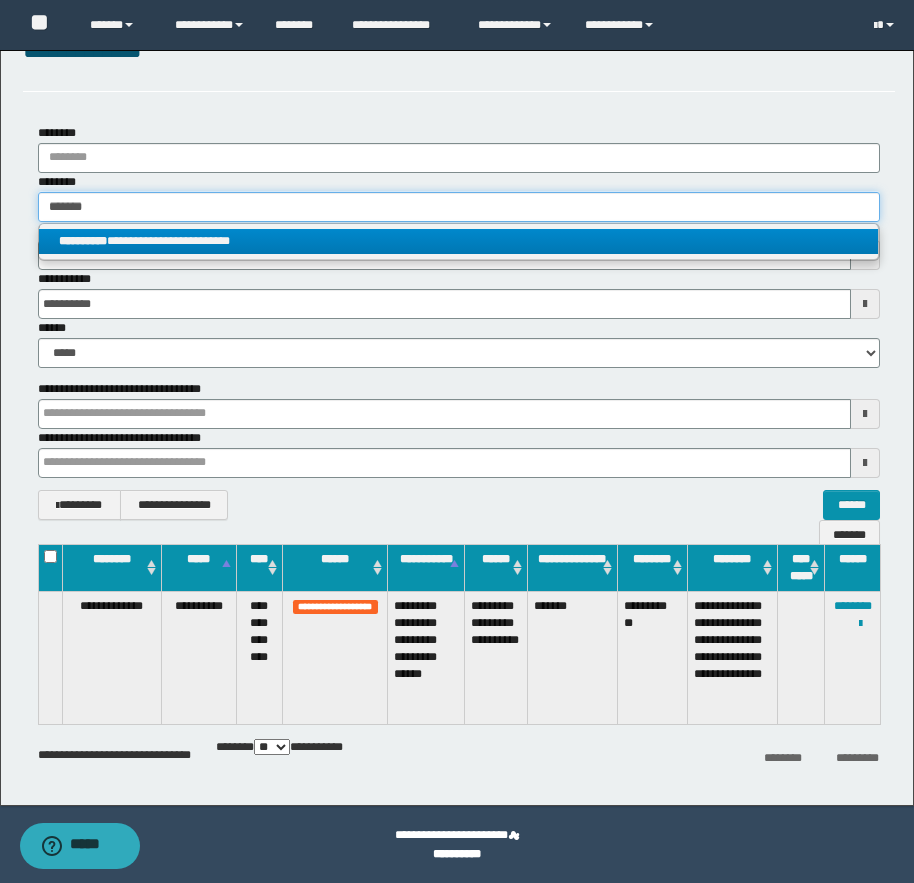 type 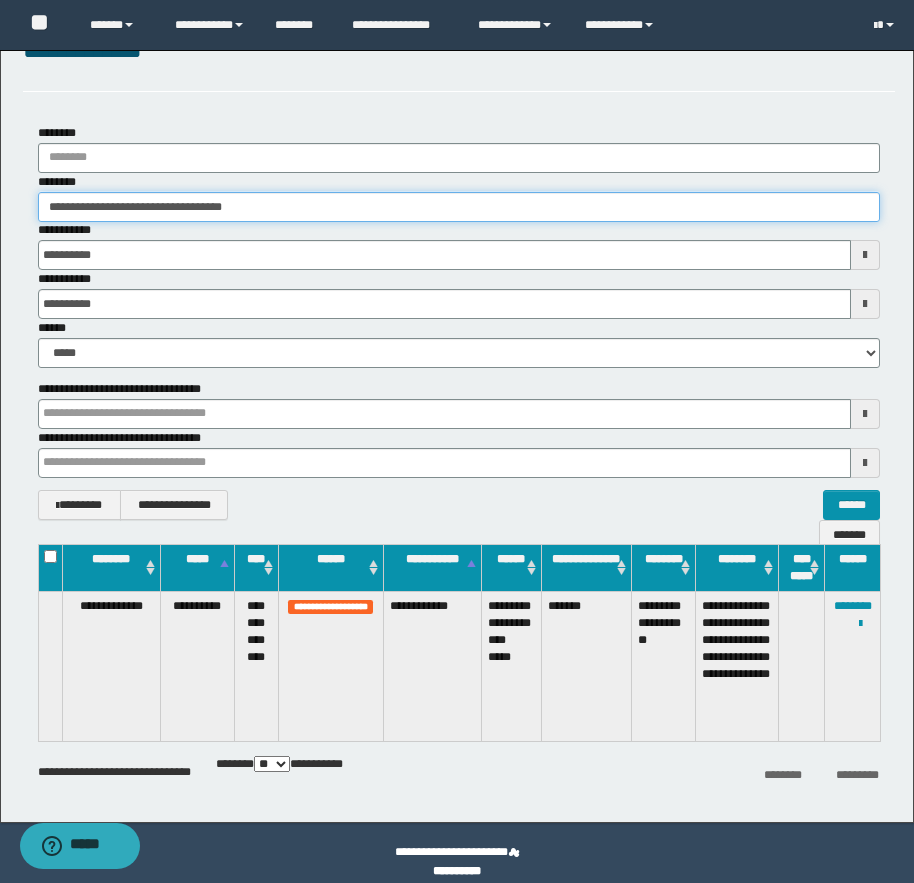 drag, startPoint x: 123, startPoint y: 208, endPoint x: 246, endPoint y: 208, distance: 123 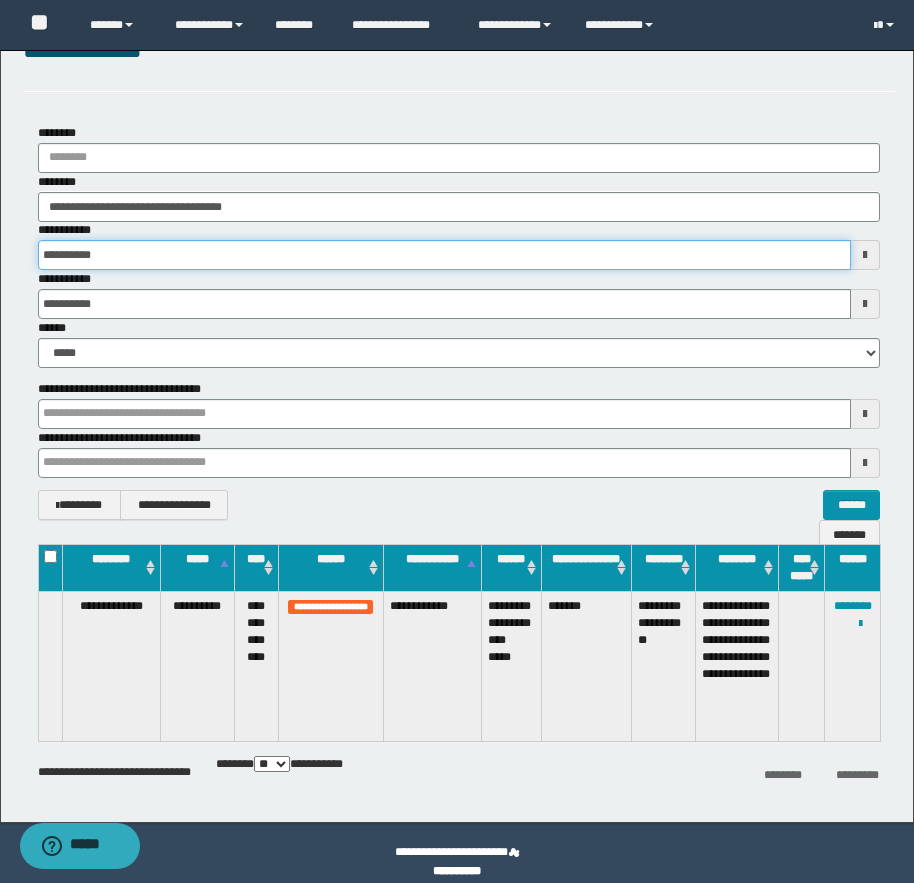 click on "**********" at bounding box center (444, 255) 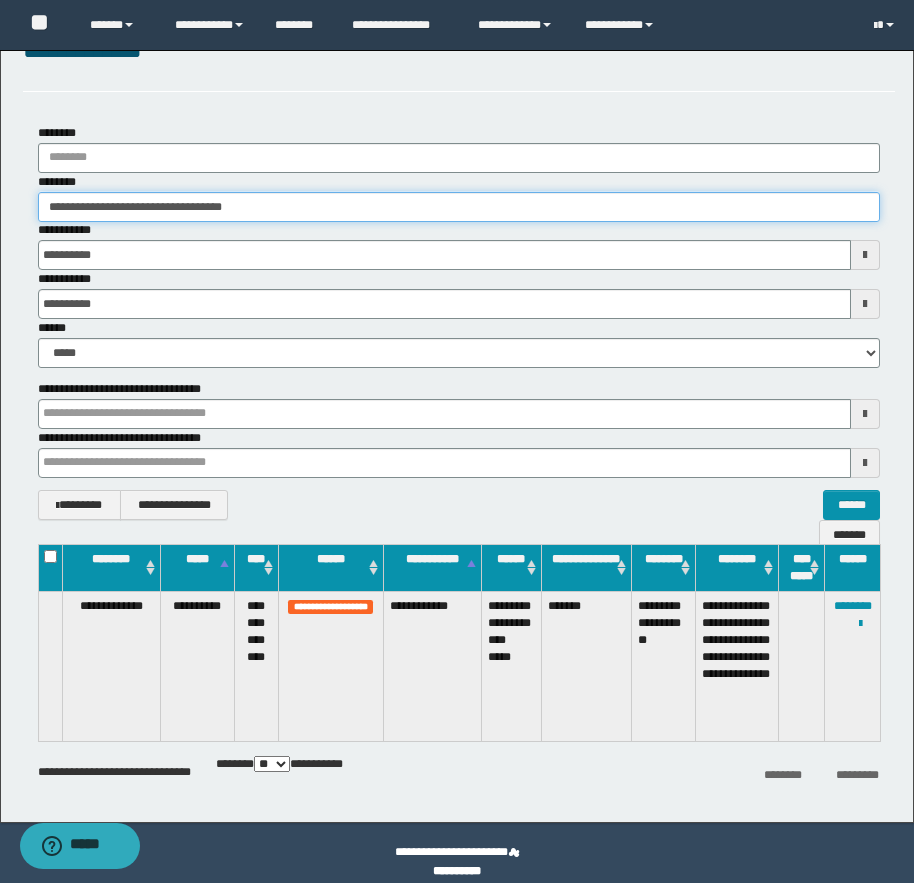 drag, startPoint x: 68, startPoint y: 212, endPoint x: 112, endPoint y: 213, distance: 44.011364 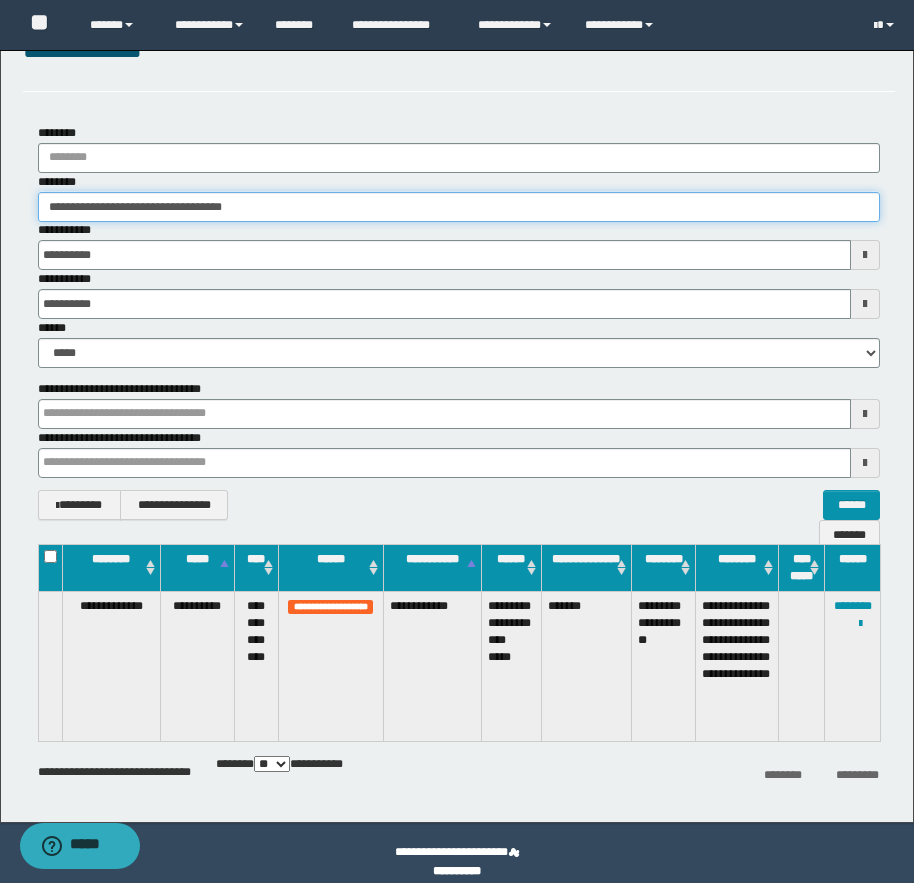 click on "**********" at bounding box center (459, 207) 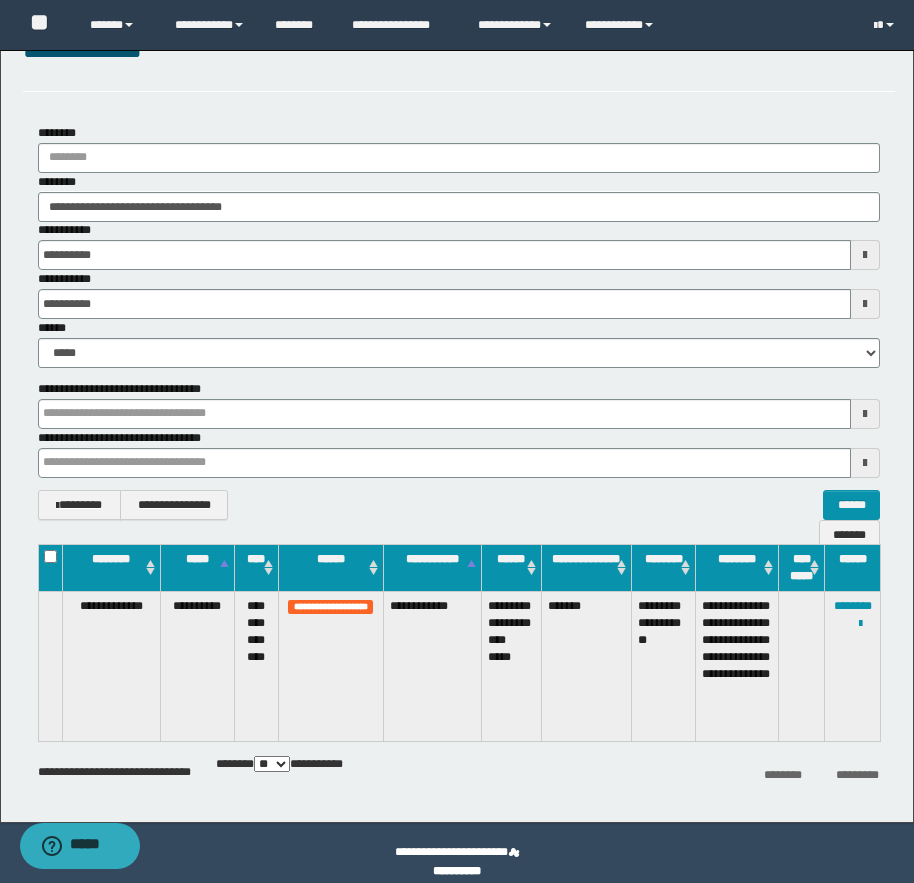 drag, startPoint x: 471, startPoint y: 601, endPoint x: 392, endPoint y: 603, distance: 79.025314 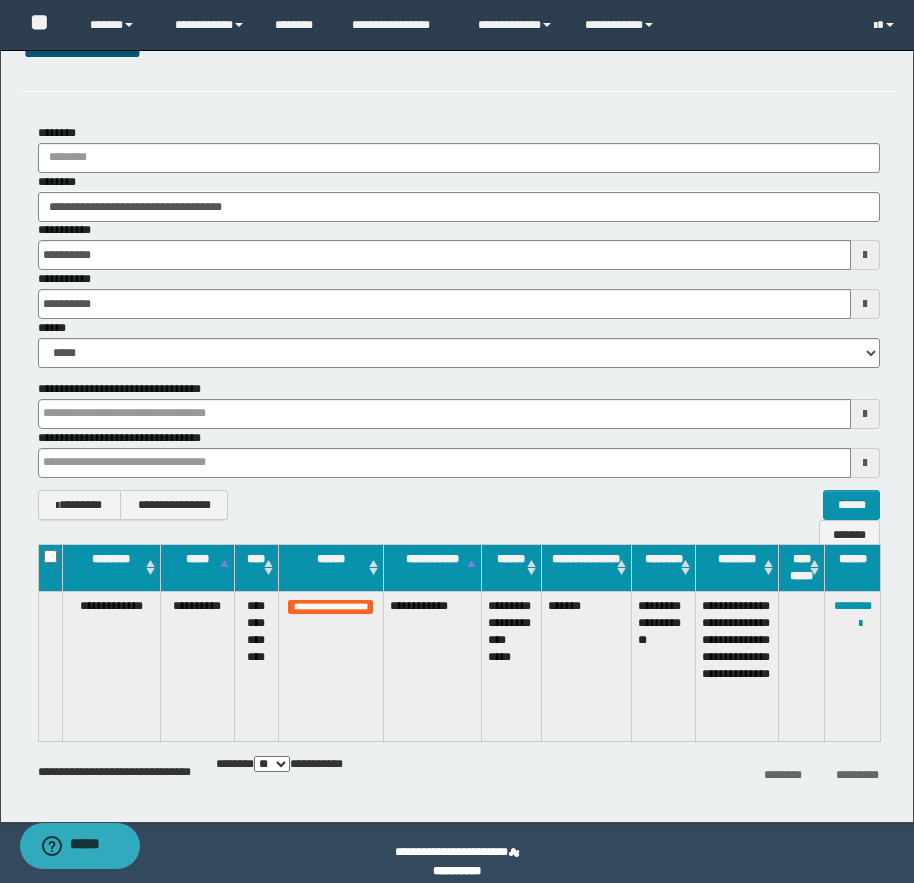 click on "**********" at bounding box center [432, 666] 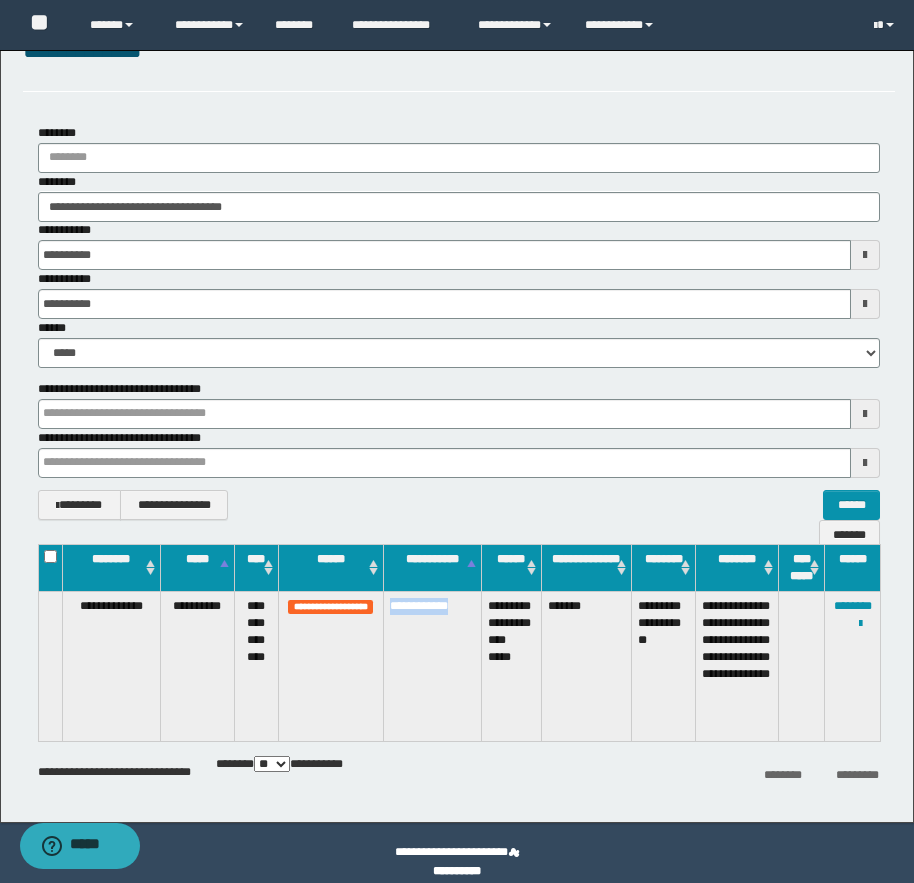 drag, startPoint x: 472, startPoint y: 605, endPoint x: 384, endPoint y: 608, distance: 88.051125 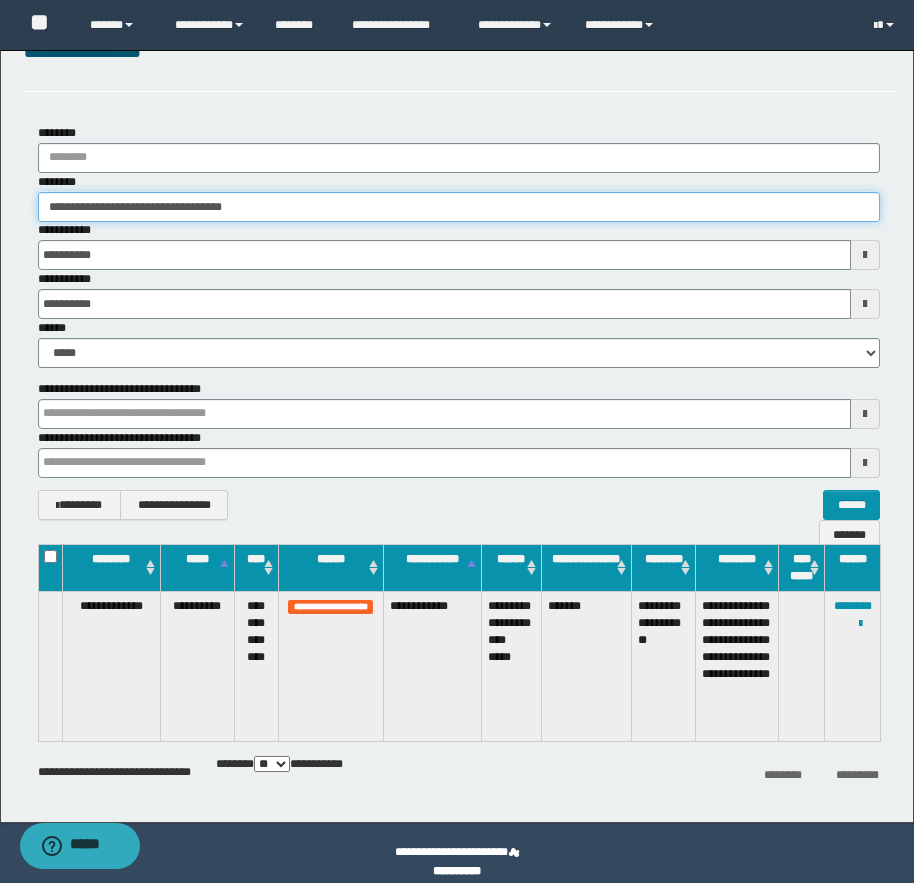 click on "**********" at bounding box center (459, 207) 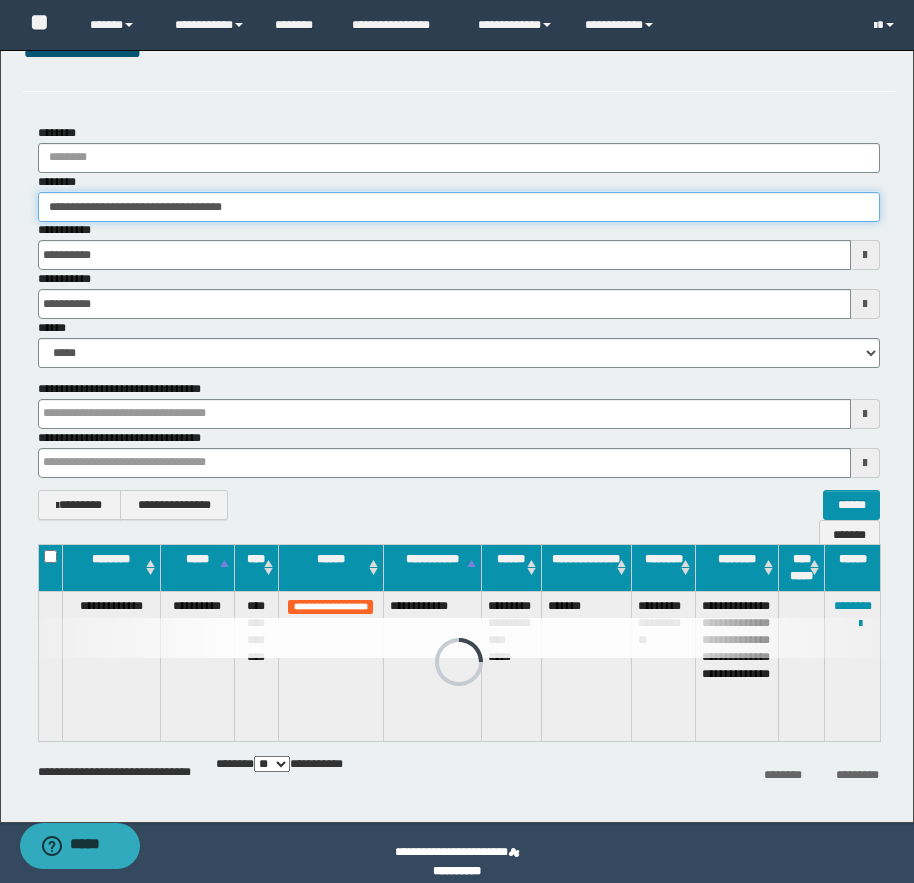 click on "**********" at bounding box center (459, 207) 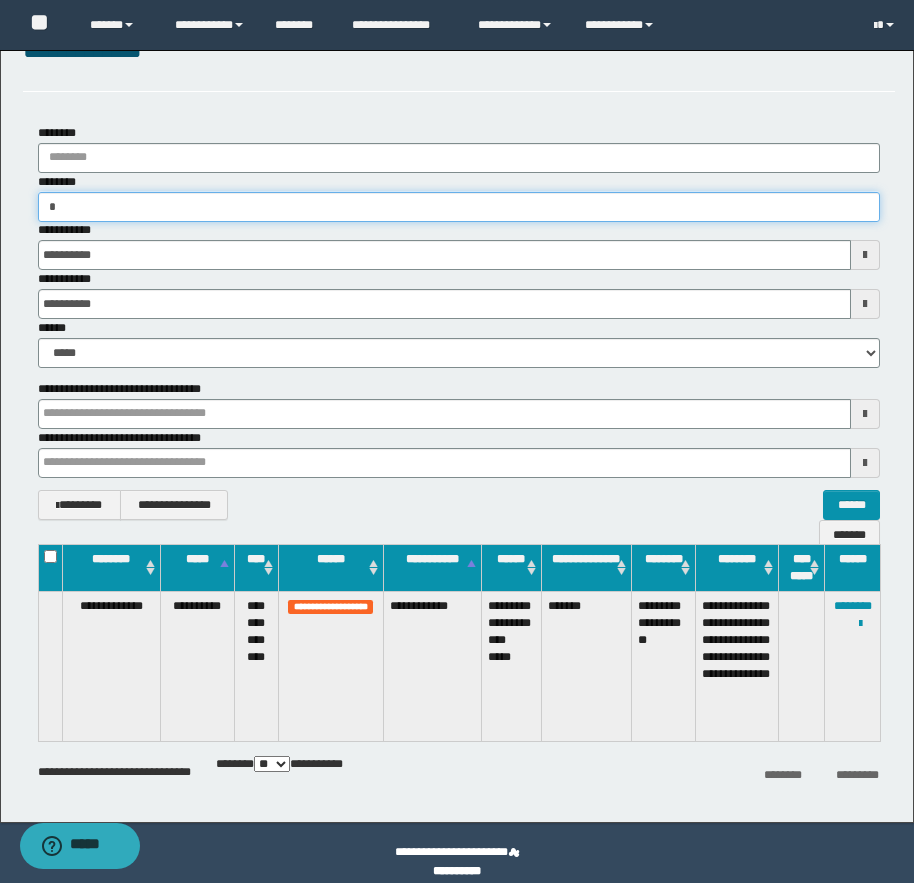 type on "**" 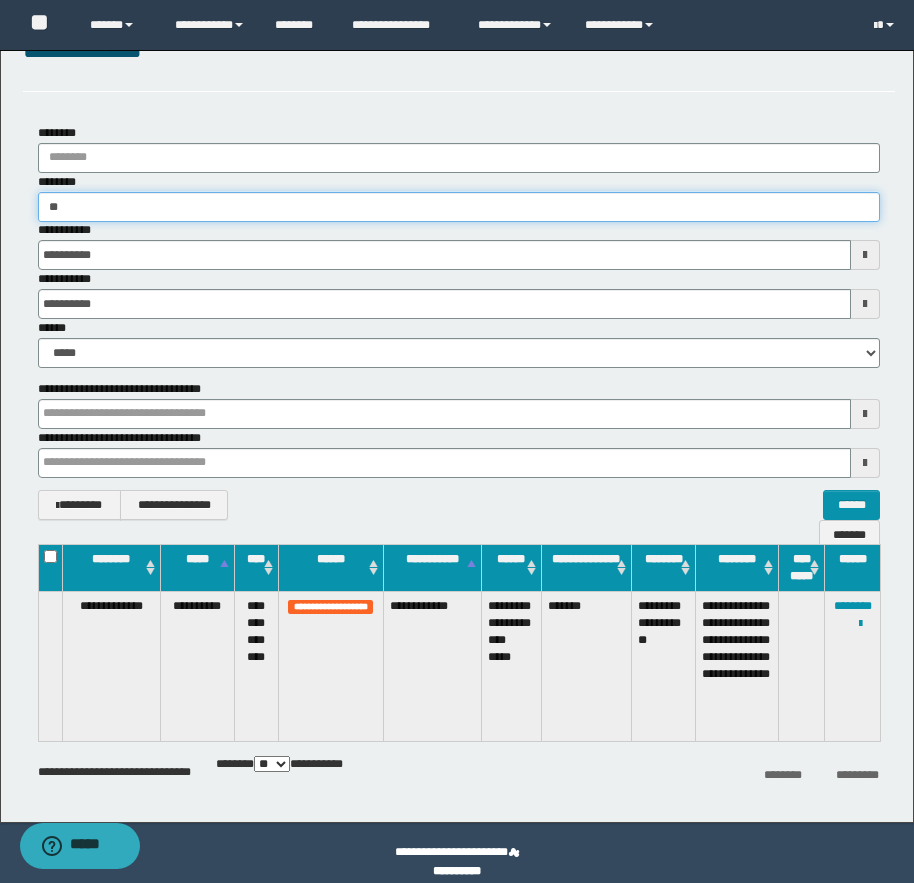 type on "**" 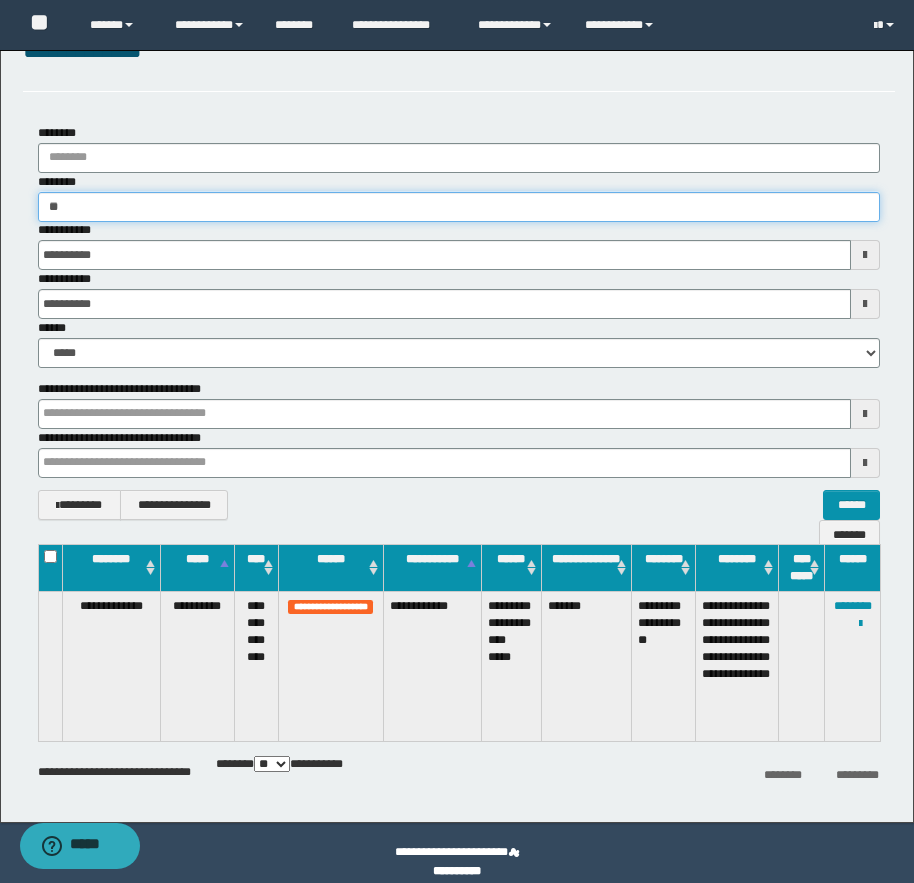 type 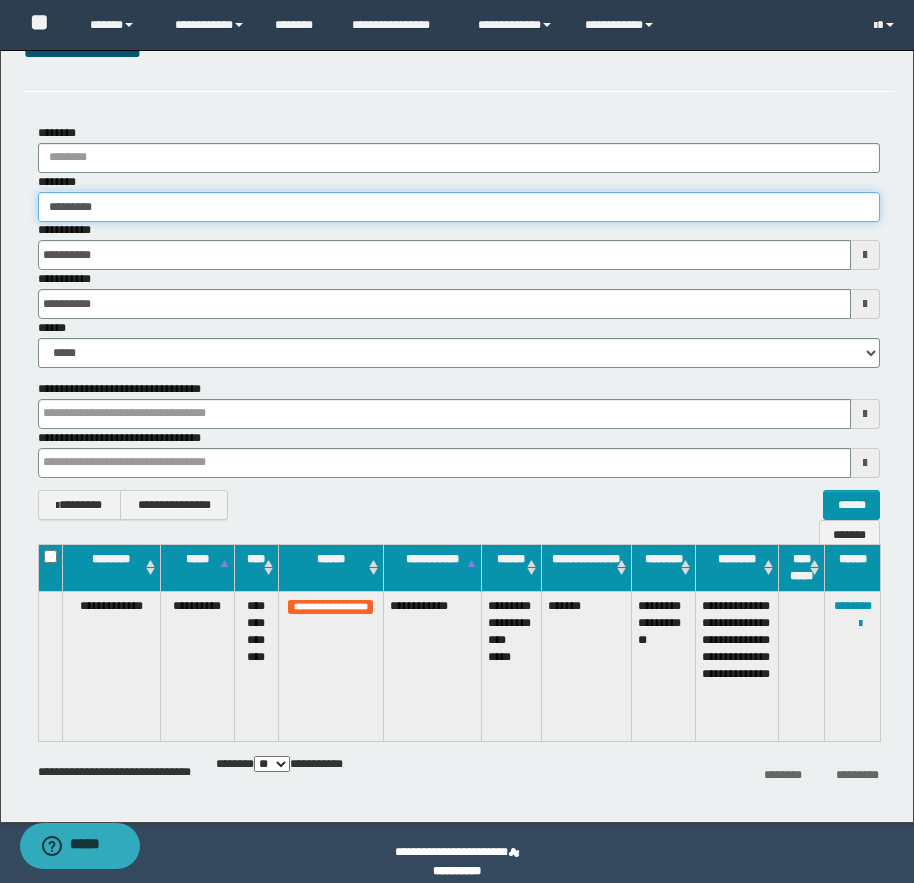 type on "**********" 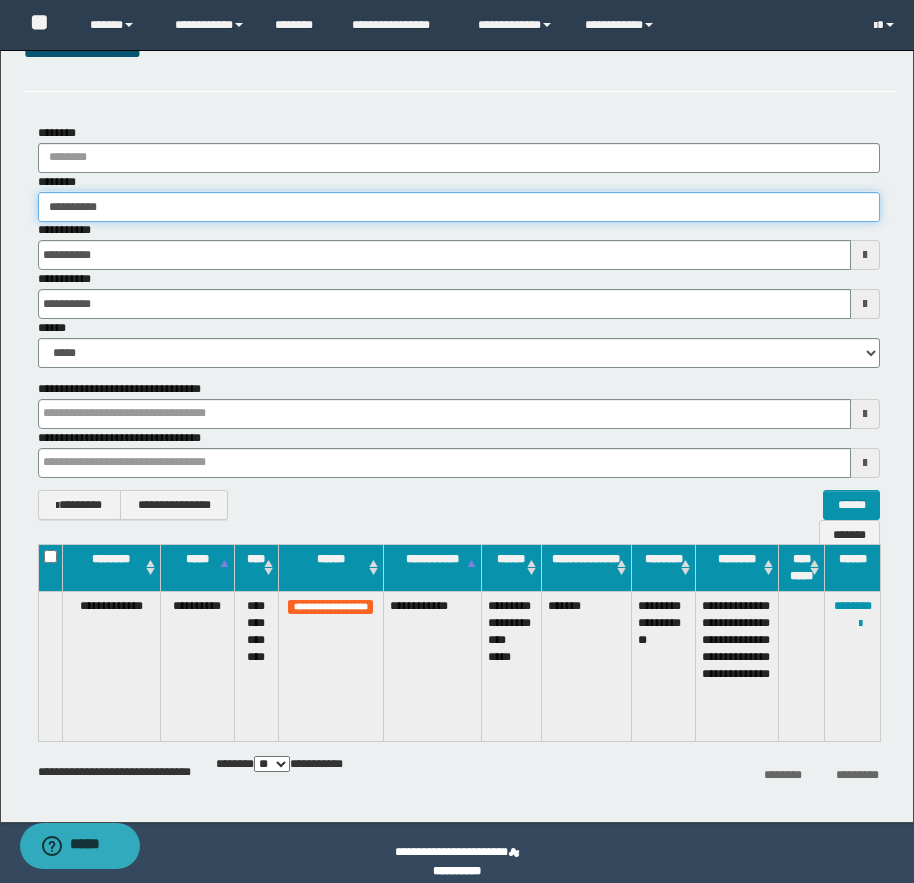 type 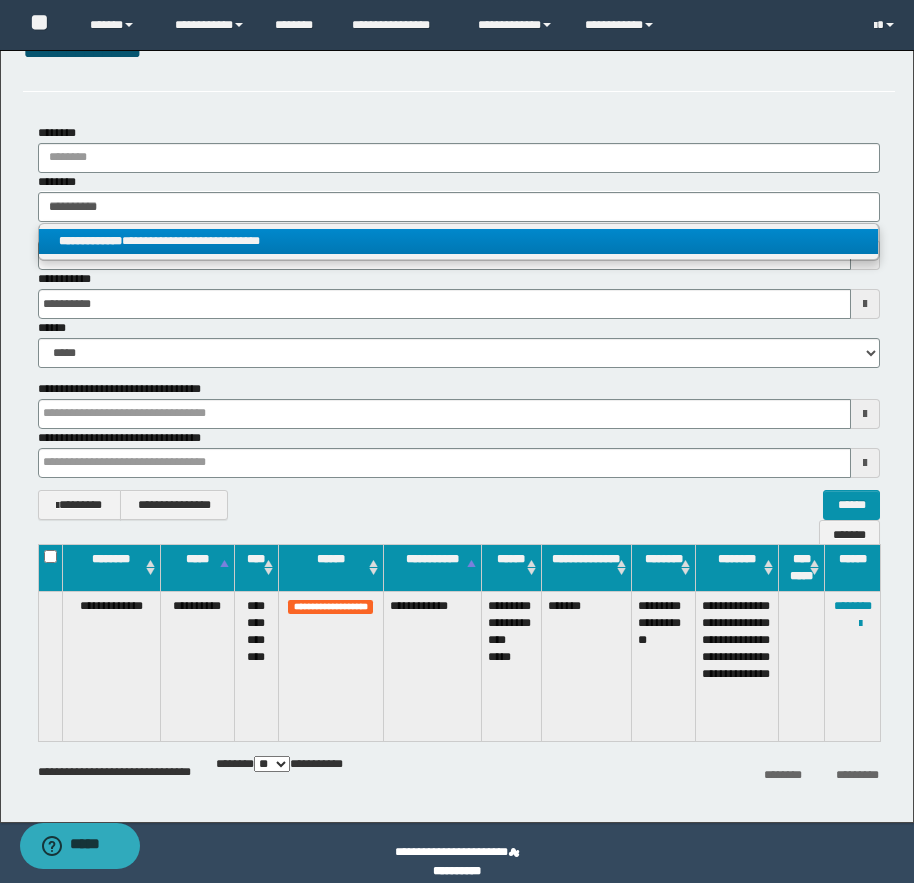 click on "**********" at bounding box center [458, 241] 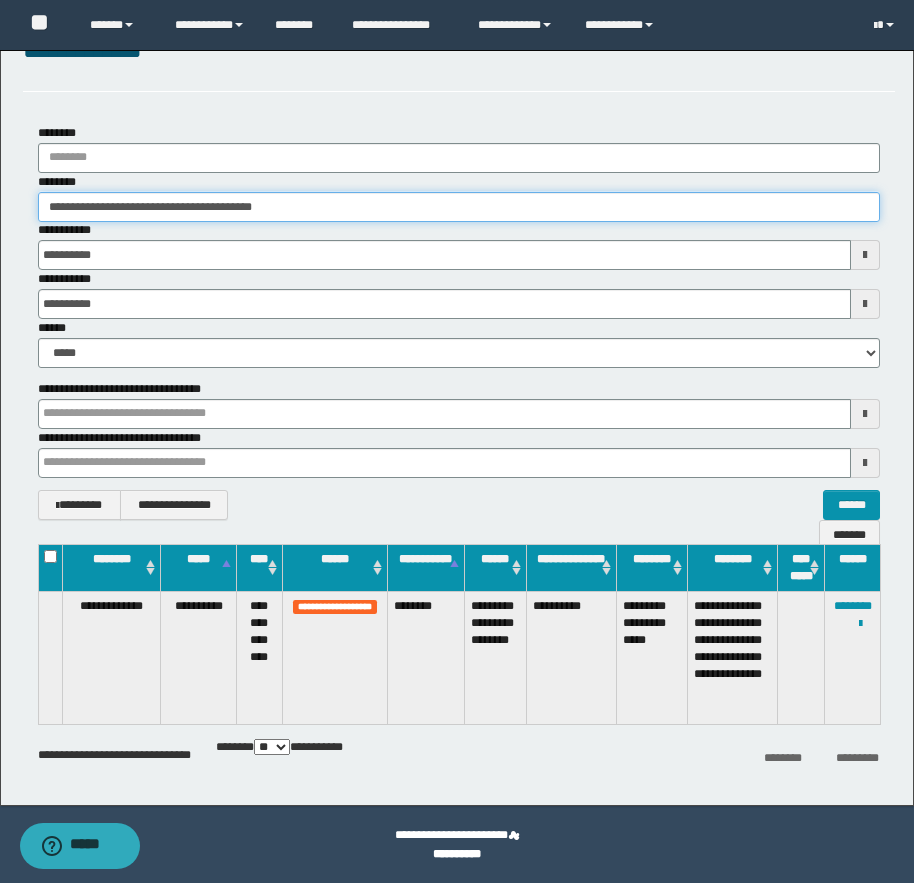 drag, startPoint x: 141, startPoint y: 208, endPoint x: 279, endPoint y: 219, distance: 138.43771 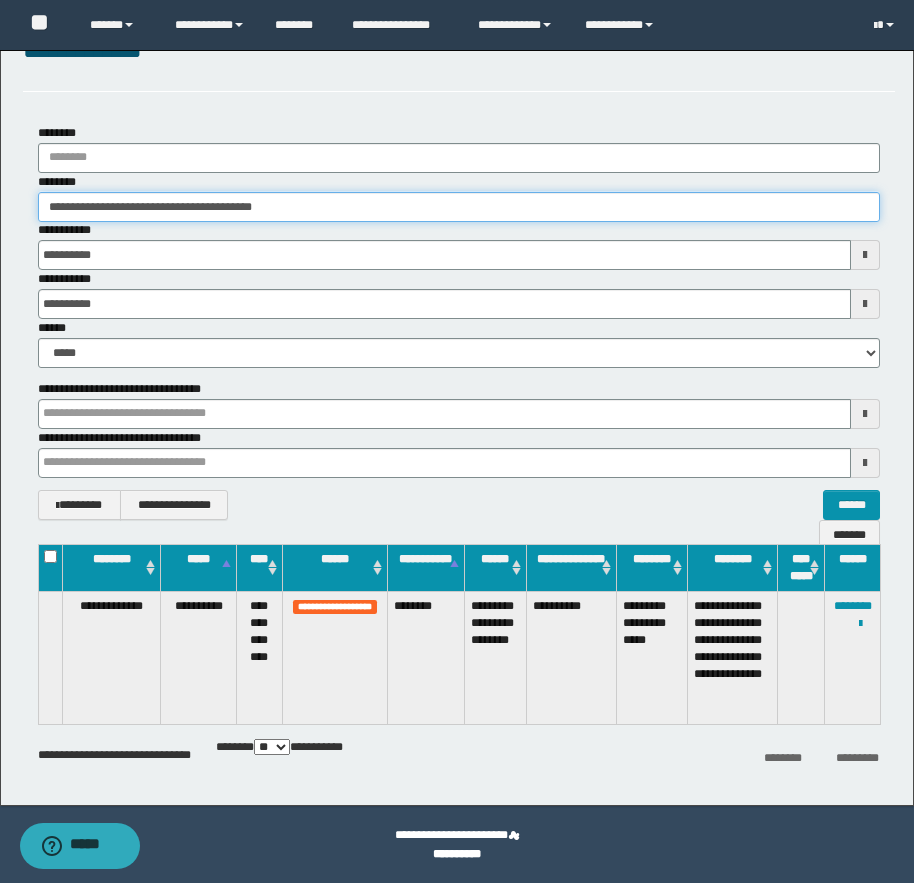 click on "**********" at bounding box center (459, 207) 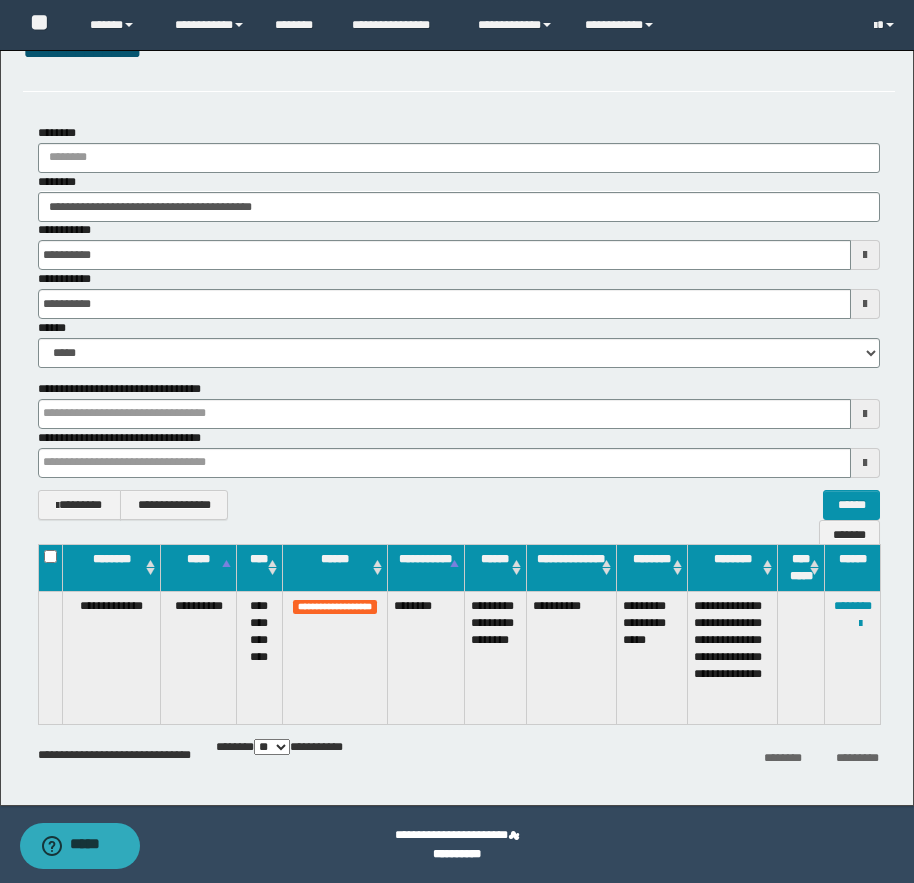 click on "**********" at bounding box center (459, 245) 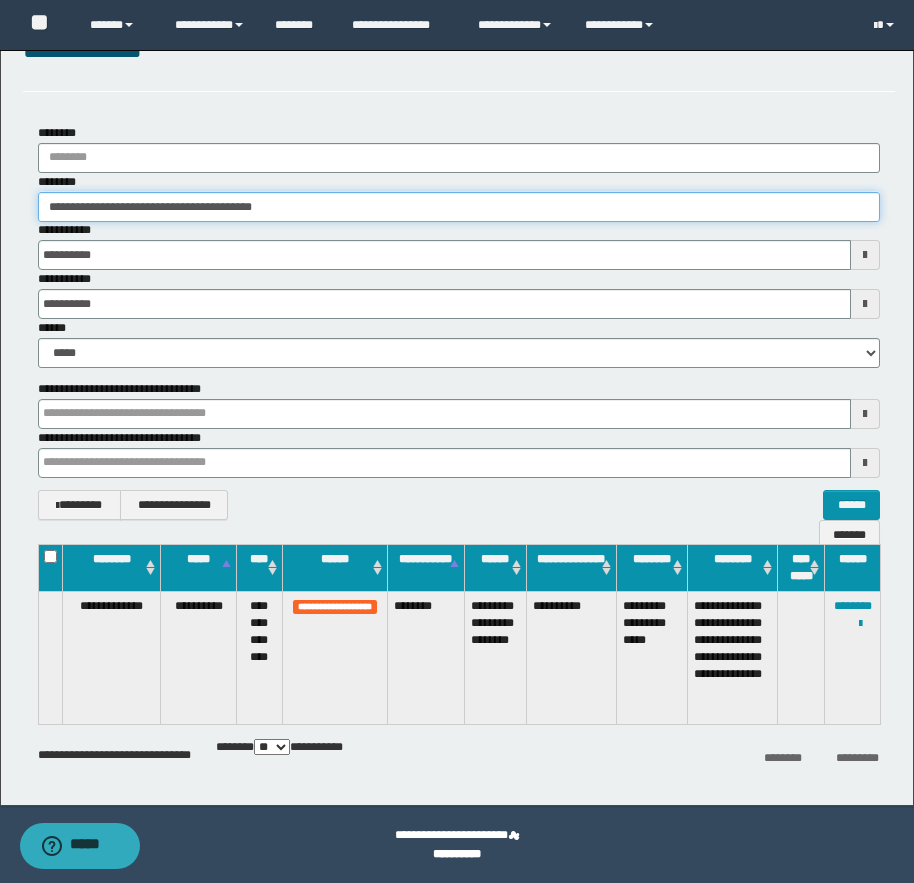 drag, startPoint x: 67, startPoint y: 208, endPoint x: 129, endPoint y: 210, distance: 62.03225 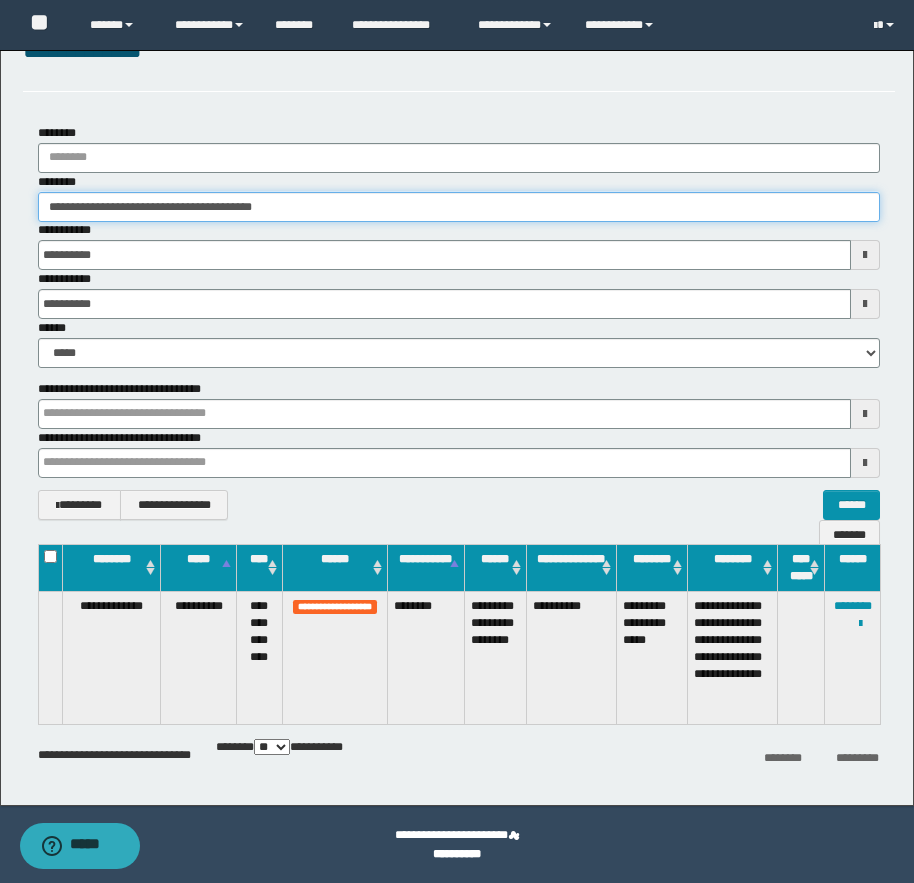 click on "**********" at bounding box center [459, 207] 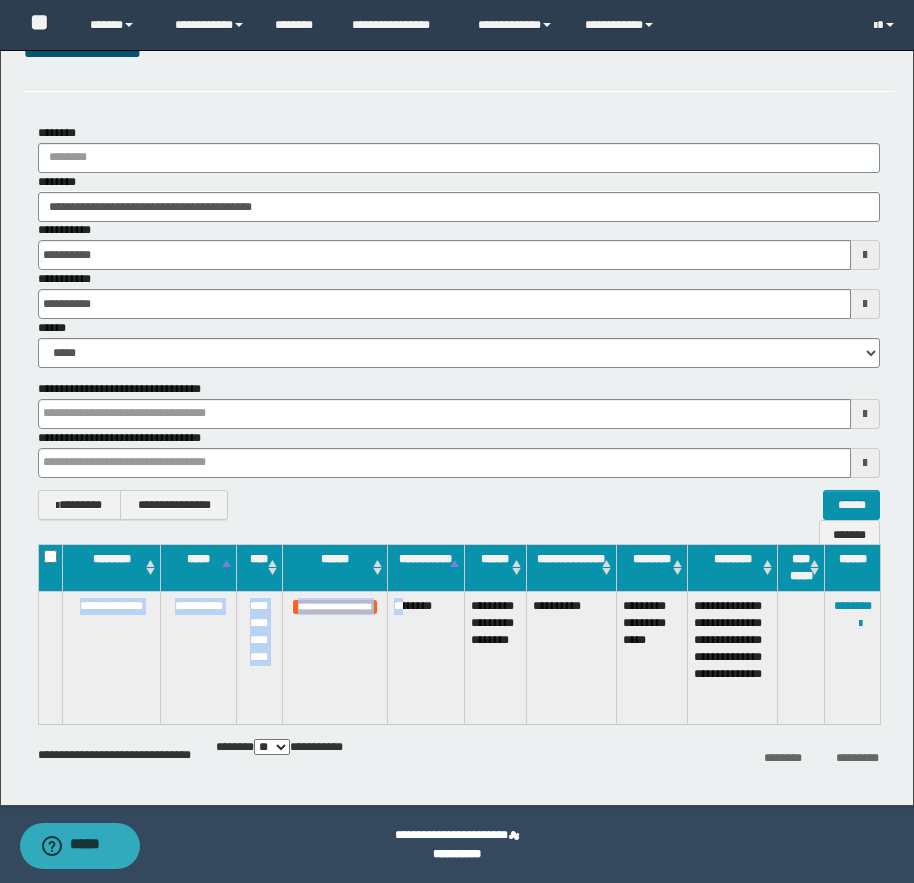 drag, startPoint x: 448, startPoint y: 607, endPoint x: 408, endPoint y: 604, distance: 40.112343 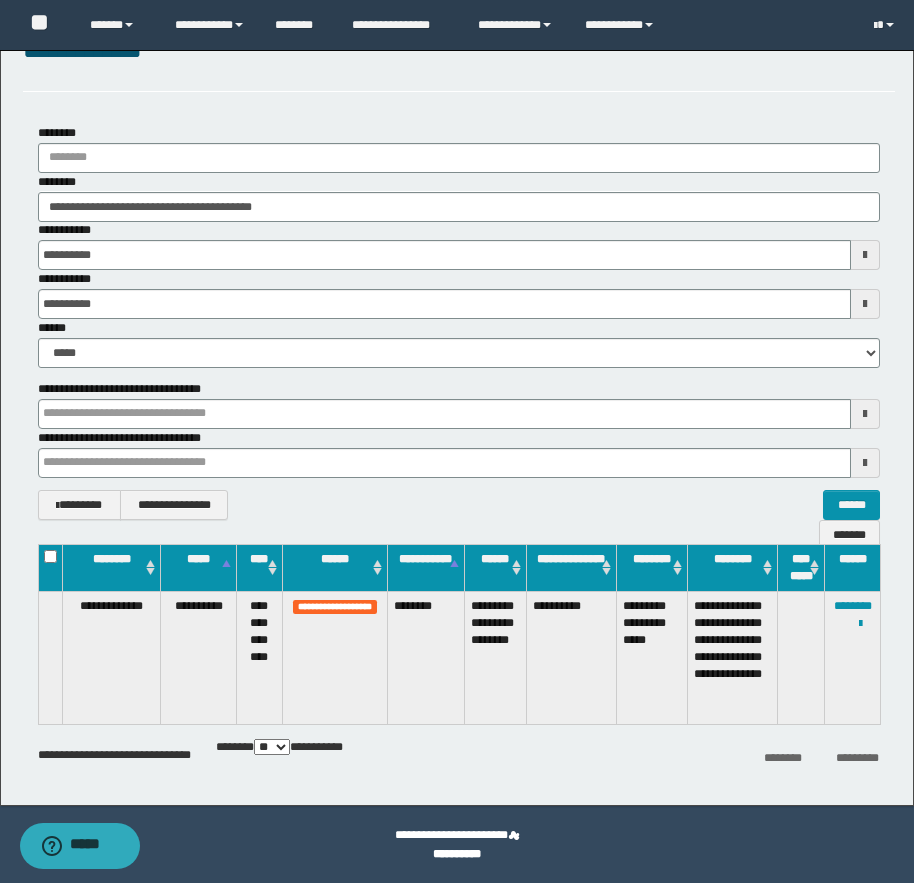 click on "********" at bounding box center (426, 657) 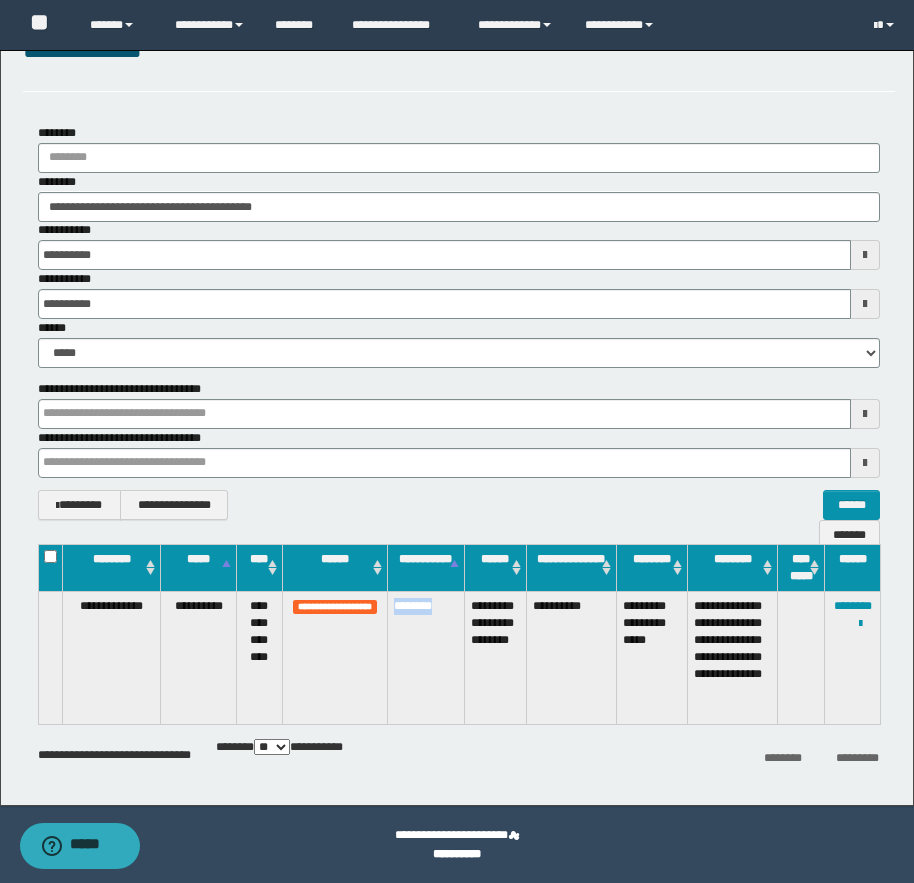 drag, startPoint x: 450, startPoint y: 609, endPoint x: 392, endPoint y: 608, distance: 58.00862 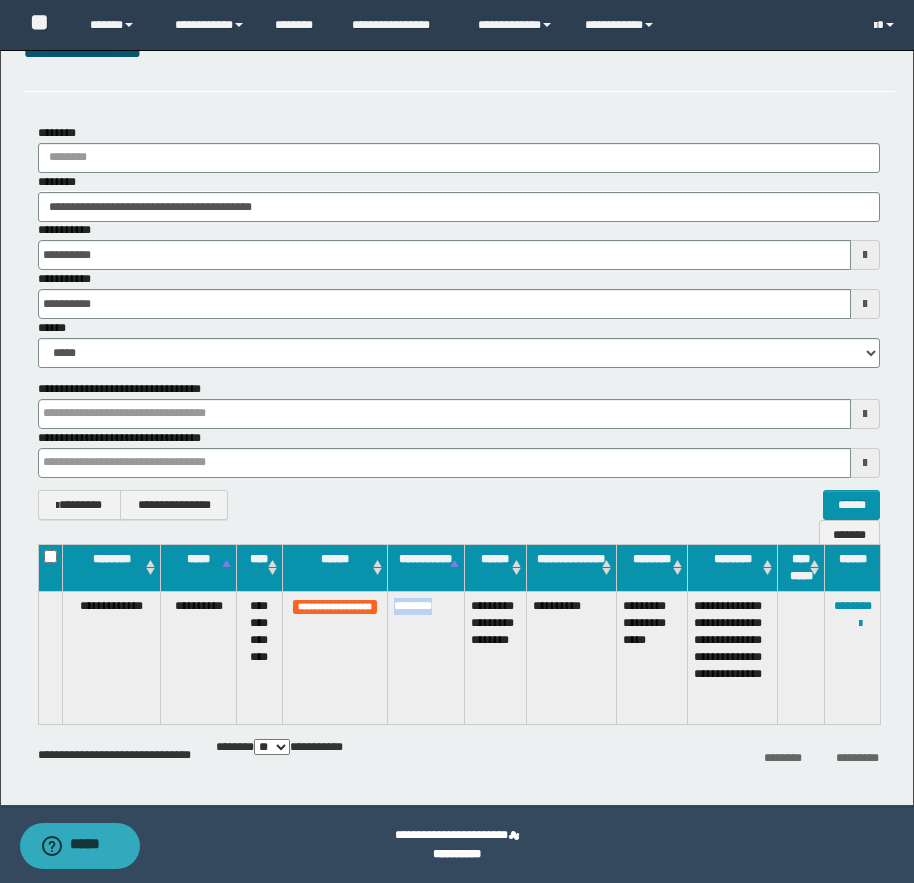 click on "********" at bounding box center [426, 657] 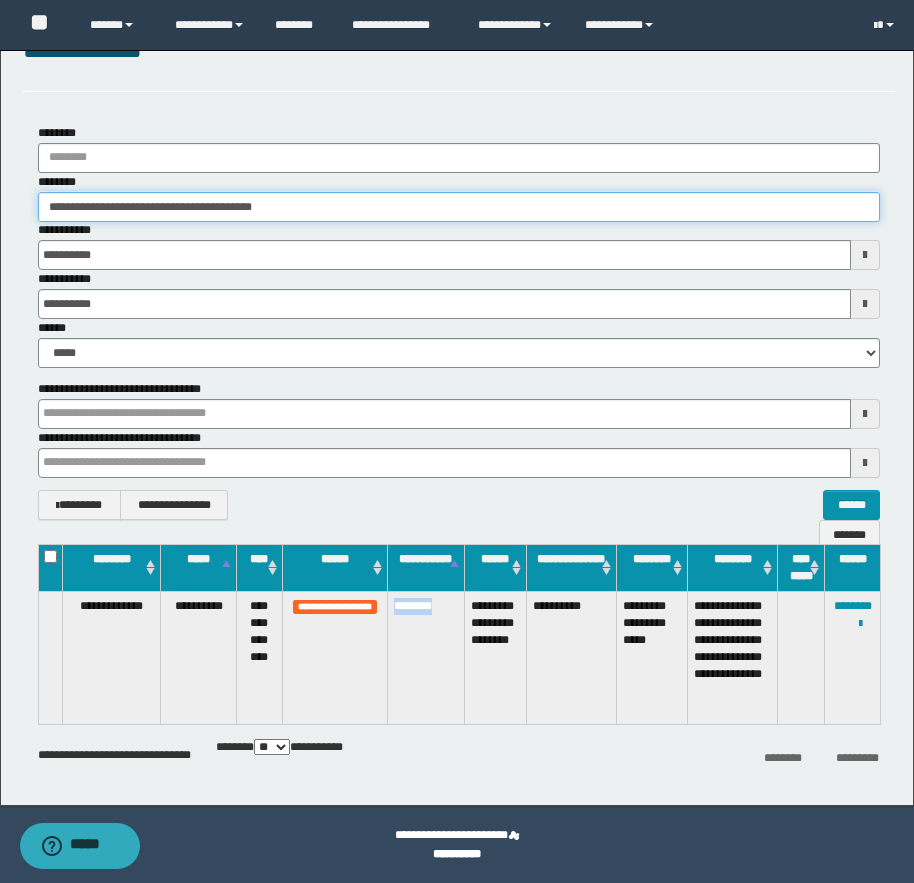 click on "**********" at bounding box center (459, 207) 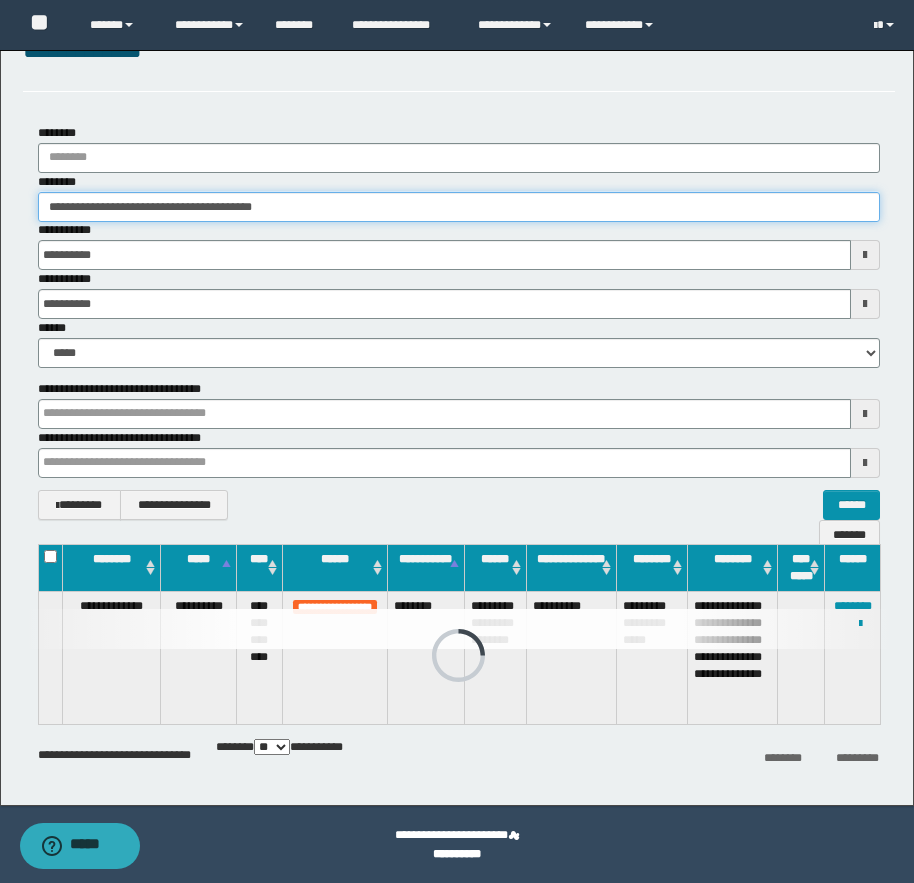 click on "**********" at bounding box center (459, 207) 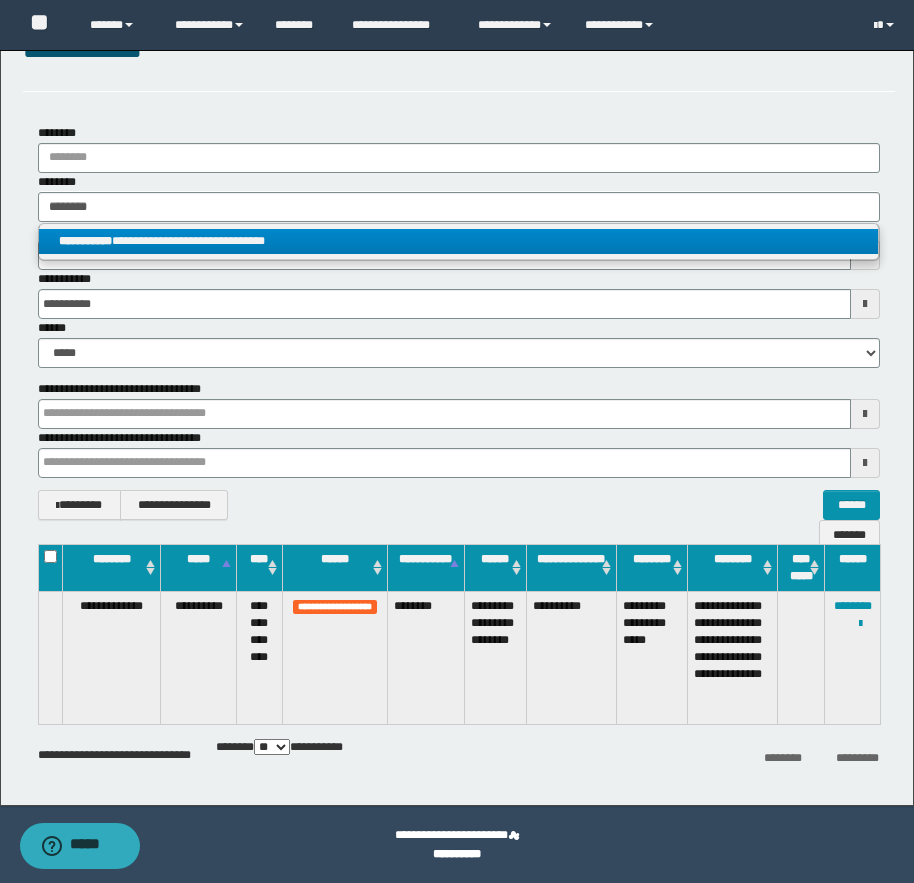 click on "**********" at bounding box center (458, 241) 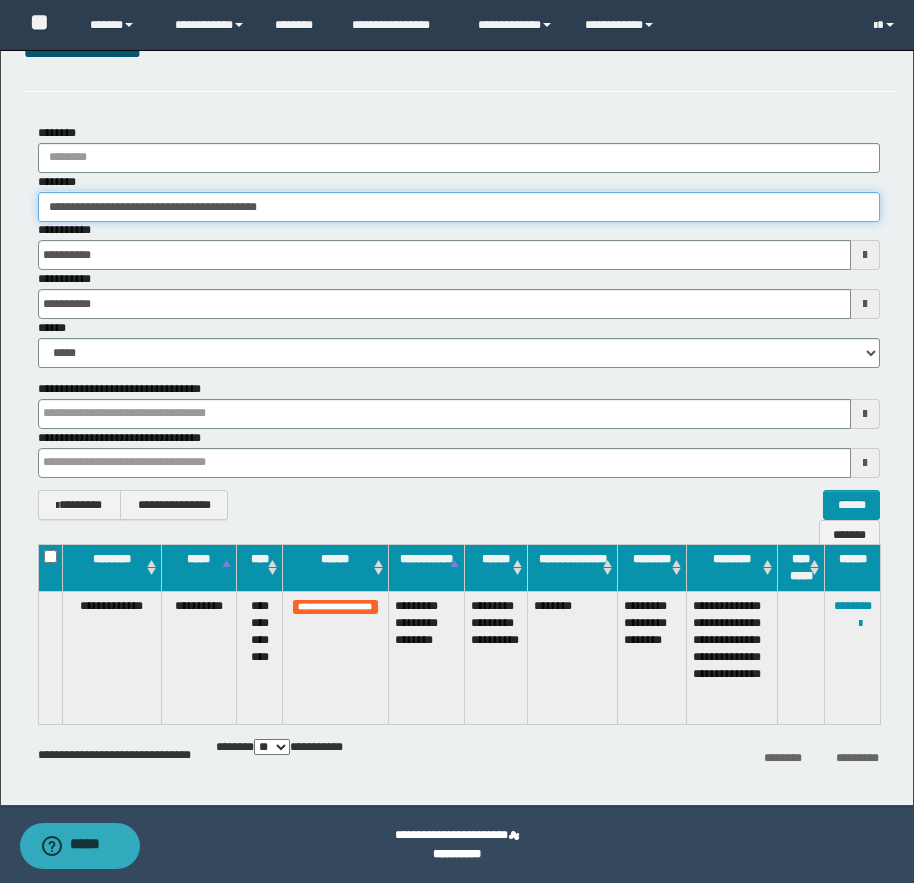 drag, startPoint x: 130, startPoint y: 210, endPoint x: 302, endPoint y: 229, distance: 173.04623 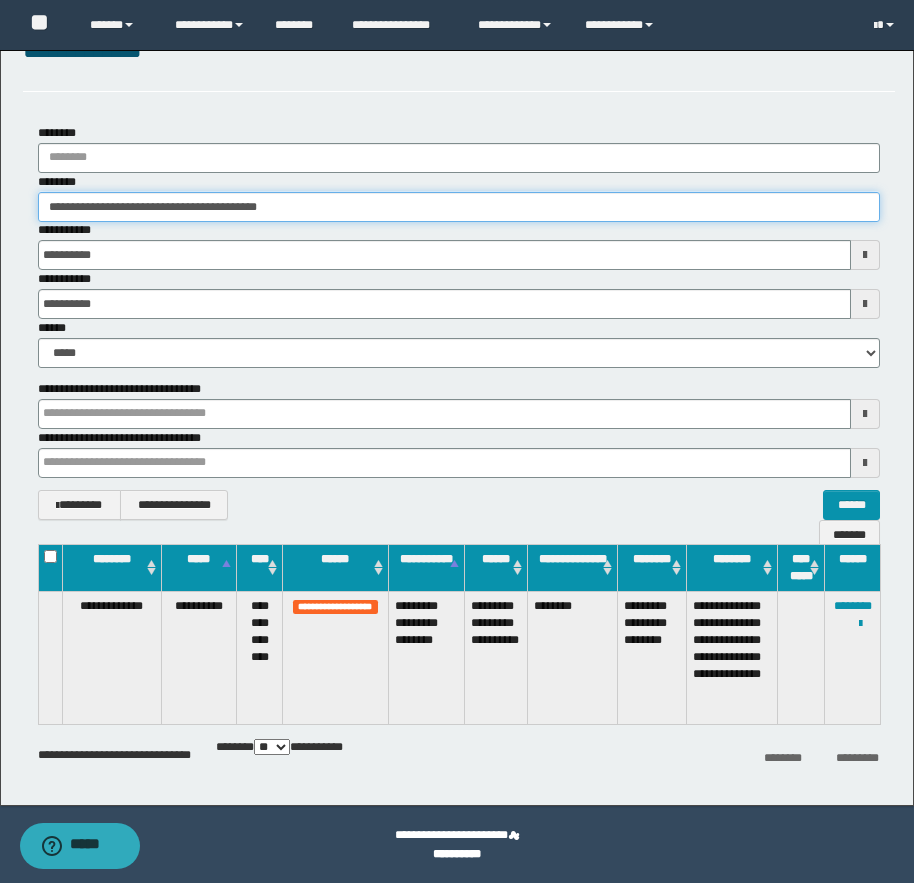 click on "**********" at bounding box center [459, 207] 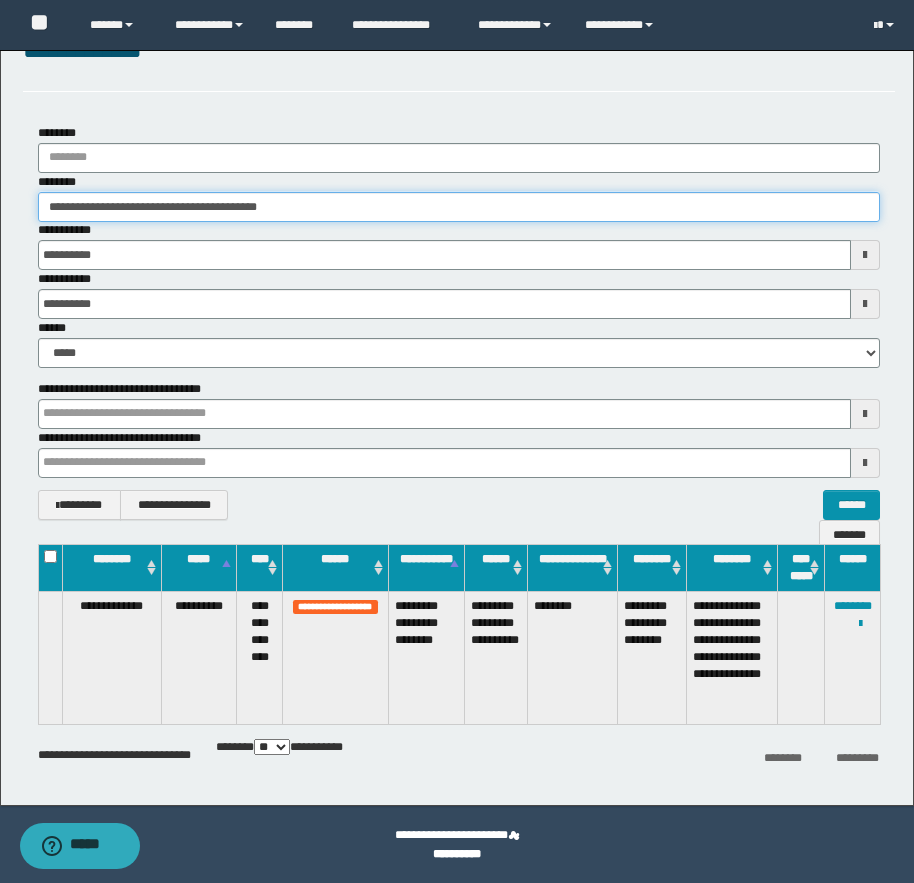 click on "**********" at bounding box center (459, 207) 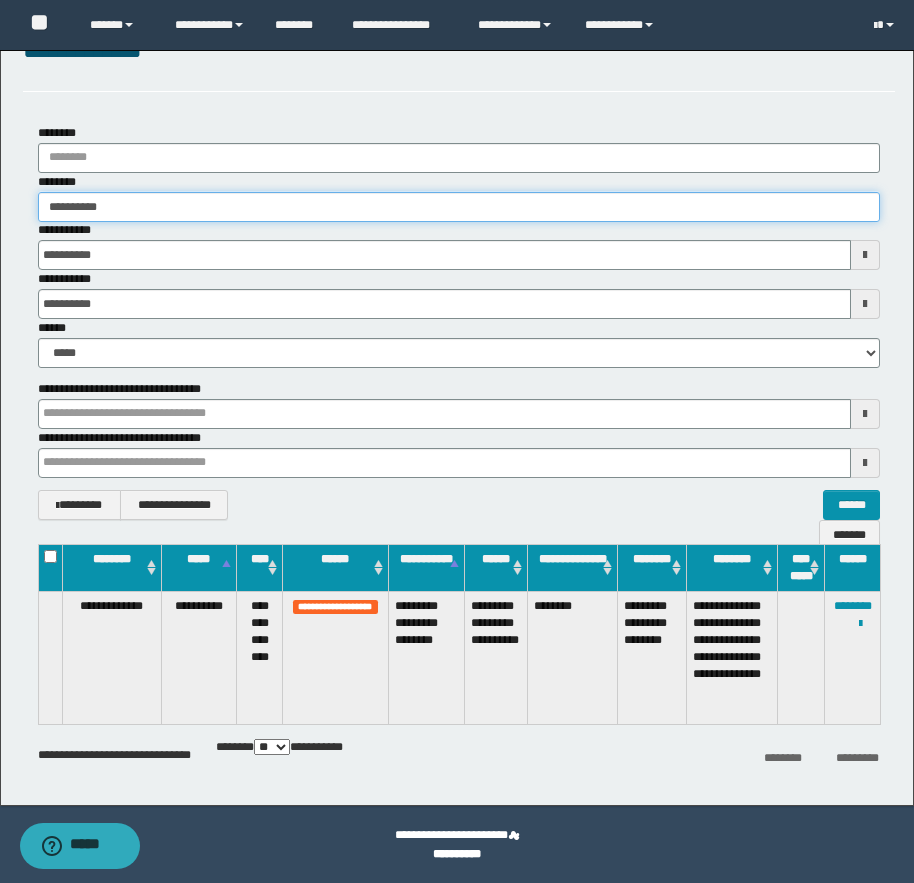 click on "**********" at bounding box center (459, 207) 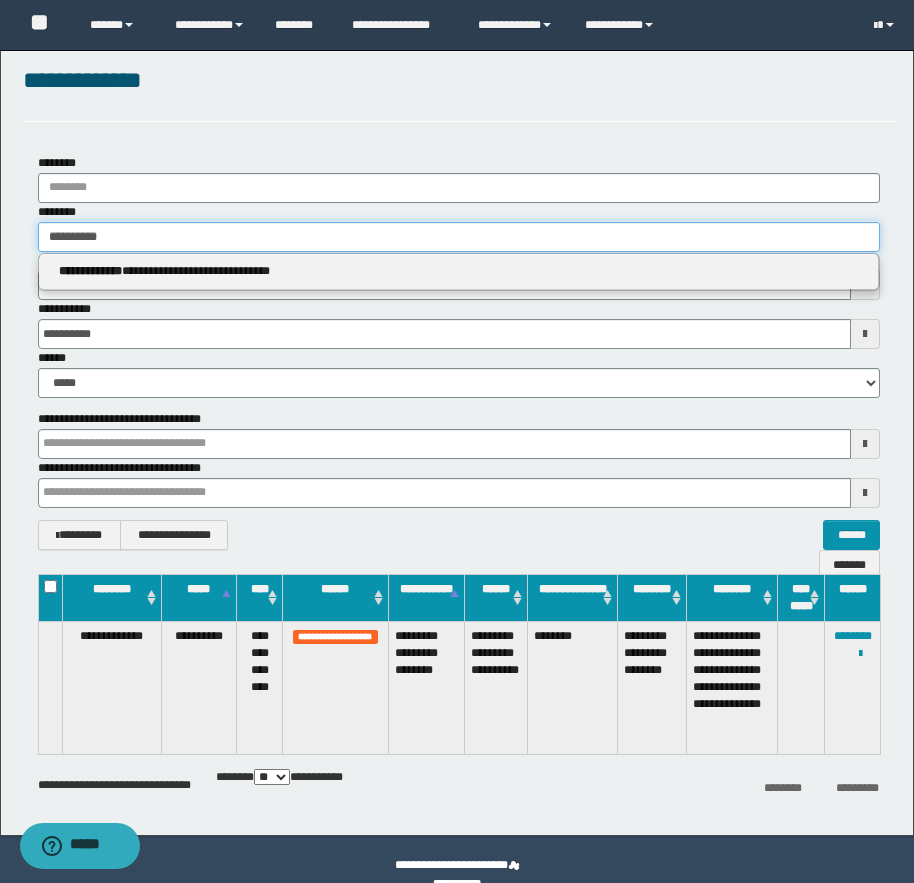 scroll, scrollTop: 0, scrollLeft: 0, axis: both 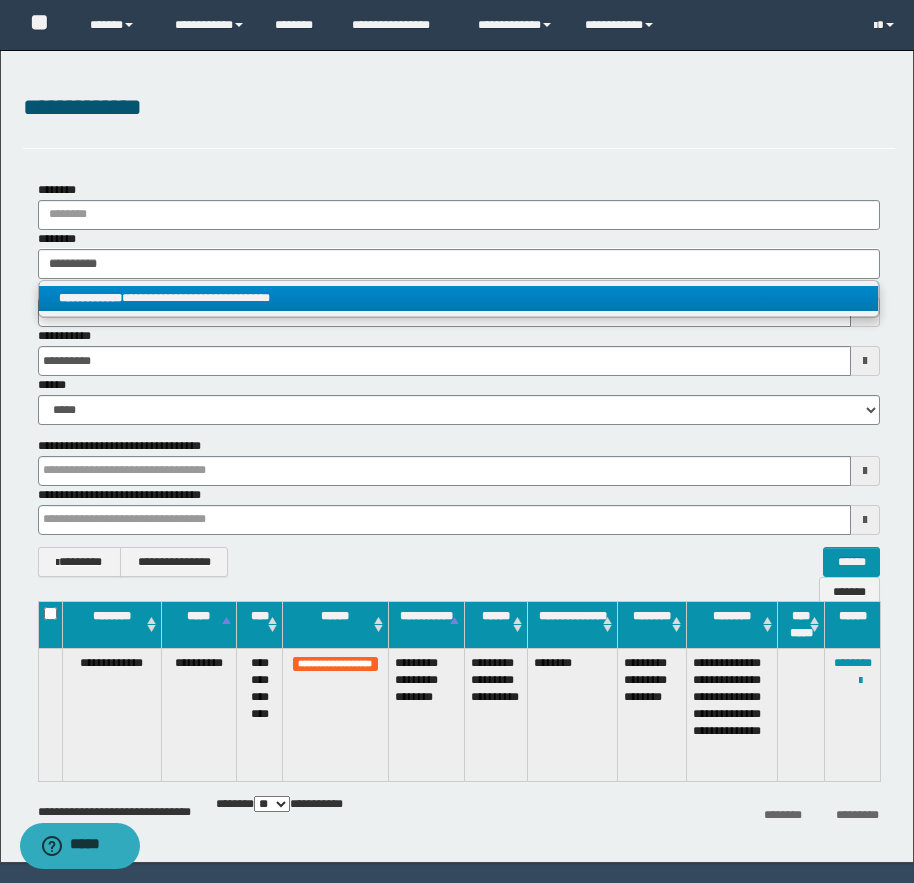 click on "**********" at bounding box center [458, 298] 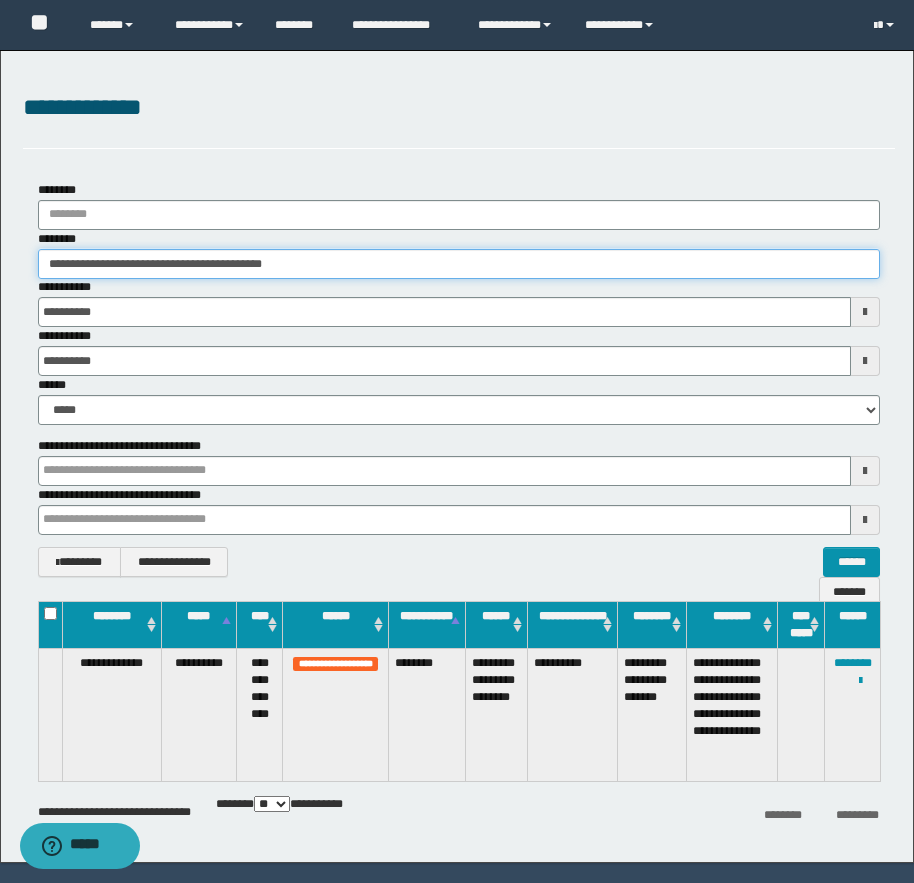 click on "**********" at bounding box center [459, 264] 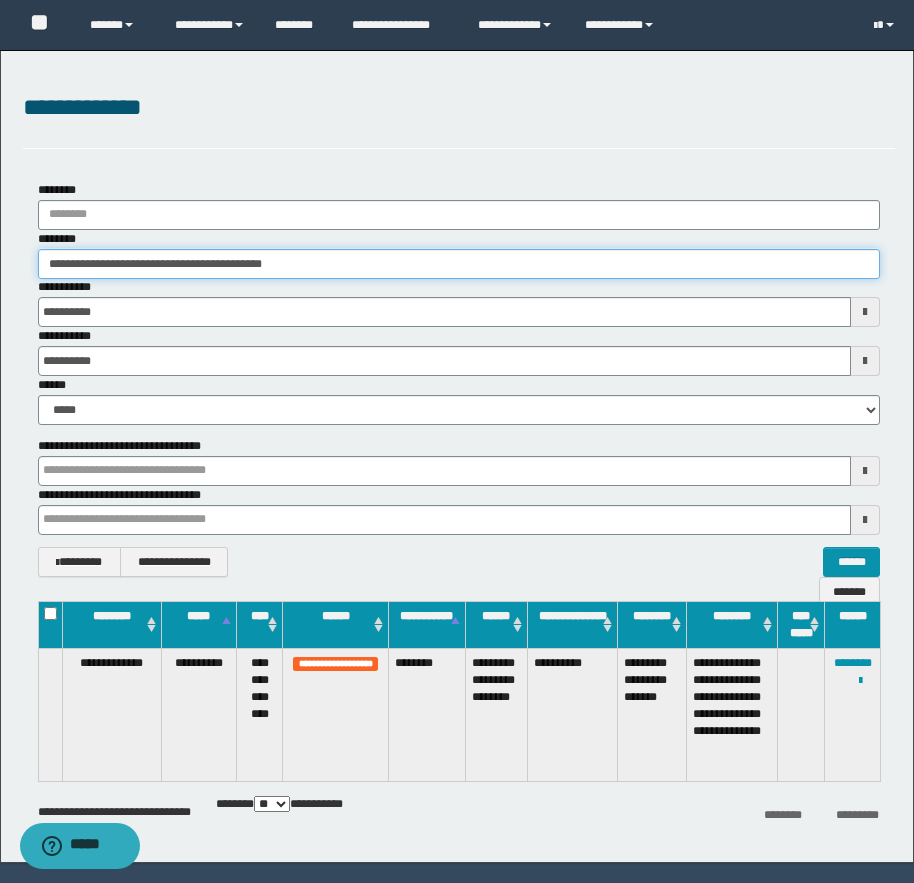 drag, startPoint x: 143, startPoint y: 265, endPoint x: 299, endPoint y: 265, distance: 156 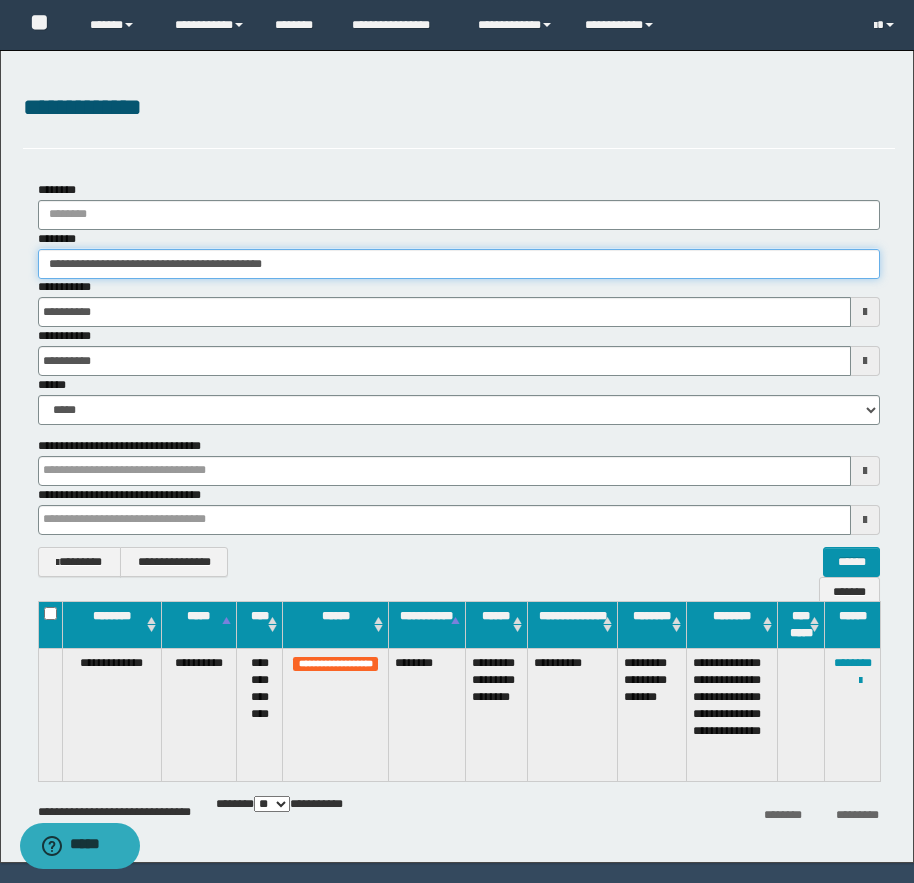 click on "**********" at bounding box center (459, 264) 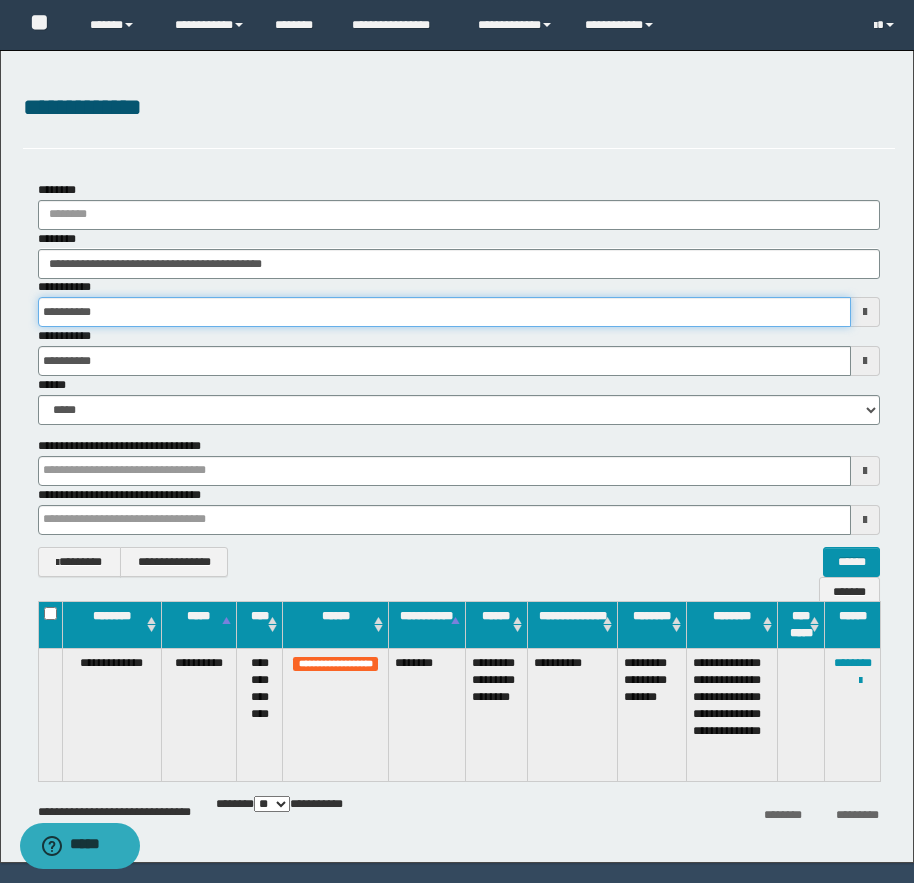 drag, startPoint x: 193, startPoint y: 313, endPoint x: 175, endPoint y: 297, distance: 24.083189 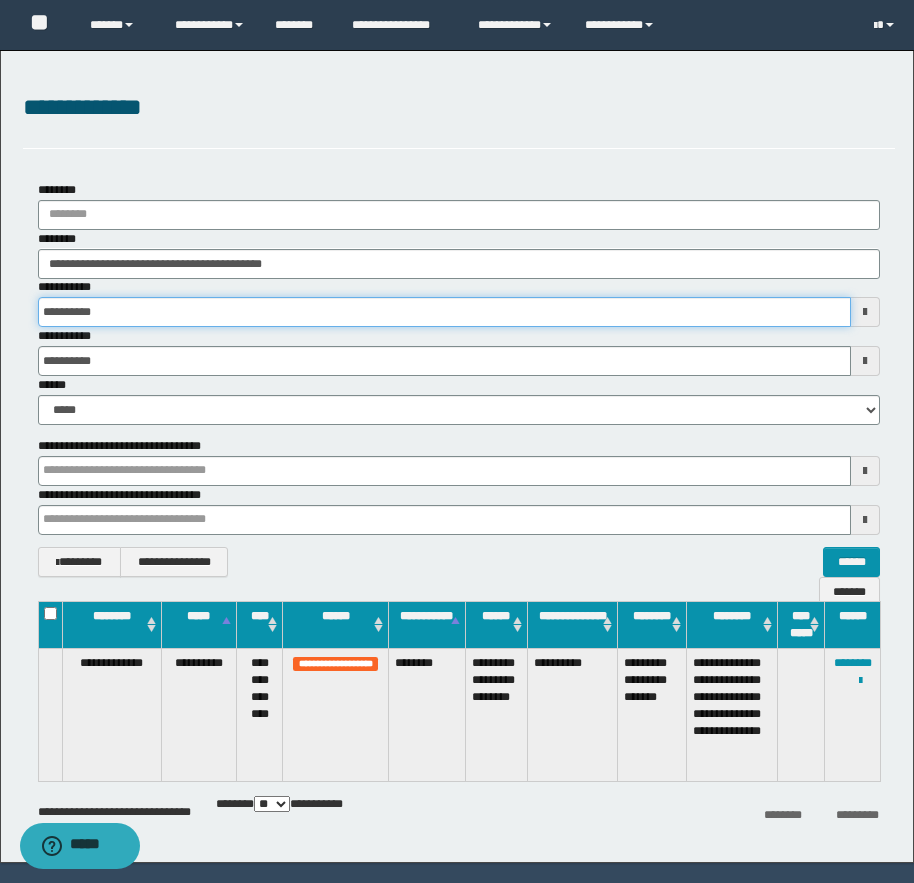 click on "**********" at bounding box center (444, 312) 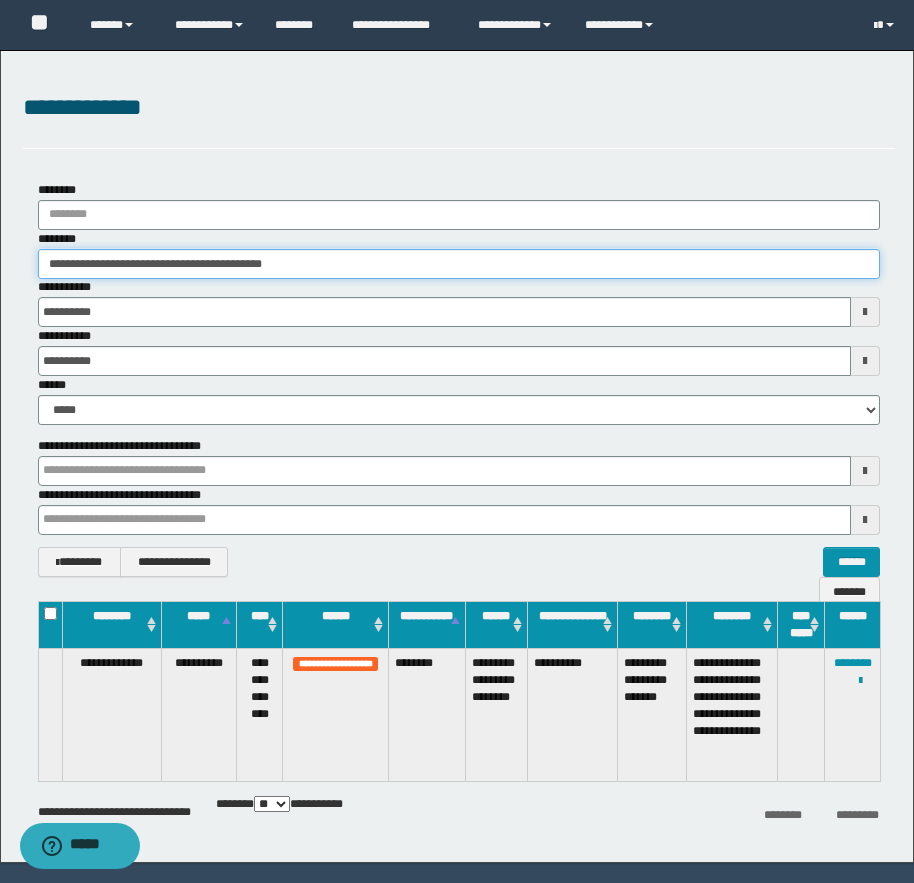 drag, startPoint x: 82, startPoint y: 266, endPoint x: 130, endPoint y: 269, distance: 48.09366 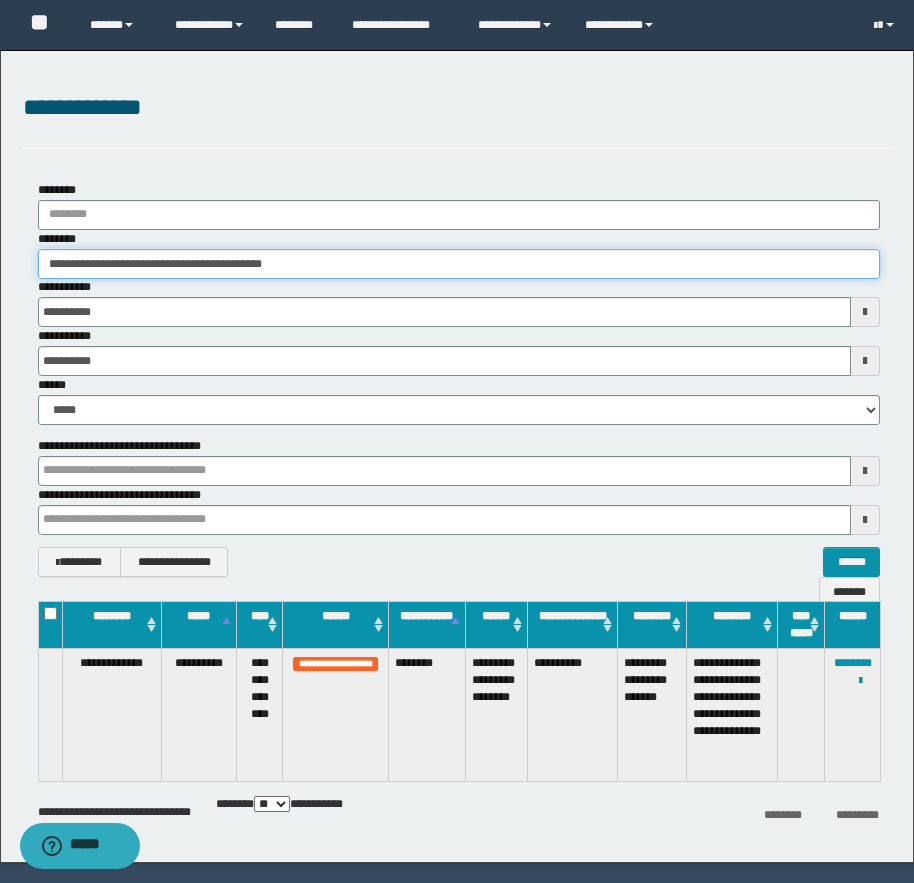 click on "**********" at bounding box center (459, 264) 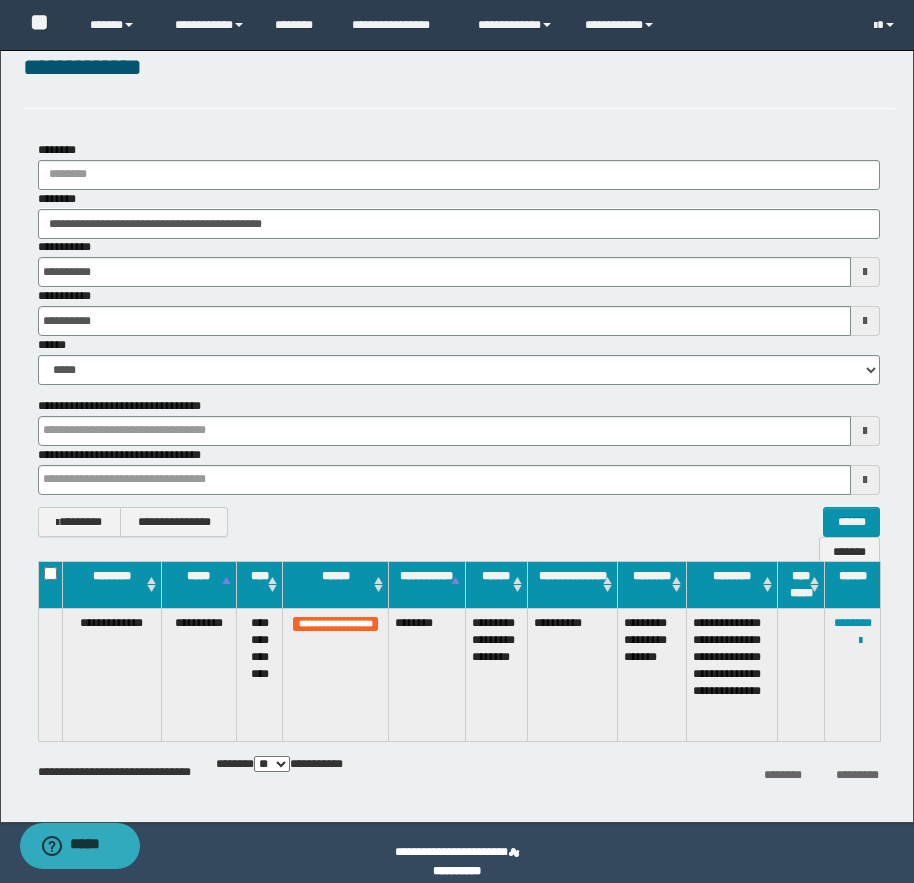 scroll, scrollTop: 57, scrollLeft: 0, axis: vertical 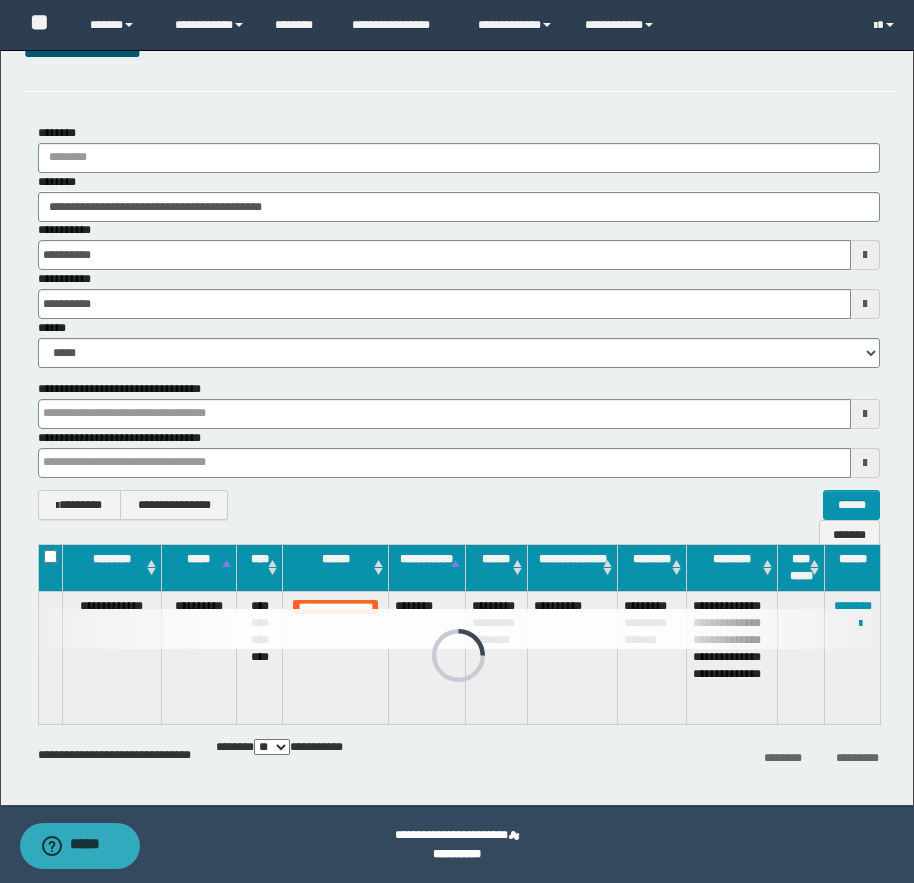 drag, startPoint x: 448, startPoint y: 609, endPoint x: 420, endPoint y: 608, distance: 28.01785 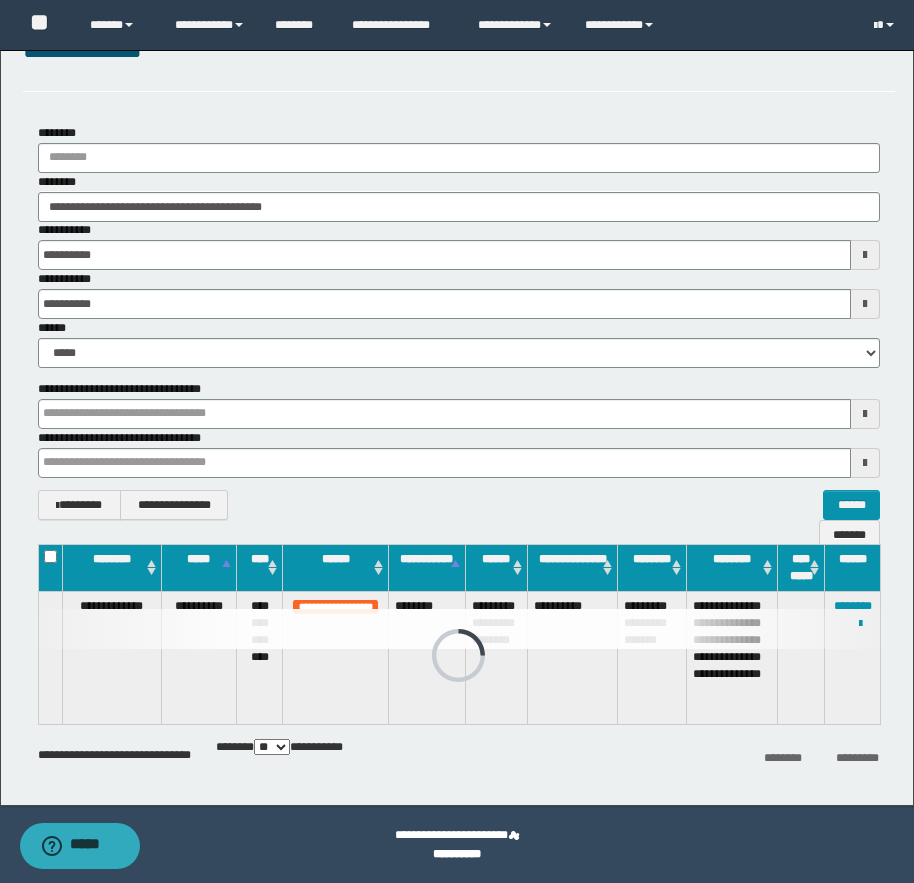 click at bounding box center [459, 629] 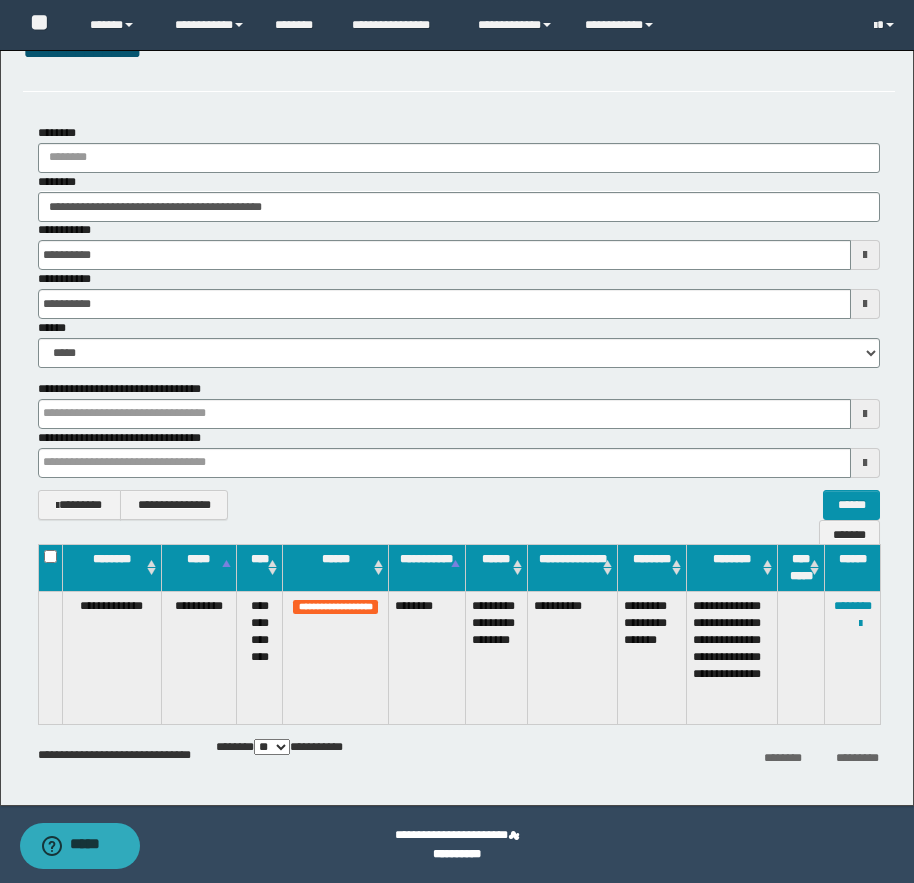 click on "********" at bounding box center [426, 657] 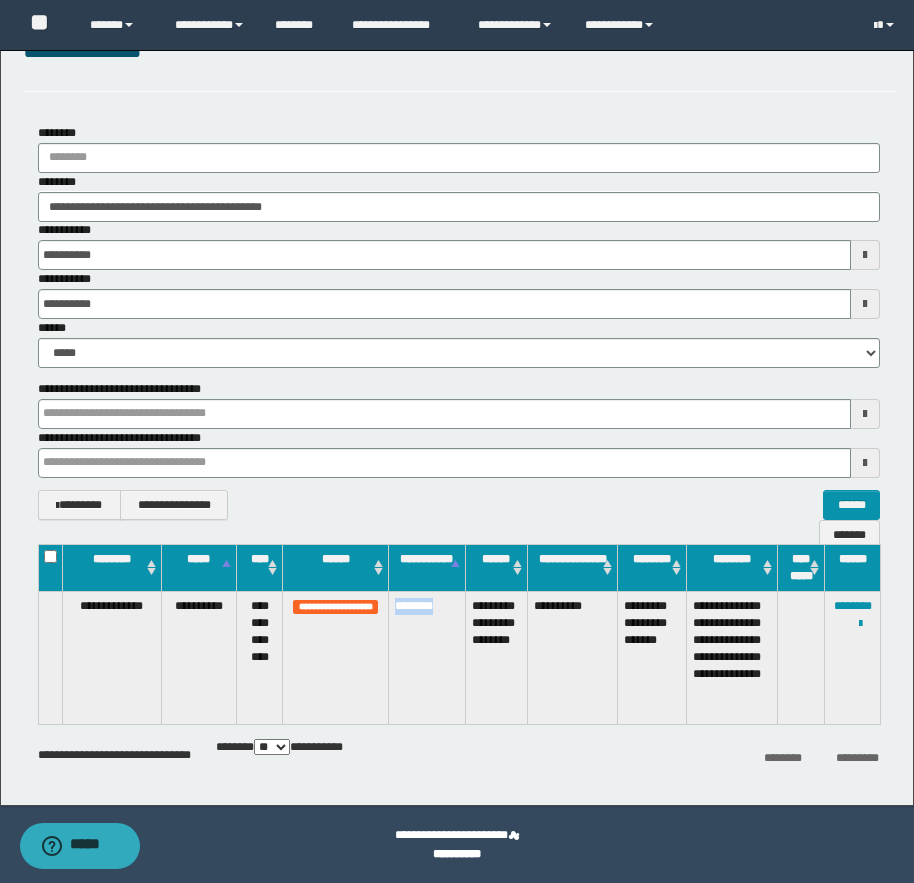 drag, startPoint x: 449, startPoint y: 604, endPoint x: 396, endPoint y: 607, distance: 53.08484 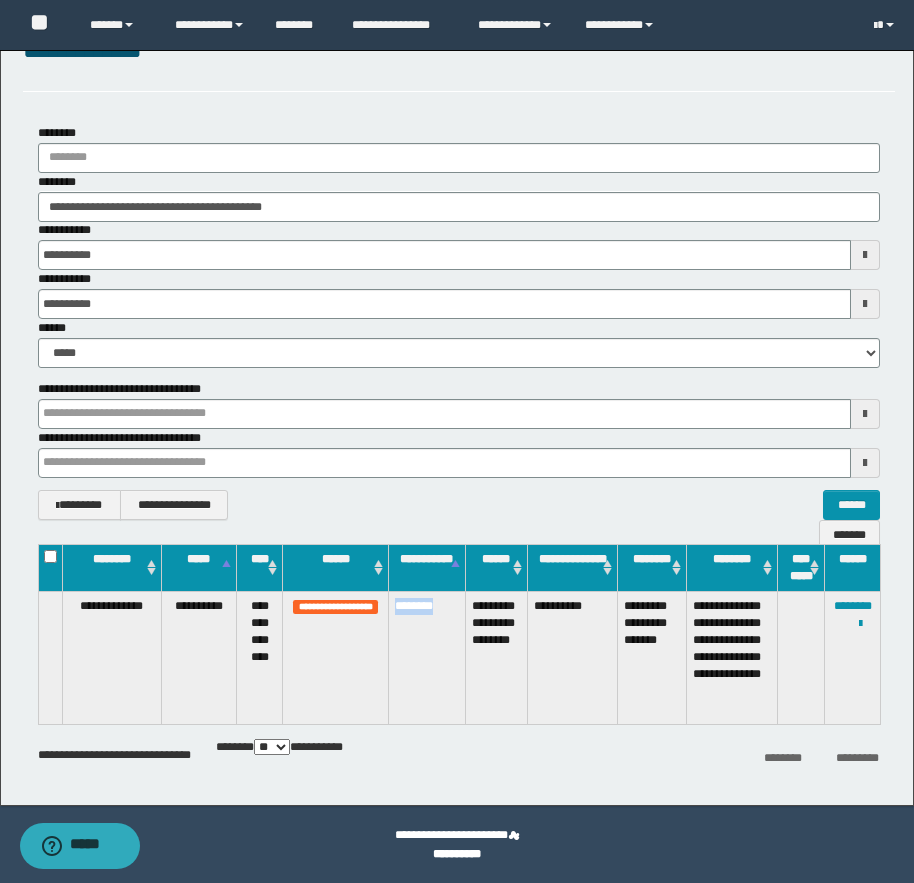click on "********" at bounding box center (426, 657) 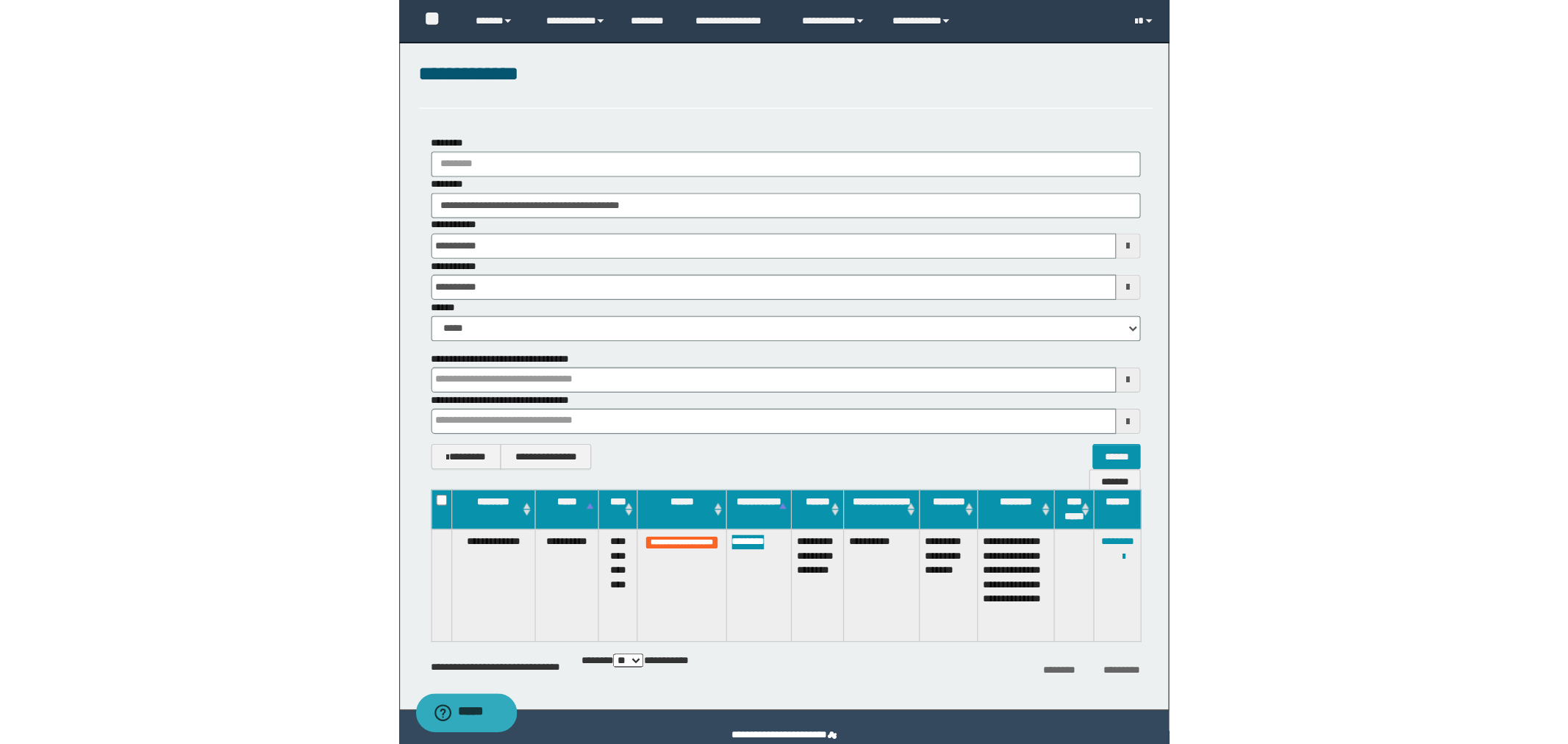 scroll, scrollTop: 0, scrollLeft: 0, axis: both 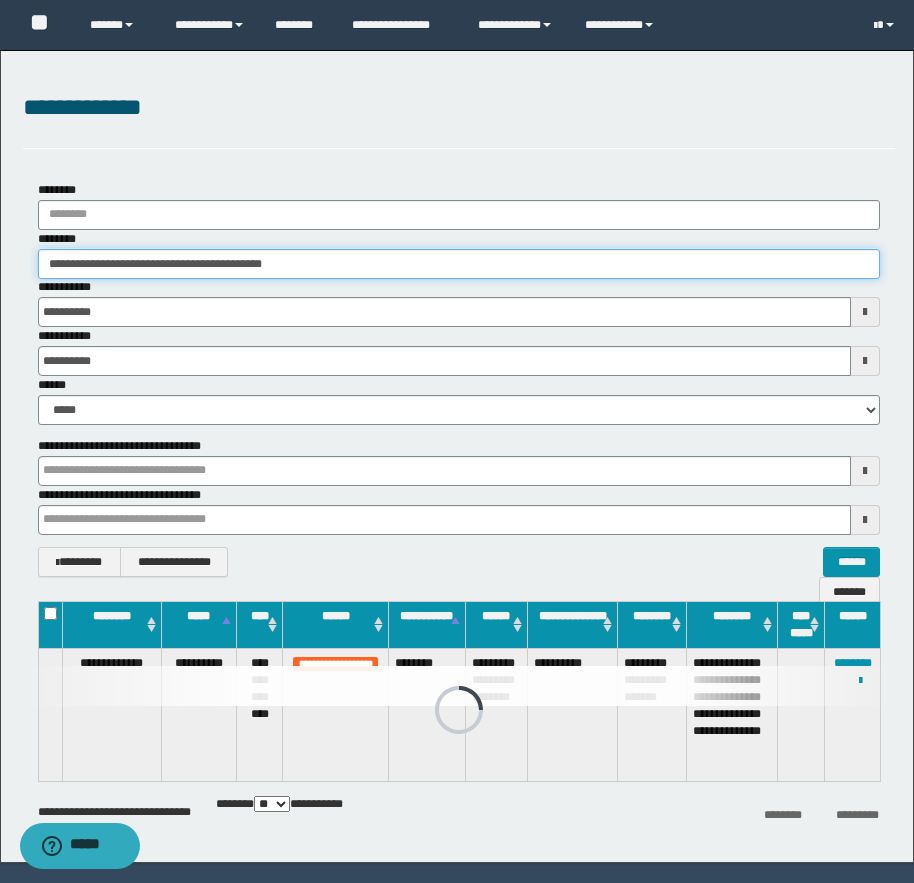 click on "**********" at bounding box center (459, 264) 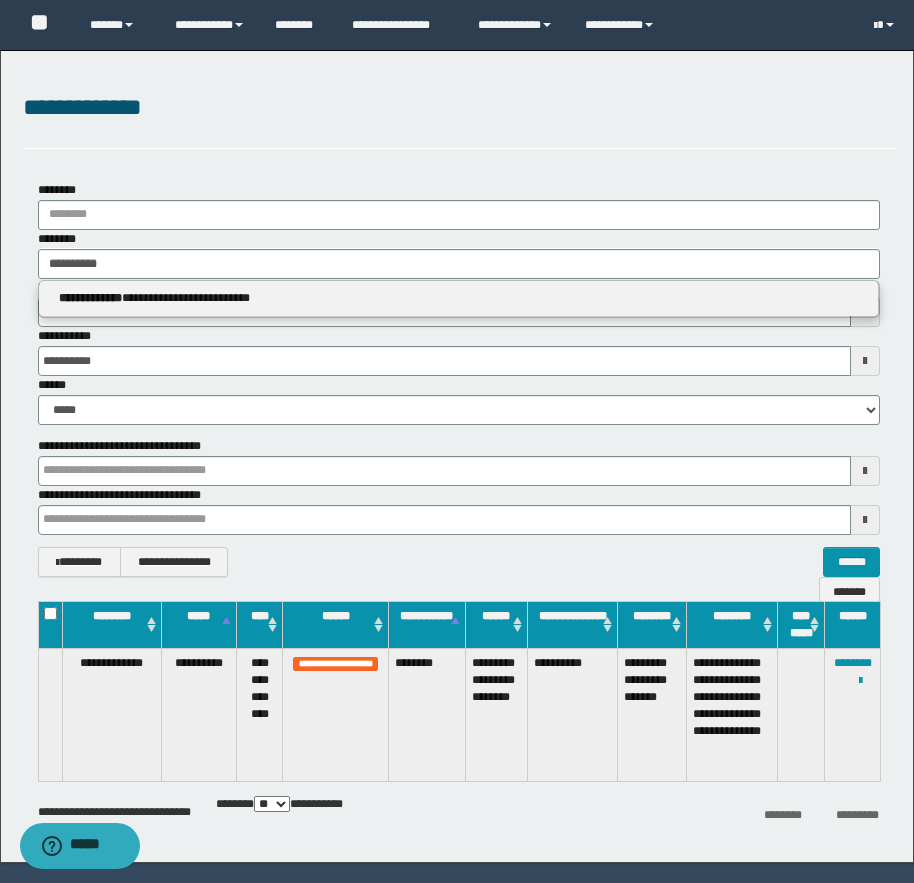 click on "**********" at bounding box center [458, 298] 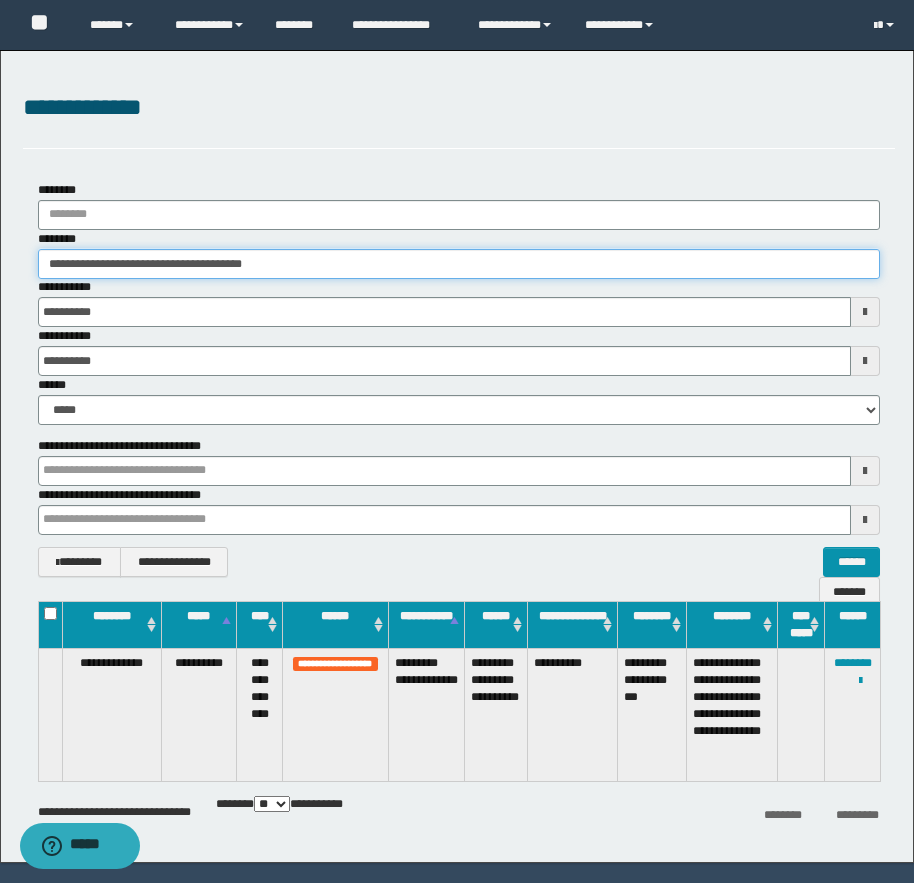 drag, startPoint x: 141, startPoint y: 266, endPoint x: 281, endPoint y: 271, distance: 140.08926 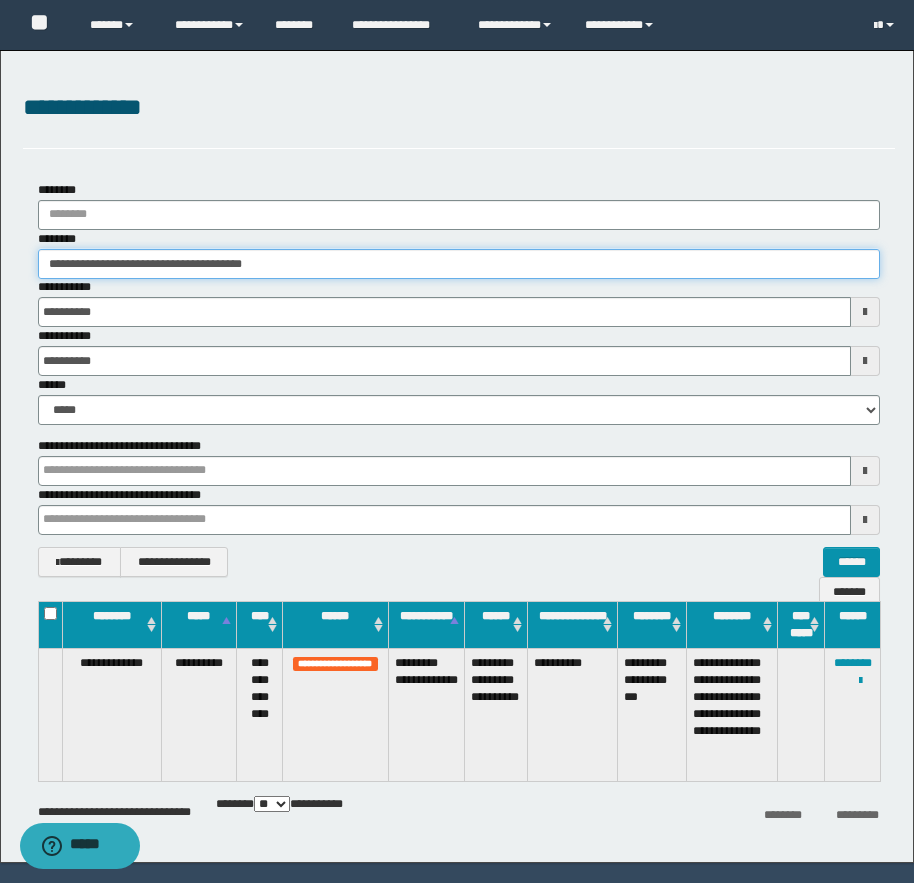 click on "**********" at bounding box center (459, 264) 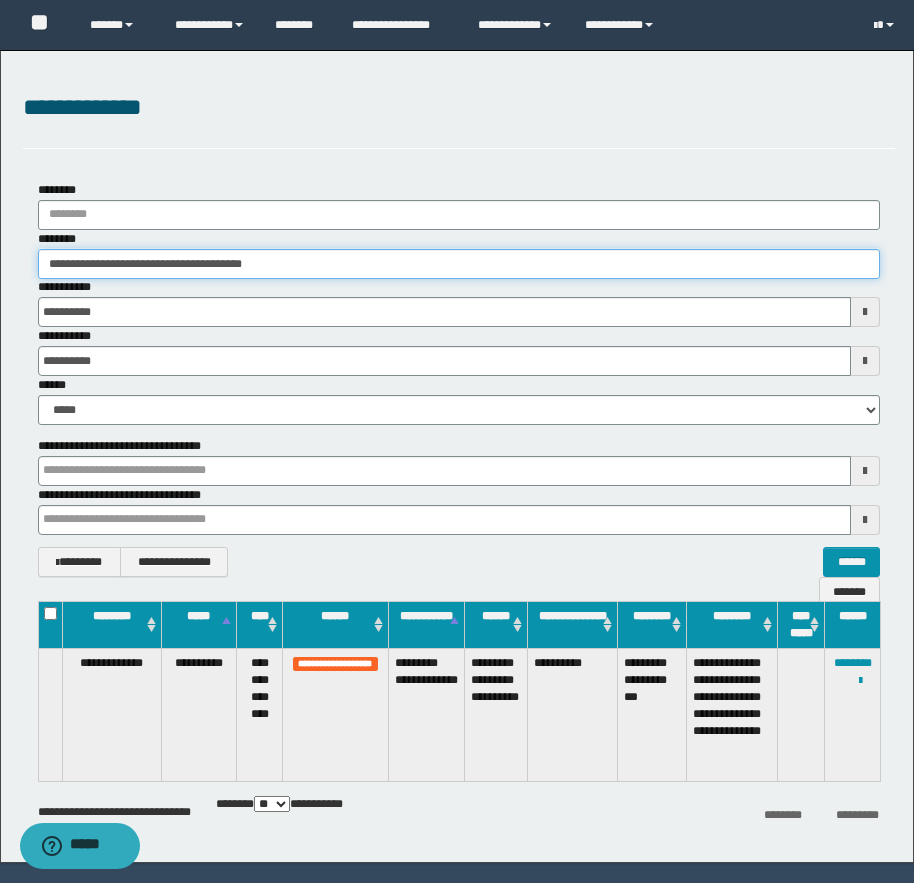 click on "**********" at bounding box center [459, 264] 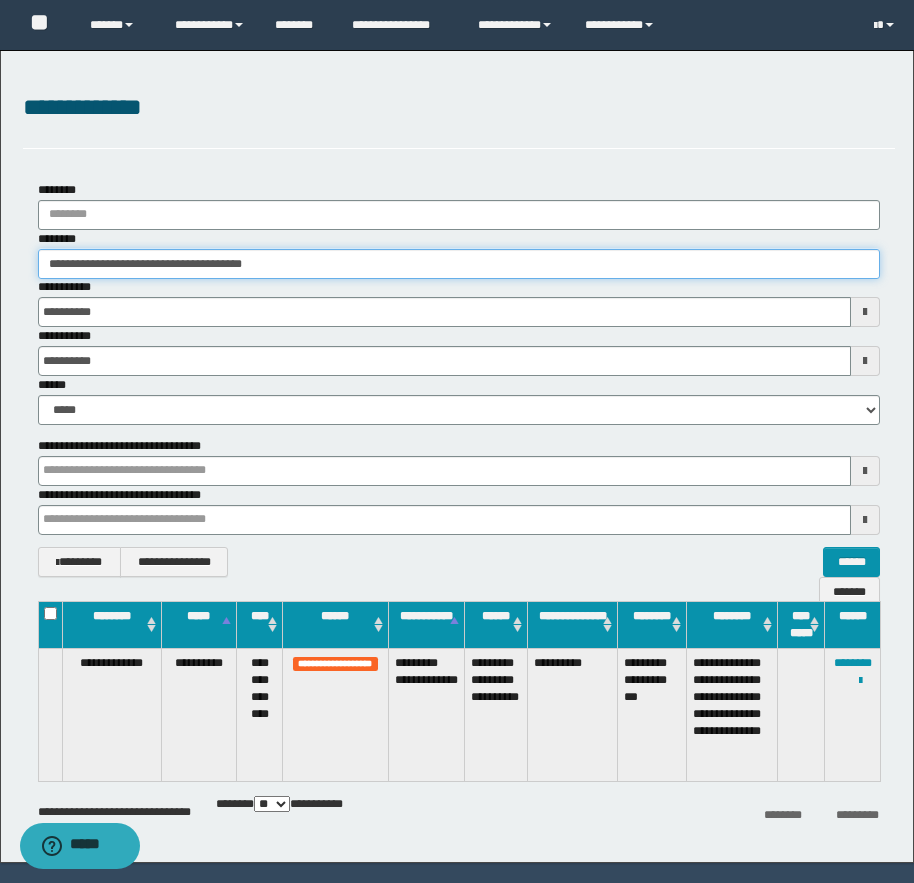 drag, startPoint x: 69, startPoint y: 263, endPoint x: 129, endPoint y: 267, distance: 60.133186 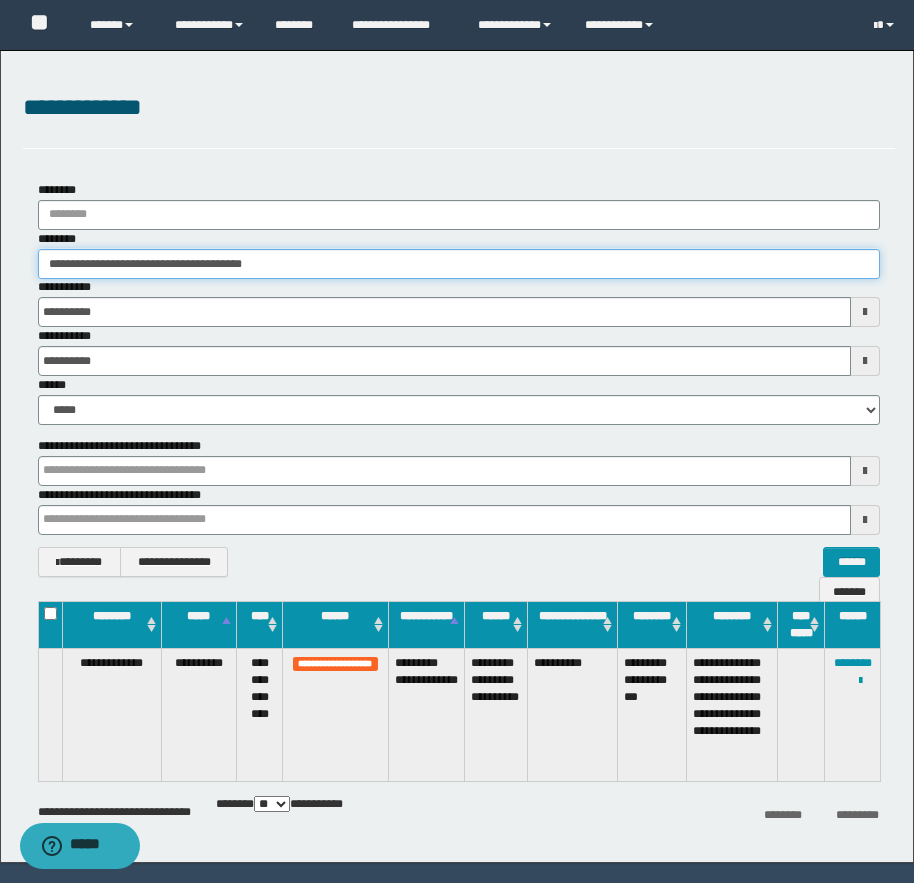 click on "**********" at bounding box center (459, 264) 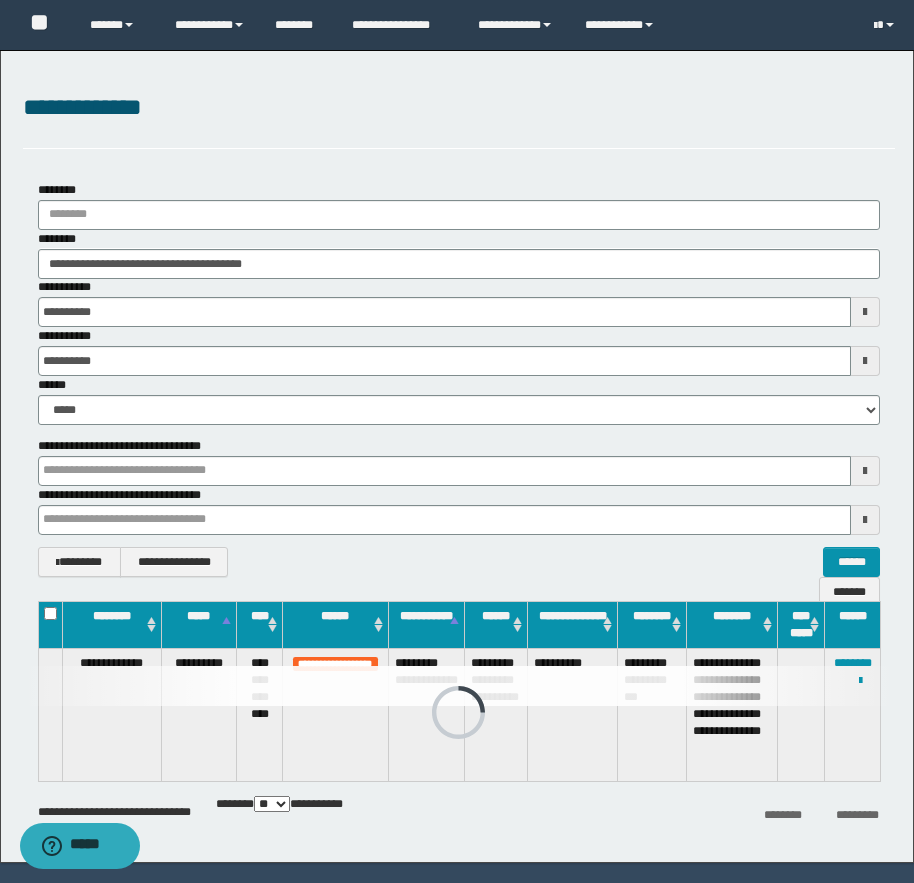 click on "**********" at bounding box center [459, 302] 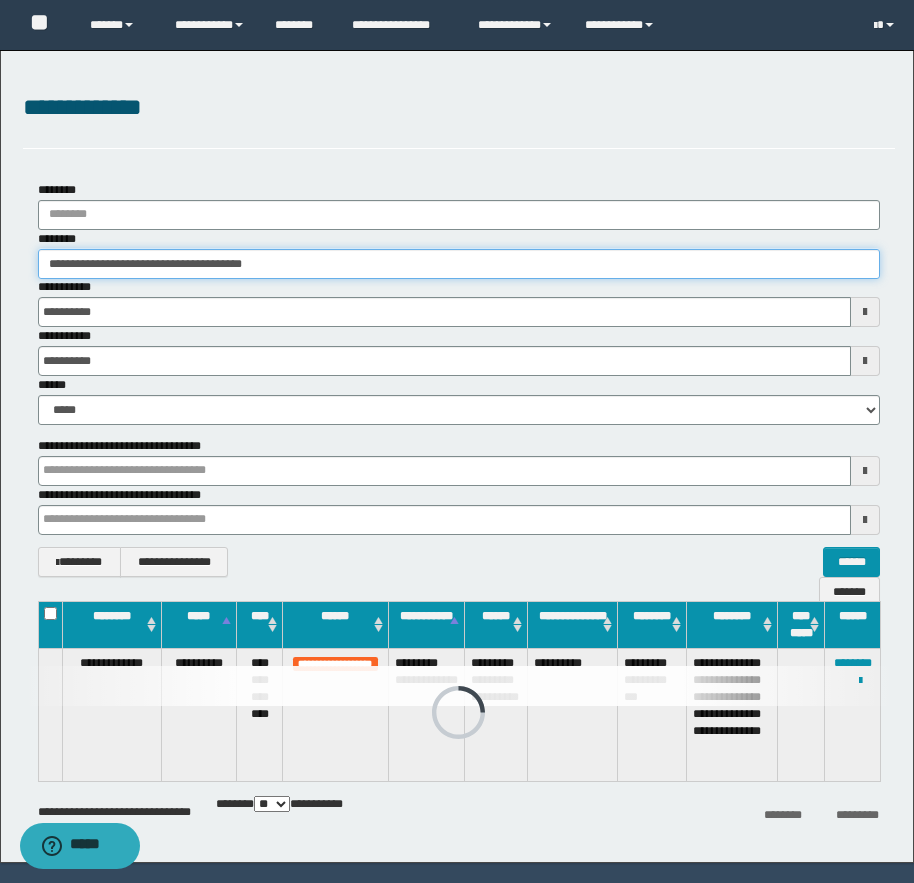 click on "**********" at bounding box center [459, 264] 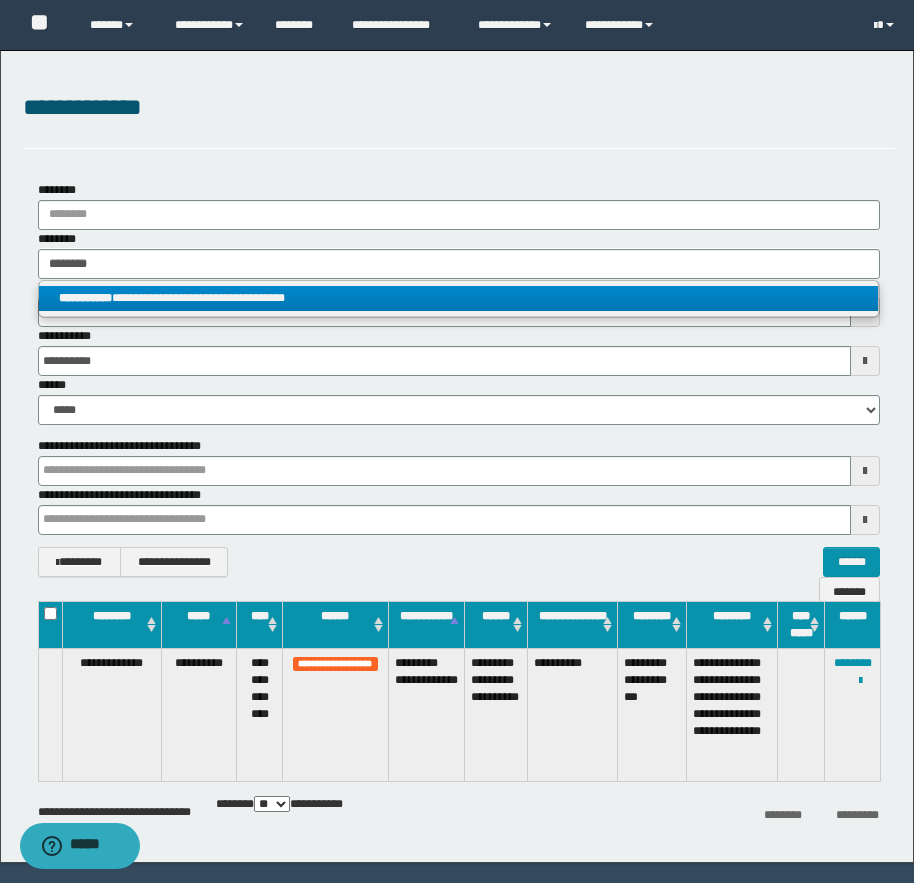 click on "**********" at bounding box center [458, 298] 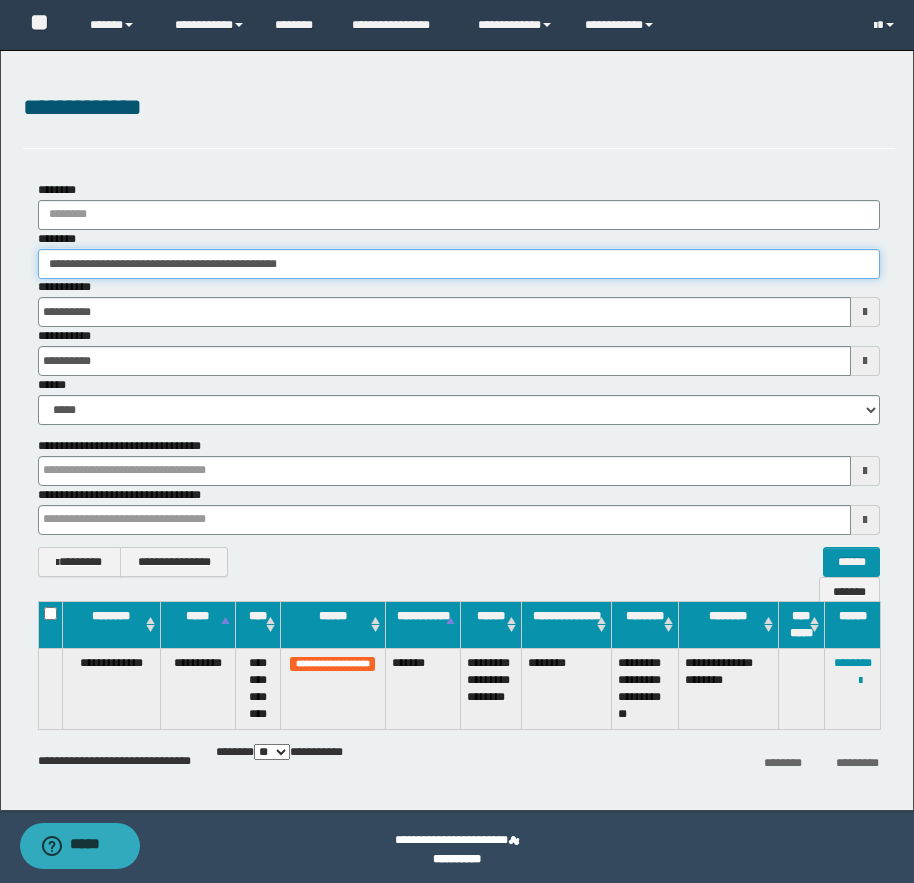 drag, startPoint x: 130, startPoint y: 264, endPoint x: 310, endPoint y: 277, distance: 180.46883 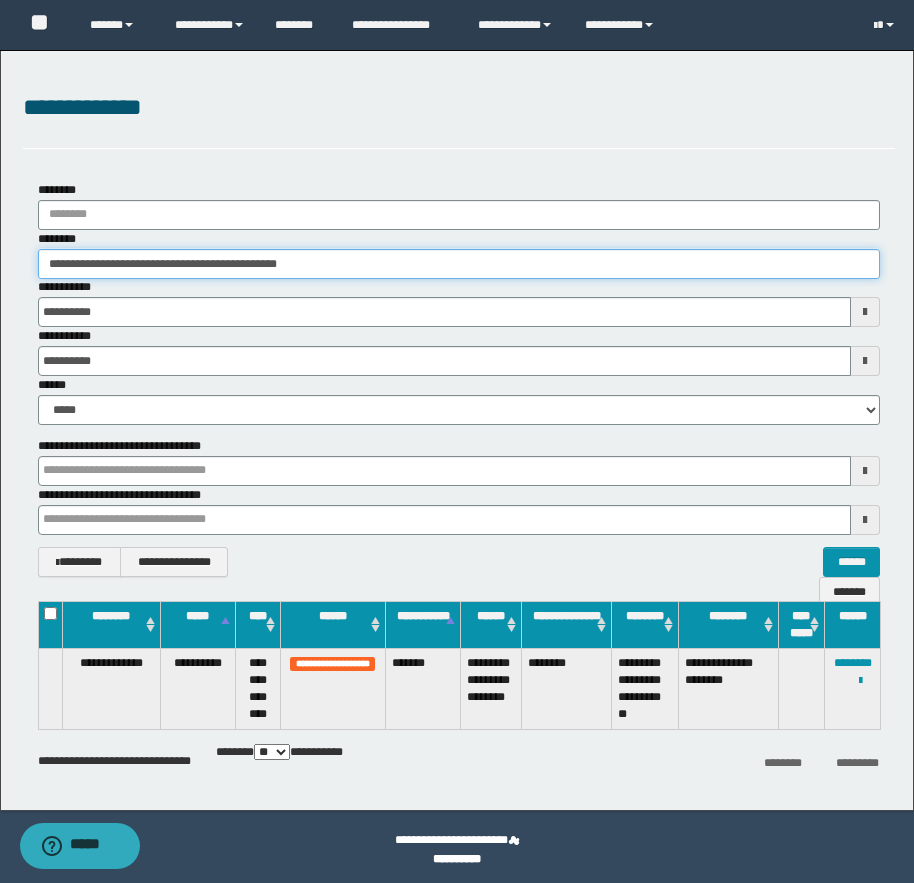 click on "**********" at bounding box center (459, 264) 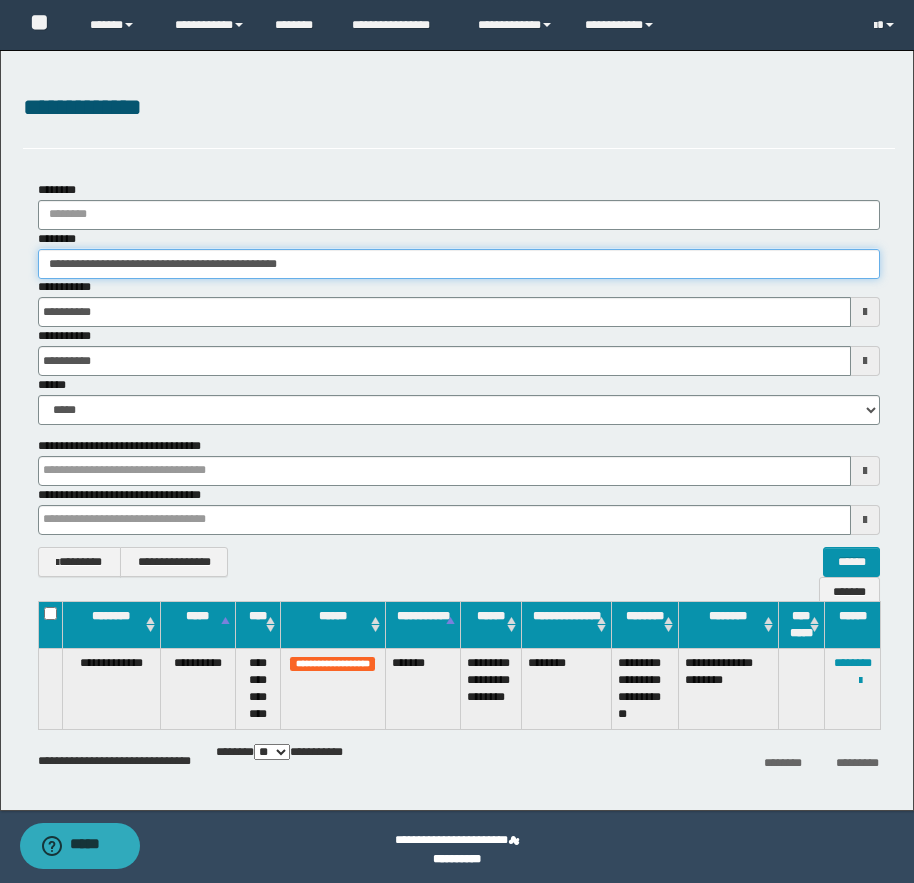 drag, startPoint x: 68, startPoint y: 264, endPoint x: 117, endPoint y: 266, distance: 49.0408 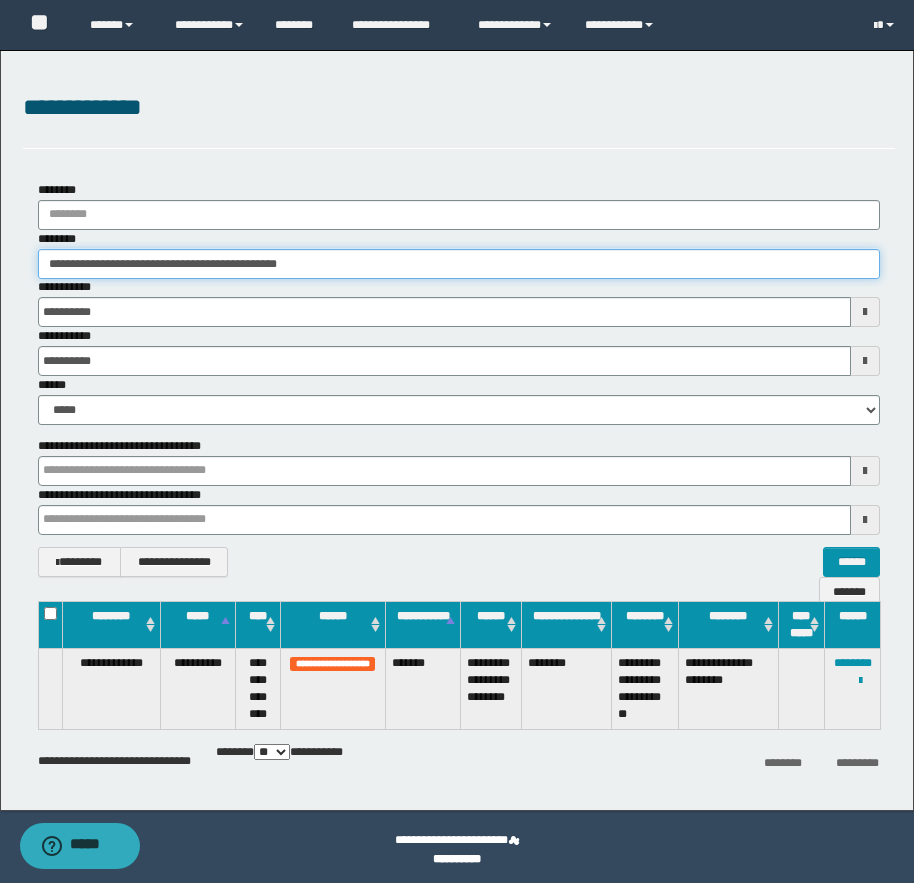 click on "**********" at bounding box center [459, 264] 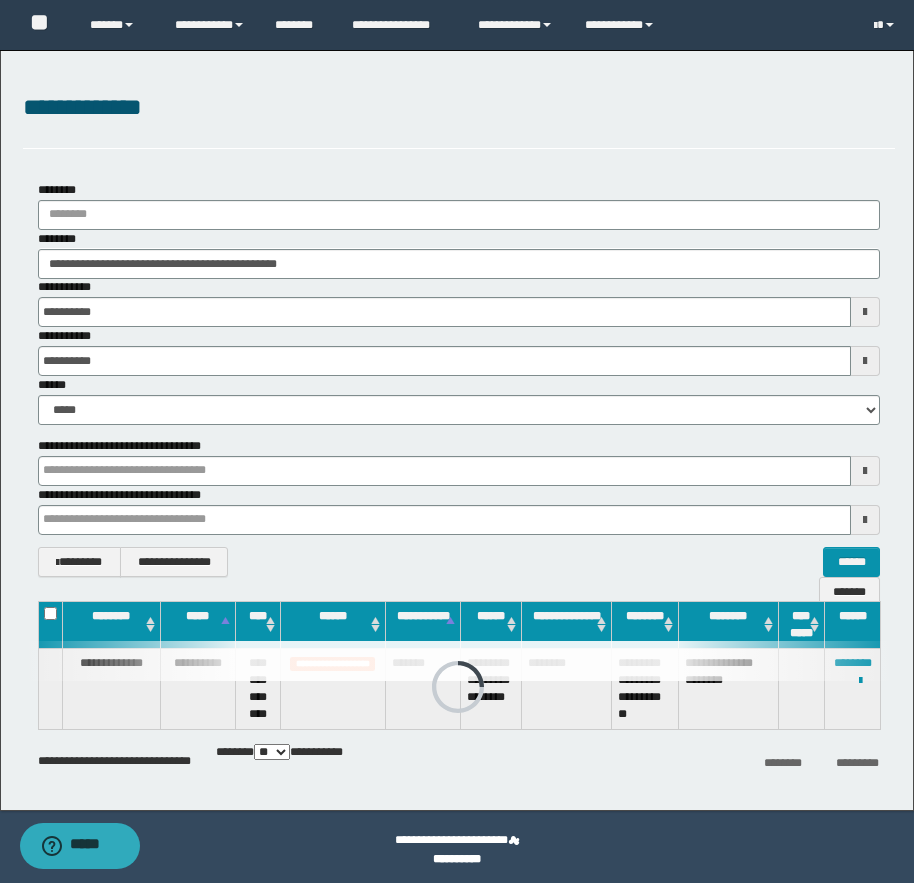 drag, startPoint x: 438, startPoint y: 662, endPoint x: 417, endPoint y: 659, distance: 21.213203 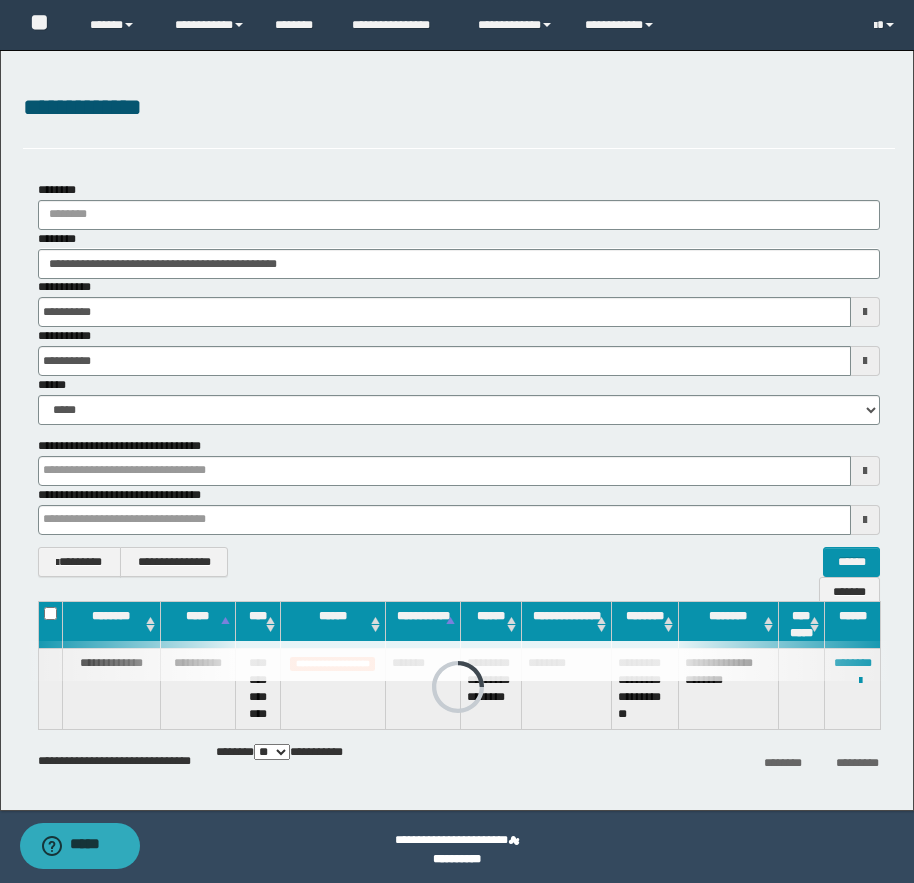 click at bounding box center (459, 661) 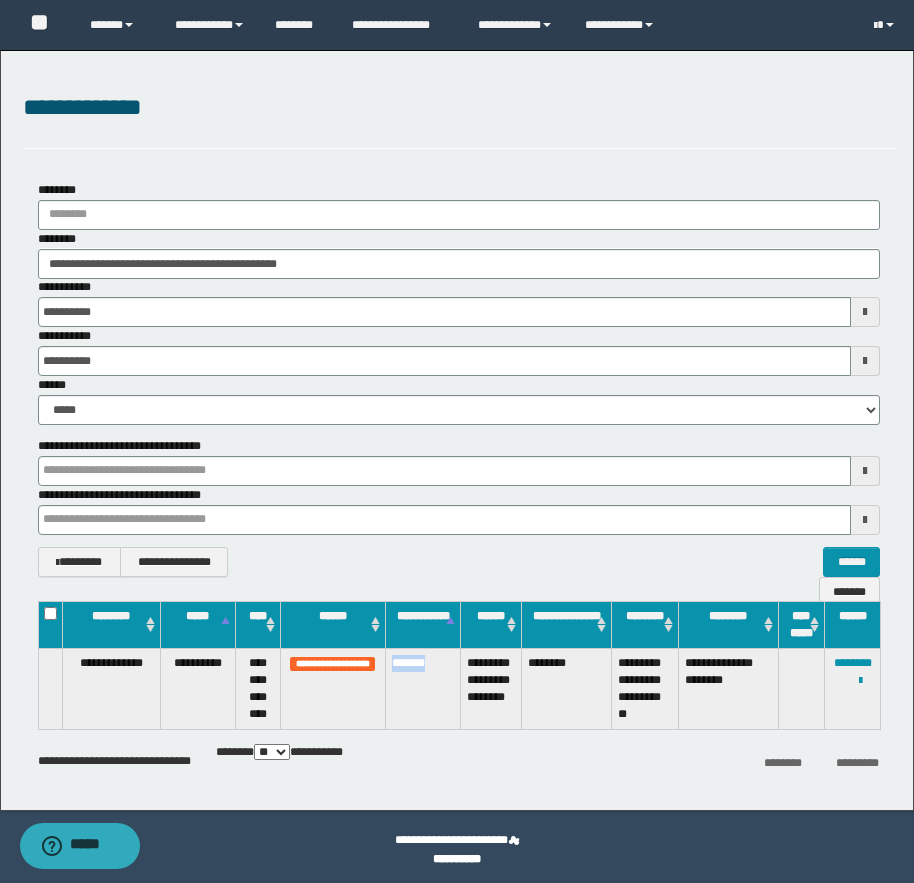 drag, startPoint x: 437, startPoint y: 660, endPoint x: 390, endPoint y: 658, distance: 47.042534 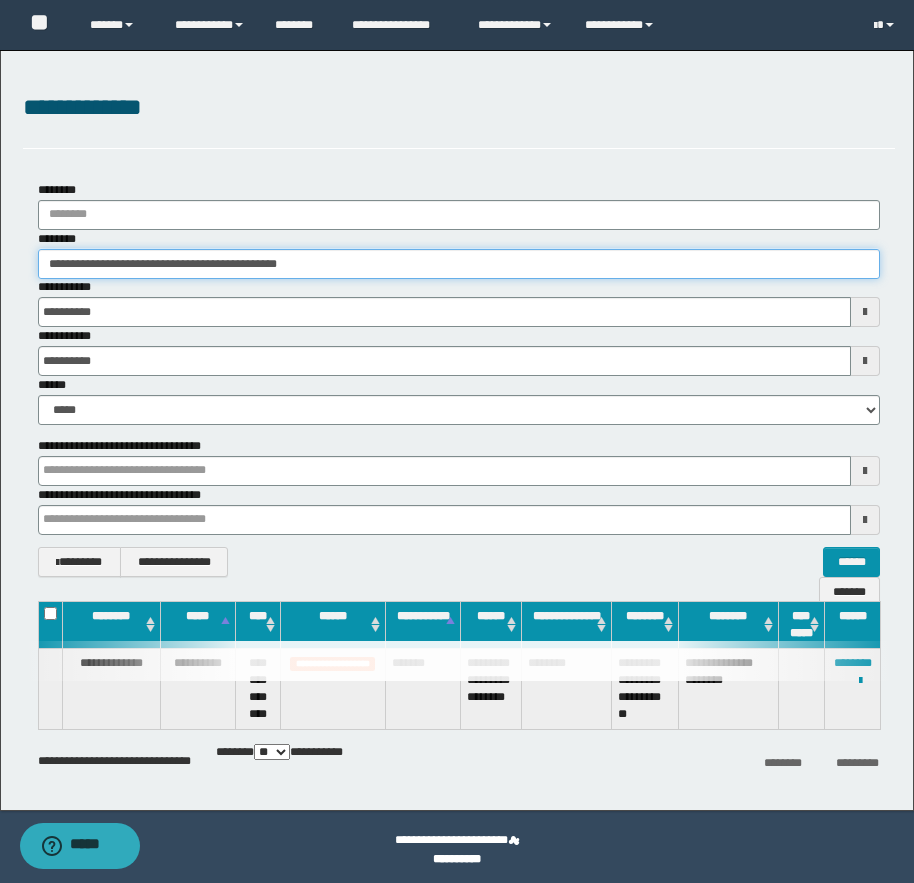 click on "**********" at bounding box center [459, 264] 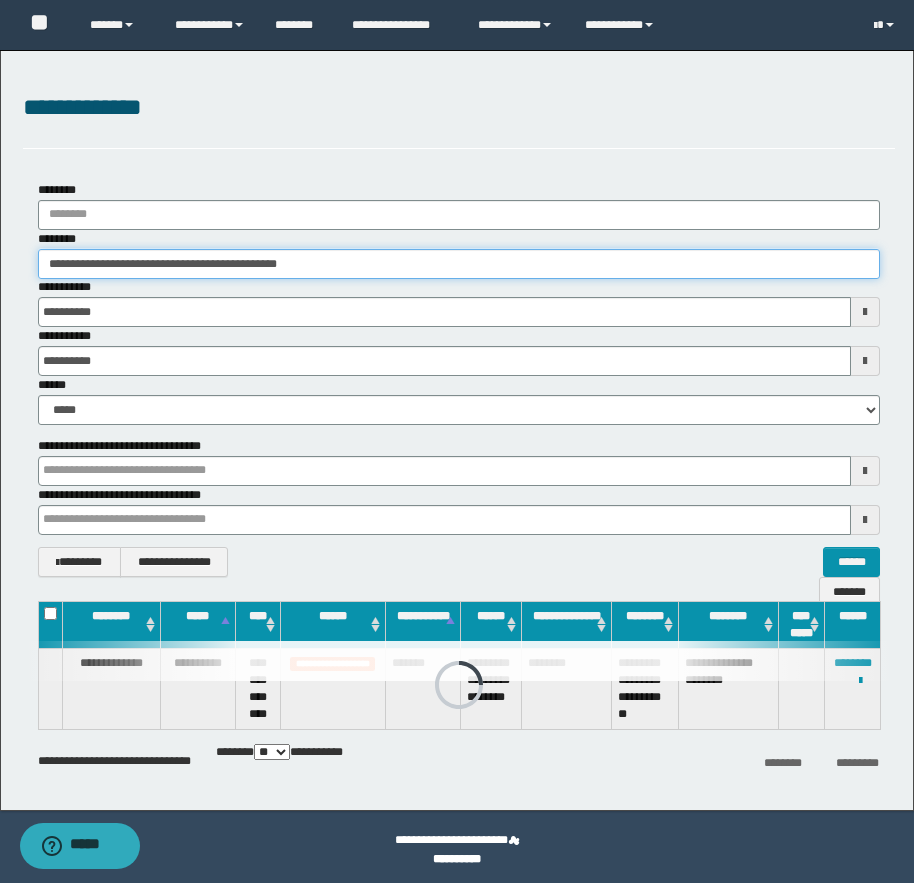 click on "**********" at bounding box center [459, 264] 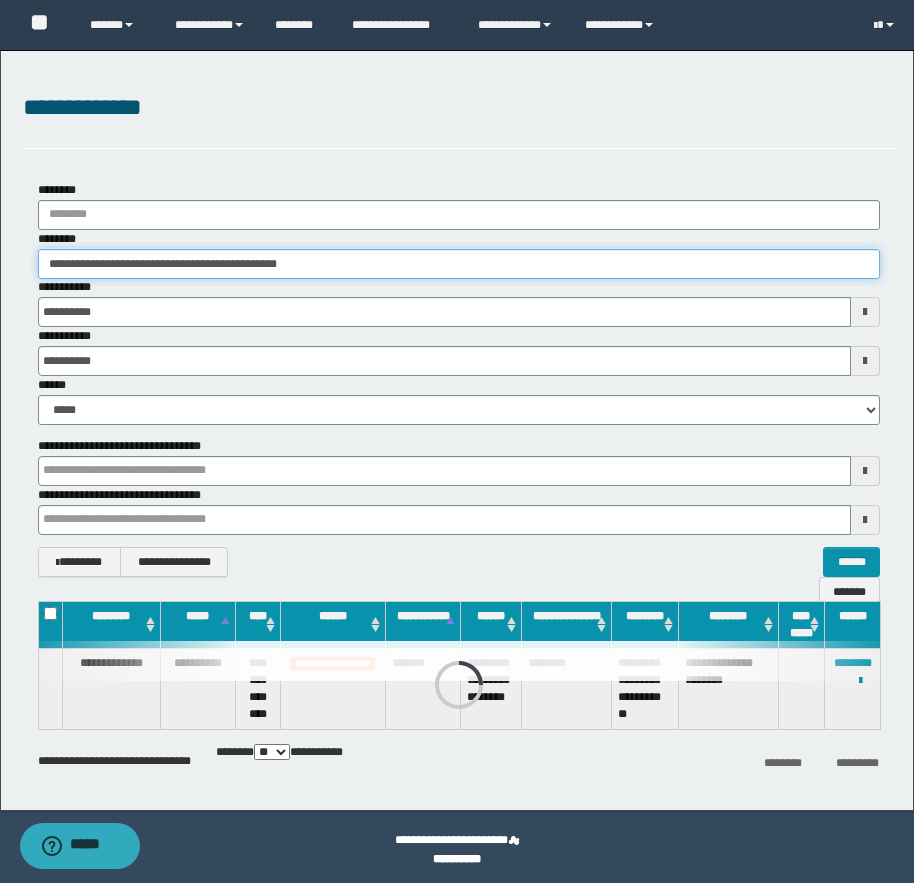 click on "**********" at bounding box center (459, 264) 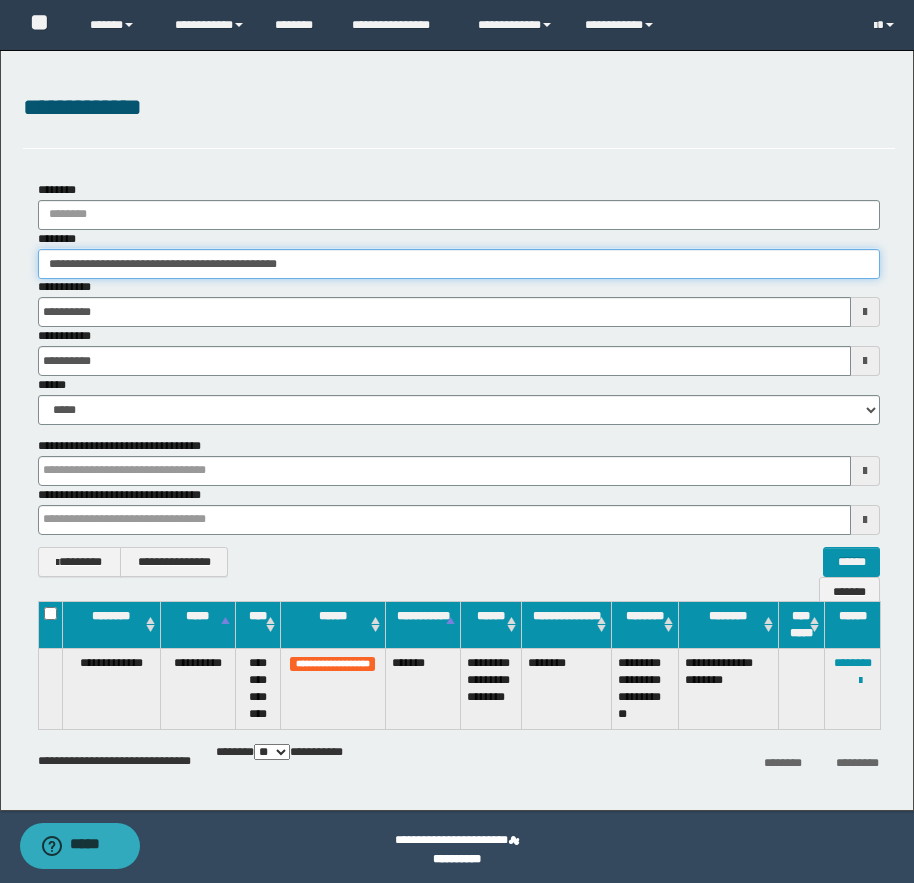 click on "**********" at bounding box center (459, 264) 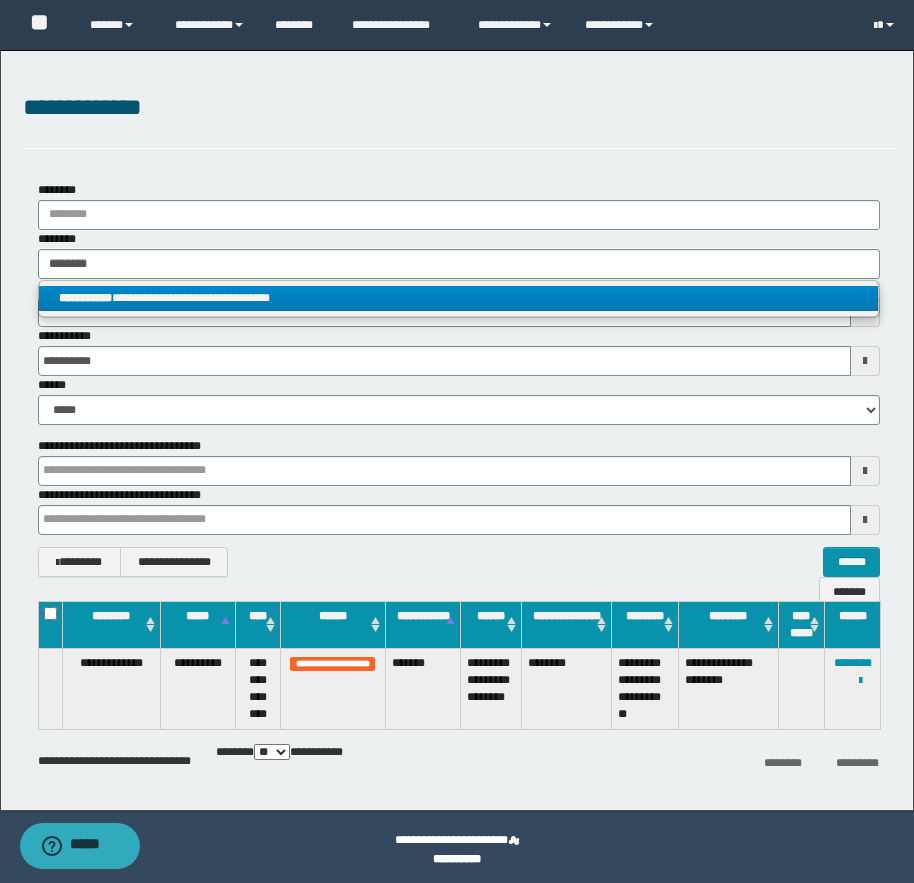 click on "**********" at bounding box center (458, 298) 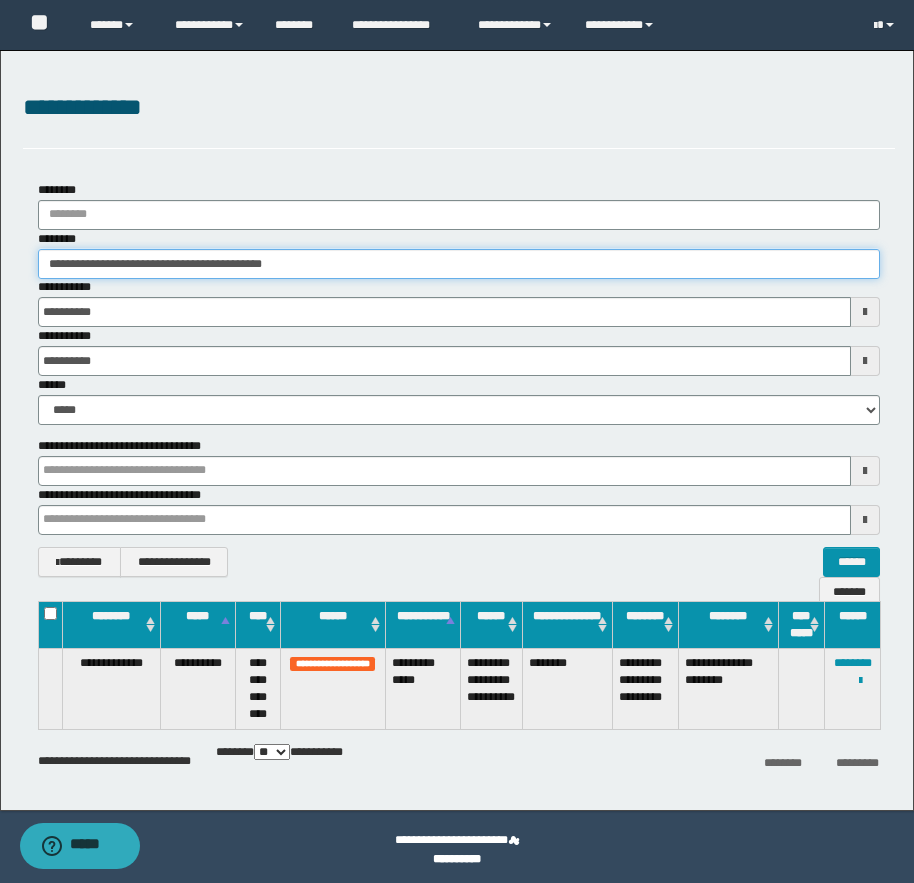 drag, startPoint x: 130, startPoint y: 265, endPoint x: 299, endPoint y: 282, distance: 169.85287 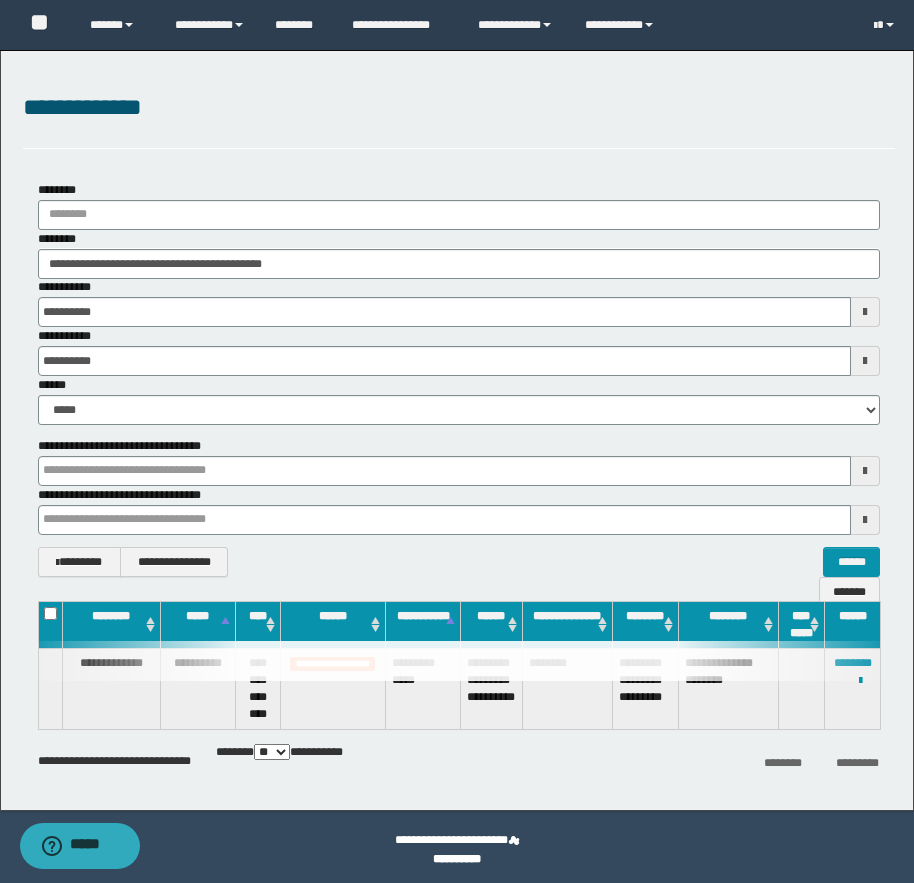 click on "**********" at bounding box center (459, 302) 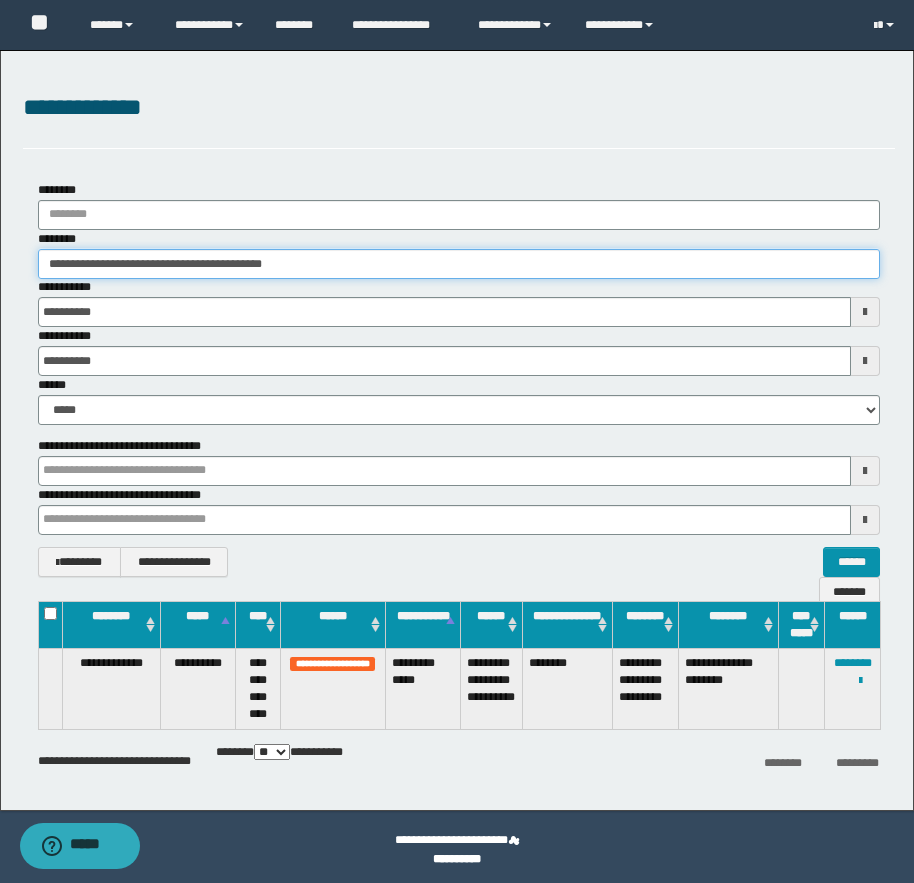 drag, startPoint x: 67, startPoint y: 261, endPoint x: 118, endPoint y: 262, distance: 51.009804 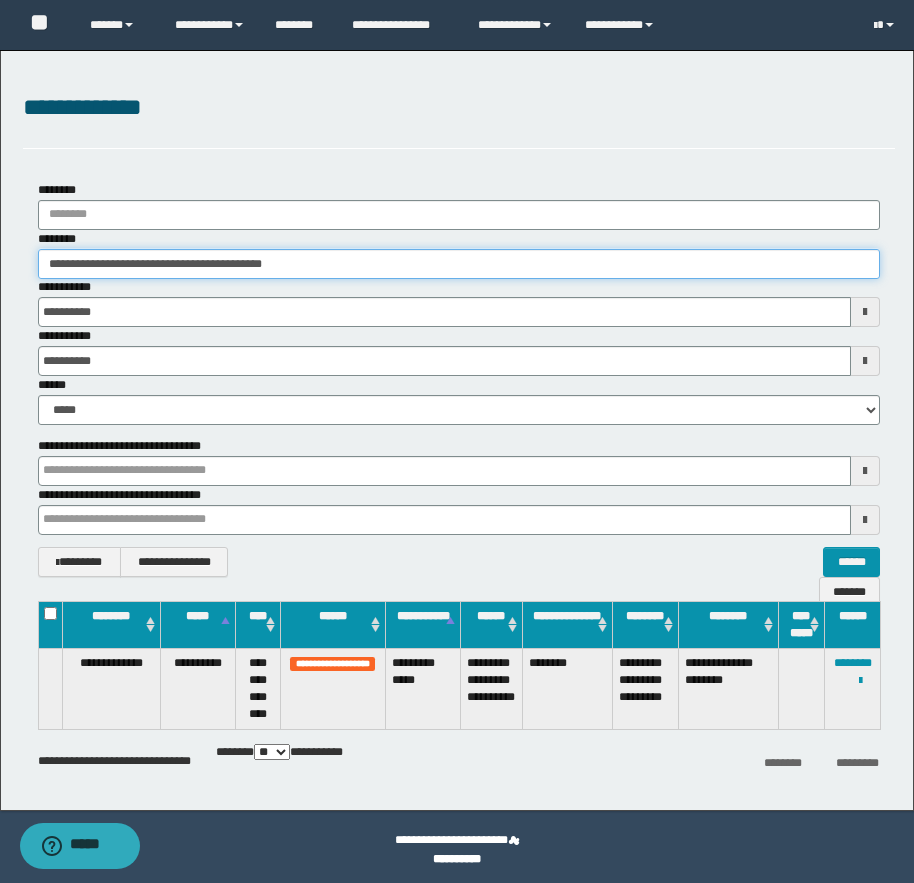 click on "**********" at bounding box center (459, 264) 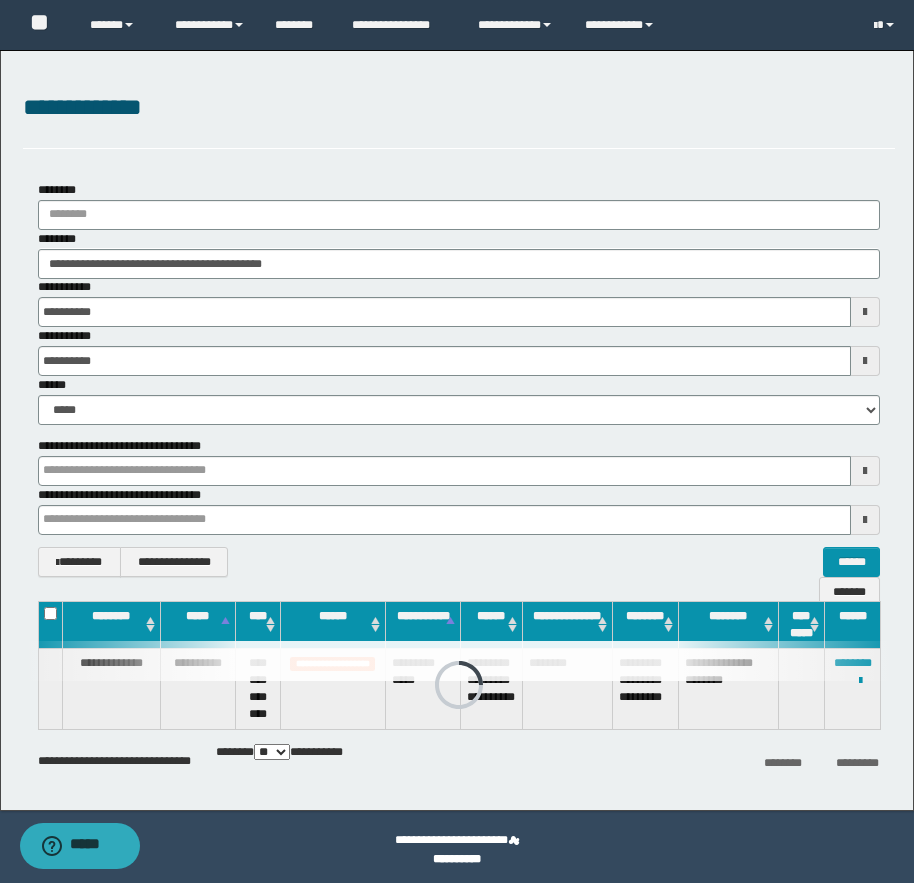 drag, startPoint x: 449, startPoint y: 676, endPoint x: 419, endPoint y: 677, distance: 30.016663 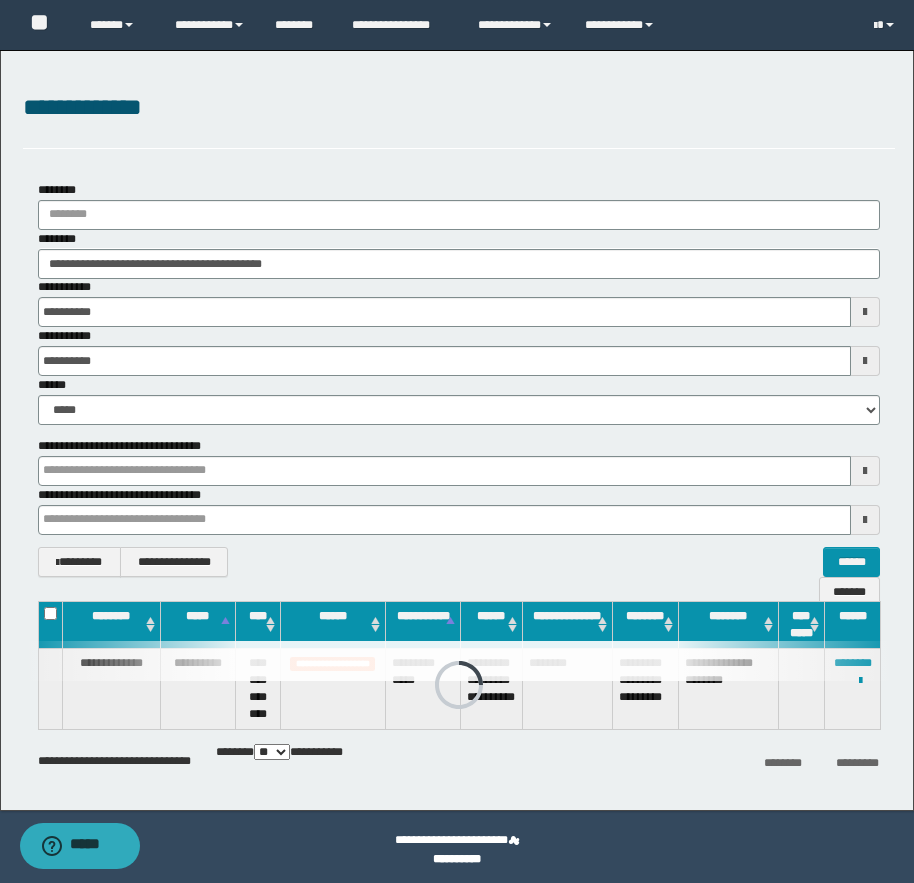 click at bounding box center [459, 661] 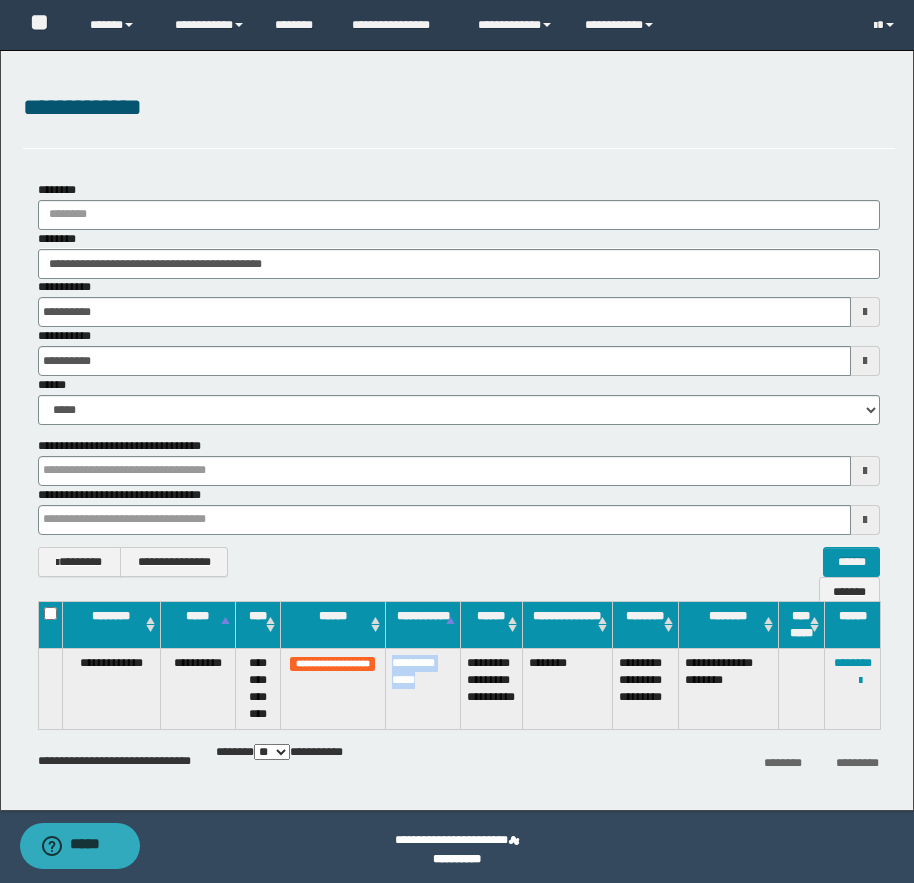 drag, startPoint x: 447, startPoint y: 682, endPoint x: 393, endPoint y: 665, distance: 56.61272 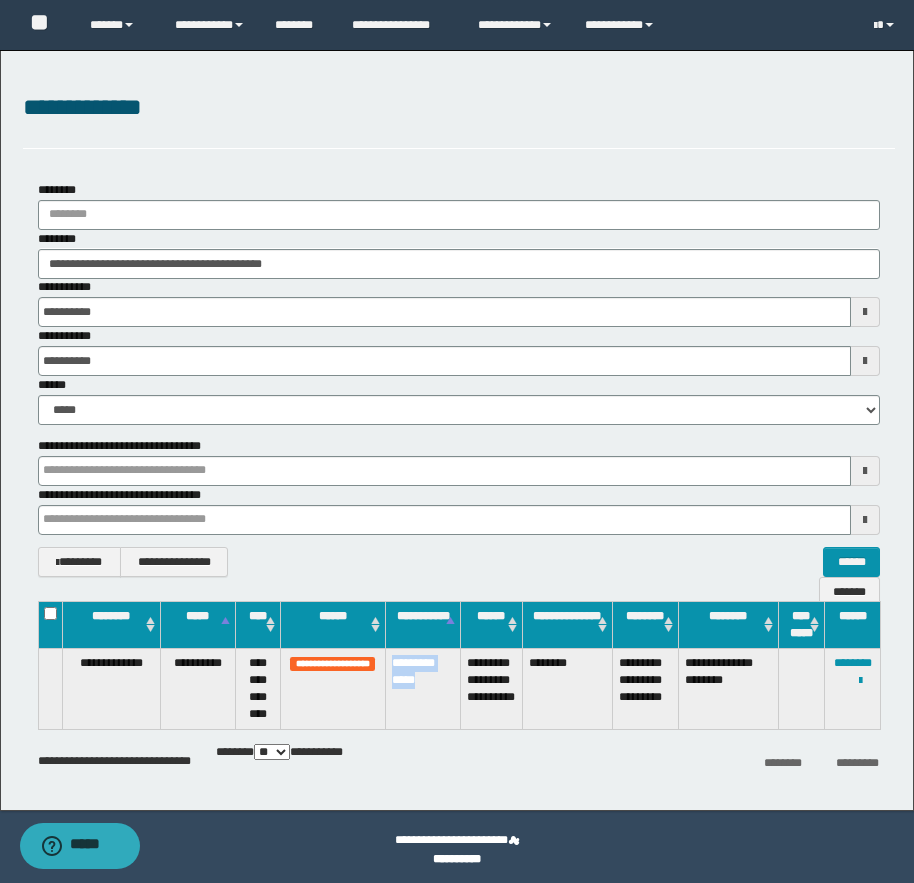click on "**********" at bounding box center [422, 689] 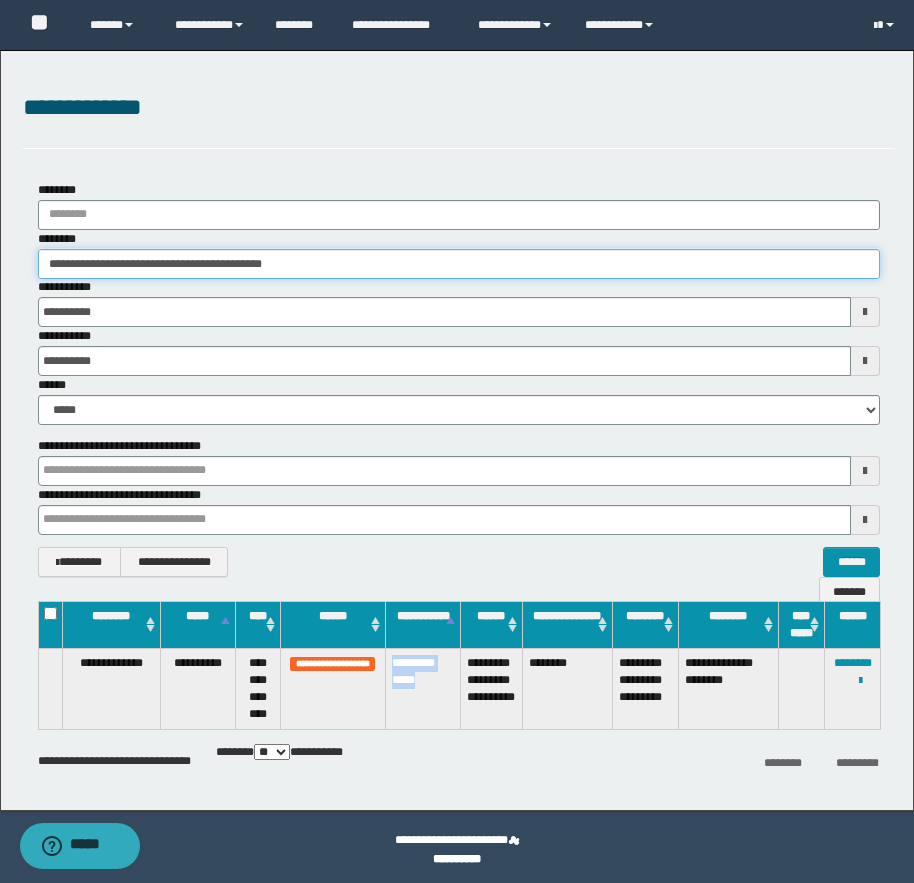 click on "**********" at bounding box center [459, 264] 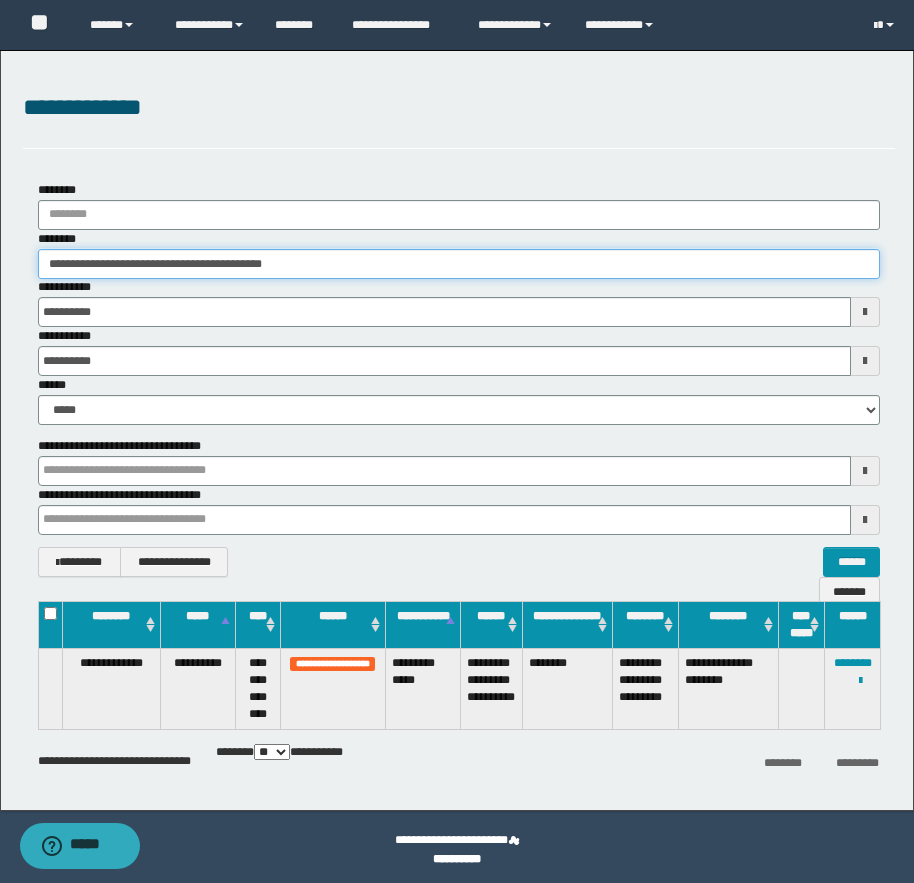 click on "**********" at bounding box center [459, 264] 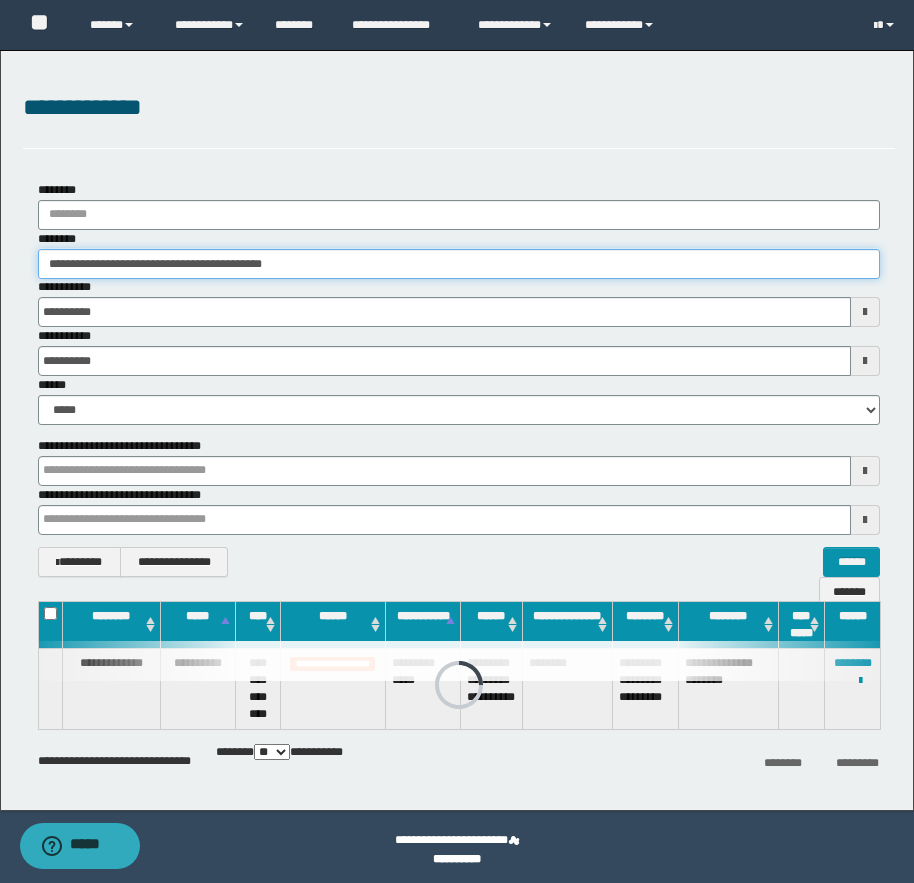 click on "**********" at bounding box center [459, 264] 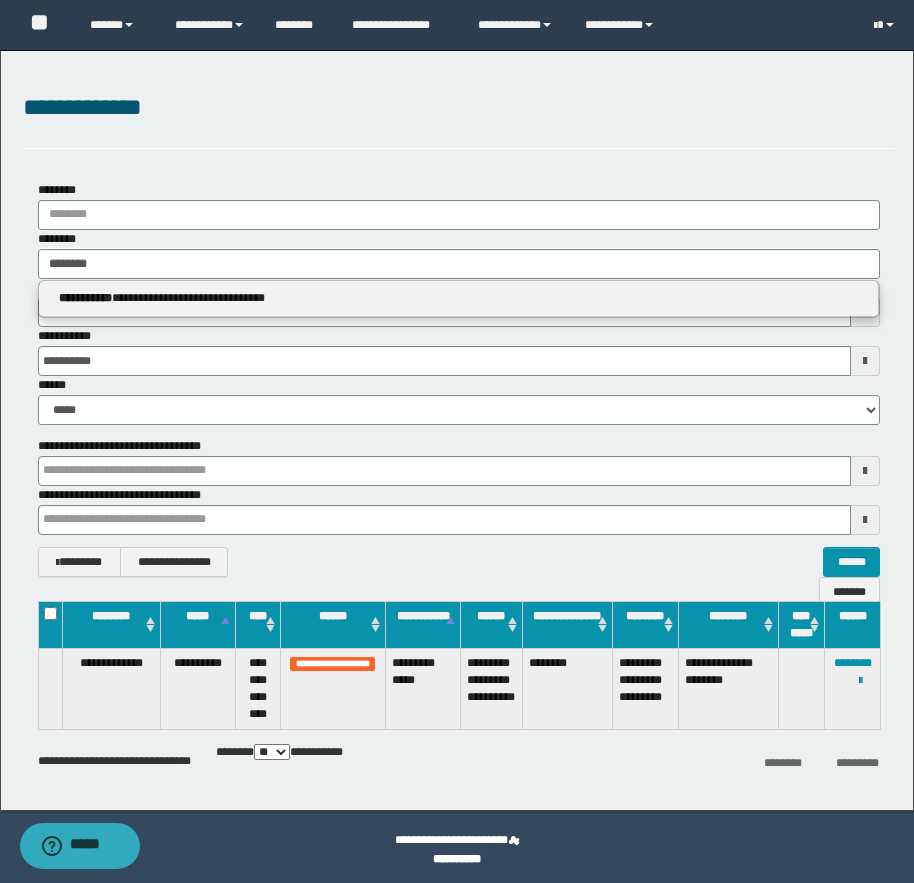click on "**********" at bounding box center [458, 298] 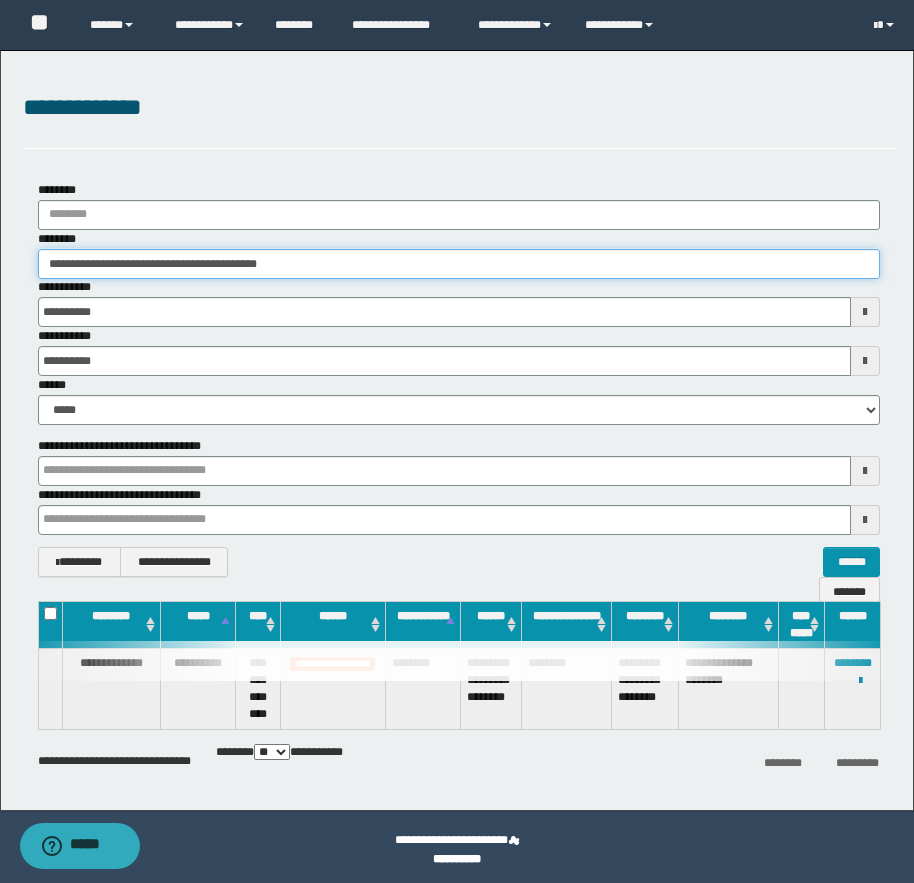 drag, startPoint x: 187, startPoint y: 271, endPoint x: 135, endPoint y: 252, distance: 55.362442 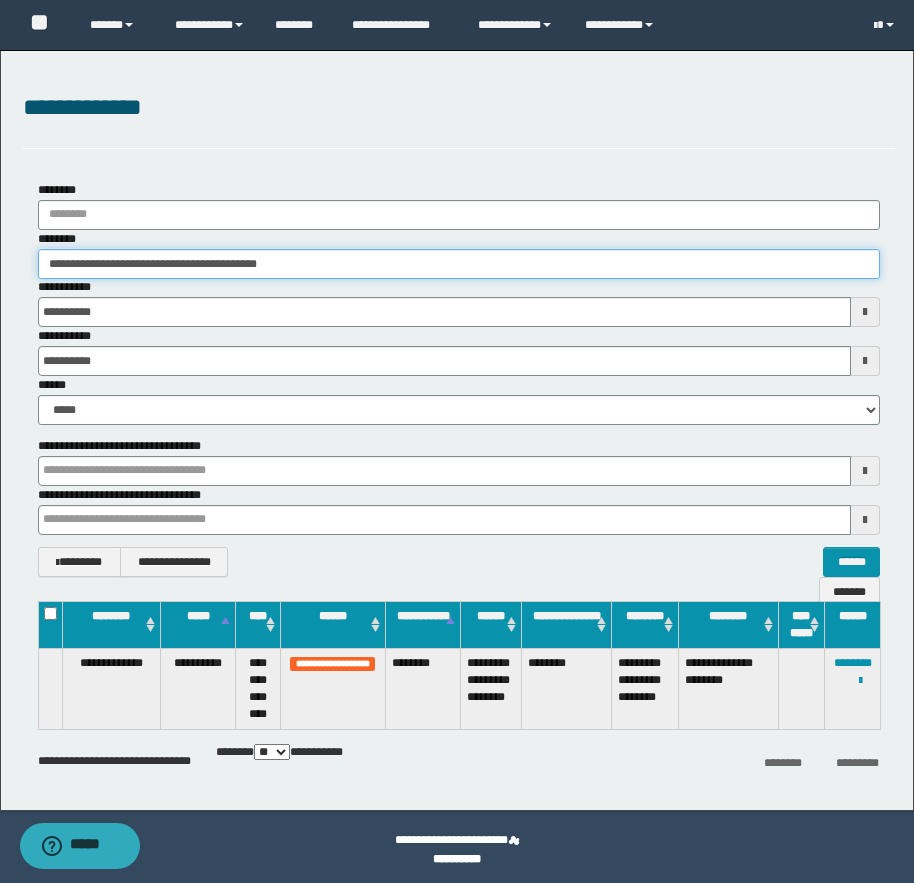 drag, startPoint x: 132, startPoint y: 264, endPoint x: 165, endPoint y: 270, distance: 33.54102 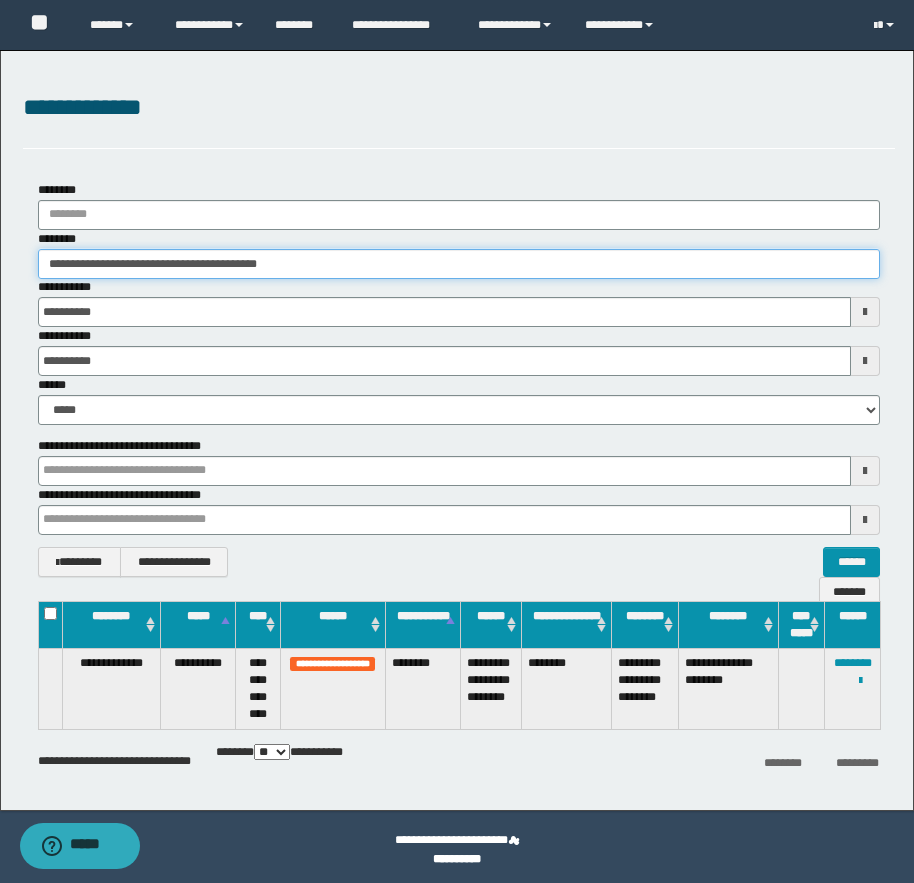 drag, startPoint x: 129, startPoint y: 260, endPoint x: 294, endPoint y: 270, distance: 165.30275 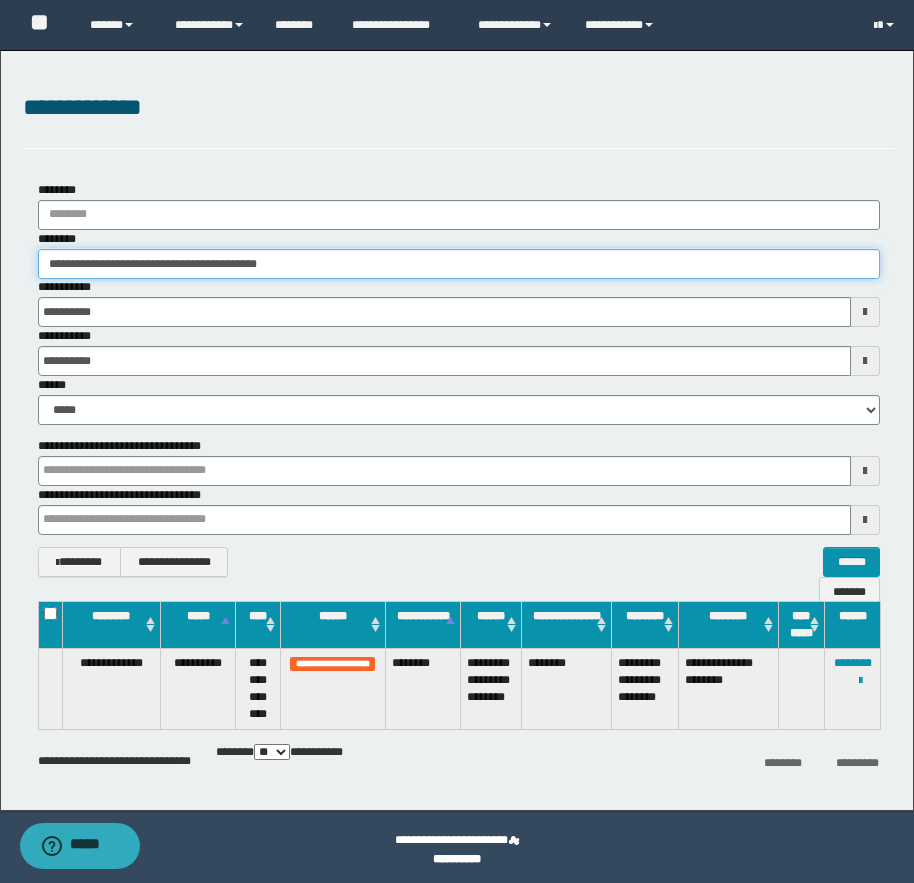 click on "**********" at bounding box center (459, 264) 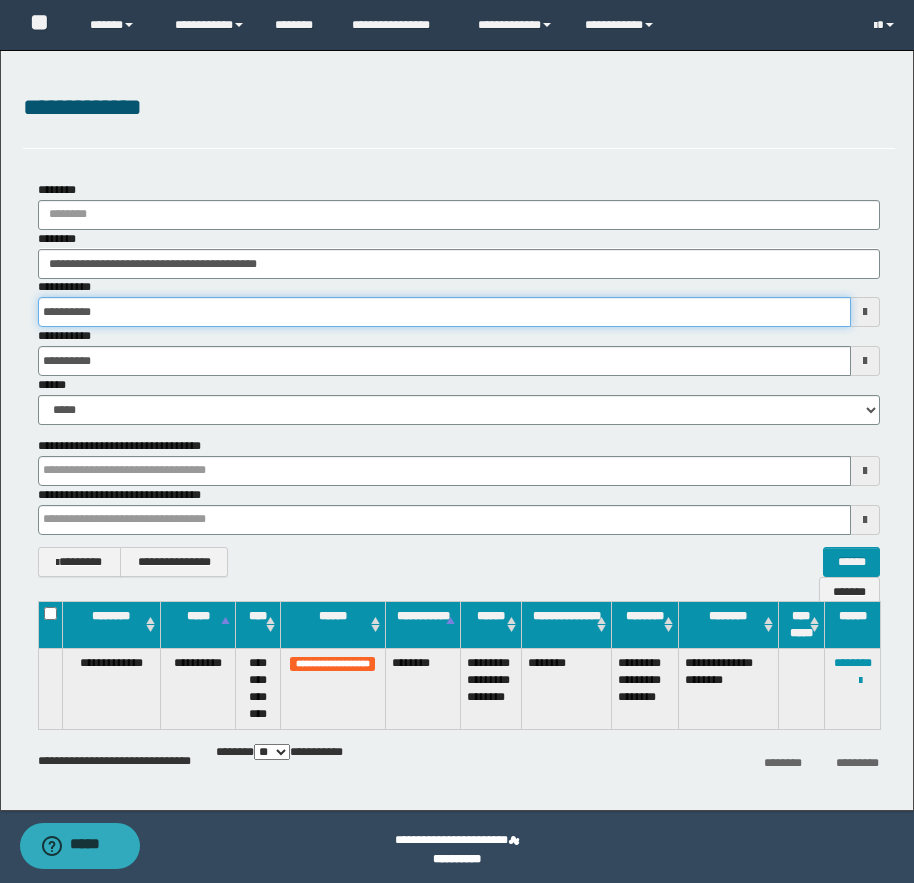 drag, startPoint x: 257, startPoint y: 298, endPoint x: 230, endPoint y: 297, distance: 27.018513 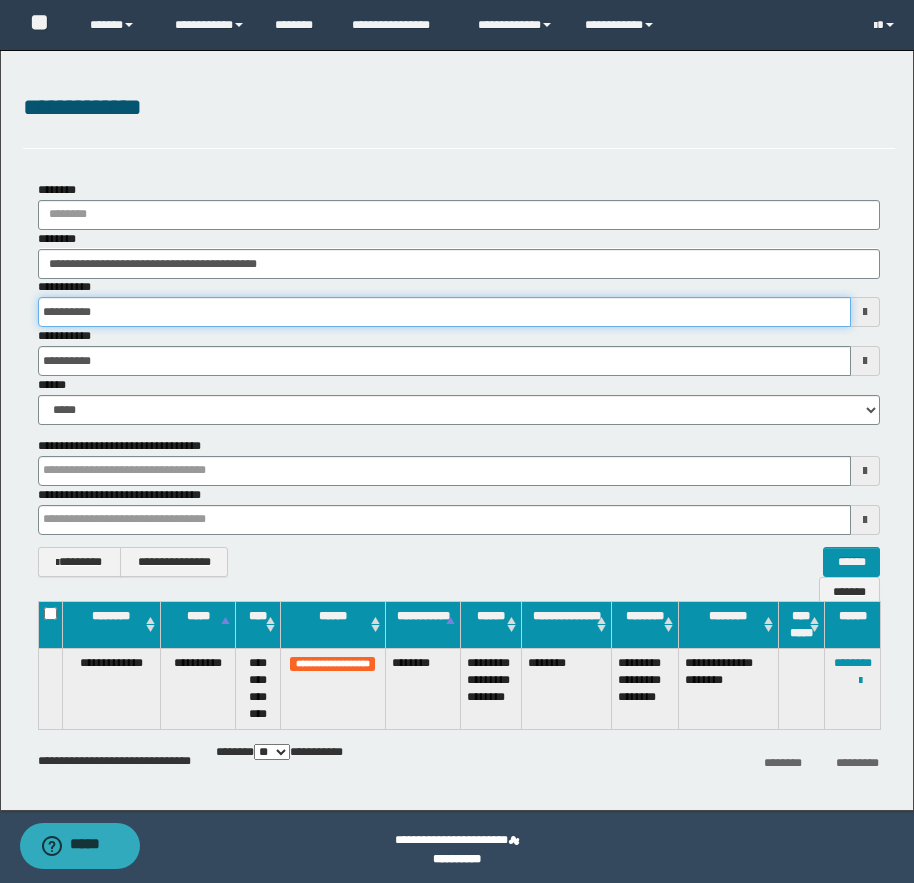 click on "**********" at bounding box center [444, 312] 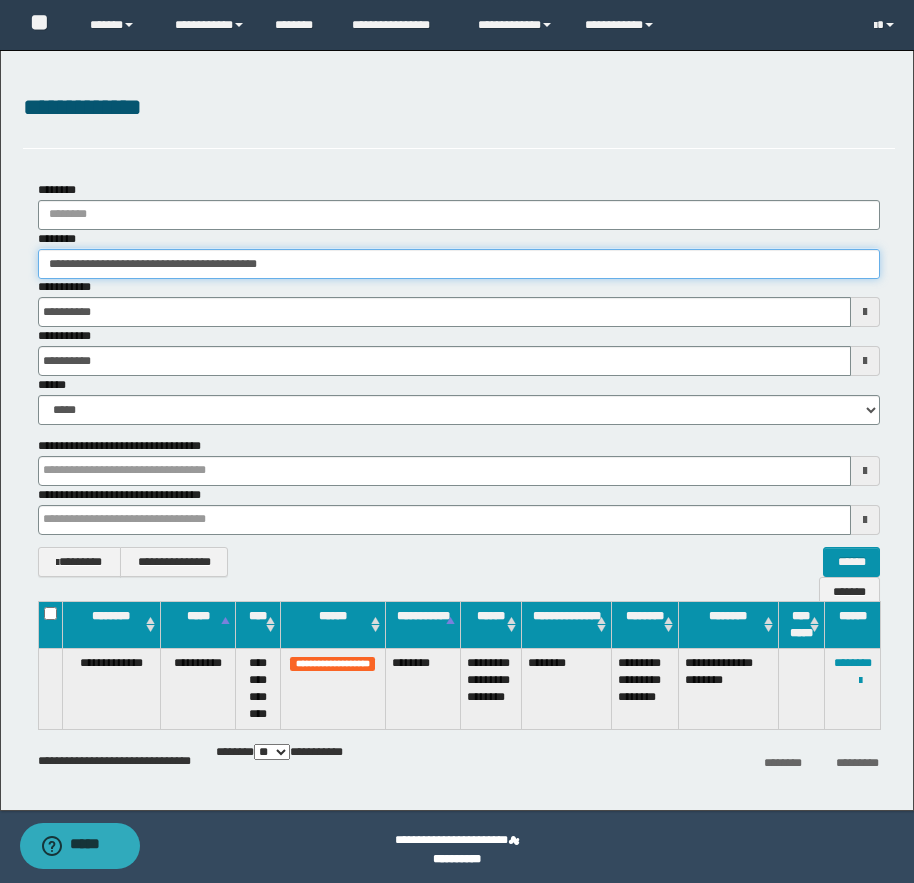 drag, startPoint x: 67, startPoint y: 262, endPoint x: 117, endPoint y: 263, distance: 50.01 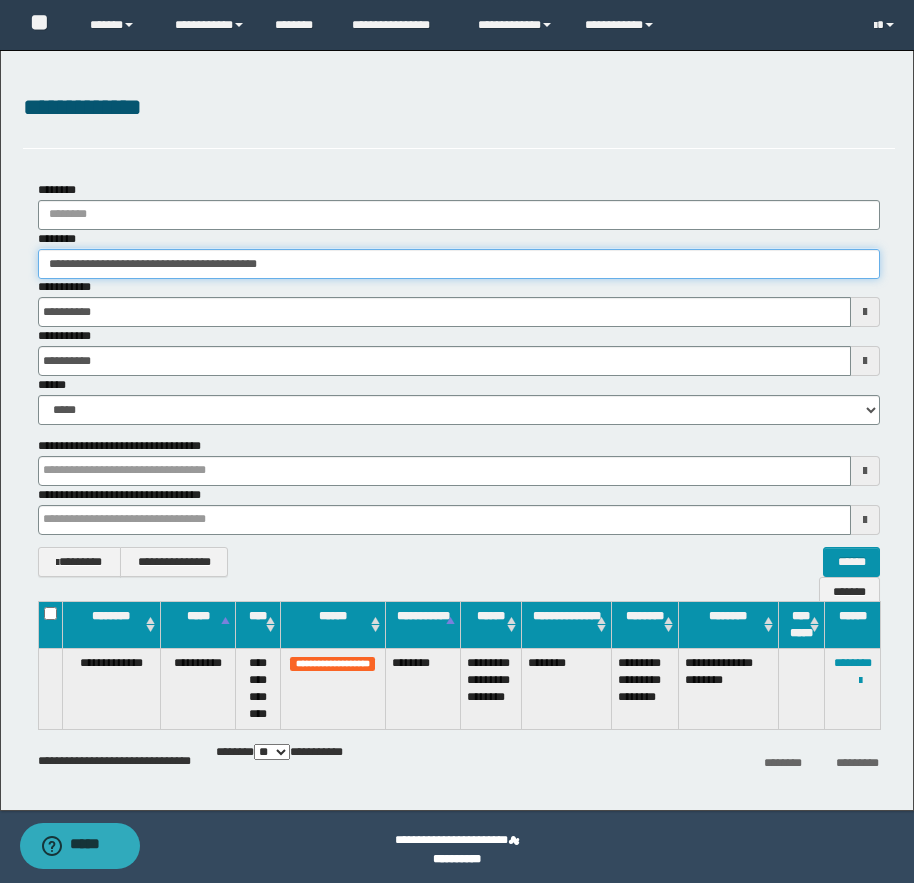 click on "**********" at bounding box center (459, 264) 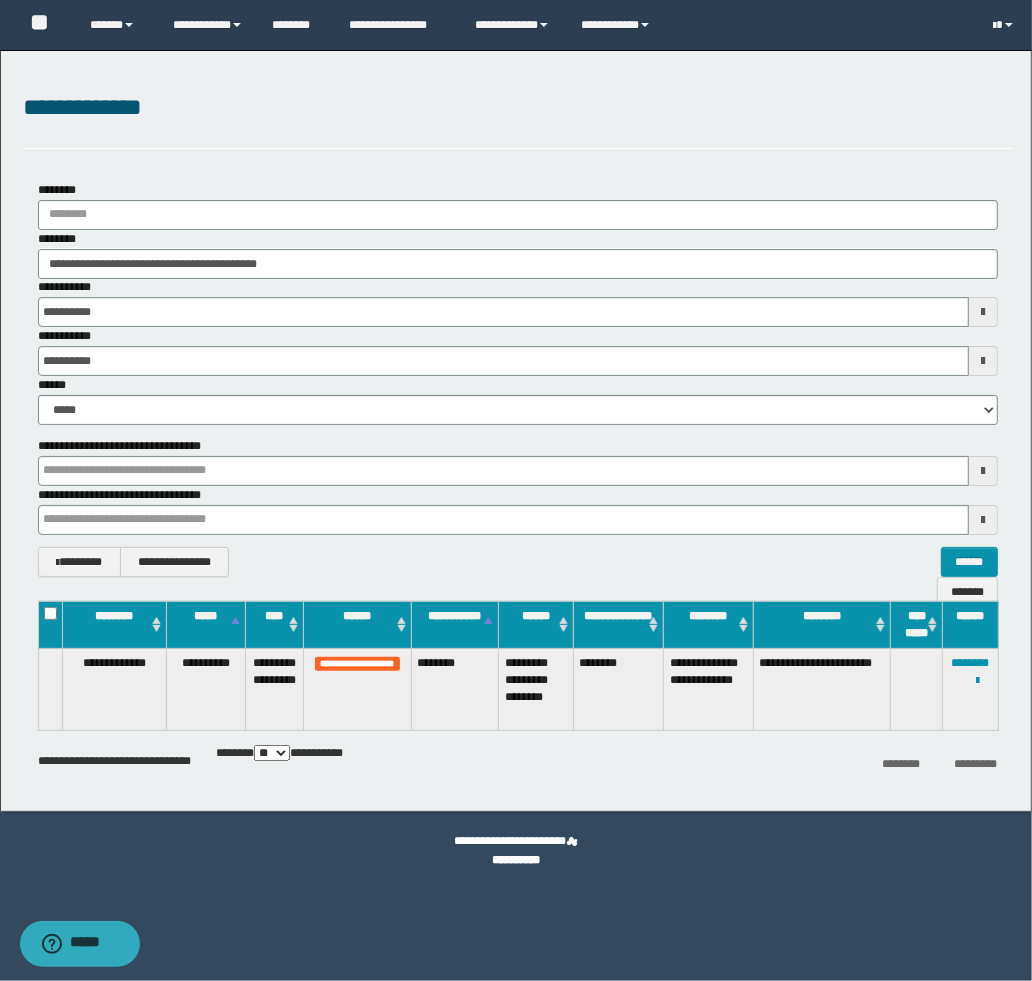 click on "**********" at bounding box center [518, 302] 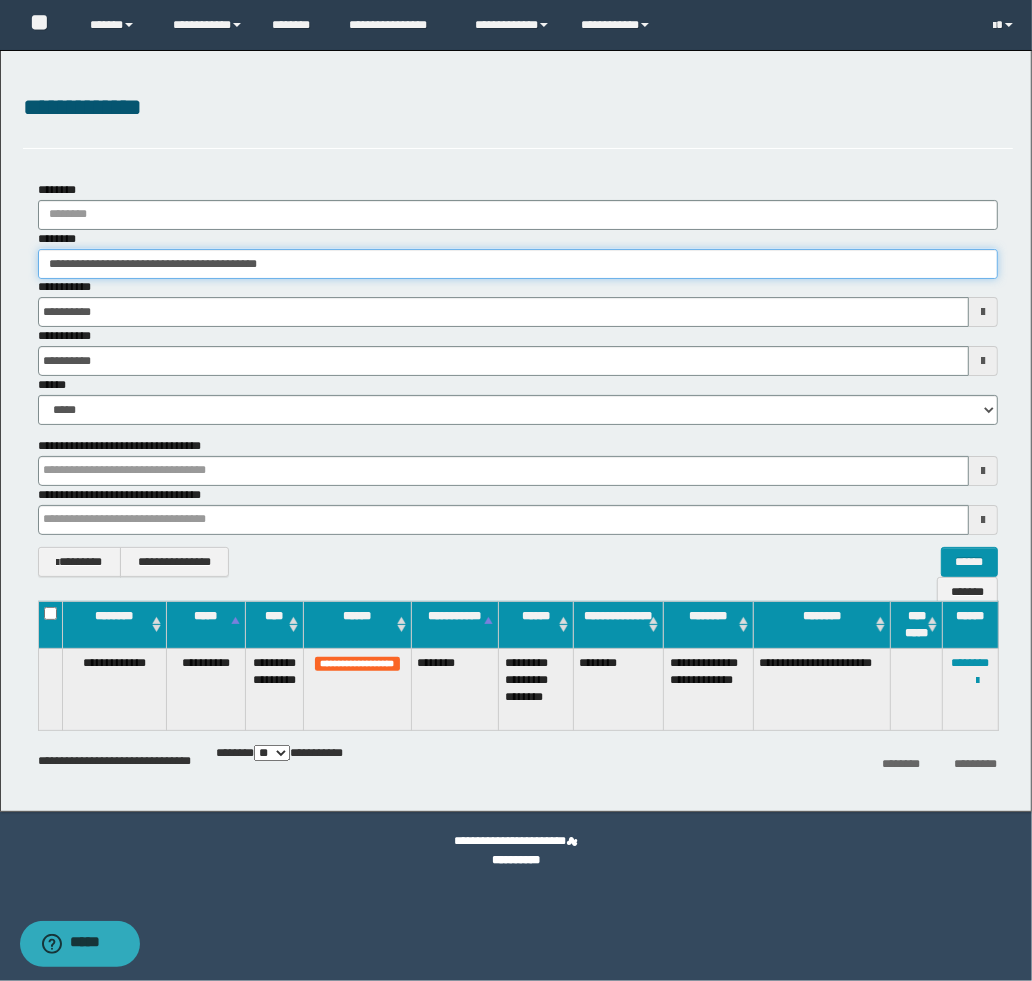 drag, startPoint x: 66, startPoint y: 260, endPoint x: 117, endPoint y: 265, distance: 51.24451 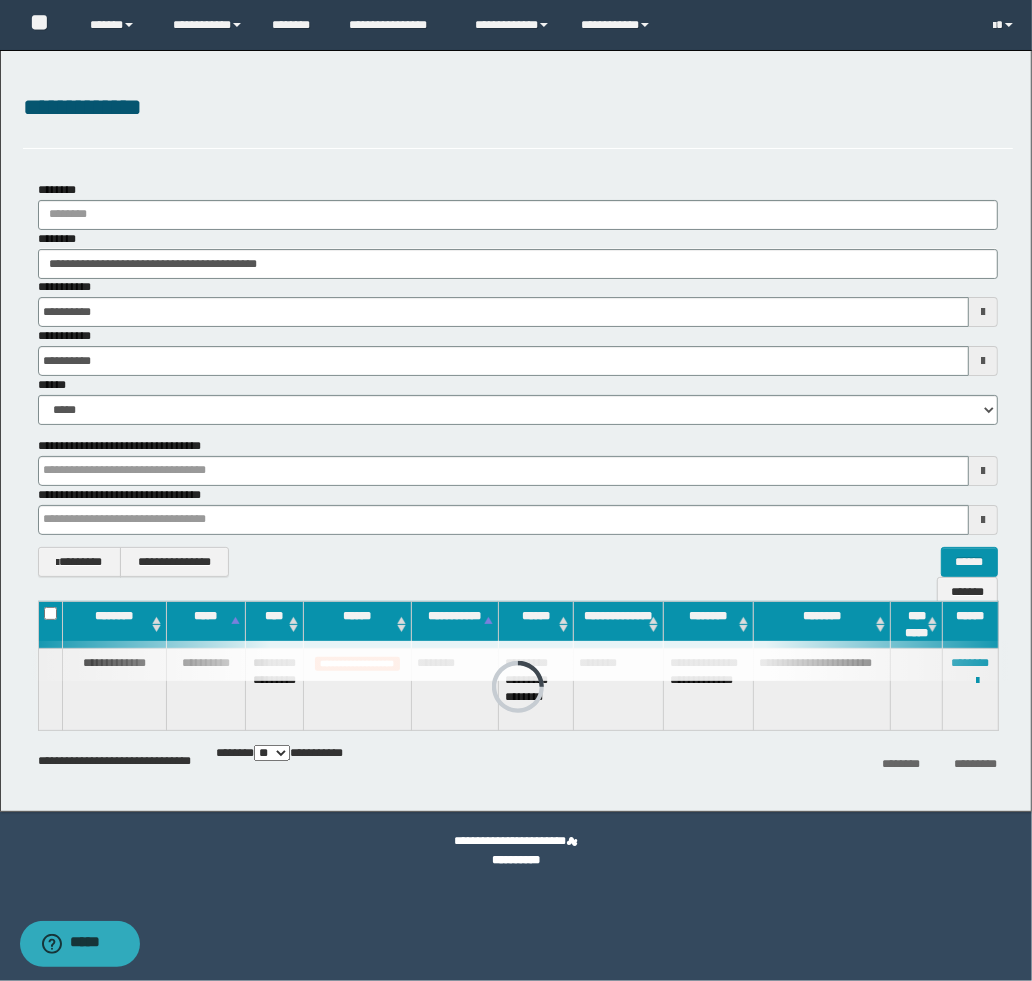 drag, startPoint x: 471, startPoint y: 665, endPoint x: 455, endPoint y: 665, distance: 16 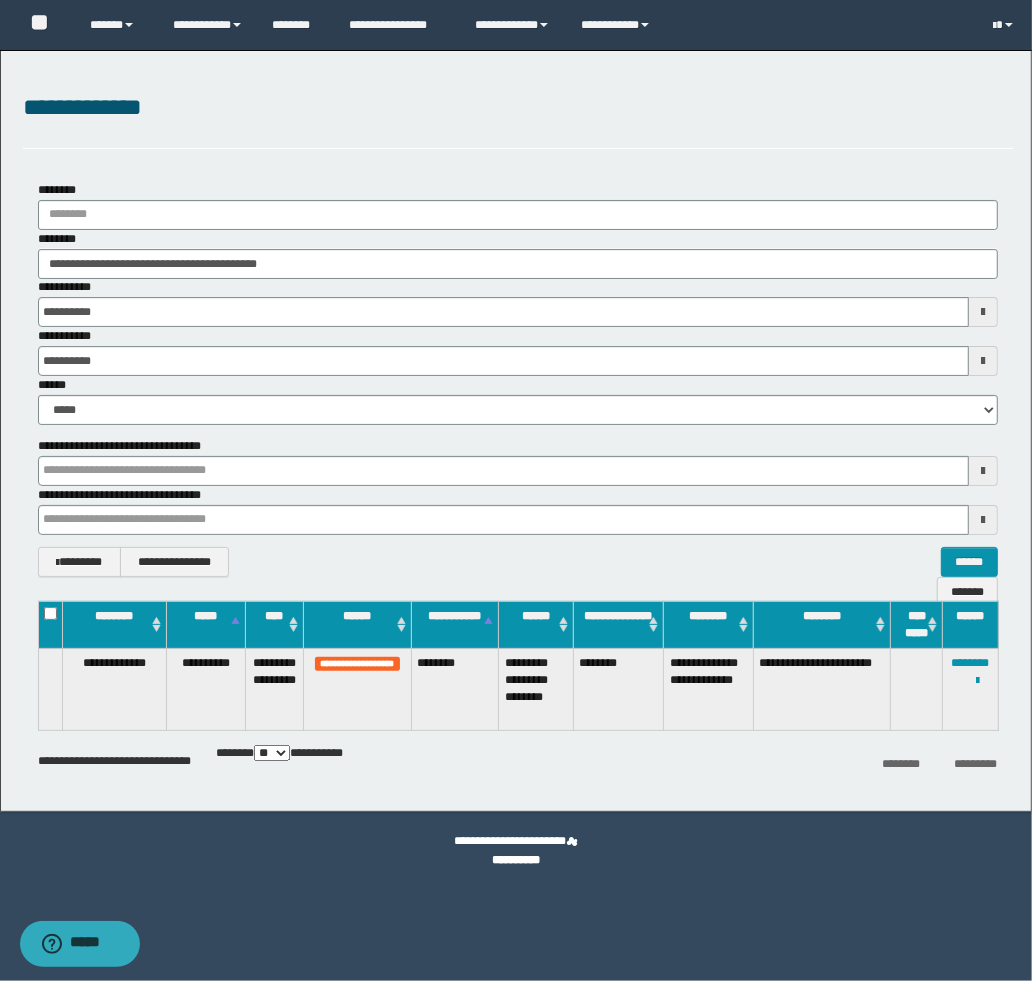 click on "********" at bounding box center (455, 690) 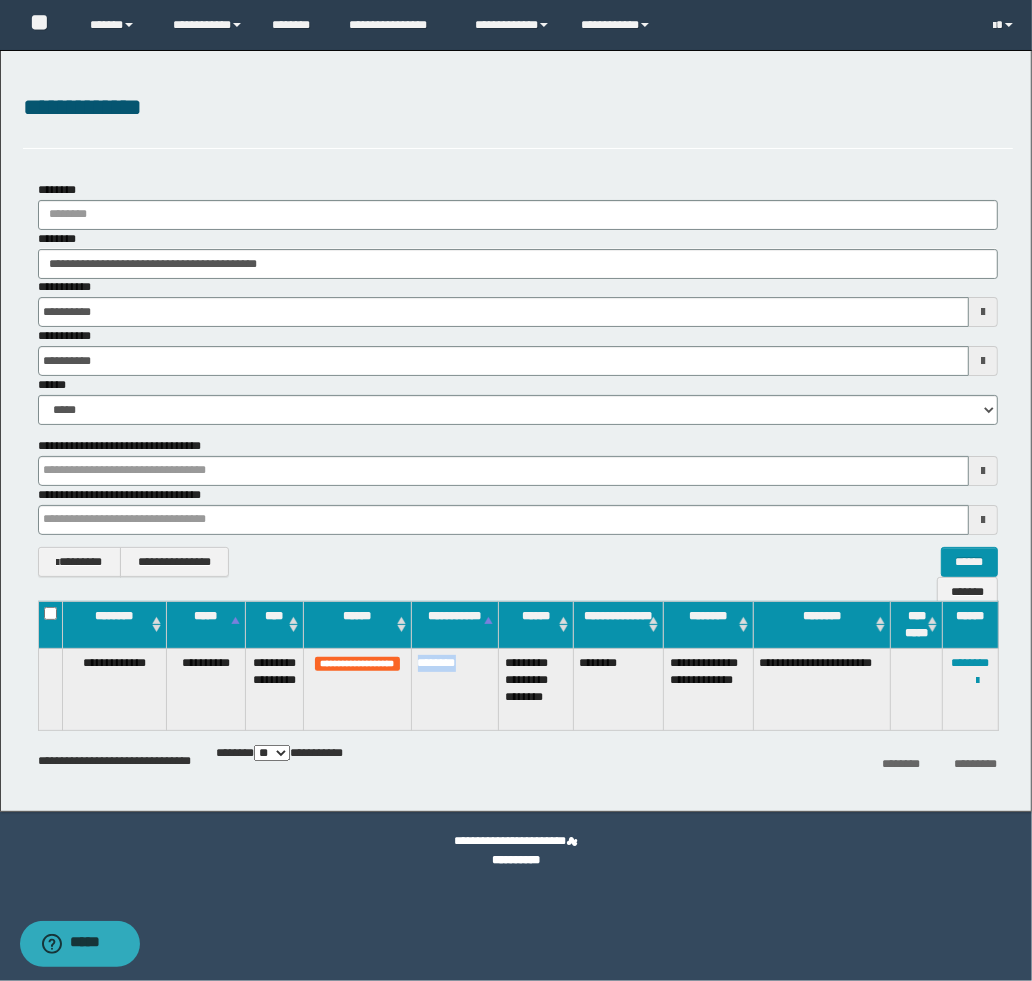 drag, startPoint x: 471, startPoint y: 666, endPoint x: 420, endPoint y: 668, distance: 51.0392 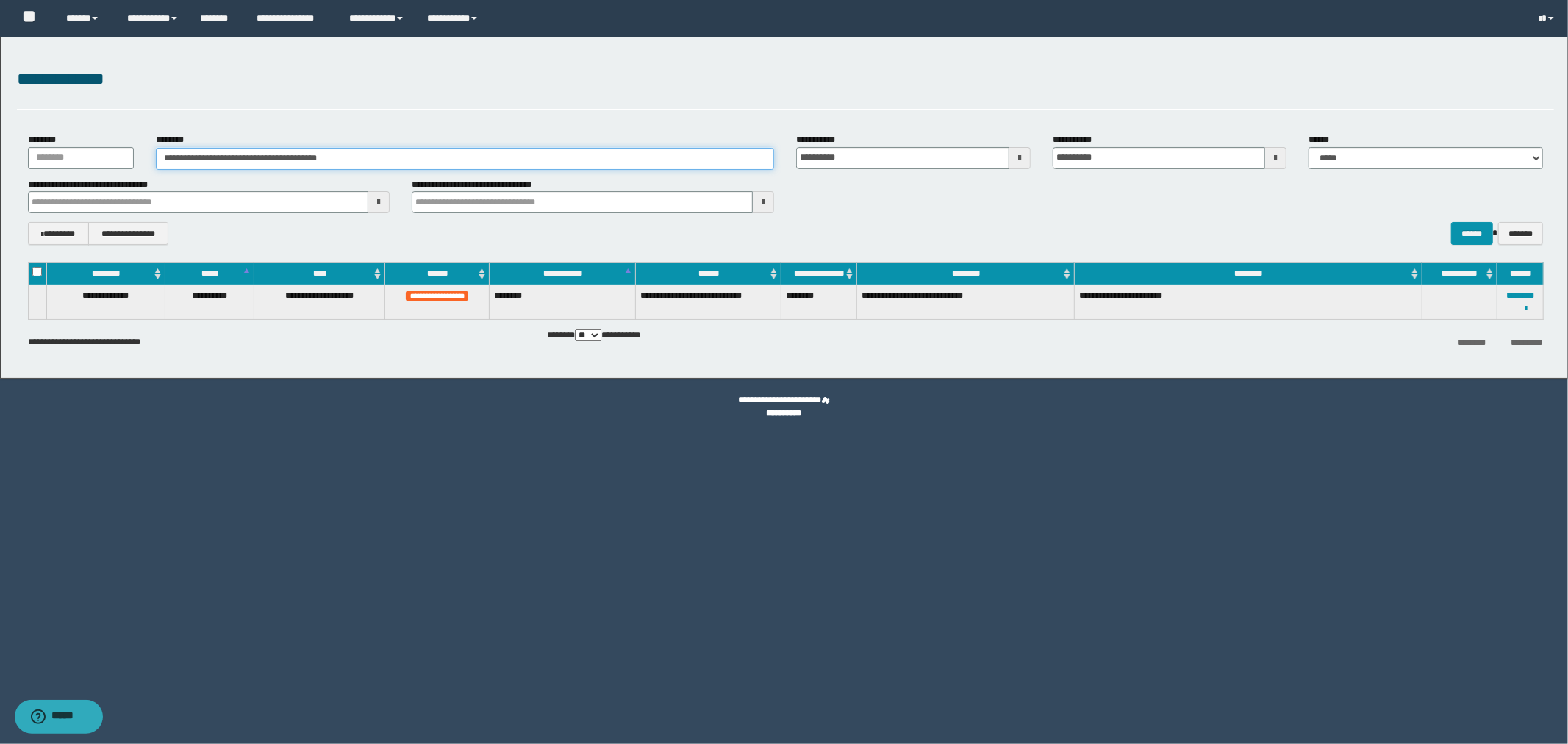 click on "**********" at bounding box center (465, 159) 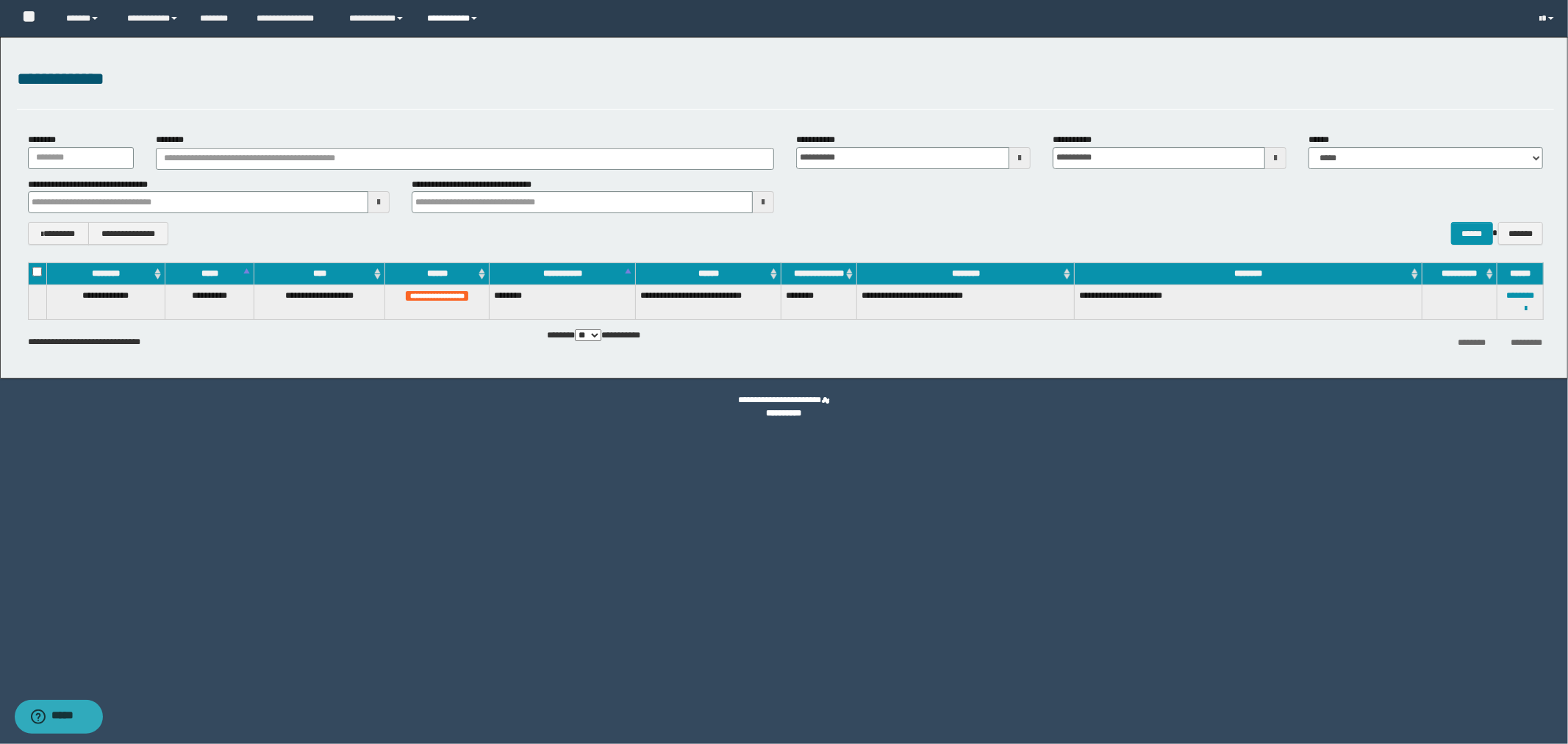 click on "**********" at bounding box center [454, 18] 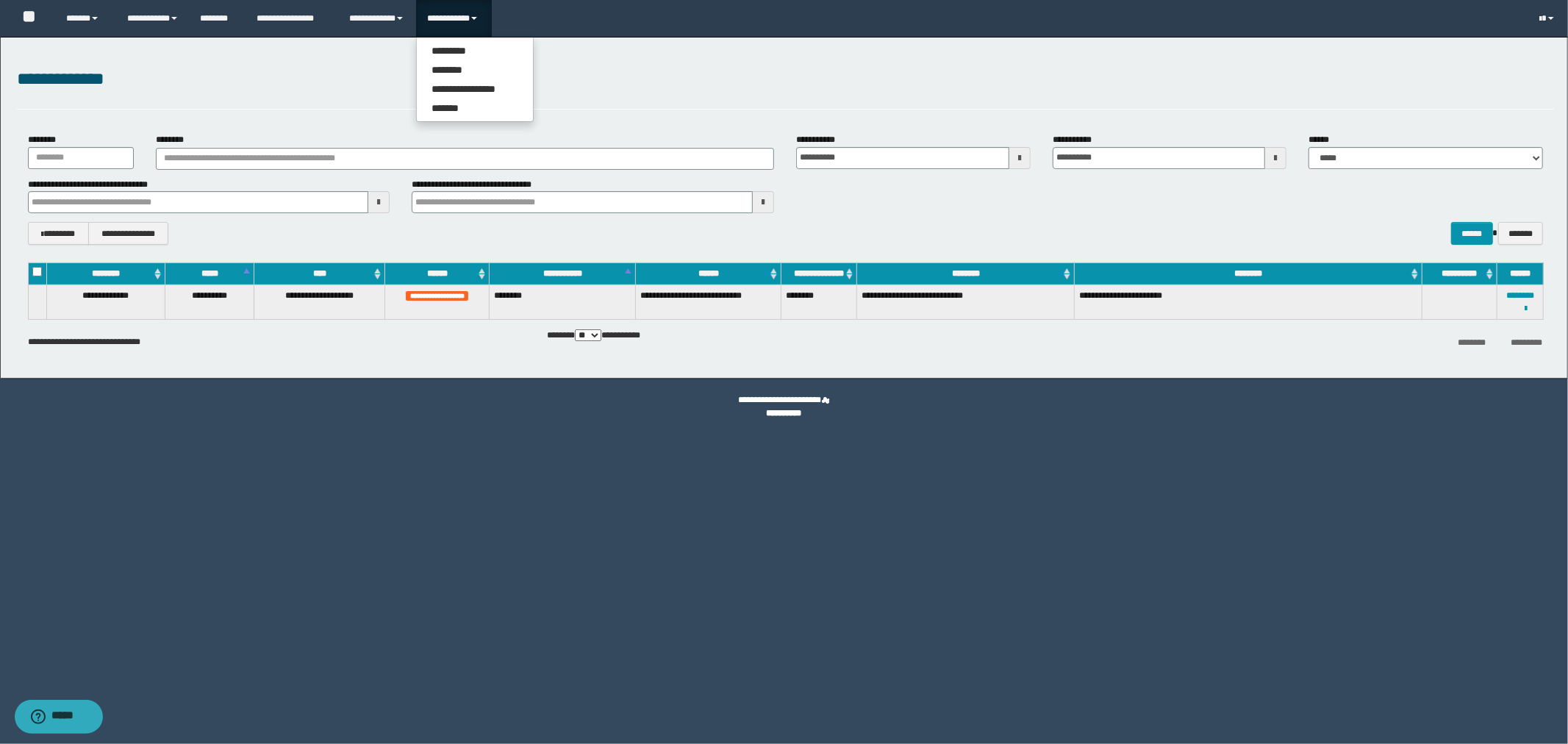 click on "[FIRST] [LAST] [PHONE] [EMAIL] [PHONE] [EMAIL] [PHONE] [EMAIL] [PHONE] [EMAIL] [PHONE] [EMAIL]" at bounding box center [784, 207] 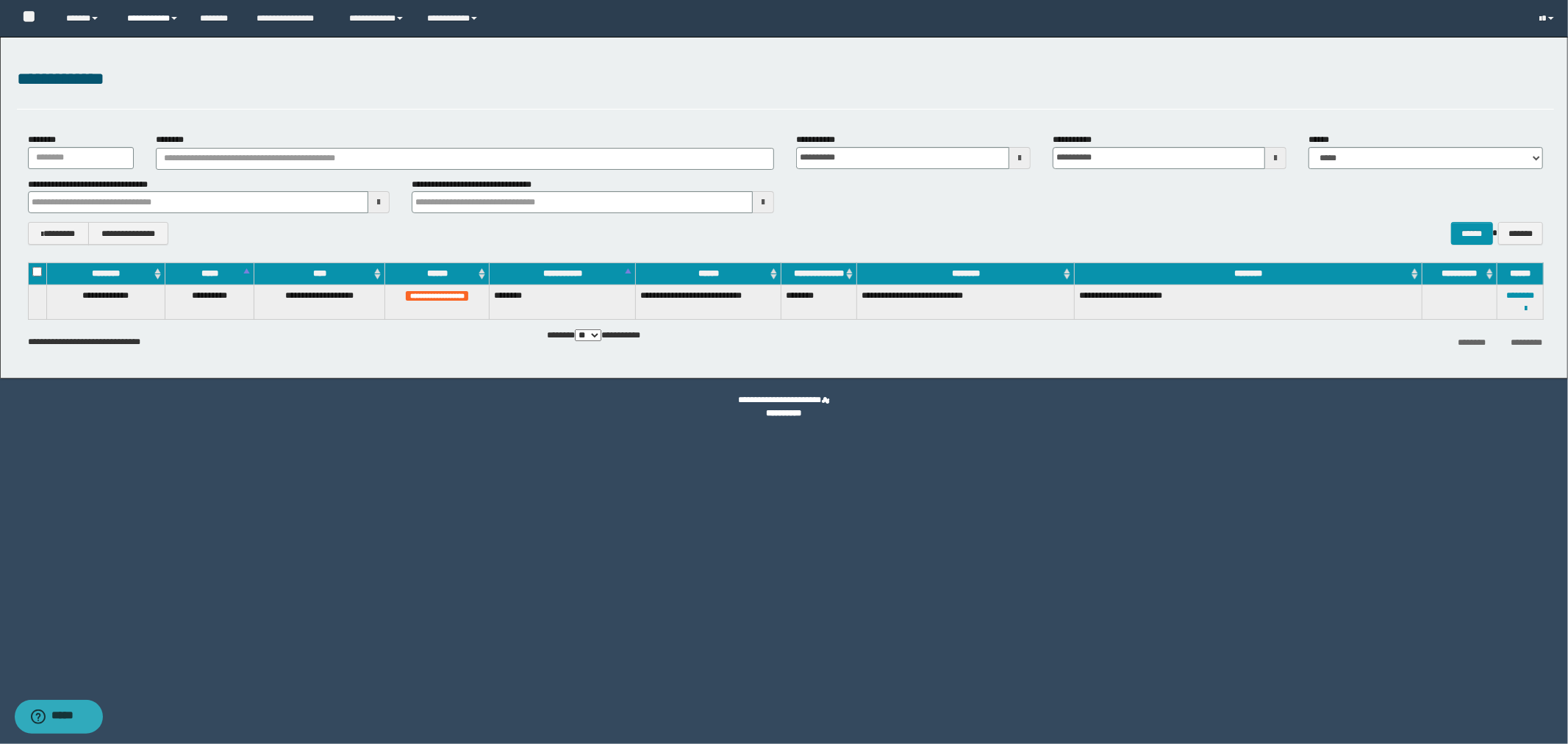 click on "**********" at bounding box center [152, 18] 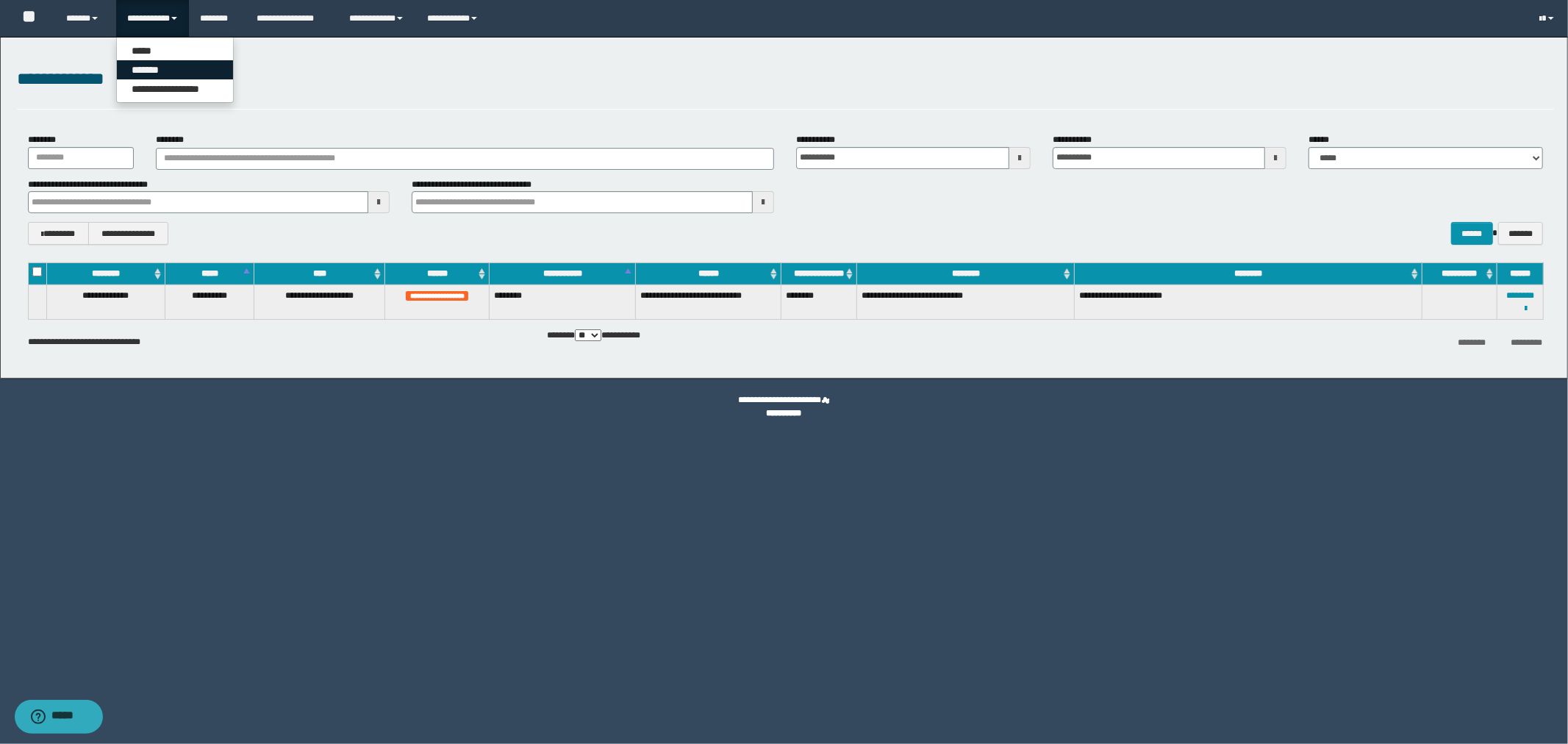 click on "*******" at bounding box center (175, 70) 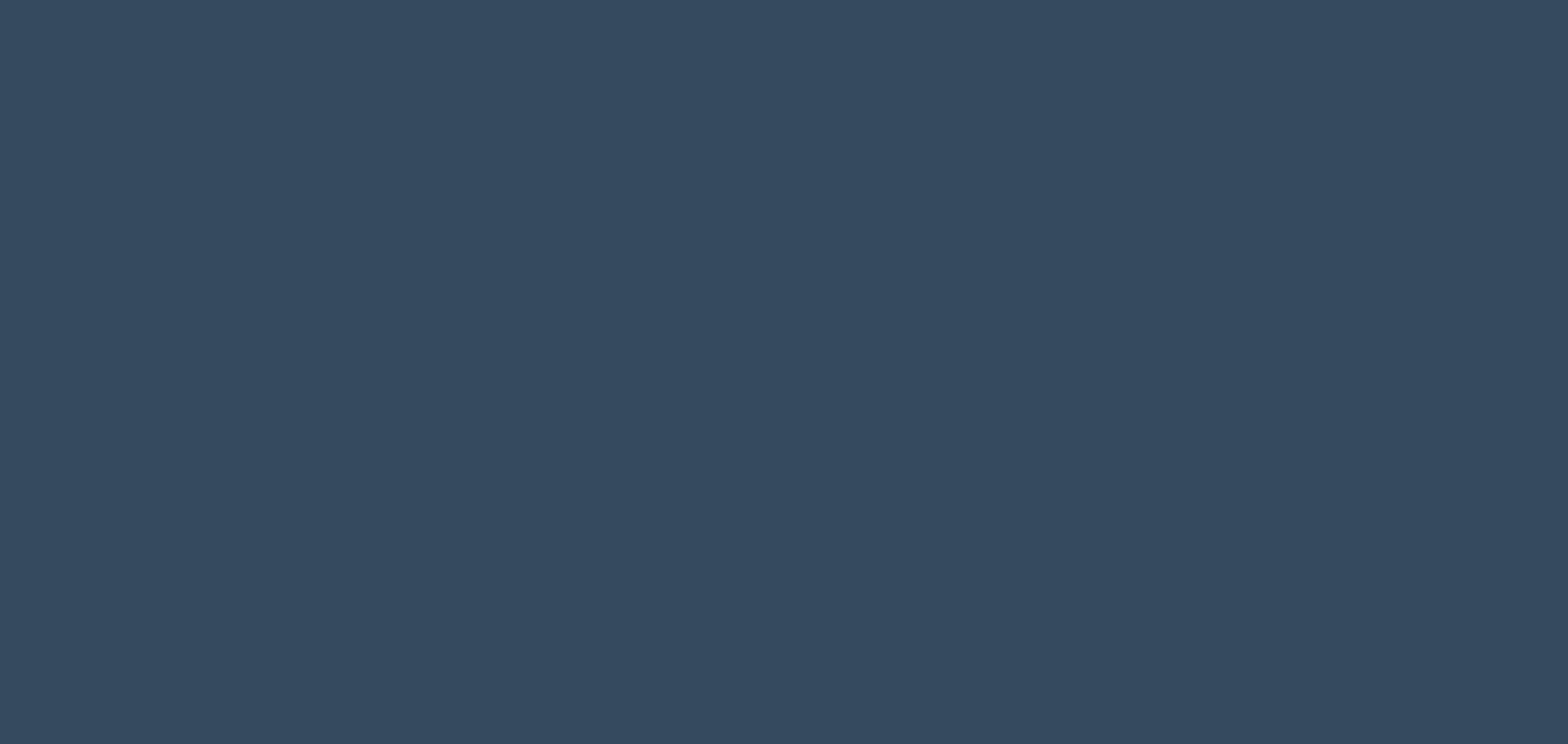 scroll, scrollTop: 0, scrollLeft: 0, axis: both 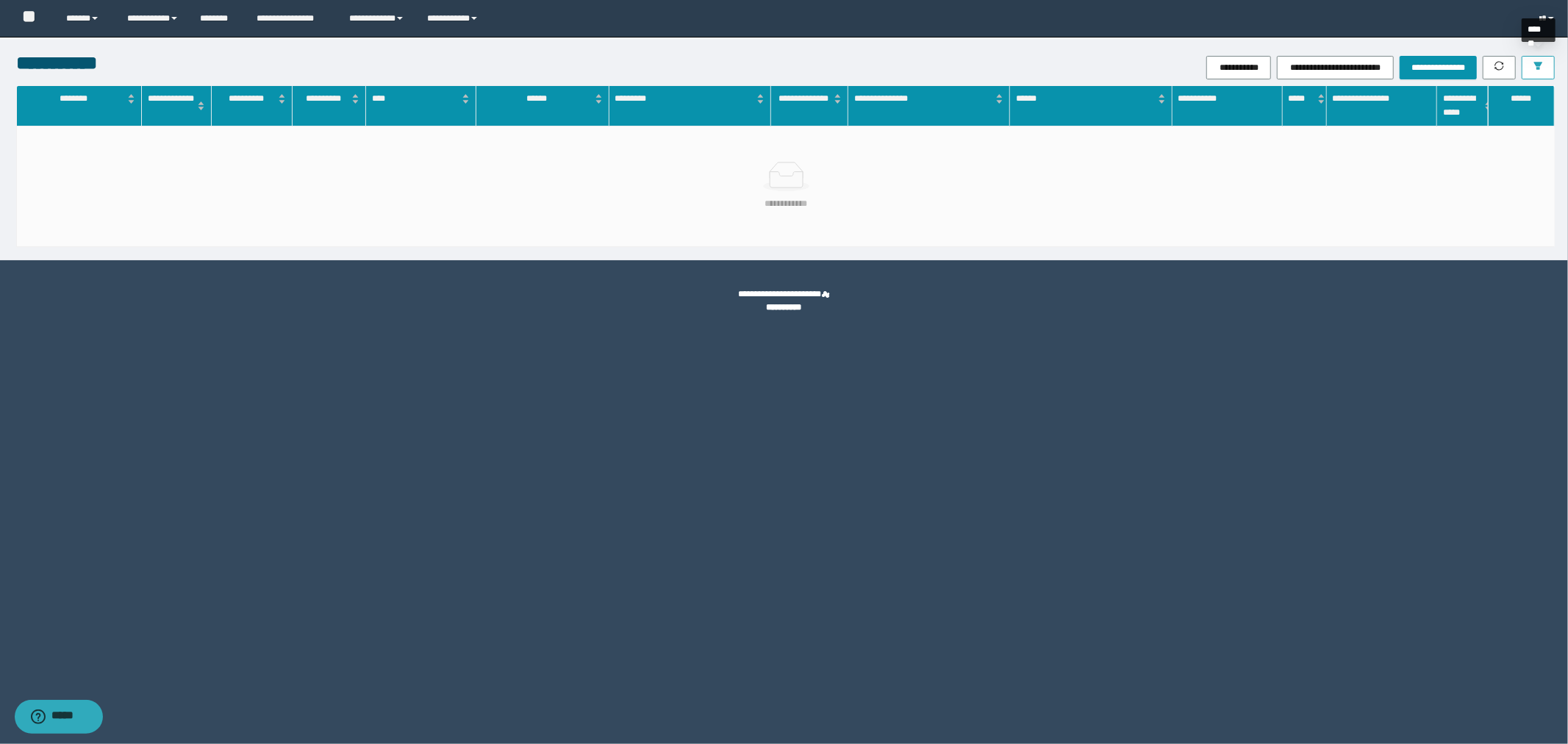 click at bounding box center [1538, 67] 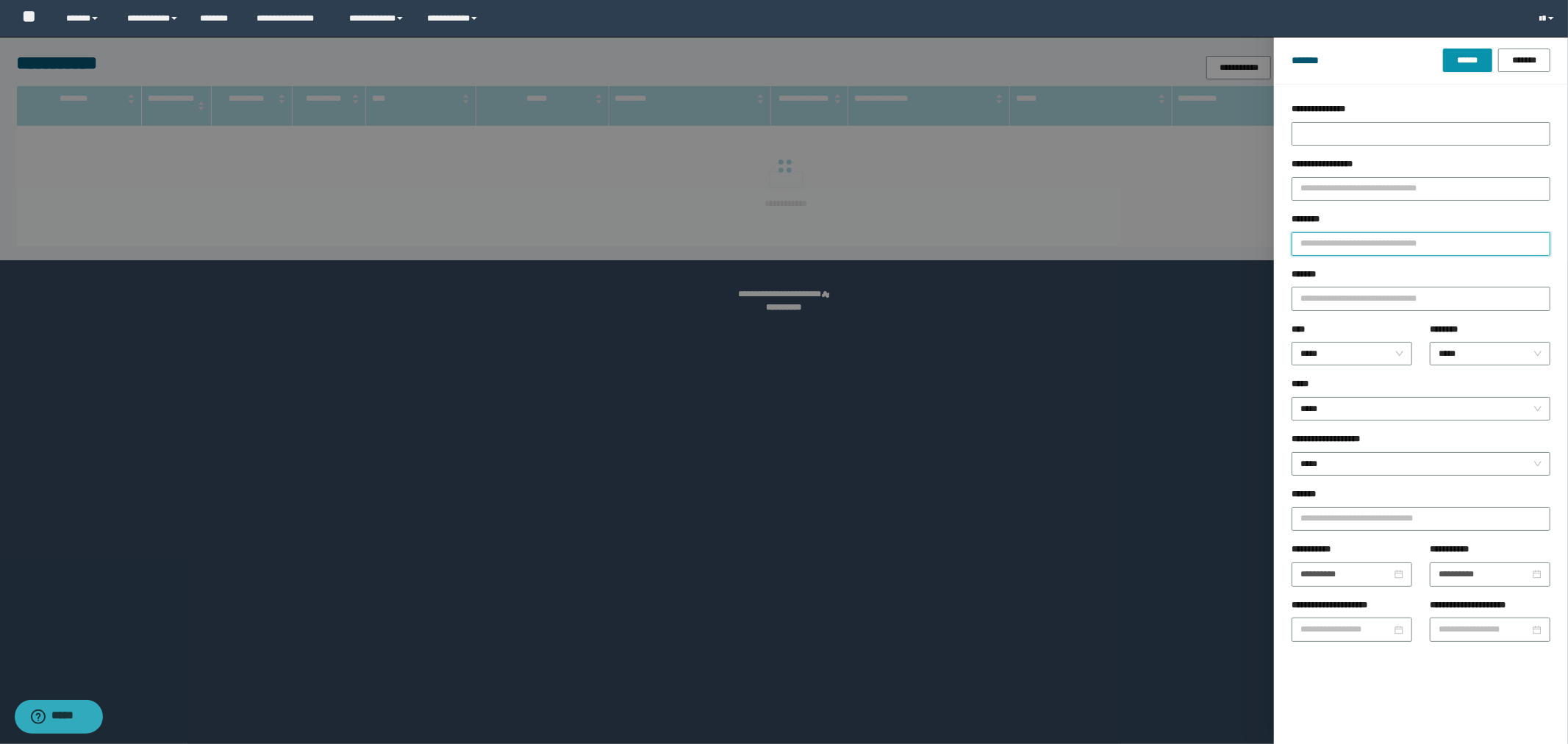 click on "********" at bounding box center (1421, 244) 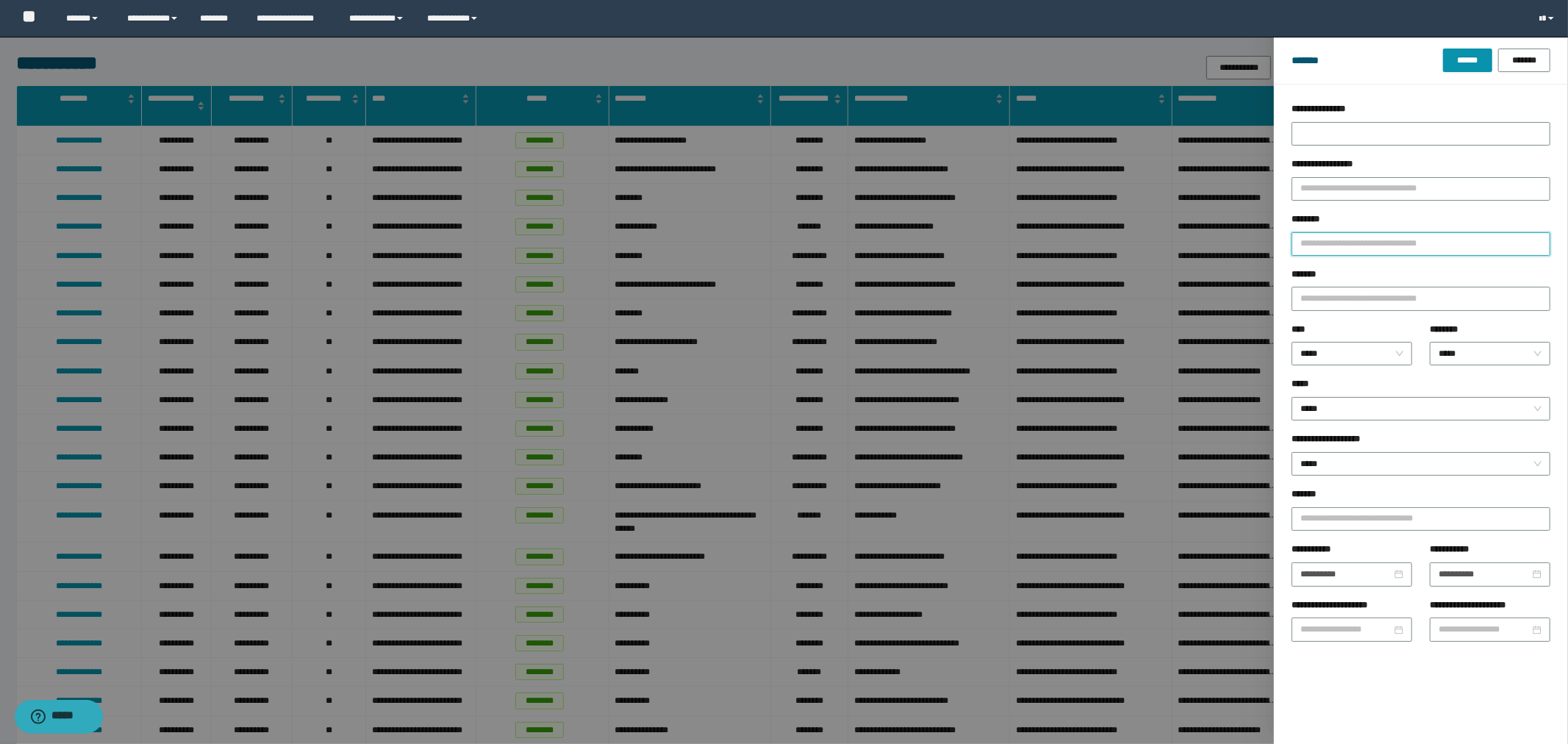 type on "*" 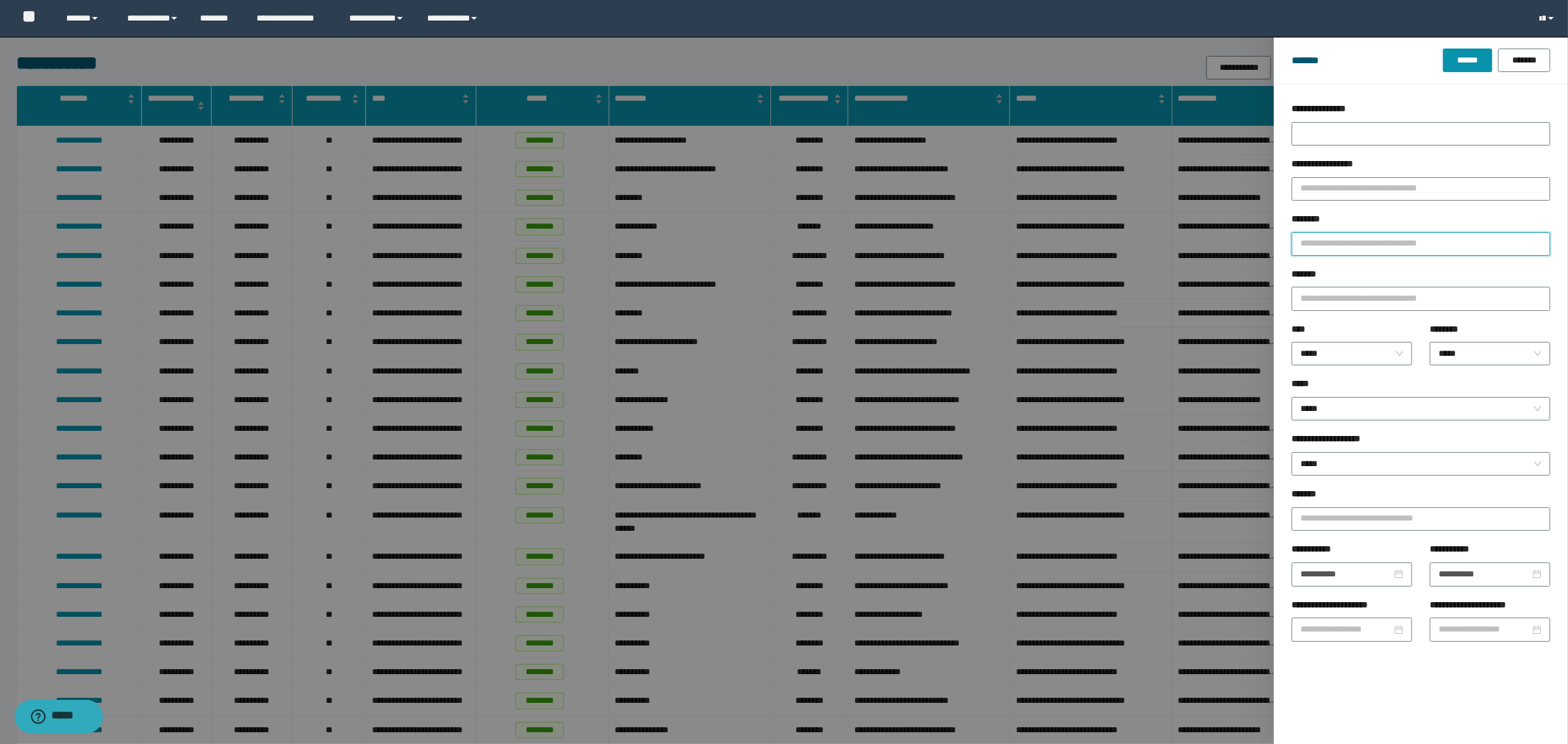 type 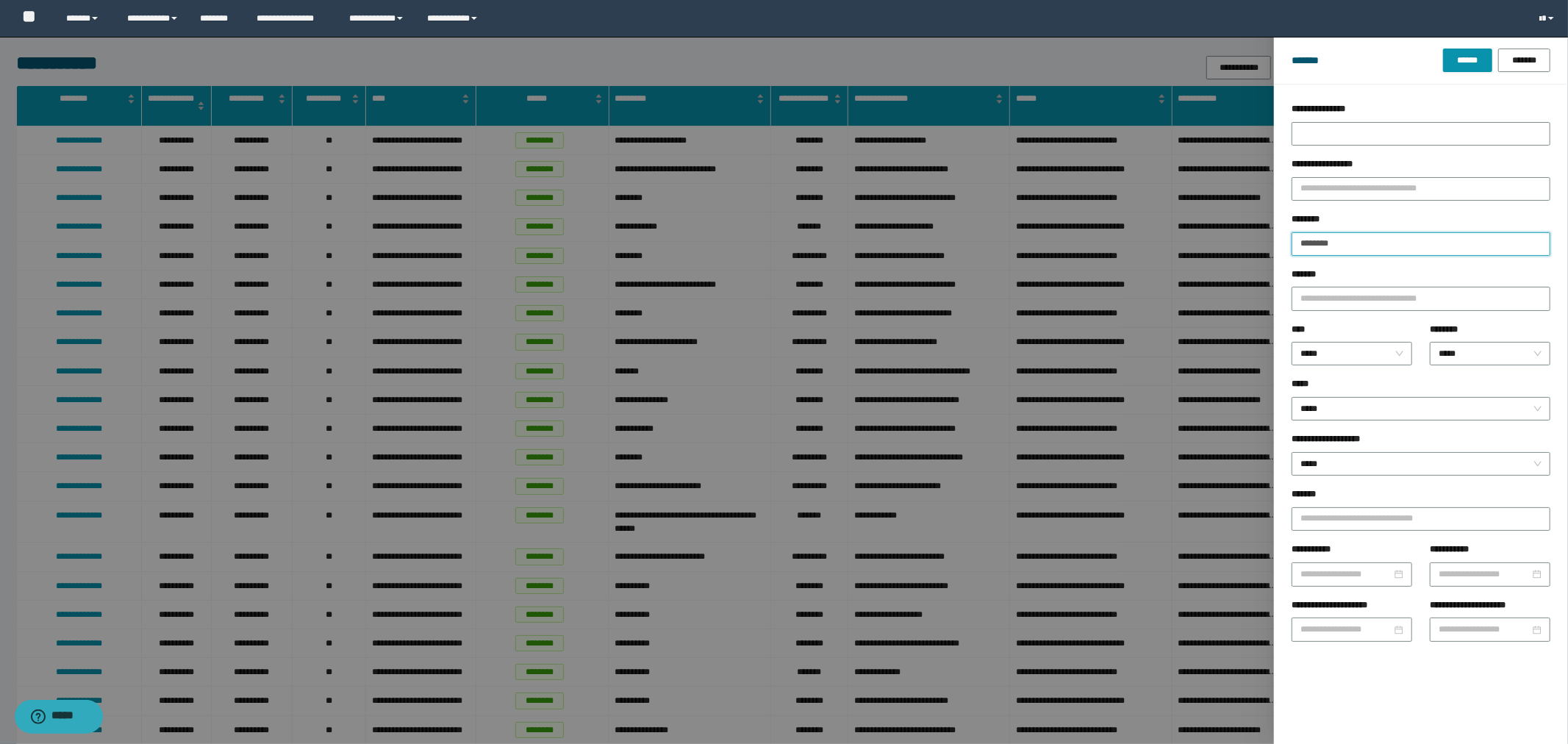 type on "********" 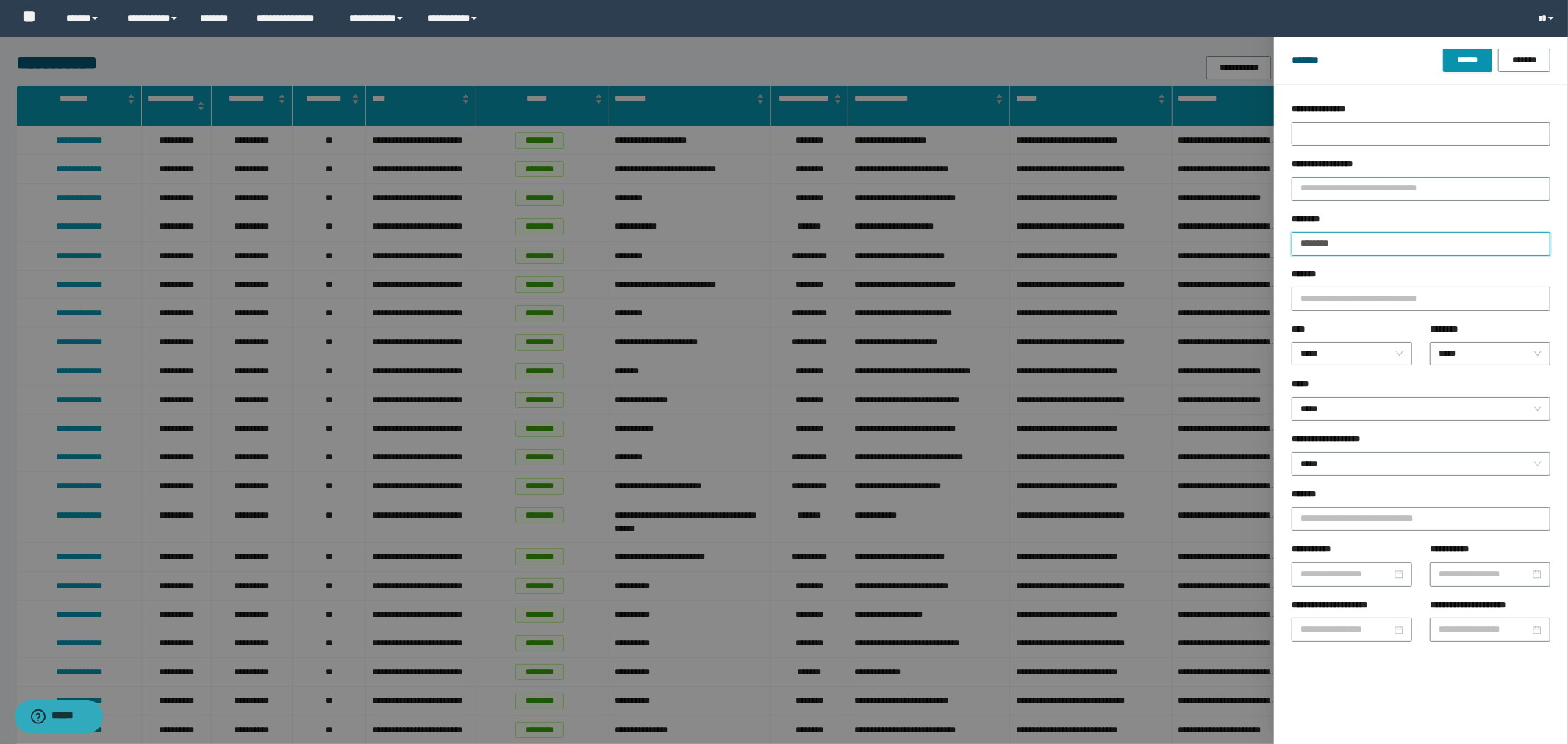click on "******" at bounding box center [1467, 60] 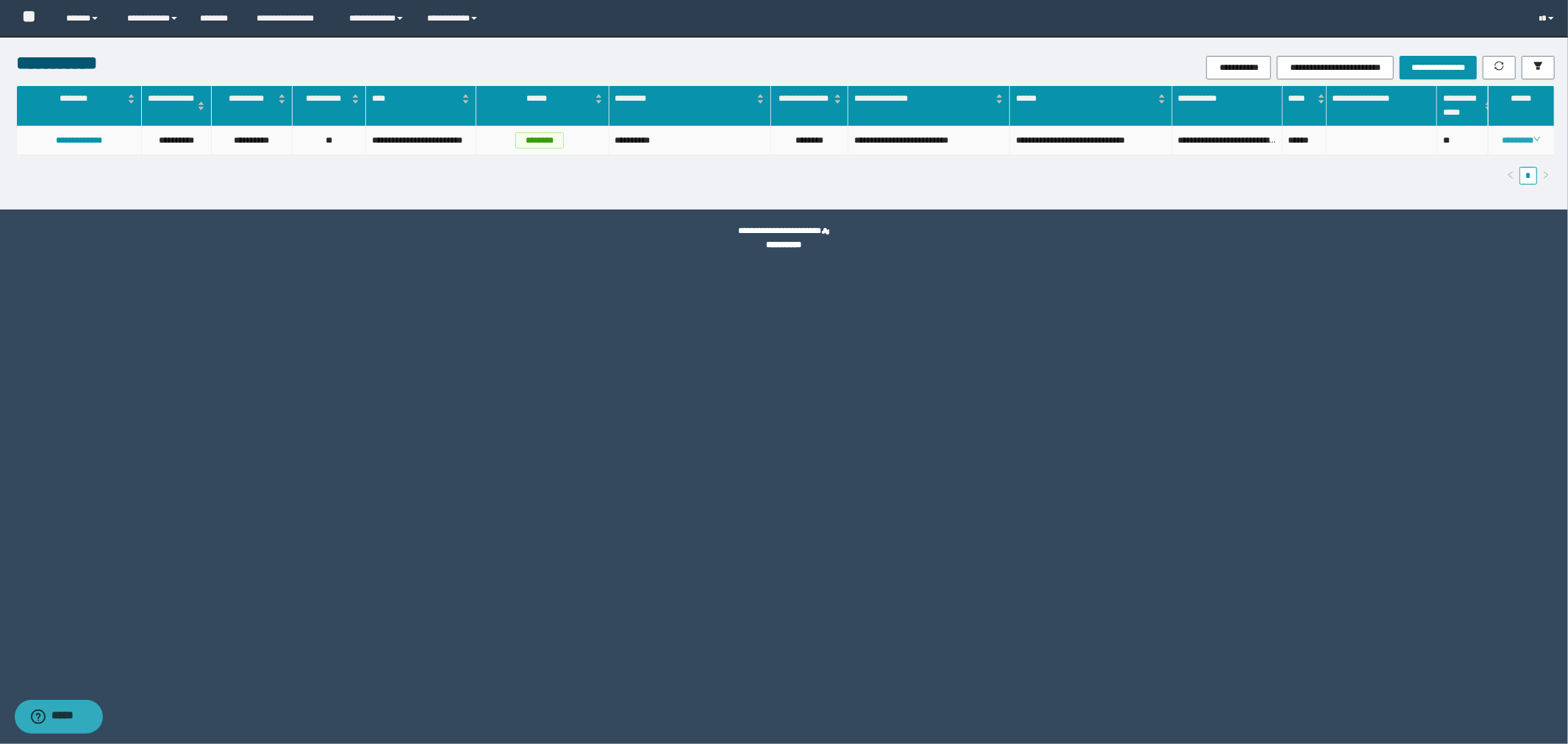 click 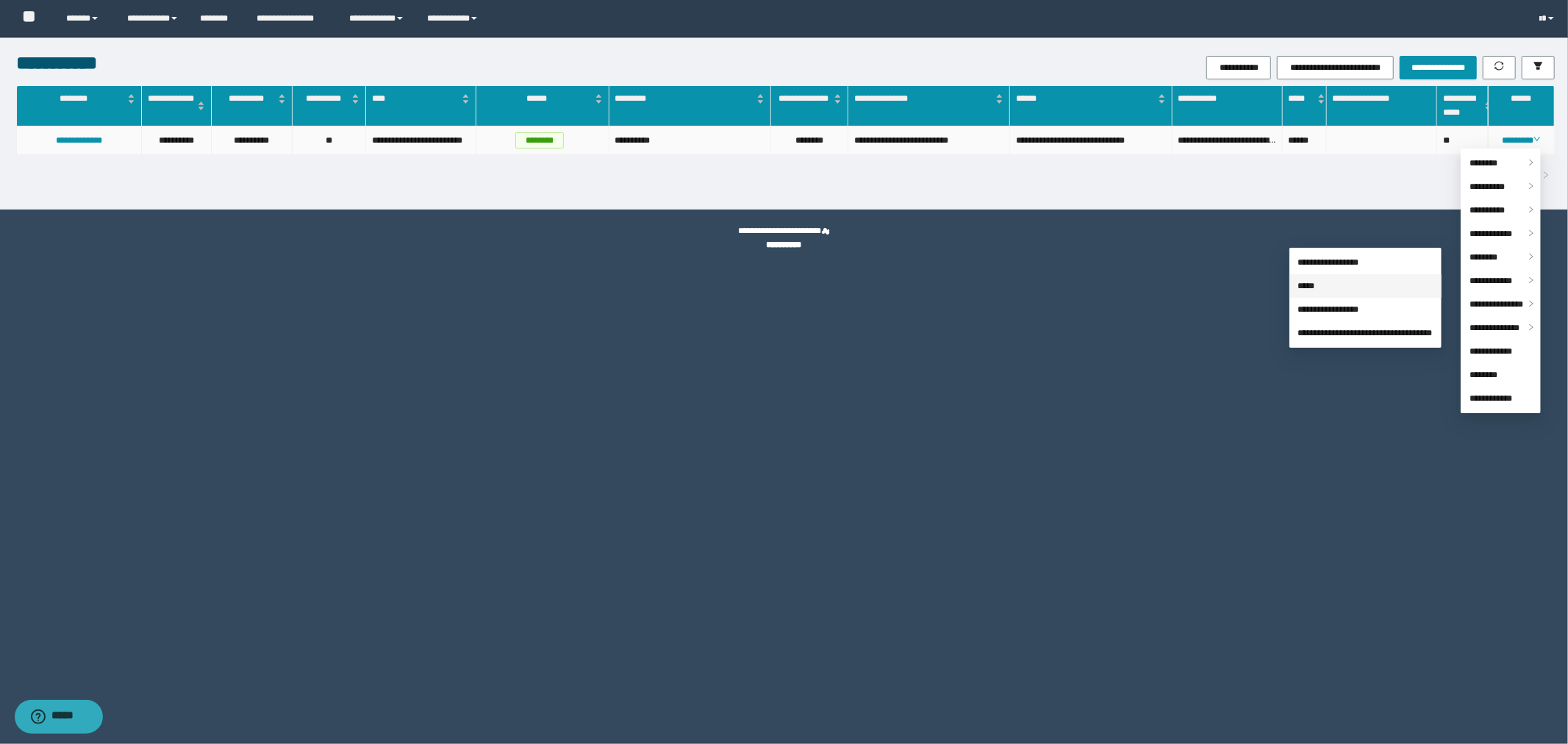 click on "*****" at bounding box center [1306, 286] 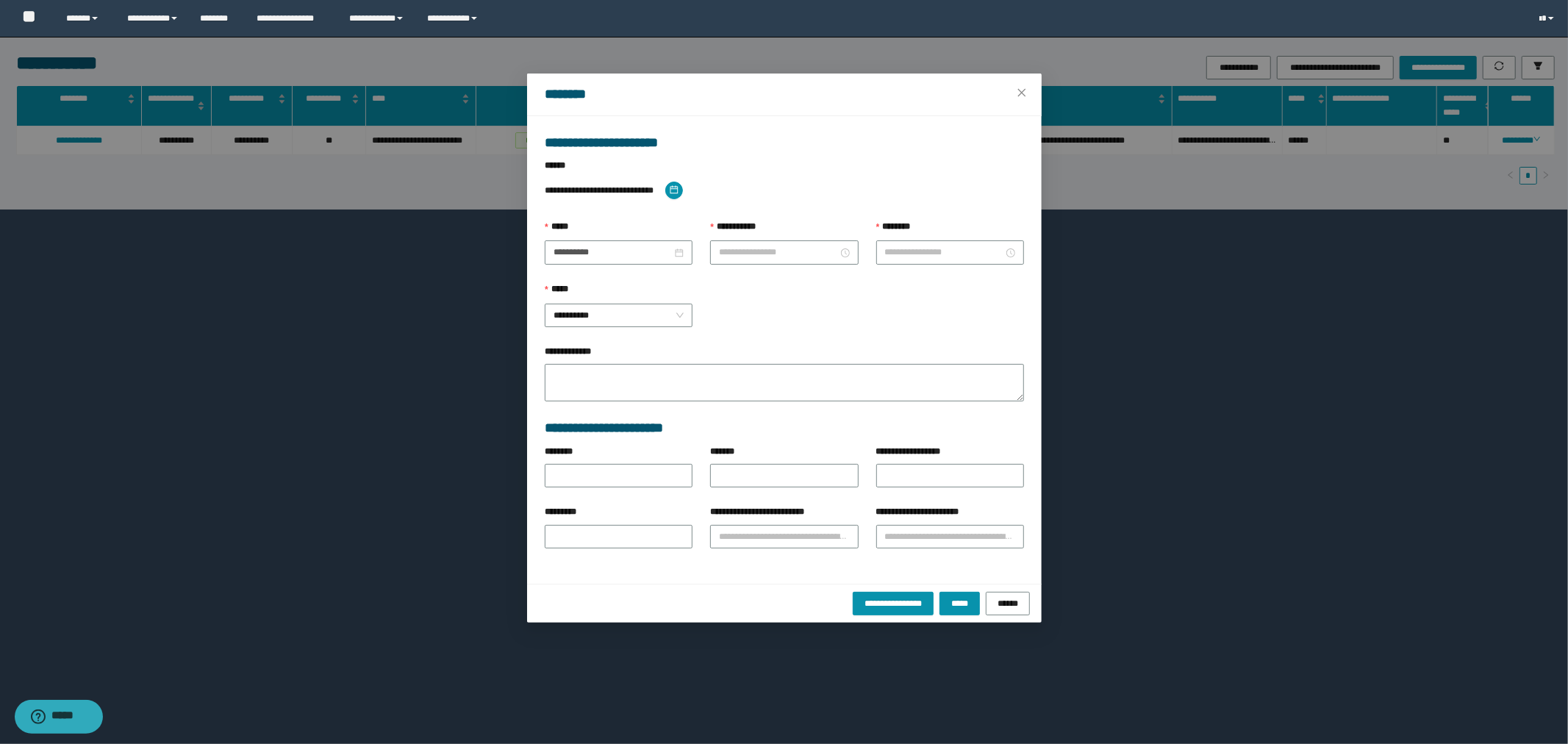 type on "**********" 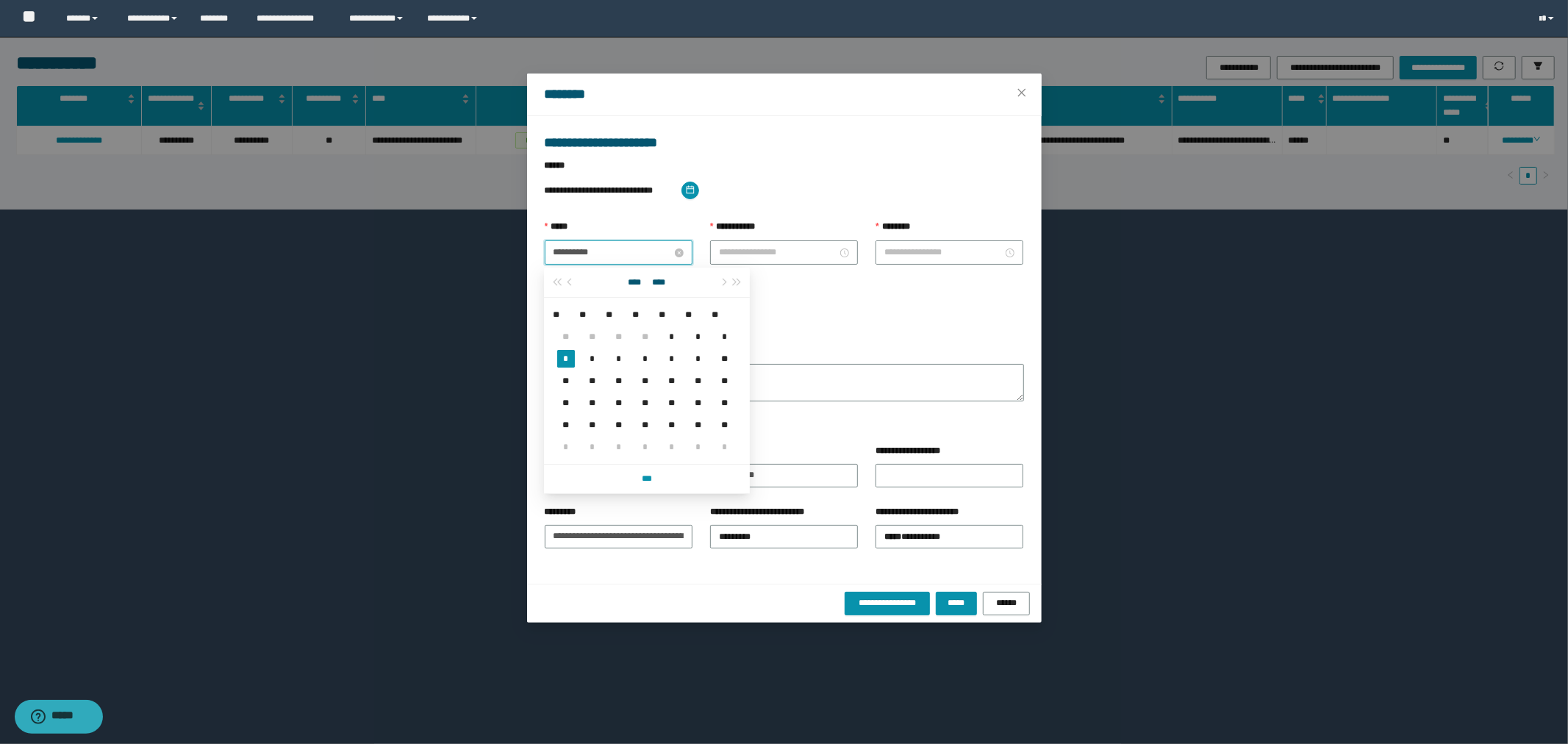 click on "**********" at bounding box center (612, 252) 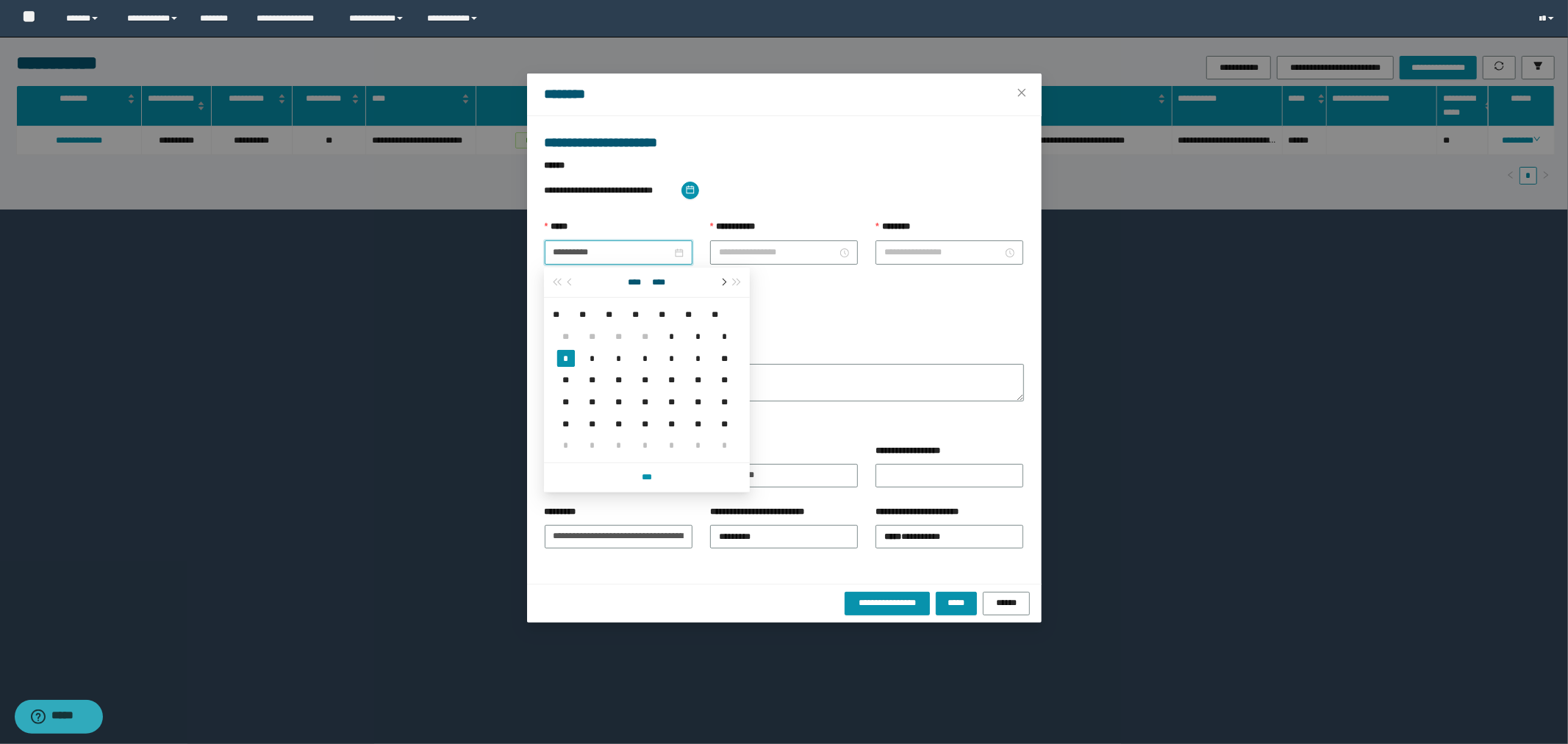 click at bounding box center (723, 282) 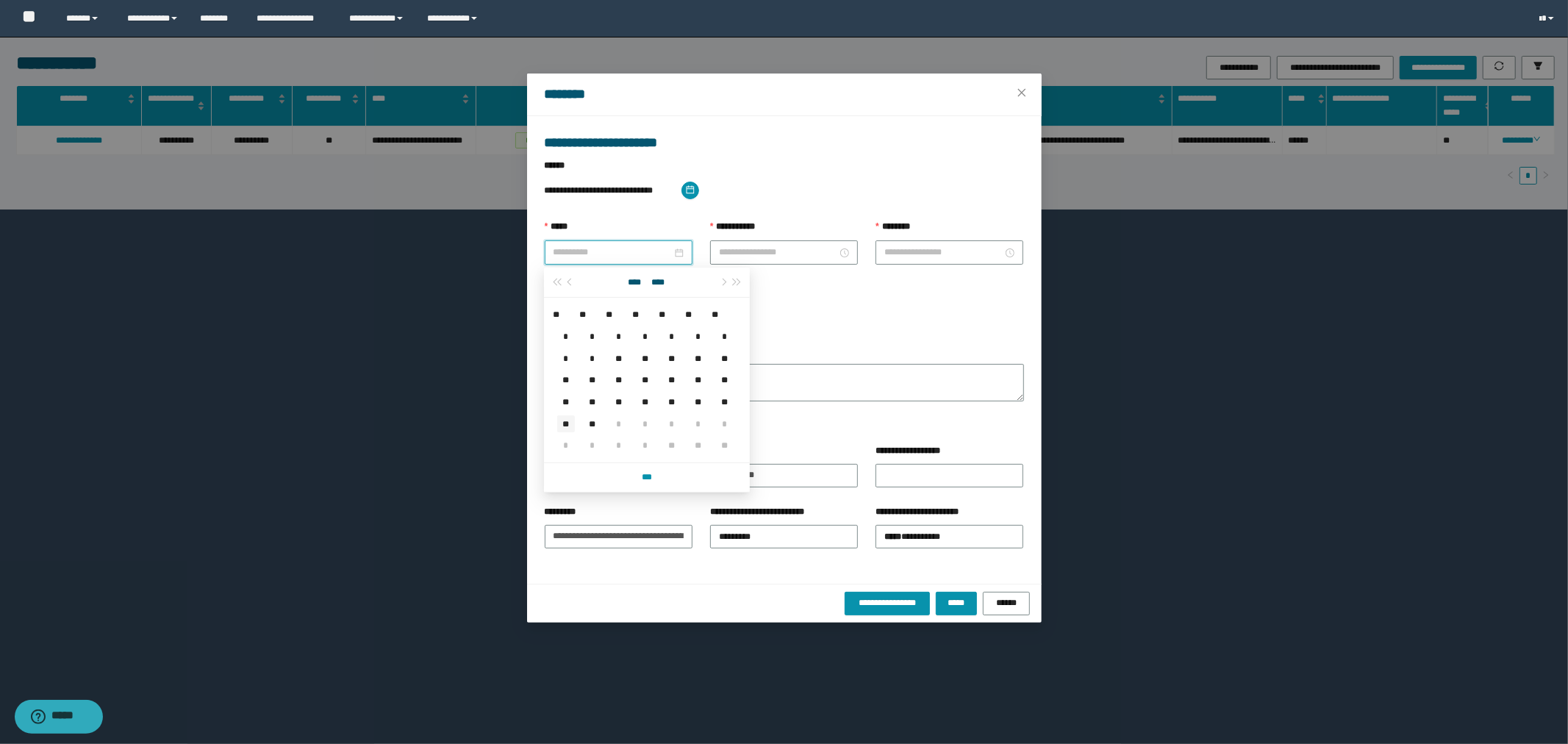 type on "**********" 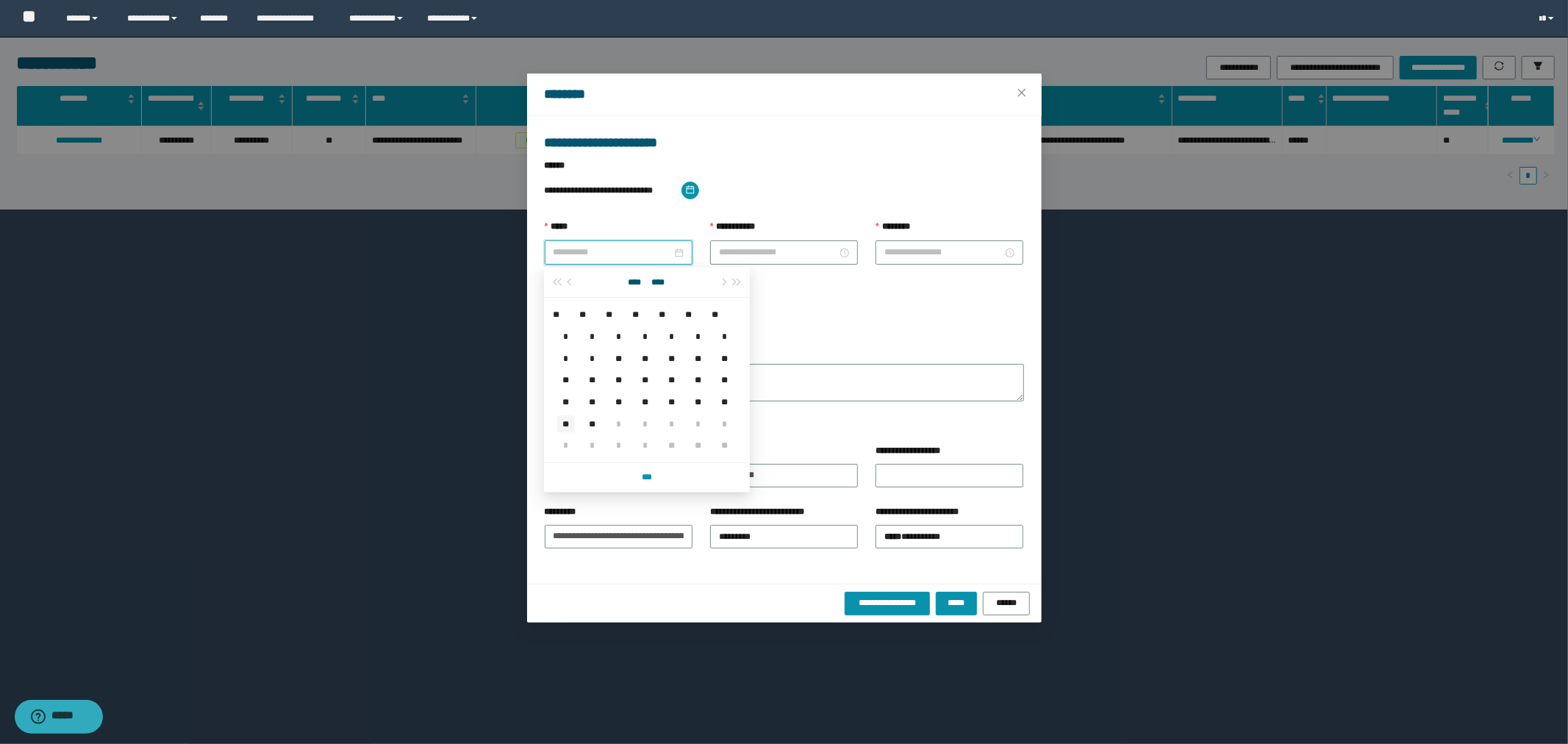 click on "**" at bounding box center (566, 424) 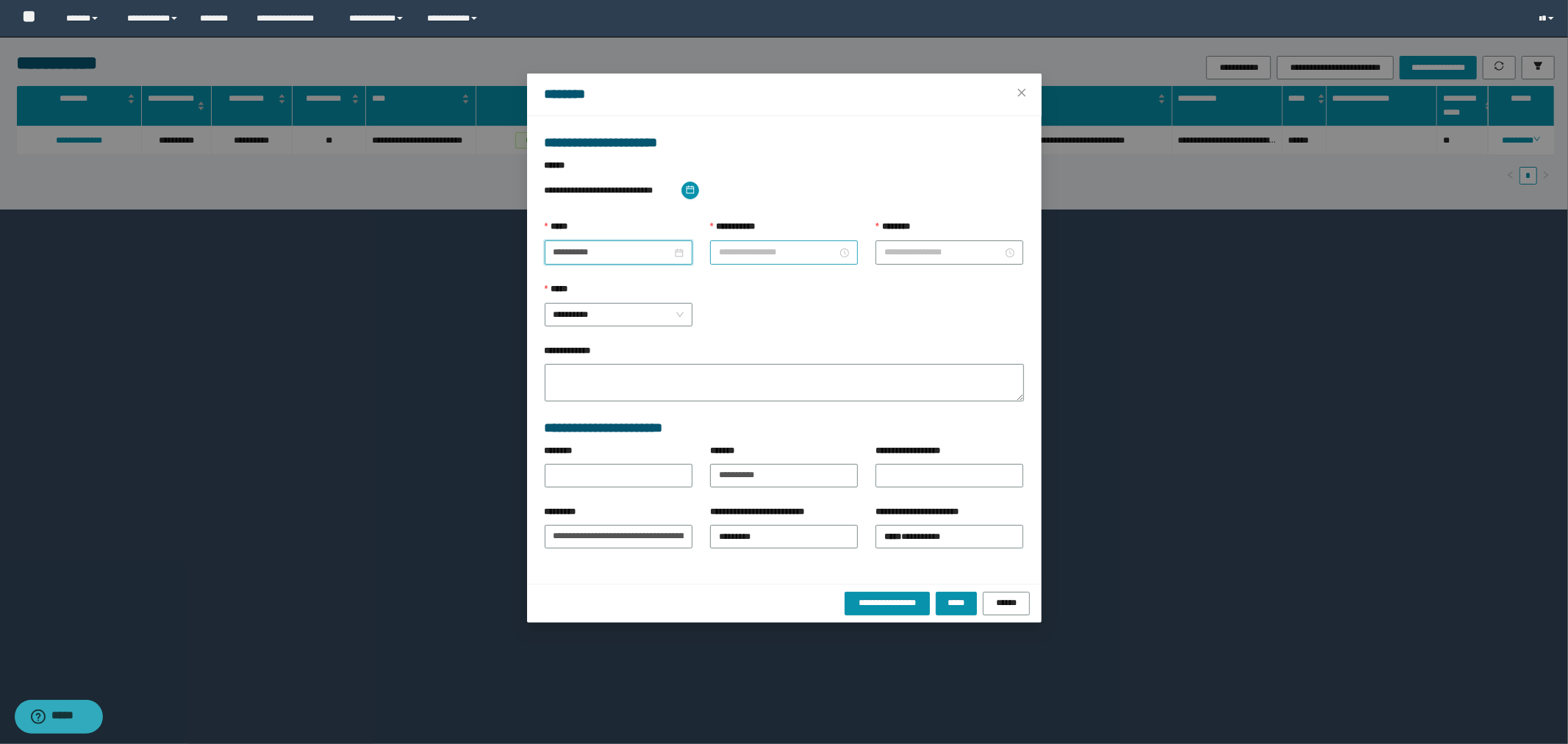 click on "**********" at bounding box center (778, 252) 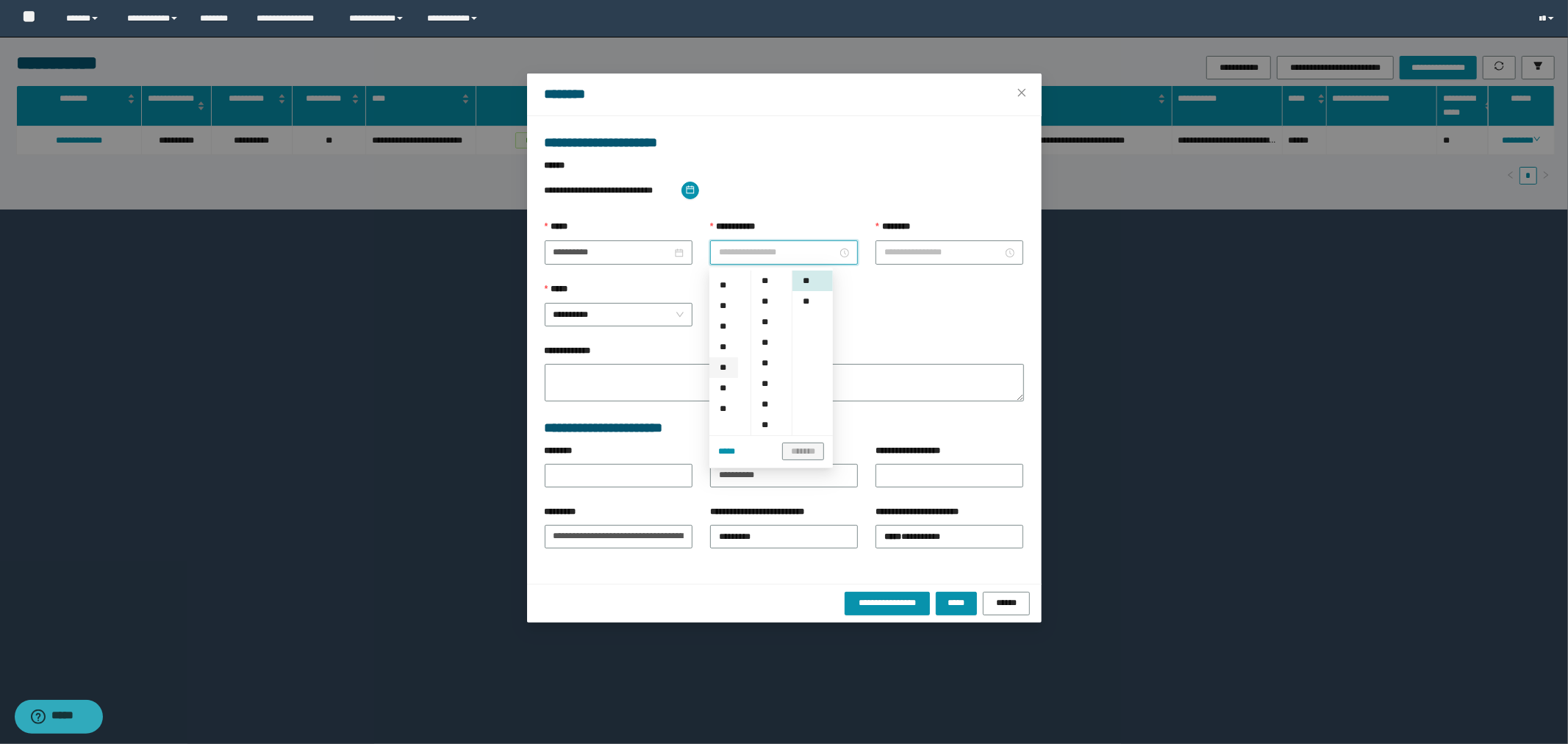 click on "**" at bounding box center [723, 368] 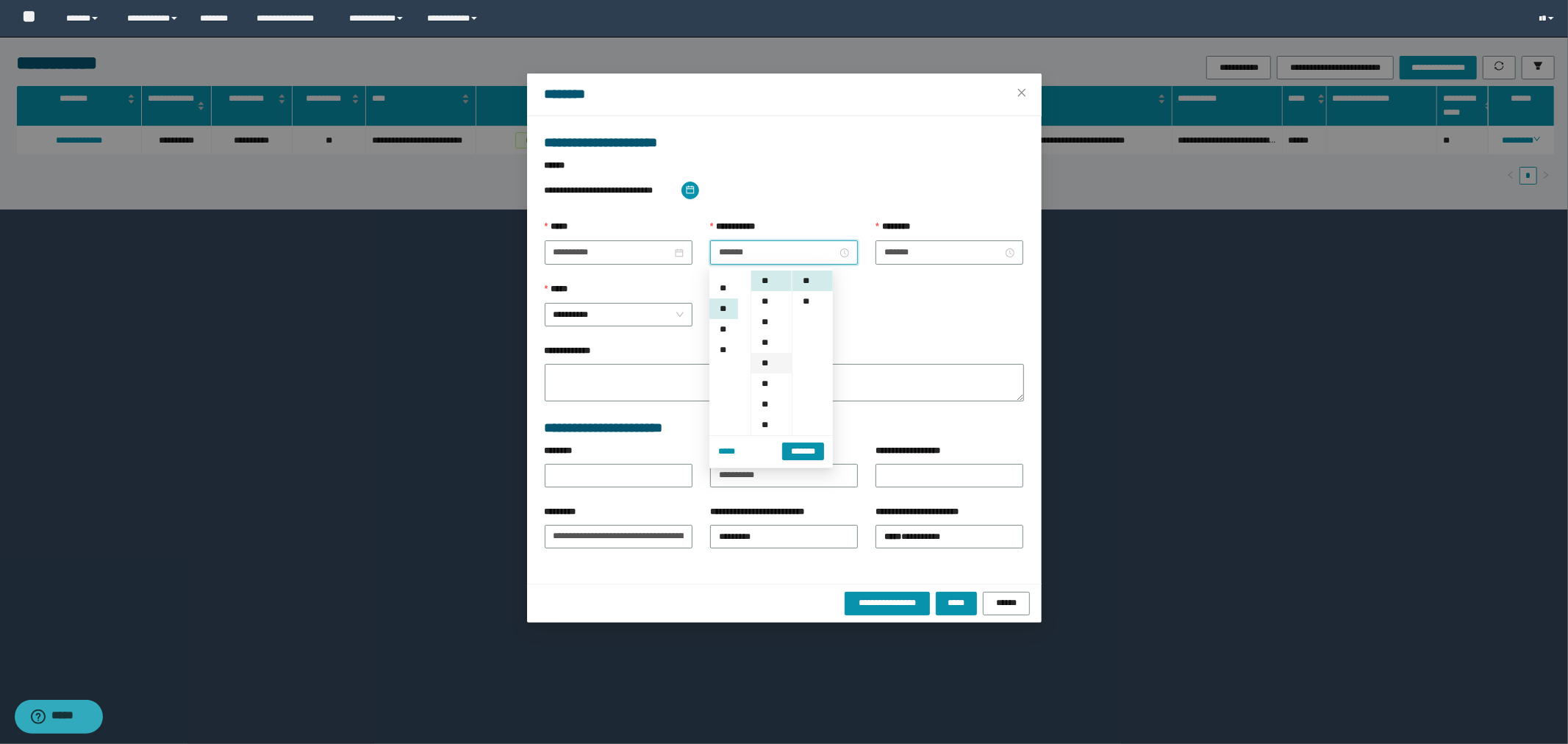 scroll, scrollTop: 185, scrollLeft: 0, axis: vertical 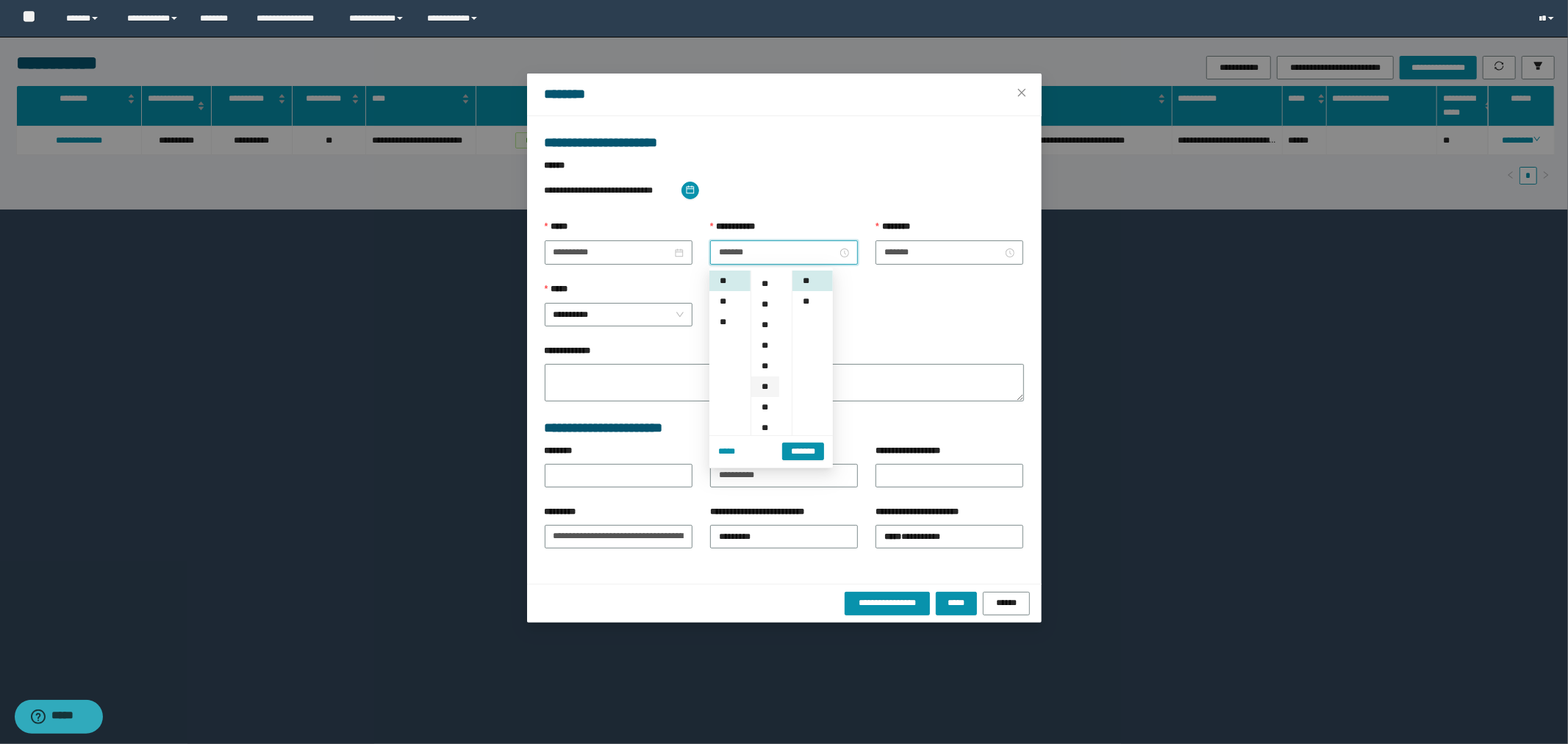 click on "**" at bounding box center [765, 387] 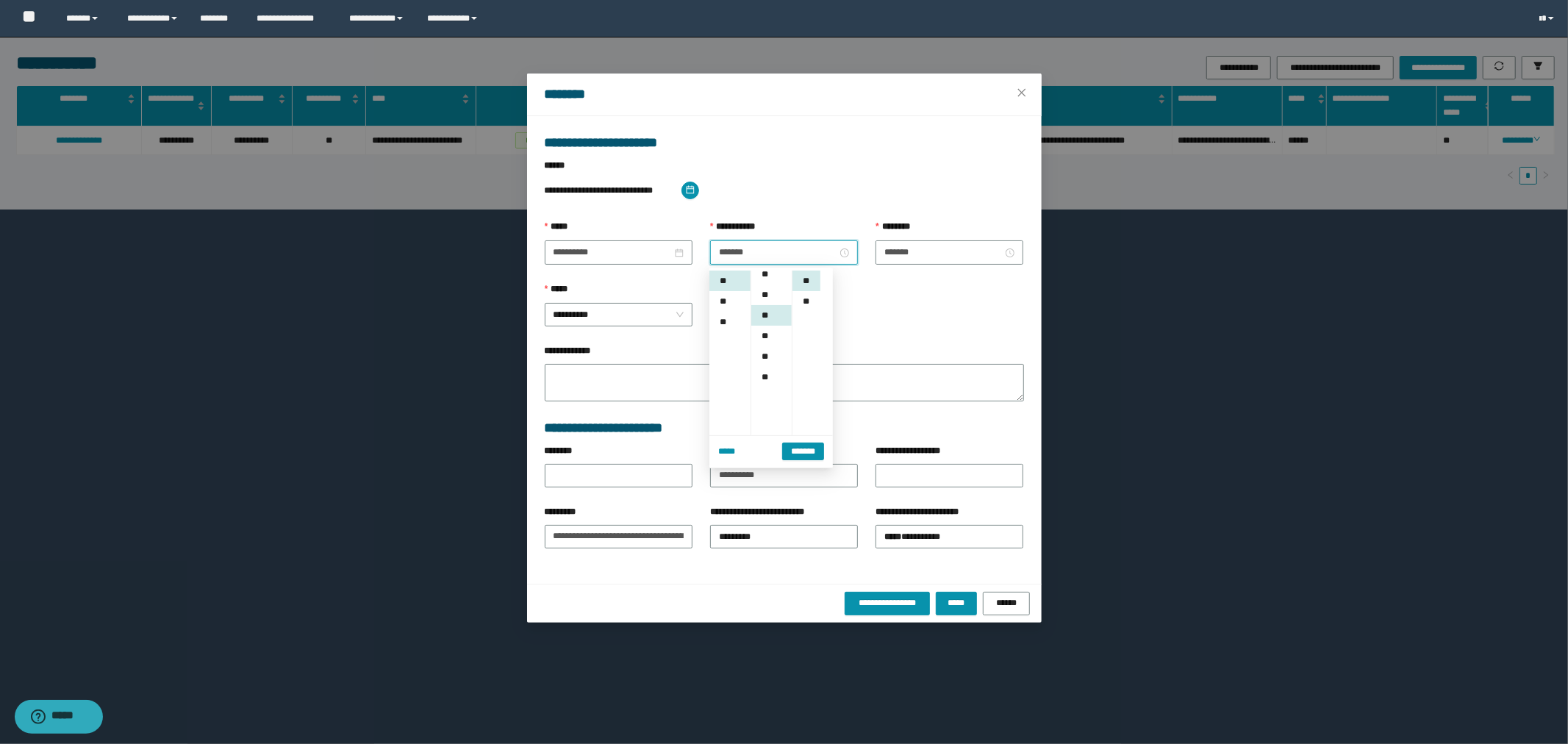 scroll, scrollTop: 165, scrollLeft: 0, axis: vertical 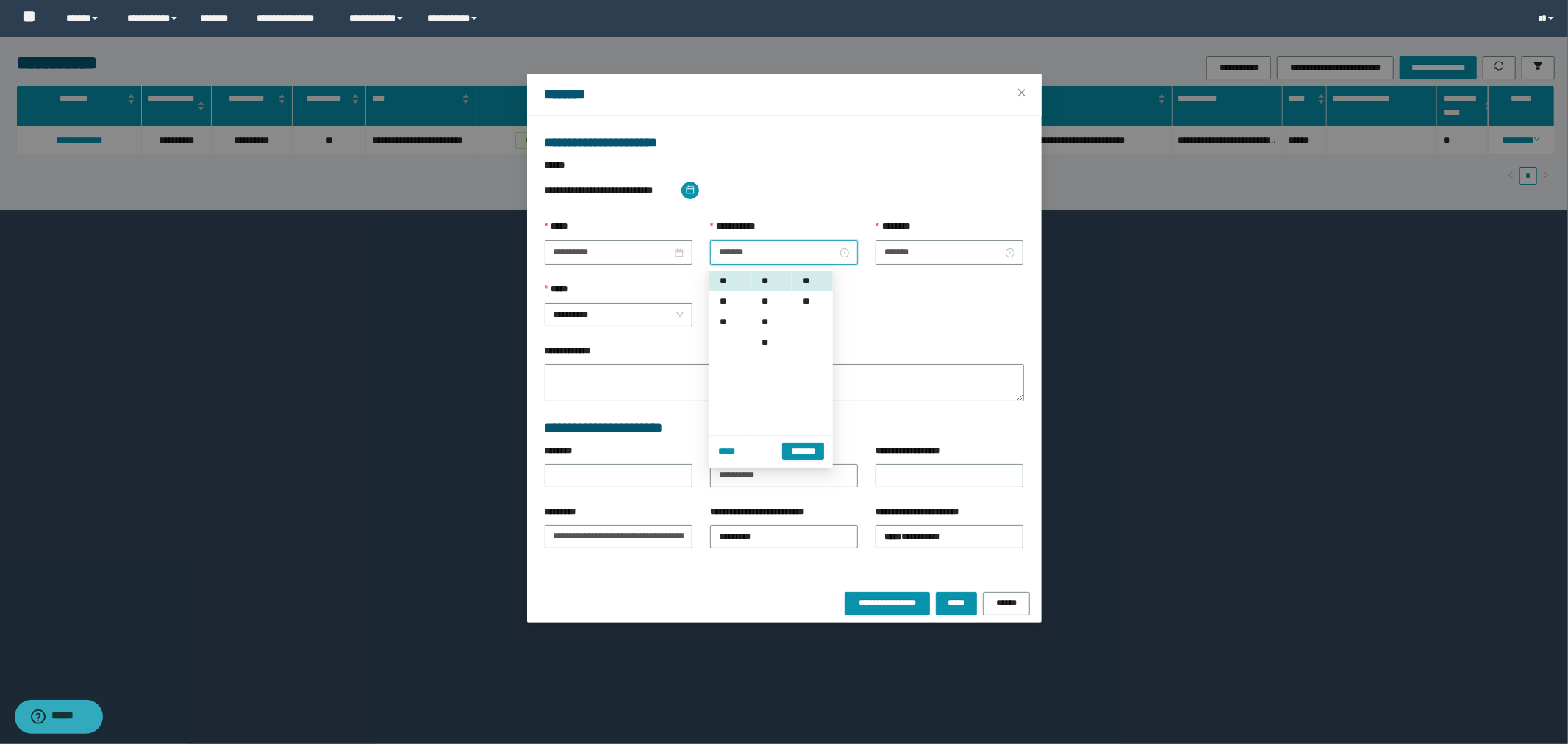 click on "***** *******" at bounding box center [771, 451] 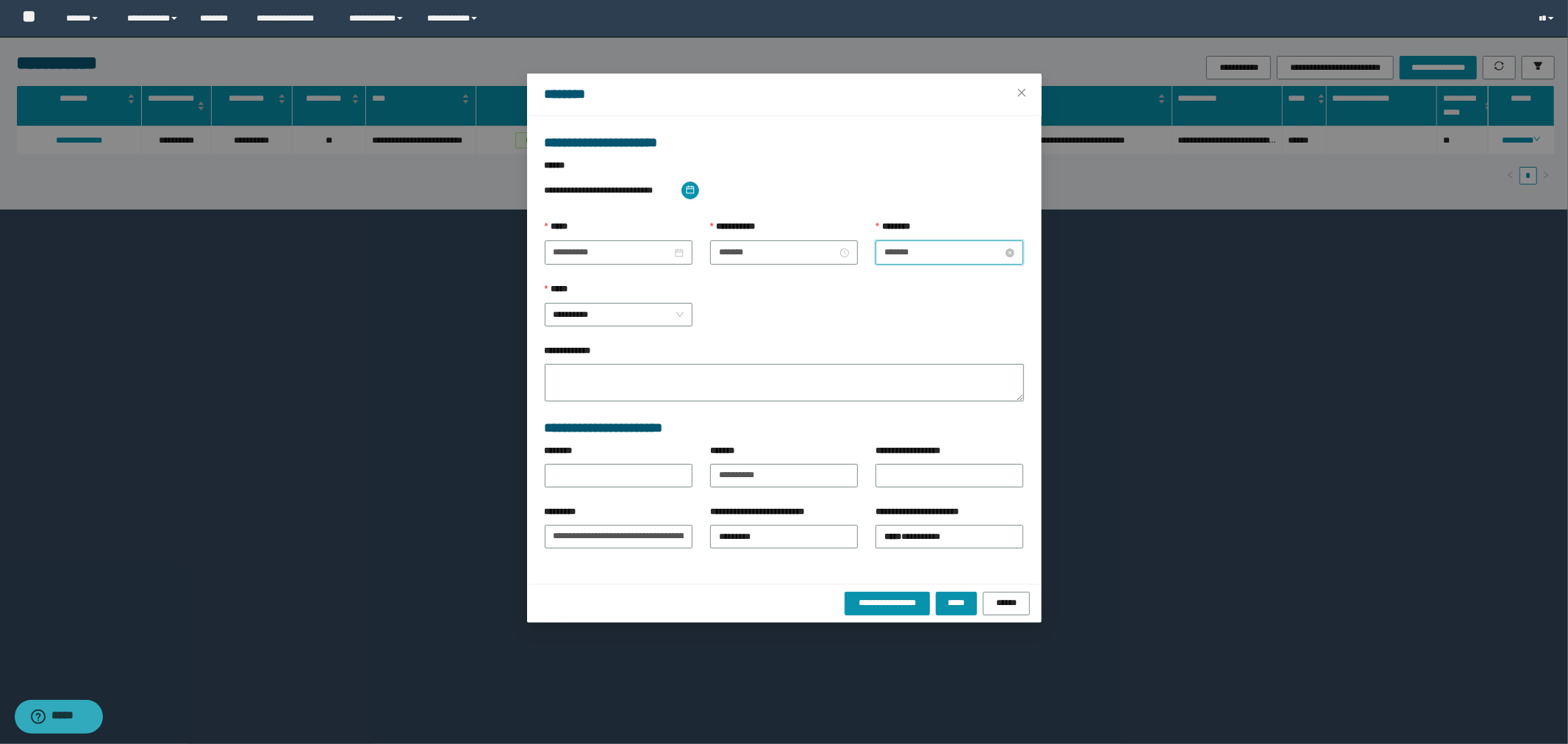 click on "*******" at bounding box center (943, 252) 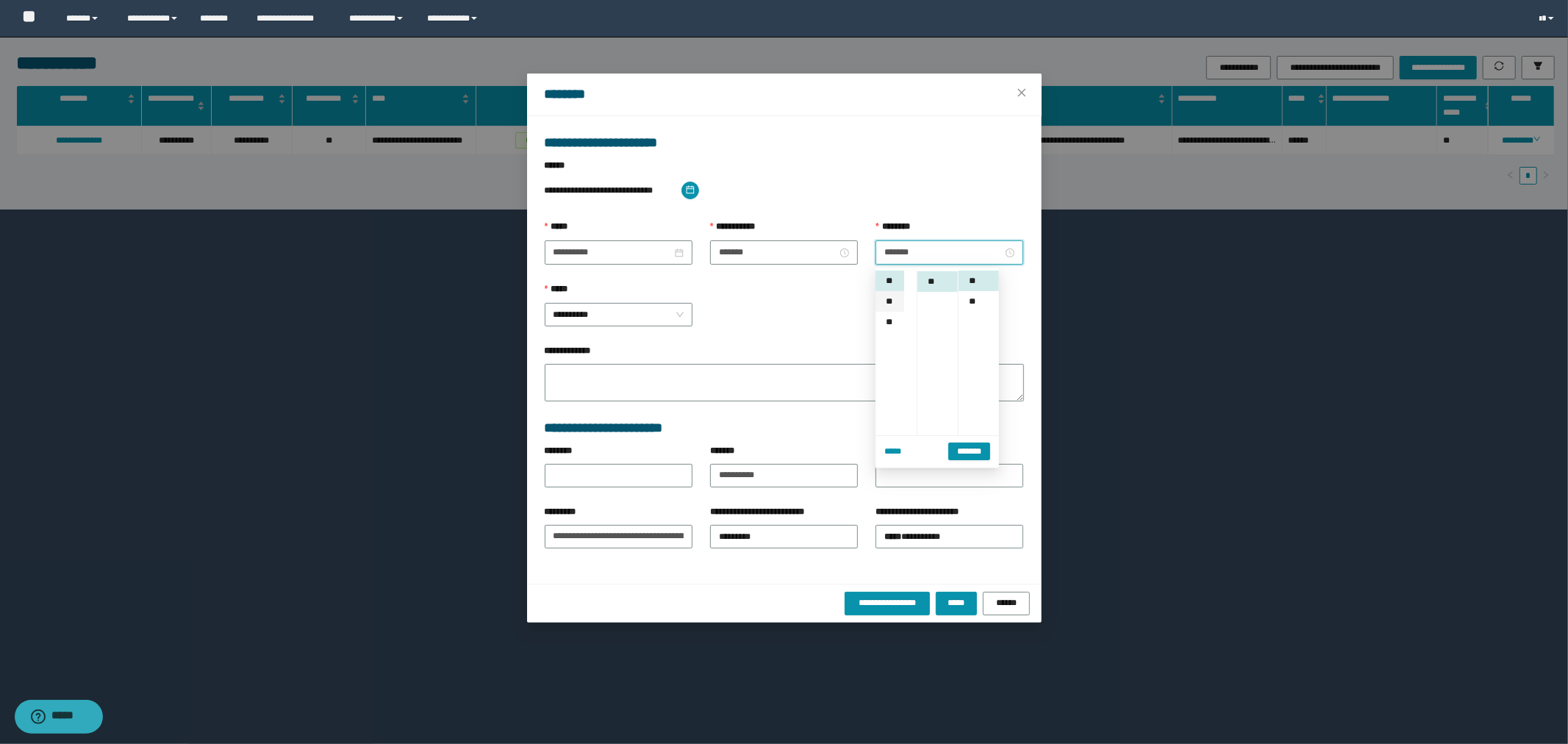 click on "**" at bounding box center (889, 301) 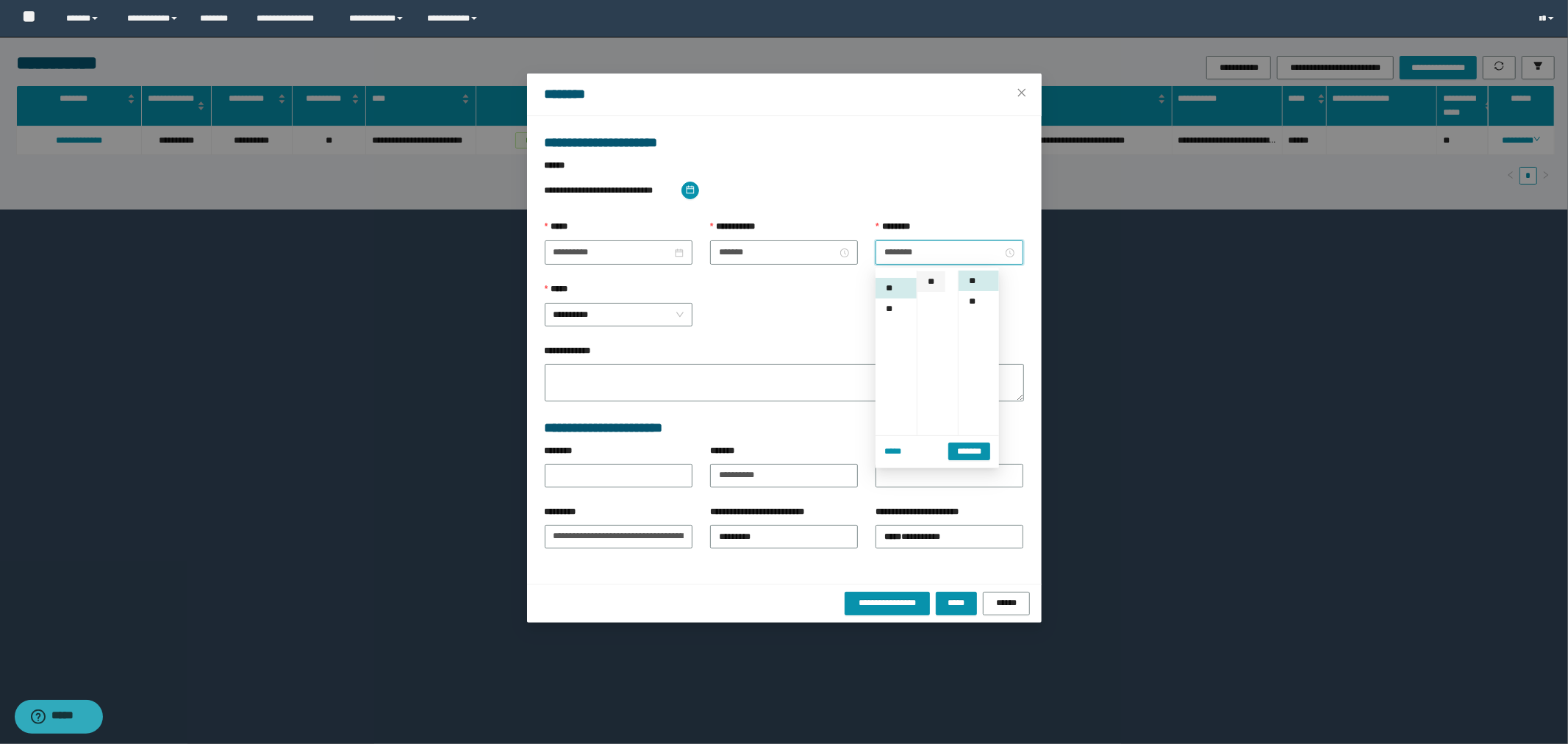 scroll, scrollTop: 206, scrollLeft: 0, axis: vertical 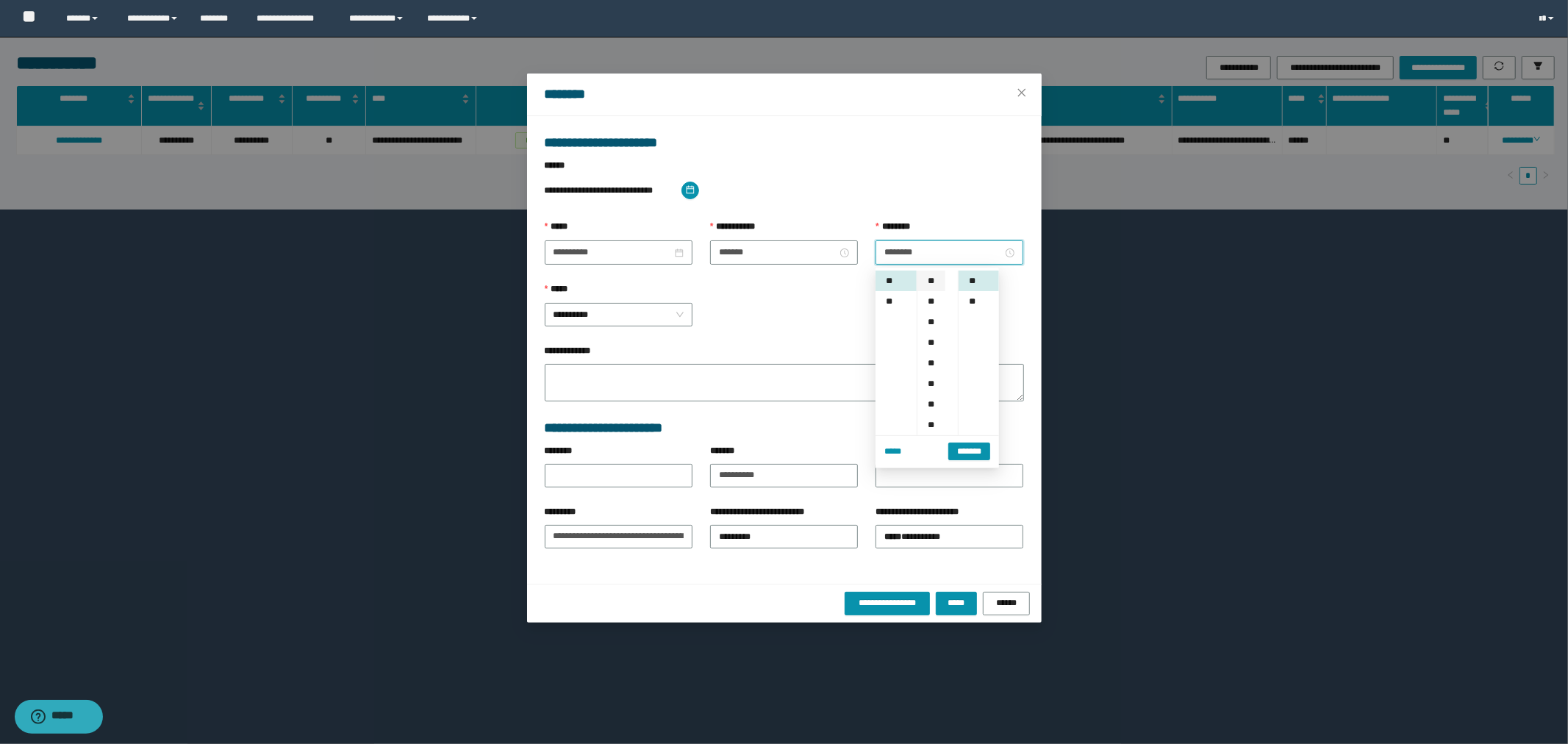 click on "**" at bounding box center (931, 281) 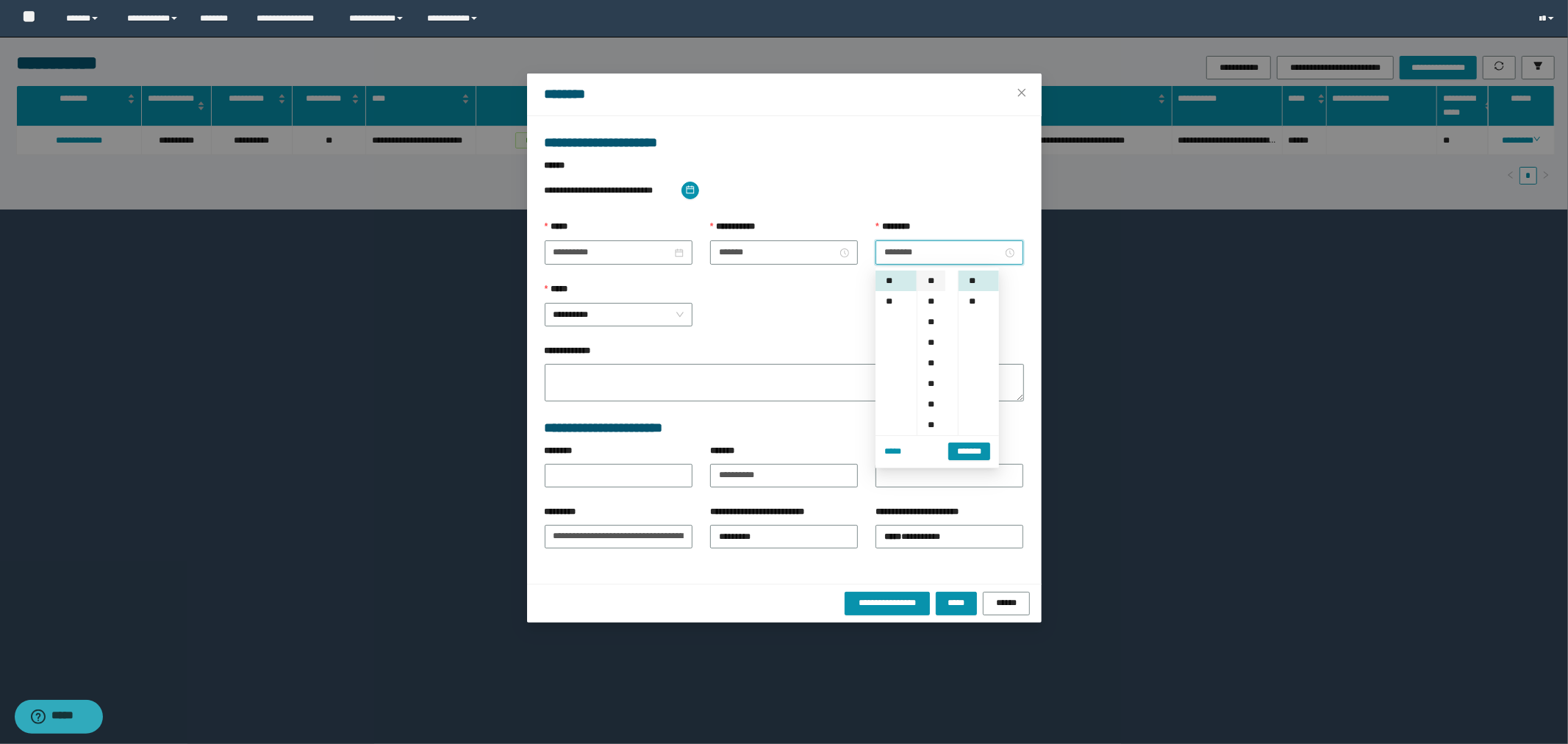 type on "********" 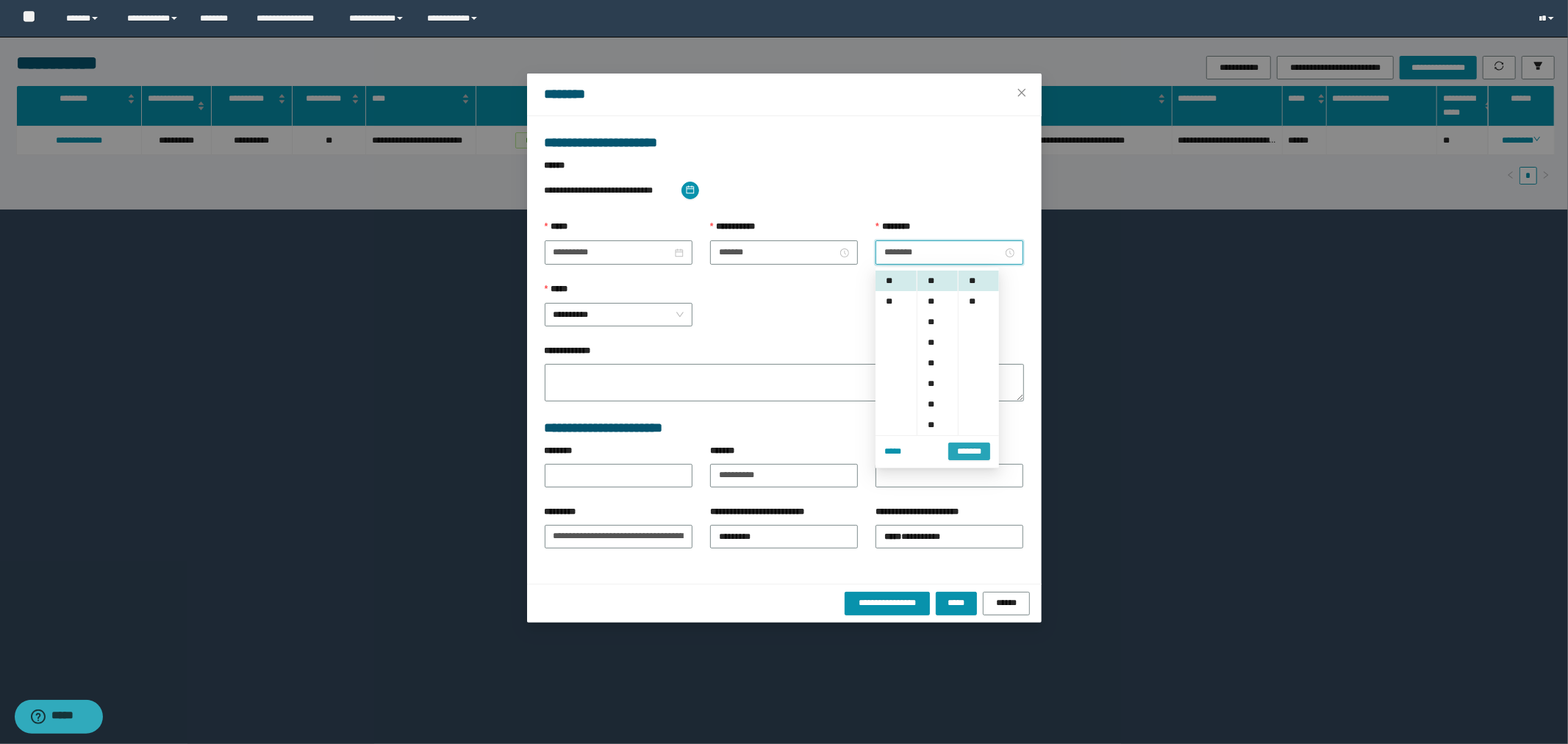 click on "*******" at bounding box center (969, 451) 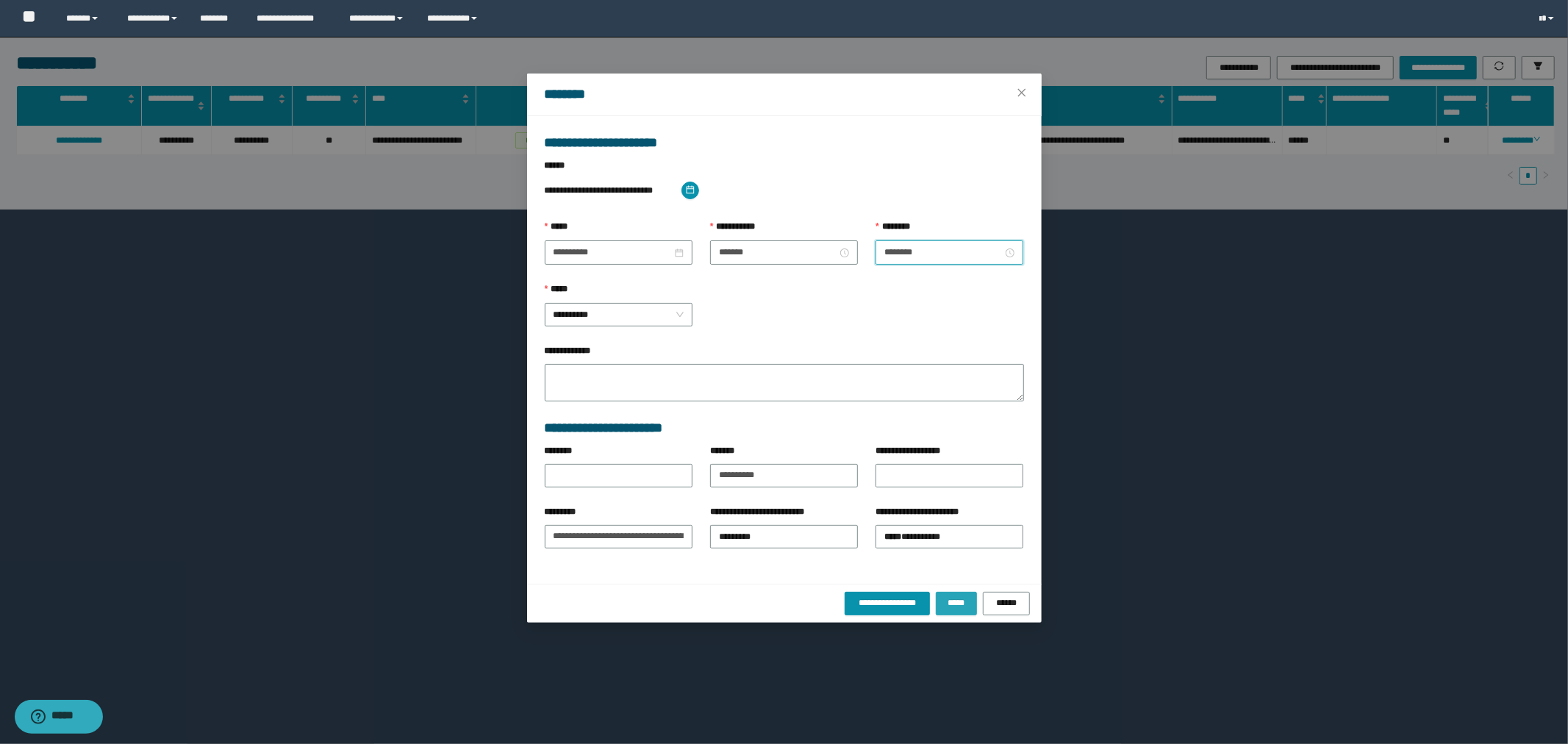 click on "*****" at bounding box center (956, 603) 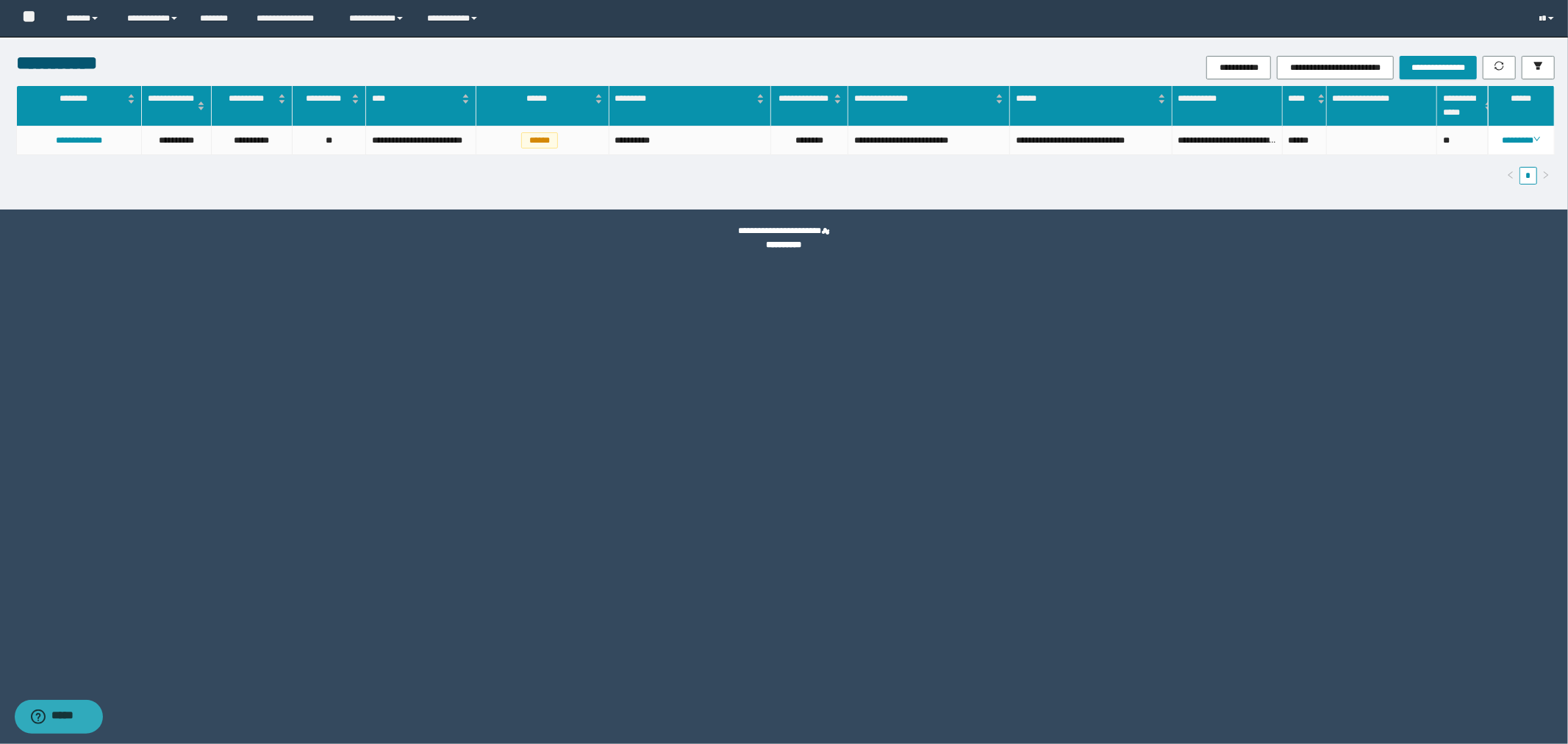 click on "**********" at bounding box center [784, 372] 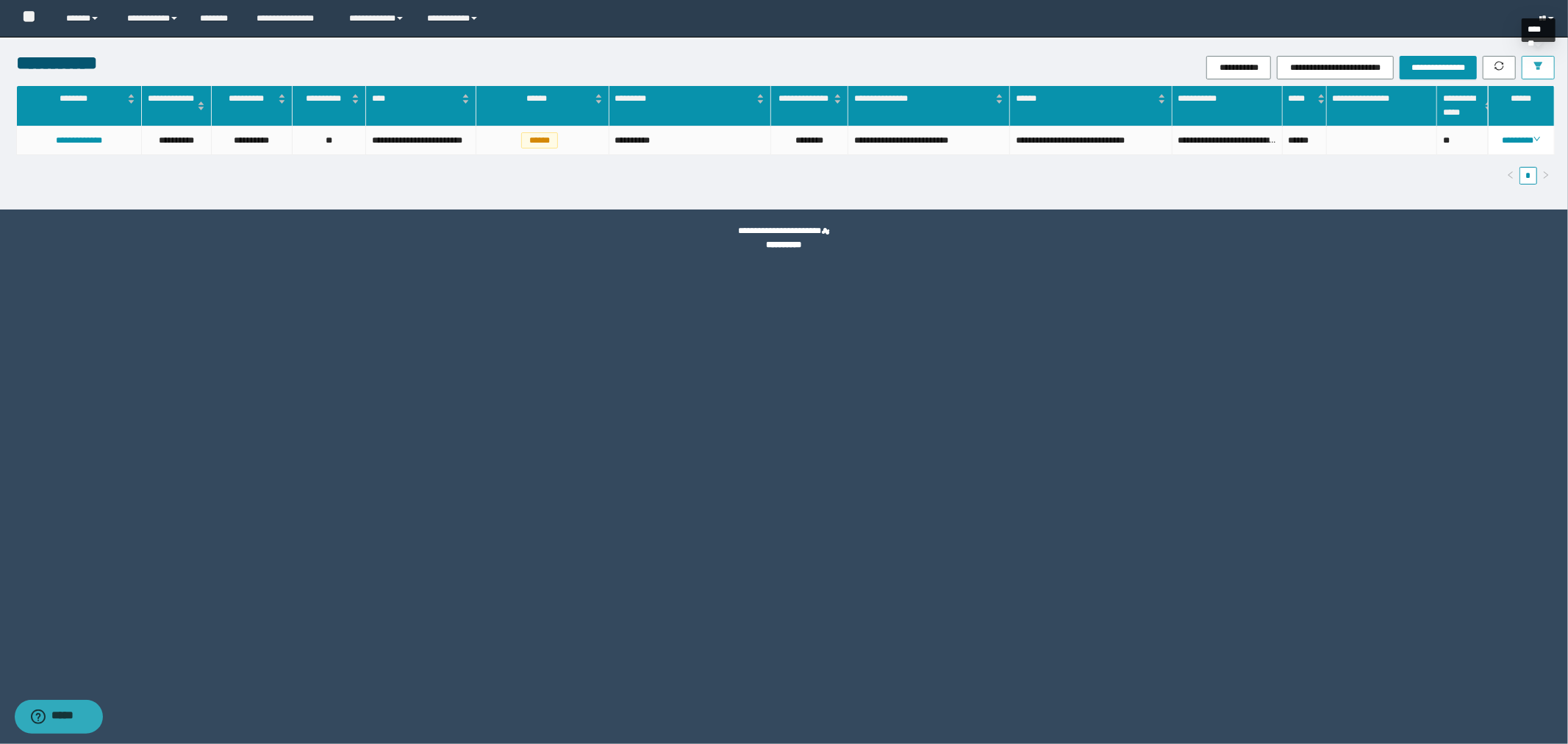 click 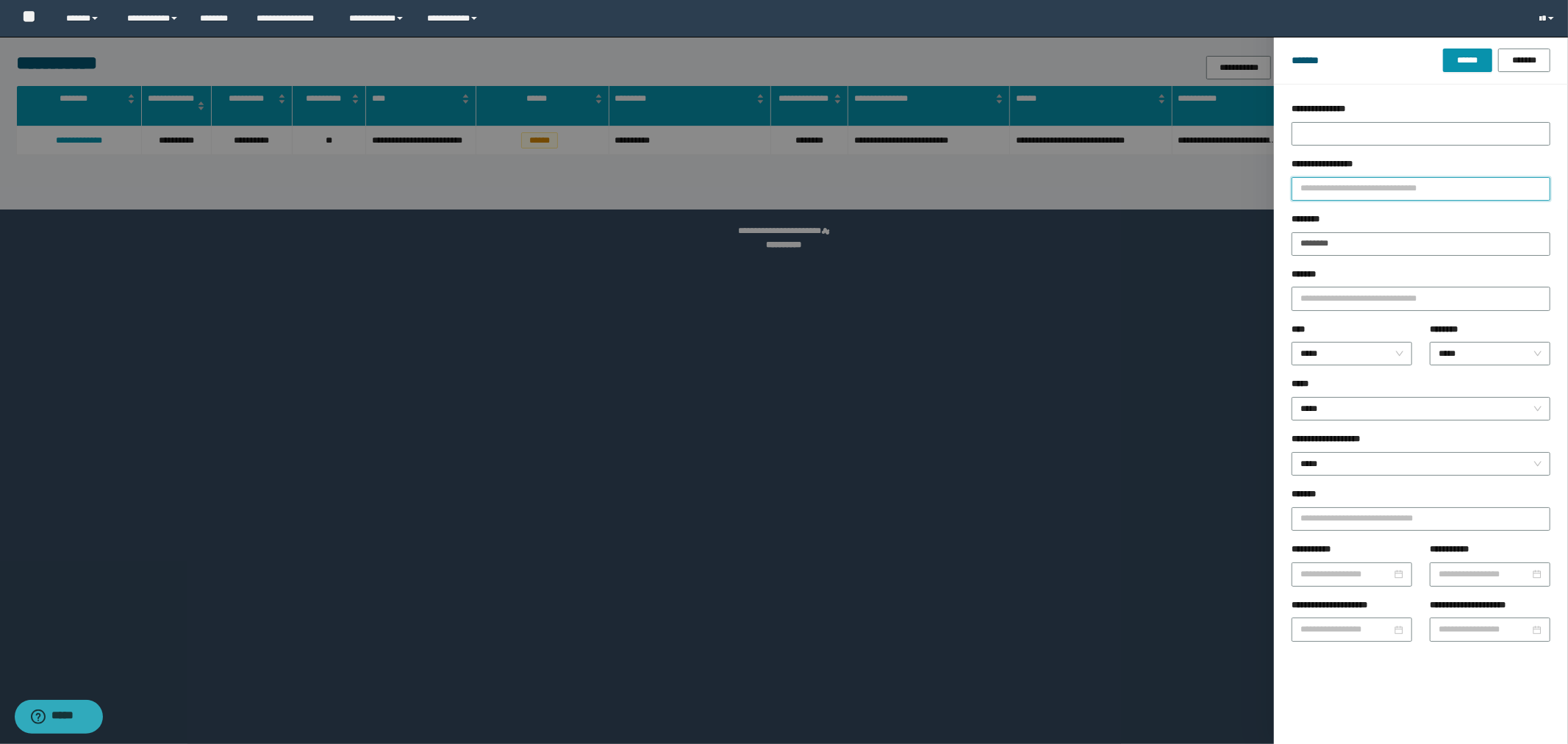 click on "**********" at bounding box center [1421, 189] 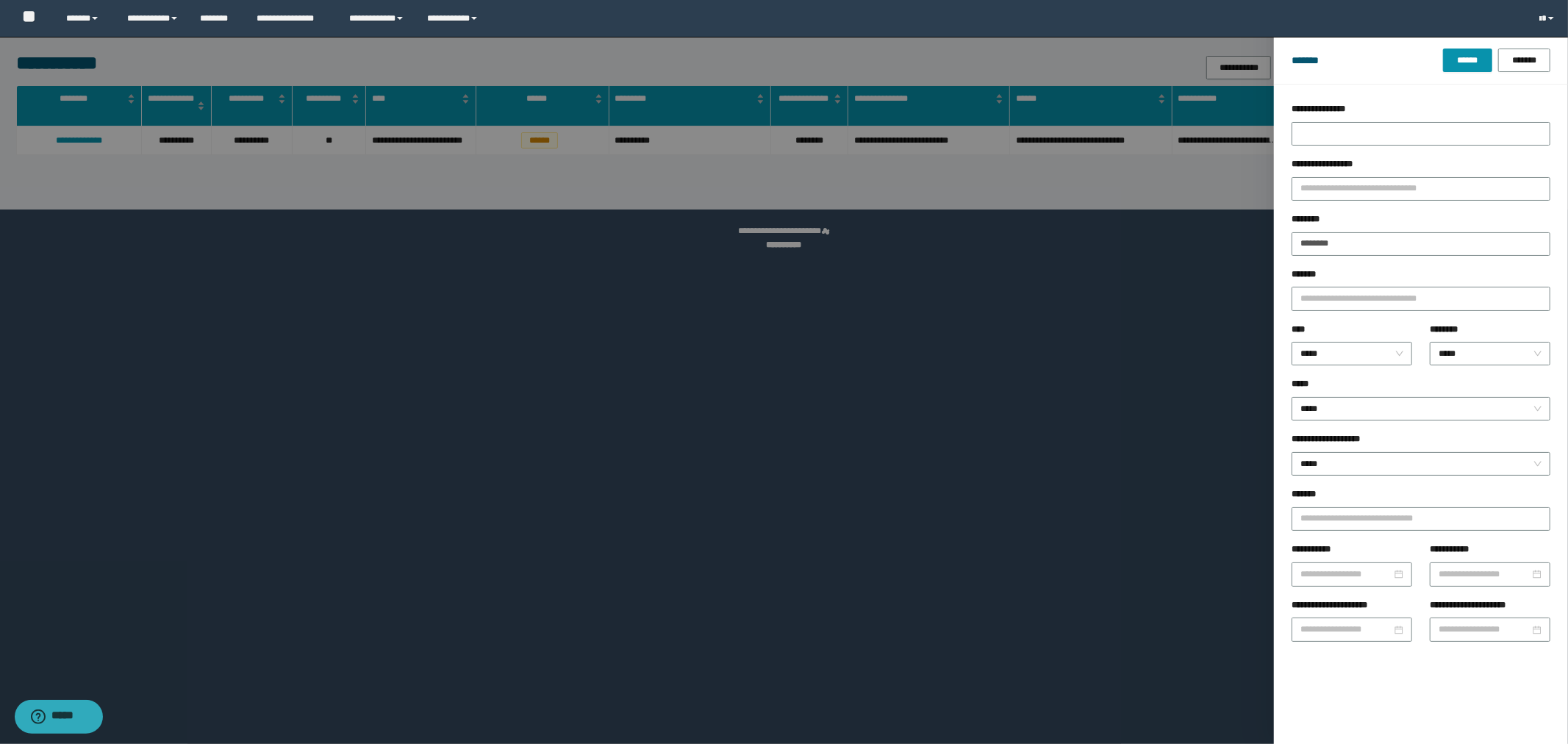 click at bounding box center (784, 372) 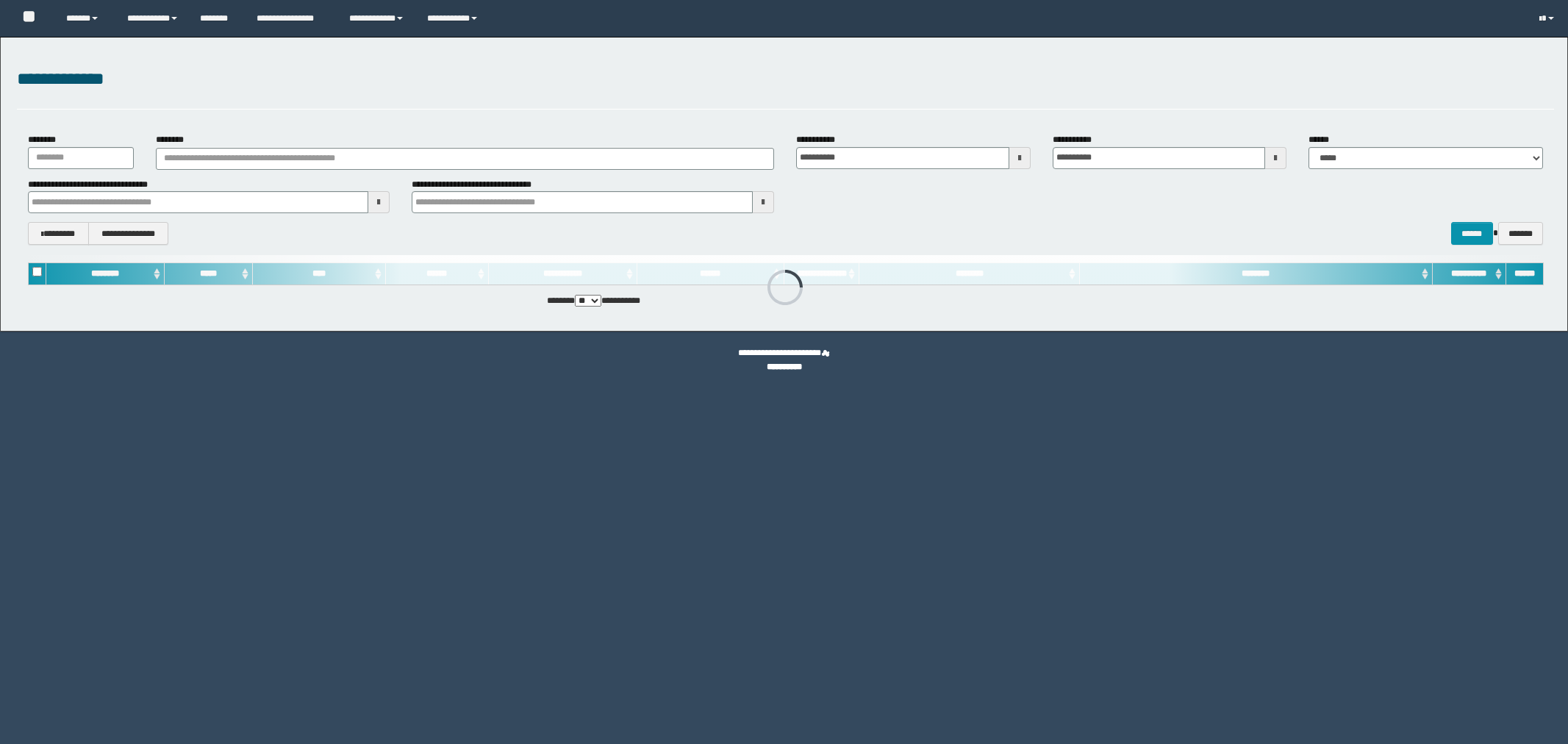scroll, scrollTop: 0, scrollLeft: 0, axis: both 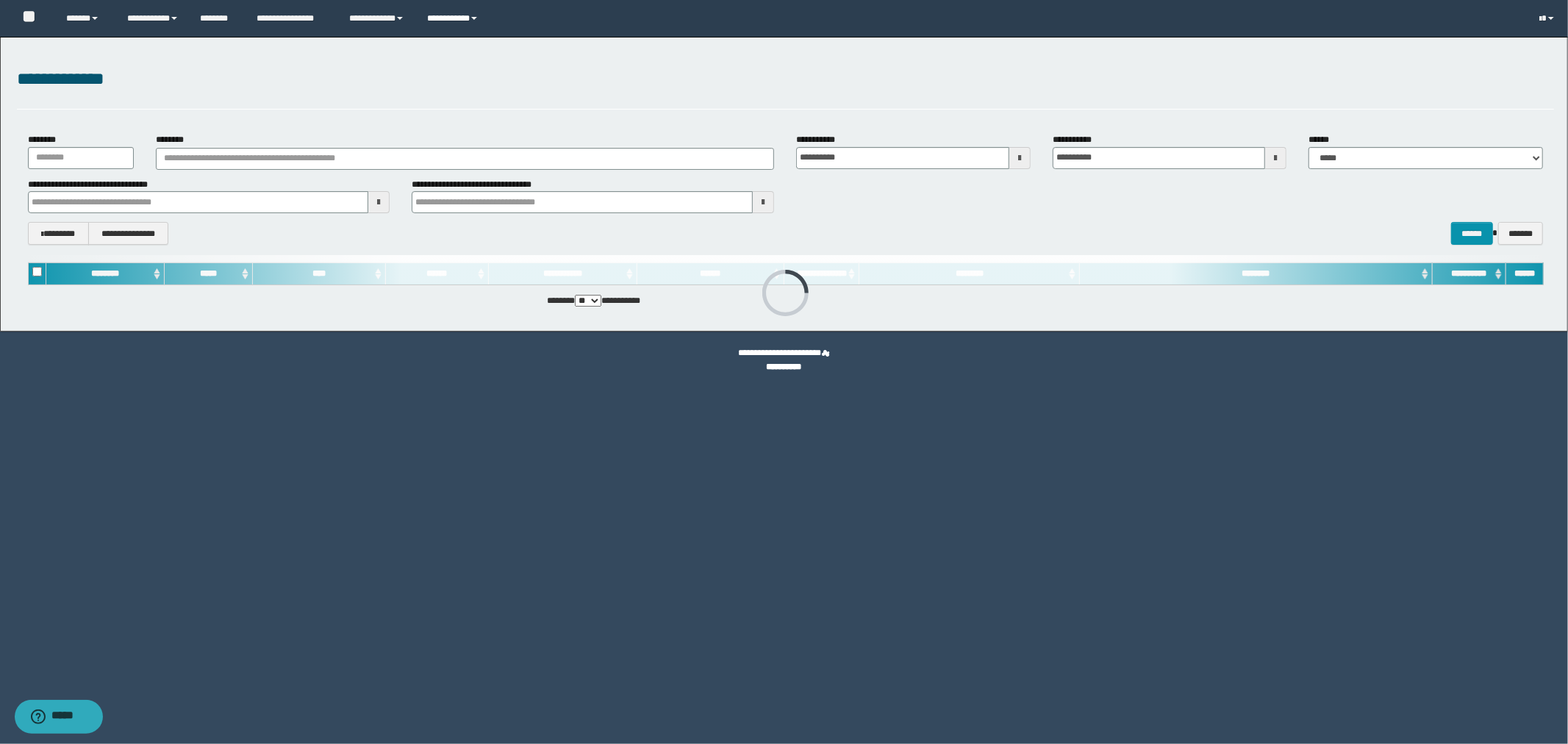 click on "**********" at bounding box center (454, 18) 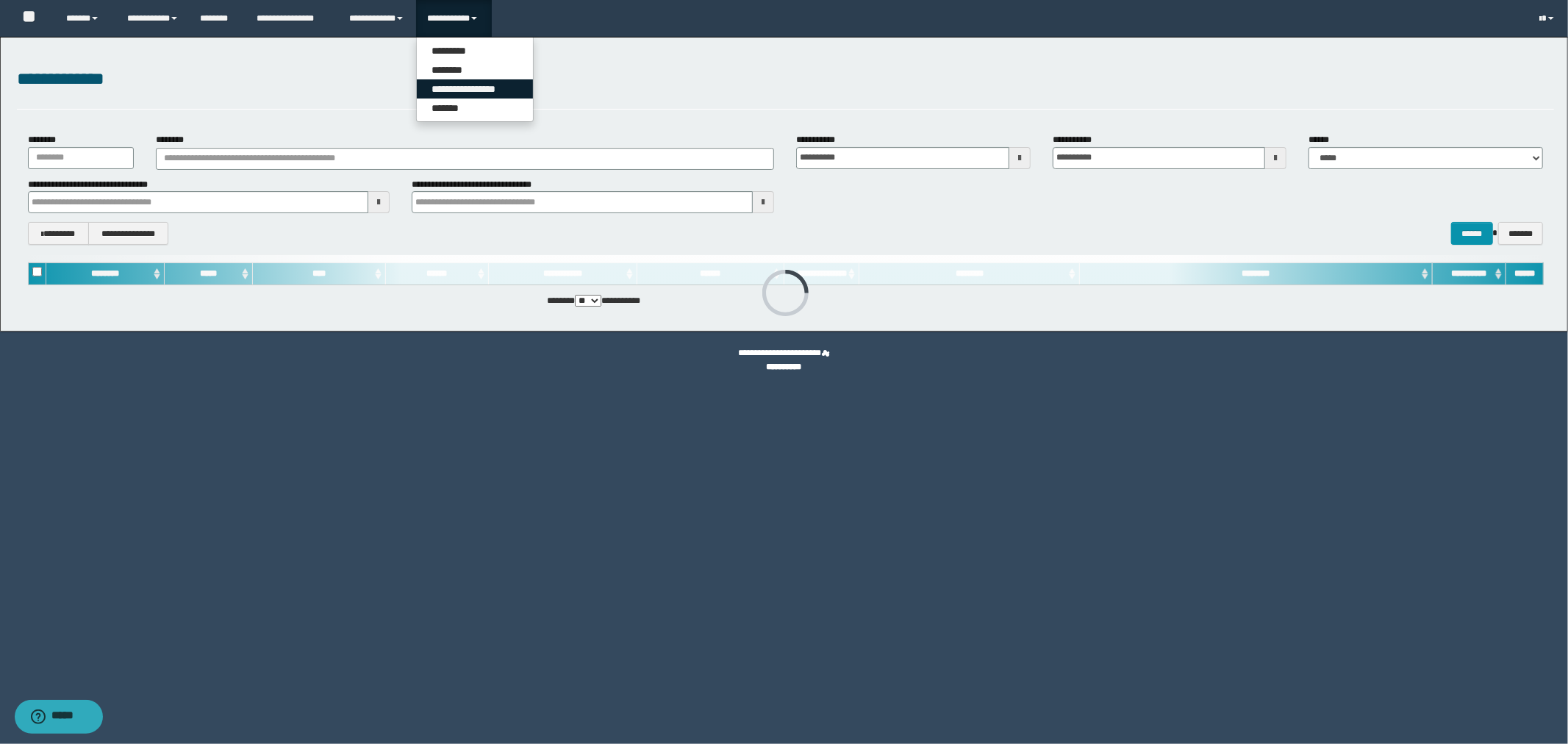 click on "**********" at bounding box center (475, 89) 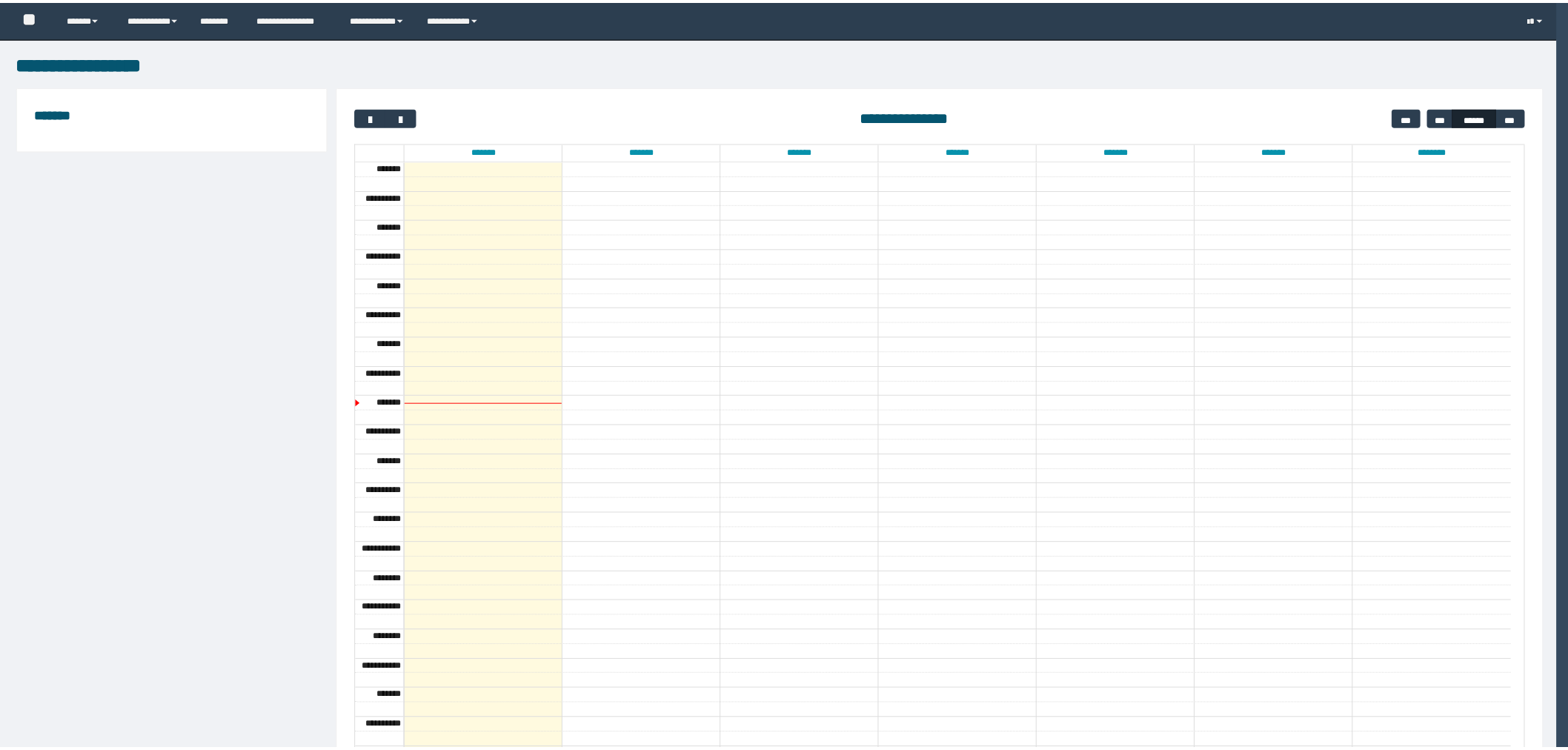 scroll, scrollTop: 0, scrollLeft: 0, axis: both 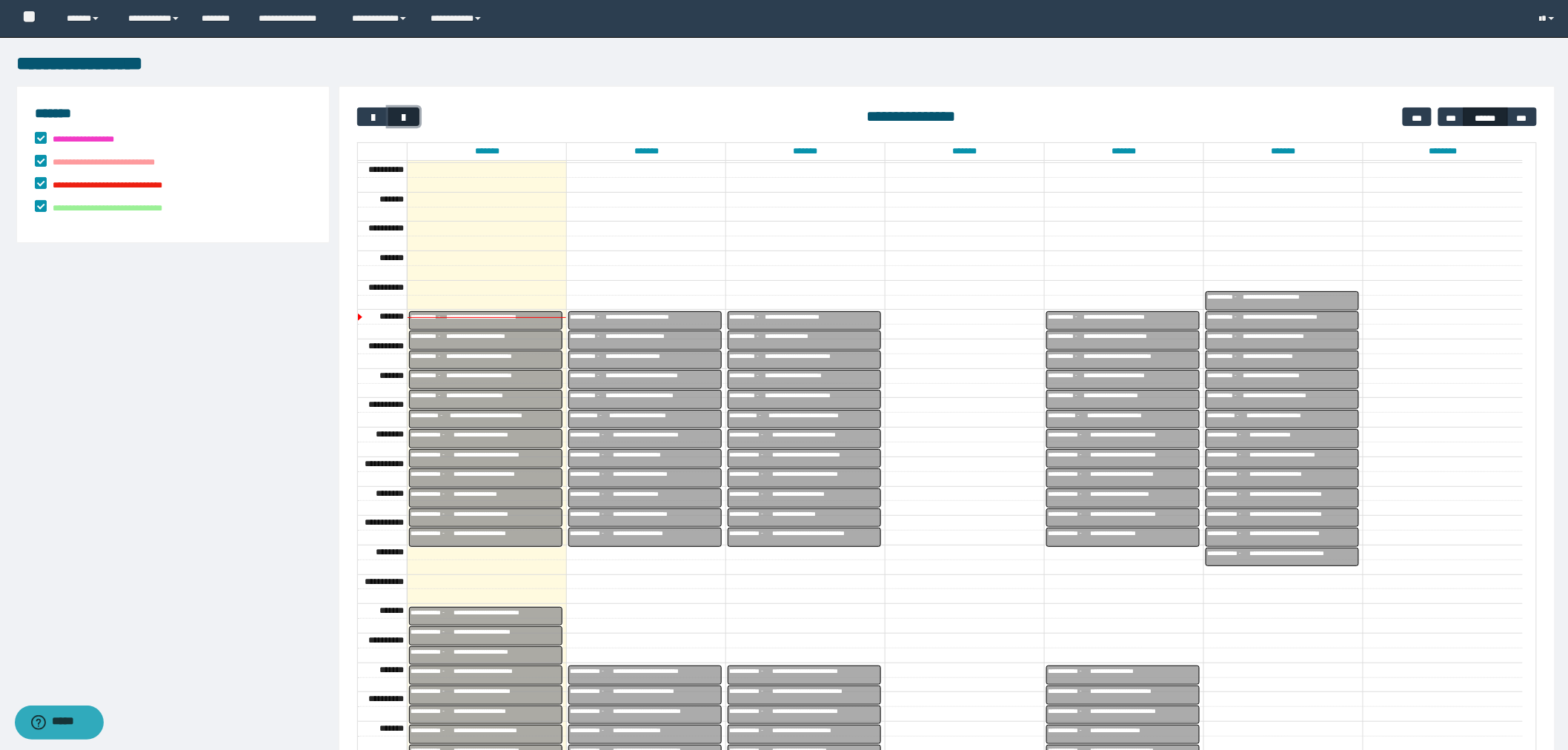click at bounding box center [404, 118] 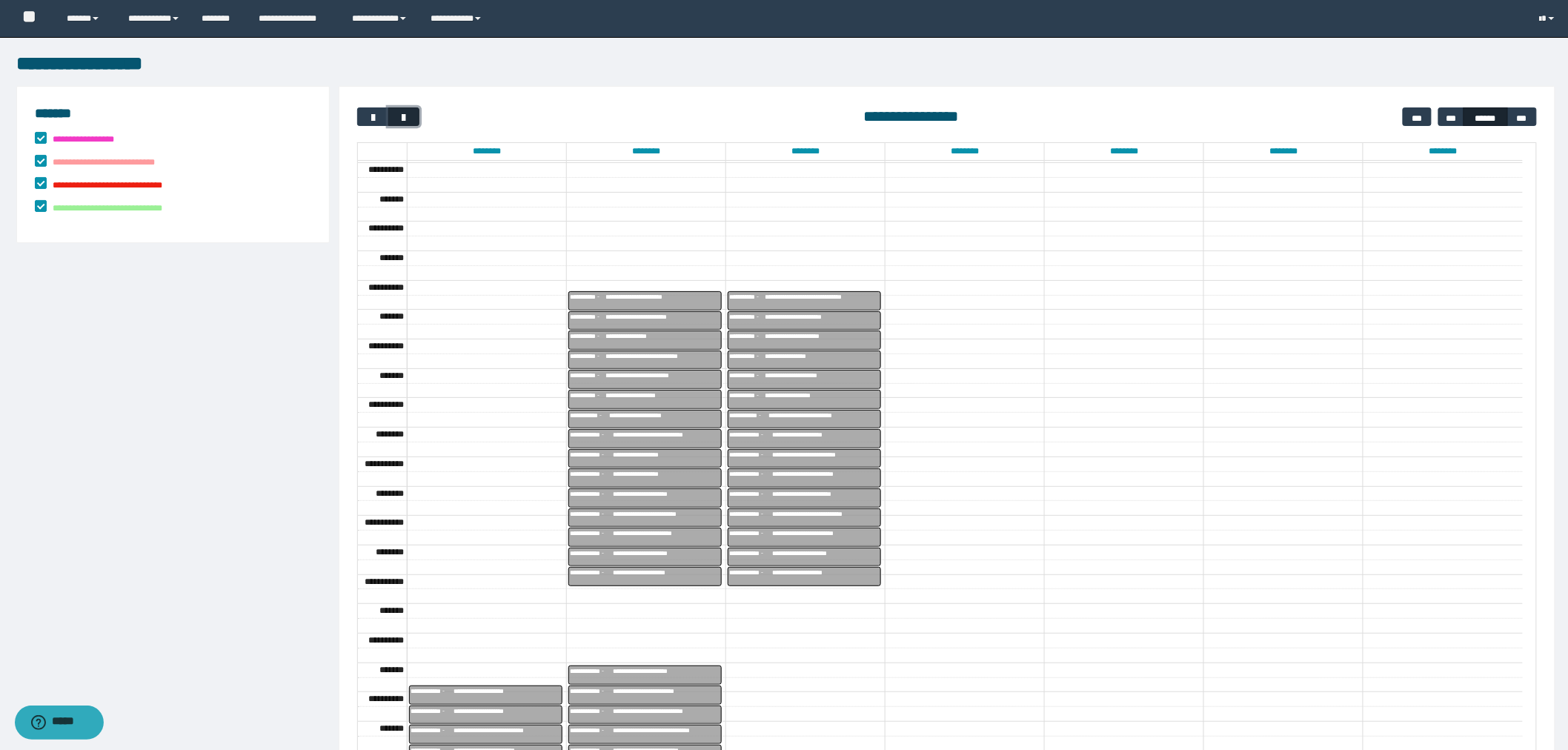 click at bounding box center [404, 118] 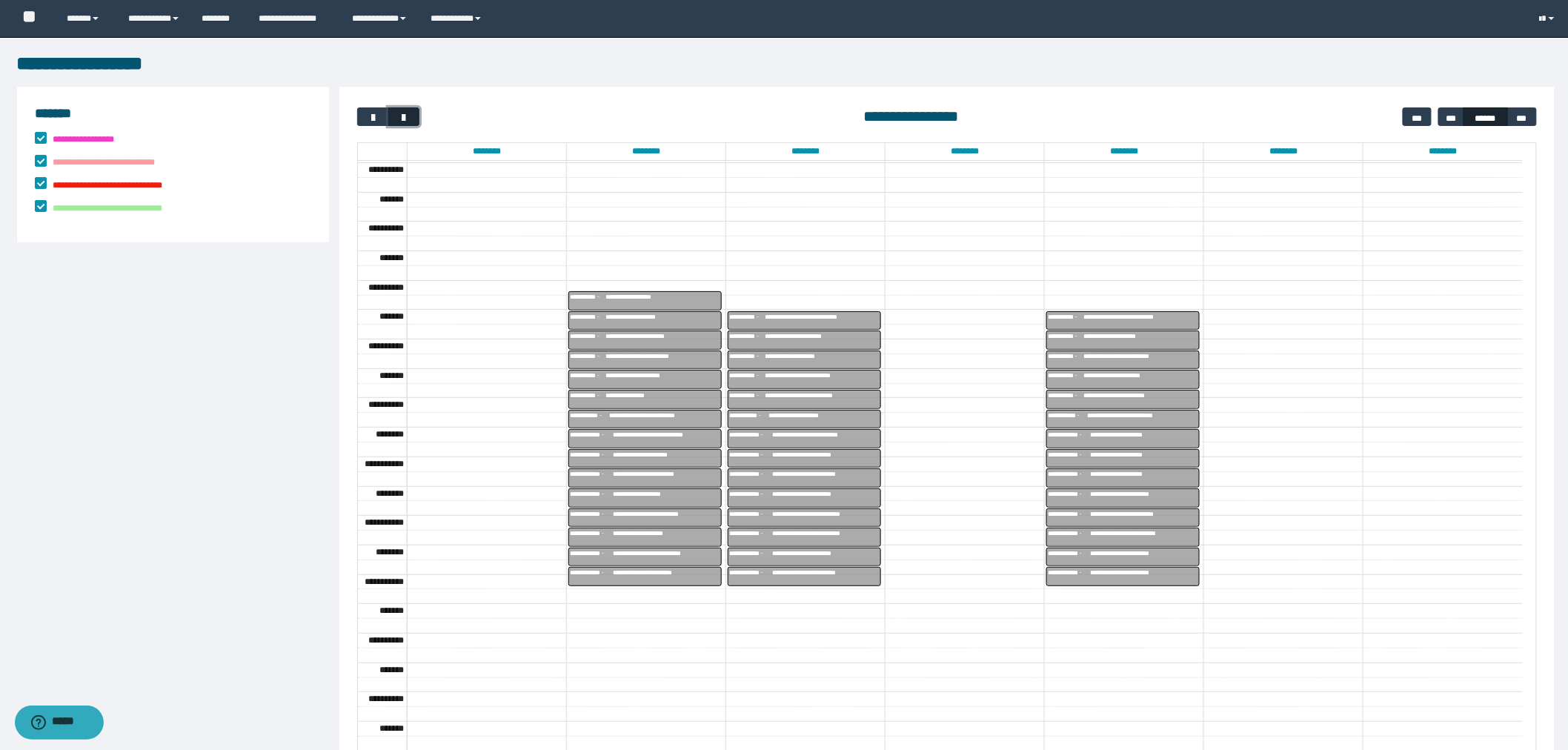 click at bounding box center [404, 118] 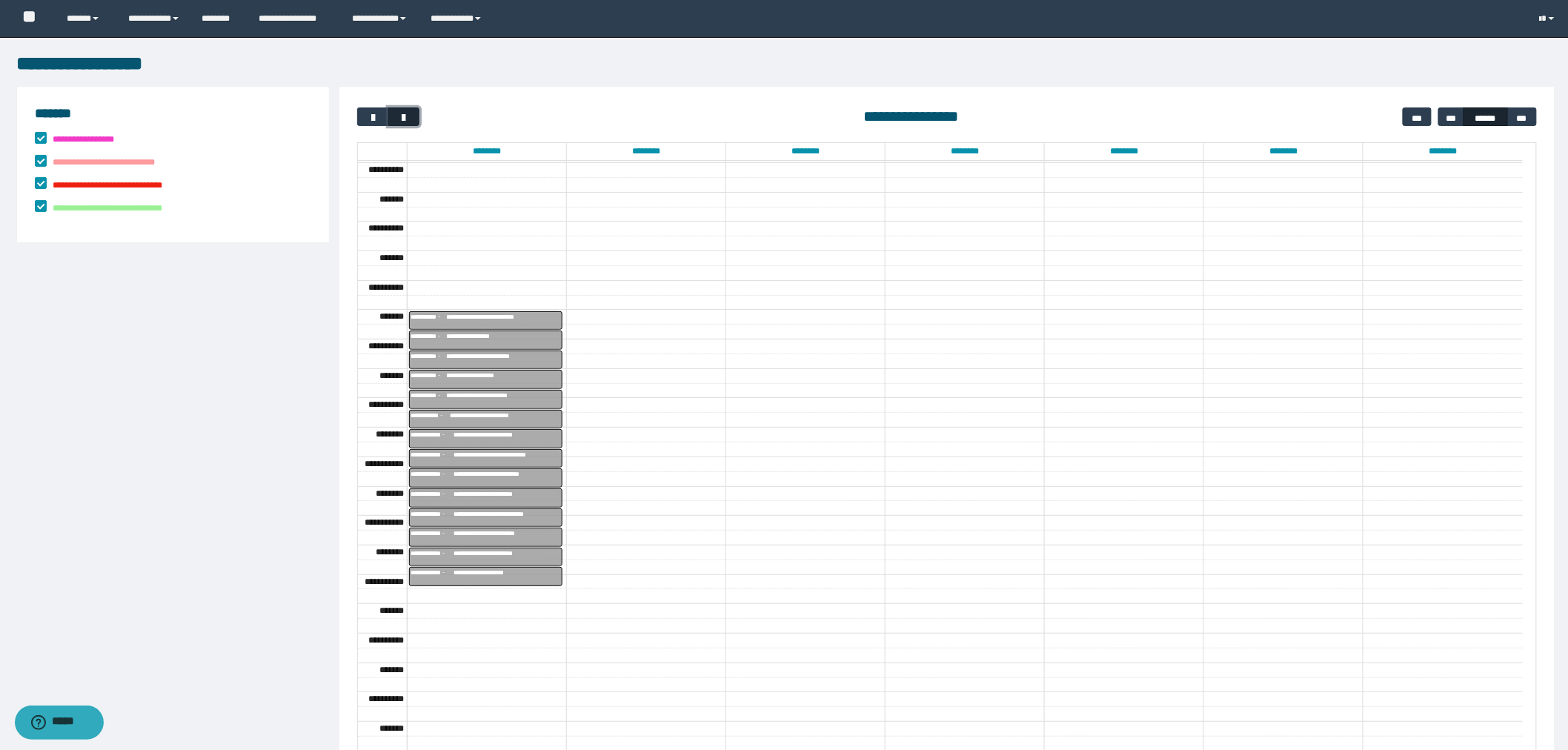 click at bounding box center [404, 118] 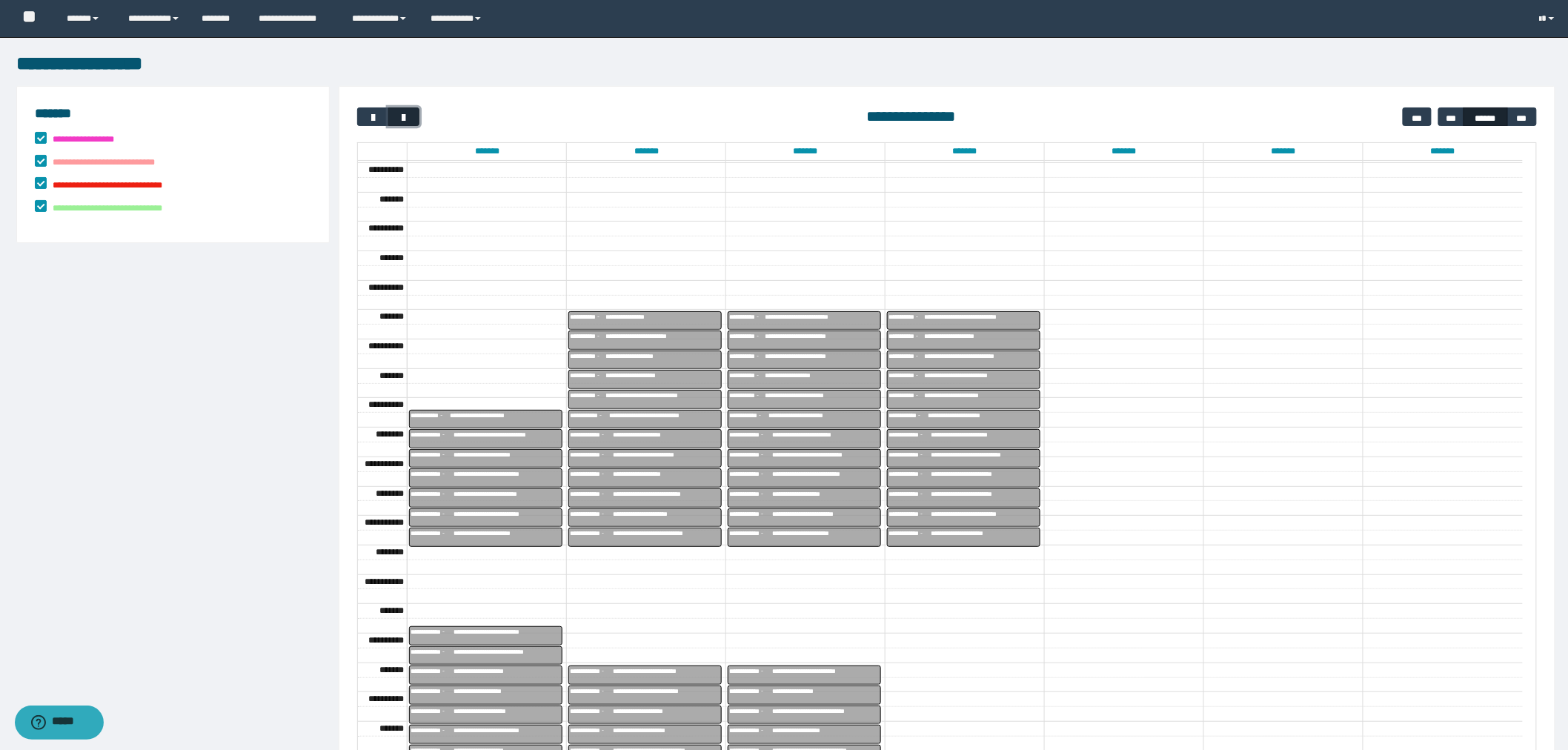 type 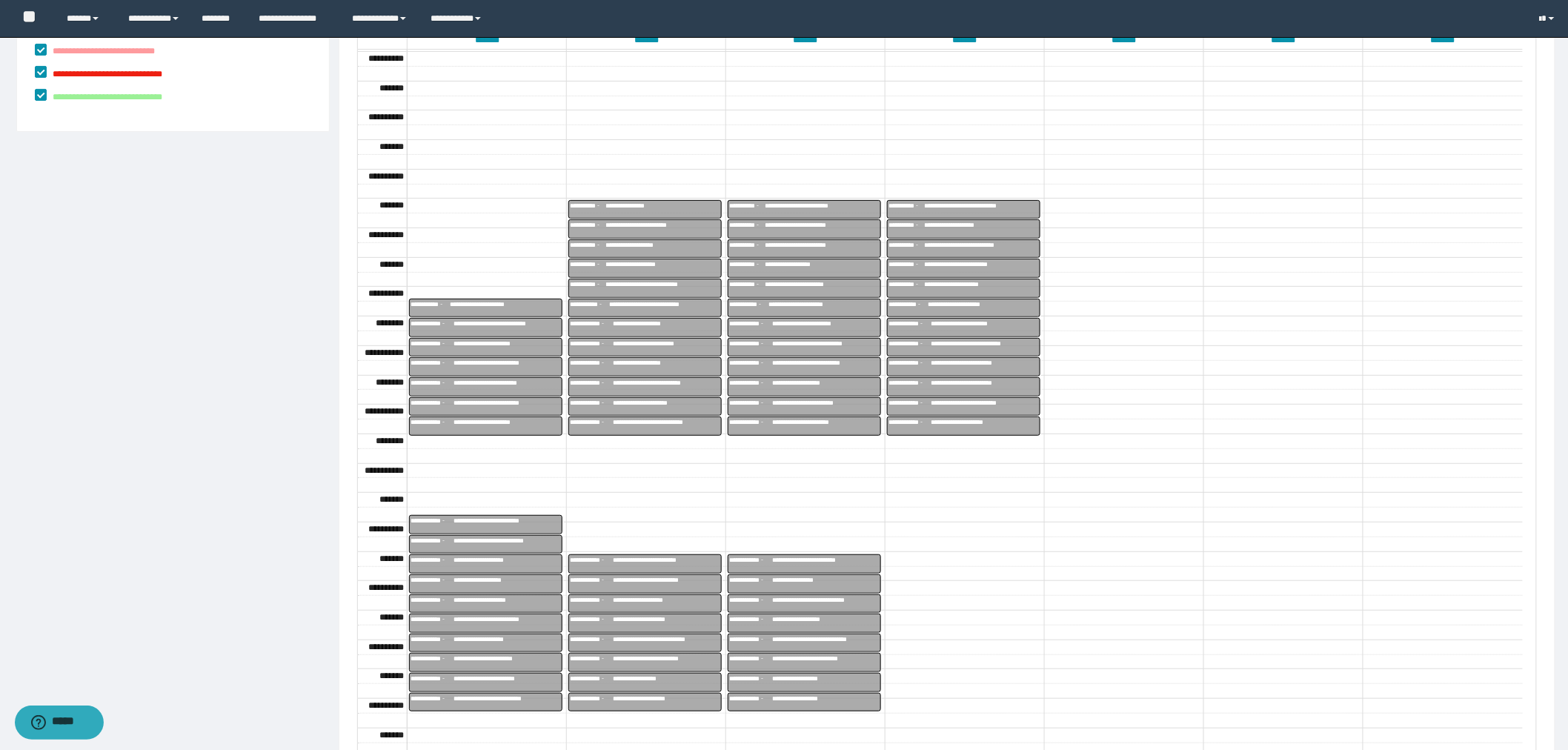 scroll, scrollTop: 131, scrollLeft: 0, axis: vertical 